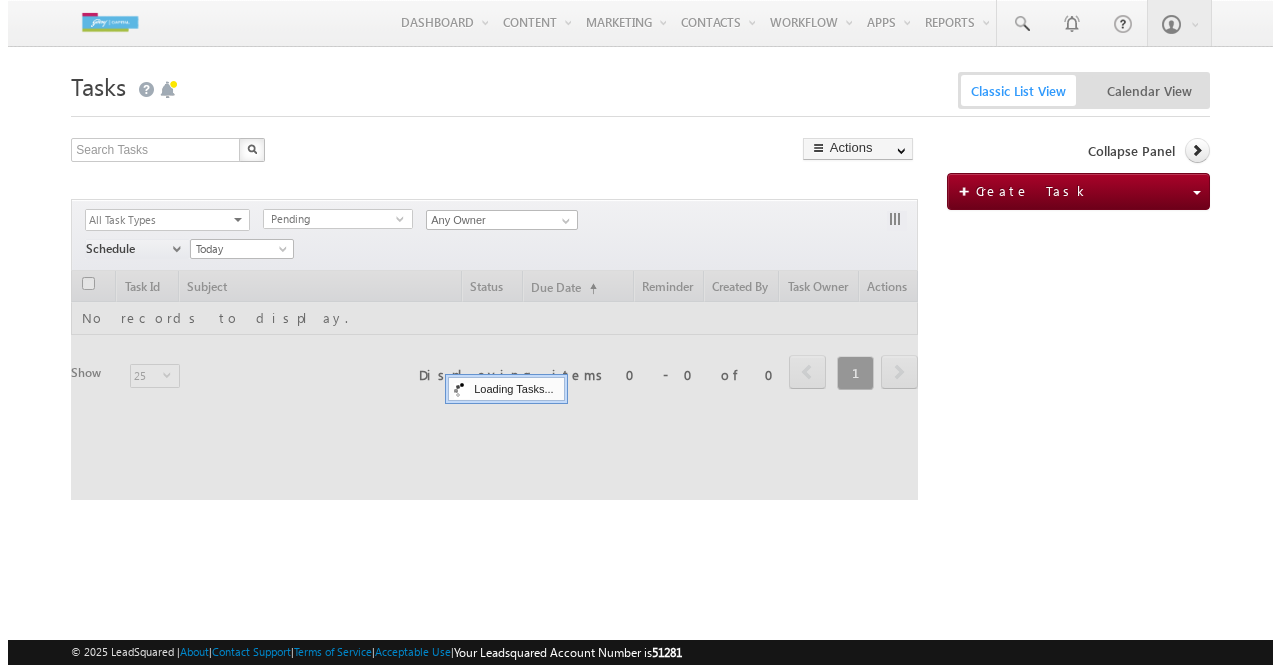 scroll, scrollTop: 0, scrollLeft: 0, axis: both 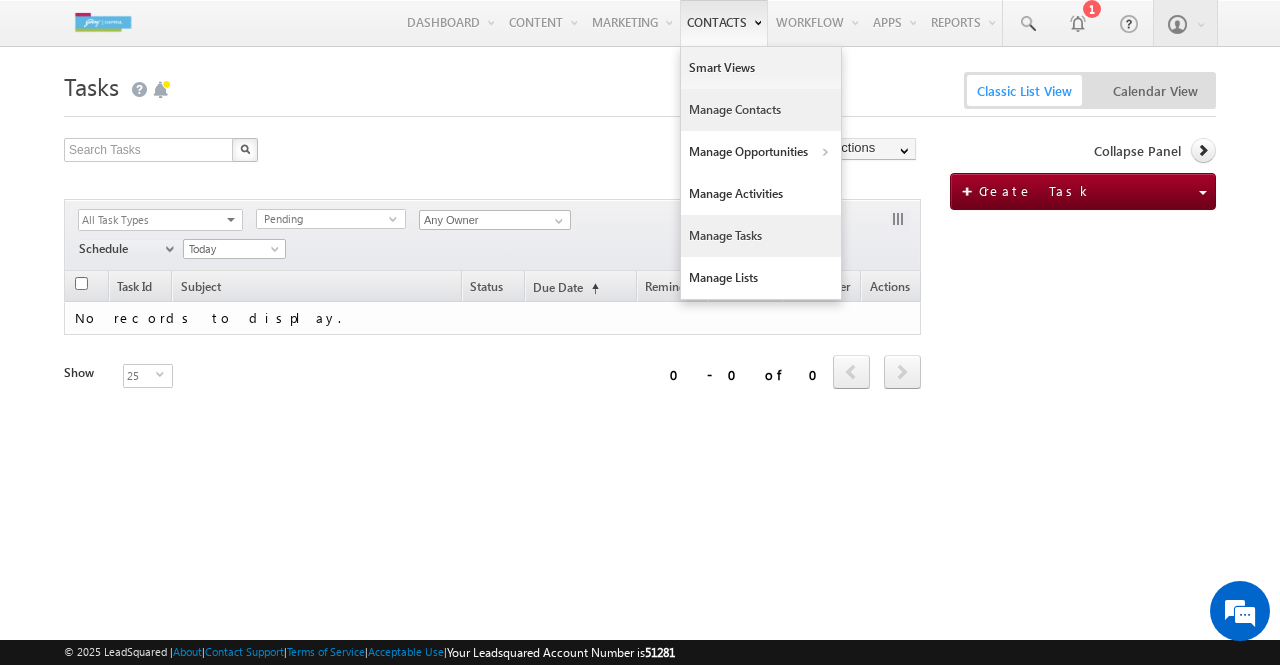 click on "Manage Contacts" at bounding box center (761, 110) 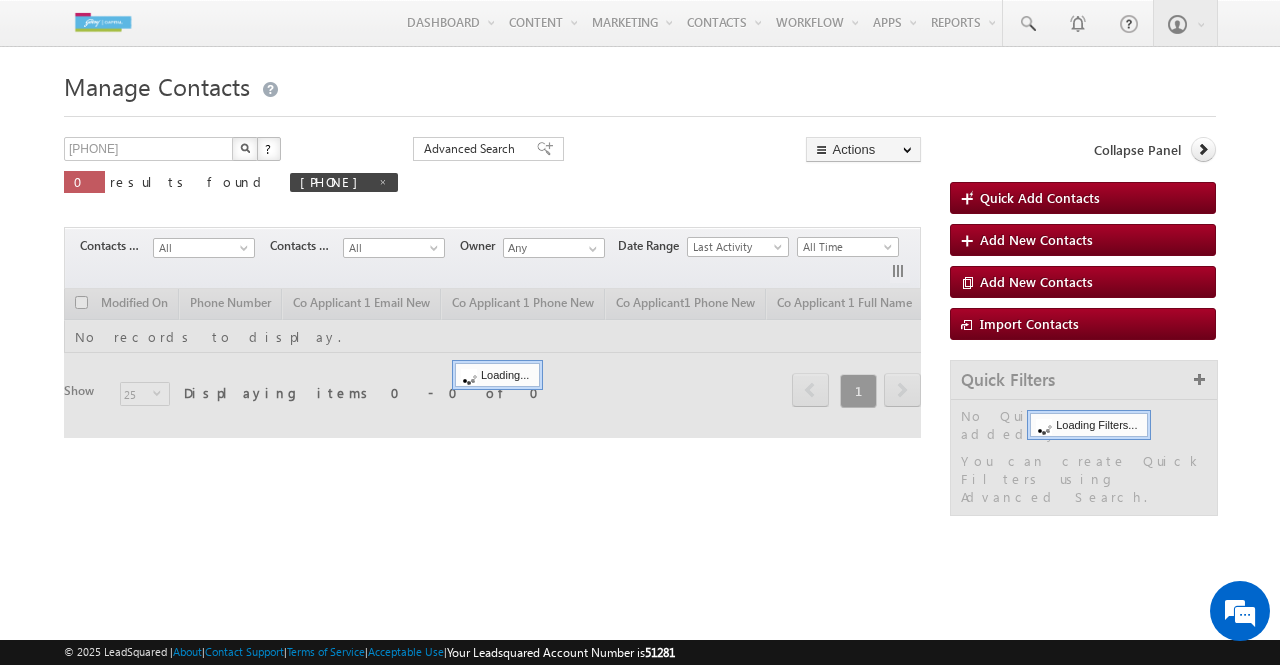 scroll, scrollTop: 0, scrollLeft: 0, axis: both 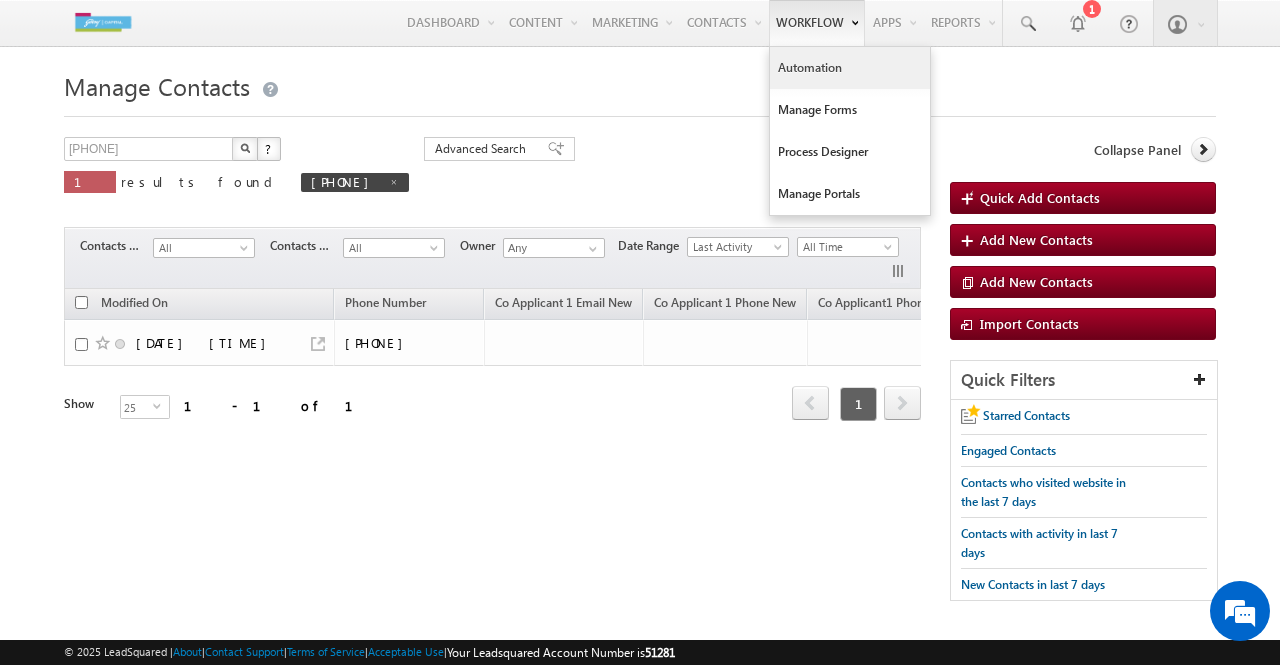 click on "Automation" at bounding box center [850, 68] 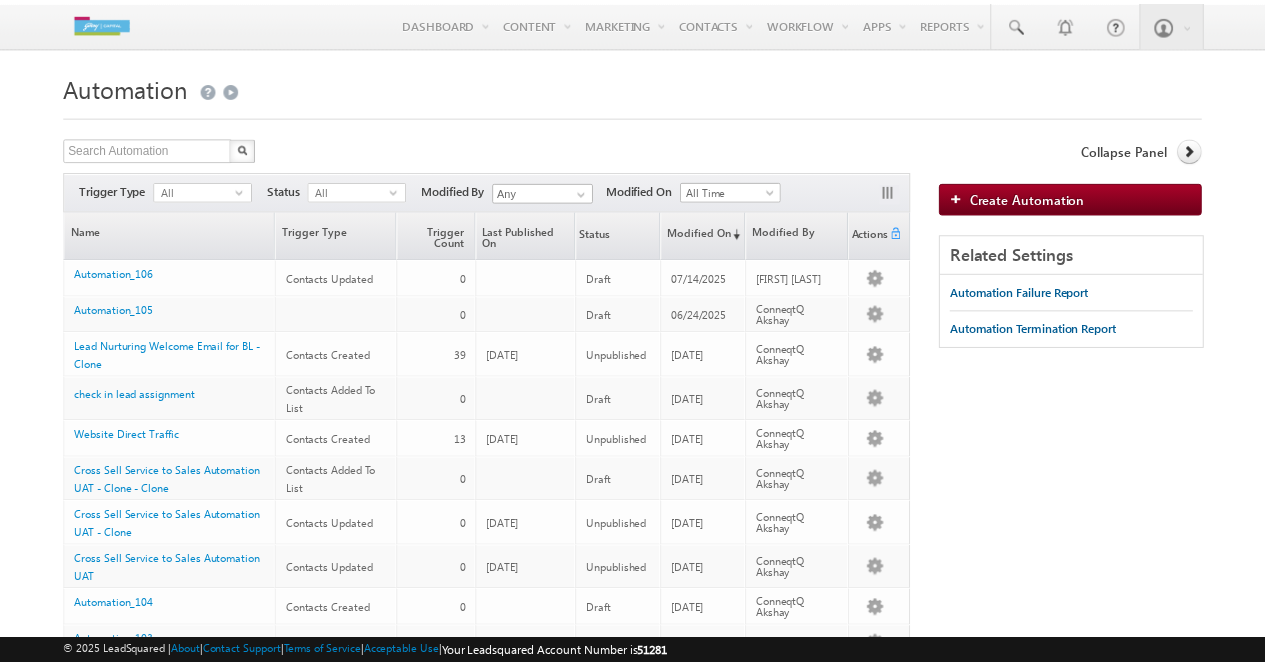 scroll, scrollTop: 0, scrollLeft: 0, axis: both 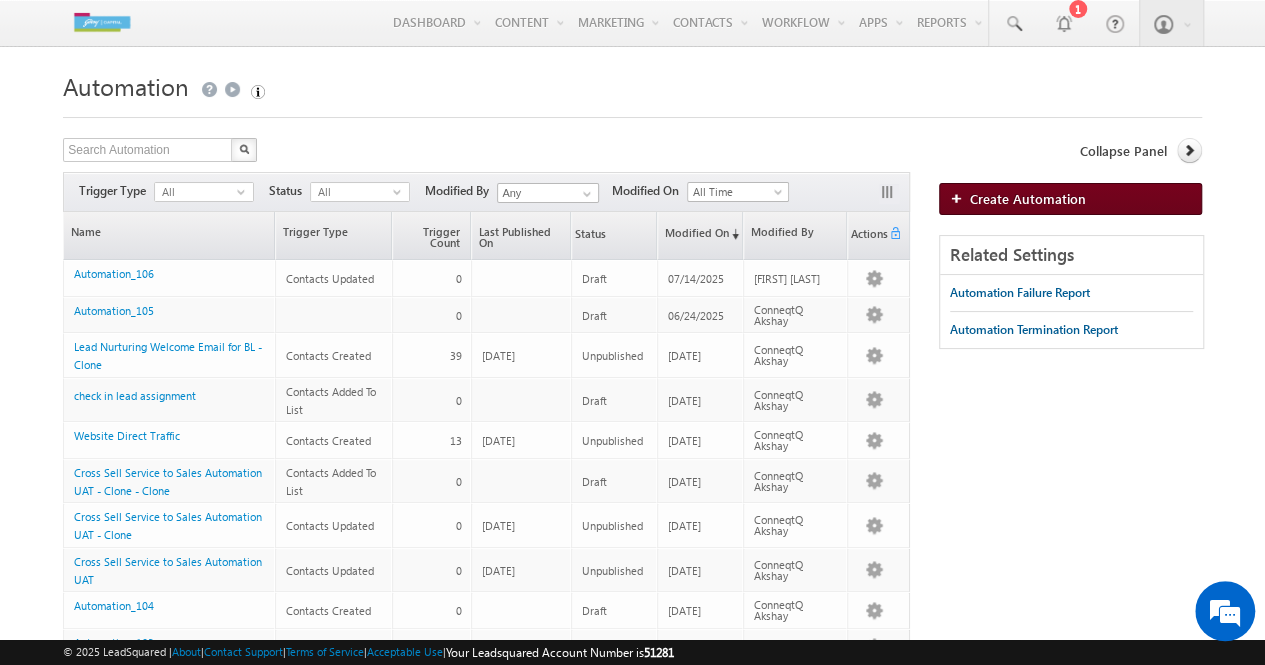 click on "Create Automation" at bounding box center [1028, 198] 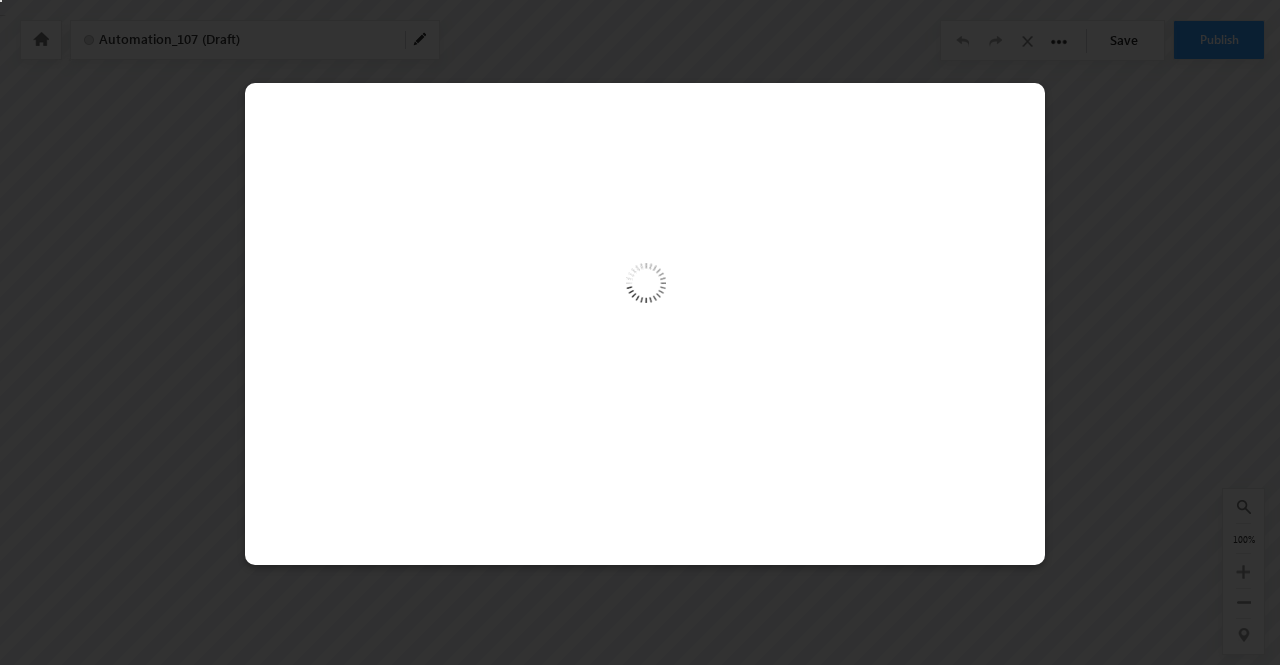 scroll, scrollTop: 0, scrollLeft: 0, axis: both 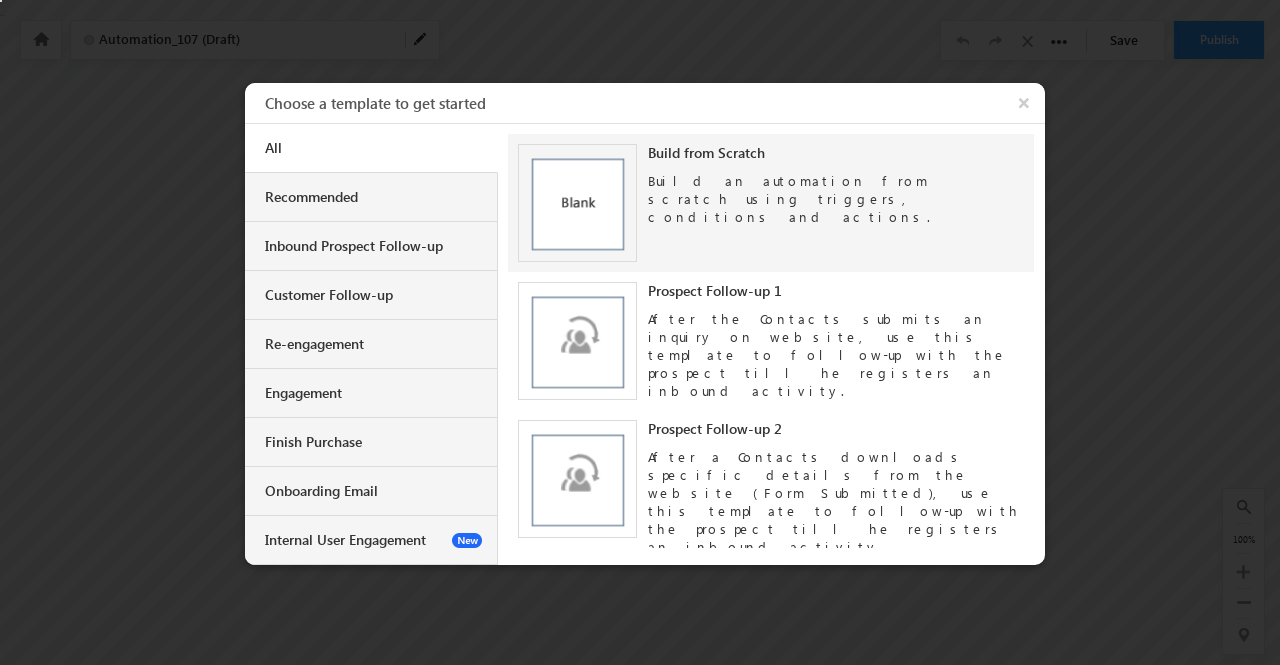 click at bounding box center (577, 203) 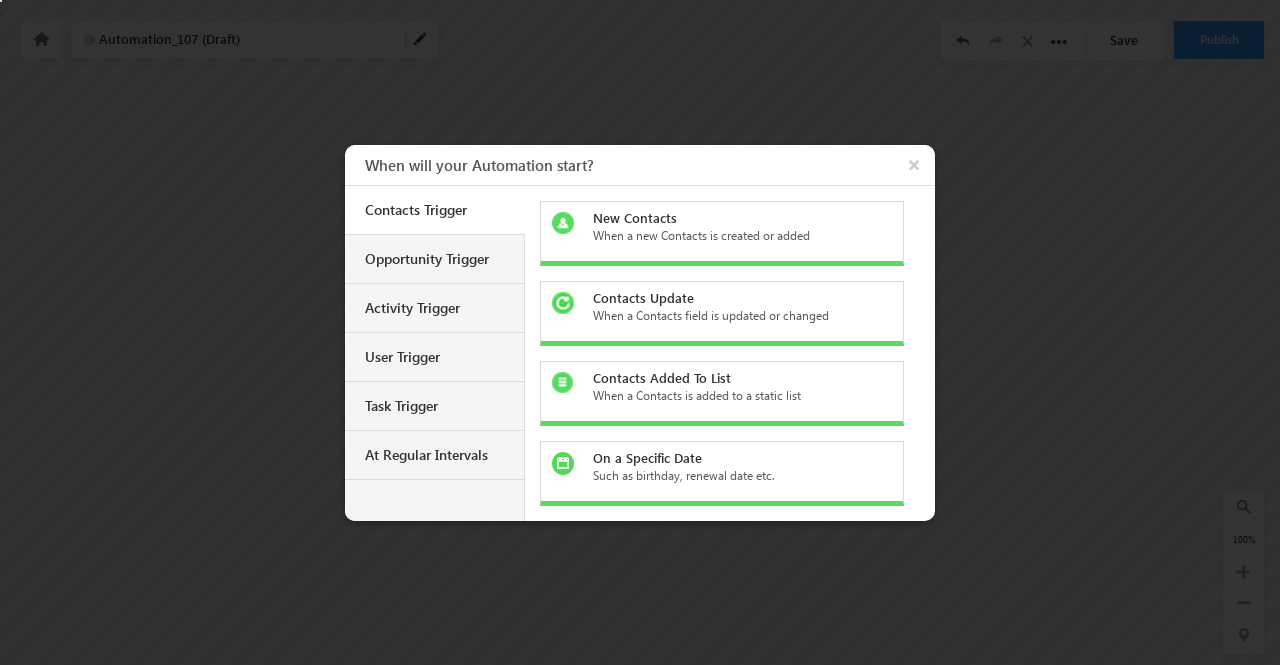 click on "New Contacts
When a new Contacts is created or added" at bounding box center (722, 233) 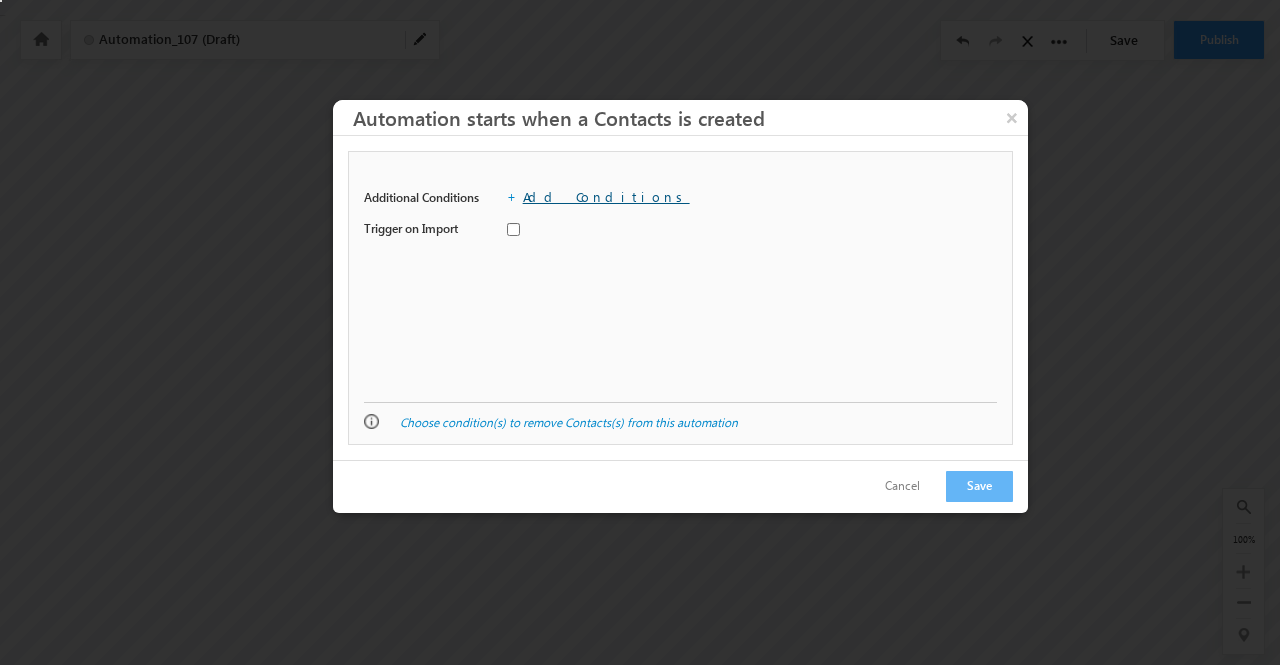 click on "Add Conditions" at bounding box center (606, 196) 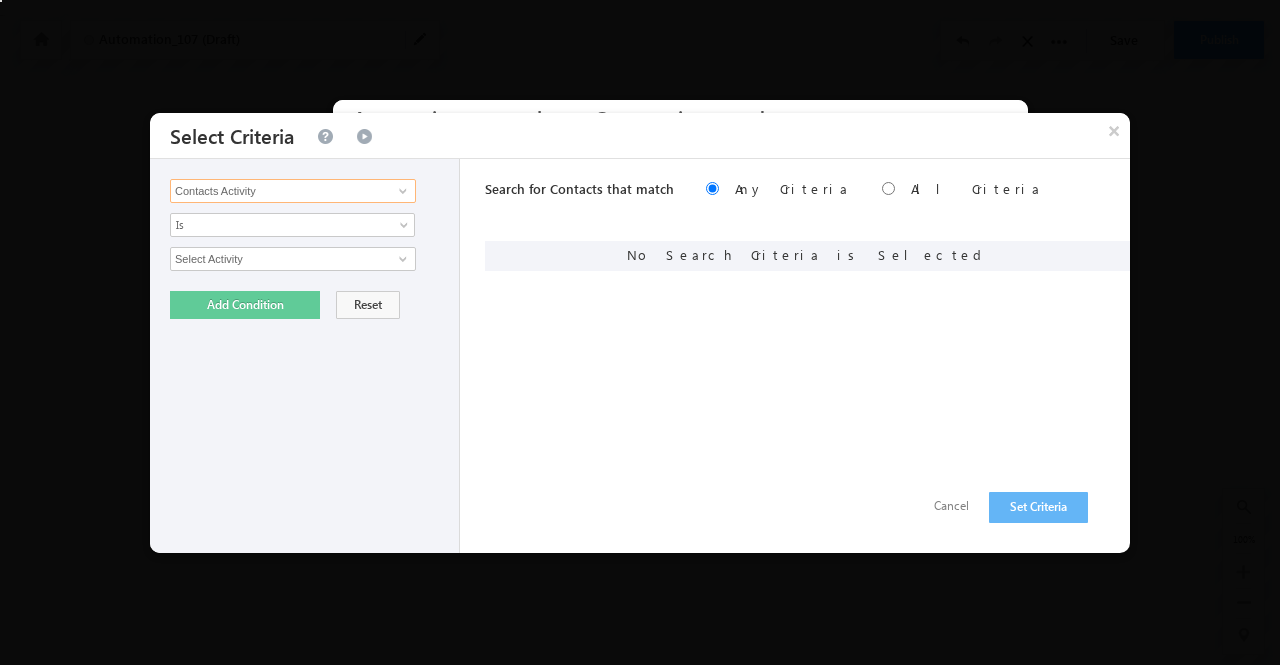 click on "Contacts Activity" at bounding box center (293, 191) 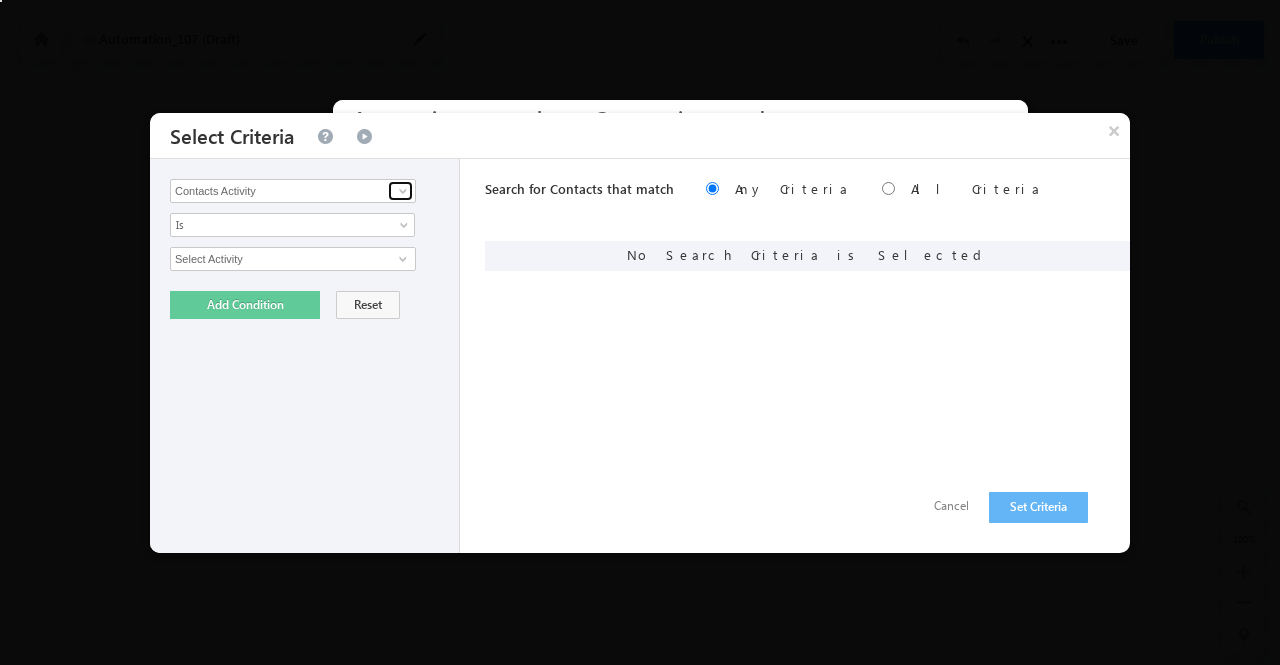 click at bounding box center [403, 191] 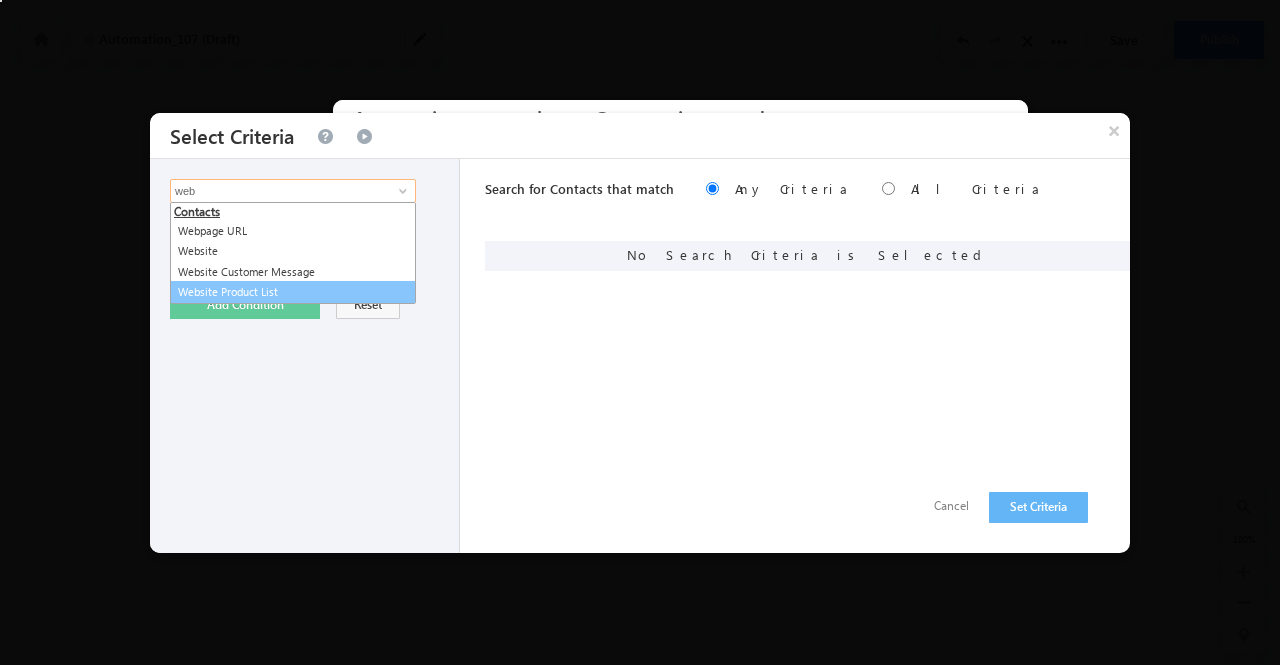 click on "Website Product List" at bounding box center [293, 292] 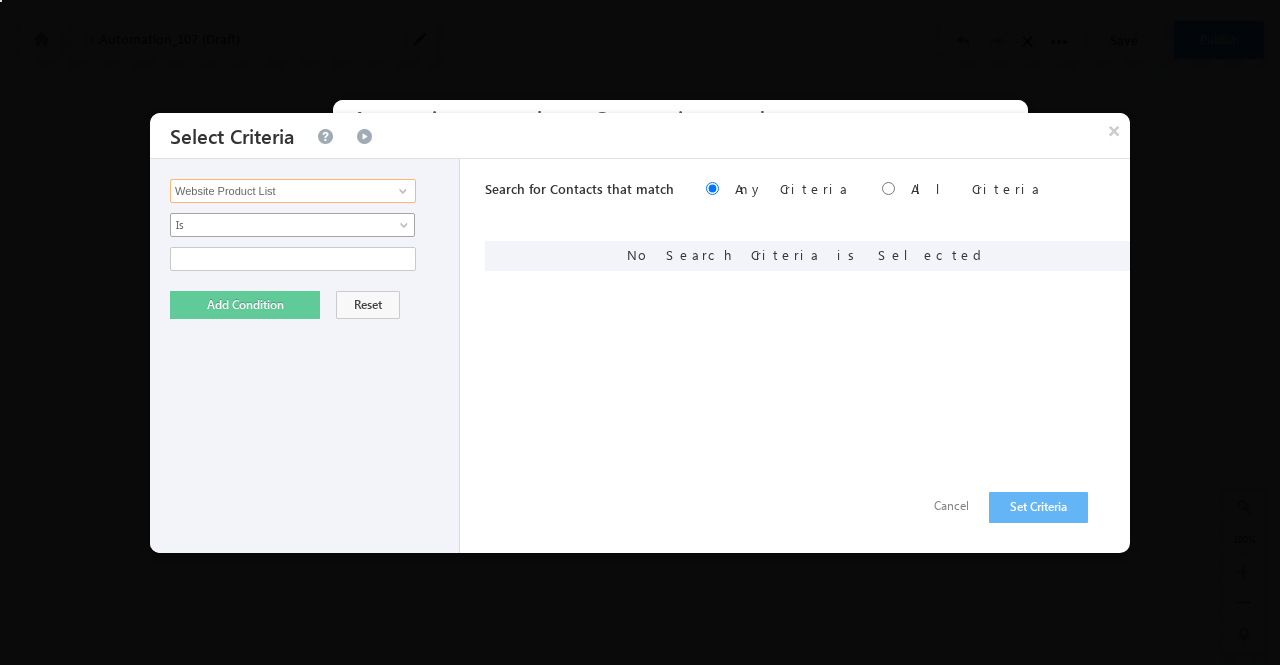 type on "Website Product List" 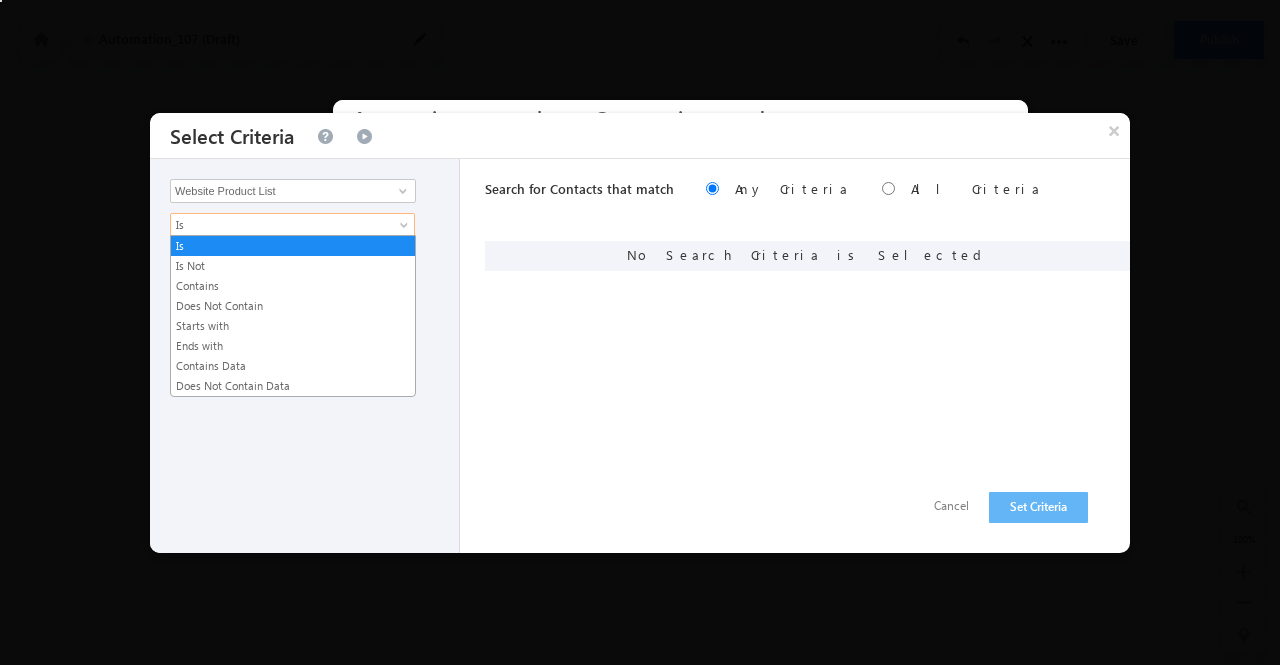 click on "Your session has expired. Please click  here  to login again.
Another user is editing this automation. Please try again later.
New Contacts
When a new Contacts is created or added
Automation_107 (Draft)
: :" at bounding box center (640, 250) 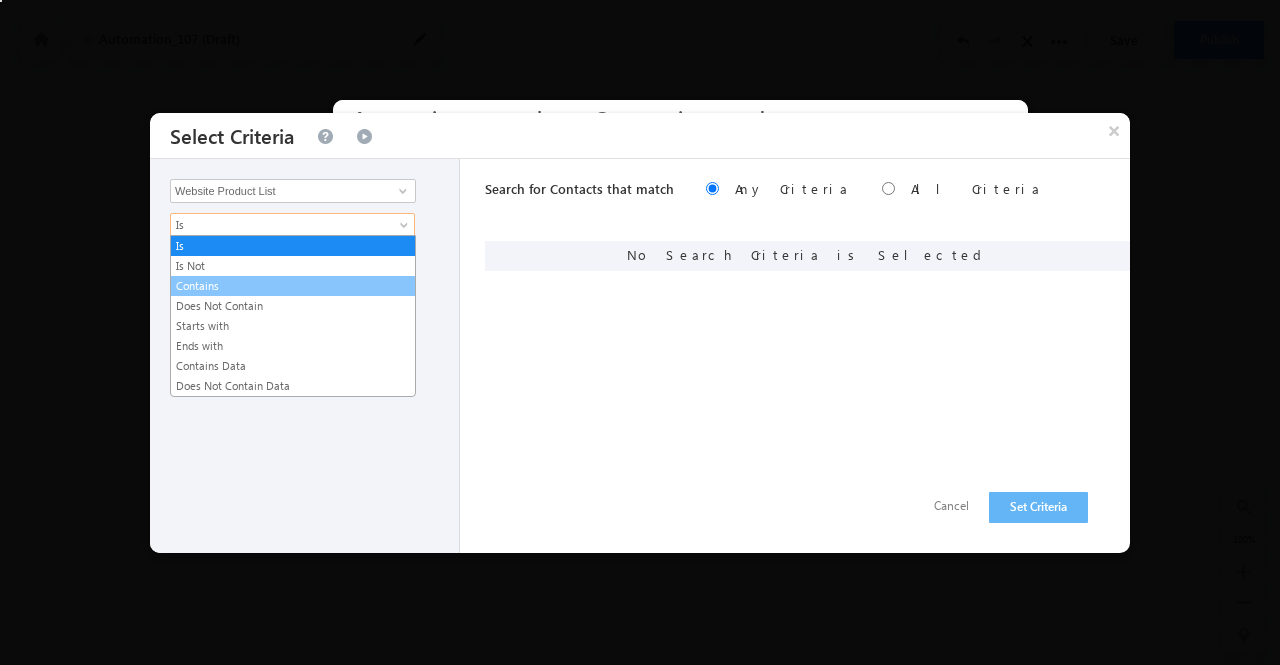 click on "Contains" at bounding box center (293, 286) 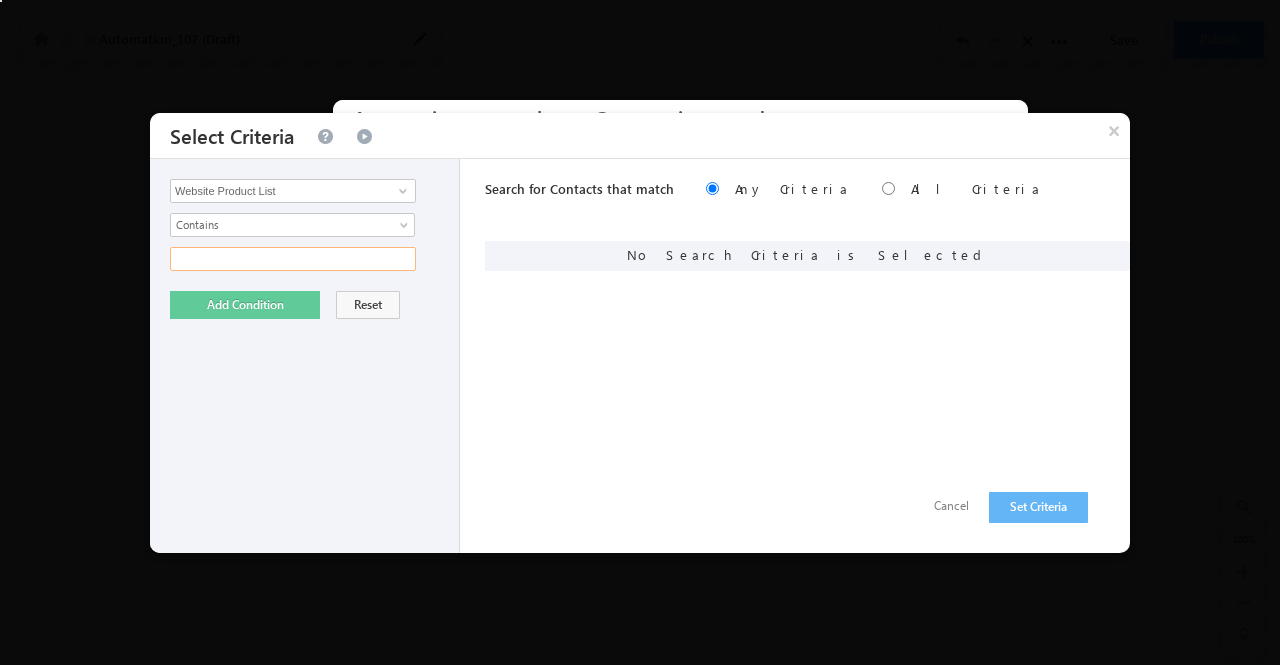 click at bounding box center [293, 259] 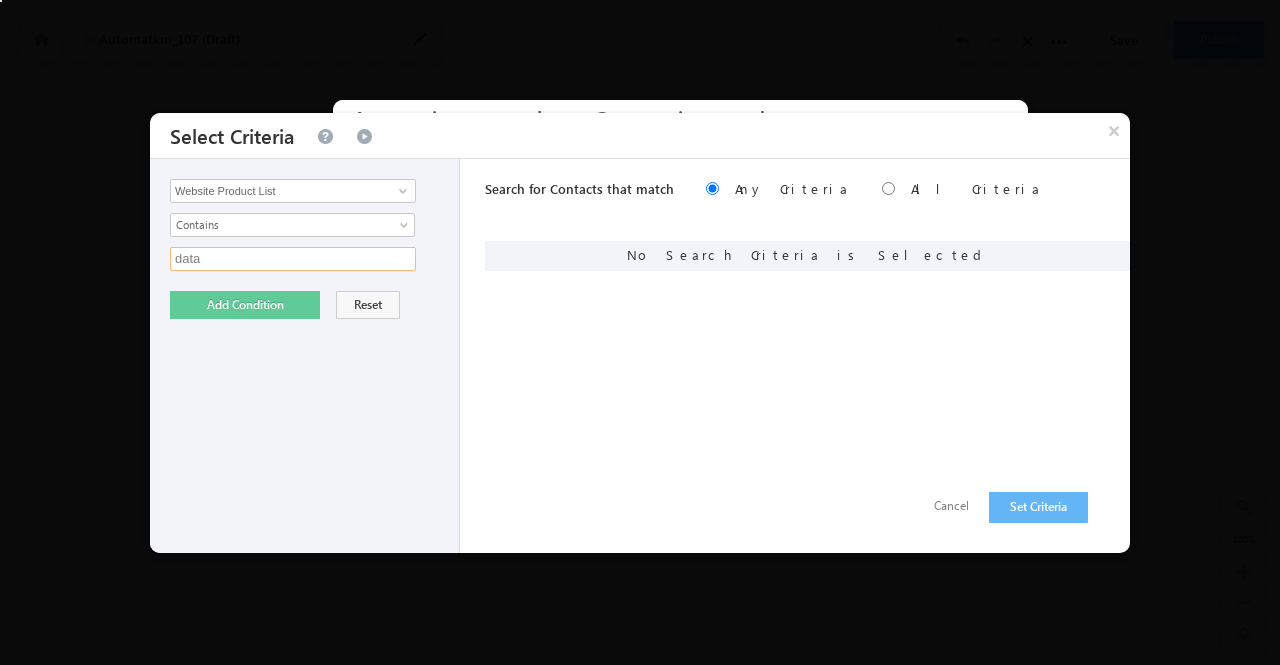 type on "data" 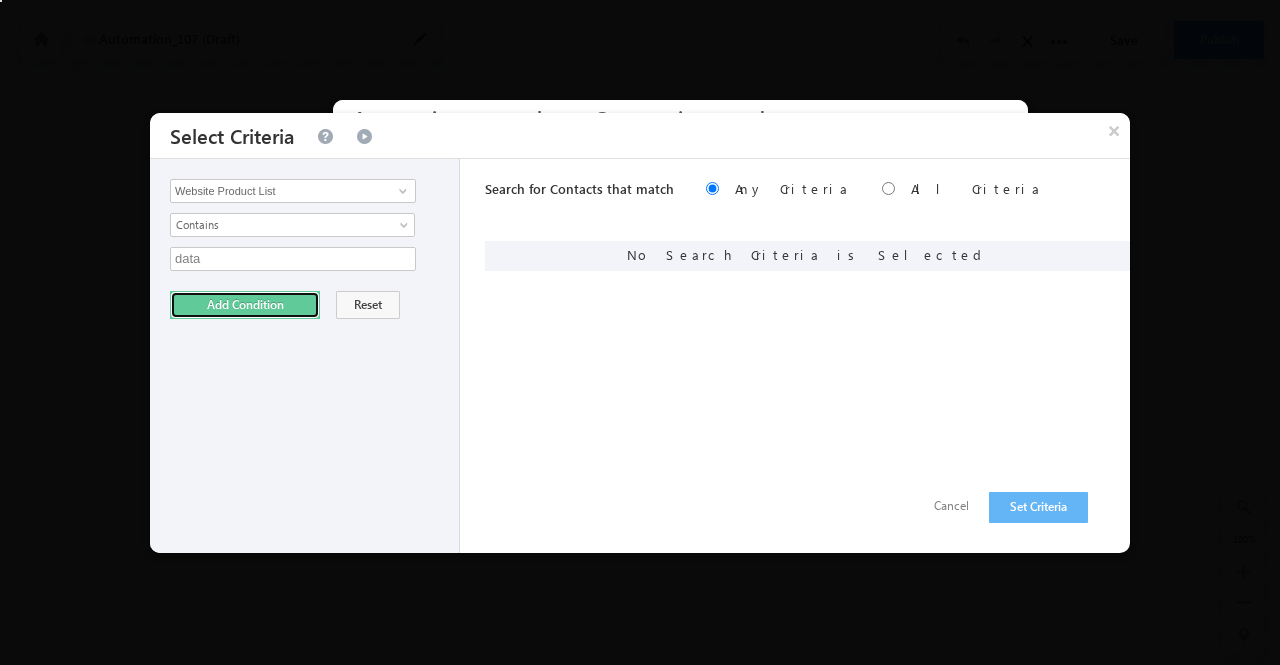 click on "Add Condition" at bounding box center (245, 305) 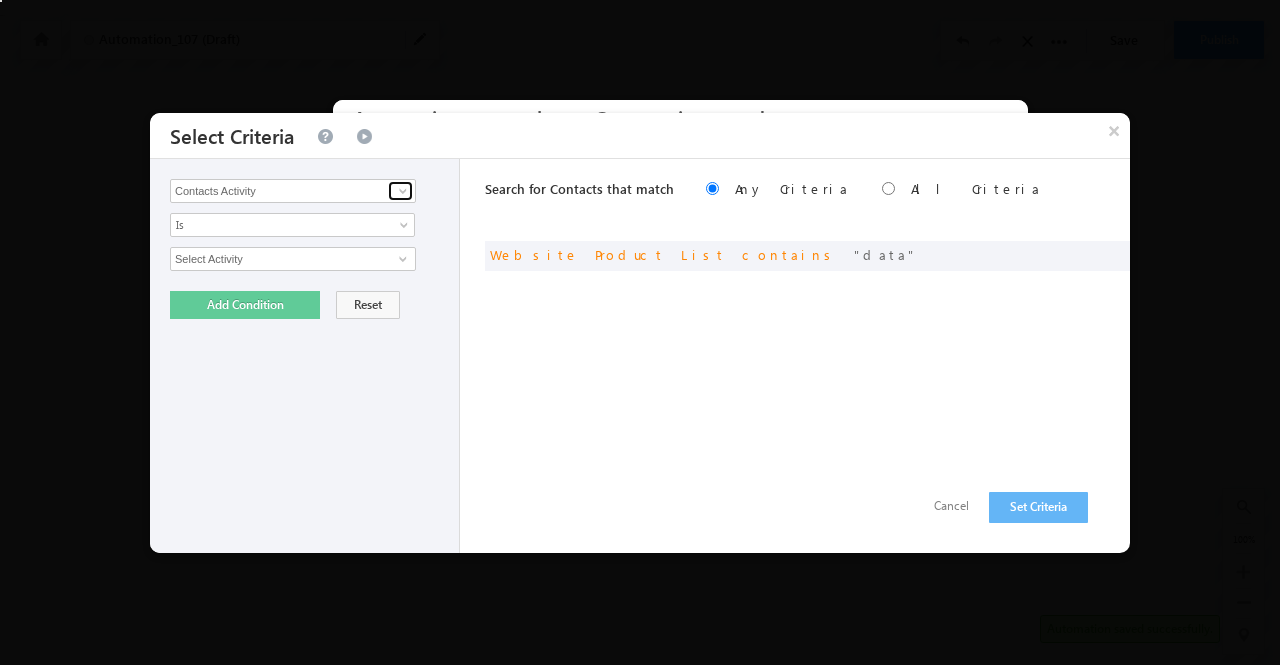 click at bounding box center (403, 191) 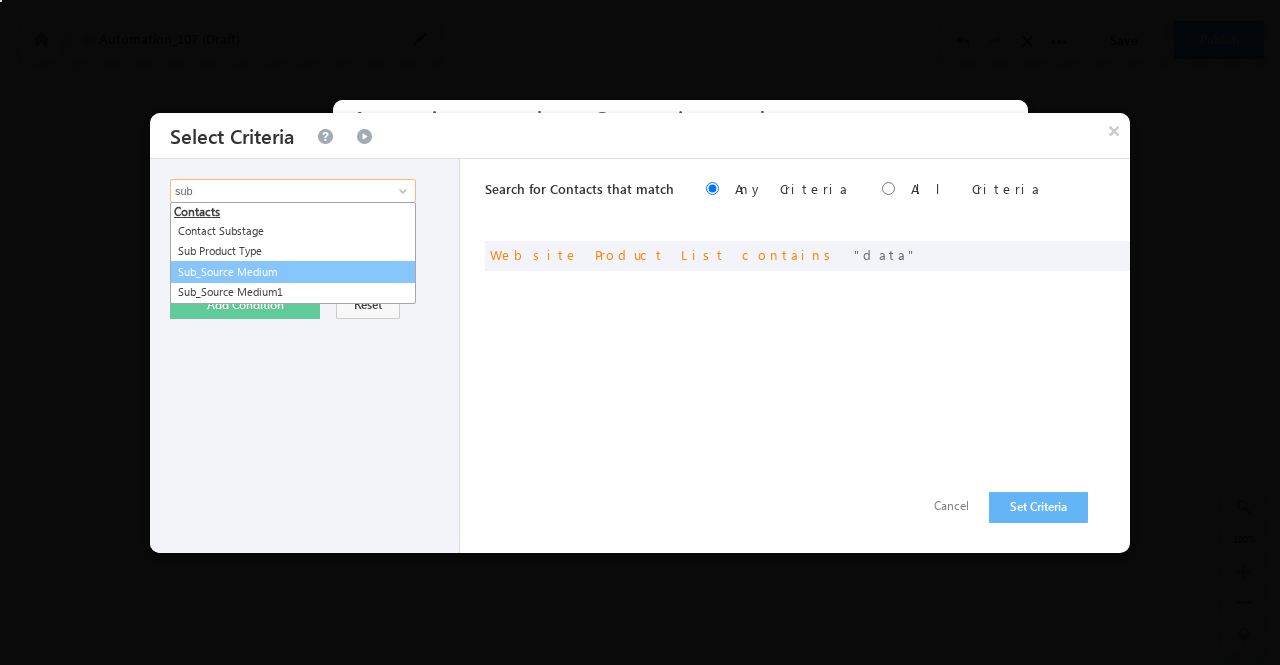 click on "Sub_Source Medium" at bounding box center (293, 272) 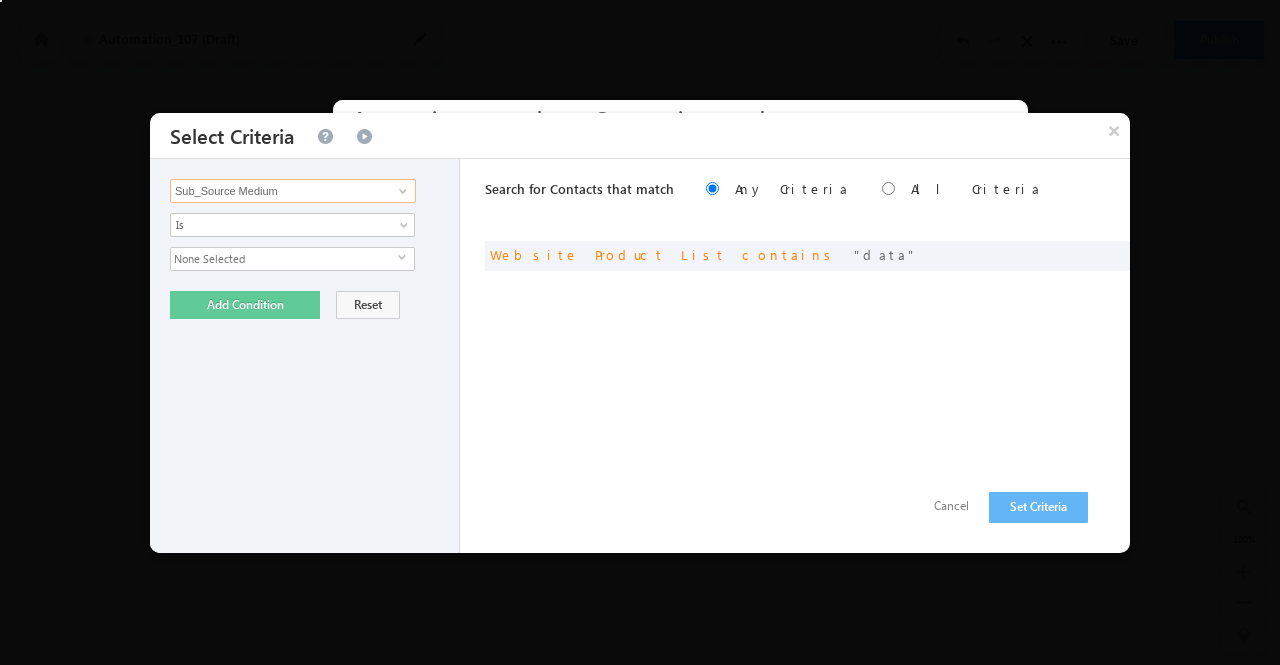 type on "Sub_Source Medium" 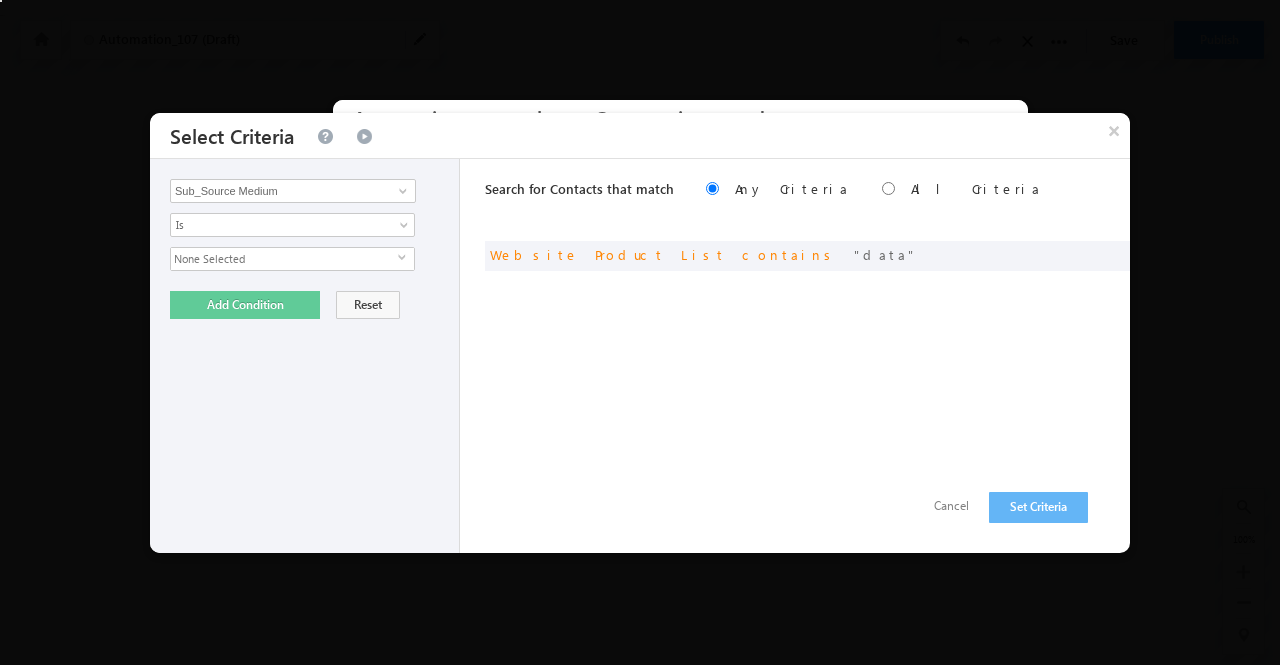 click on "None Selected" at bounding box center [284, 259] 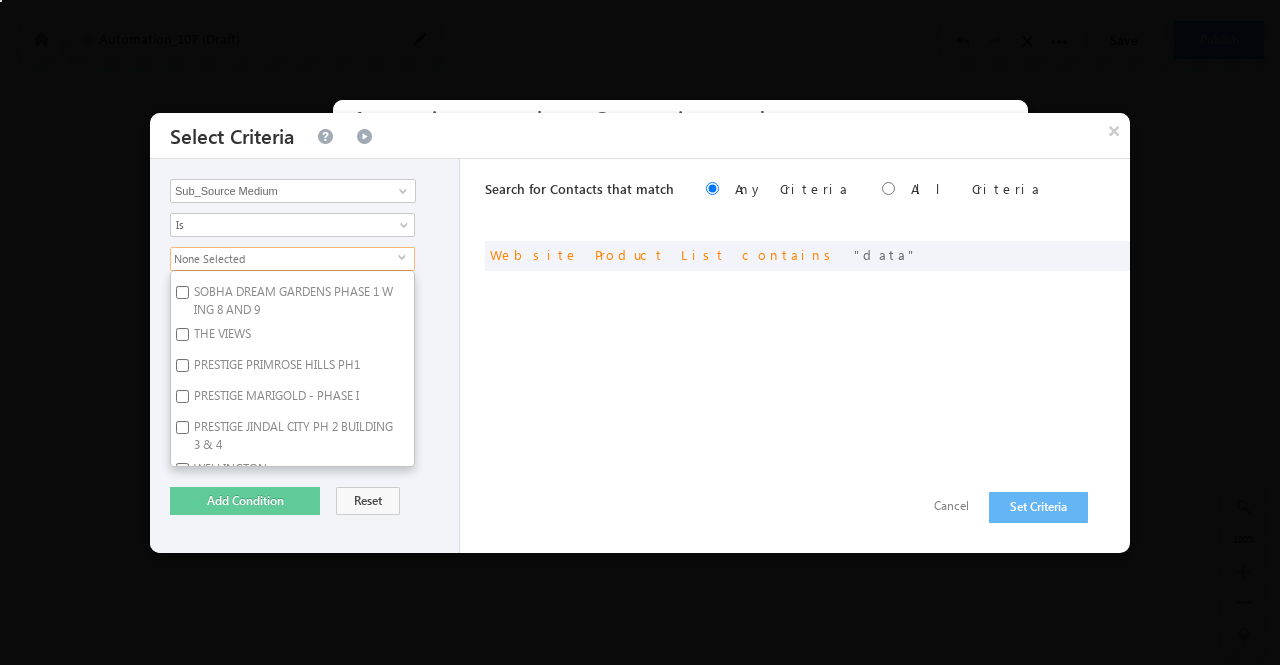 scroll, scrollTop: 14373, scrollLeft: 0, axis: vertical 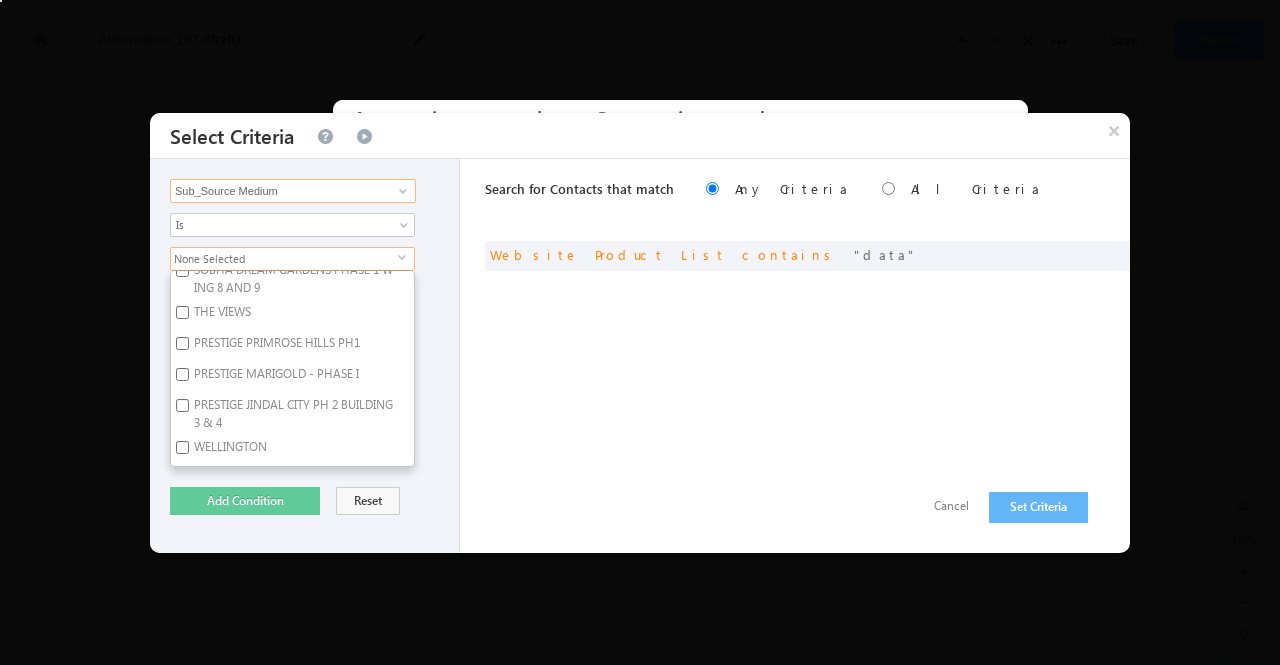 click on "Sub_Source Medium" at bounding box center (293, 191) 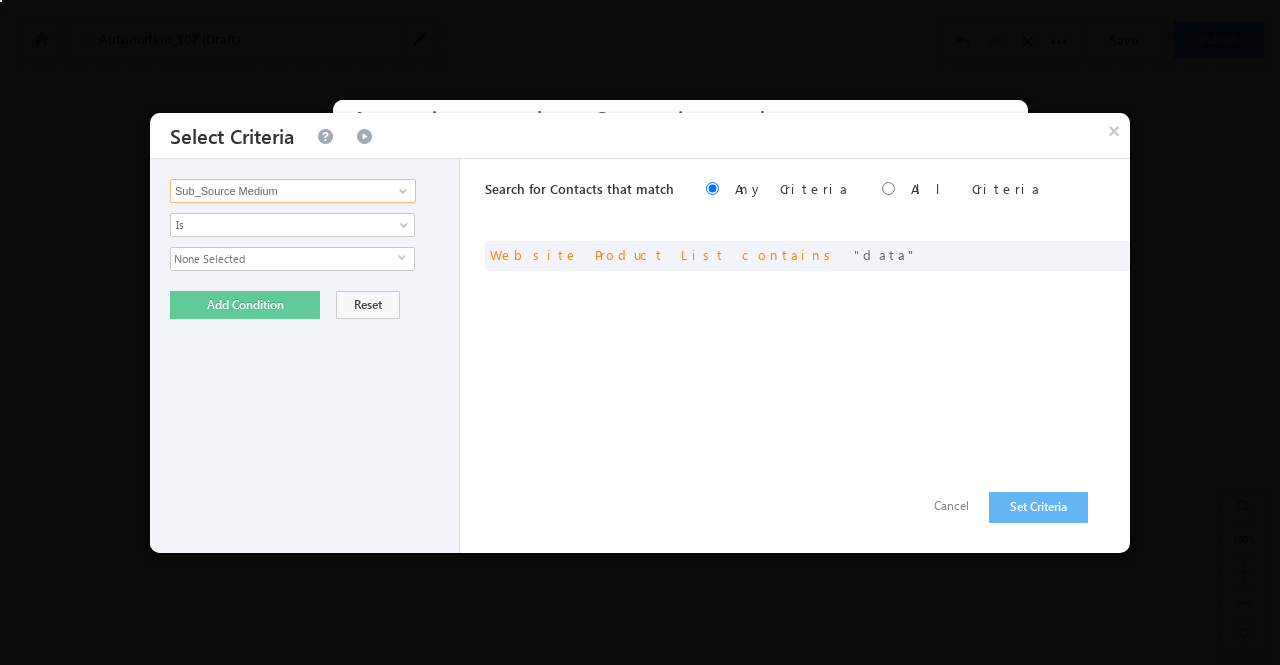 click on "Sub_Source Medium" at bounding box center (293, 191) 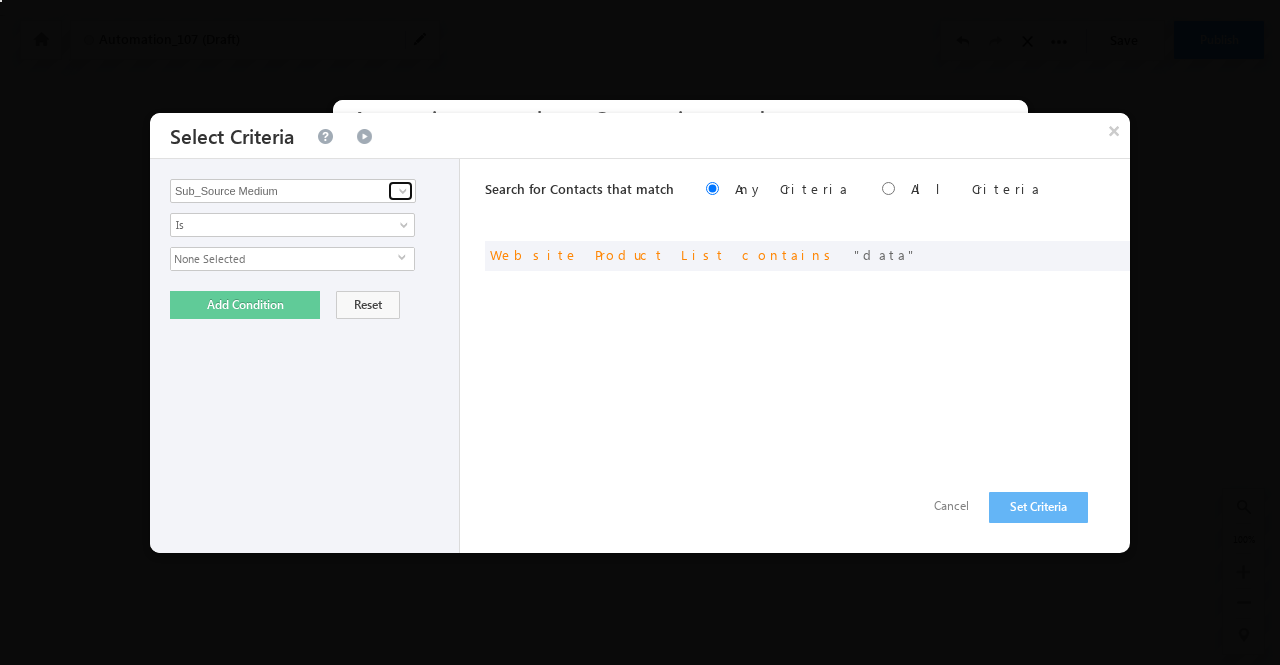 click at bounding box center [403, 191] 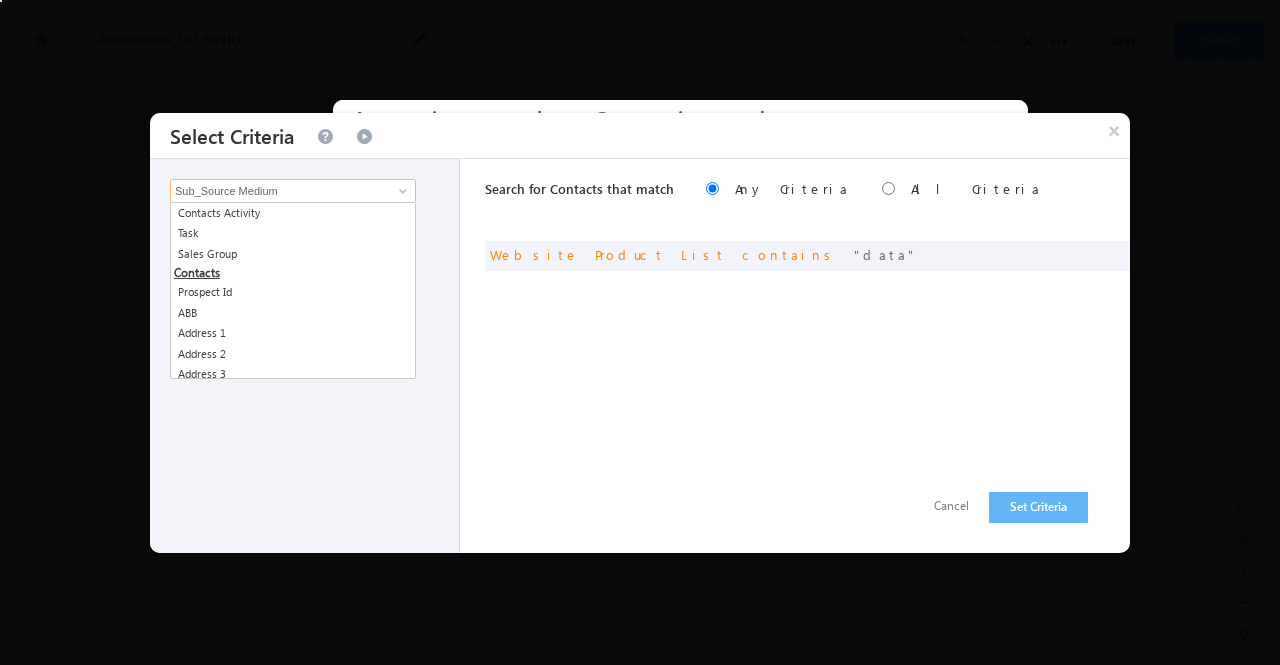 click on "Sub_Source Medium" at bounding box center (293, 191) 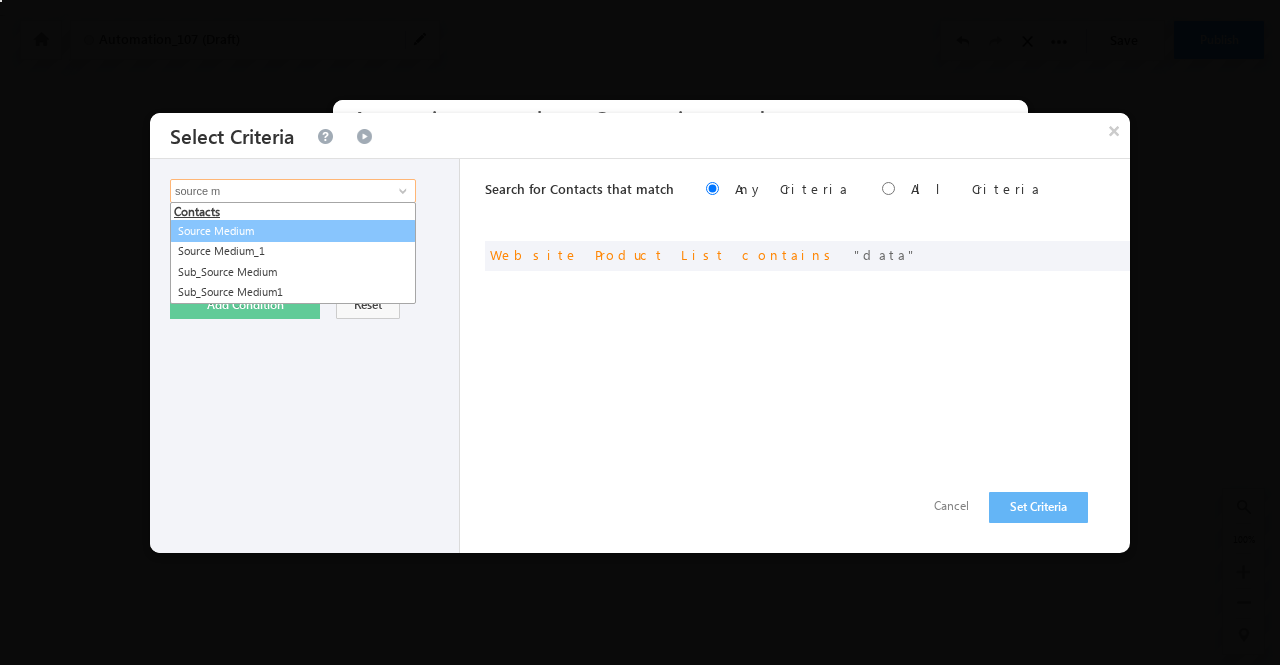 click on "Source Medium" at bounding box center [293, 231] 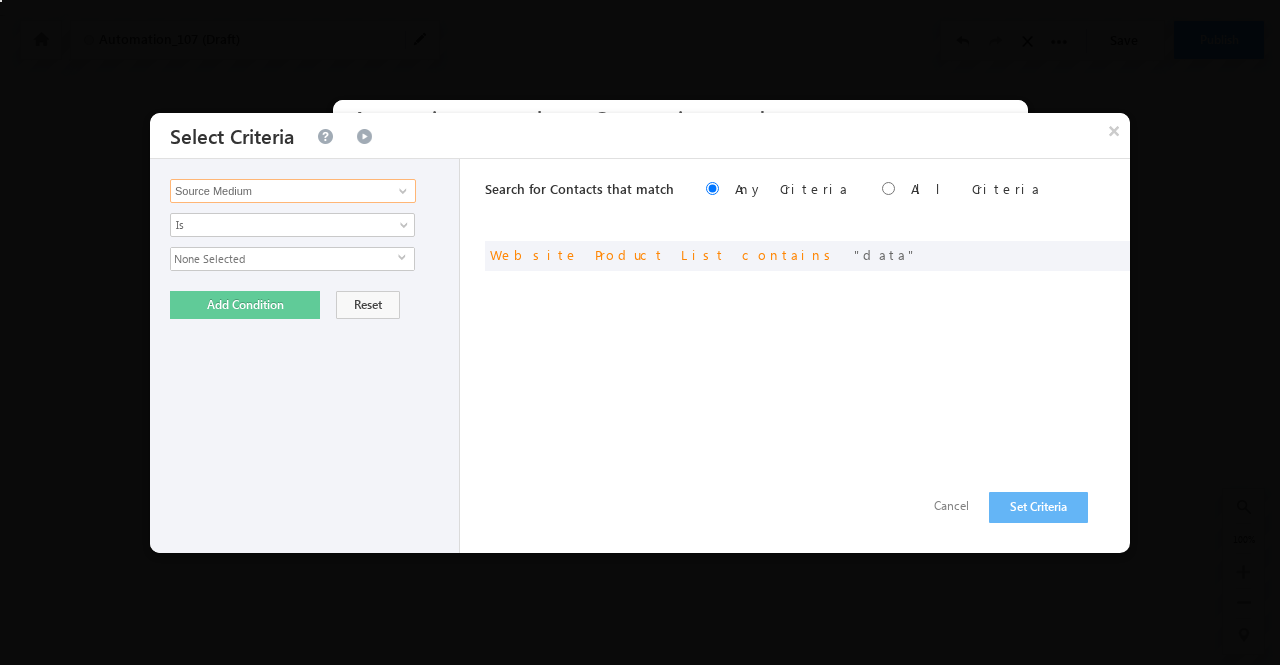 type on "Source Medium" 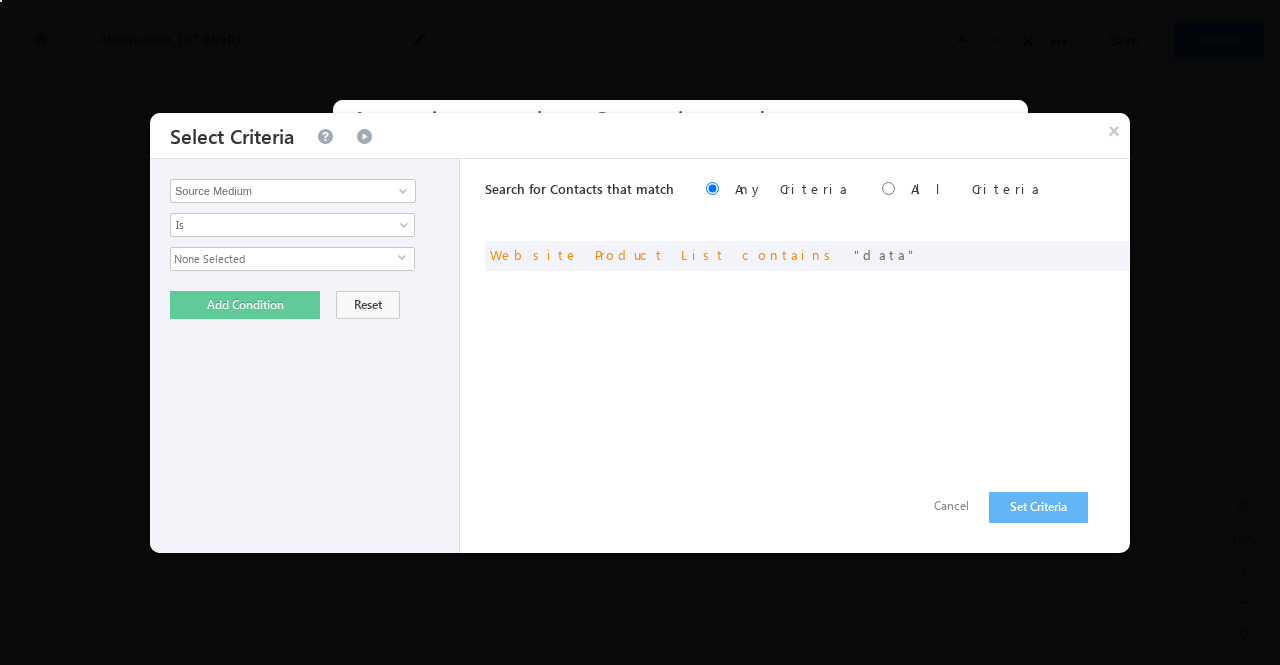 click on "None Selected" at bounding box center [284, 259] 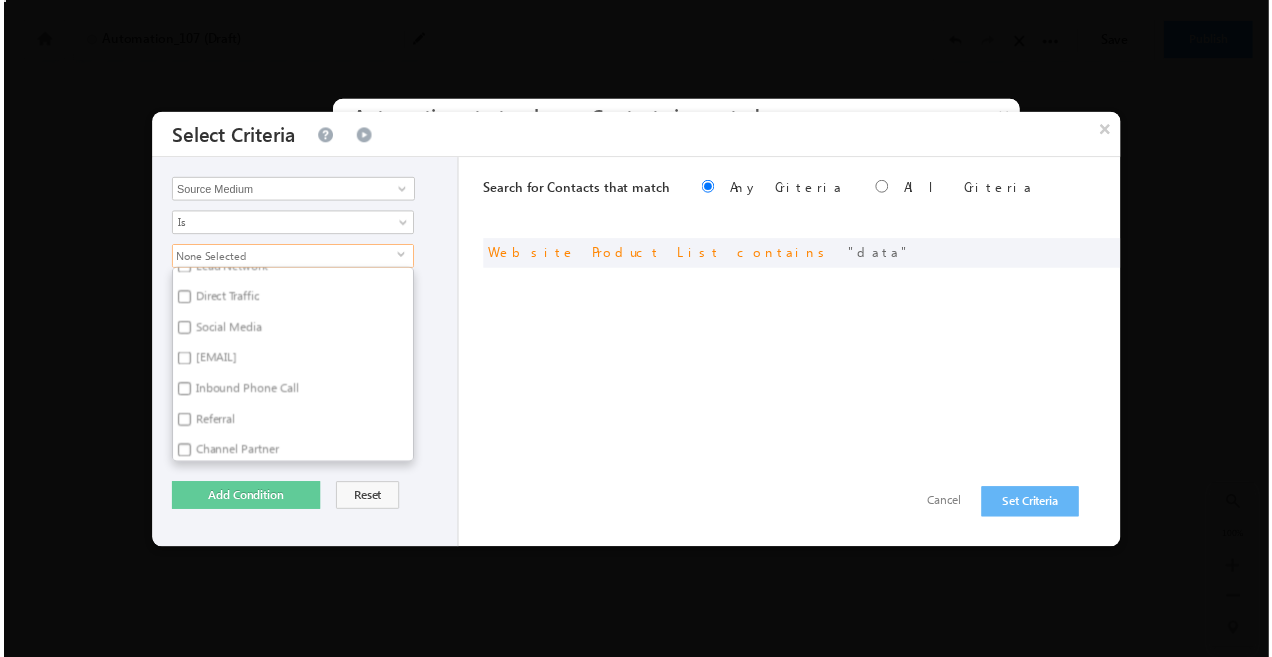 scroll, scrollTop: 210, scrollLeft: 0, axis: vertical 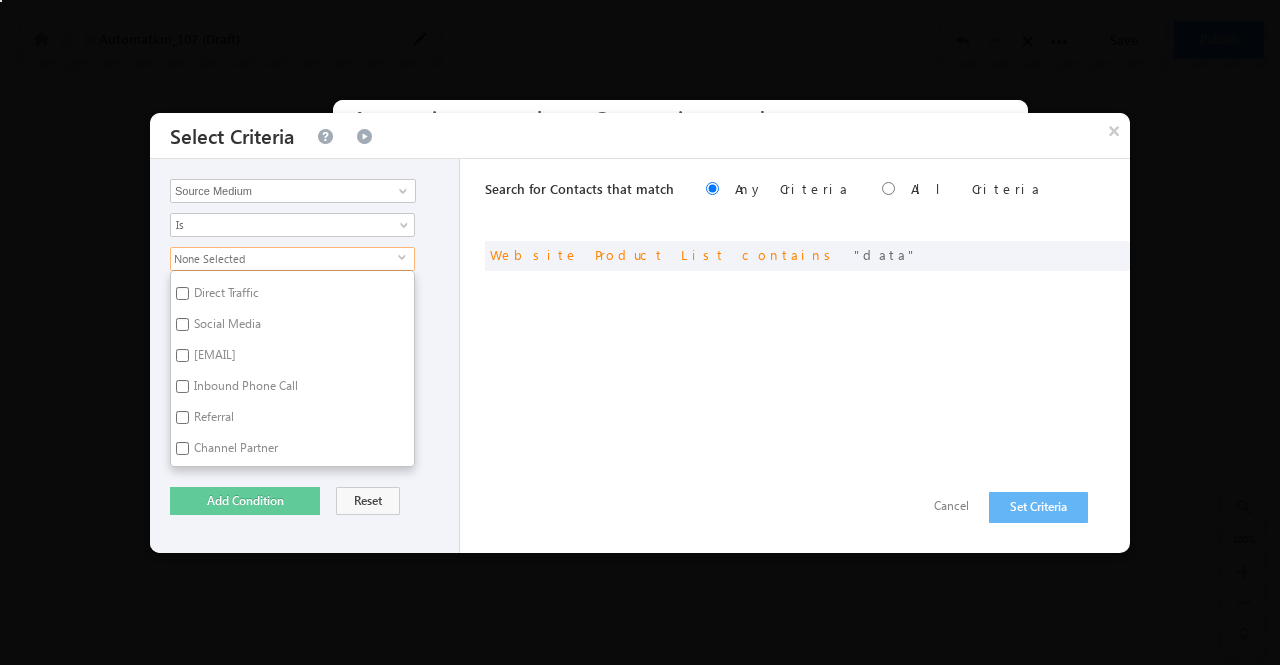 click on "[EMAIL]" at bounding box center (213, 358) 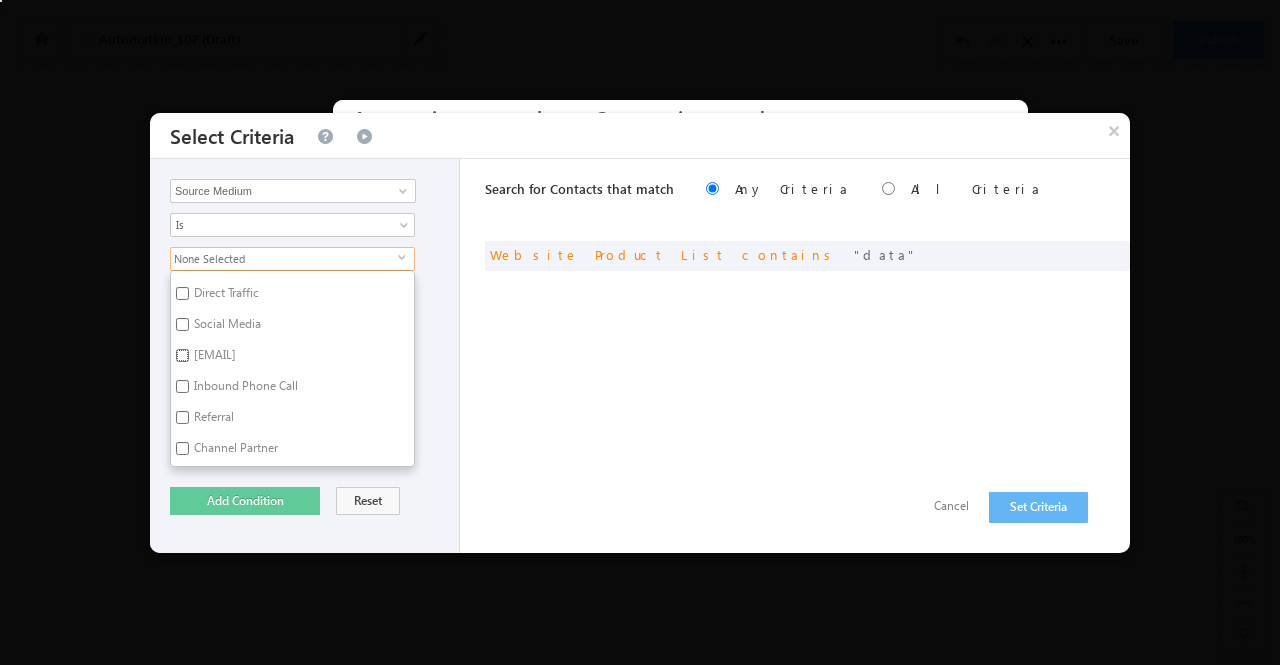 click on "[EMAIL]" at bounding box center [182, 355] 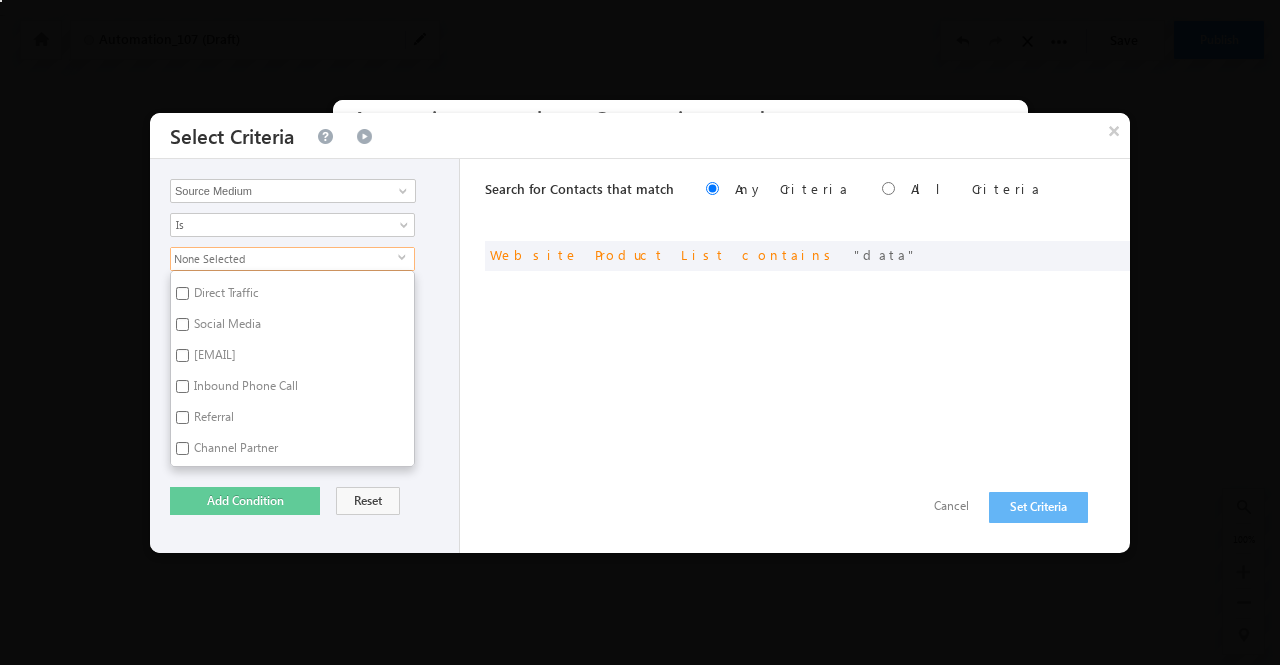 checkbox on "true" 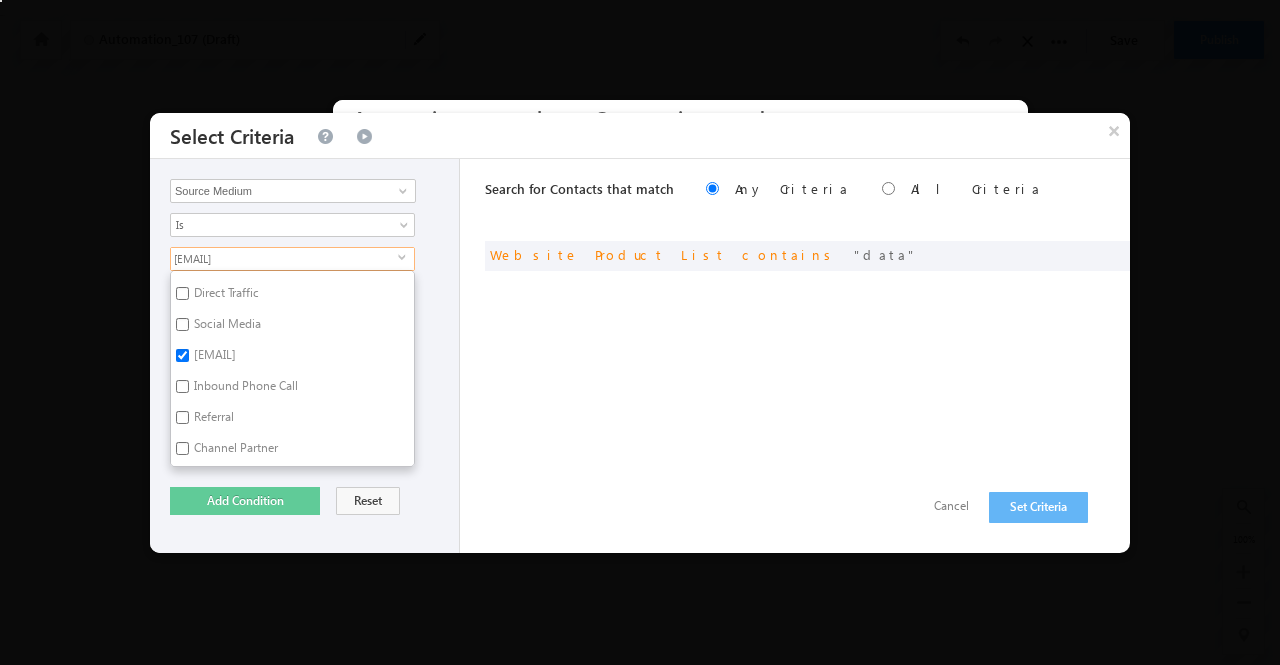 click on "Co applicant 2 Relation" at bounding box center [305, 356] 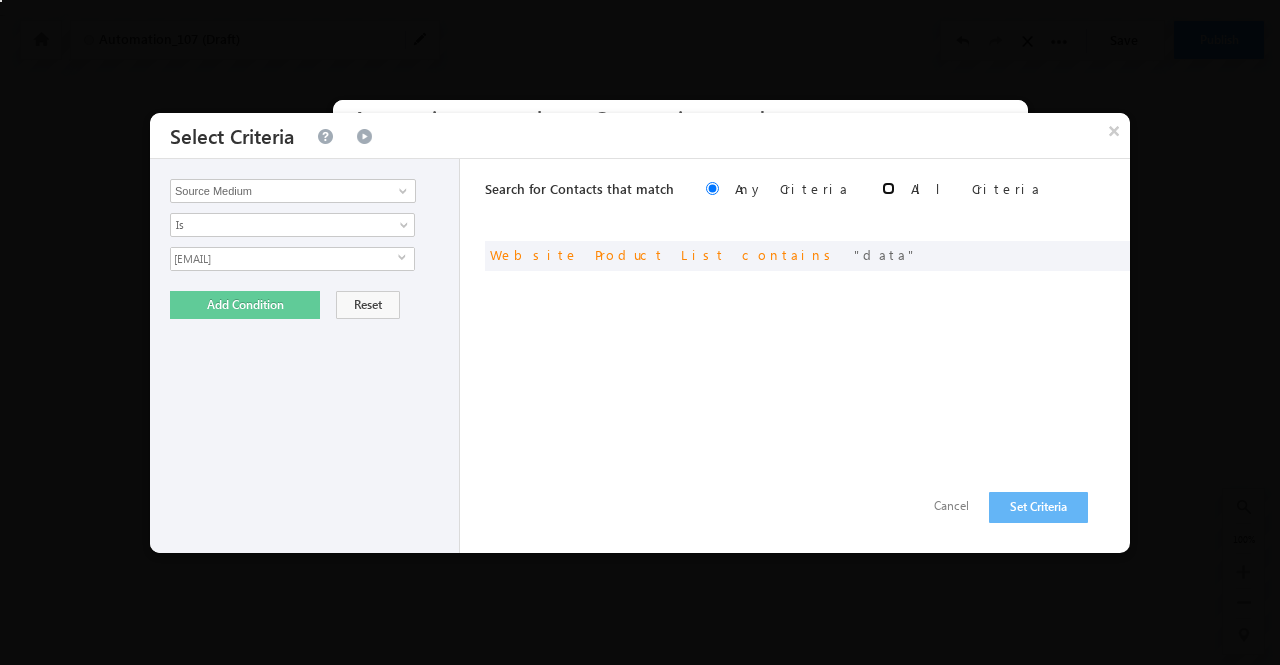click at bounding box center [888, 188] 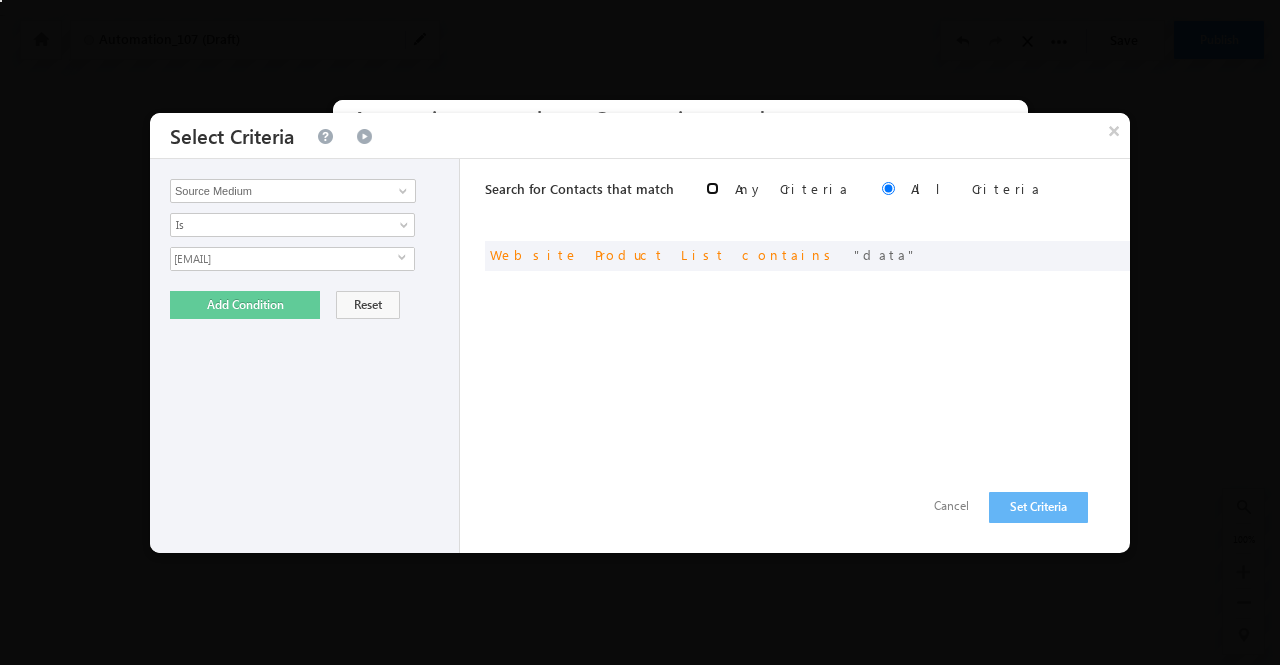 click at bounding box center (712, 188) 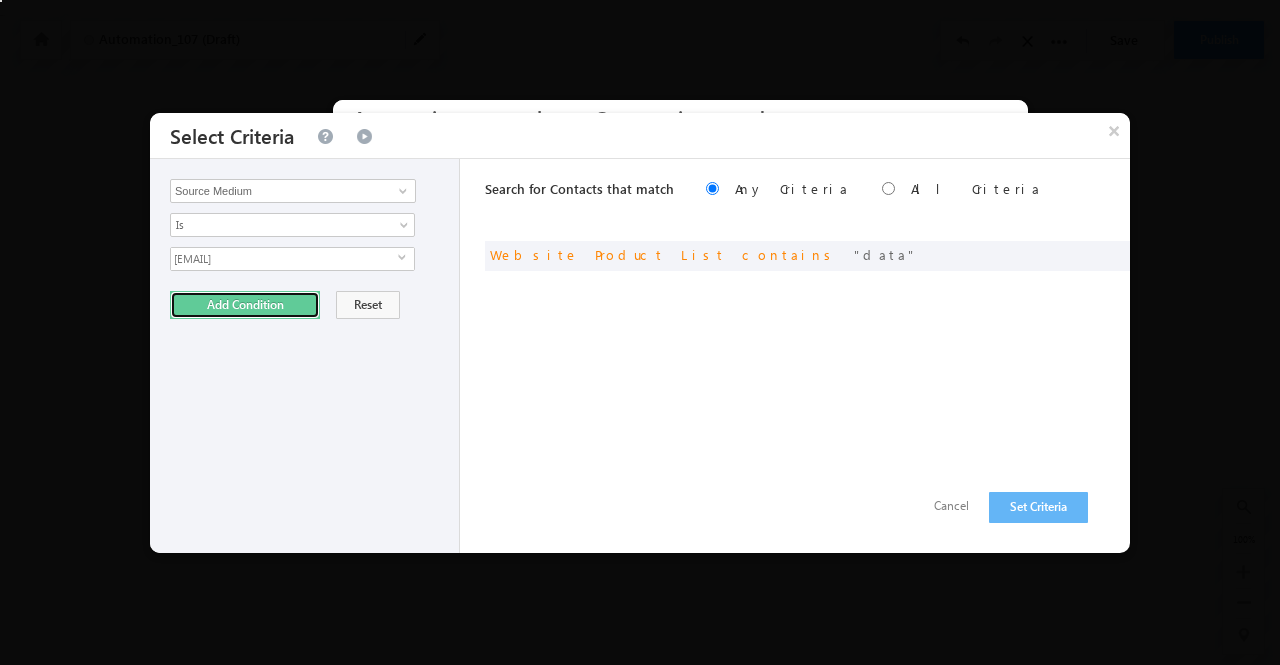 click on "Add Condition" at bounding box center (245, 305) 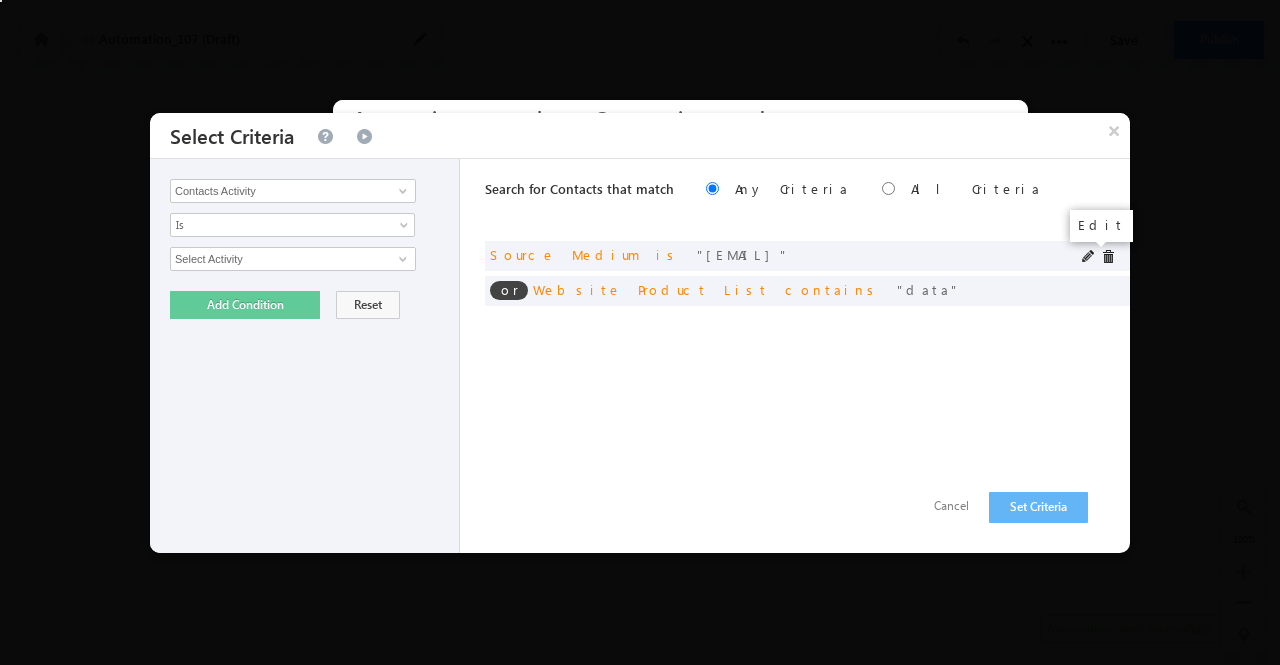 click at bounding box center [1089, 257] 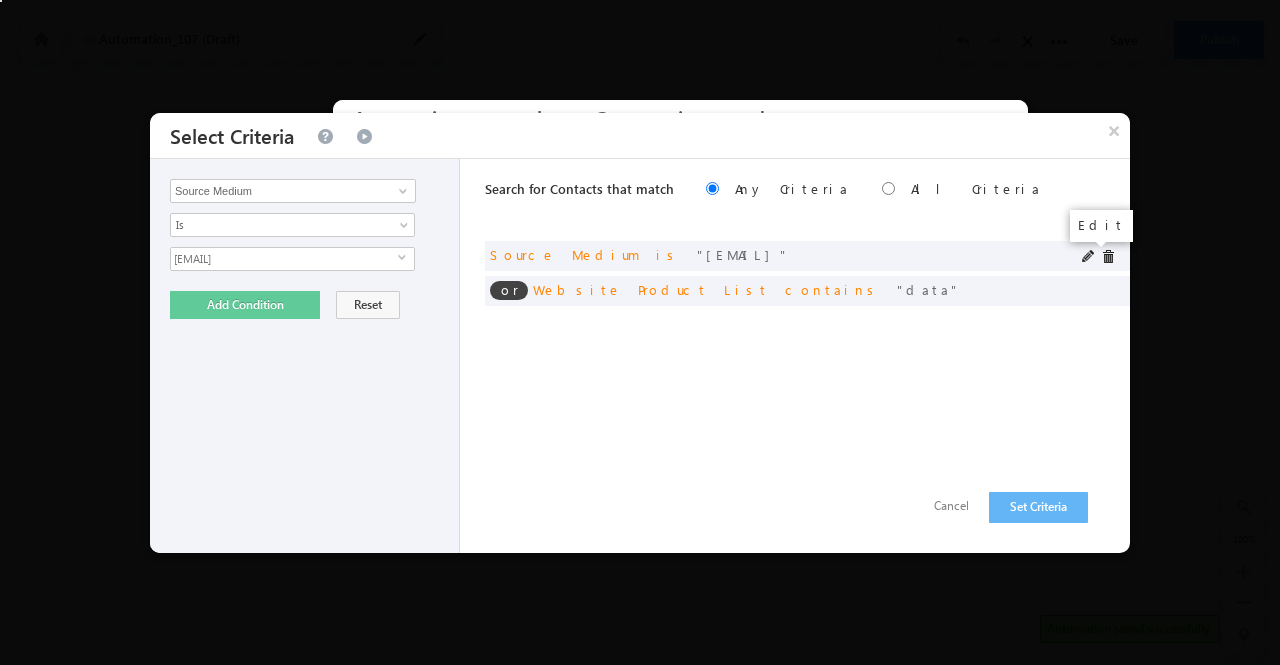 click at bounding box center [1089, 257] 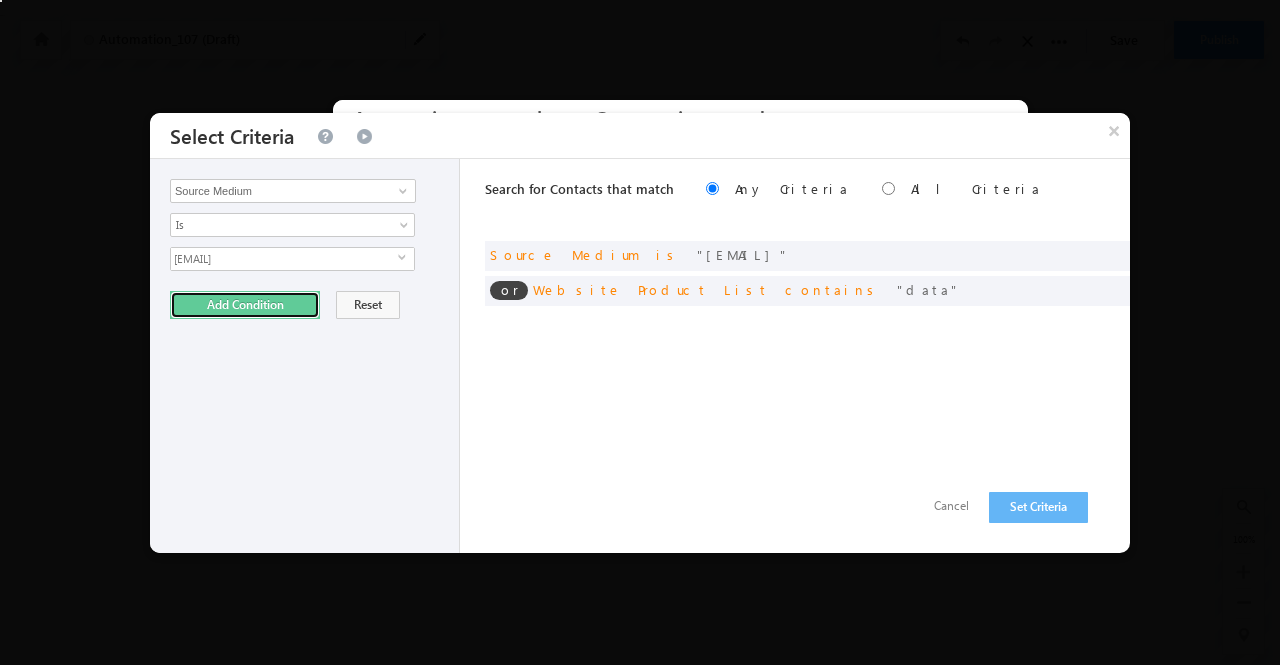 drag, startPoint x: 281, startPoint y: 297, endPoint x: 403, endPoint y: 191, distance: 161.61684 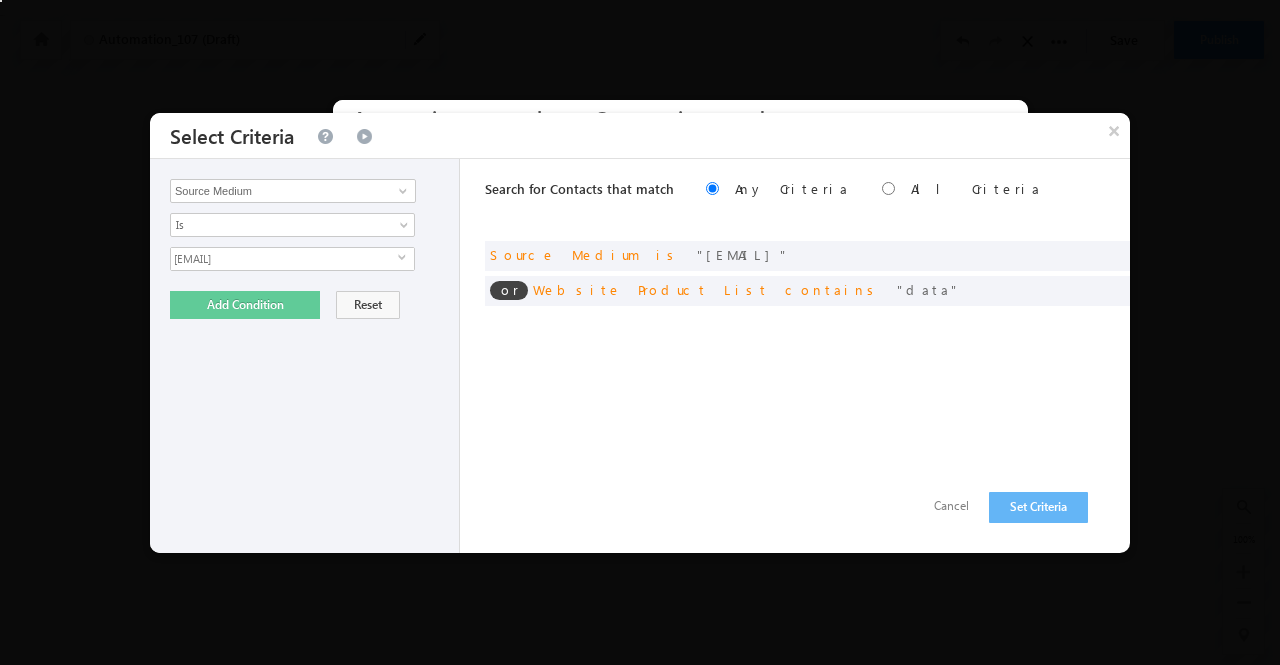 click on "Co applicant 2 Relation" at bounding box center [305, 356] 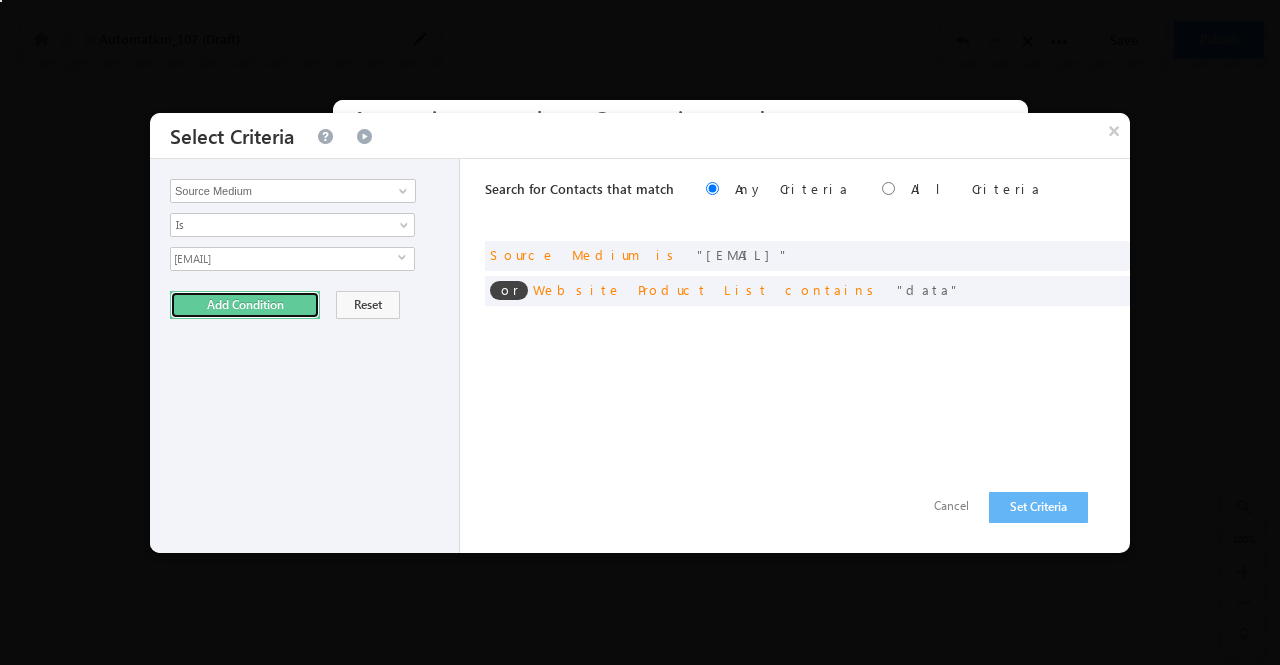 click on "Add Condition" at bounding box center (245, 305) 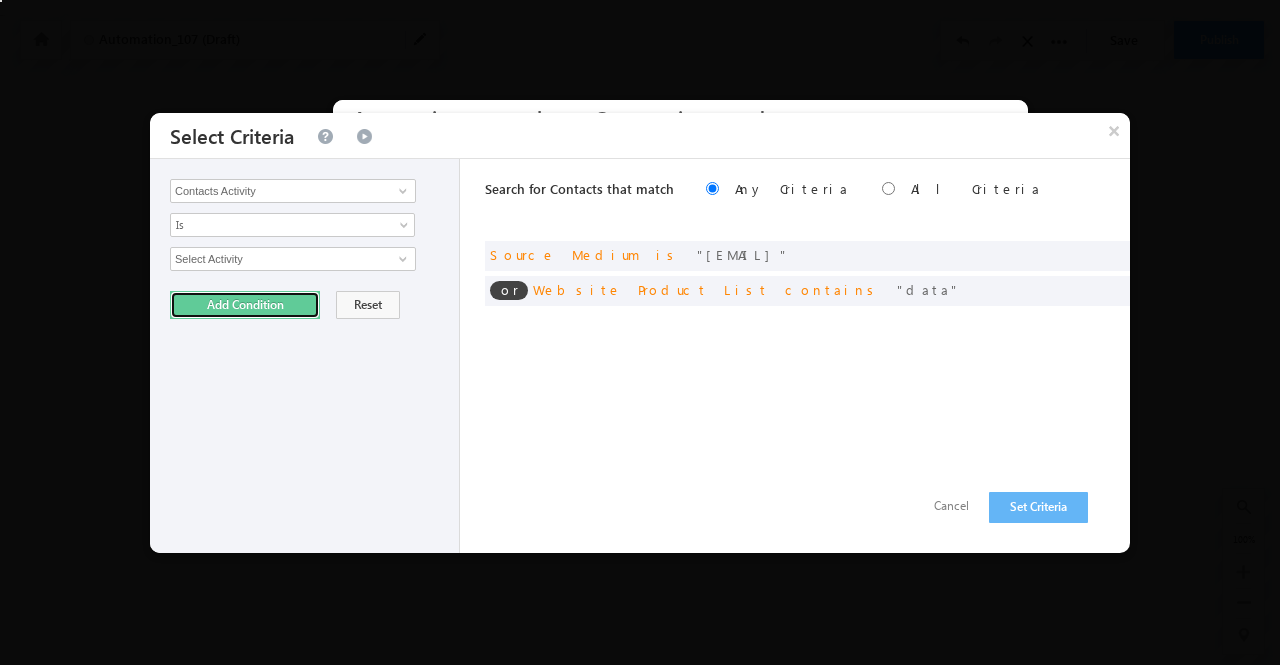 click on "Add Condition" at bounding box center (245, 305) 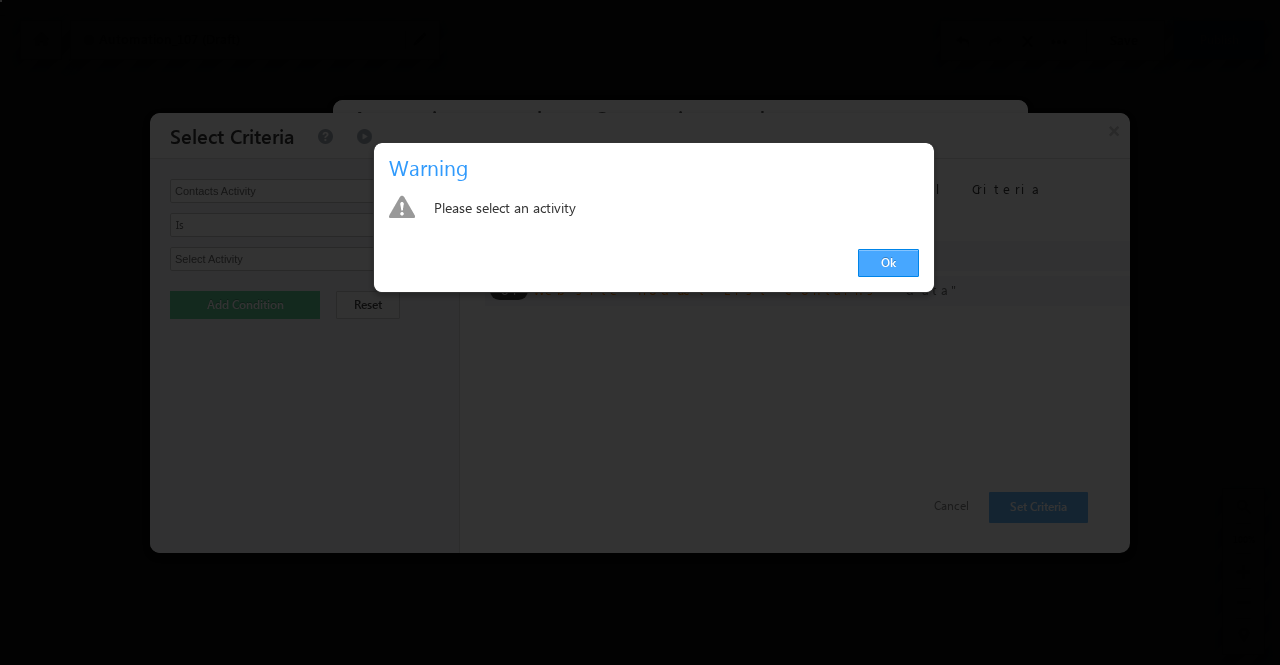 click on "Ok" at bounding box center [888, 263] 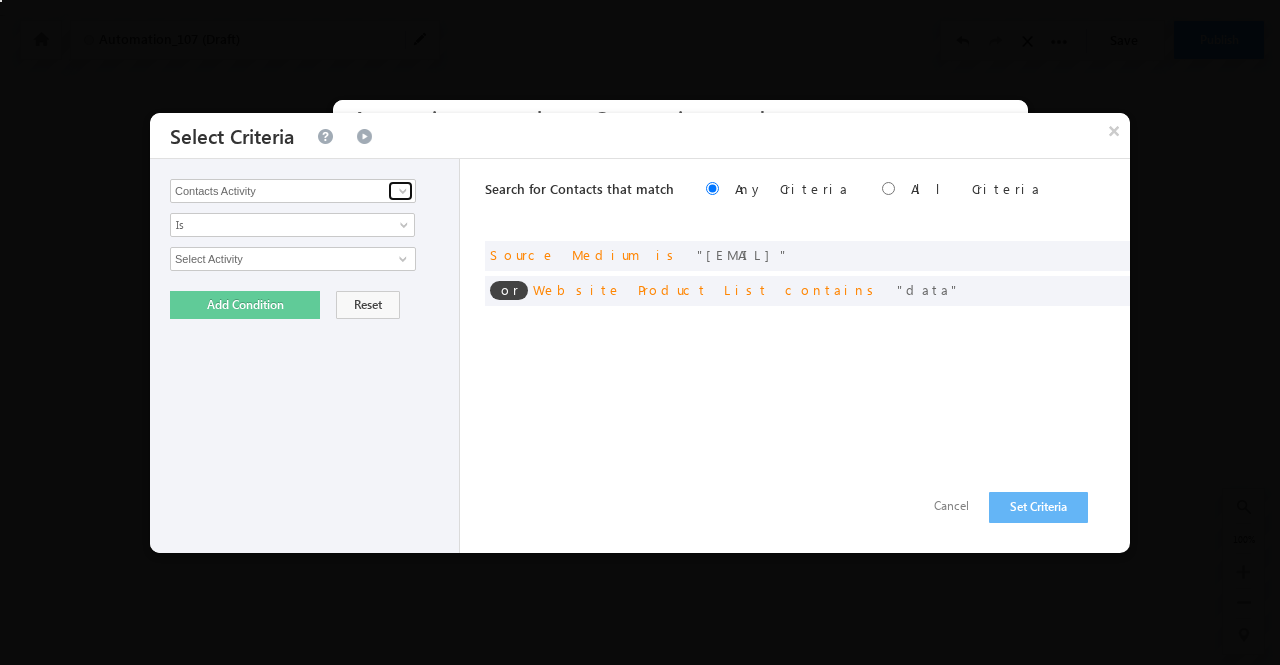 click at bounding box center (400, 191) 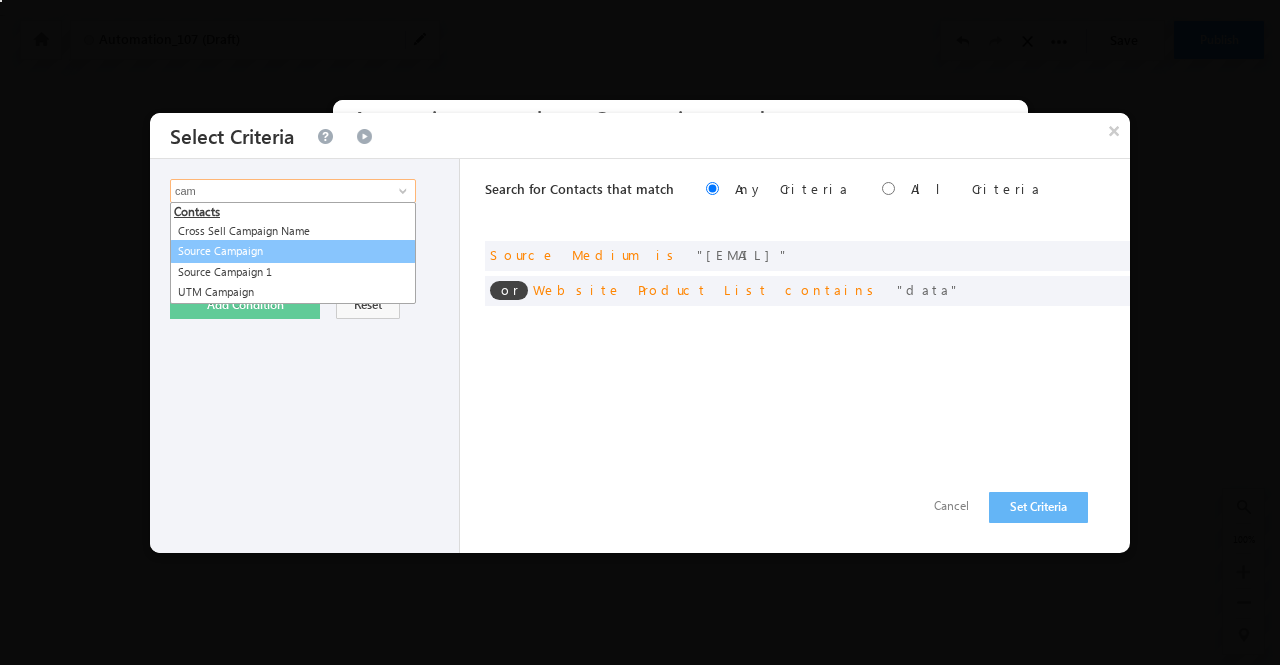 click on "Source Campaign" at bounding box center [293, 251] 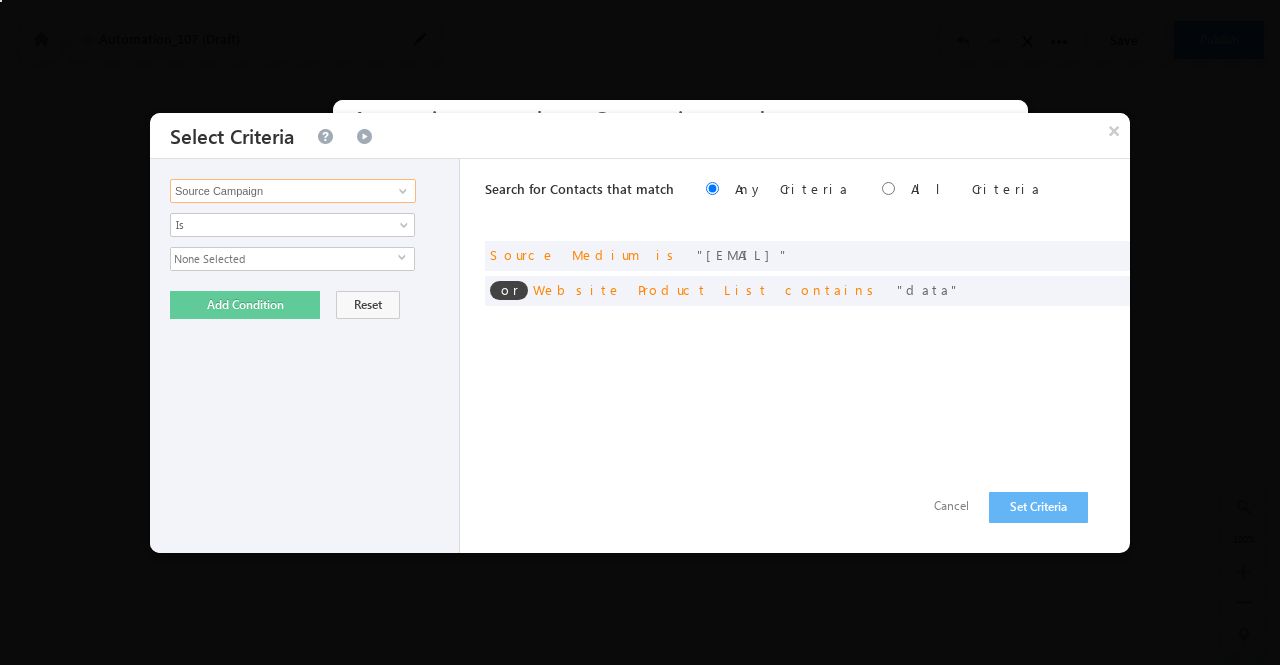 type on "Source Campaign" 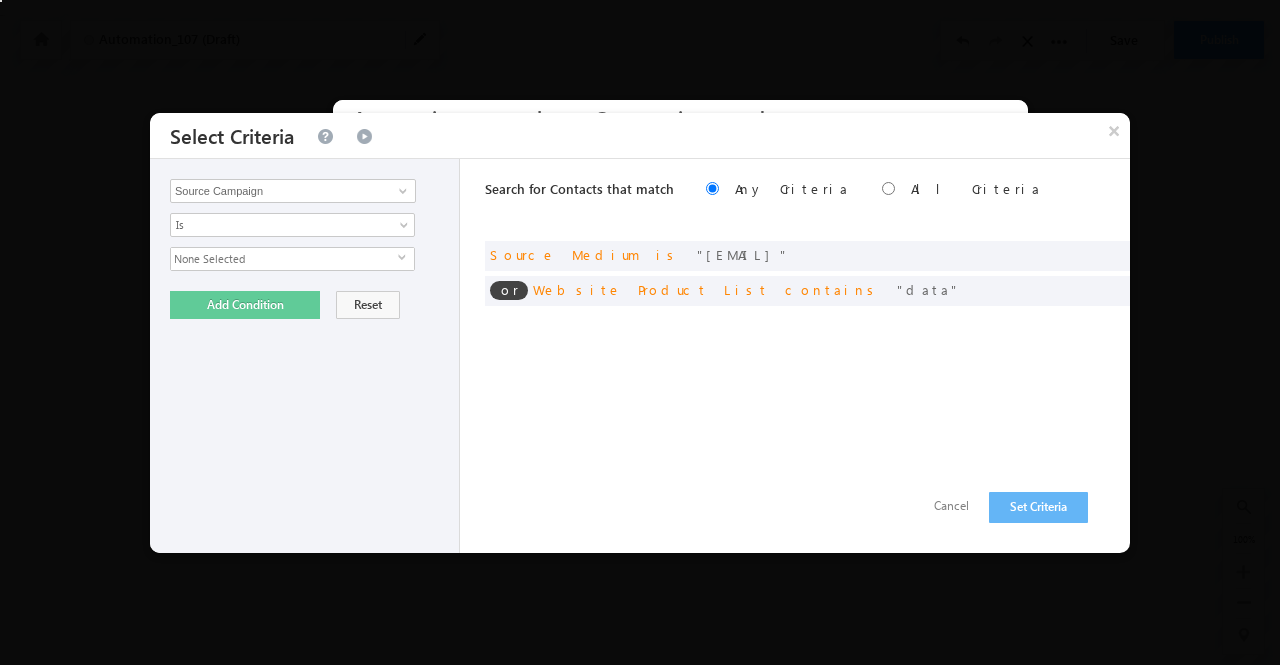 click on "None Selected" at bounding box center (284, 259) 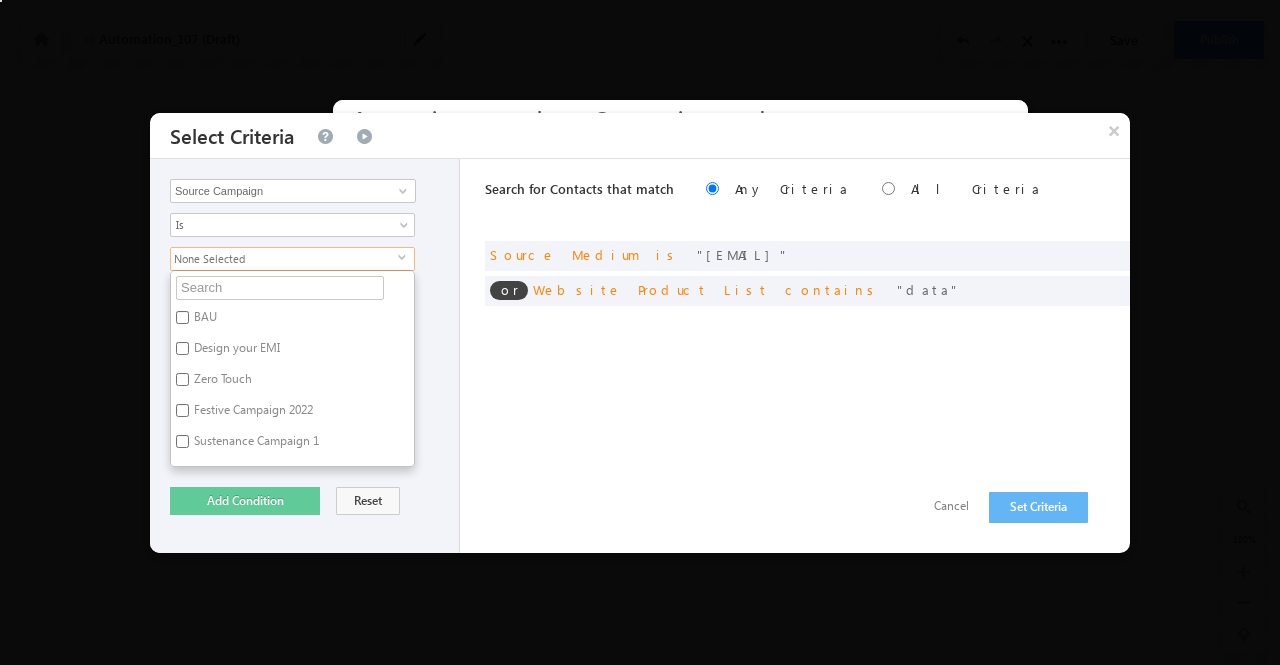 click on "BAU" at bounding box center [204, 320] 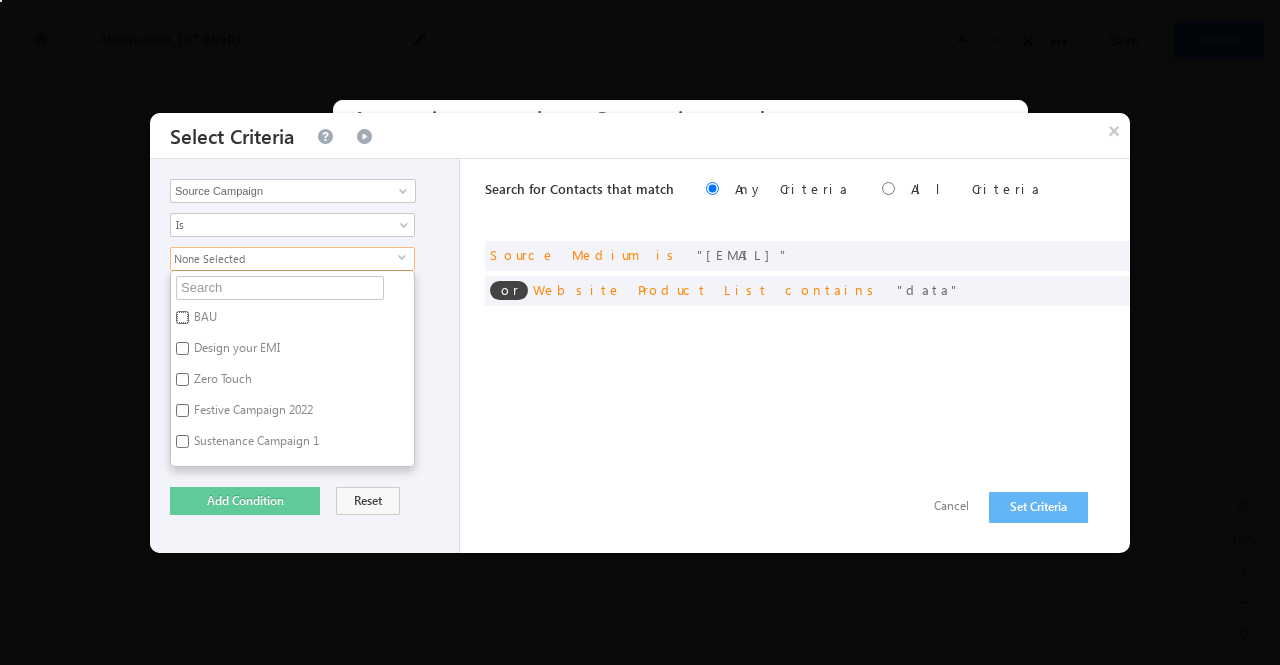 click on "BAU" at bounding box center [182, 317] 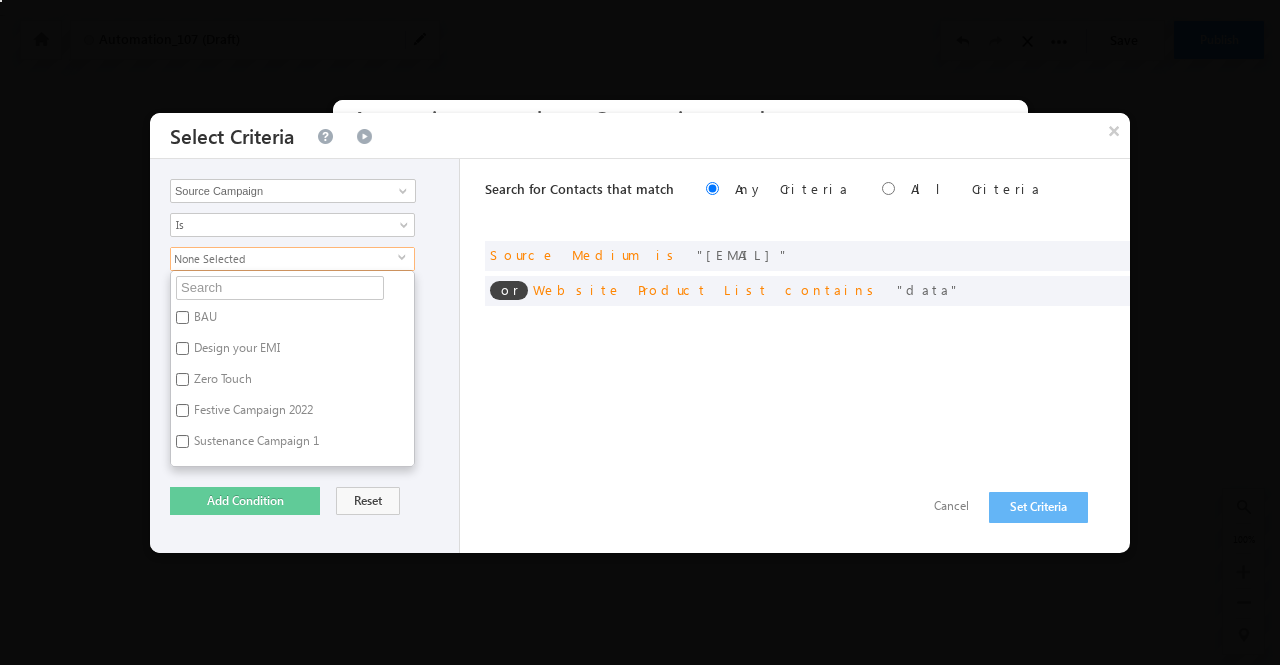 checkbox on "true" 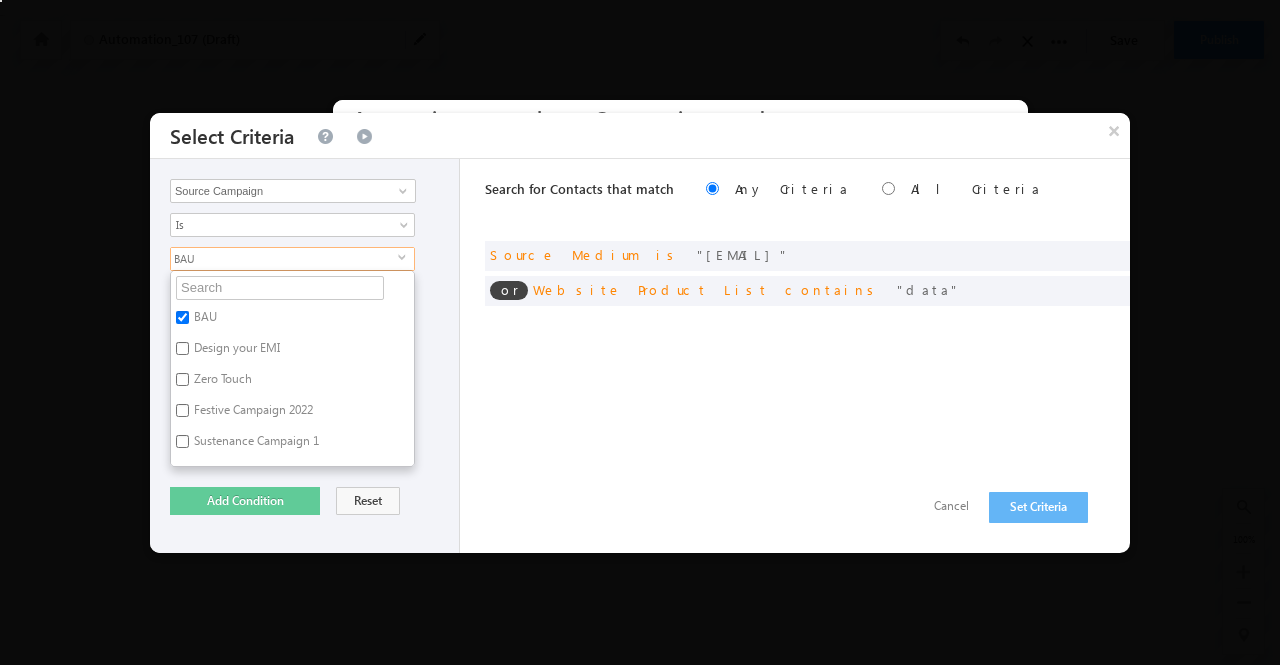 click on "Co applicant 2 Relation" at bounding box center [305, 356] 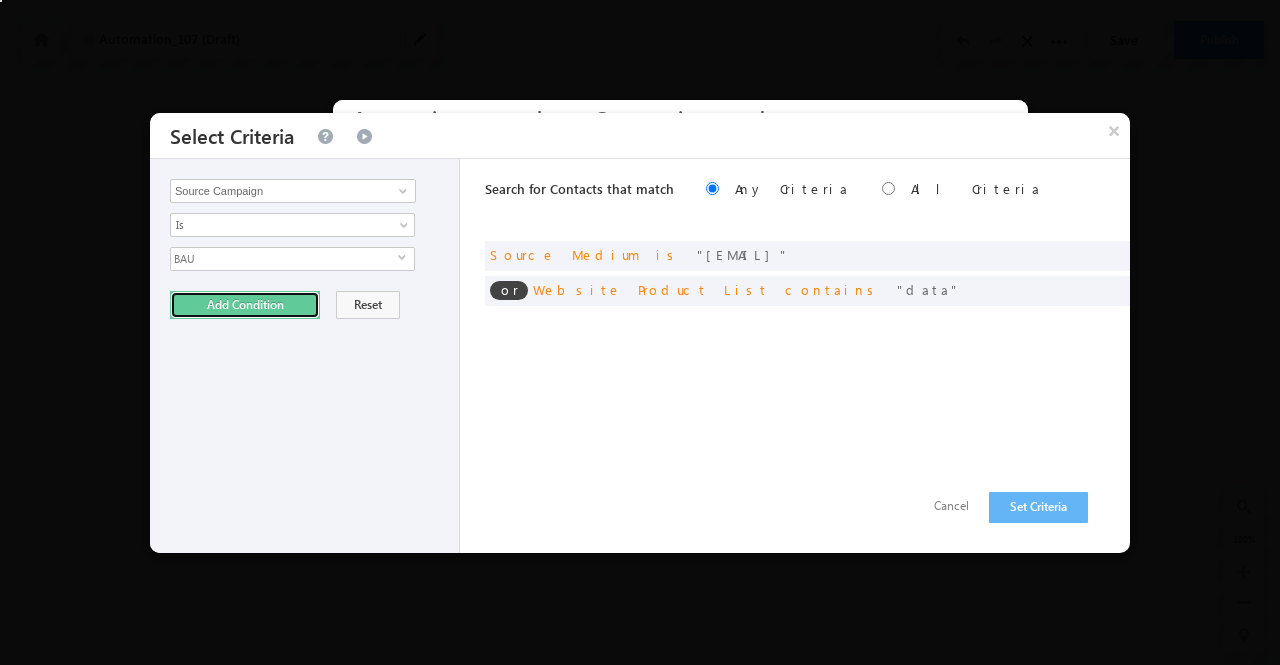 click on "Add Condition" at bounding box center [245, 305] 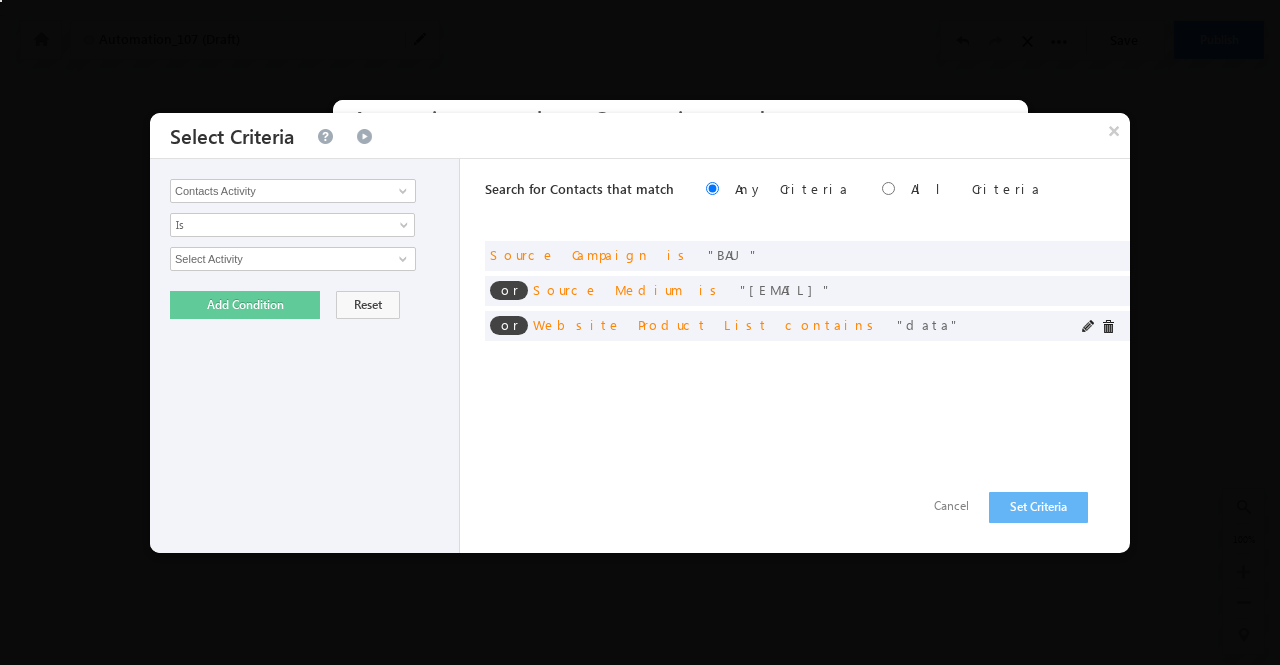 drag, startPoint x: 1002, startPoint y: 334, endPoint x: 1000, endPoint y: 315, distance: 19.104973 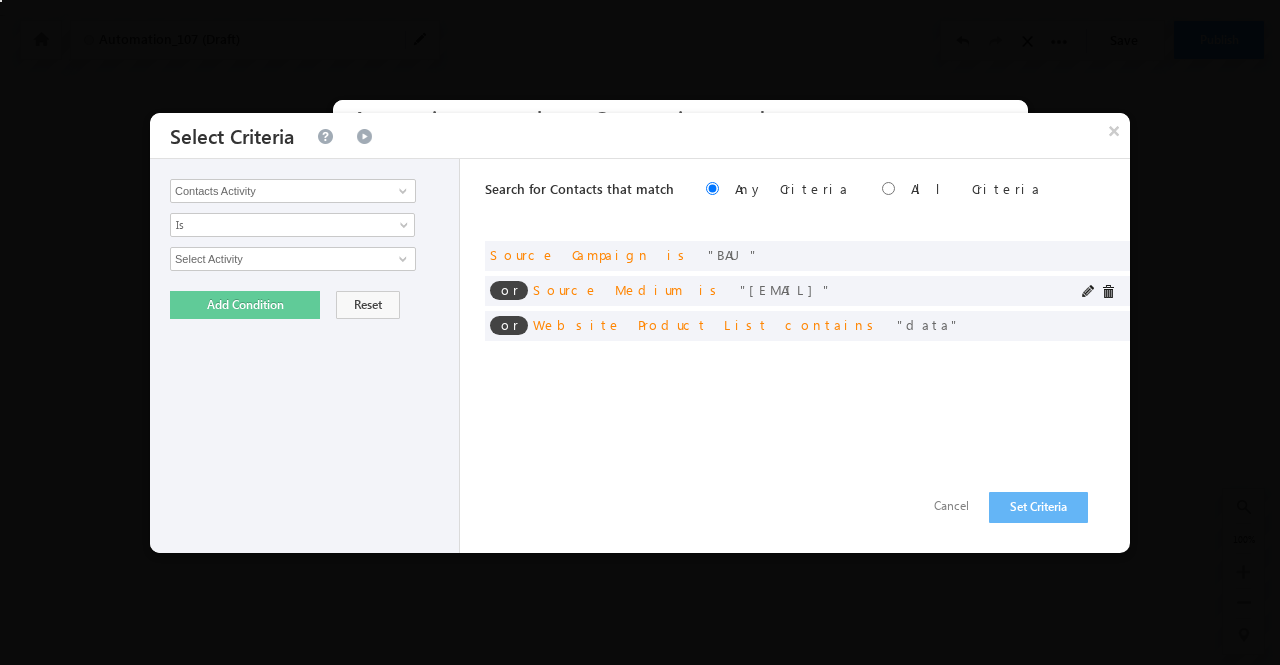 click on "or" at bounding box center (509, 290) 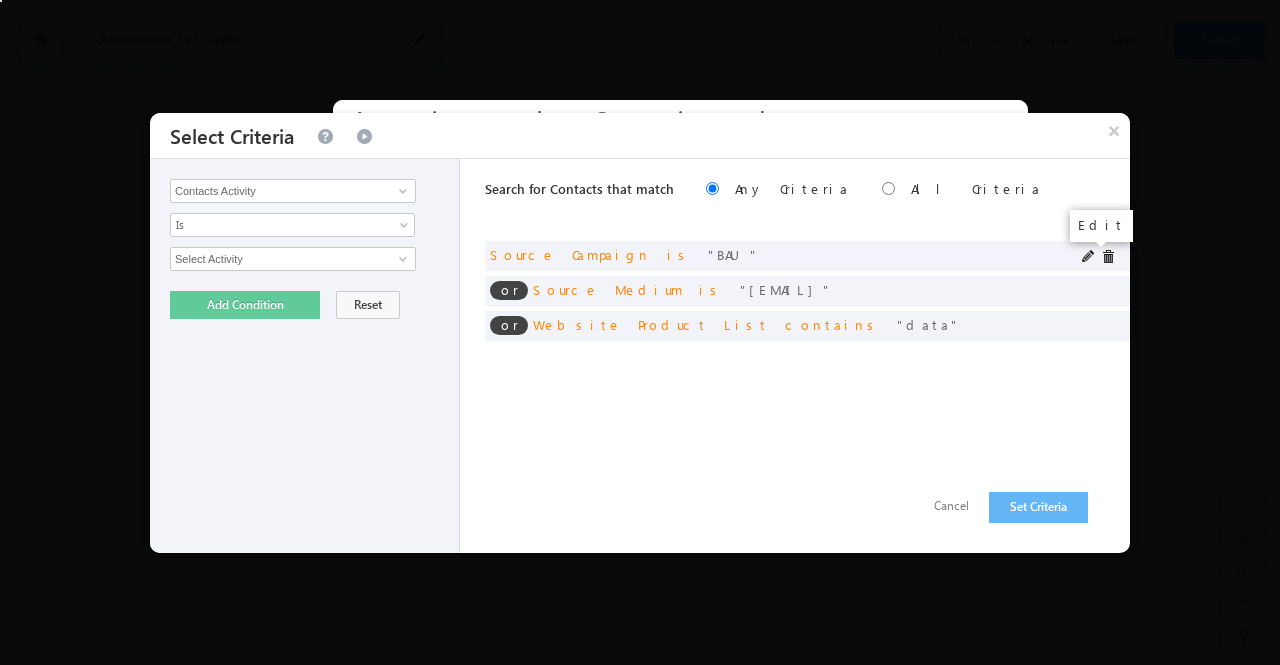 click at bounding box center [1089, 257] 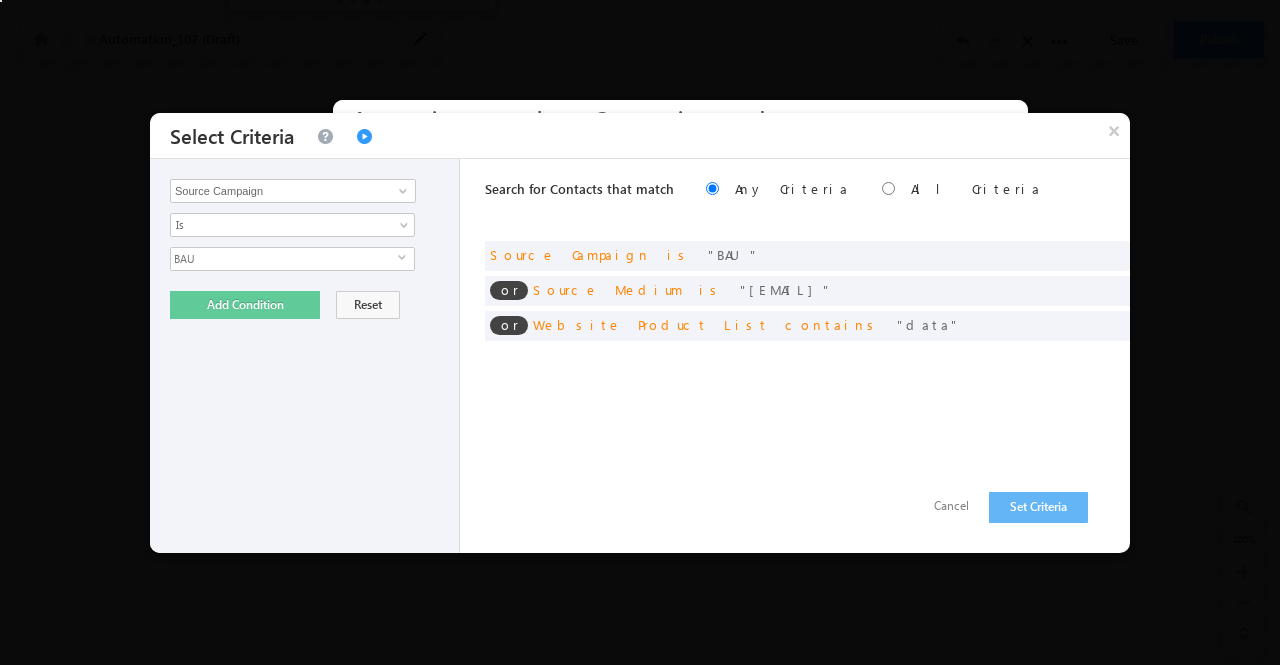 click at bounding box center [364, 137] 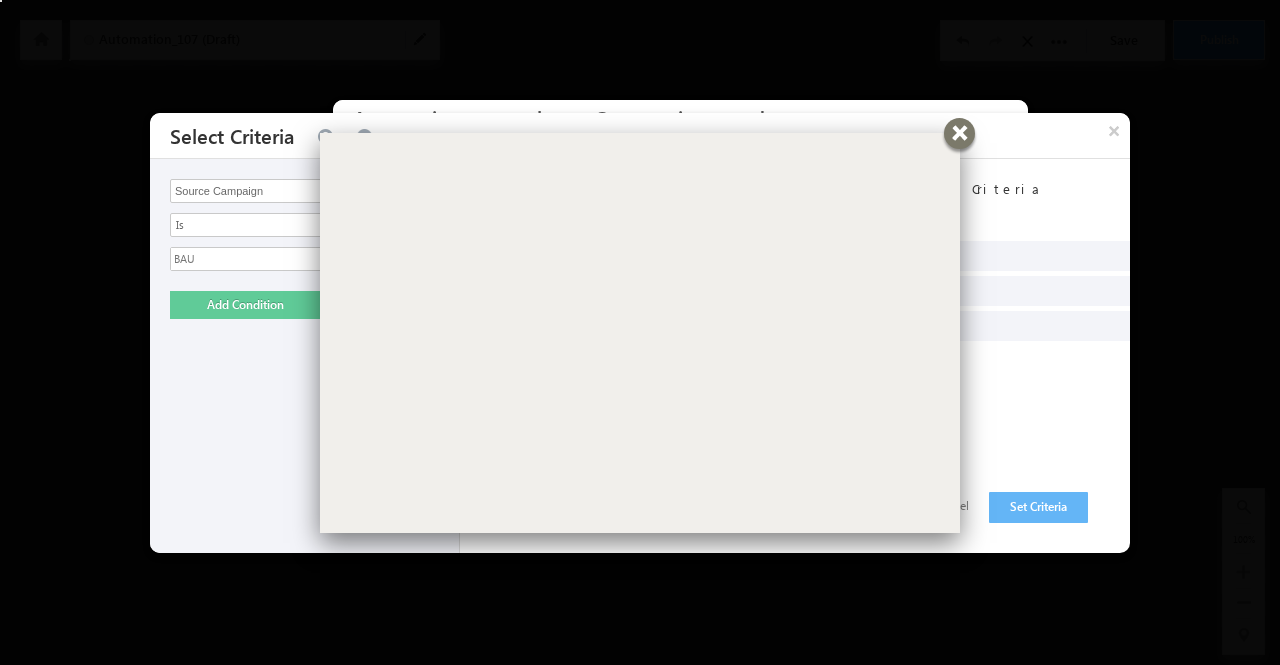 click at bounding box center [959, 133] 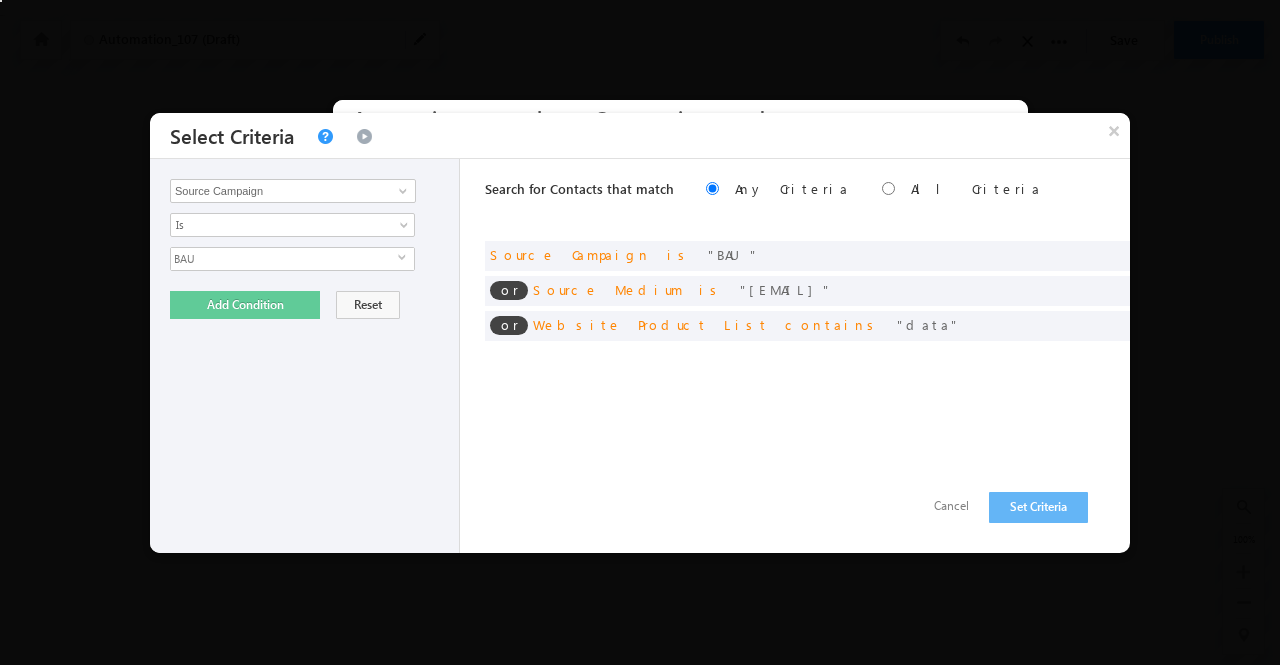 click at bounding box center [324, 137] 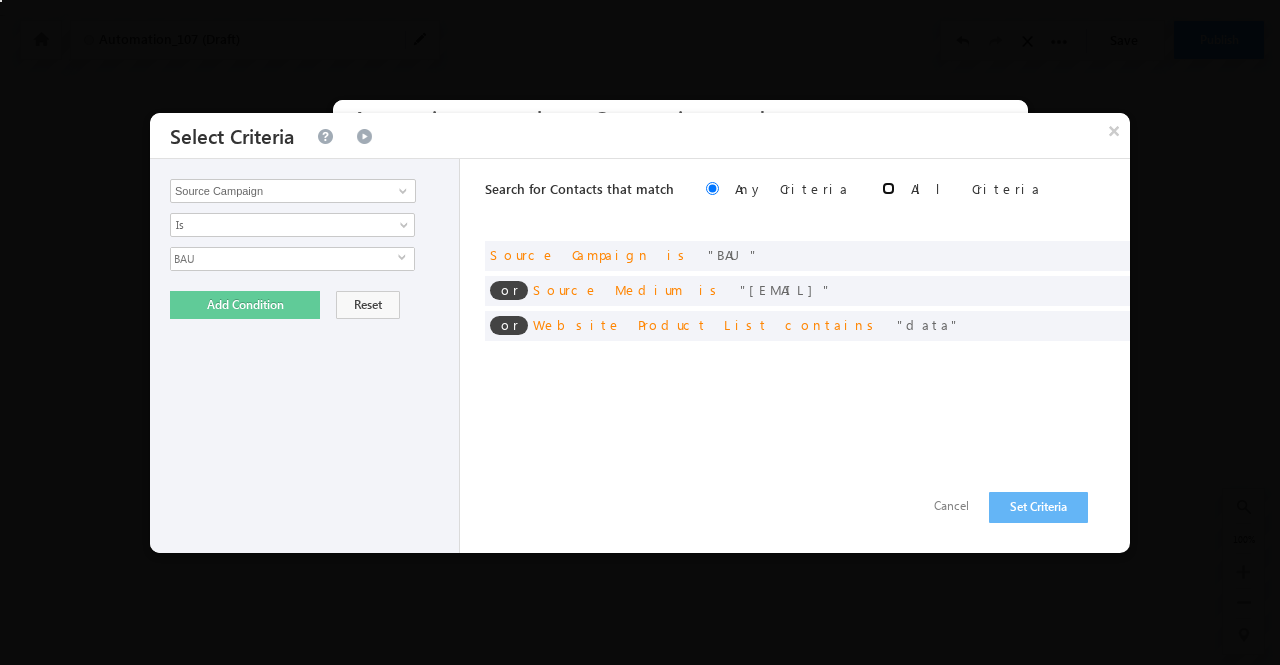 click at bounding box center [888, 188] 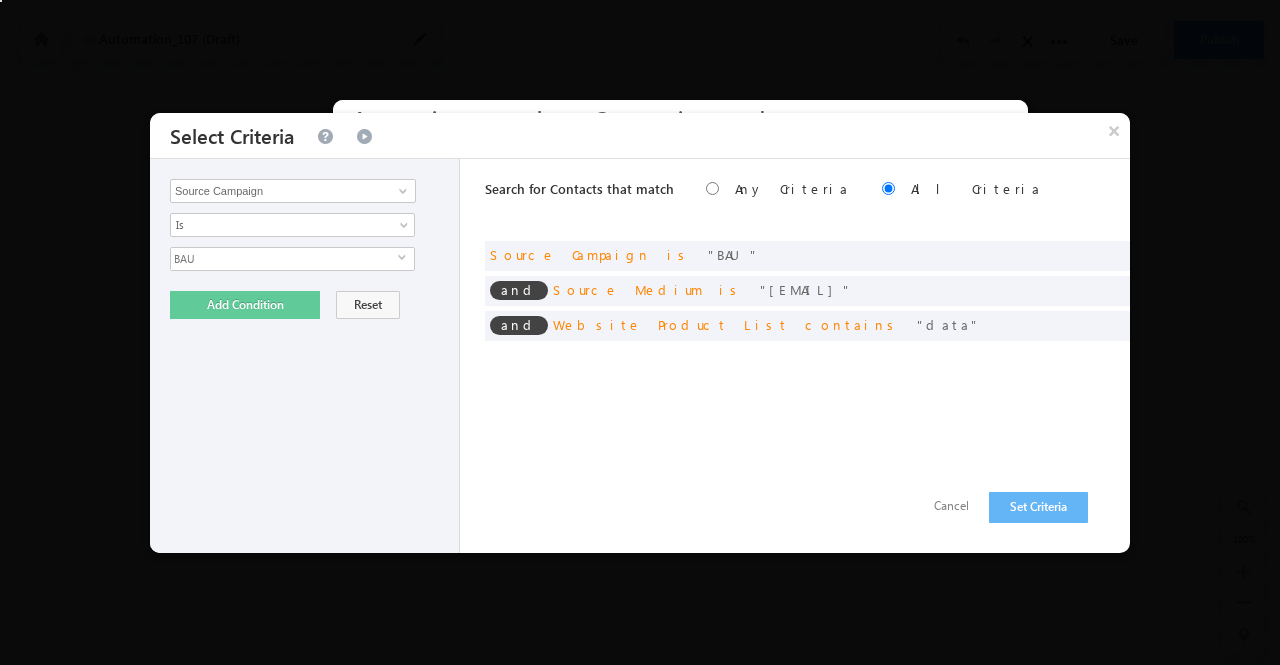 click on "Search for Contacts that match
Any Criteria
All Criteria
Note that the current triggering entity  is not considered  in the condition
If more than one opportunities are returned, the opportunity which is  most recently created  will be considered.
Descending
Ascending
and  Source Campaign   is   BAU     and  Source Medium" at bounding box center [807, 356] 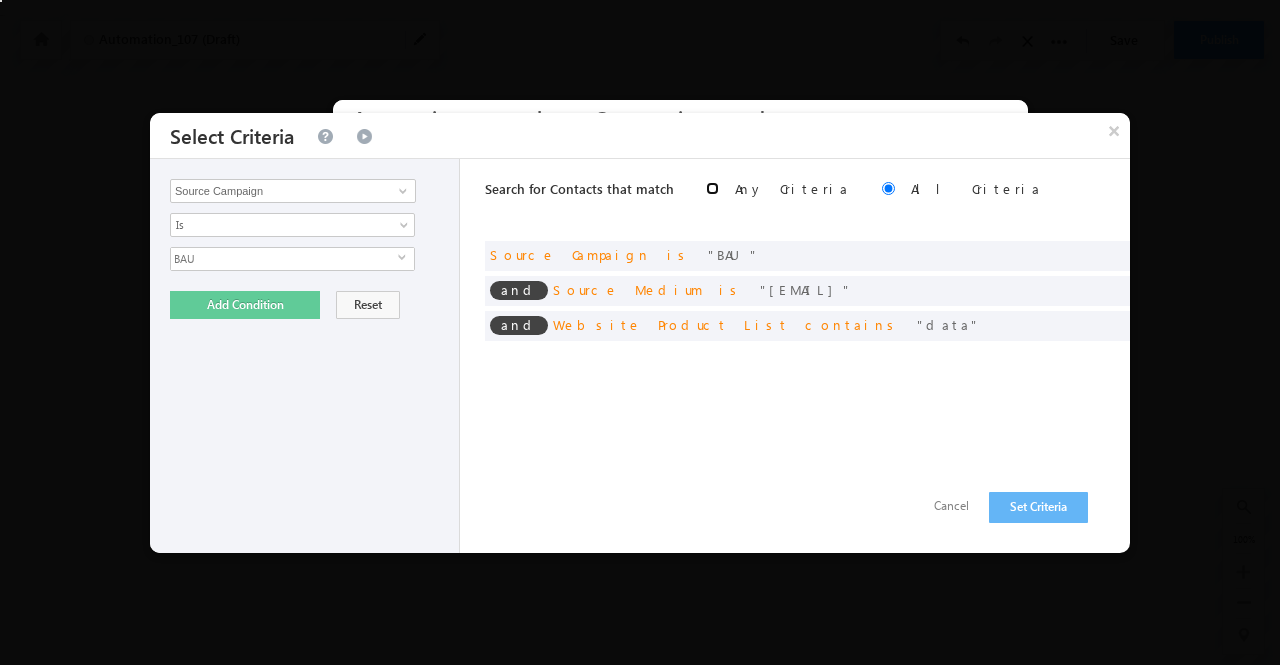 click at bounding box center [712, 188] 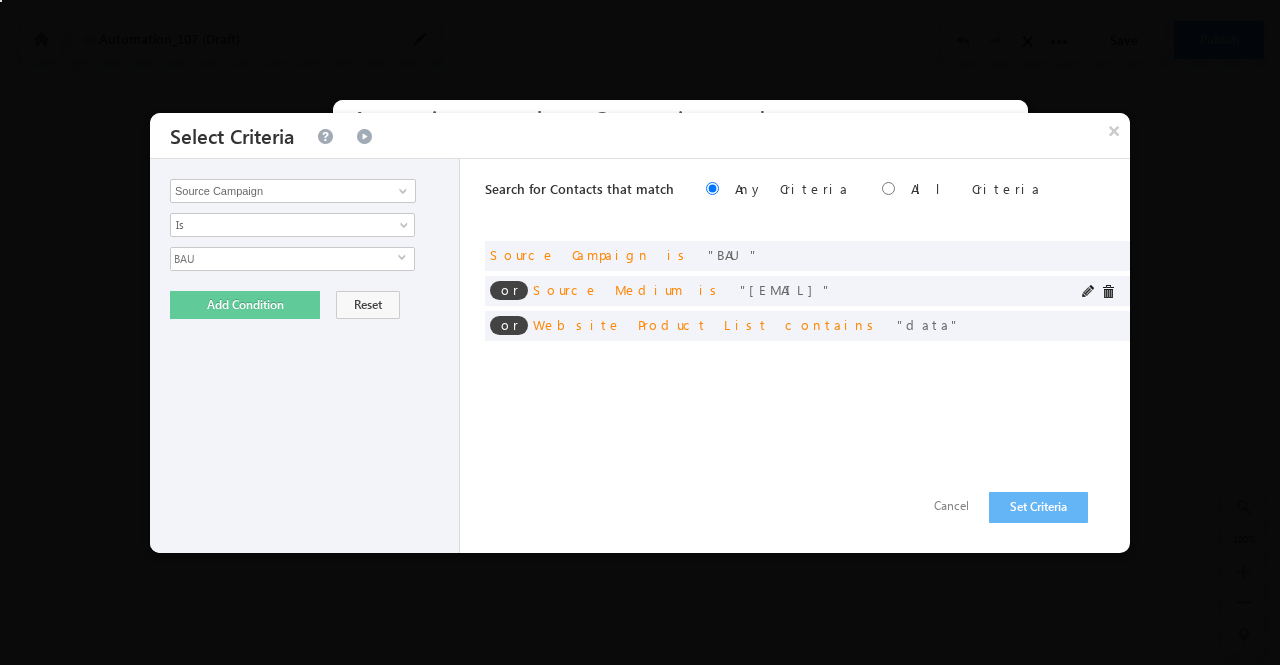 drag, startPoint x: 648, startPoint y: 249, endPoint x: 752, endPoint y: 283, distance: 109.41663 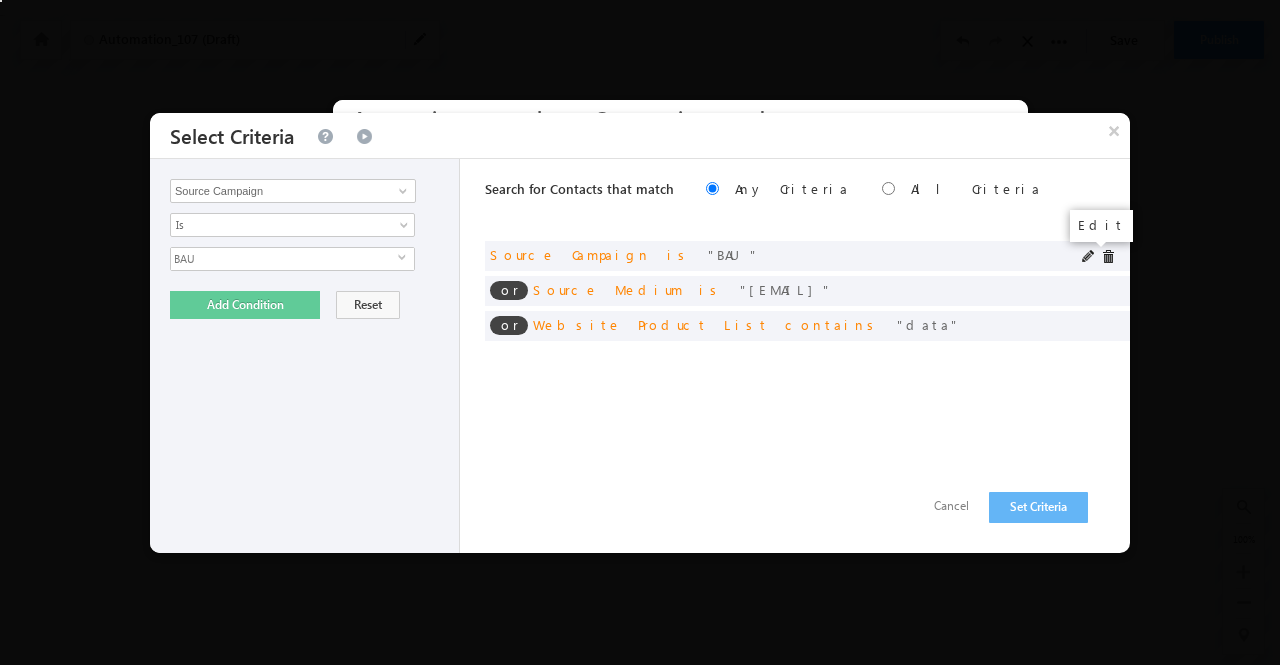 click at bounding box center (1089, 257) 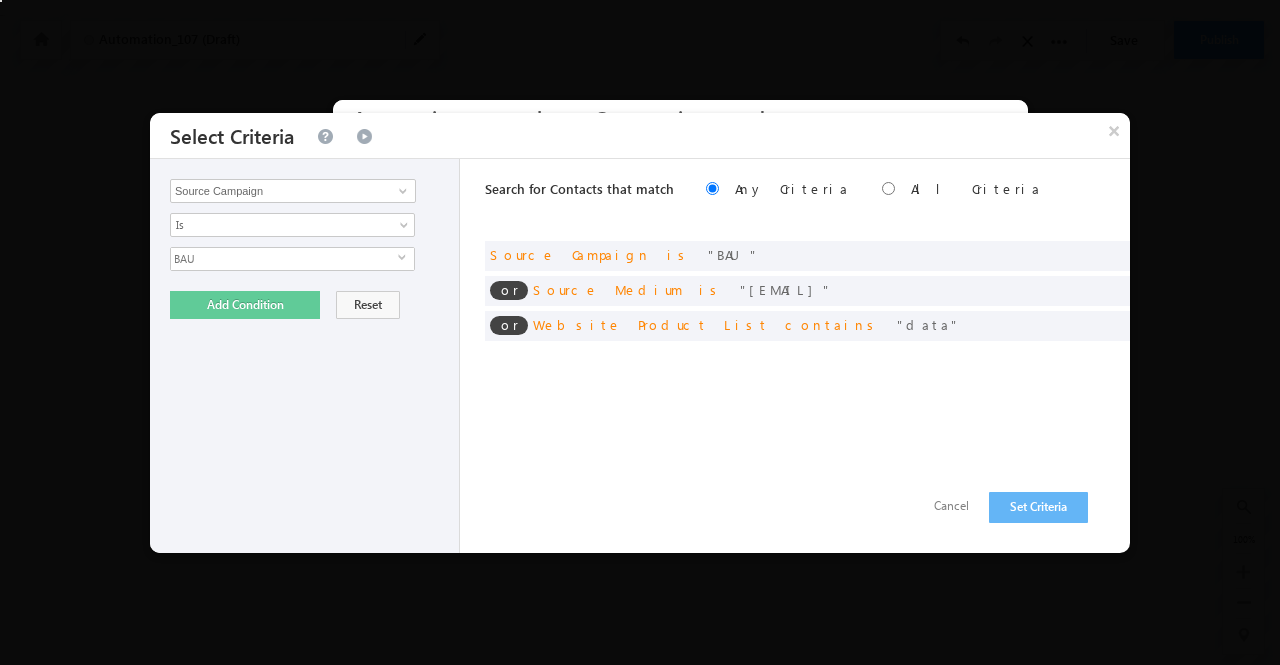 click on "BAU" at bounding box center [284, 259] 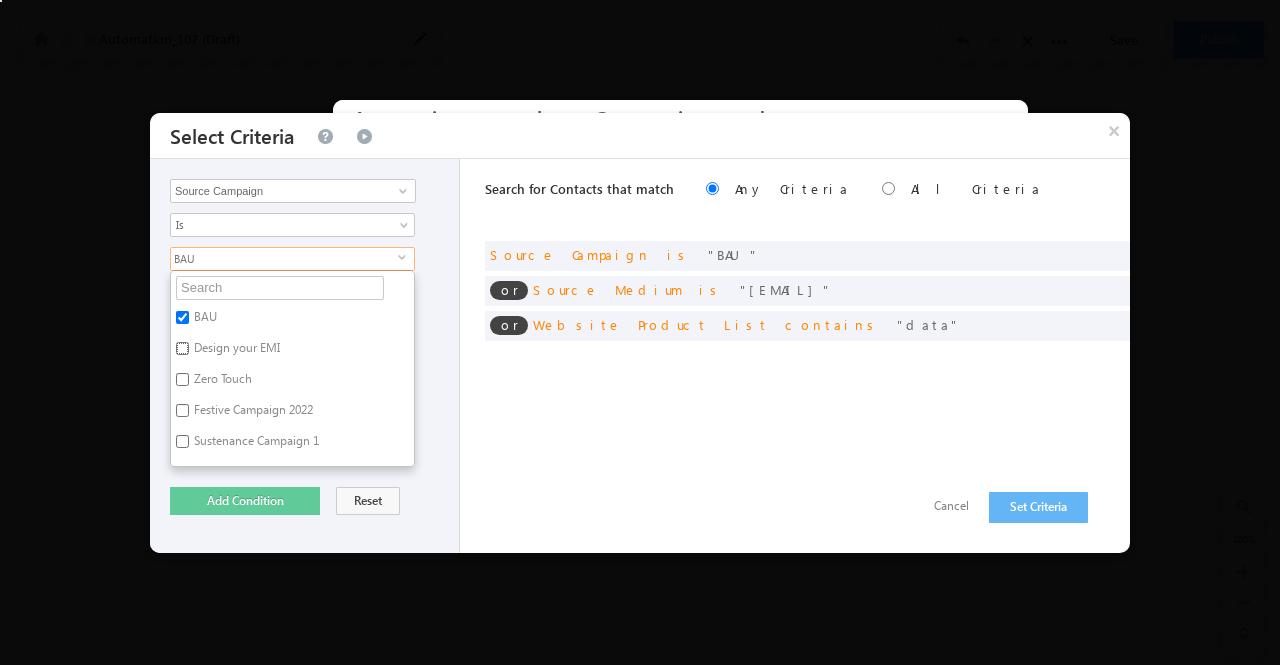 click on "Design your EMI" at bounding box center [182, 348] 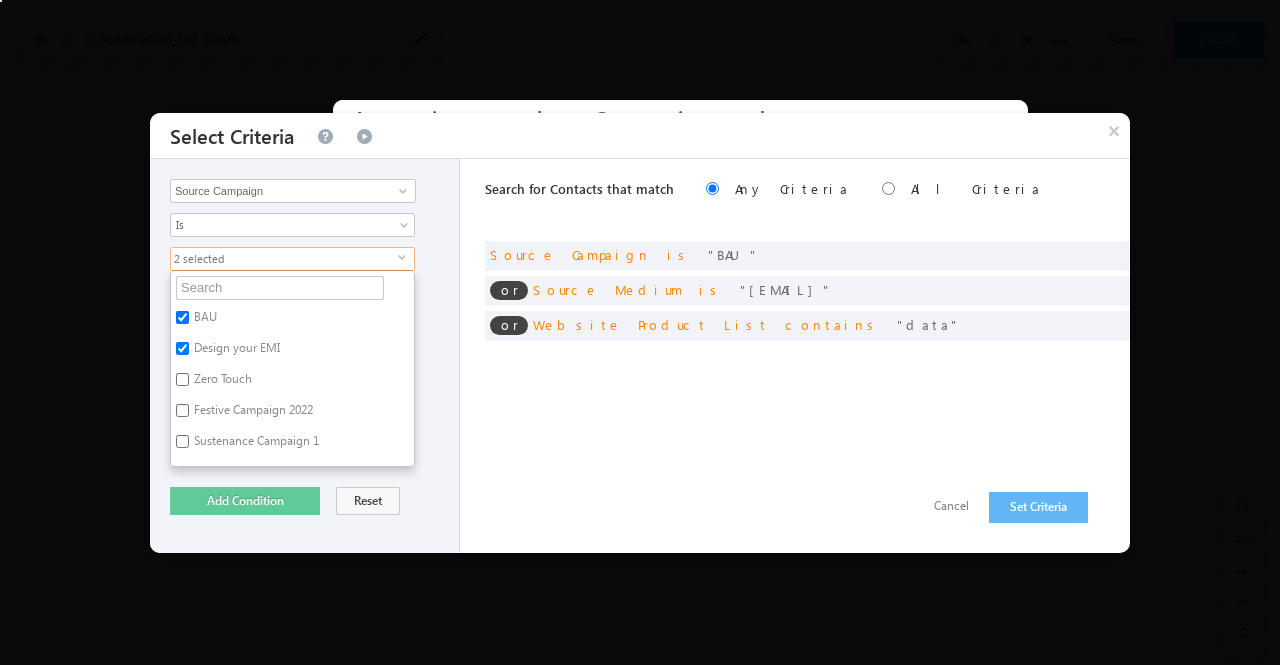 click on "Design your EMI" at bounding box center (182, 348) 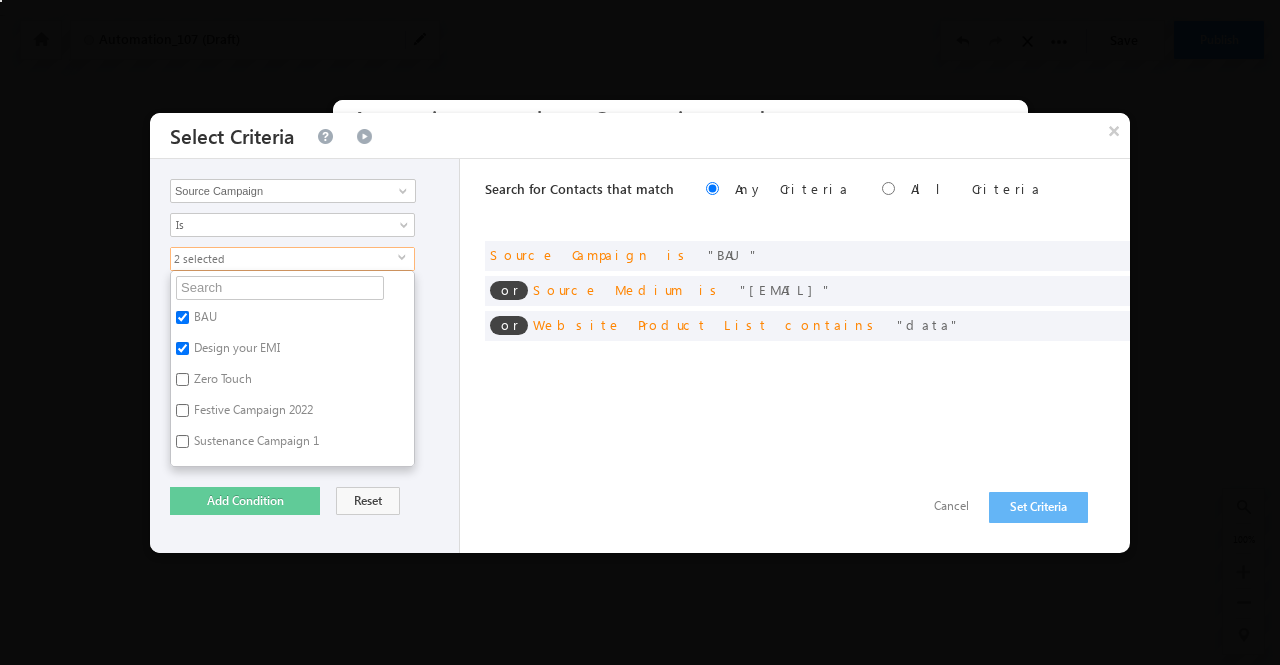 checkbox on "false" 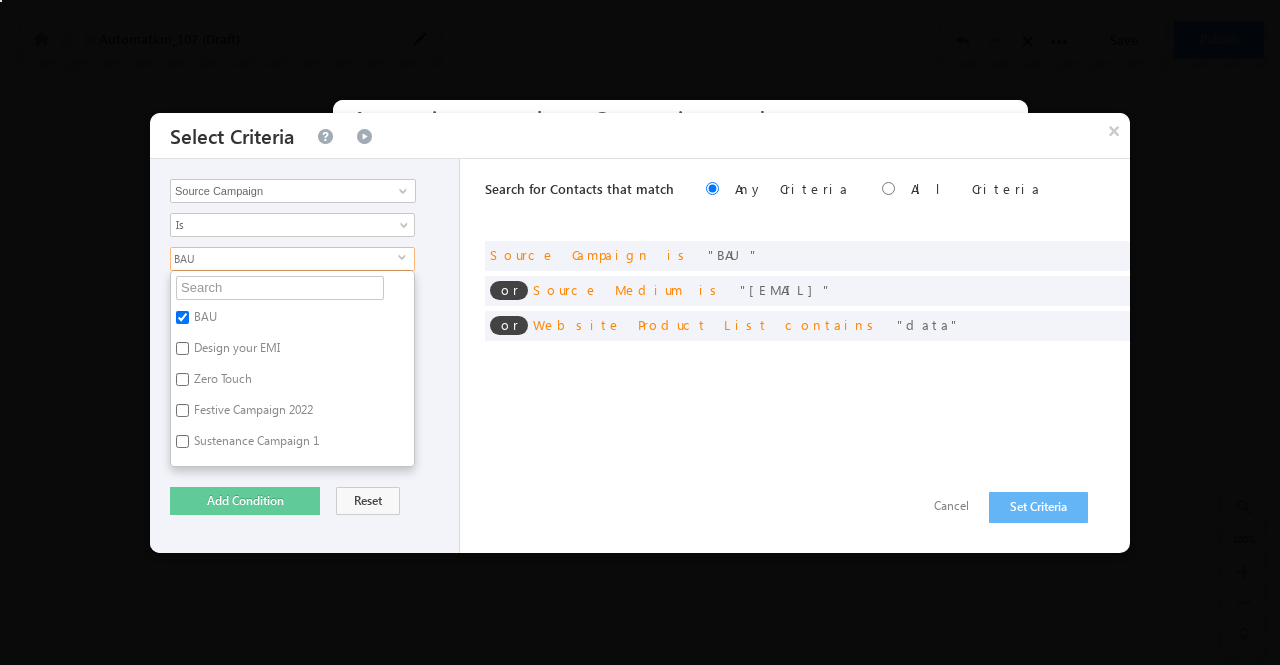 click on "BAU select  BAU  Design your EMI  Zero Touch  Festive Campaign 2022  Sustenance Campaign 1  Sustenance Campaign 2  CA Data  GPL CP Data" at bounding box center (309, 357) 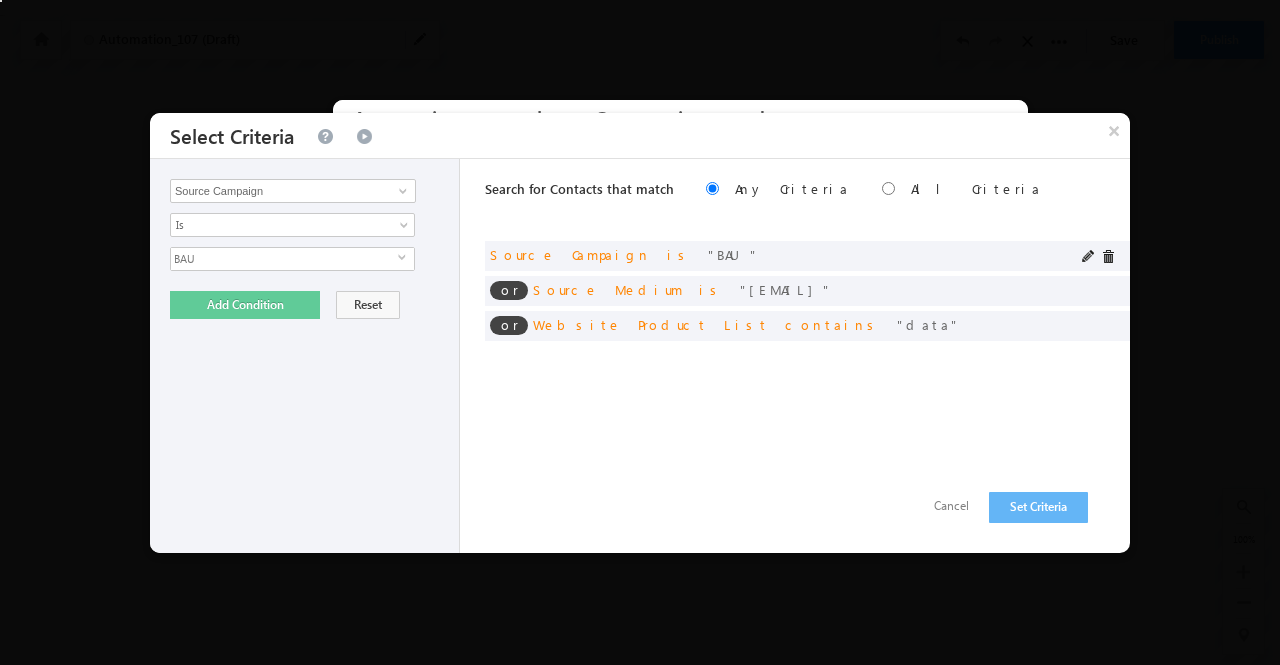 drag, startPoint x: 640, startPoint y: 257, endPoint x: 738, endPoint y: 259, distance: 98.02041 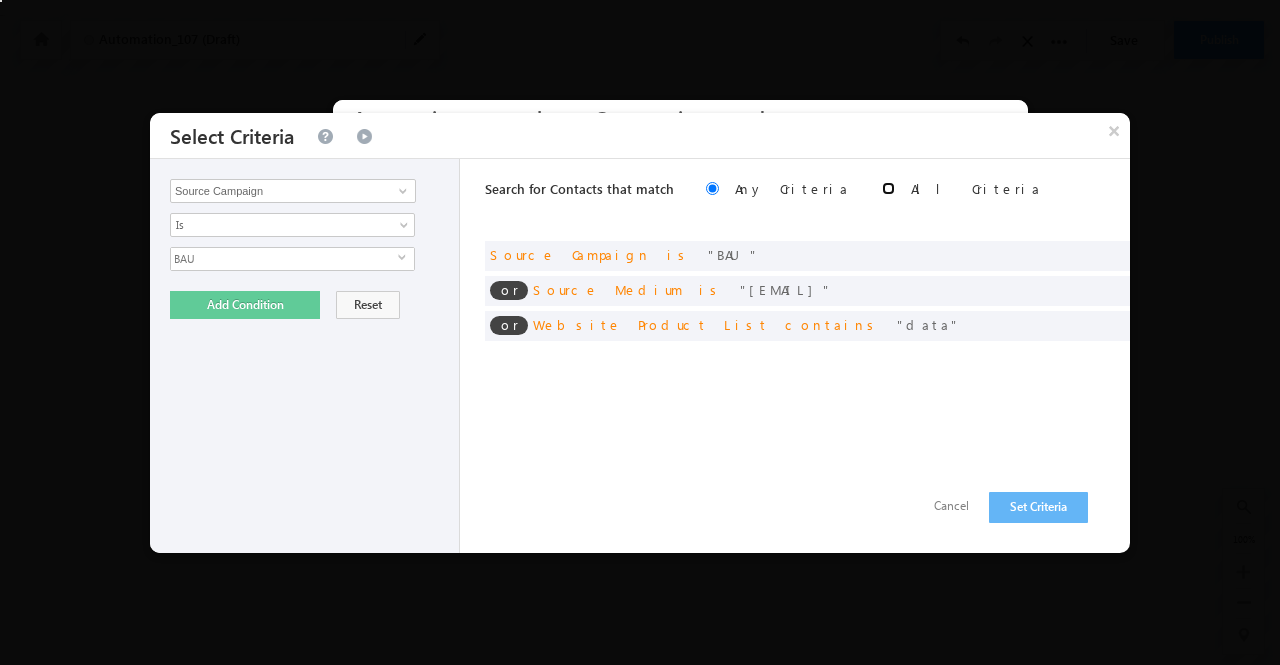 click at bounding box center (888, 188) 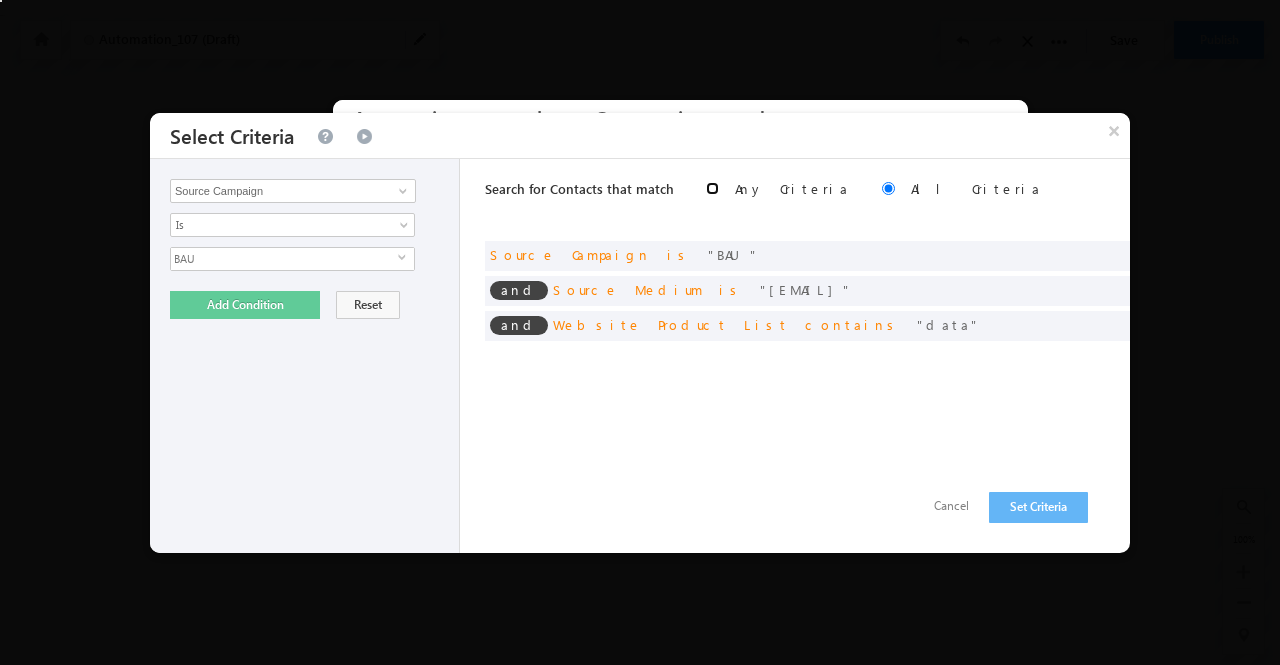 click at bounding box center [712, 188] 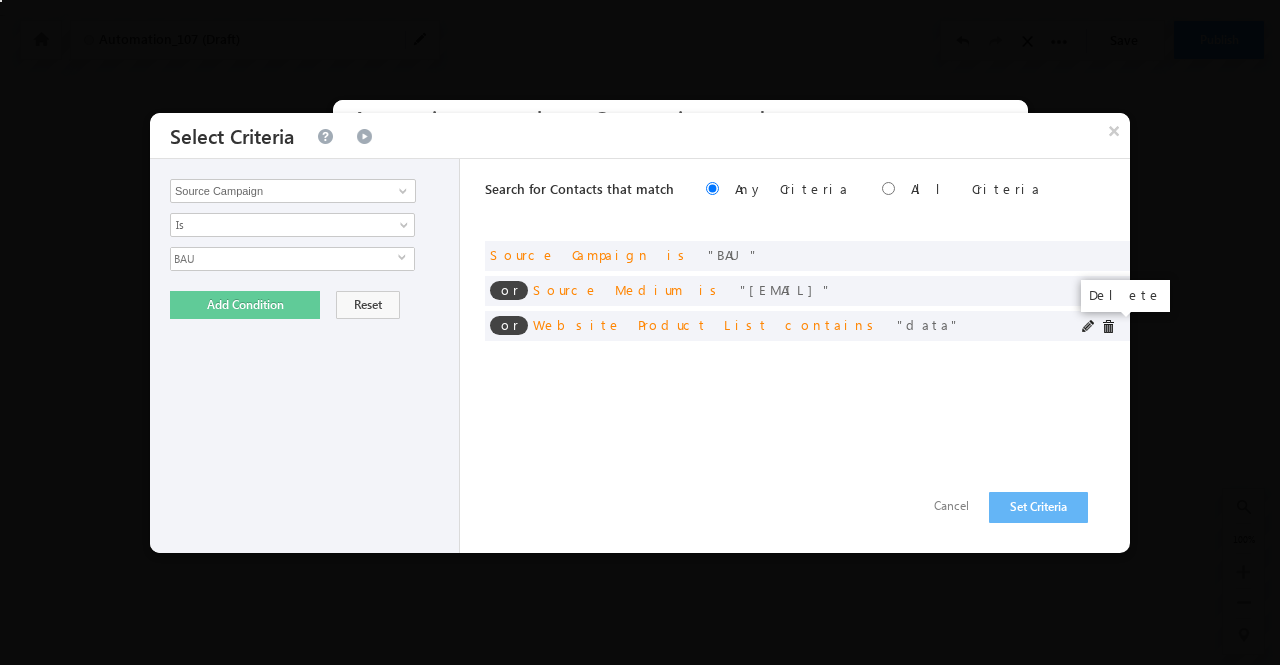 click at bounding box center (1108, 327) 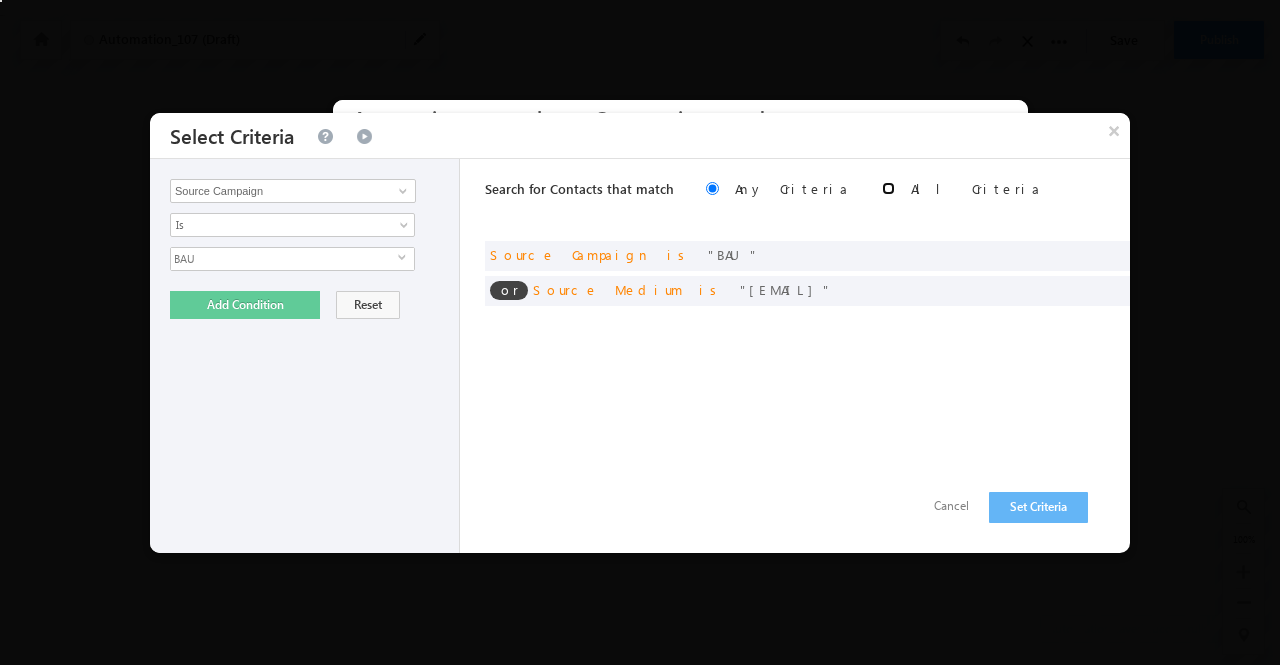 click at bounding box center (888, 188) 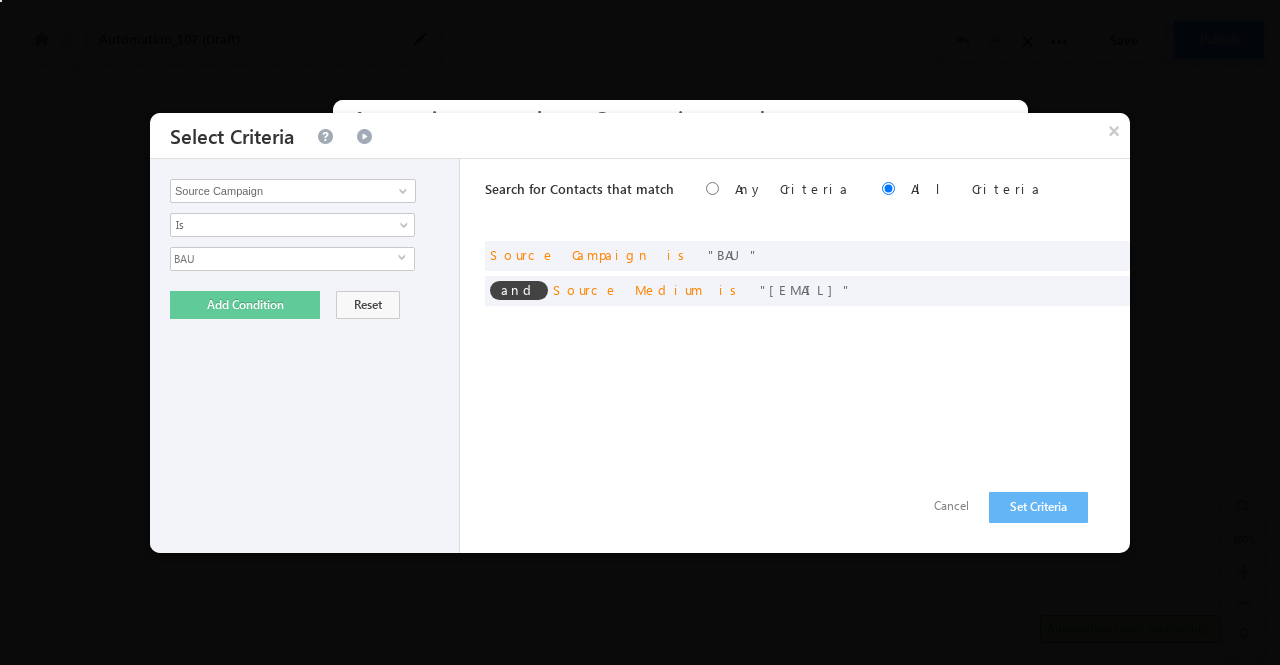 click on "Search for Contacts that match
Any Criteria
All Criteria
Note that the current triggering entity  is not considered  in the condition
If more than one opportunities are returned, the opportunity which is  most recently created  will be considered.
Descending
Ascending
and  Source Campaign   is   BAU     and  Source Medium" at bounding box center [807, 356] 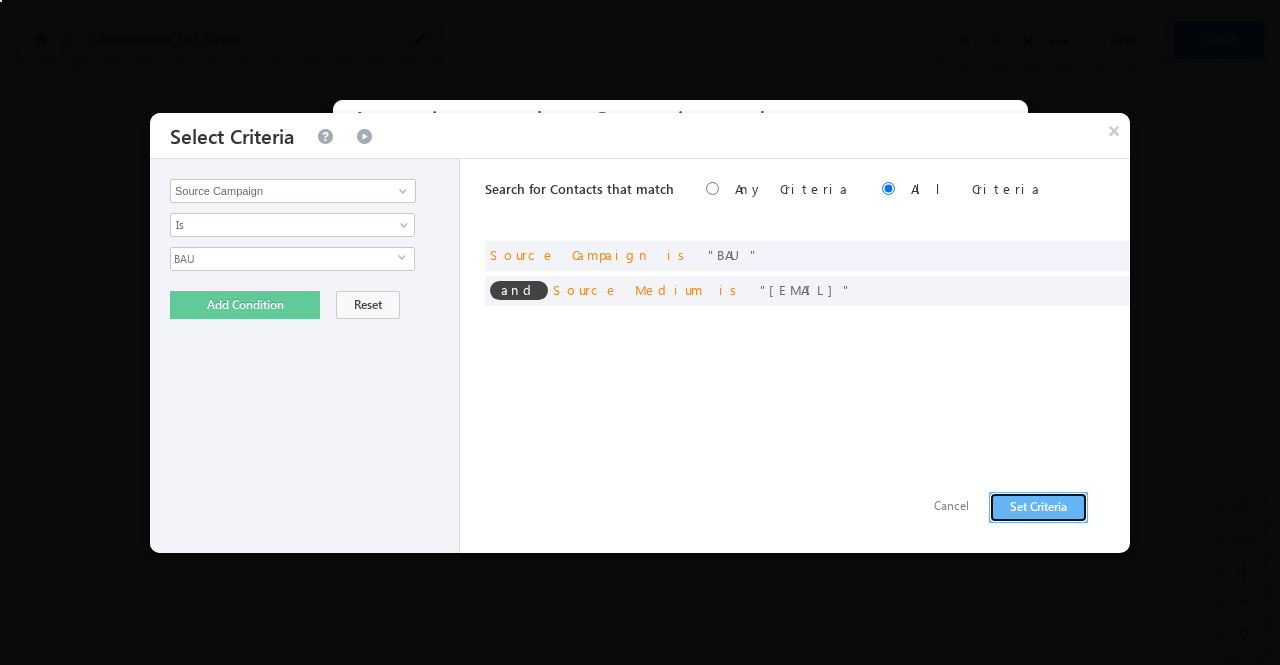 click on "Set Criteria" at bounding box center (1038, 507) 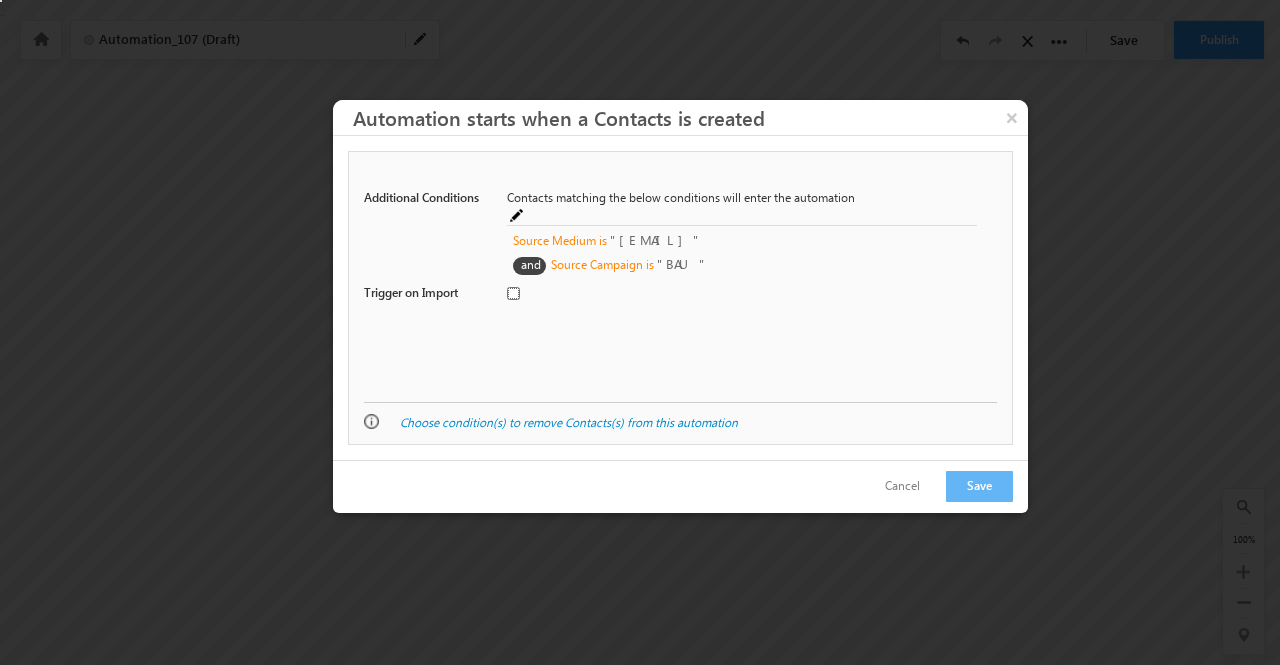click at bounding box center (513, 293) 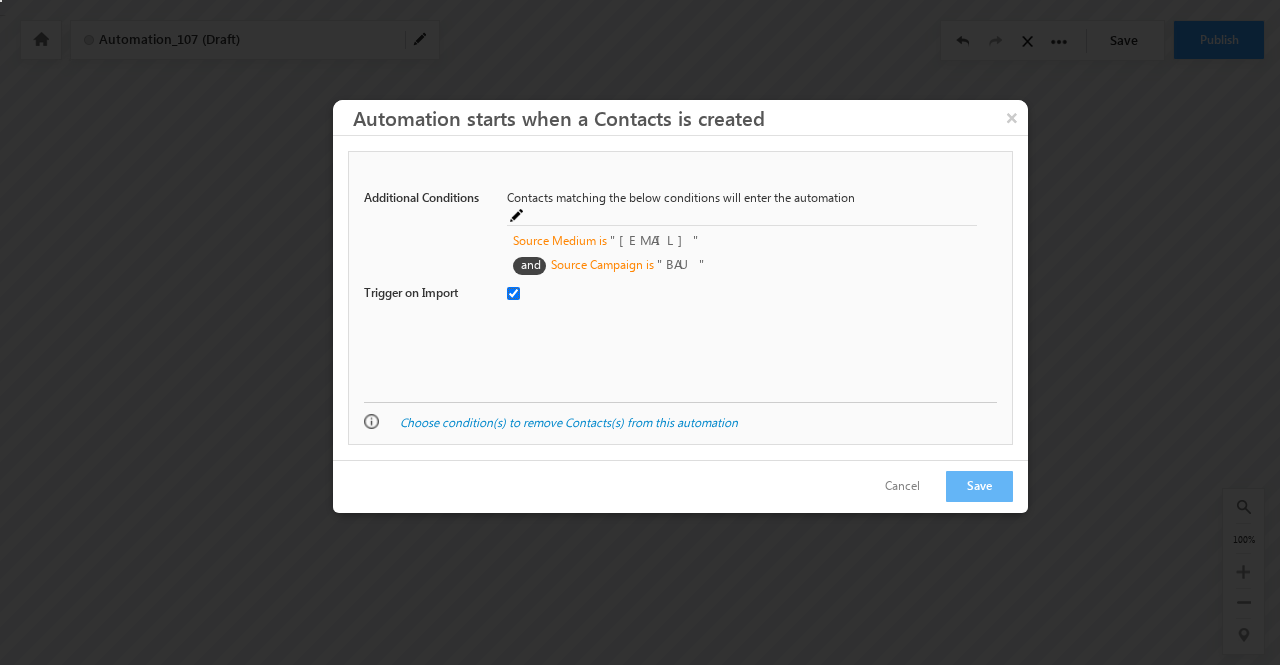 click at bounding box center (513, 293) 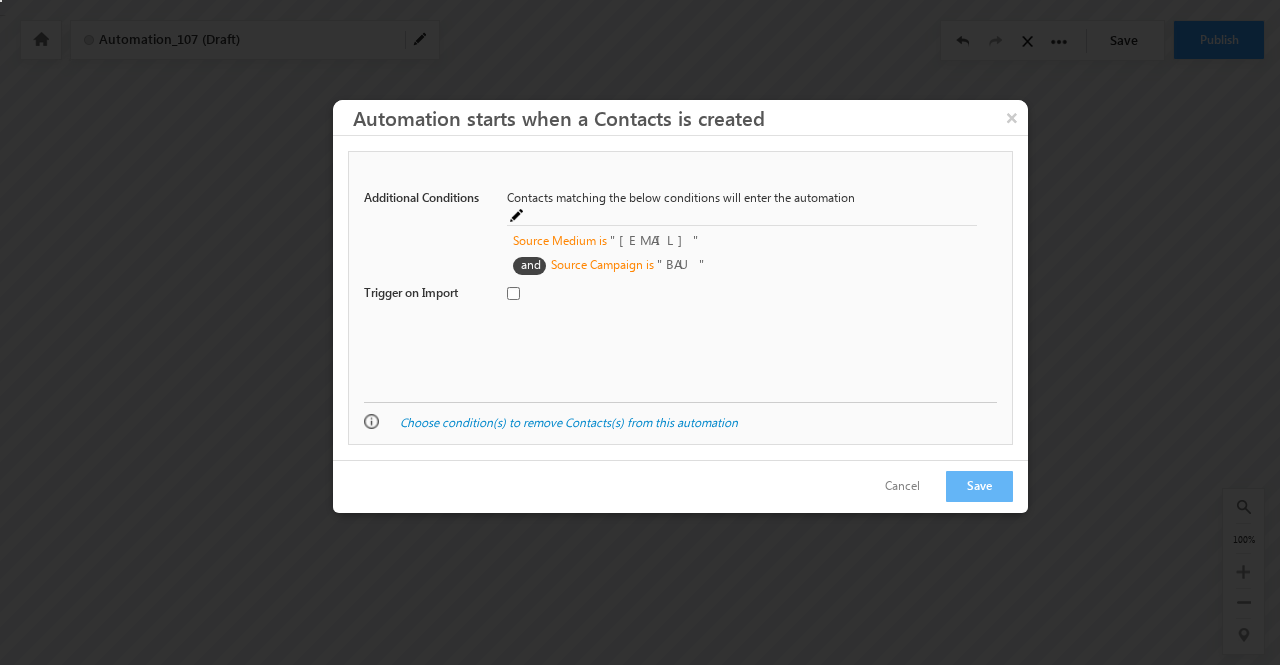 click at bounding box center [518, 217] 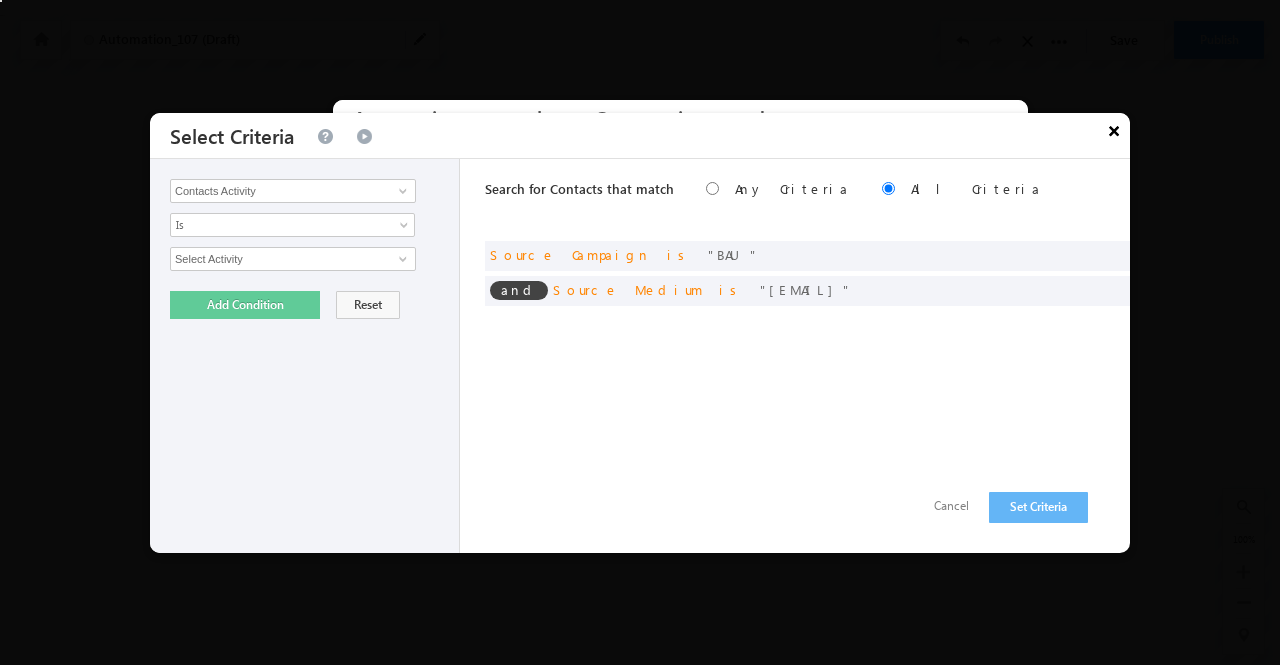 click on "×" at bounding box center (1114, 130) 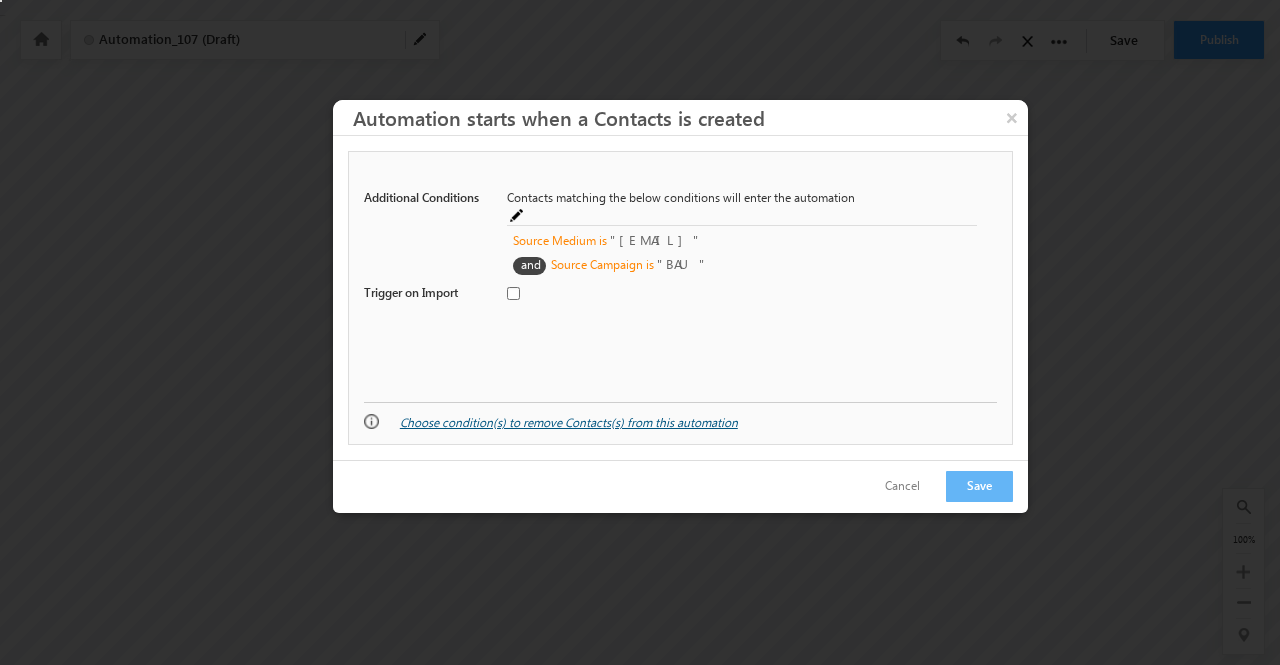 click on "Choose condition(s) to remove Contacts(s) from this automation" at bounding box center [569, 422] 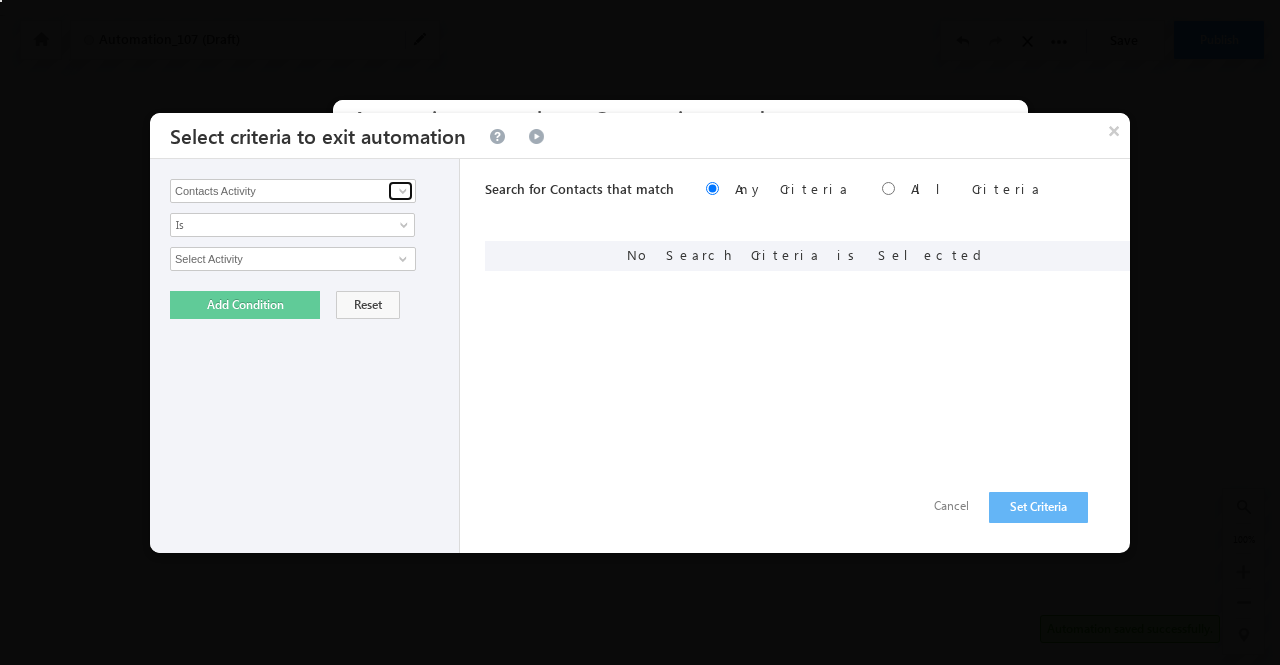 click at bounding box center (403, 191) 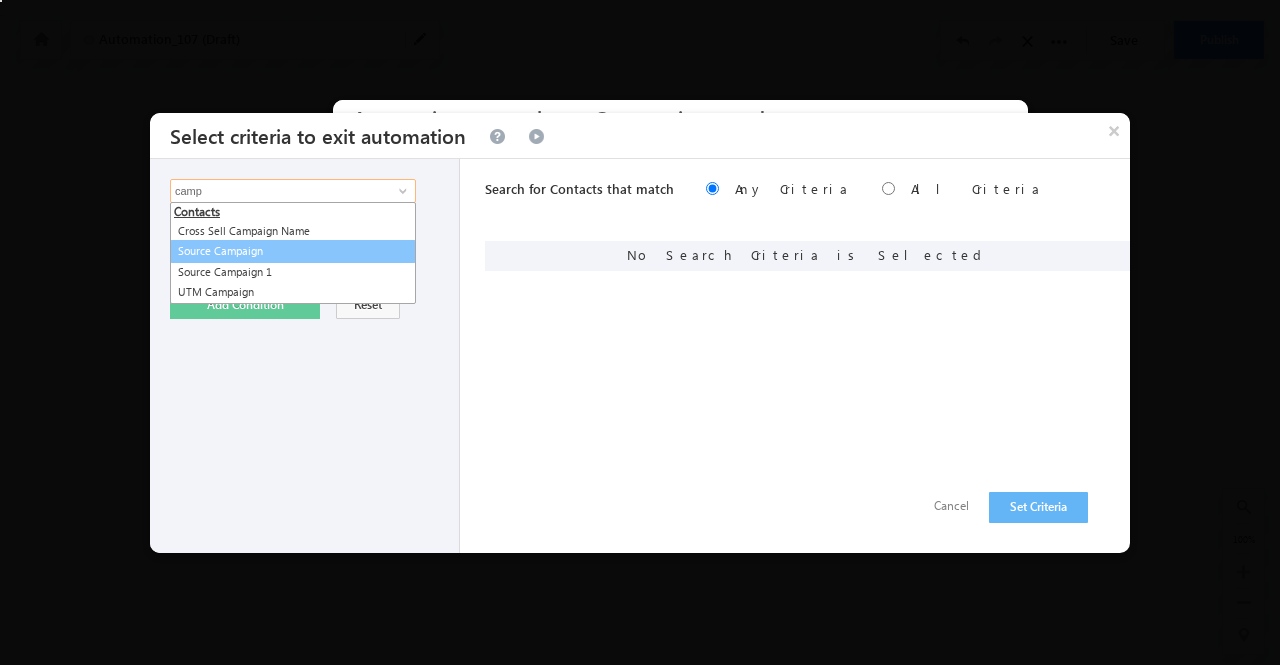 click on "Source Campaign" at bounding box center (293, 251) 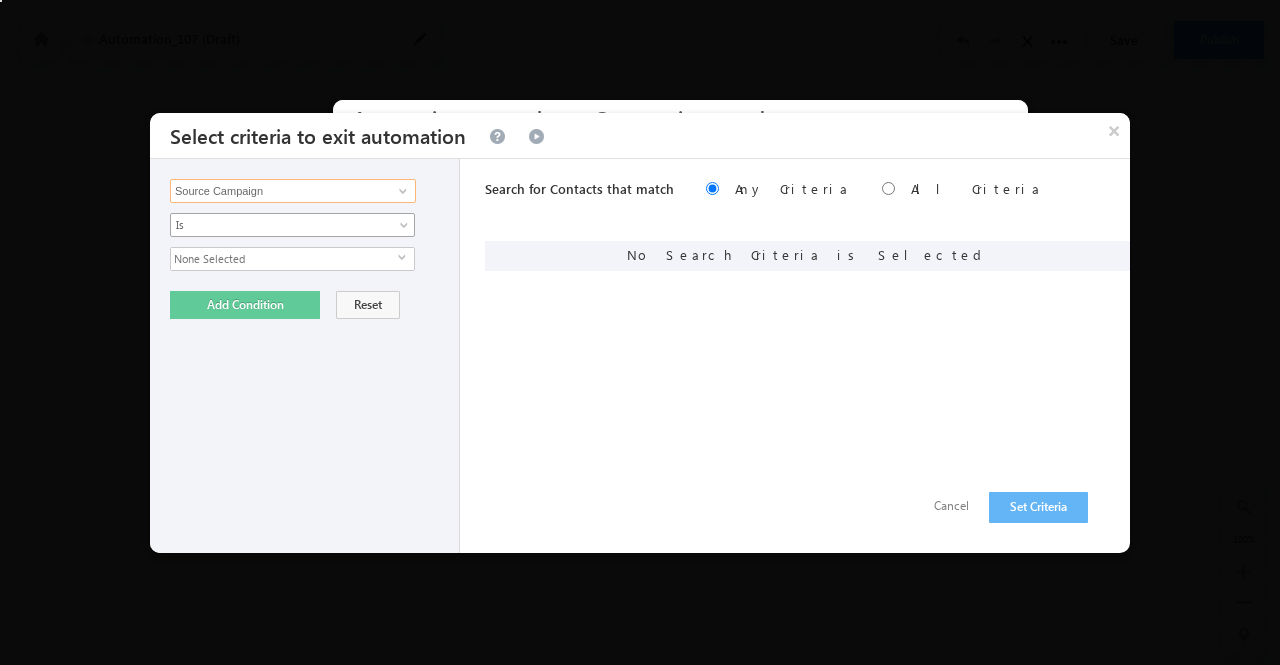 type on "Source Campaign" 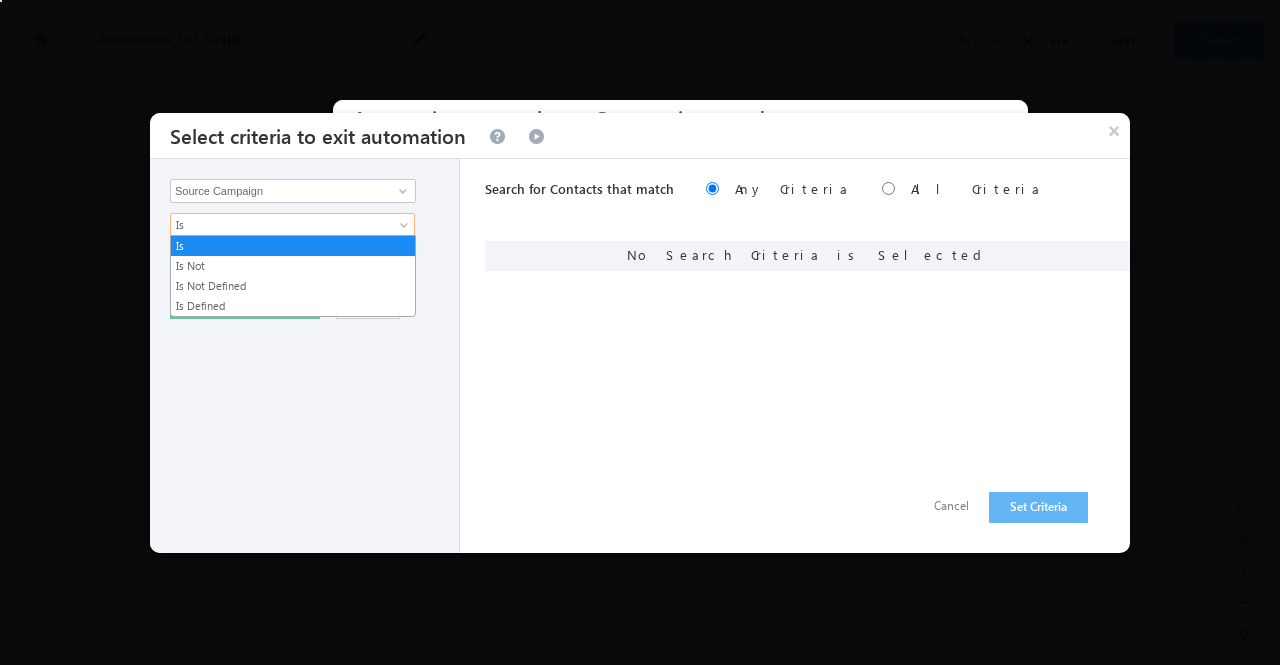 click on "Is" at bounding box center [279, 225] 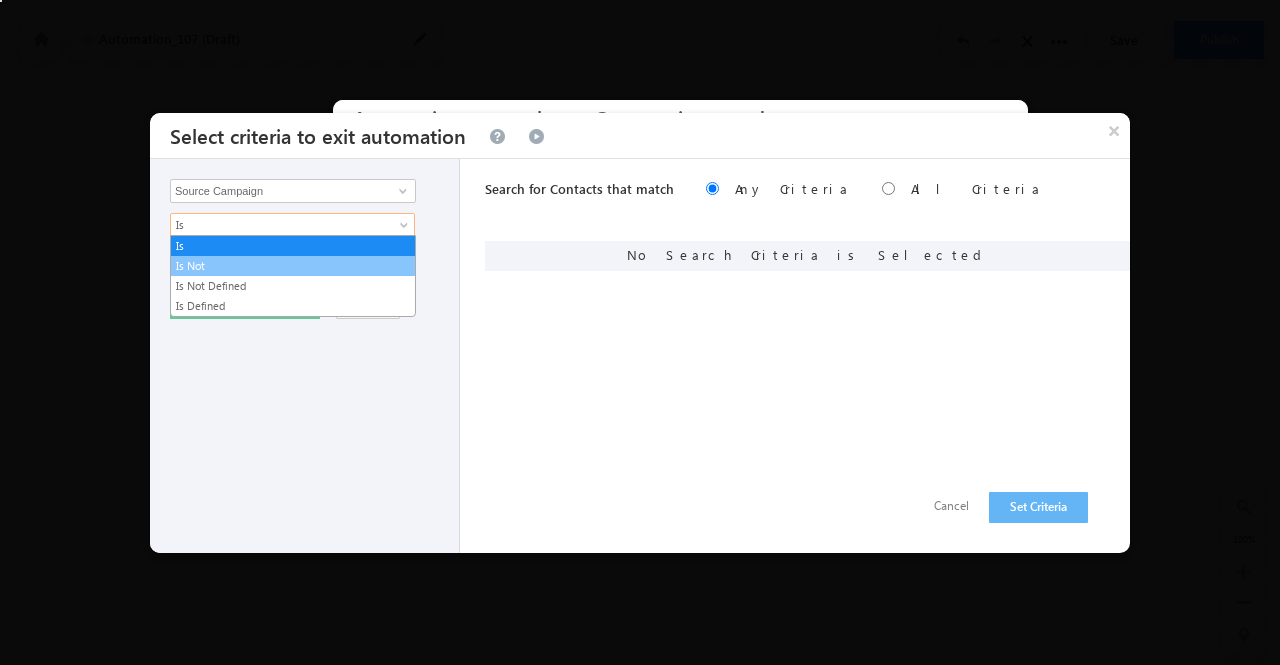 click on "Is Not" at bounding box center [293, 266] 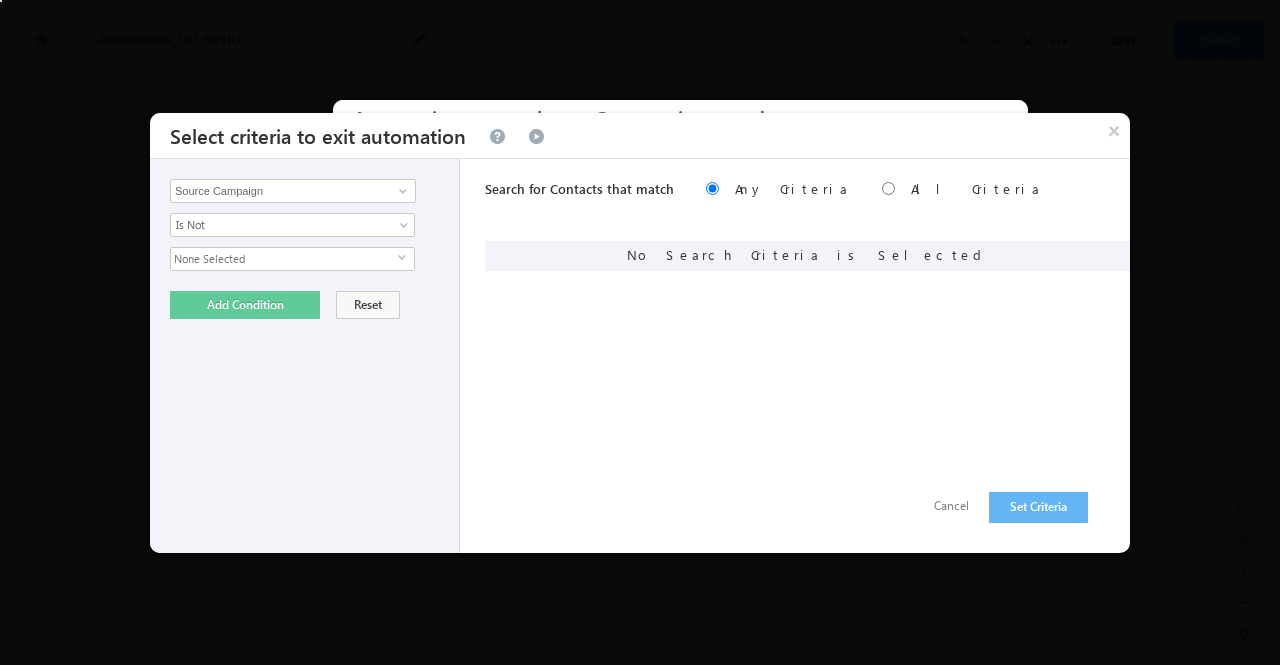 click on "None Selected" at bounding box center [284, 259] 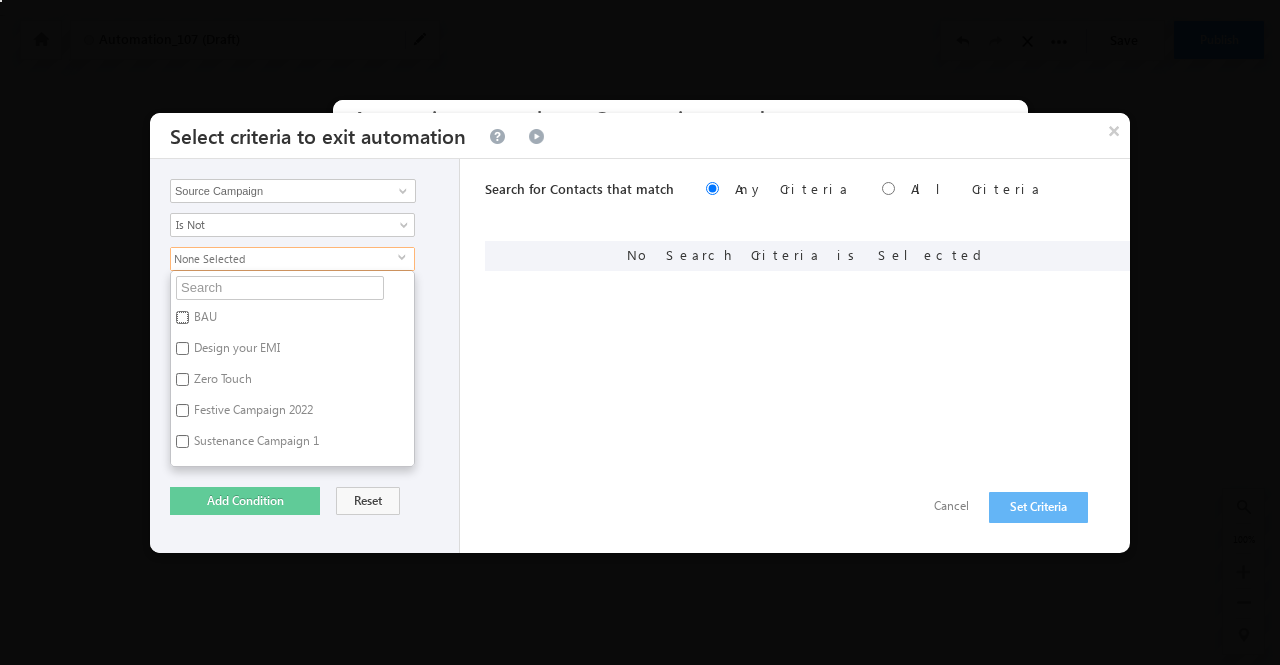 click on "BAU" at bounding box center [182, 317] 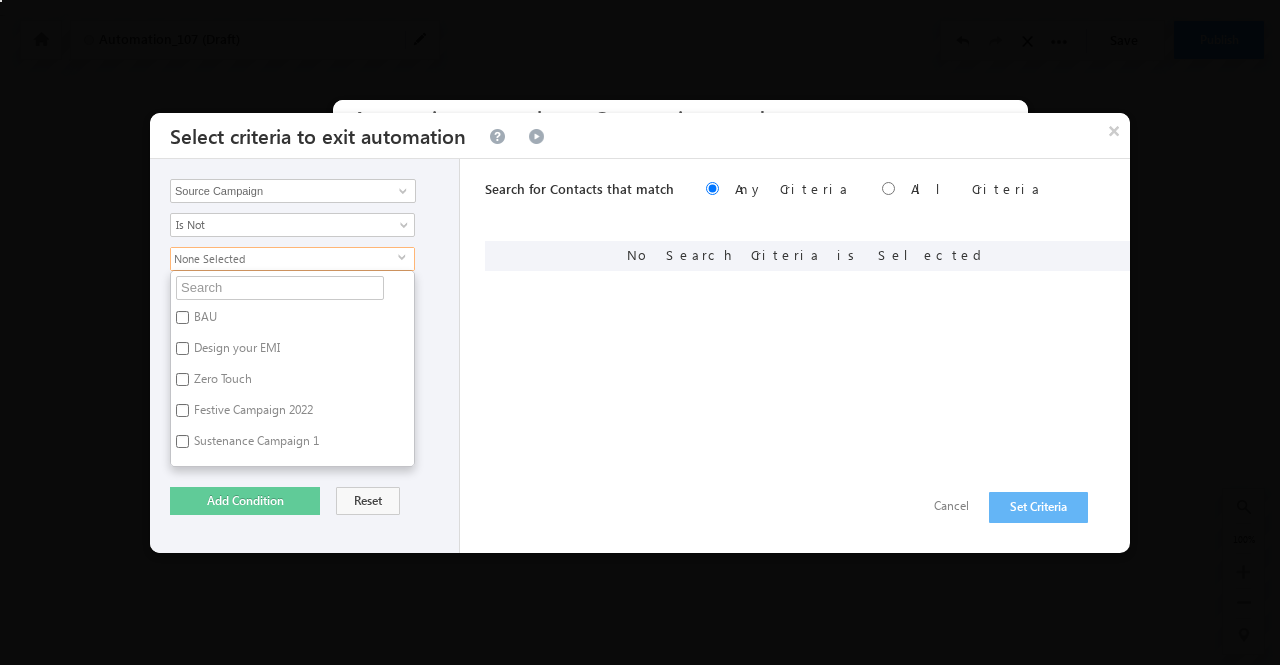 checkbox on "true" 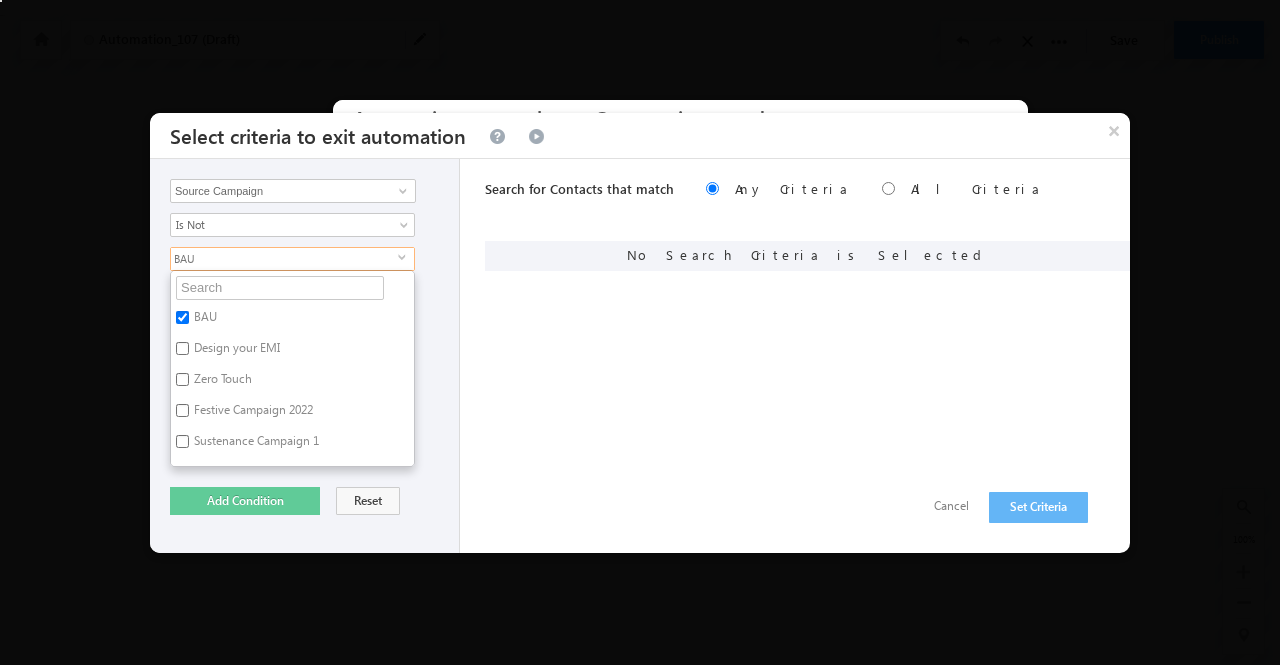 click on "Co applicant 2 Relation" at bounding box center (305, 356) 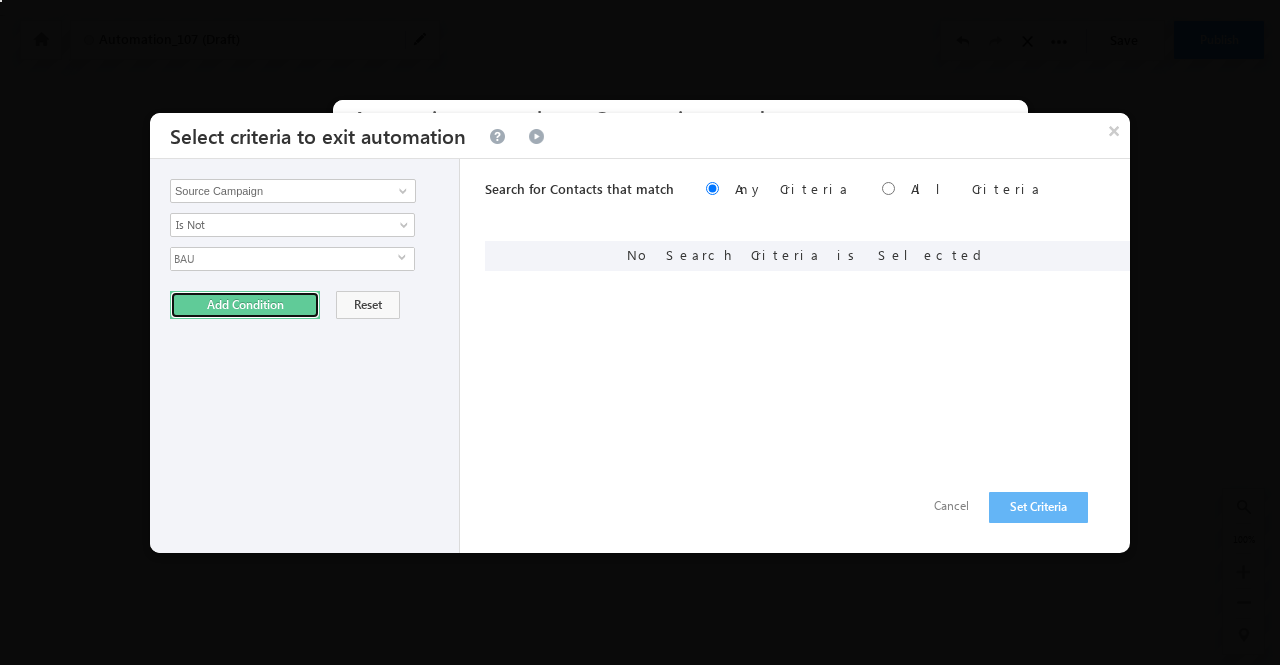 click on "Add Condition" at bounding box center [245, 305] 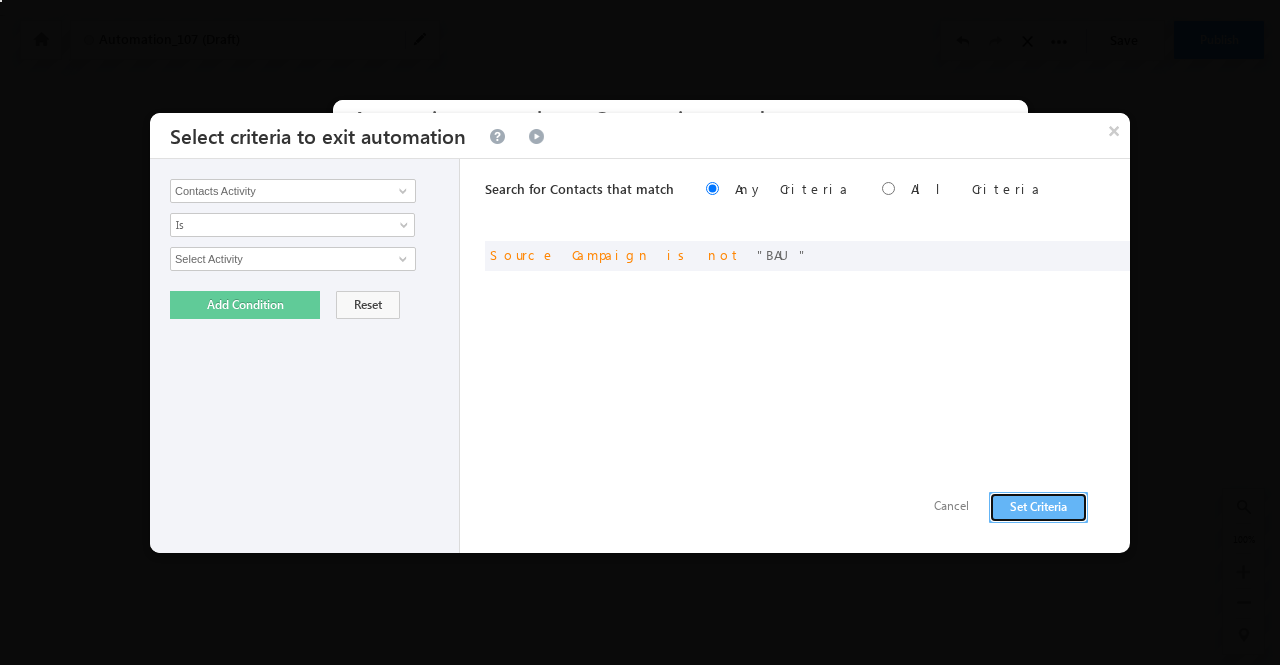 click on "Set Criteria" at bounding box center (1038, 507) 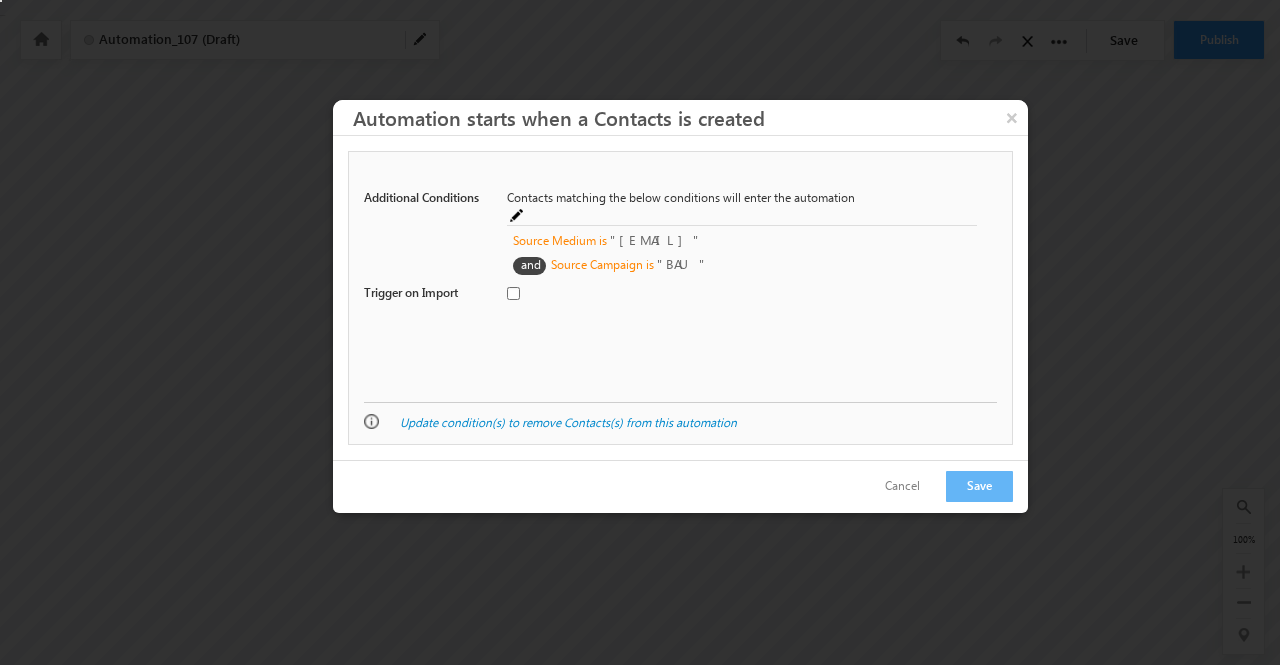 click at bounding box center [518, 217] 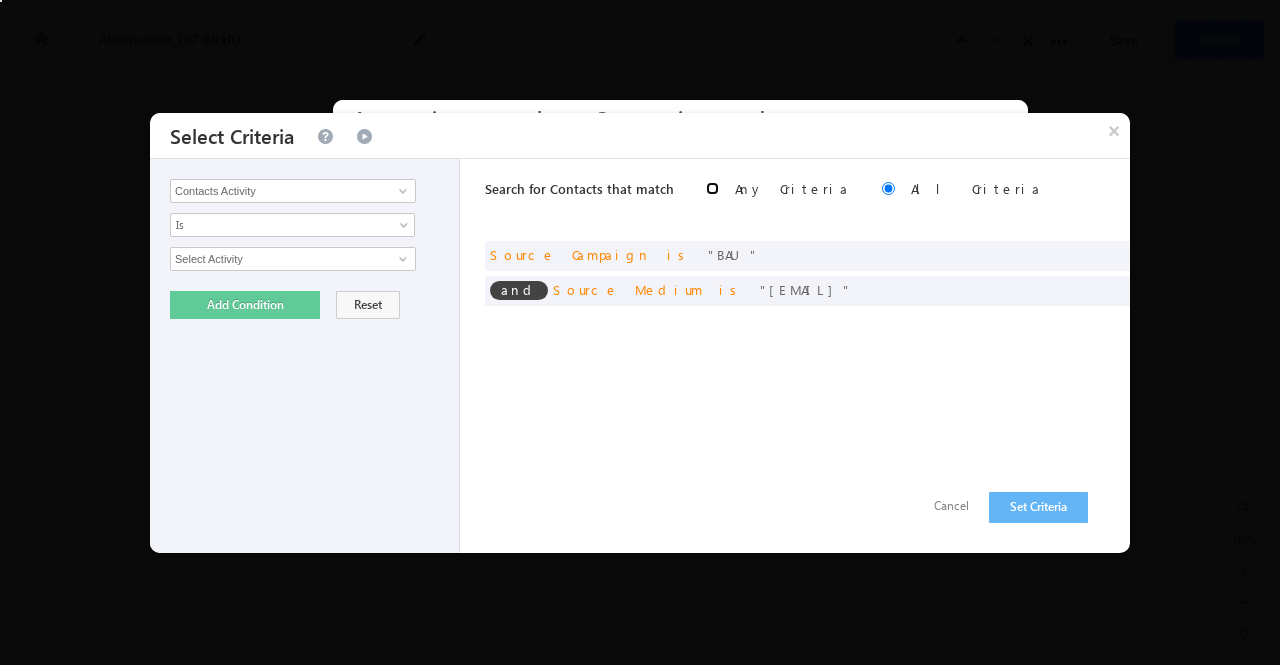 click at bounding box center [712, 188] 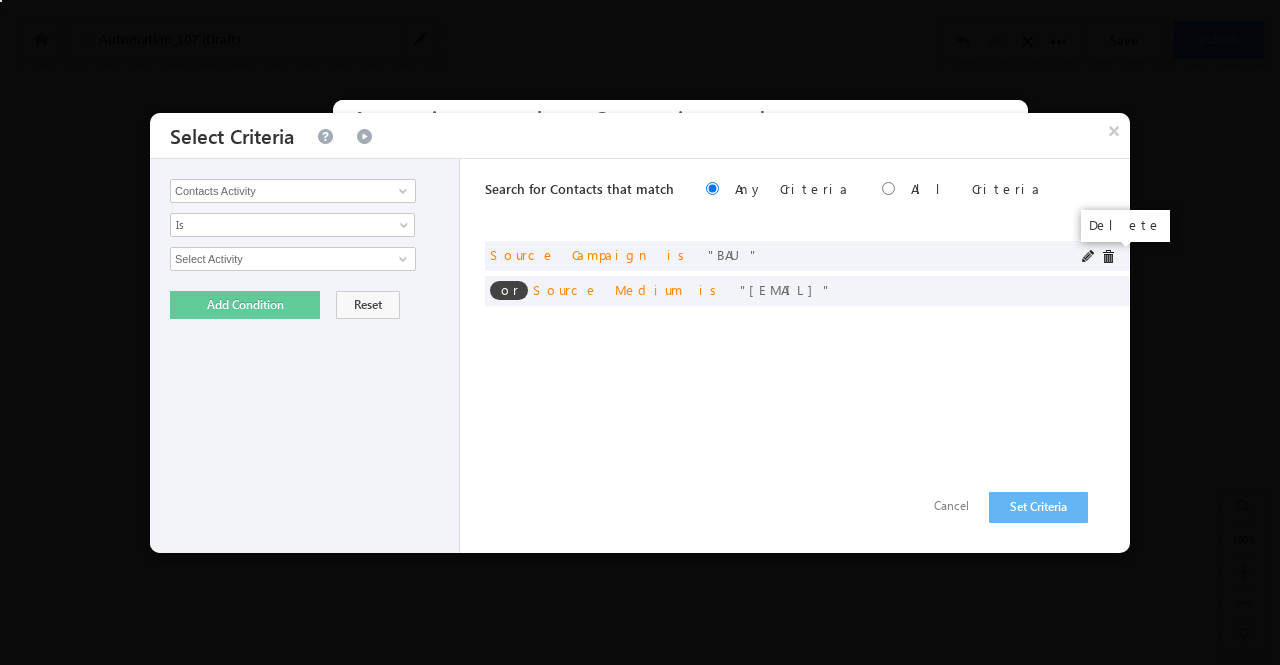 click at bounding box center [1108, 257] 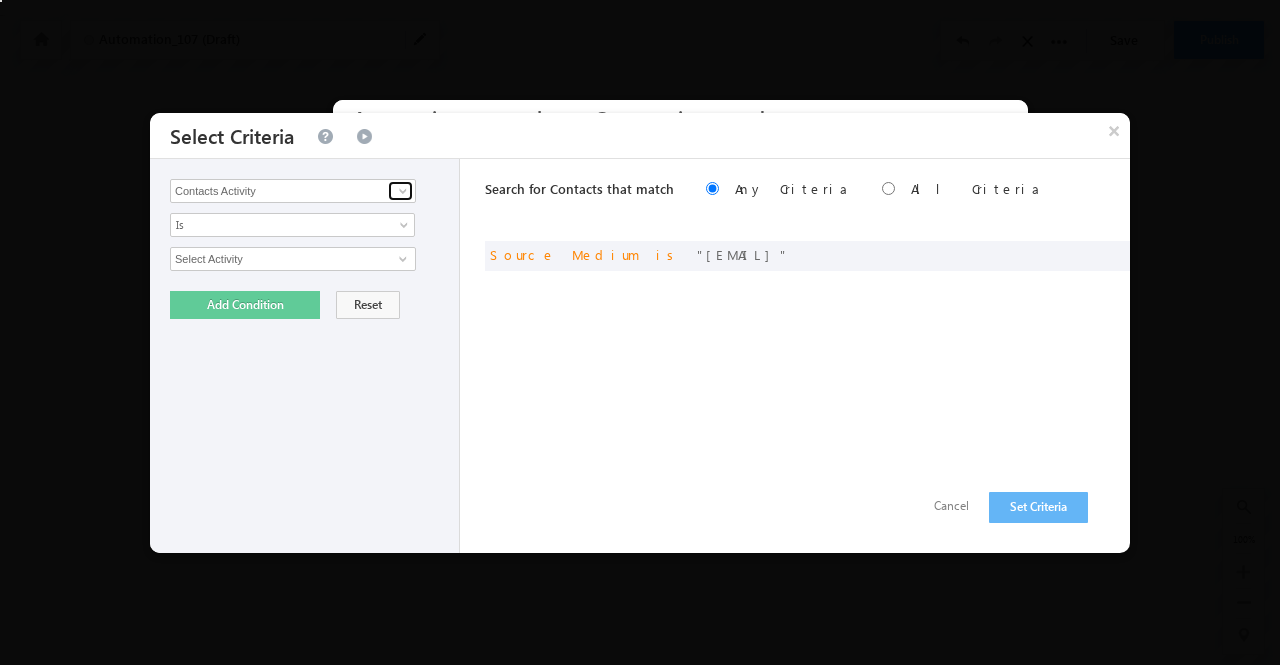 click at bounding box center [403, 191] 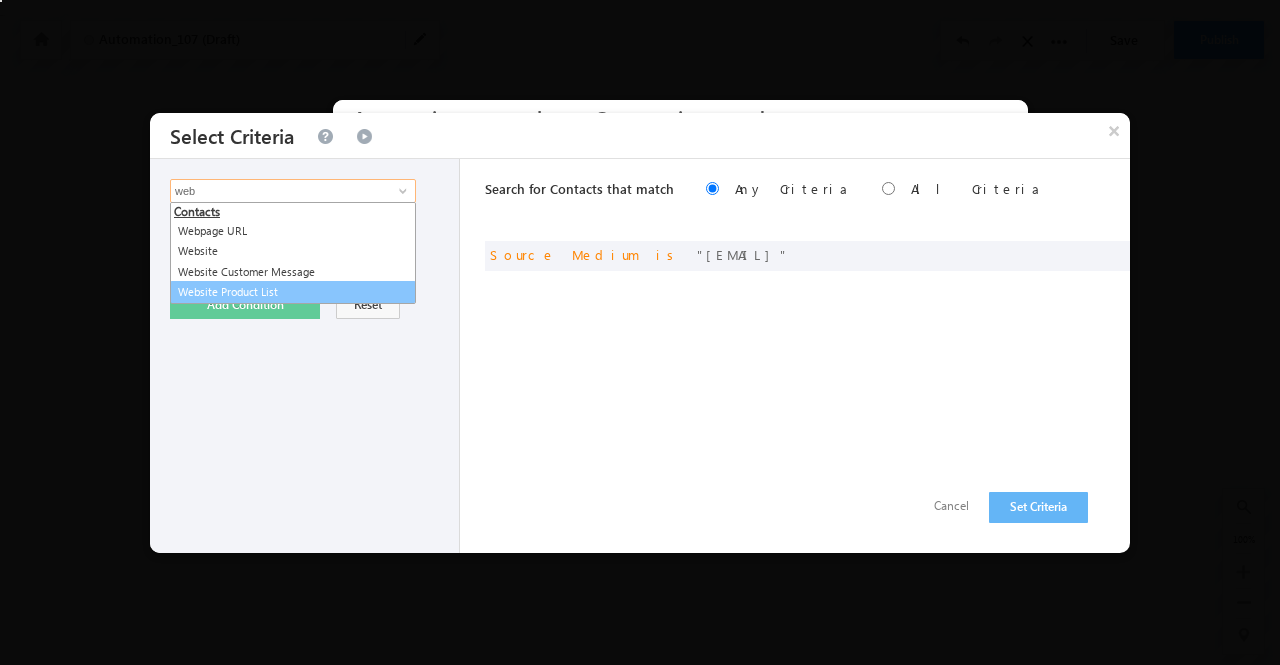 click on "Website Product List" at bounding box center [293, 292] 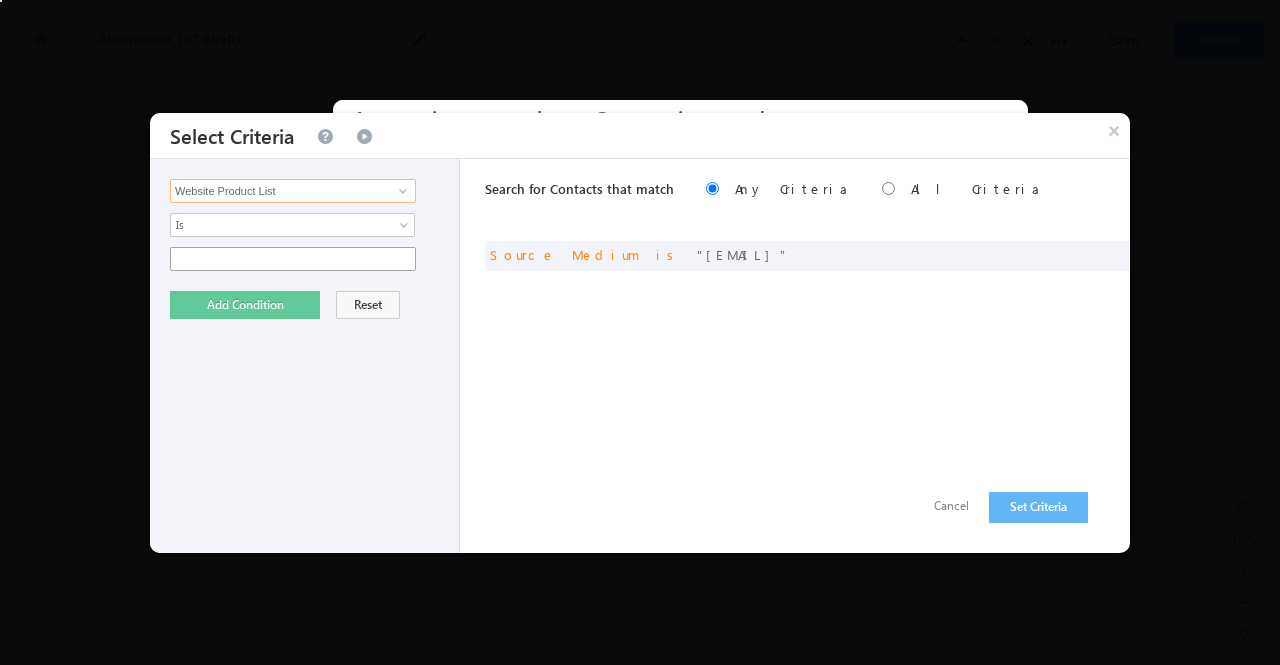 type on "Website Product List" 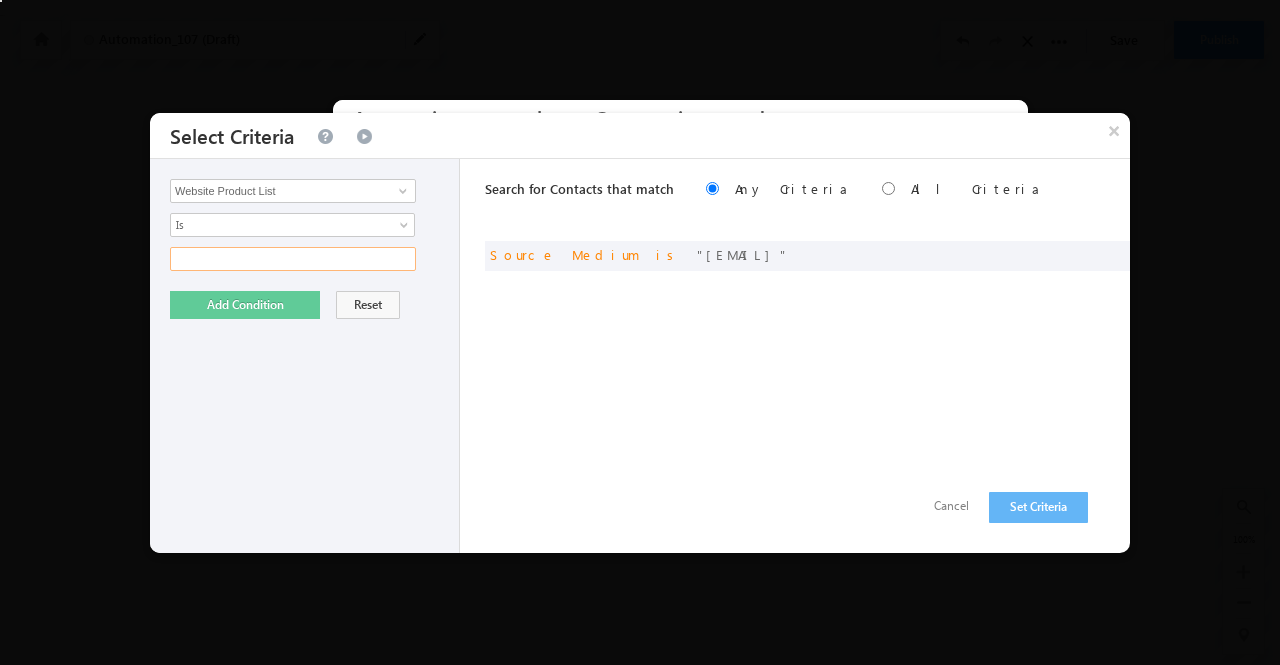 click at bounding box center [293, 259] 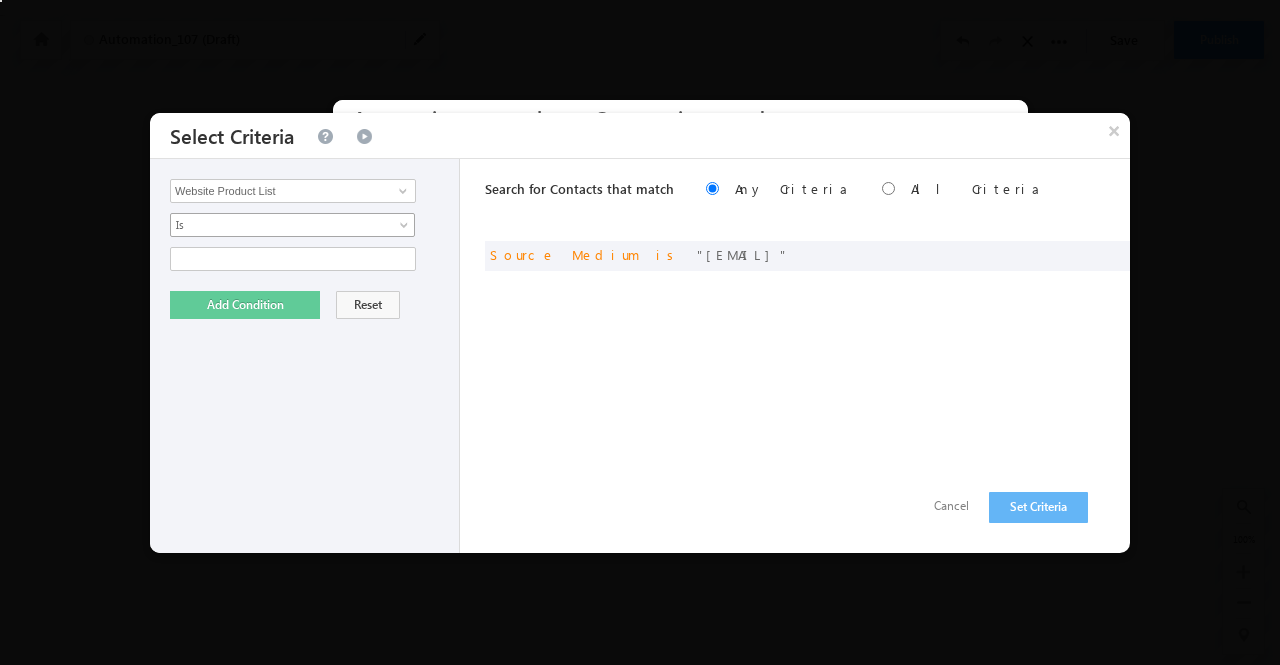 click at bounding box center (406, 229) 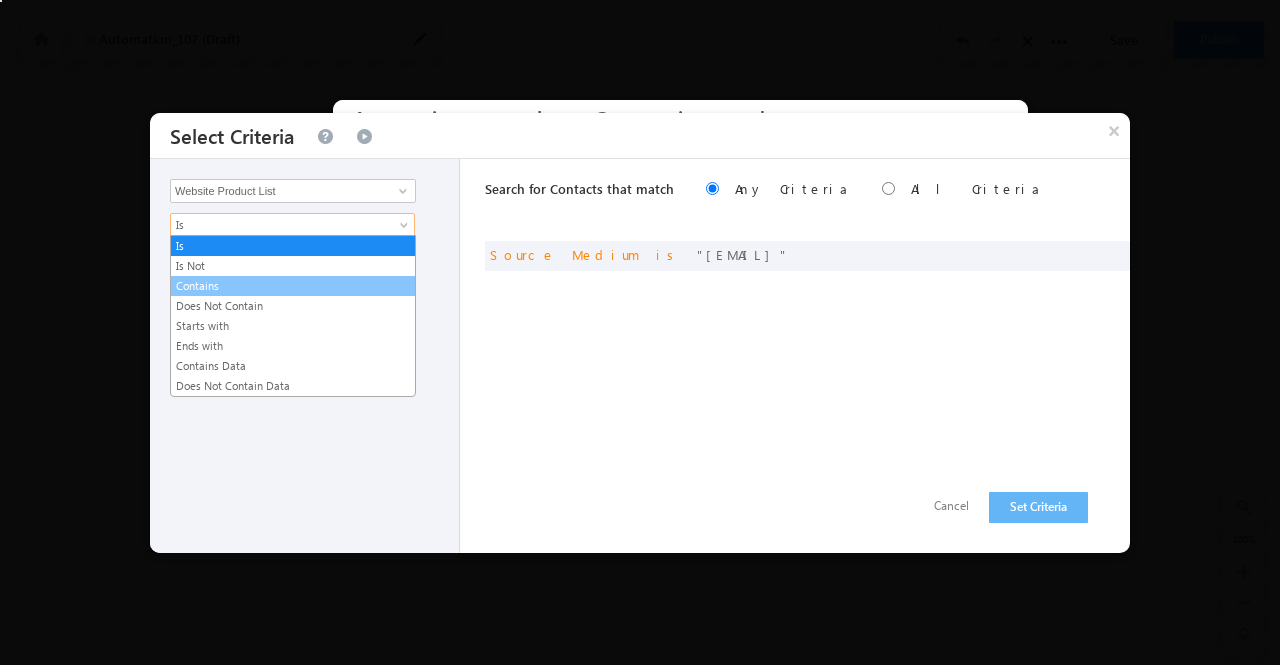 click on "Contains" at bounding box center [293, 286] 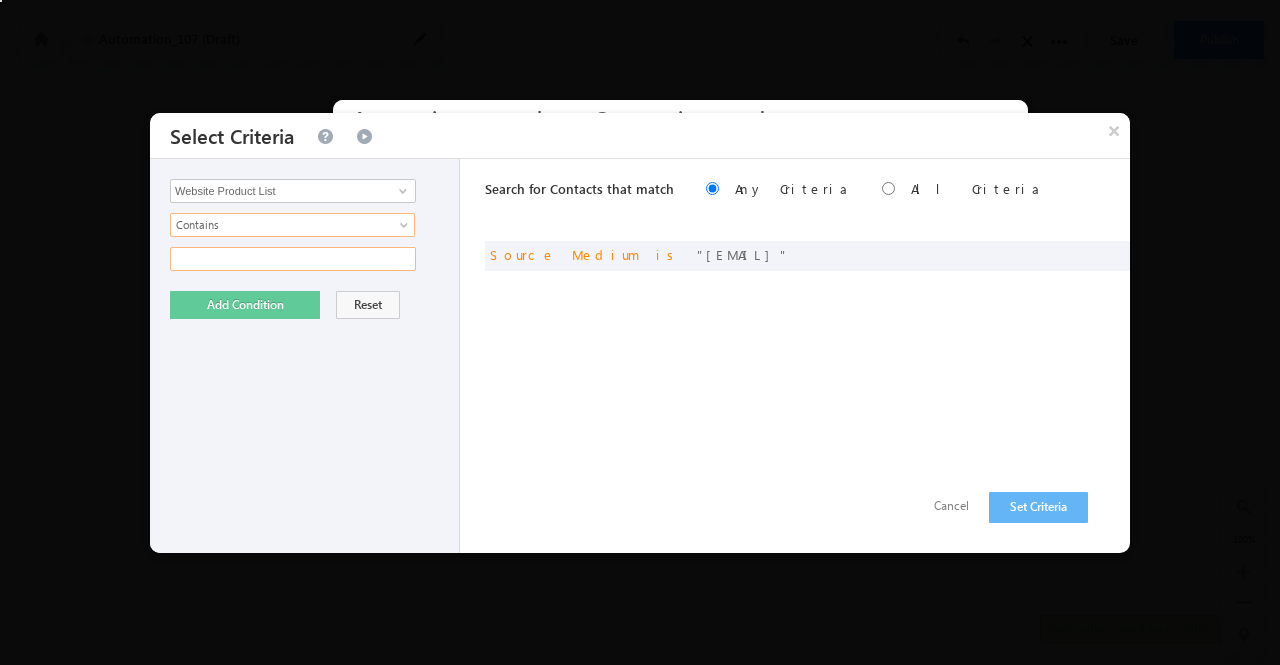 click at bounding box center (293, 259) 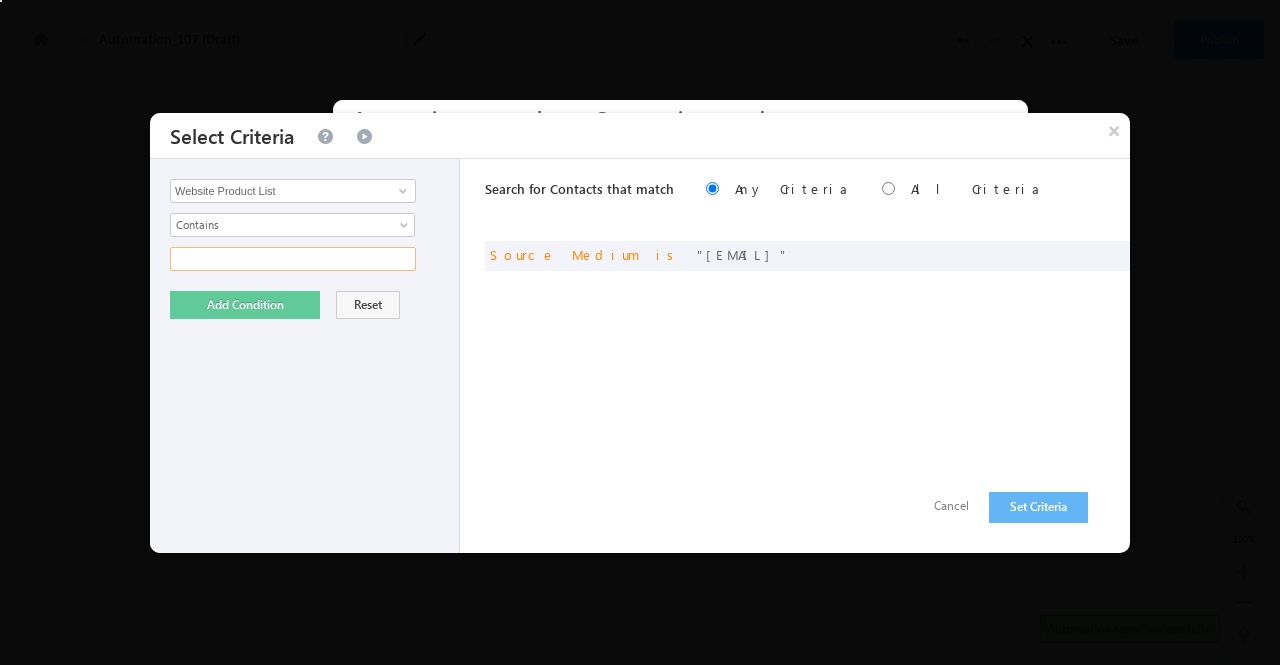 type on "data" 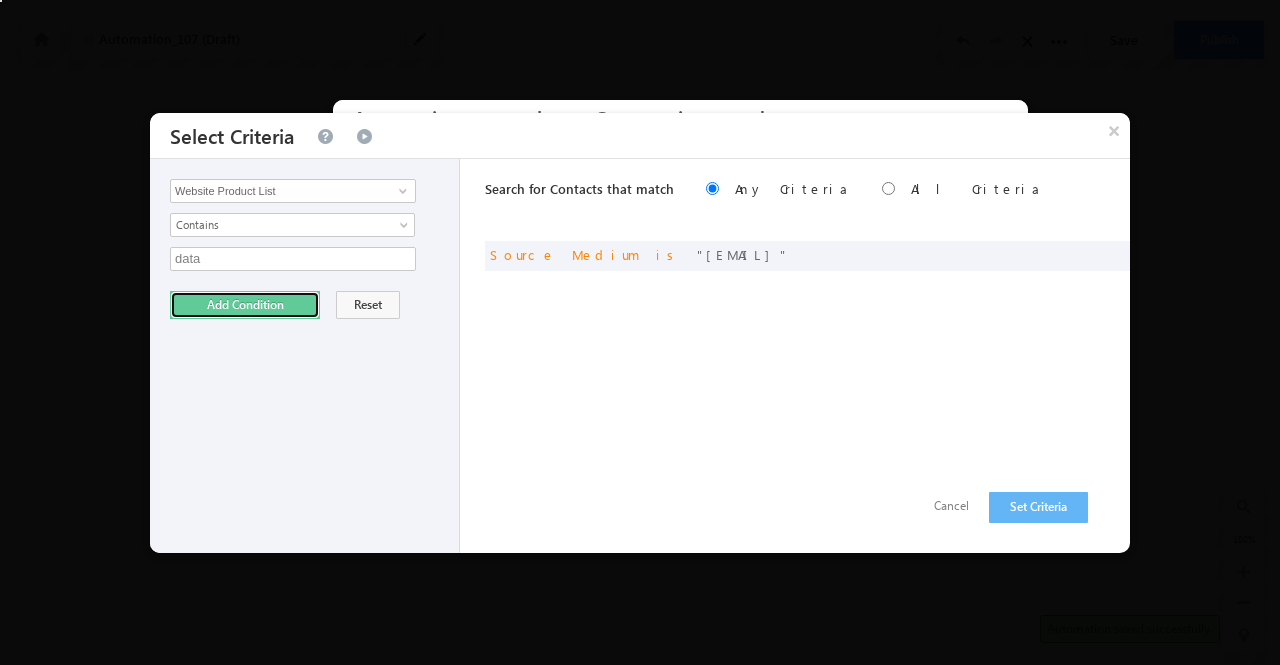 click on "Add Condition" at bounding box center [245, 305] 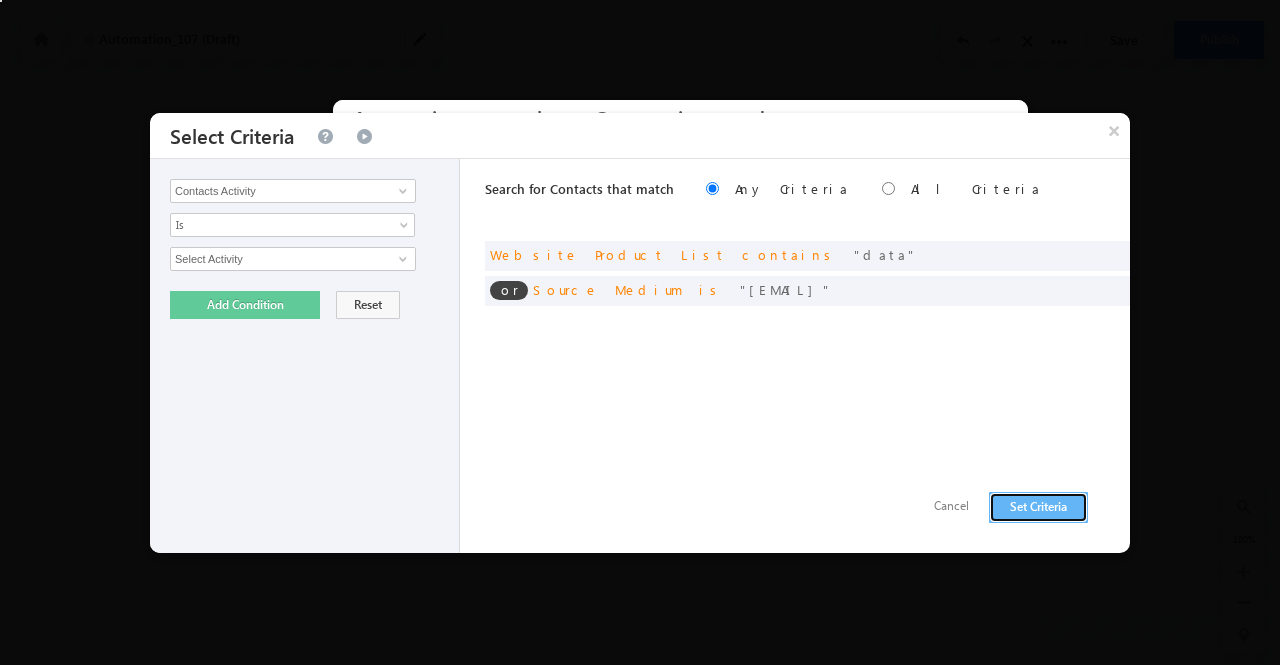 click on "Set Criteria" at bounding box center [1038, 507] 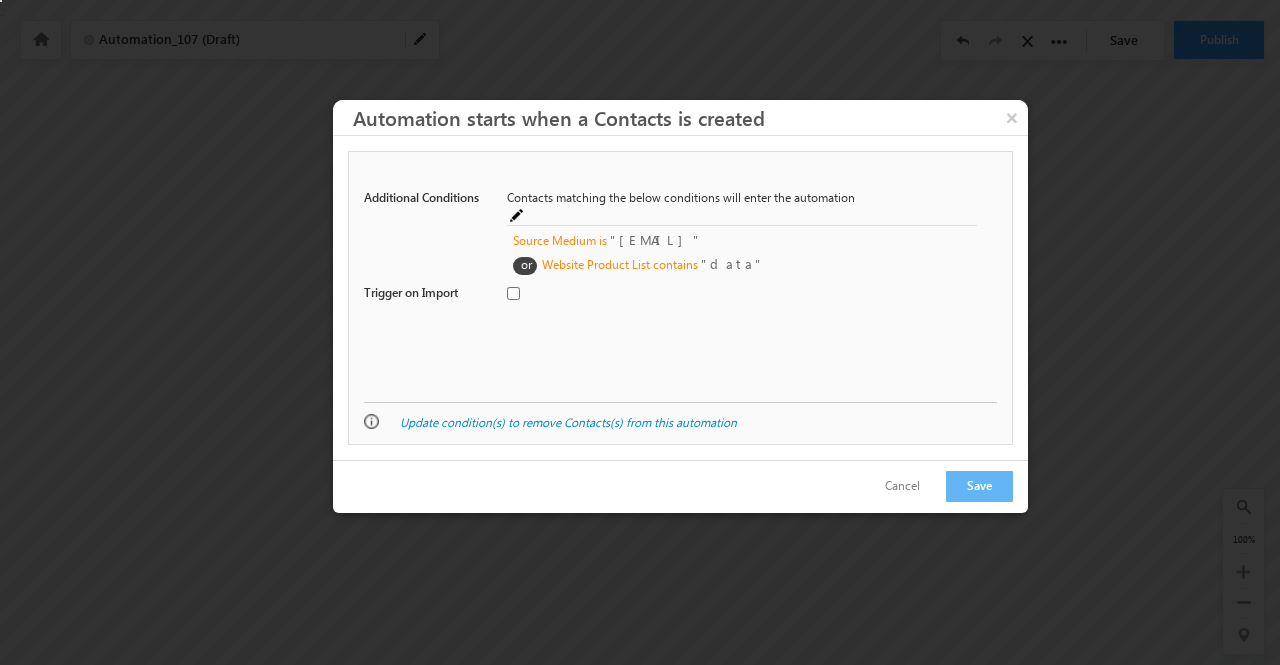 click on "Contacts Type
Additional Conditions
+ Add Conditions
Contacts matching the below conditions will enter the automation
Source Medium   is   Inbound Mail    or  Website Product List   contains   data
Trigger on Import" at bounding box center [680, 276] 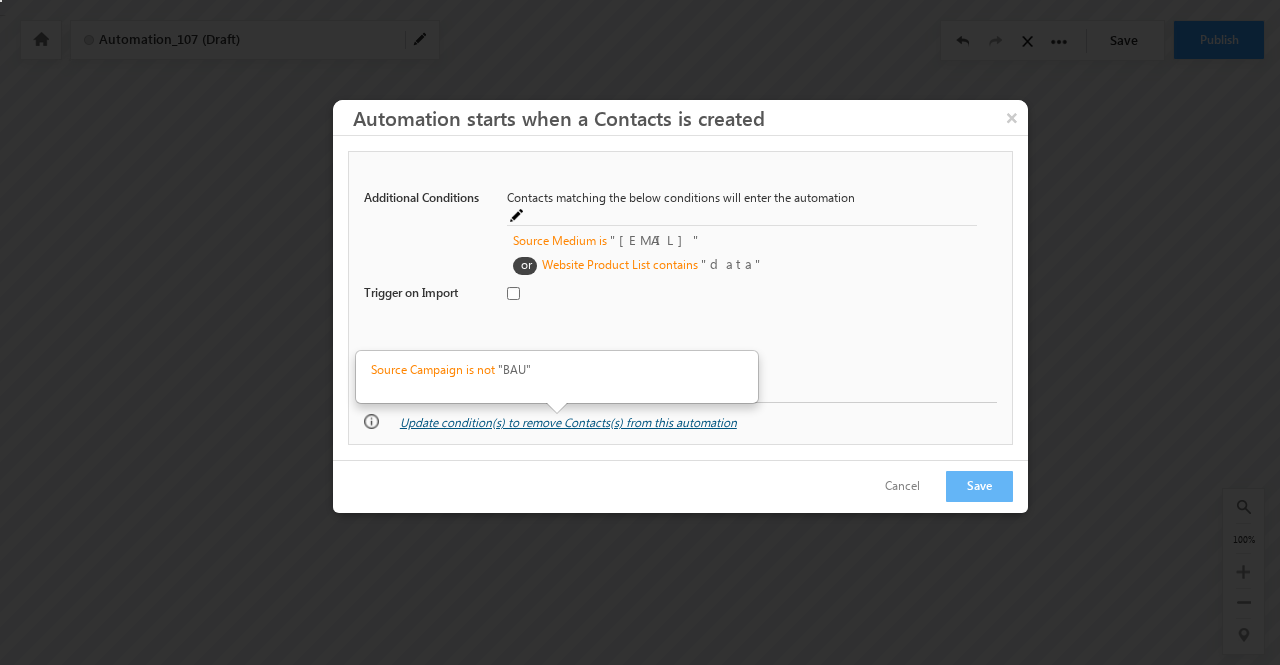 click on "Update condition(s) to remove Contacts(s) from this automation" at bounding box center [568, 422] 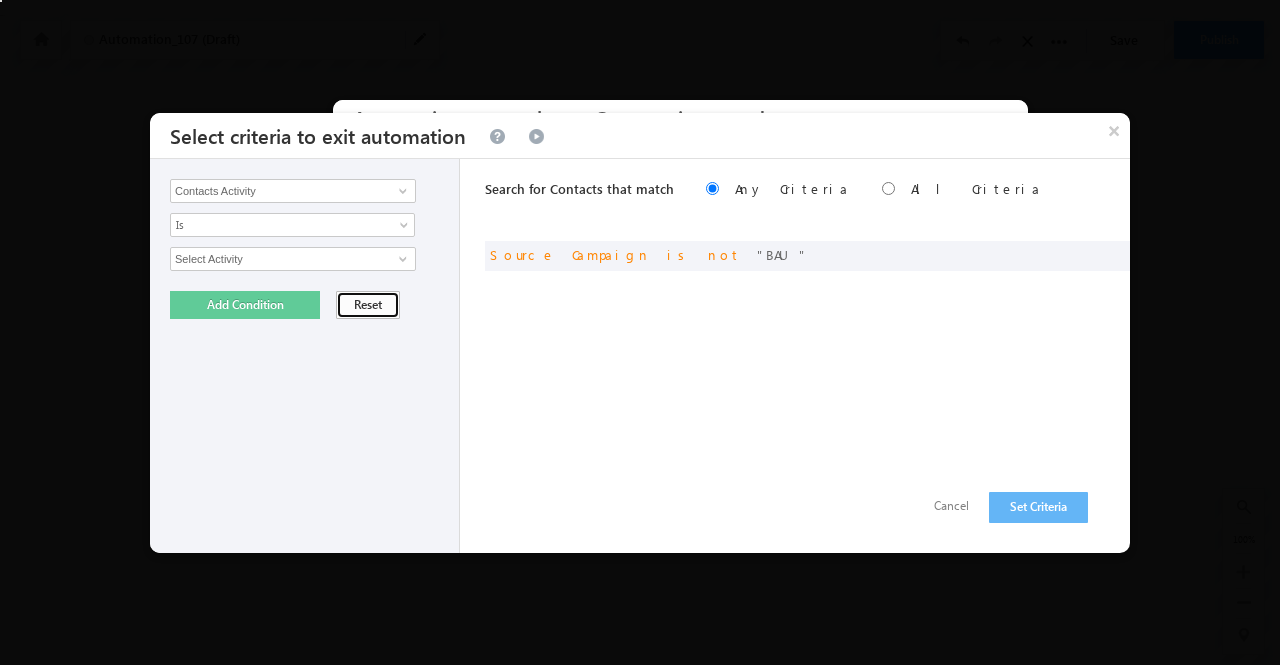 click on "Reset" at bounding box center [368, 305] 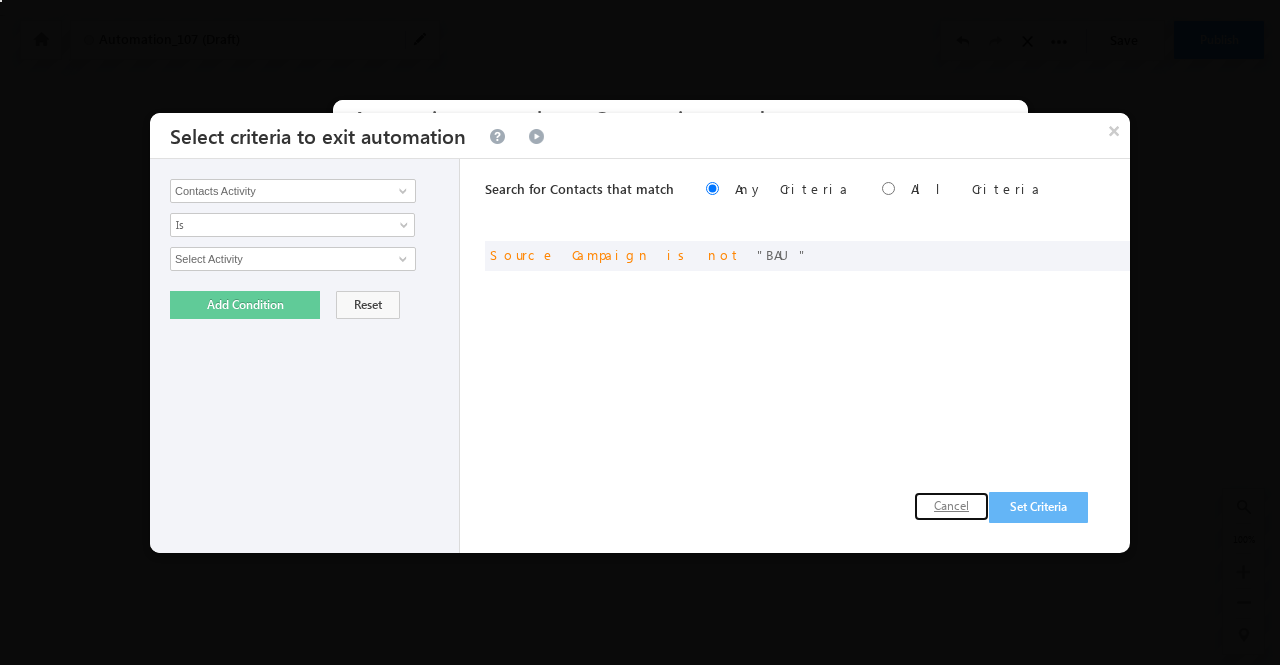 click on "Cancel" at bounding box center (951, 506) 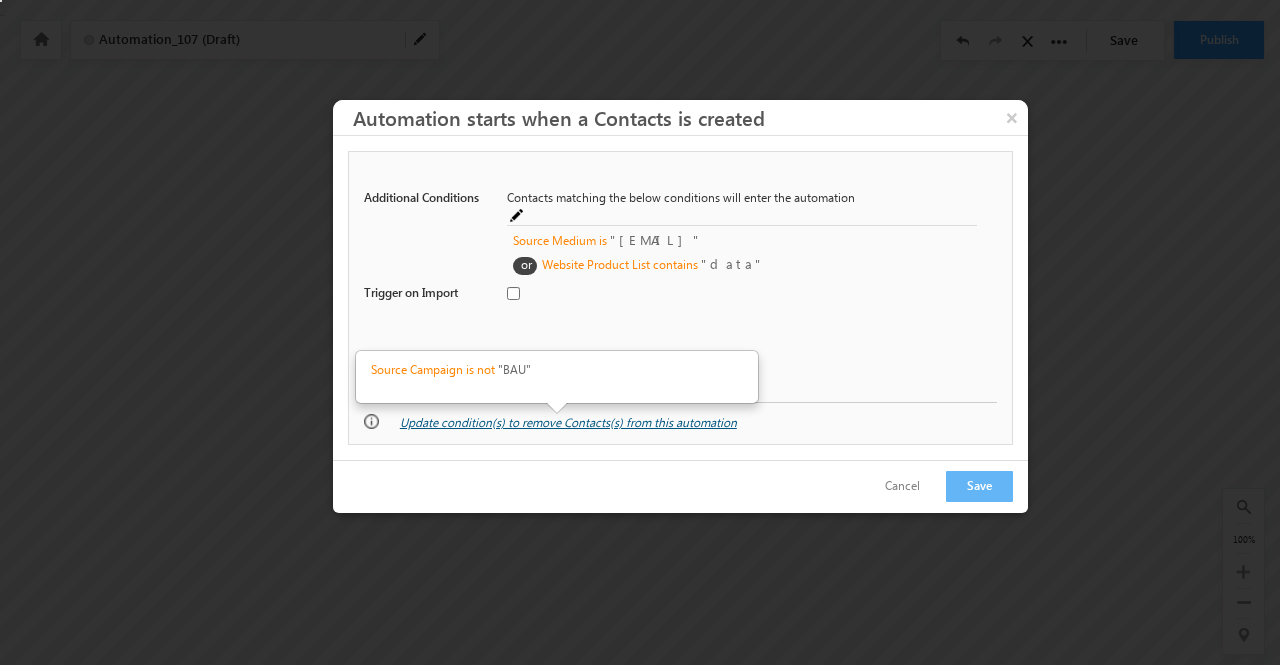 click on "Update condition(s) to remove Contacts(s) from this automation" at bounding box center (568, 422) 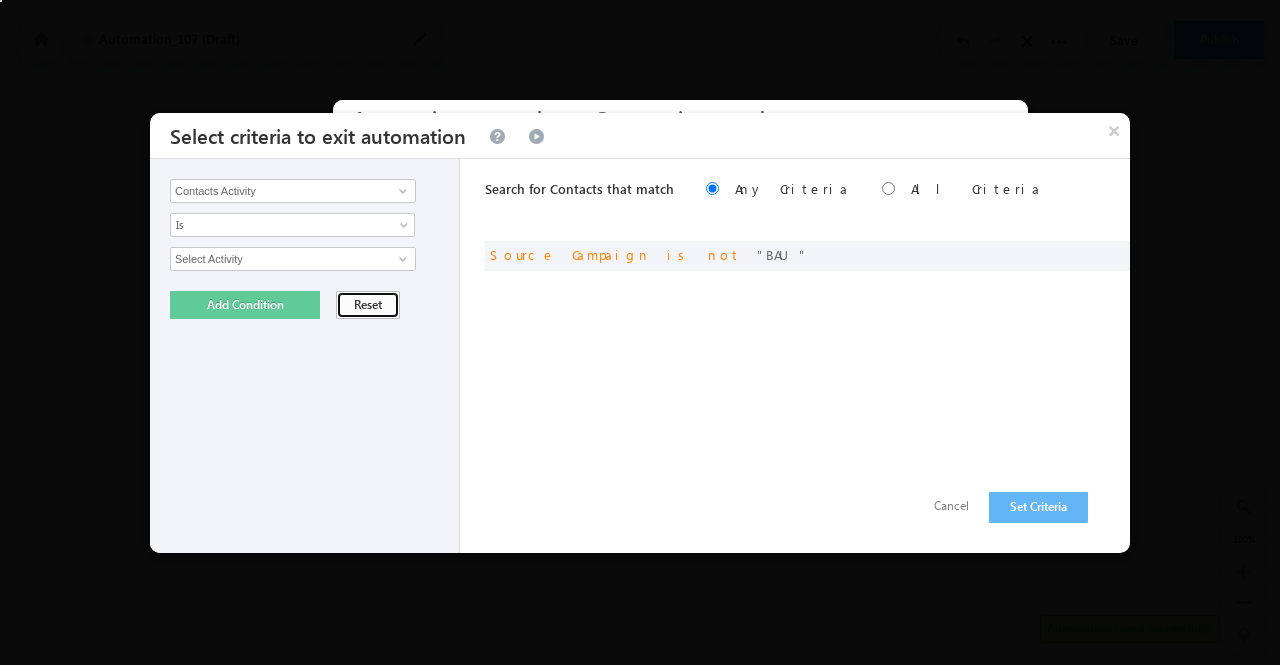 click on "Reset" at bounding box center (368, 305) 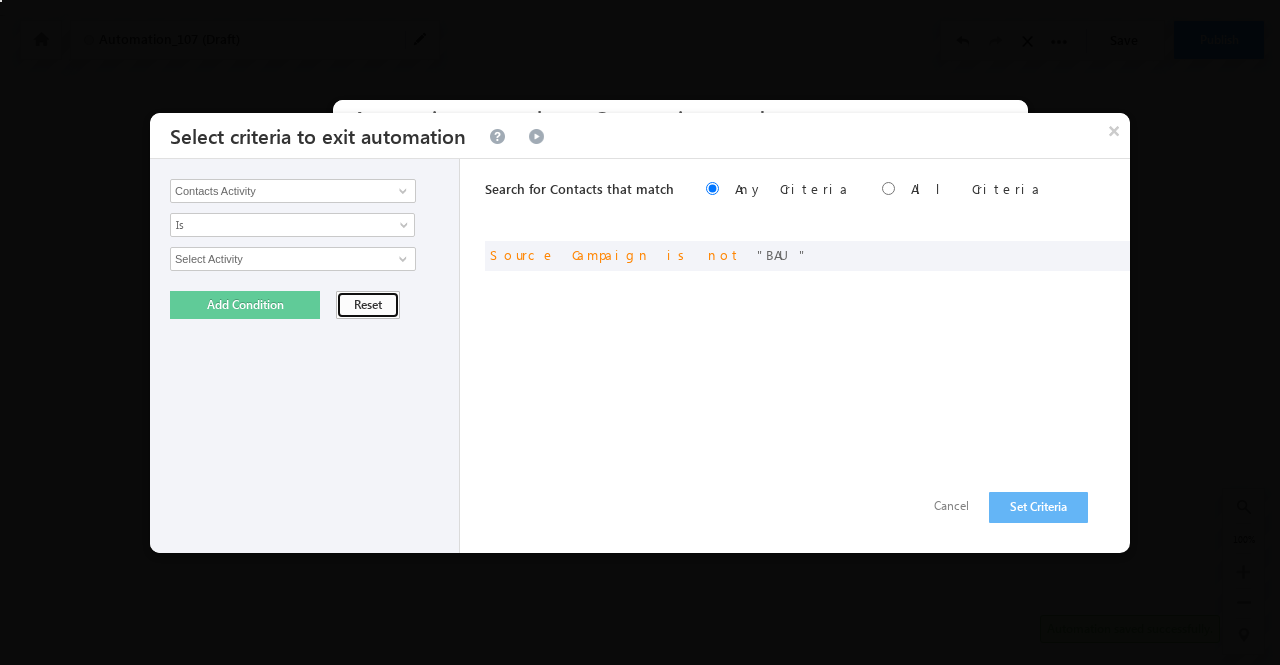 click on "Reset" at bounding box center [368, 305] 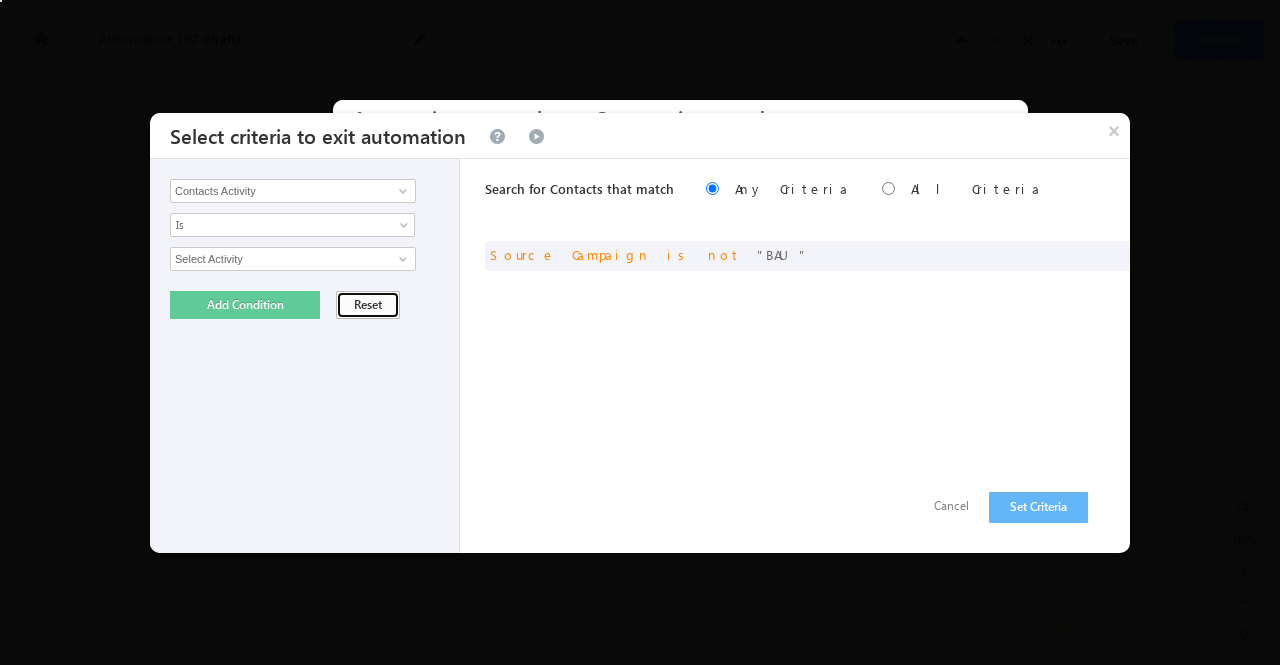 click on "Reset" at bounding box center (368, 305) 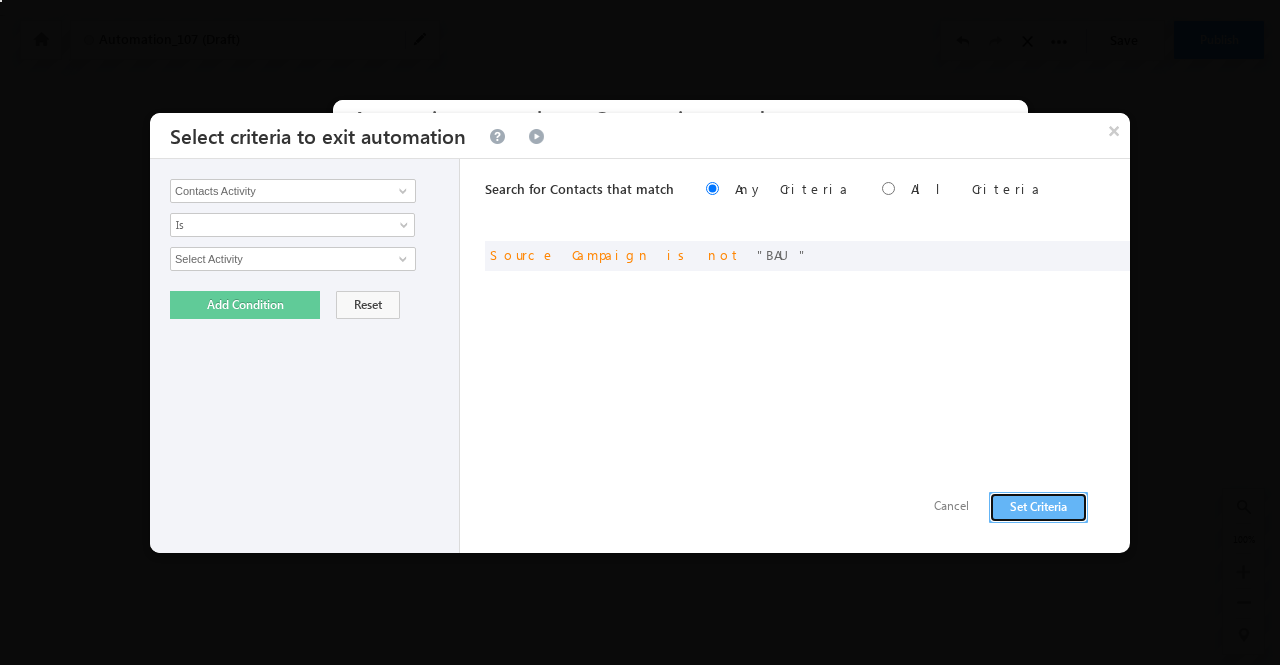 click on "Set Criteria" at bounding box center (1038, 507) 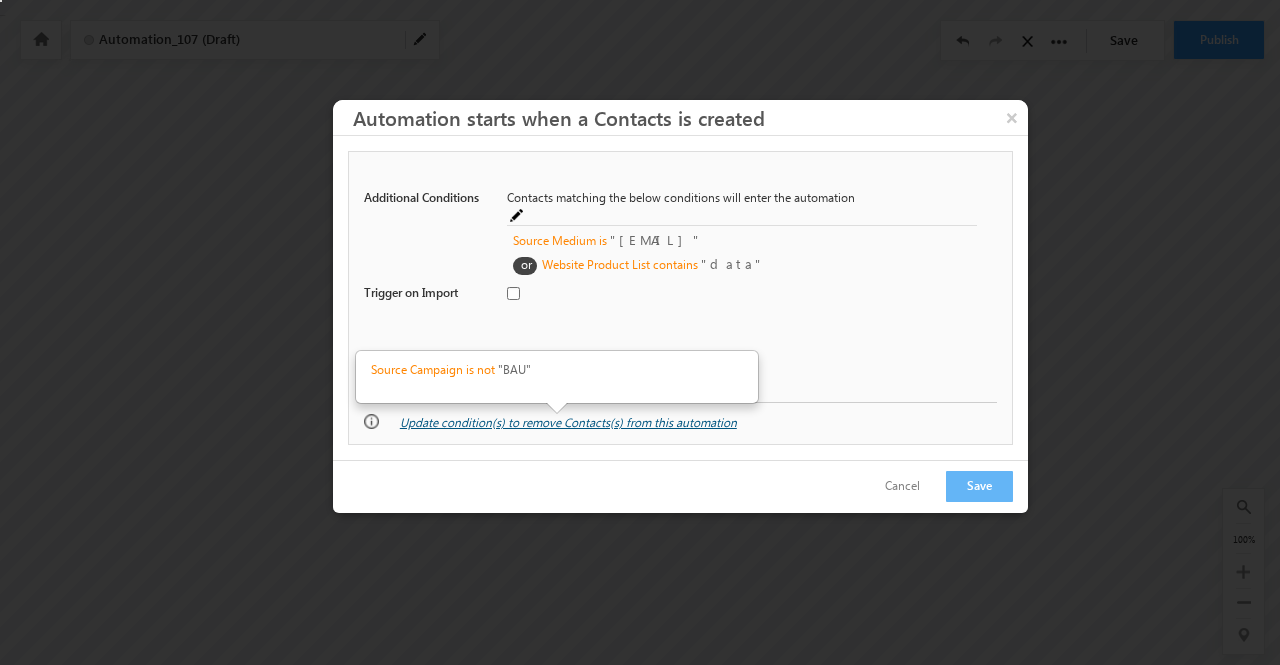 click on "Update condition(s) to remove Contacts(s) from this automation" at bounding box center [568, 422] 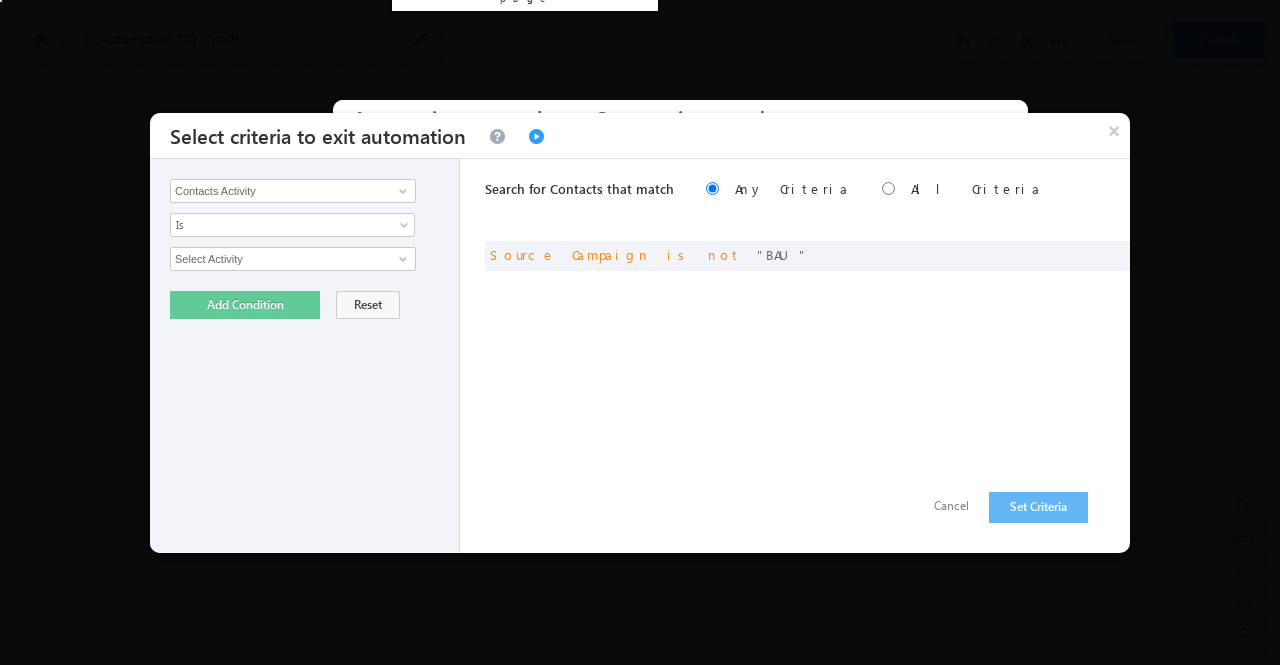 click at bounding box center [536, 137] 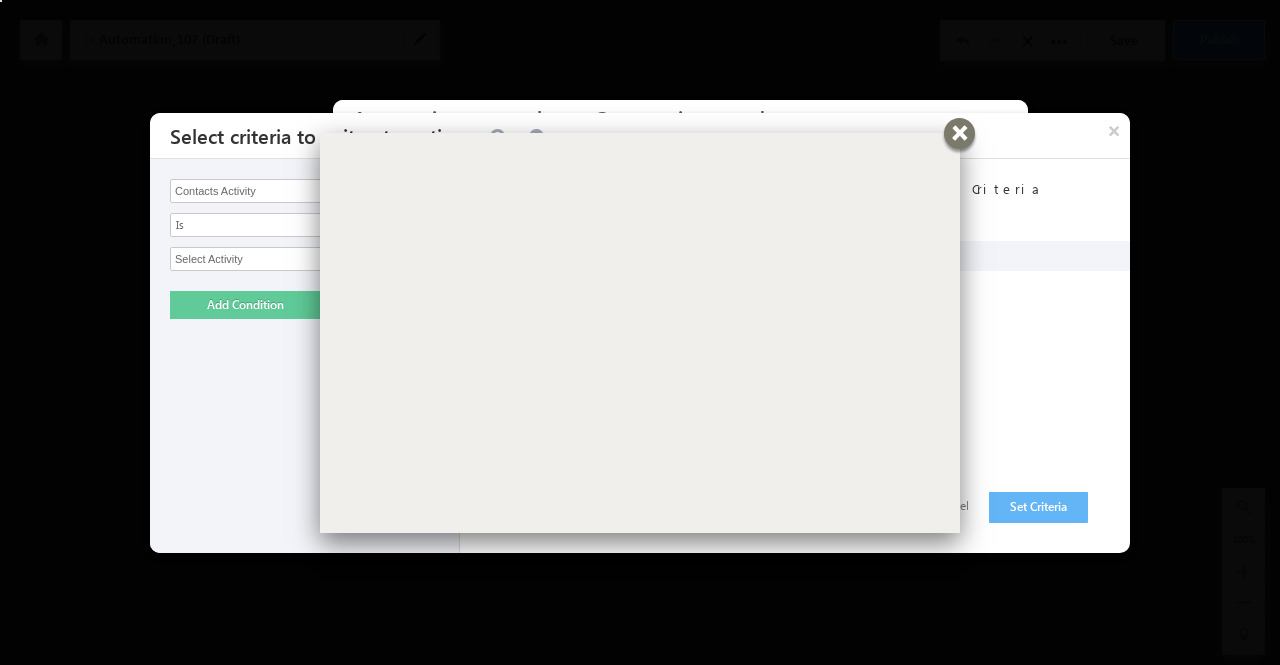 click at bounding box center (959, 133) 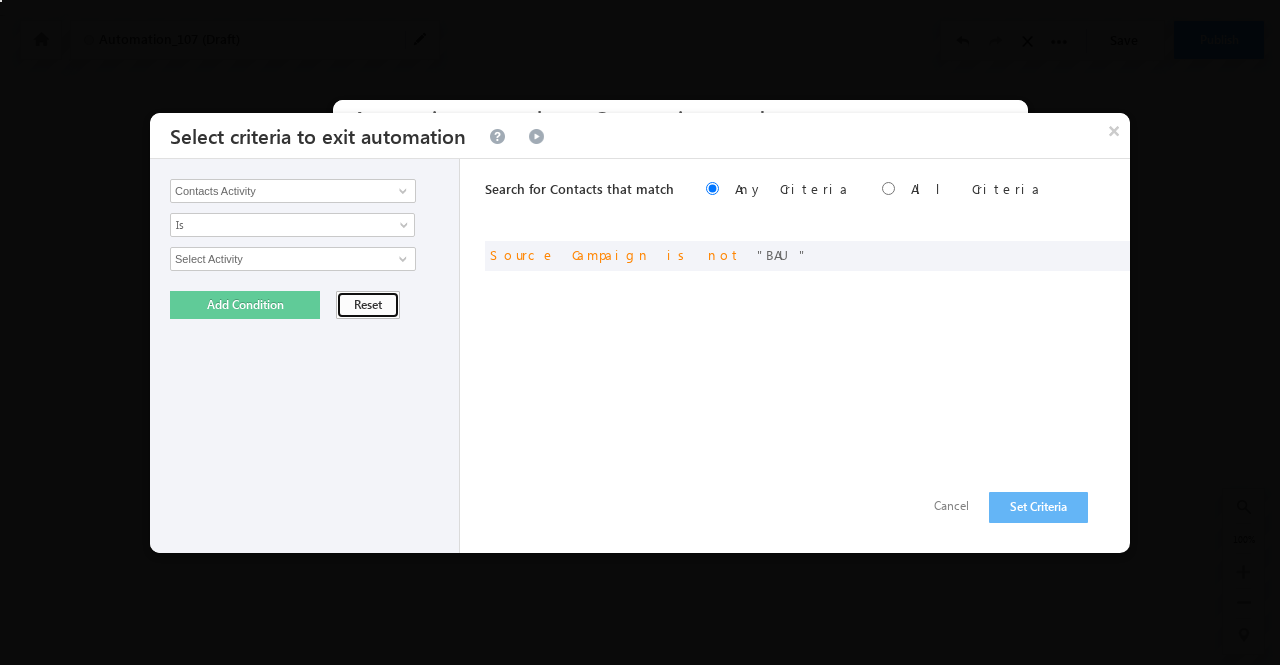 click on "Reset" at bounding box center (368, 305) 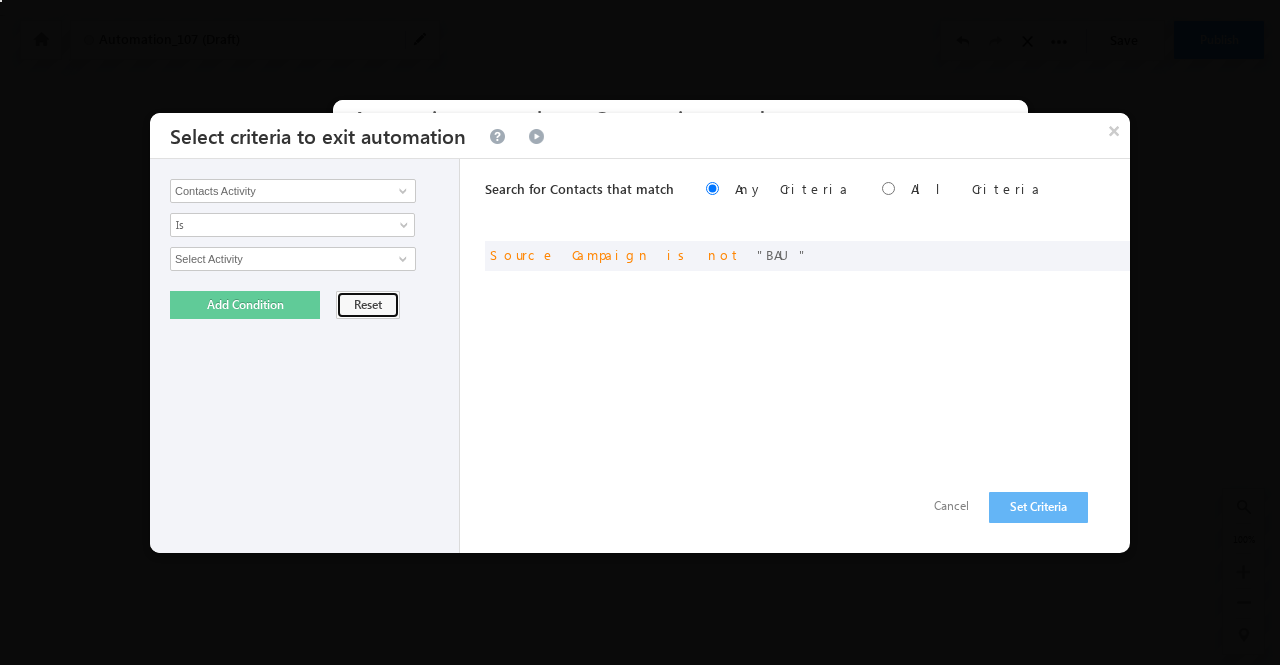drag, startPoint x: 348, startPoint y: 289, endPoint x: 927, endPoint y: 353, distance: 582.52637 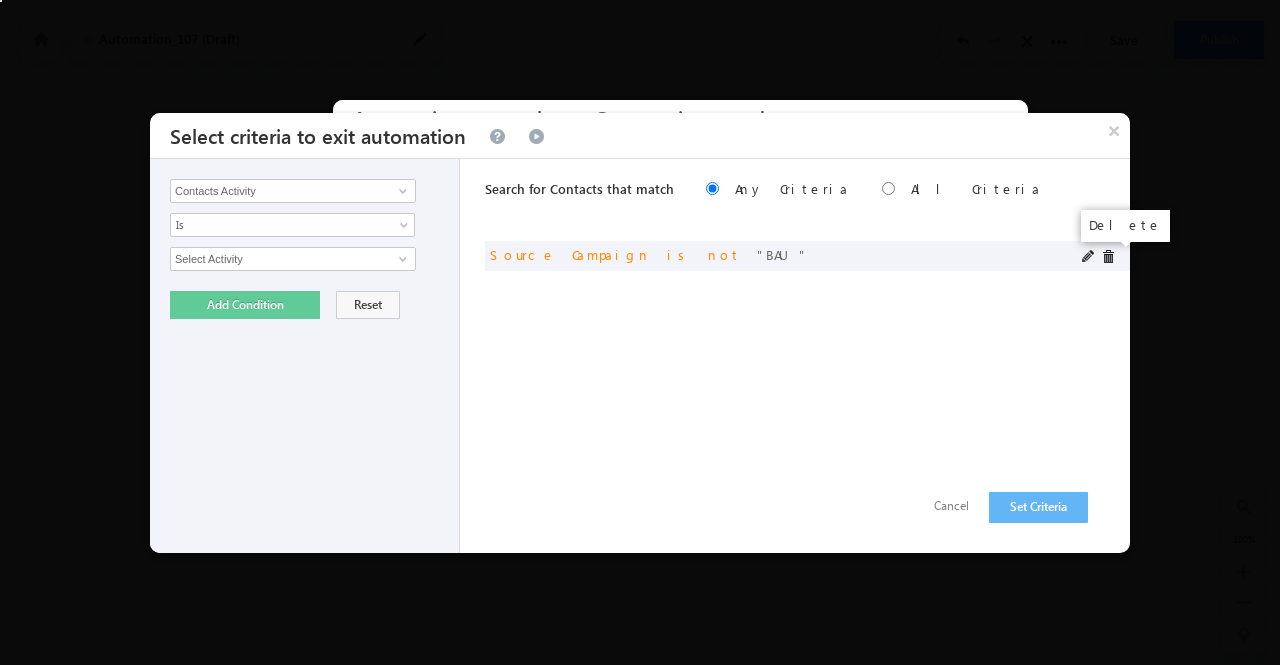 click at bounding box center (1108, 257) 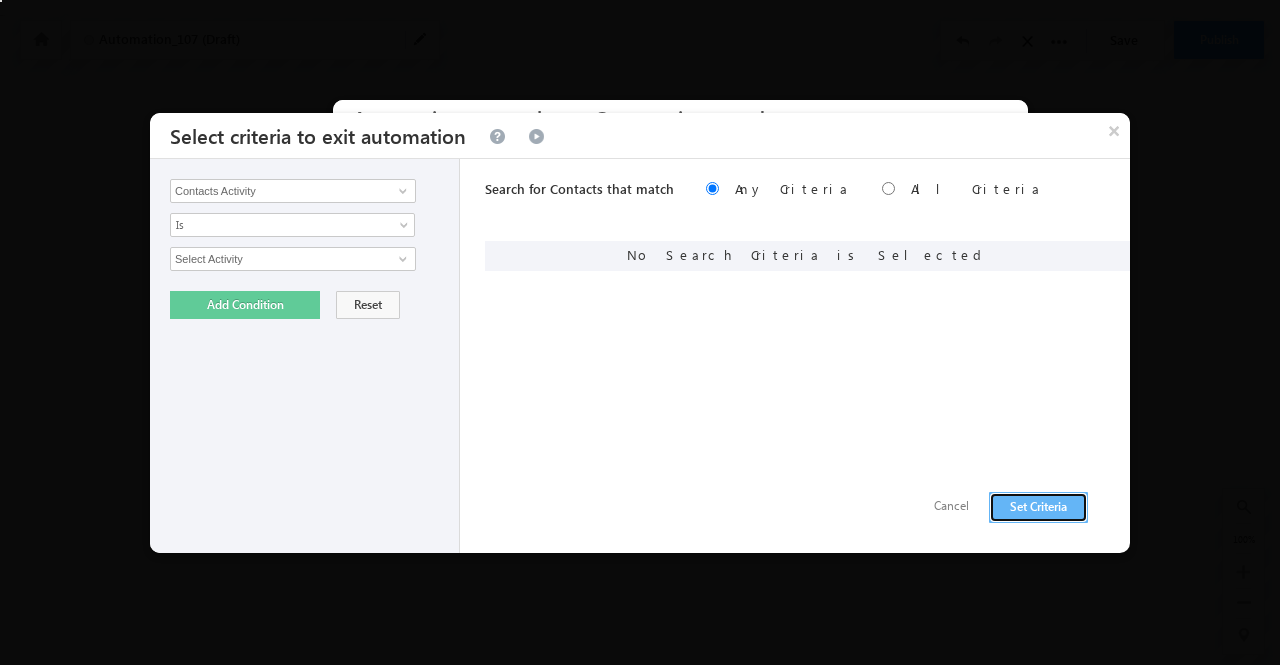 click on "Set Criteria" at bounding box center [1038, 507] 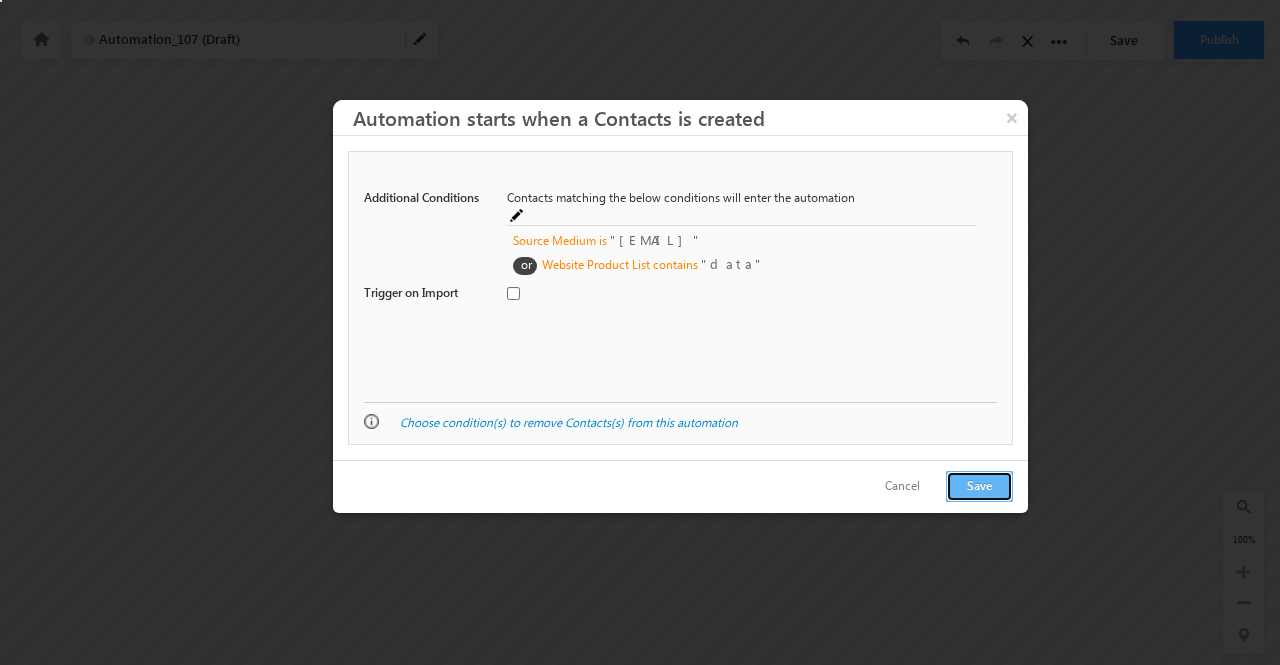 click on "Save" at bounding box center (979, 486) 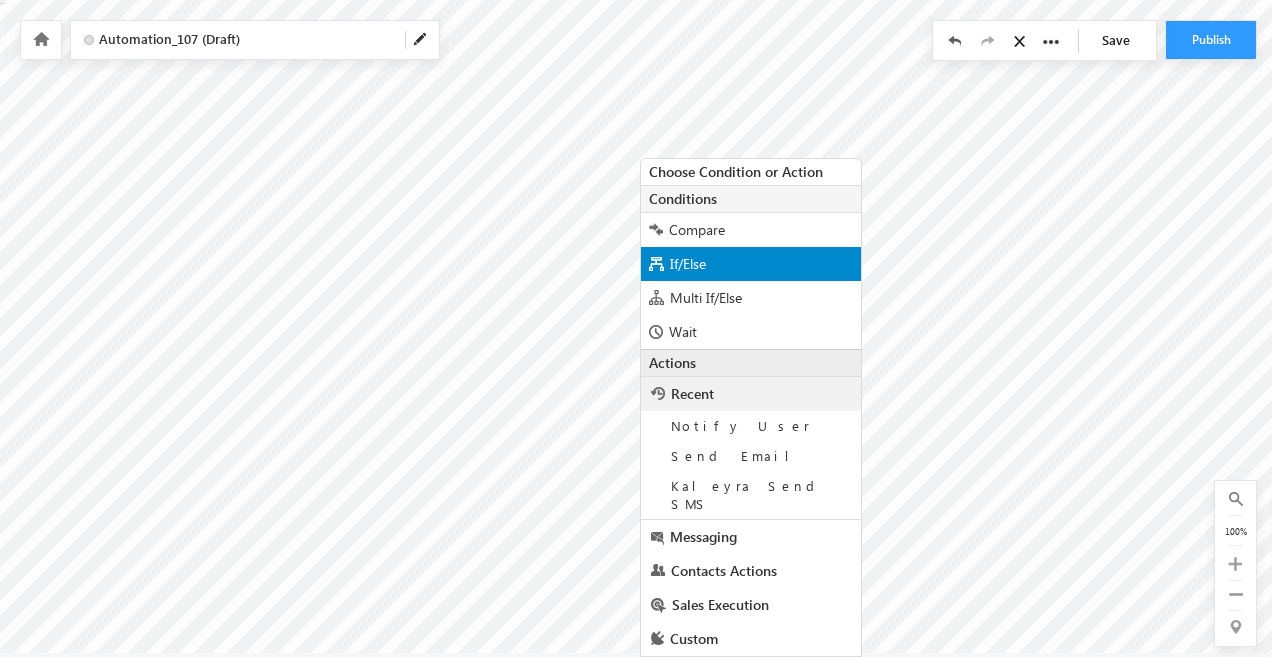 scroll, scrollTop: 9, scrollLeft: 0, axis: vertical 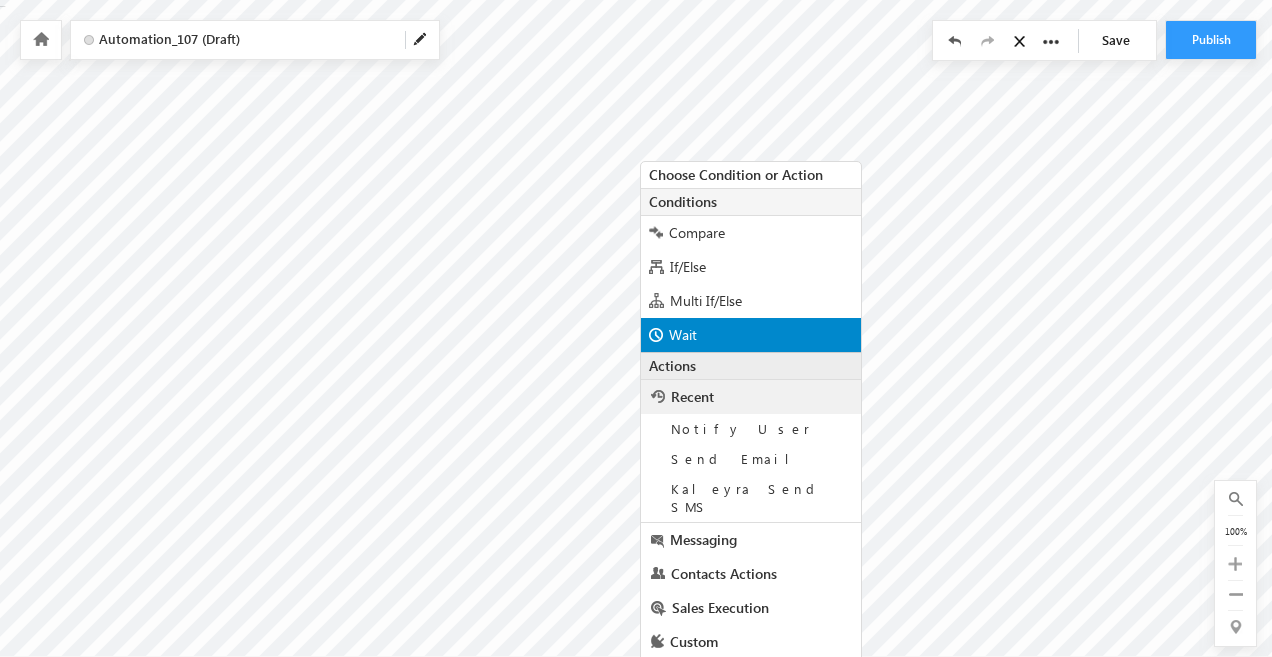 click on "Wait" at bounding box center [751, 335] 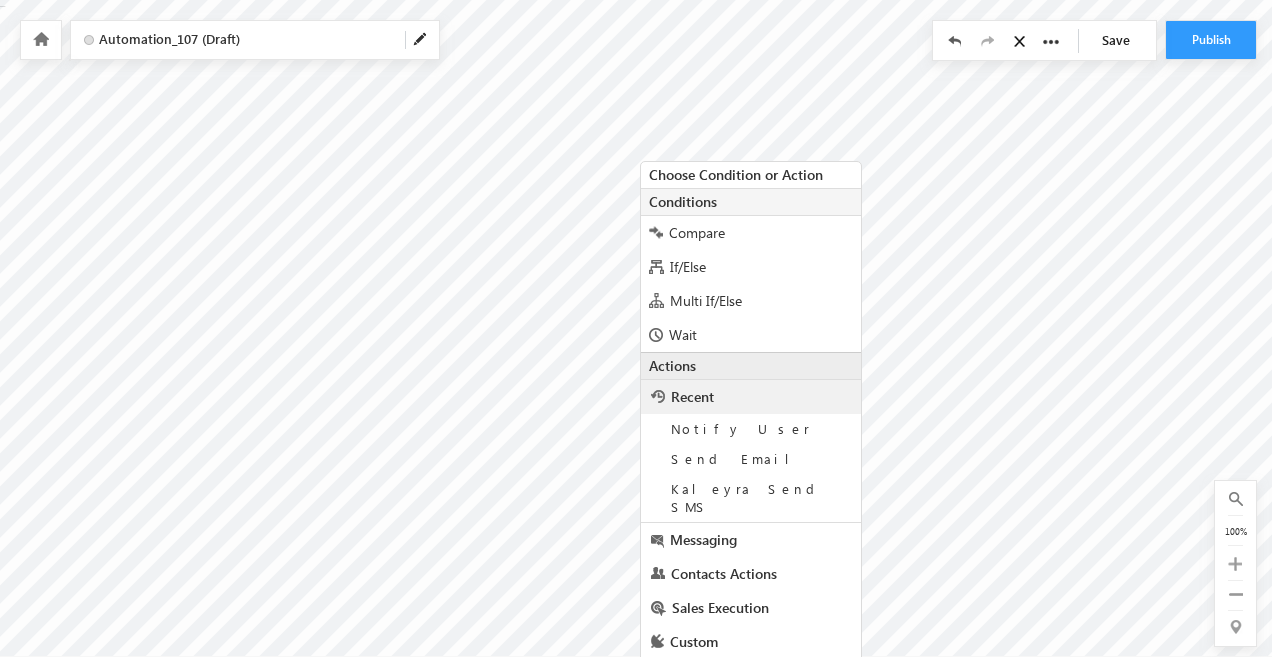 radio on "true" 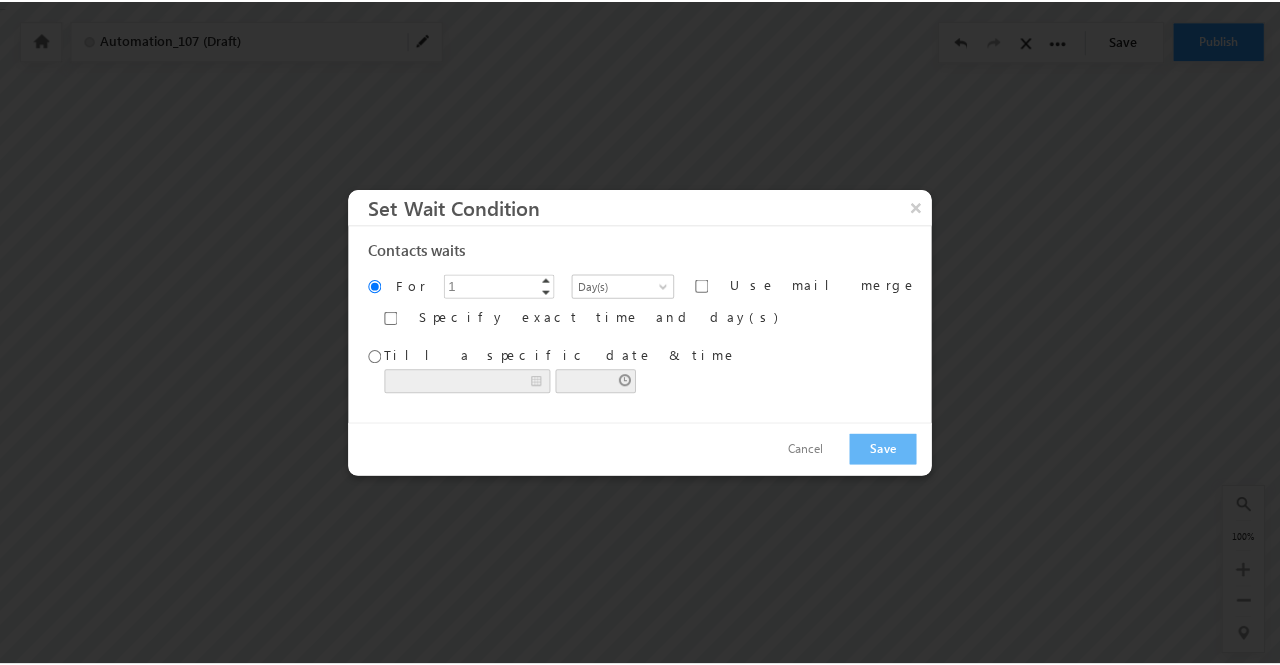 scroll, scrollTop: 0, scrollLeft: 0, axis: both 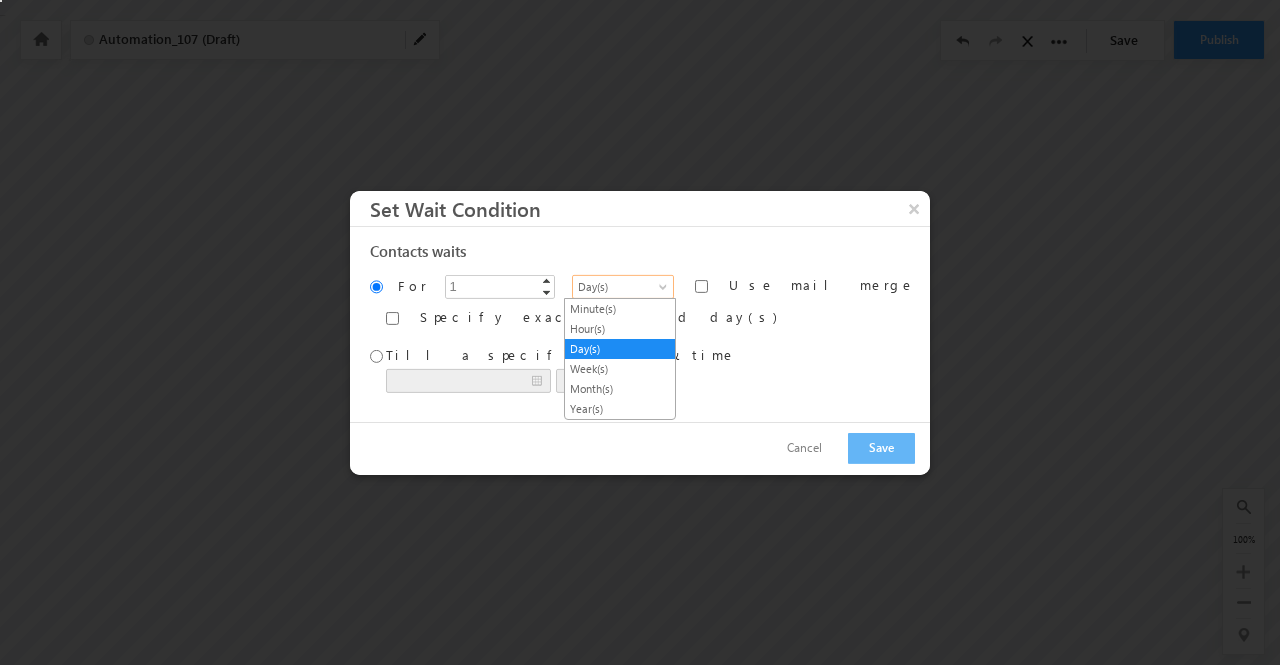 click at bounding box center [665, 290] 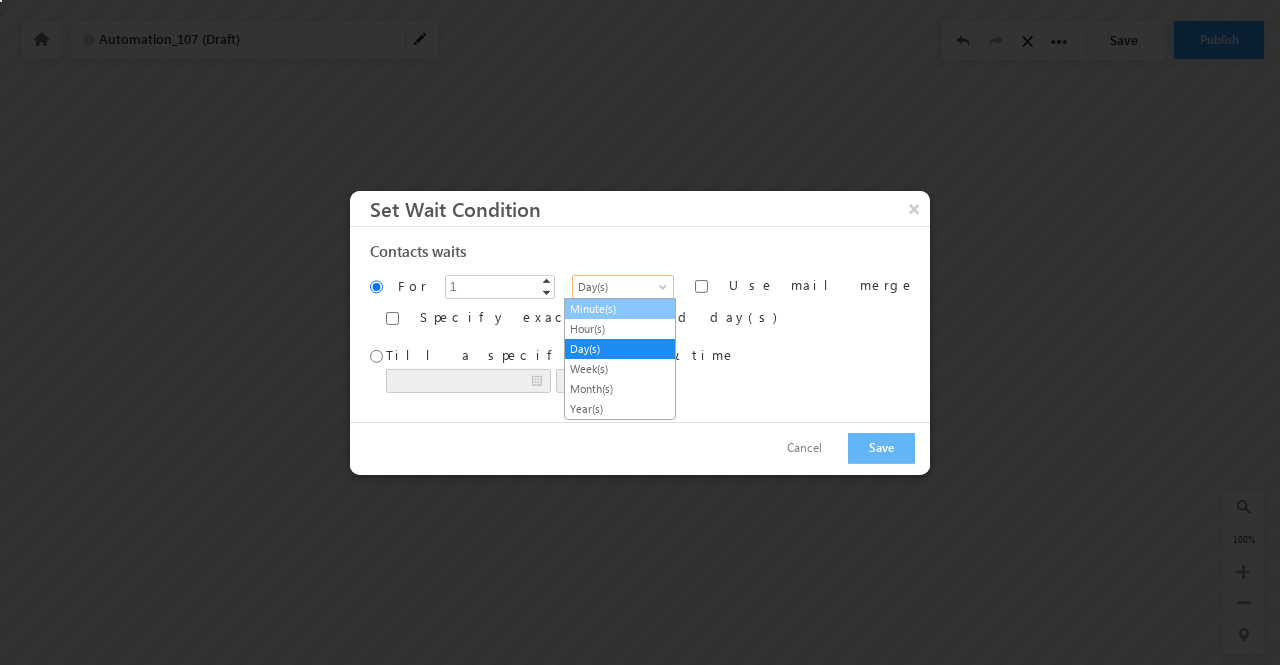 click on "Minute(s)" at bounding box center [620, 309] 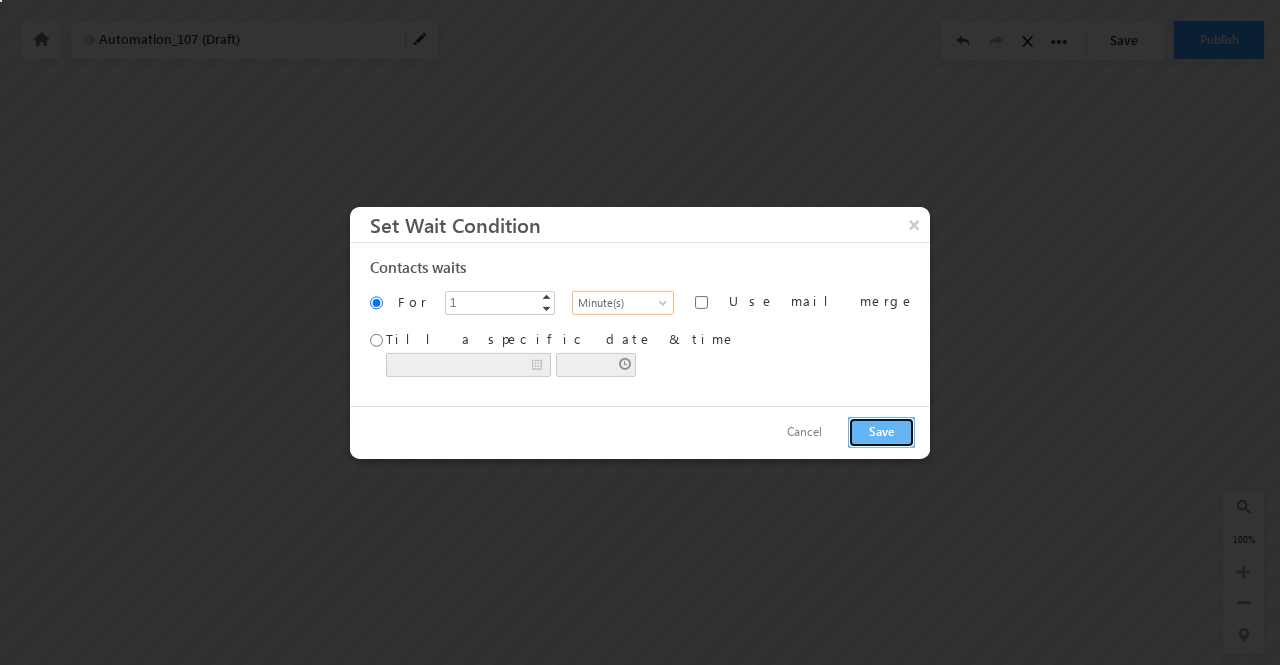 click on "Save" at bounding box center [881, 432] 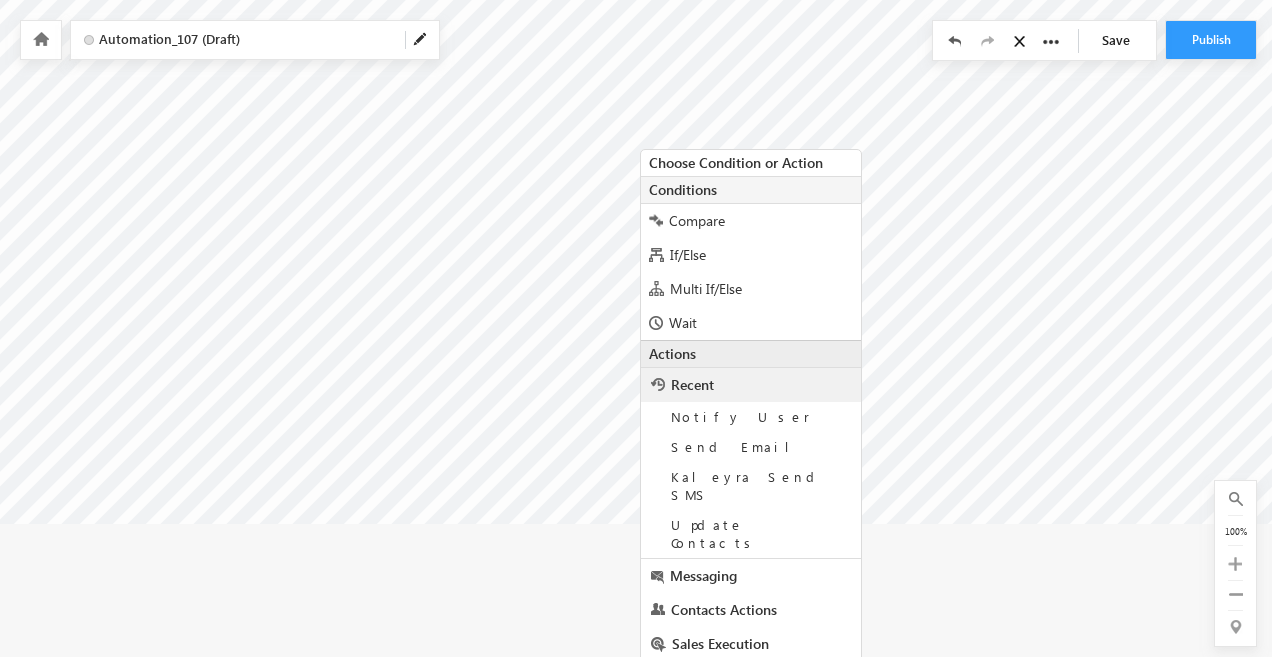 scroll, scrollTop: 143, scrollLeft: 0, axis: vertical 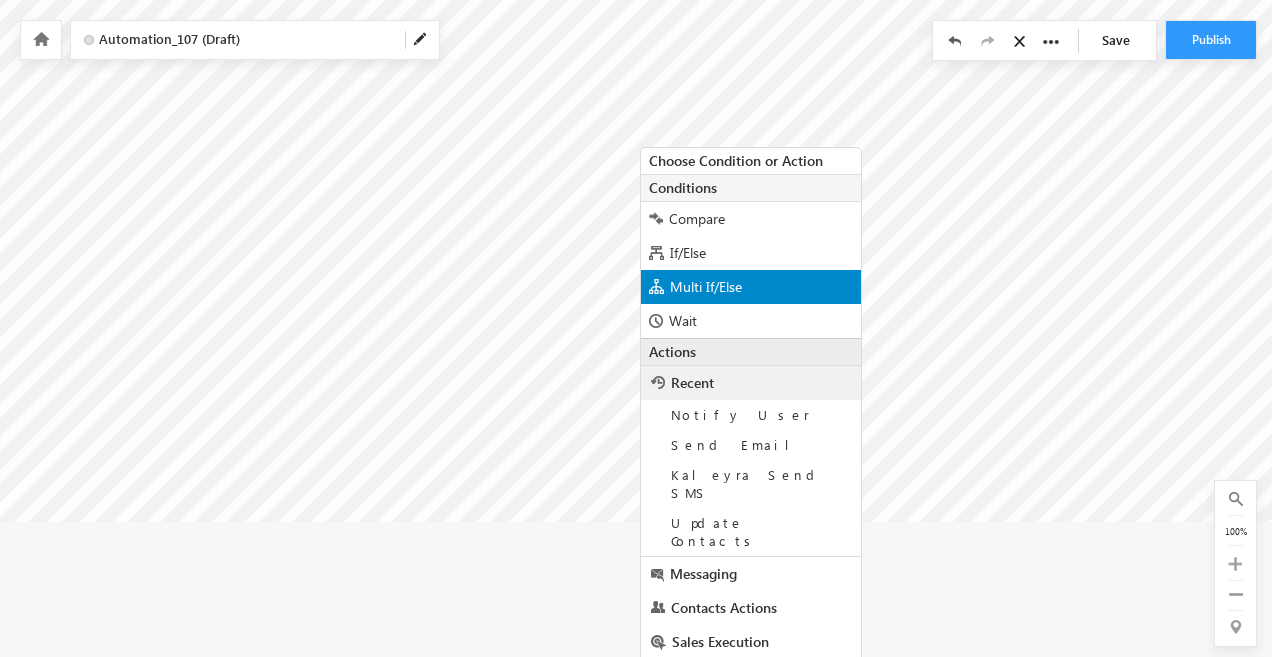 click at bounding box center (656, 286) 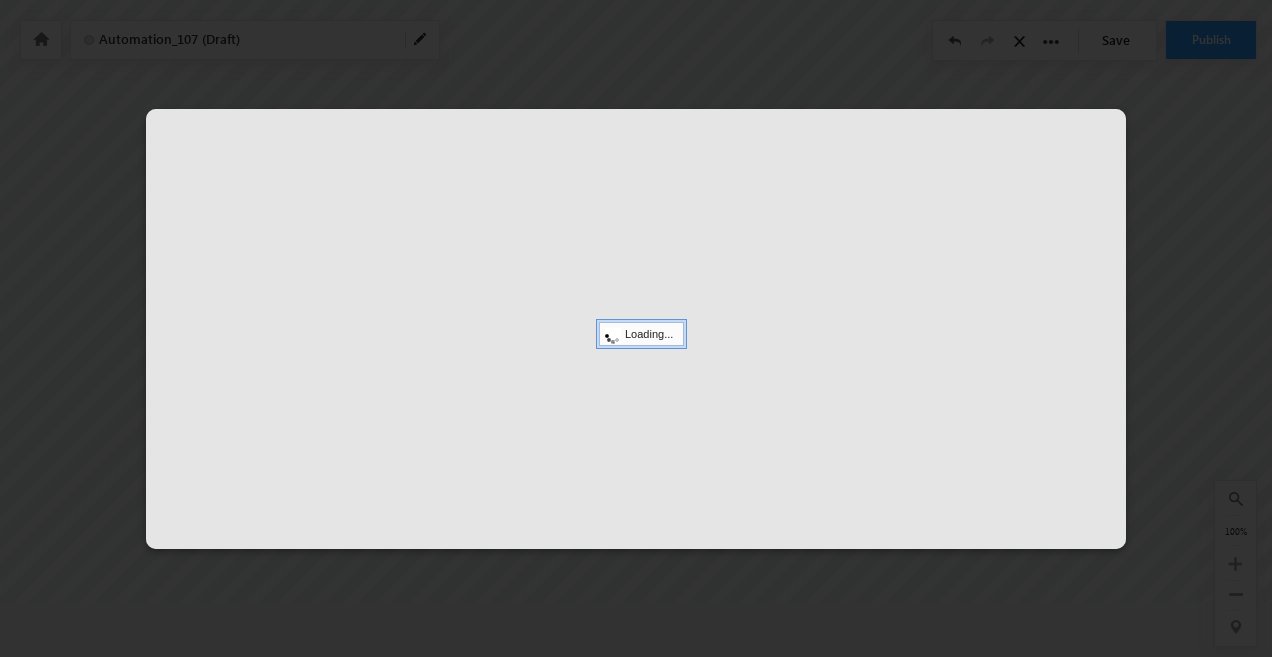 scroll, scrollTop: 54, scrollLeft: 0, axis: vertical 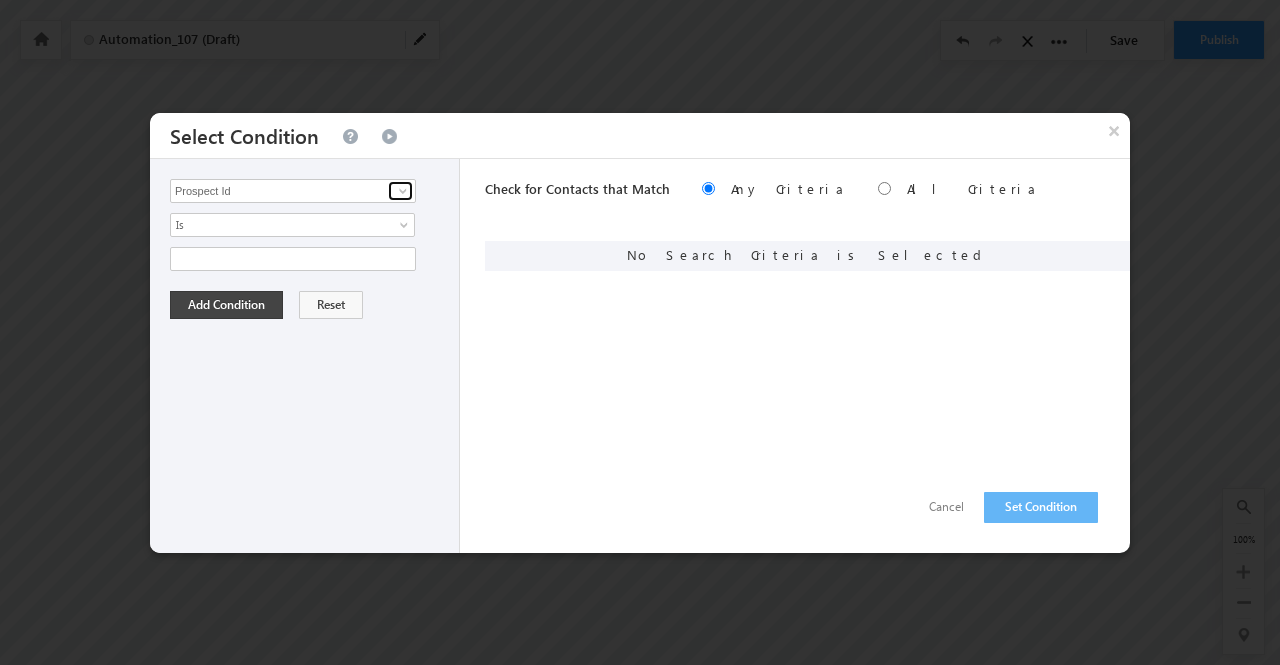 click at bounding box center (403, 191) 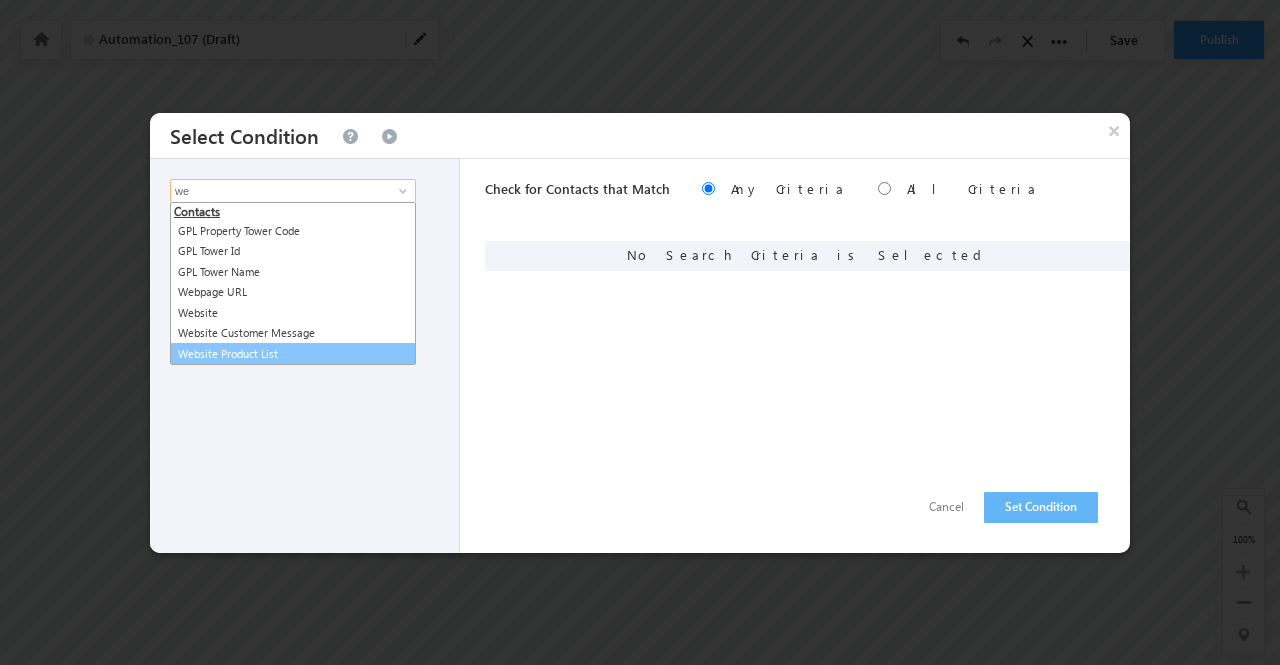 click on "Website Product List" at bounding box center (293, 354) 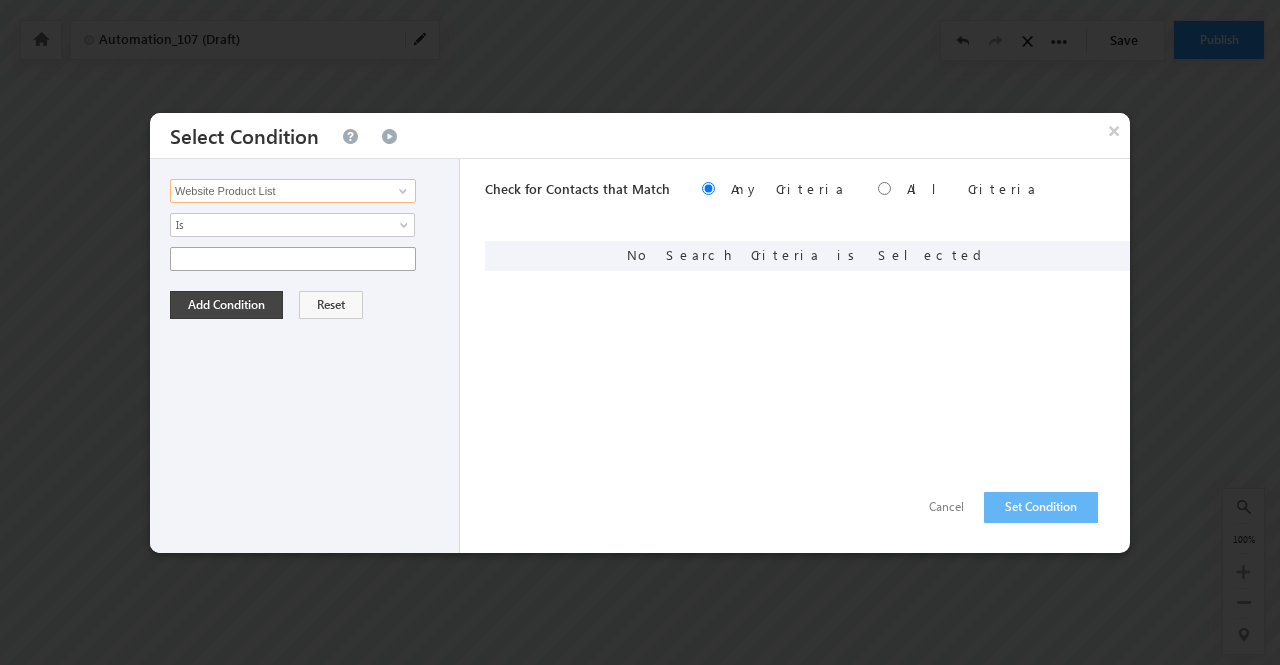 type on "Website Product List" 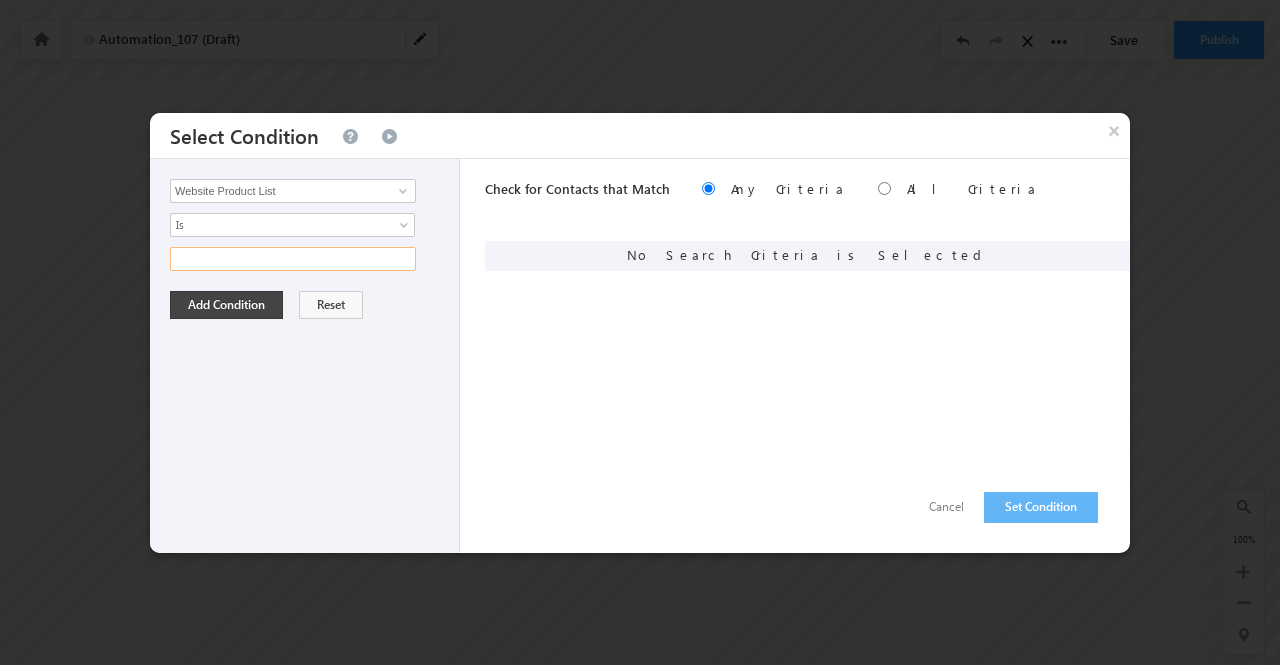 click at bounding box center (293, 259) 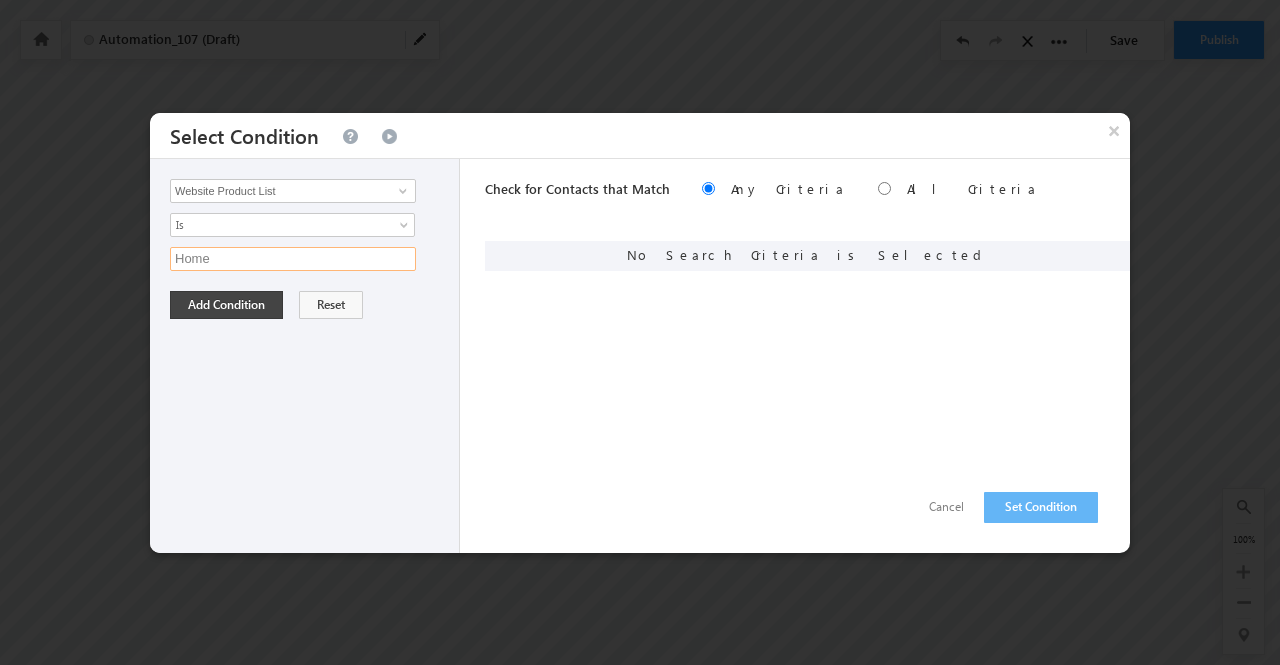 type on "Home" 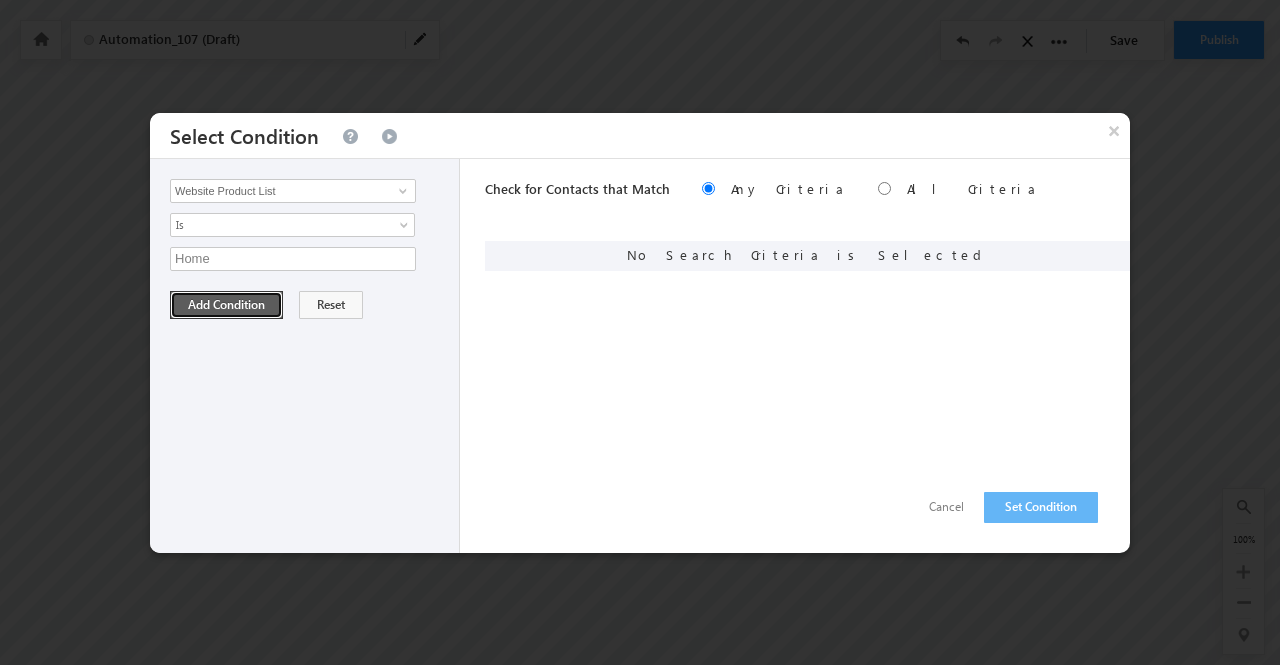 click on "Add Condition" at bounding box center [226, 305] 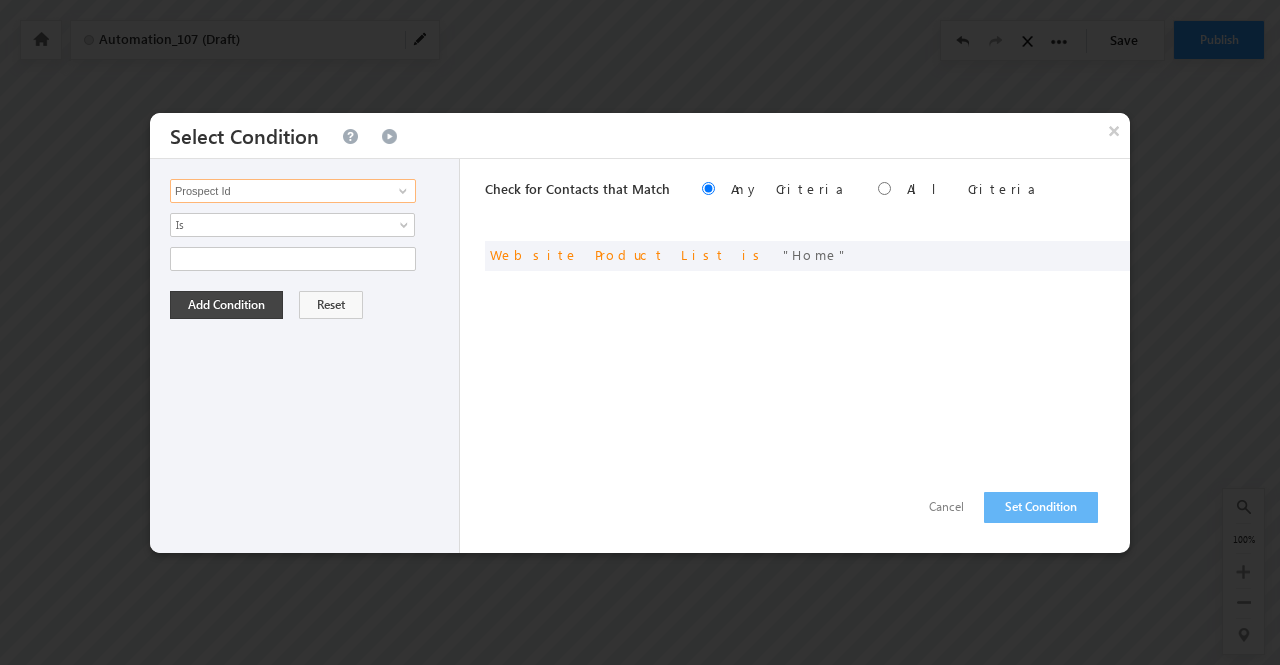 click on "Prospect Id" at bounding box center [293, 191] 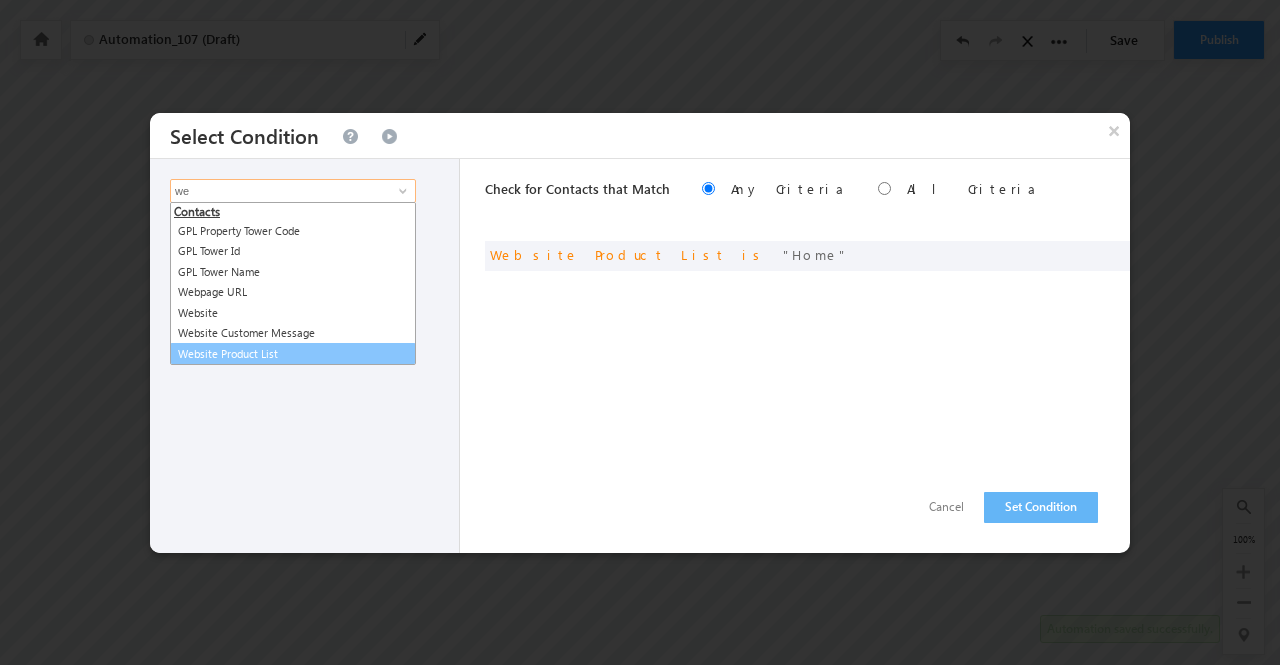 click on "Website Product List" at bounding box center [293, 354] 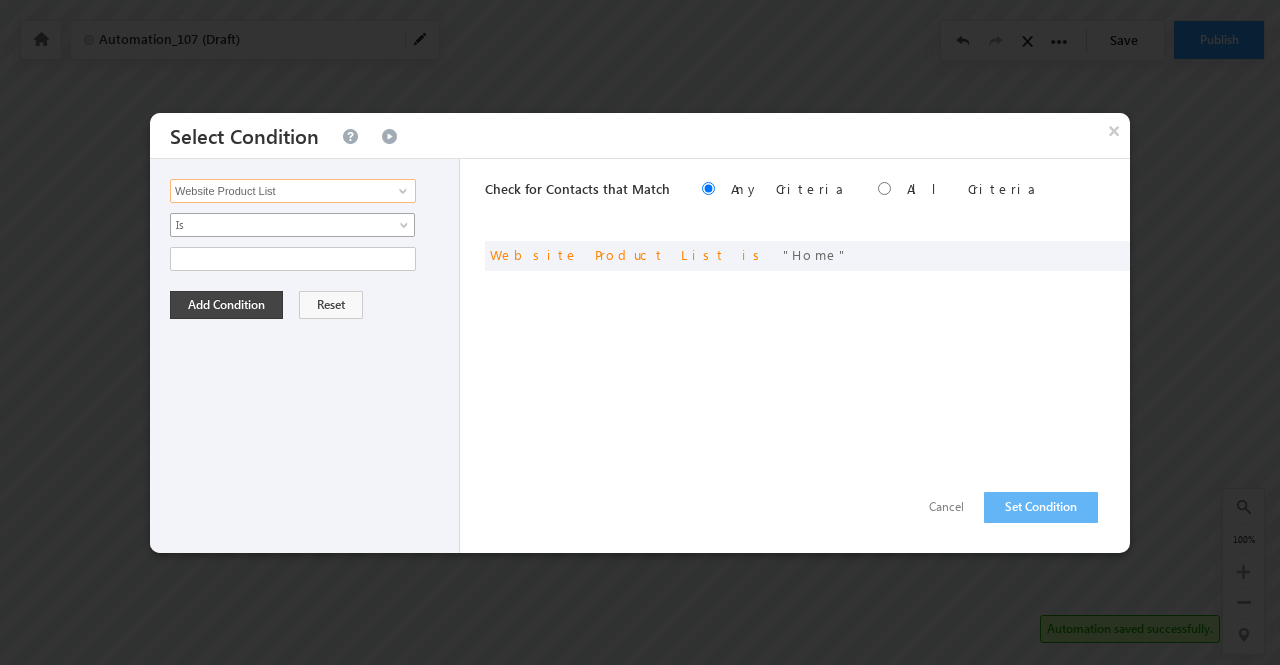type on "Website Product List" 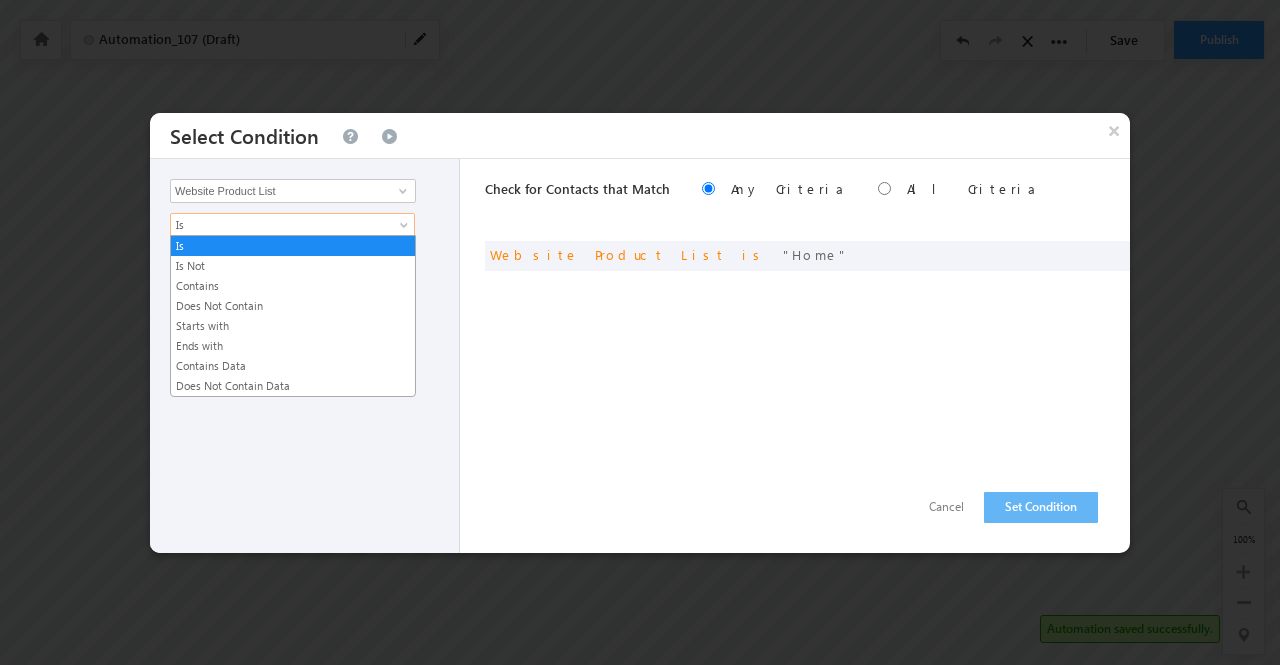 click on "Is" at bounding box center [279, 225] 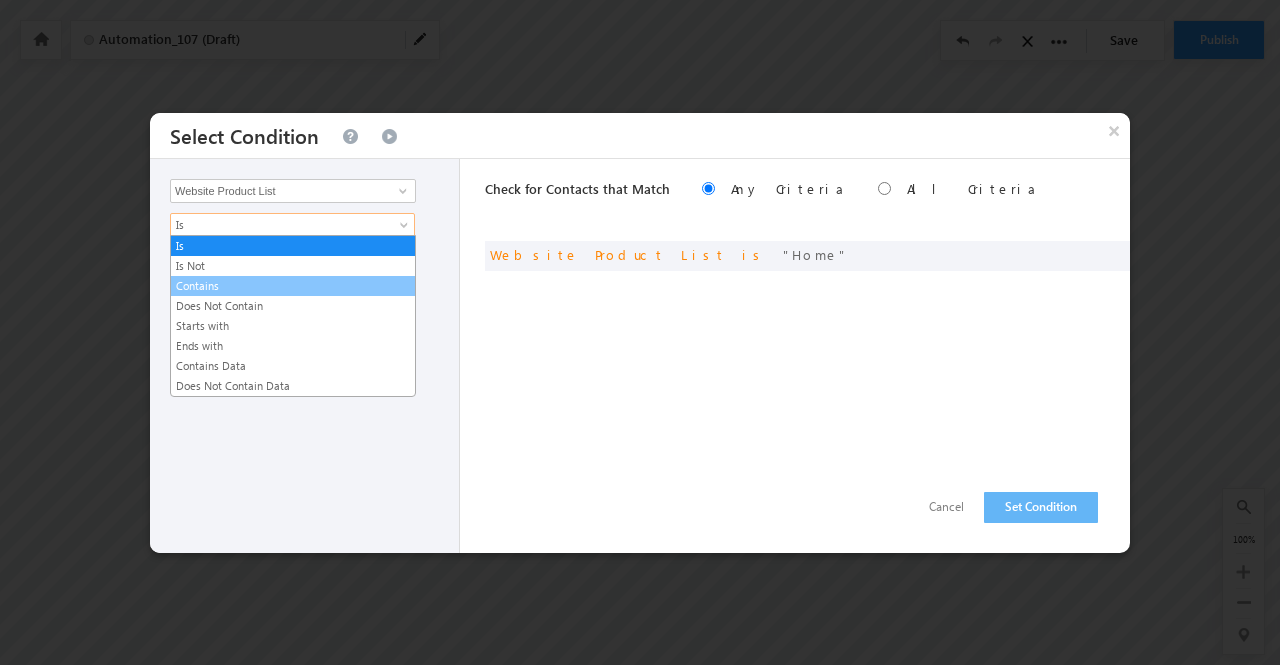 click on "Contains" at bounding box center (293, 286) 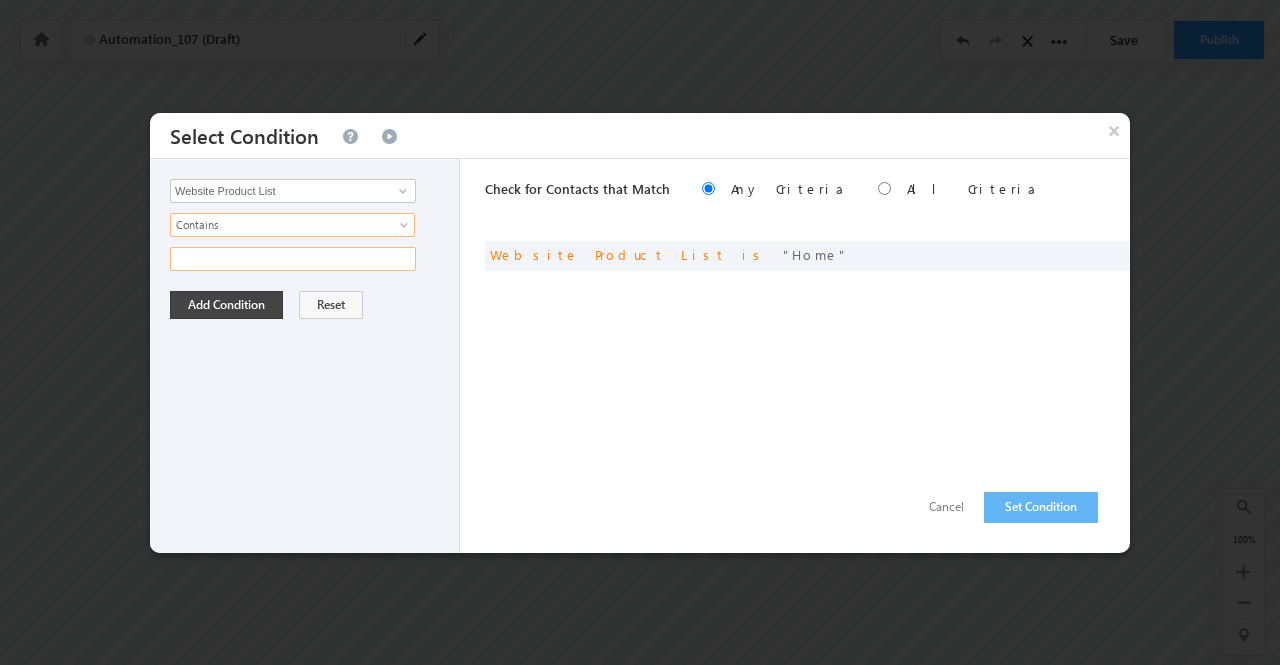 click at bounding box center [293, 259] 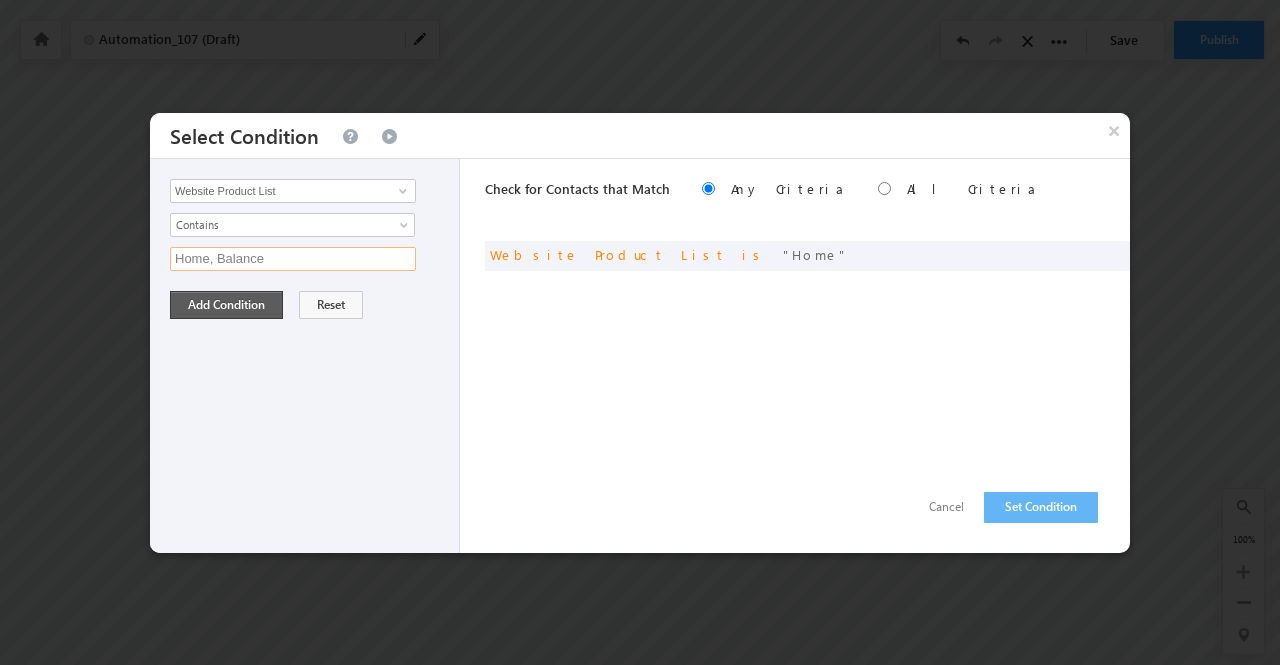 type on "Home, Balance" 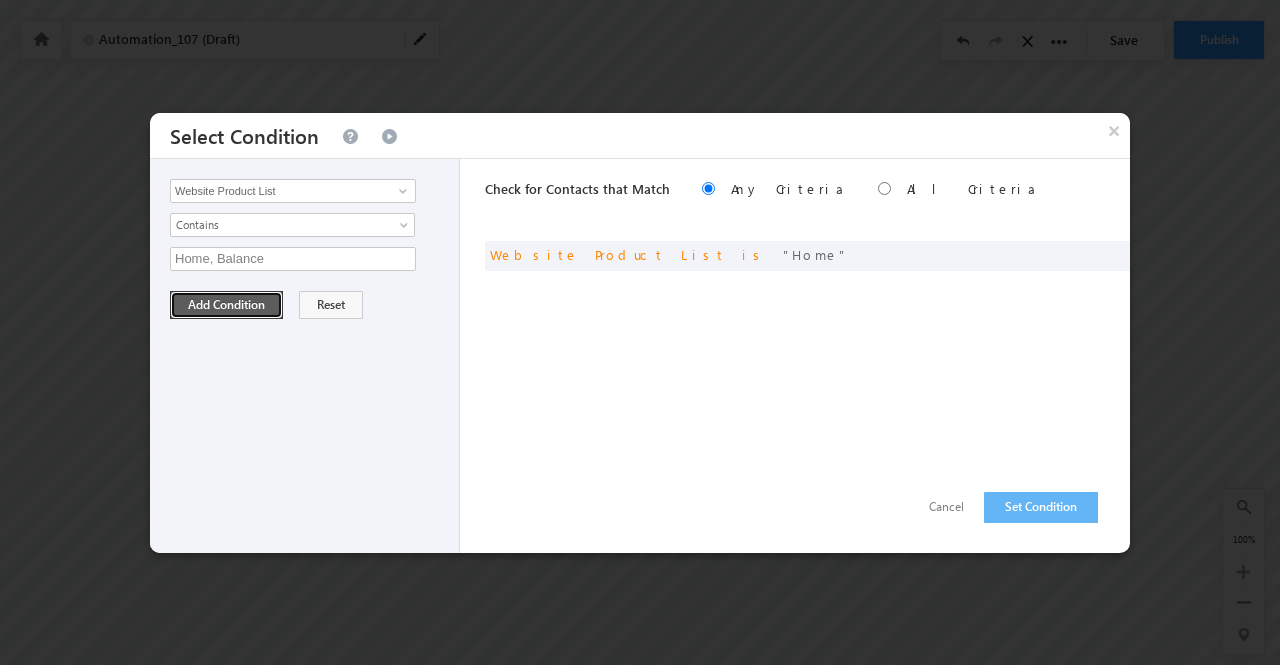 click on "Add Condition" at bounding box center [226, 305] 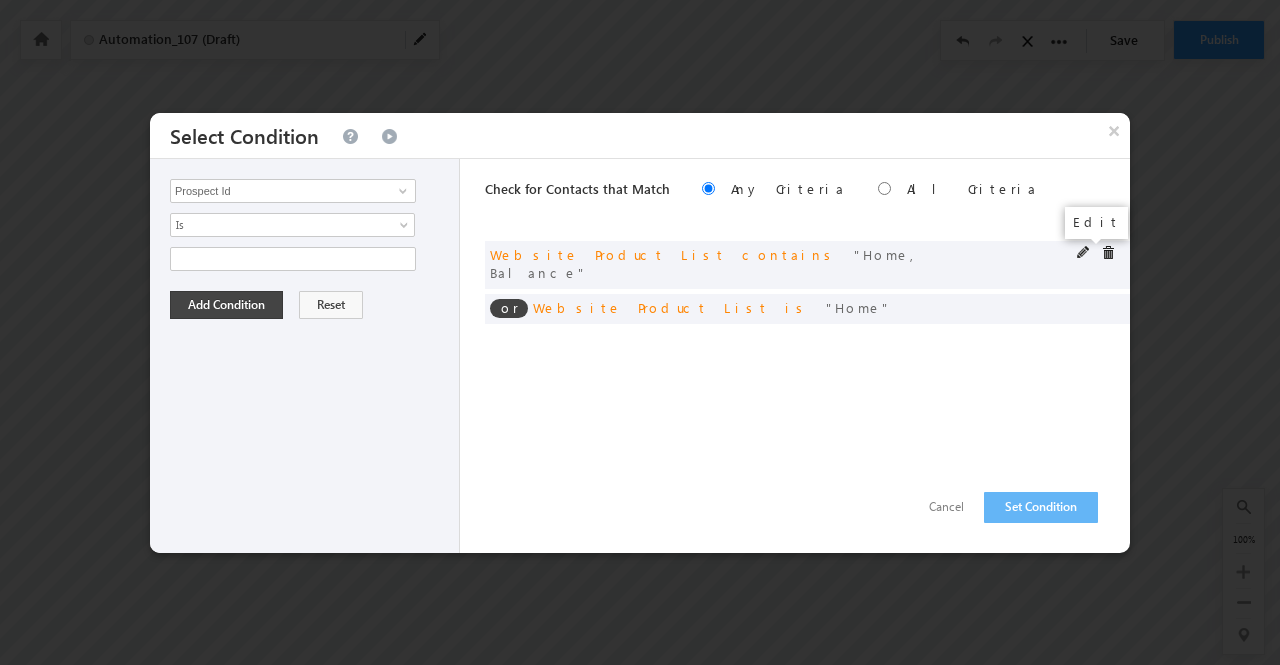 click at bounding box center [1084, 253] 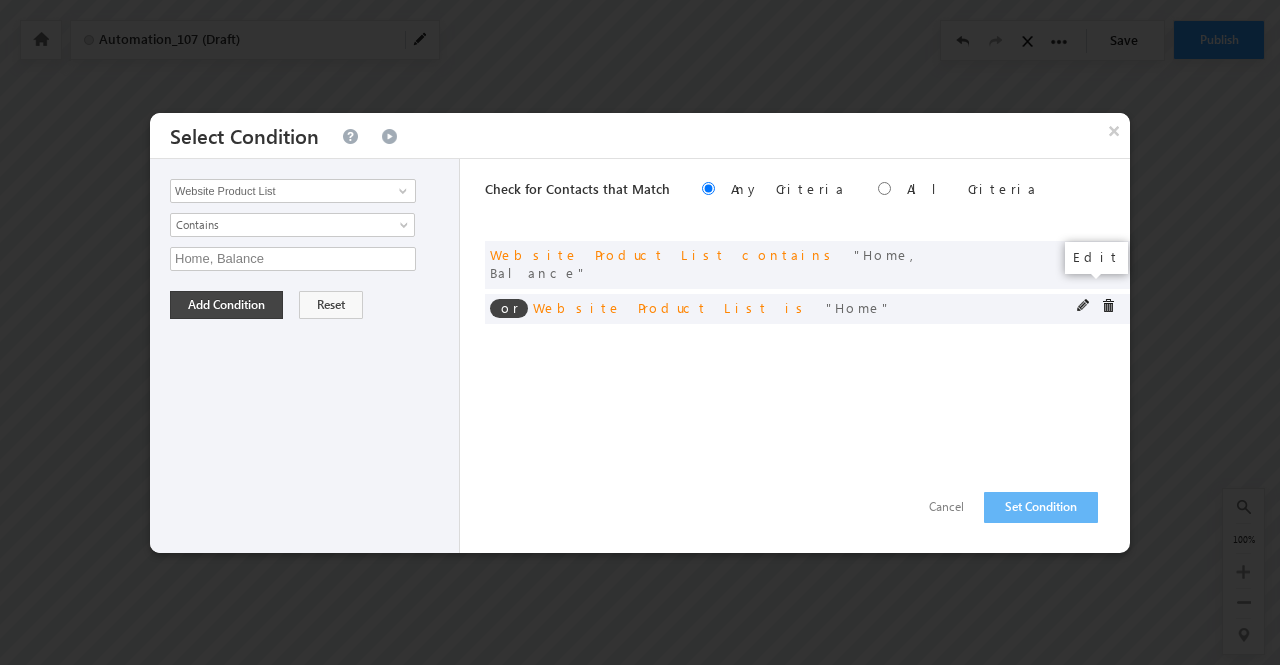 click at bounding box center [1084, 306] 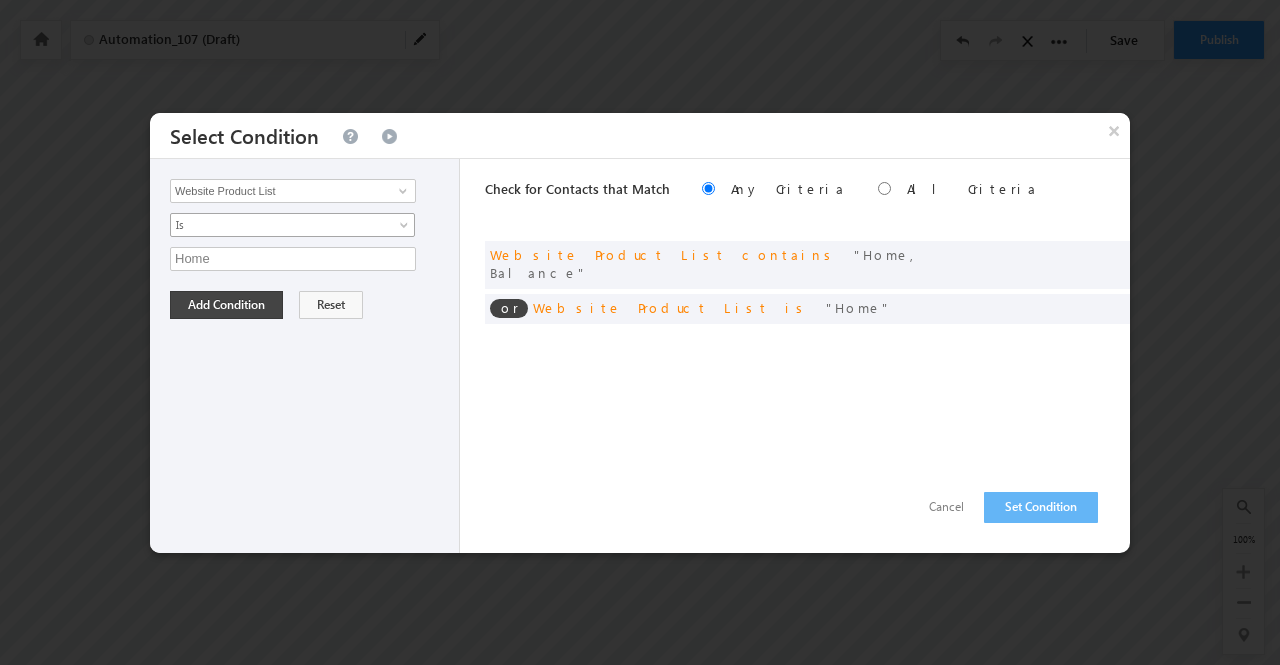 click at bounding box center (406, 229) 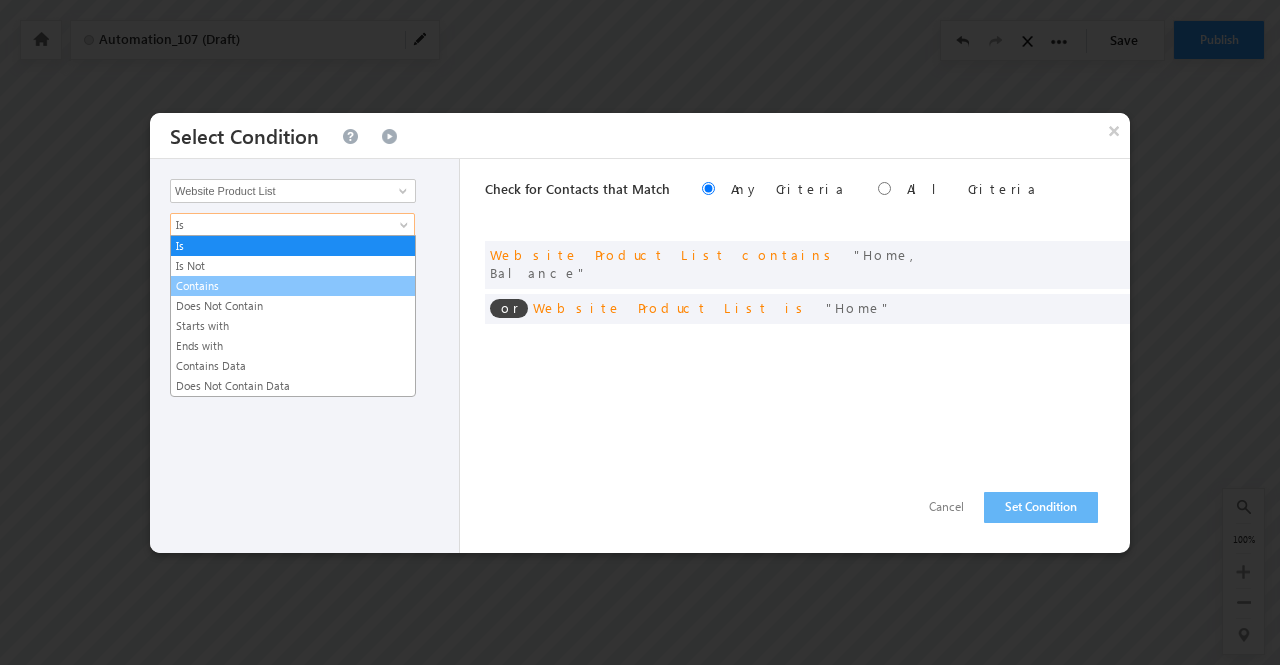 click on "Contains" at bounding box center [293, 286] 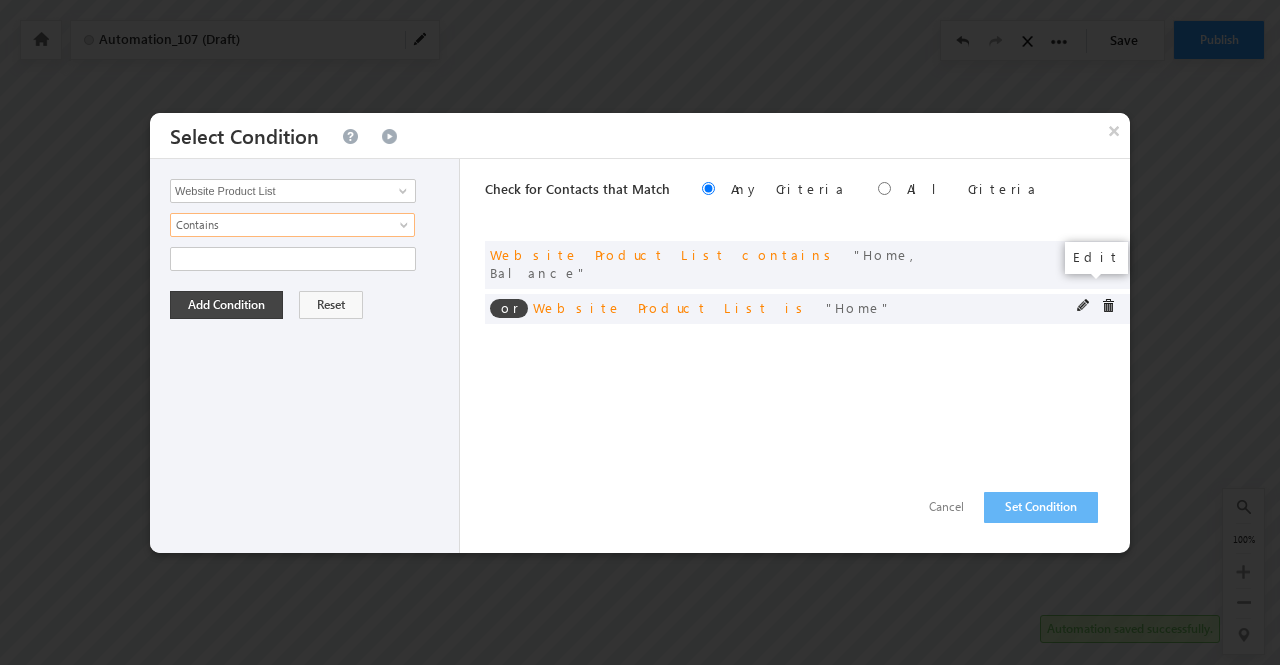 click at bounding box center [1084, 306] 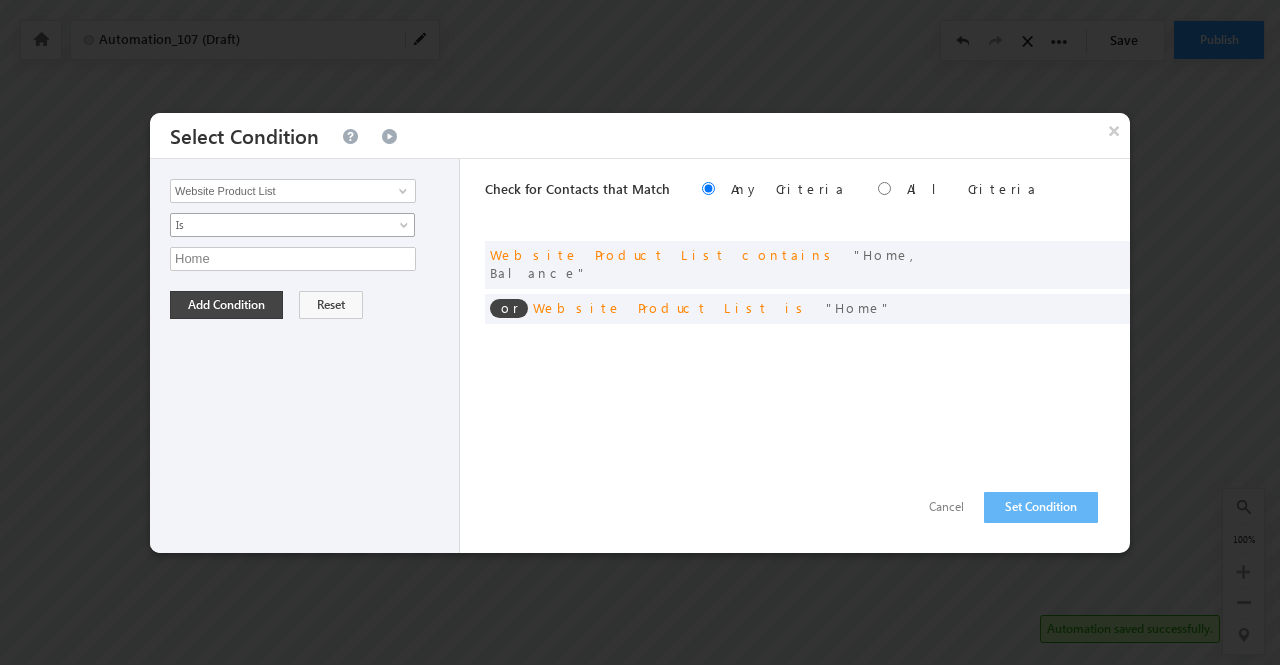 click at bounding box center [406, 229] 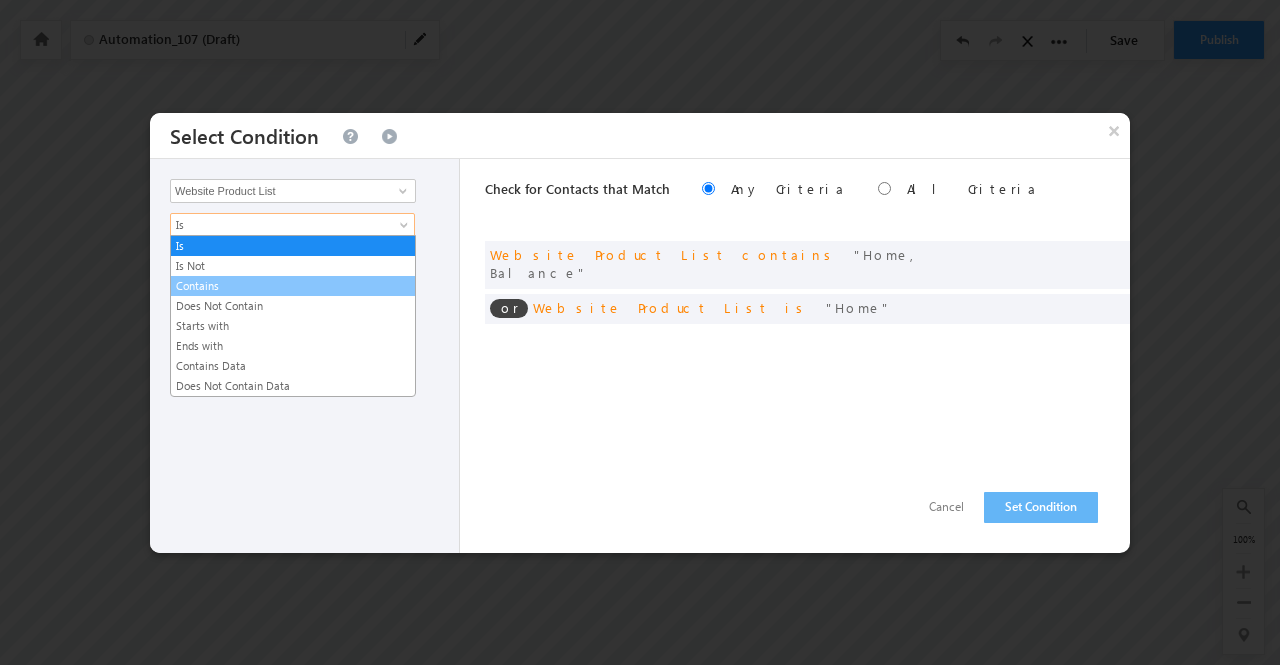 click on "Contains" at bounding box center [293, 286] 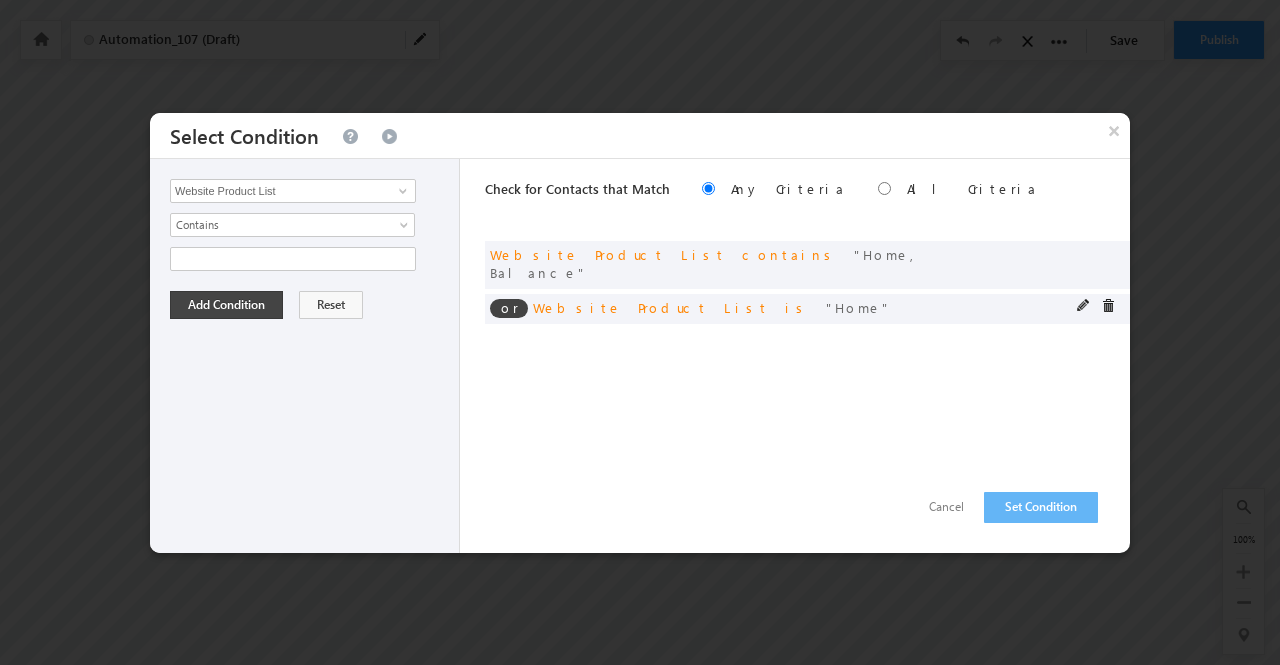 click at bounding box center (1101, 308) 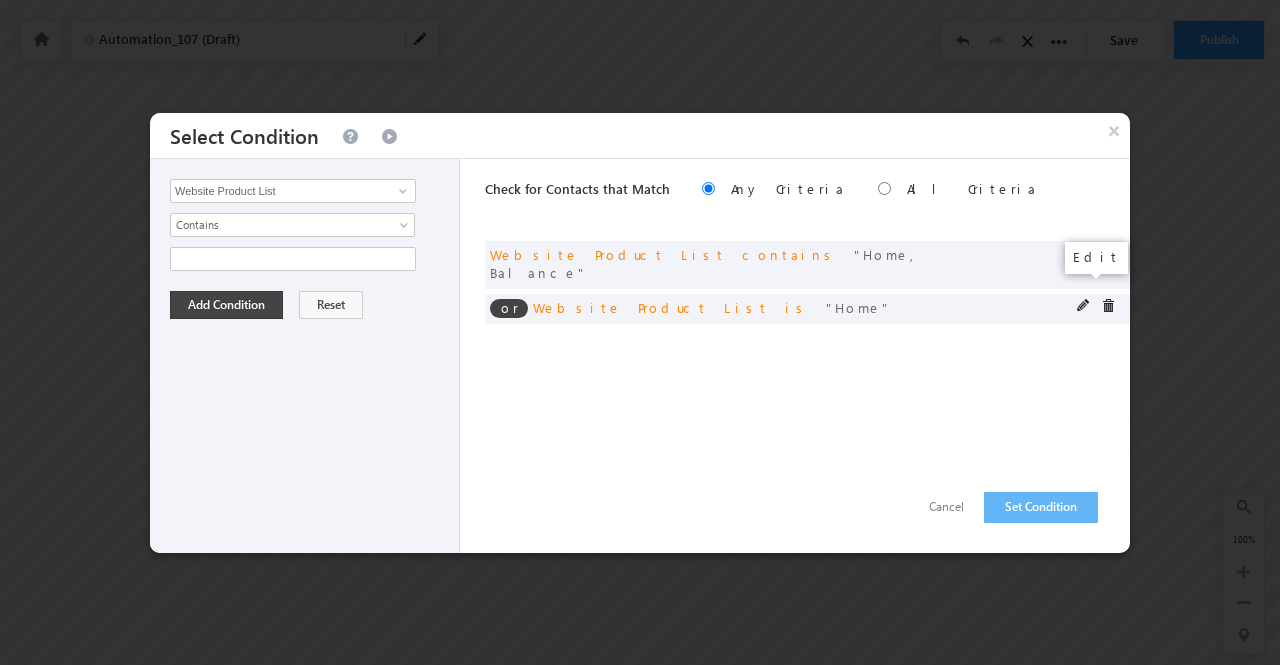 click at bounding box center [1084, 306] 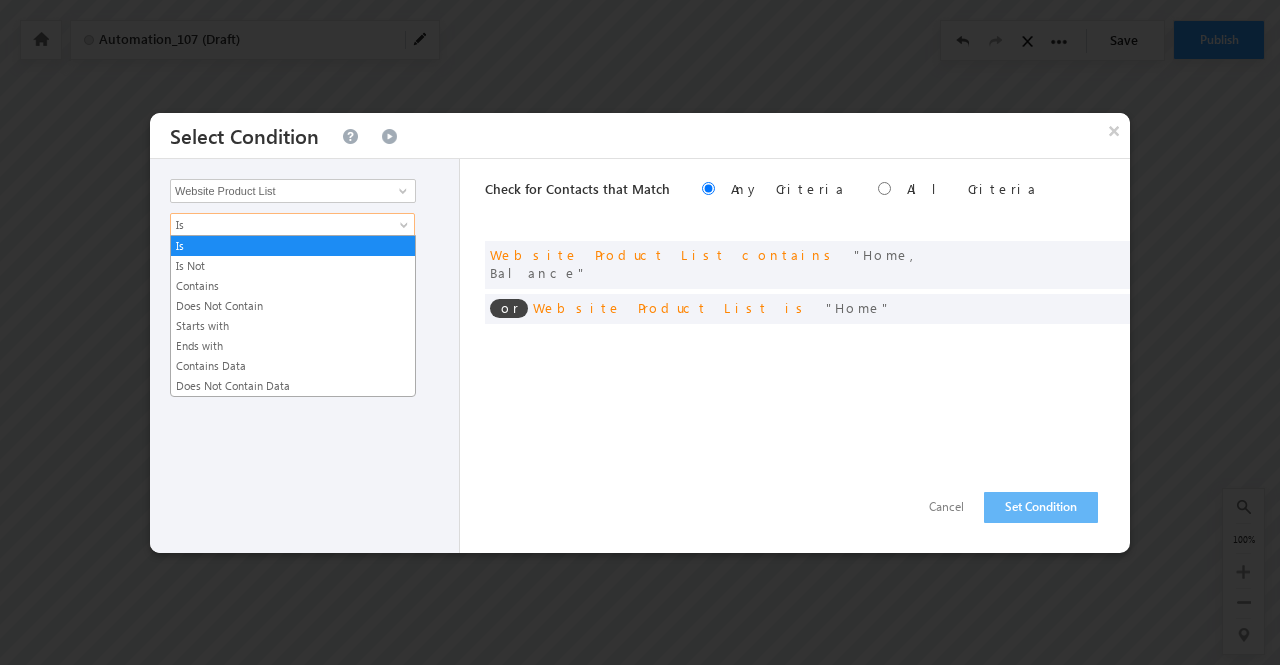 click on "Is" at bounding box center (279, 225) 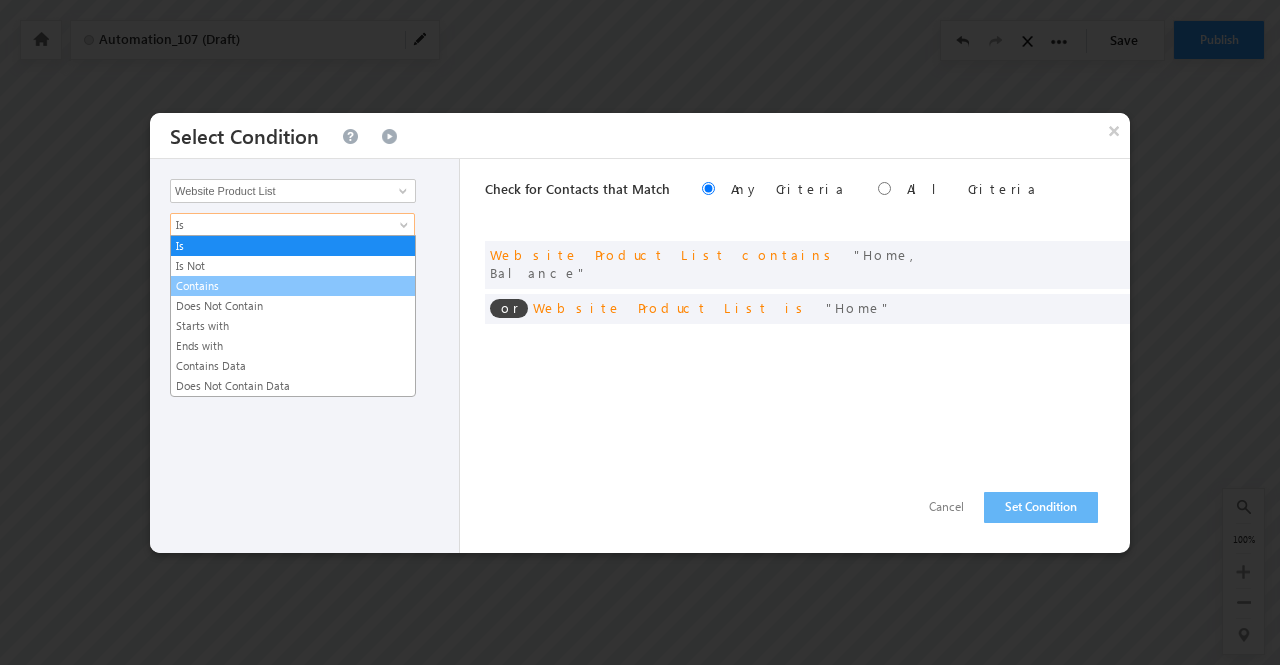 click on "Contains" at bounding box center (293, 286) 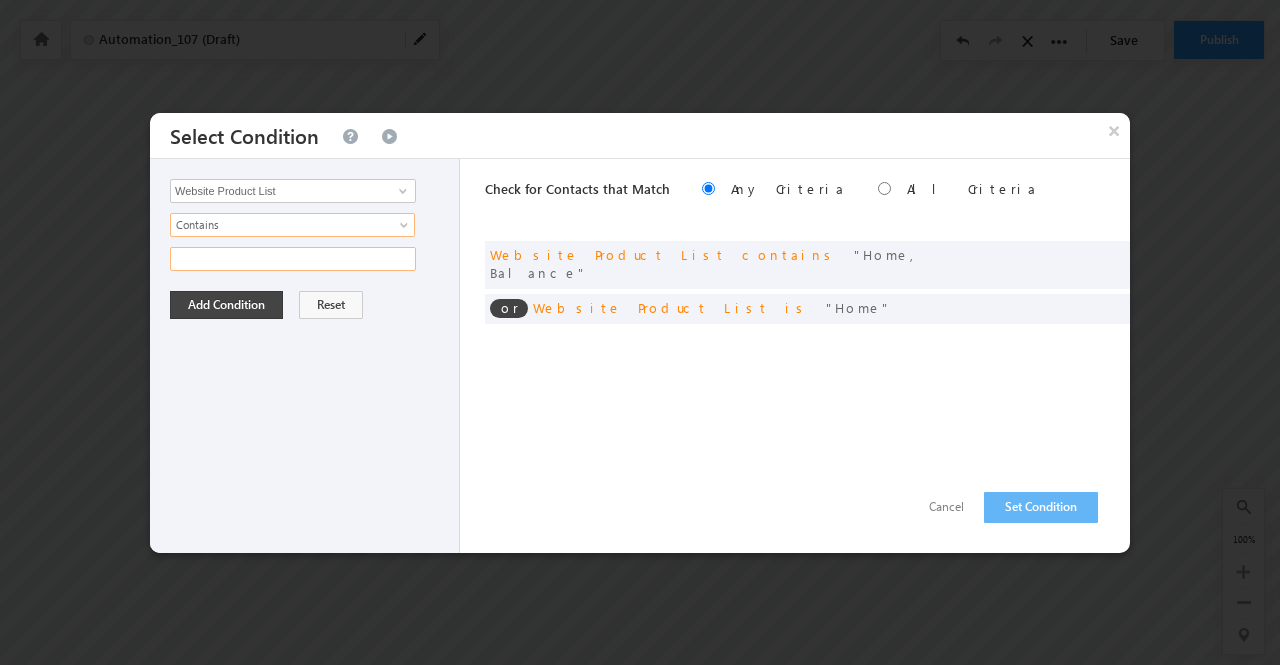 click at bounding box center (293, 259) 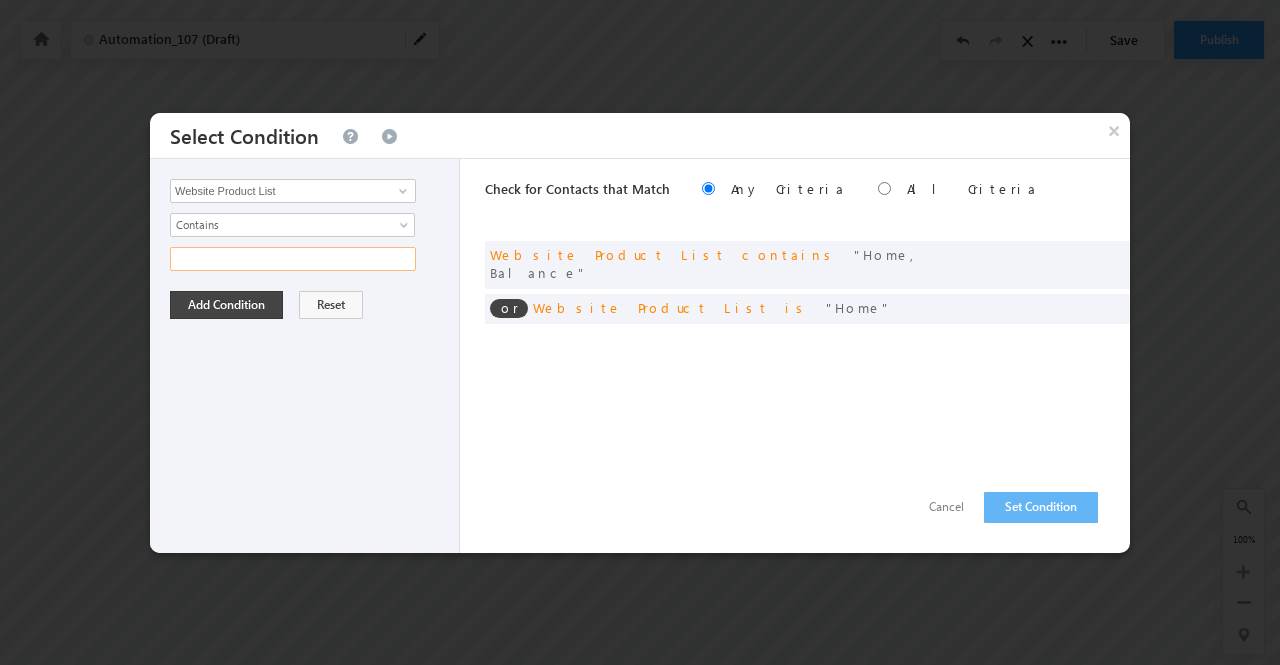 type on "Home" 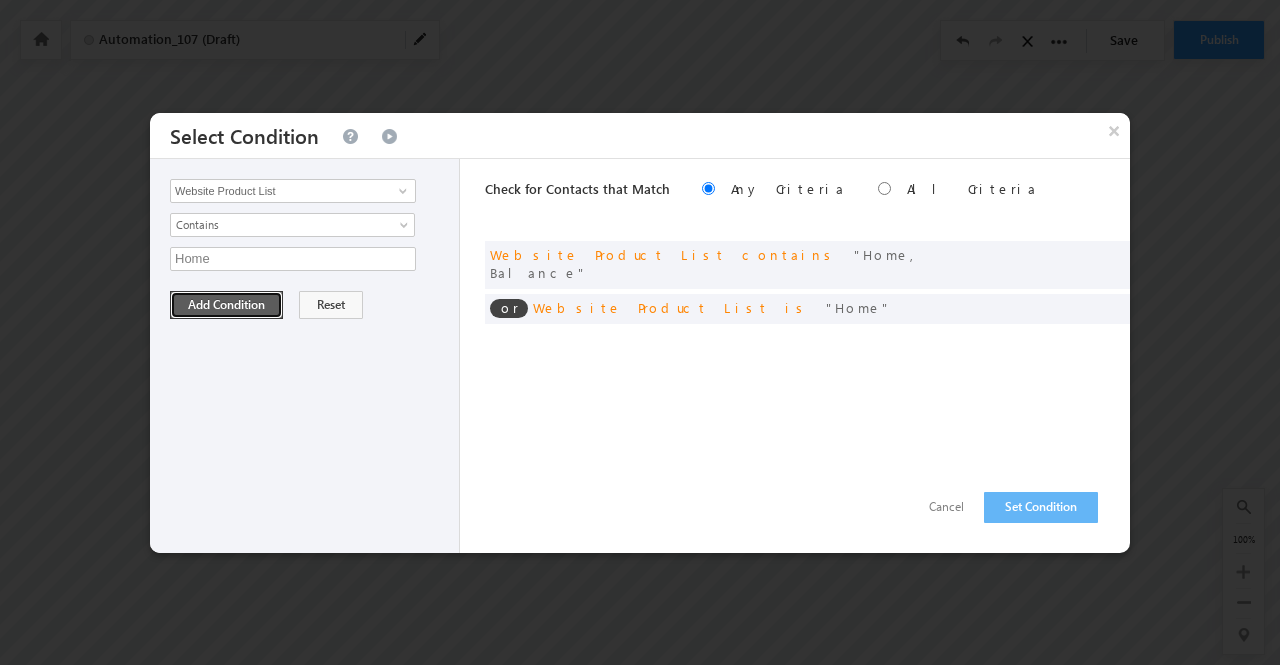 click on "Add Condition" at bounding box center (226, 305) 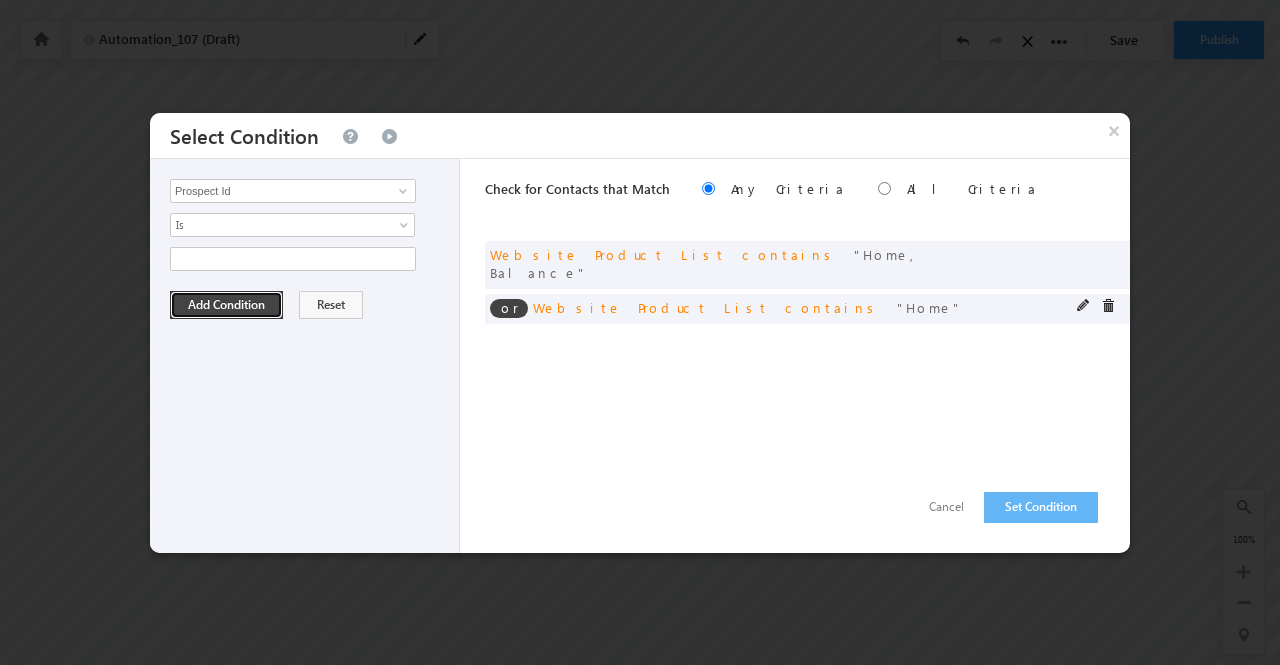 type 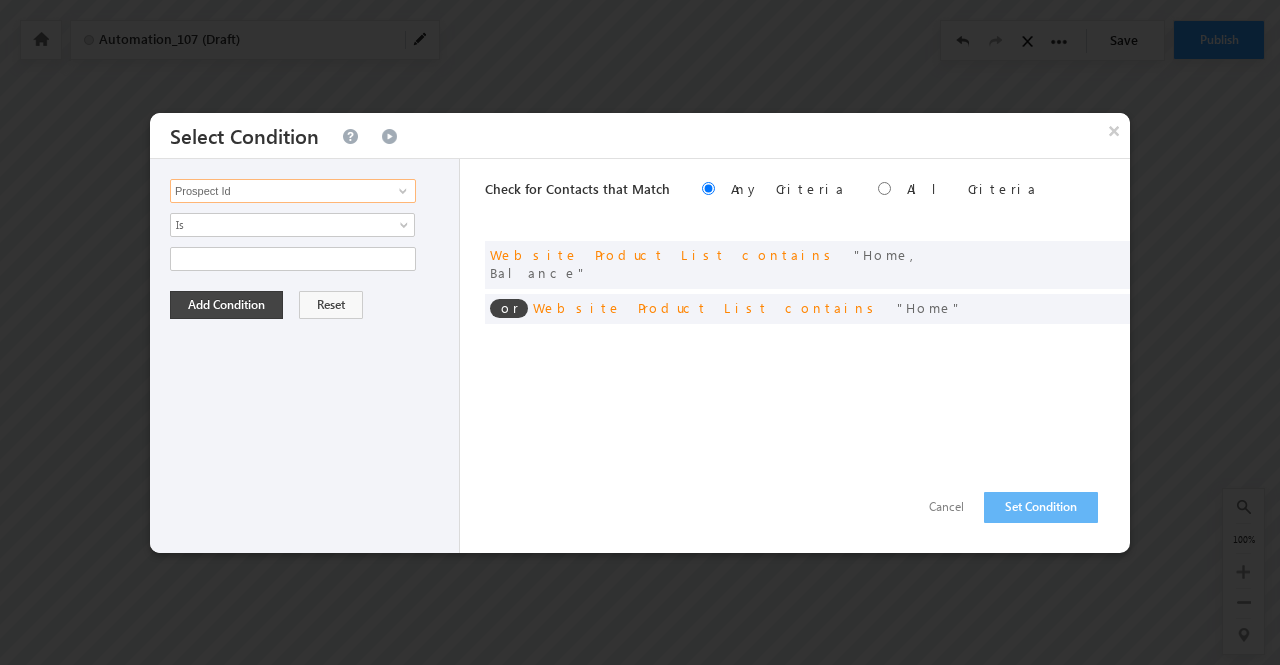 click on "Prospect Id" at bounding box center (293, 191) 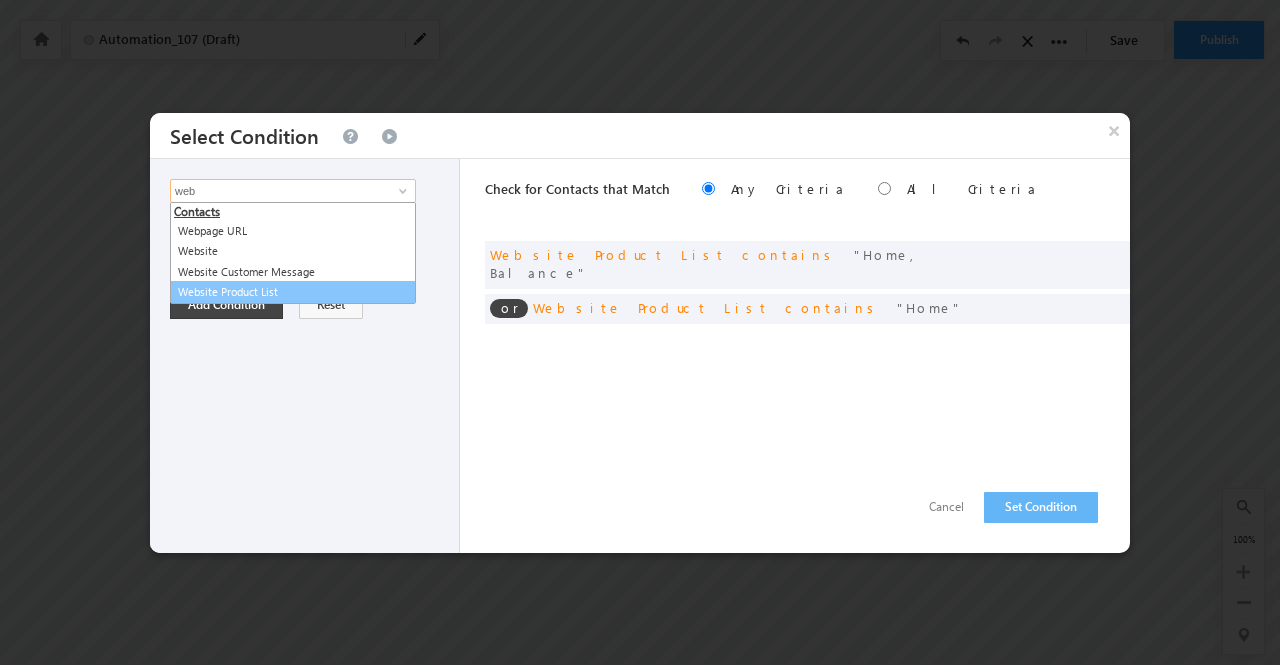 click on "Website Product List" at bounding box center (293, 292) 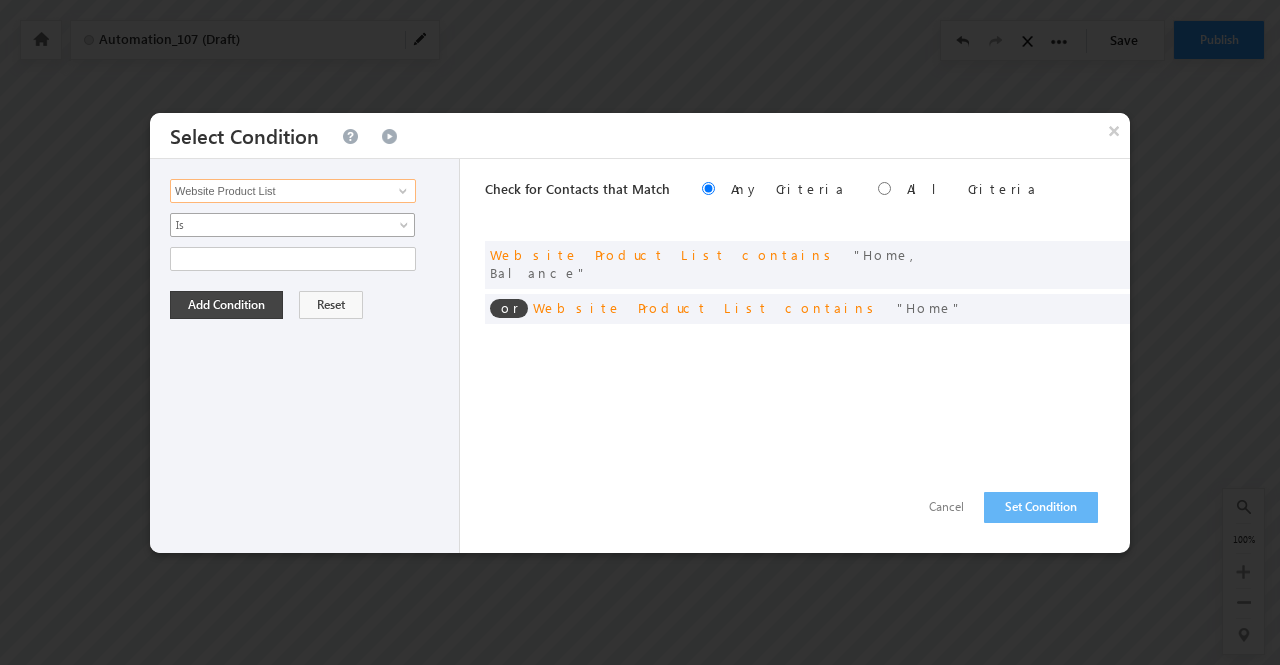 type on "Website Product List" 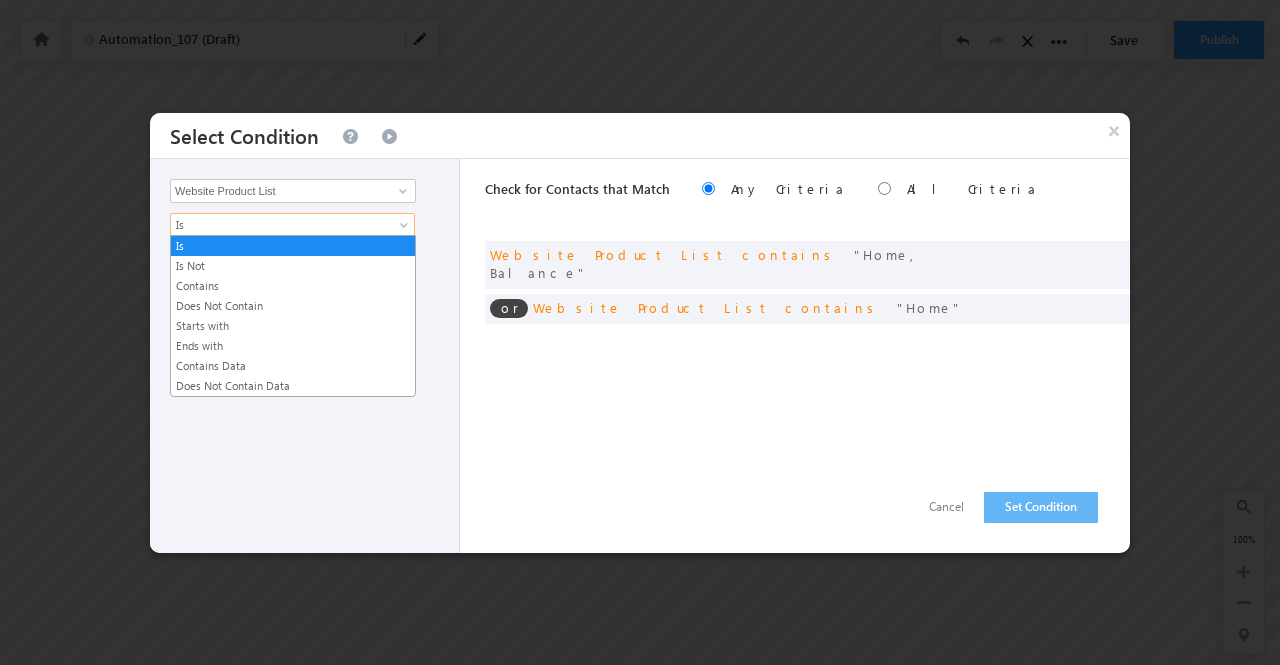 click on "Is" at bounding box center [279, 225] 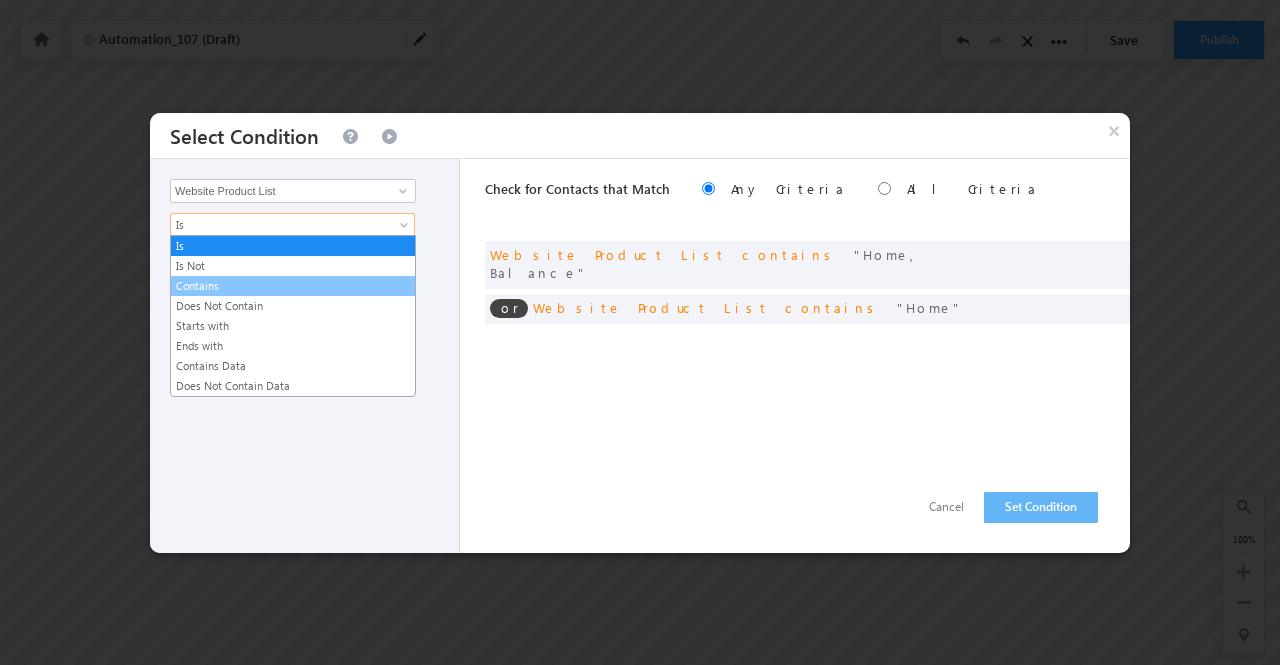 click on "Contains" at bounding box center (293, 286) 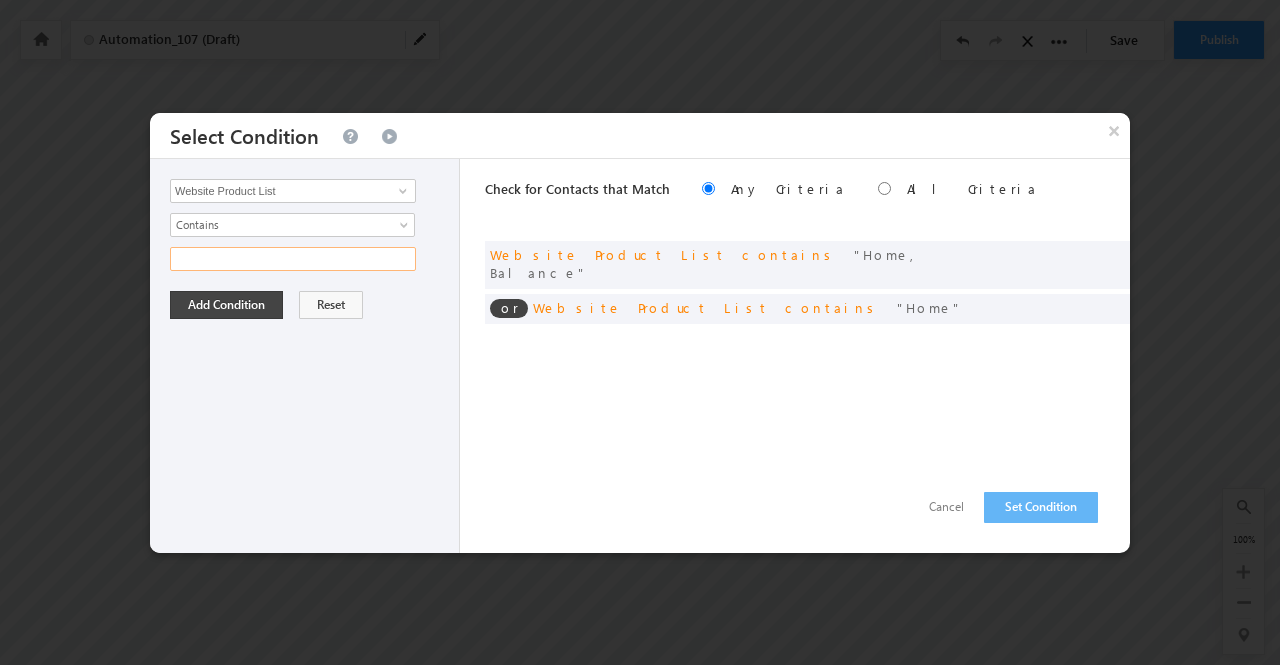 click at bounding box center (293, 259) 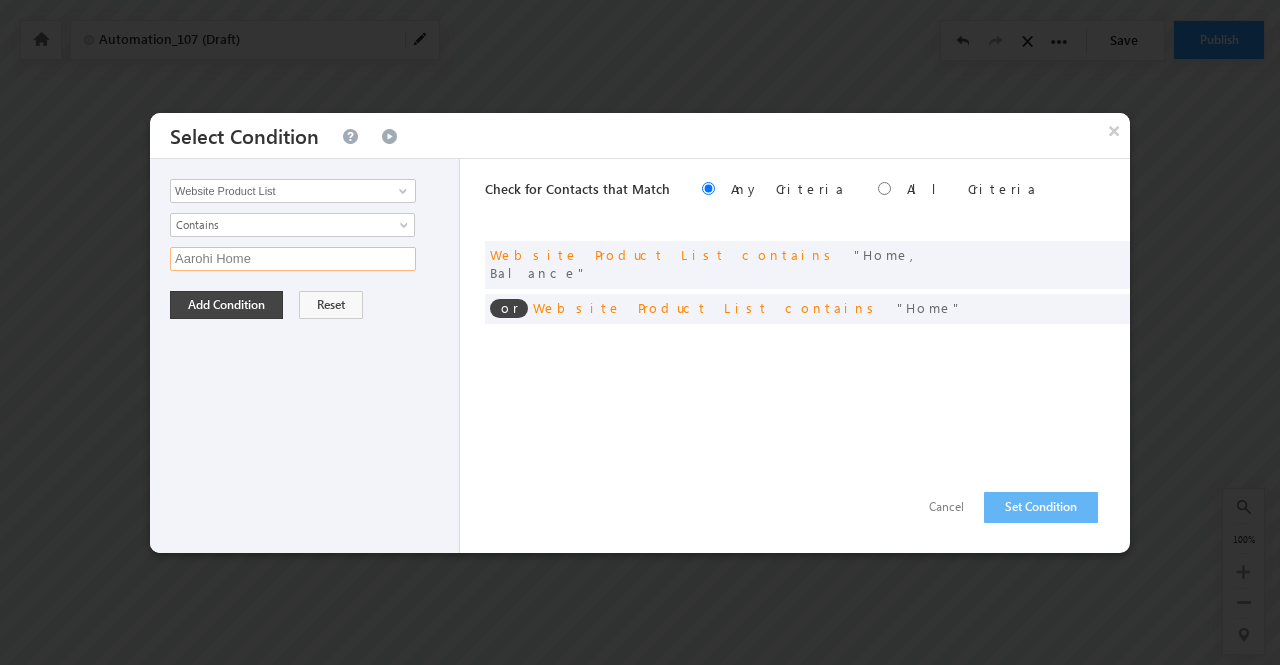 type on "Aarohi Home" 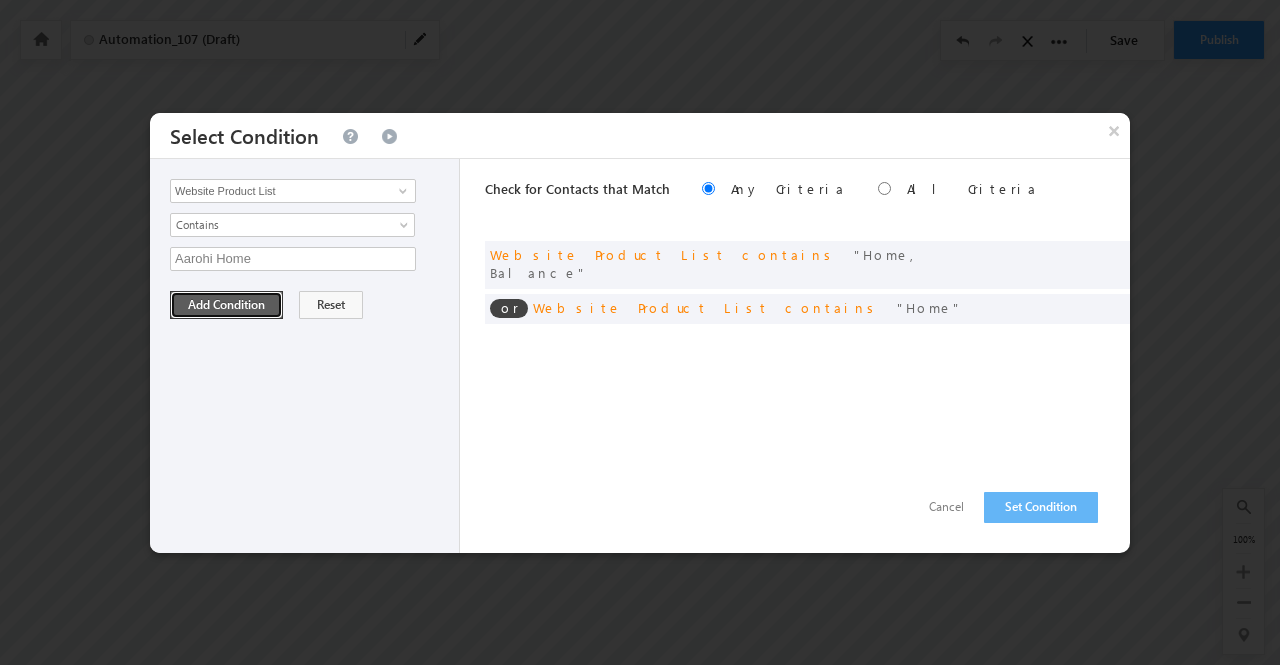 click on "Add Condition" at bounding box center [226, 305] 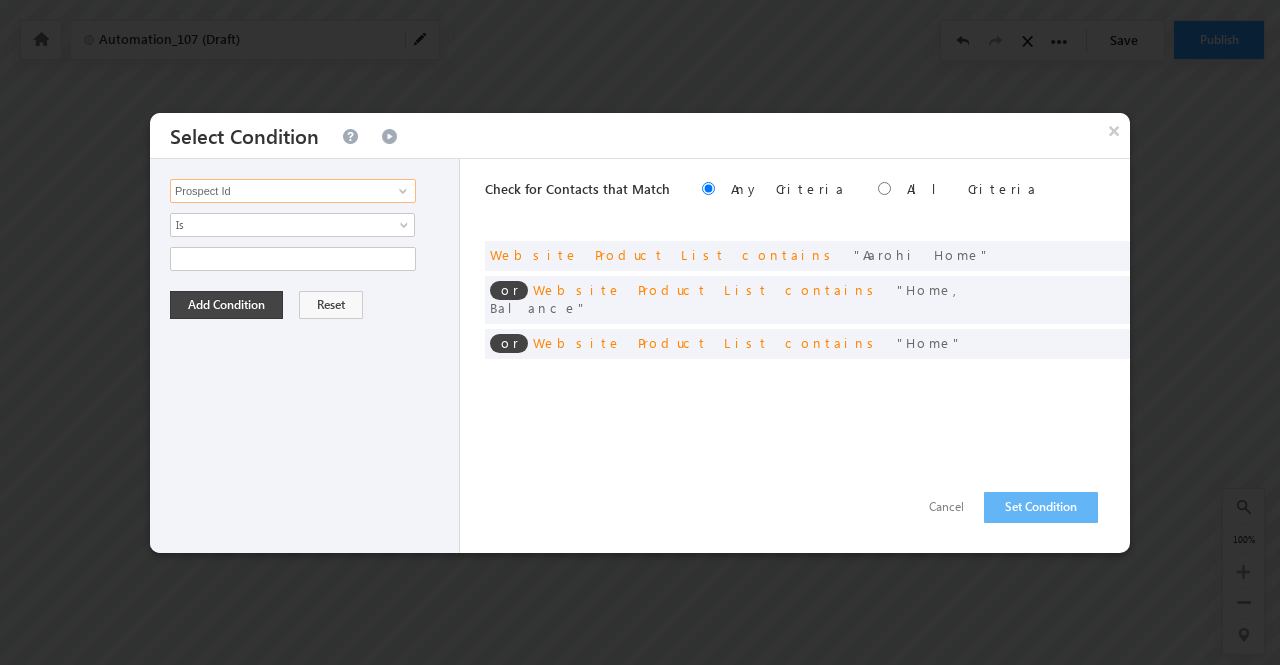 click on "Prospect Id" at bounding box center (293, 191) 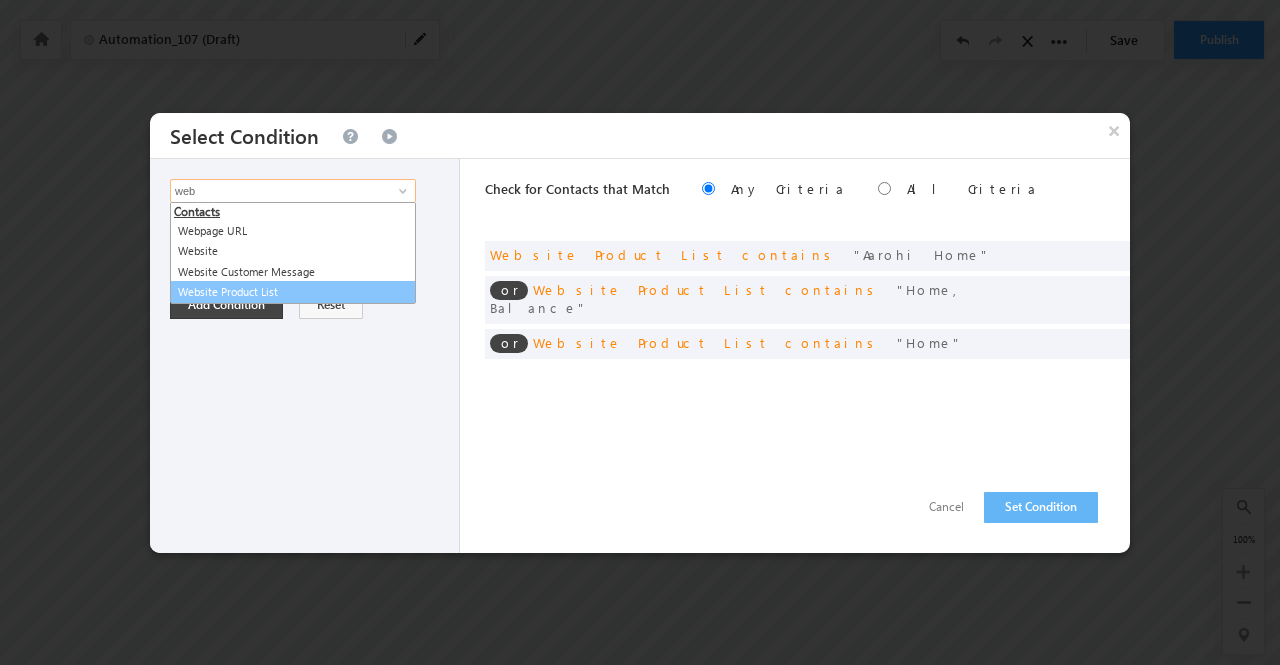 click on "Website Product List" at bounding box center (293, 292) 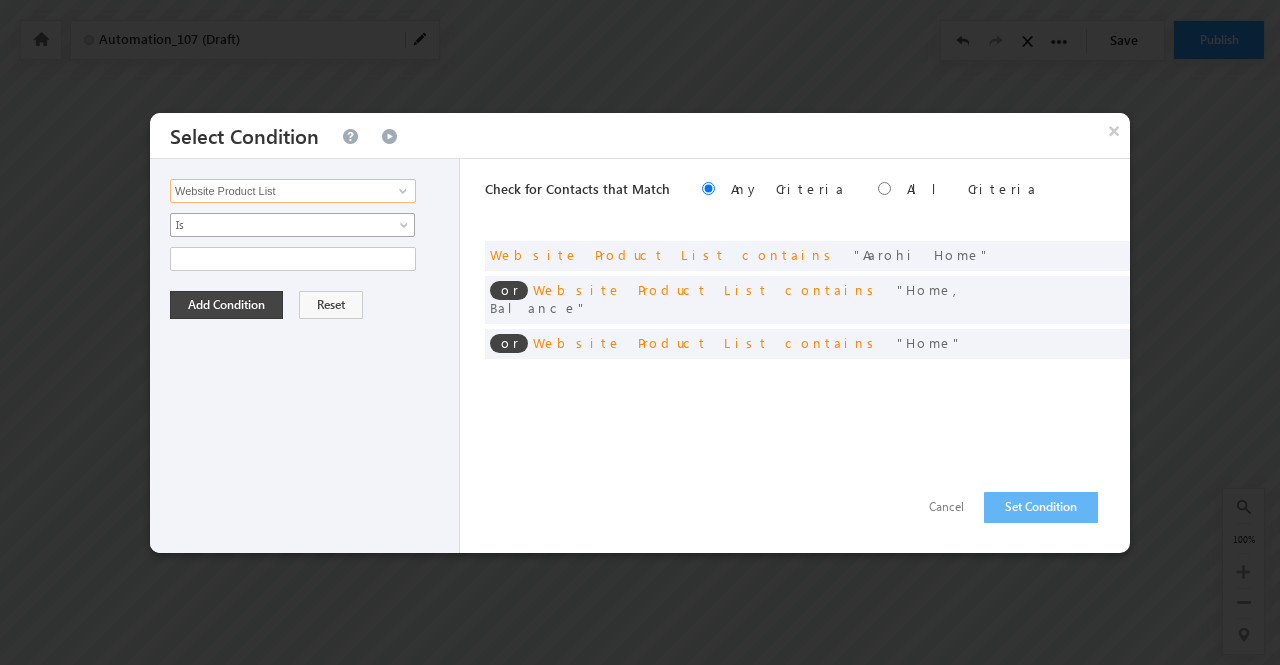 type on "Website Product List" 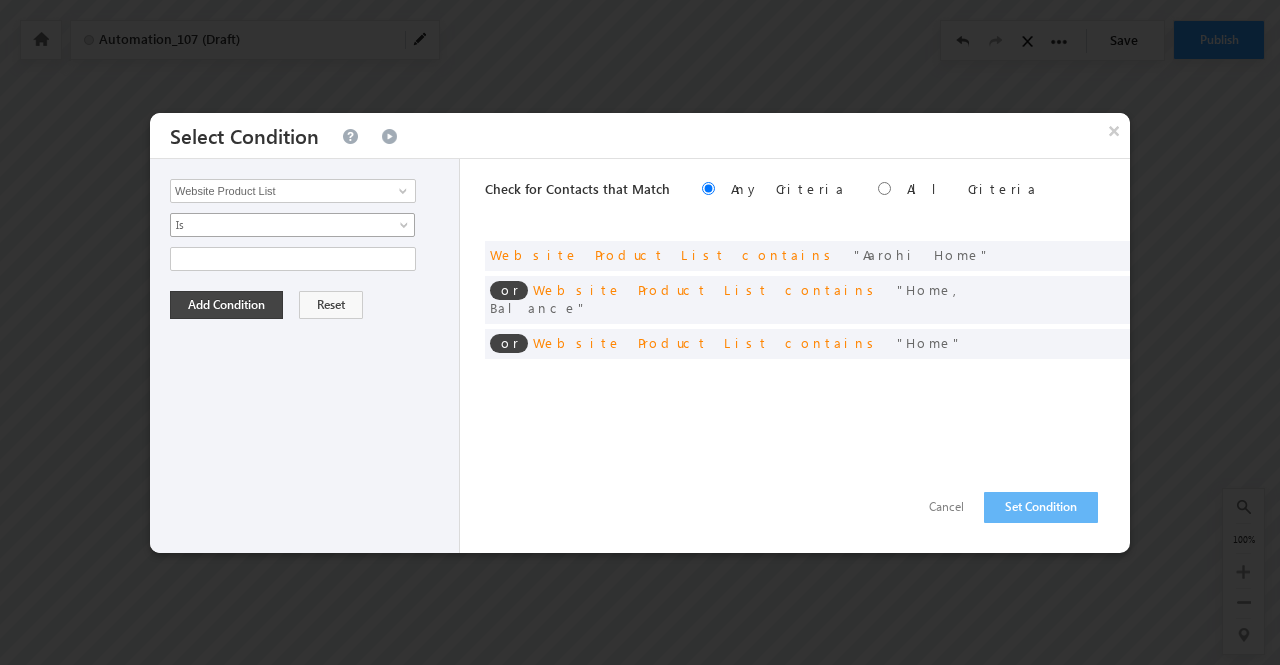 click on "Is" at bounding box center [292, 225] 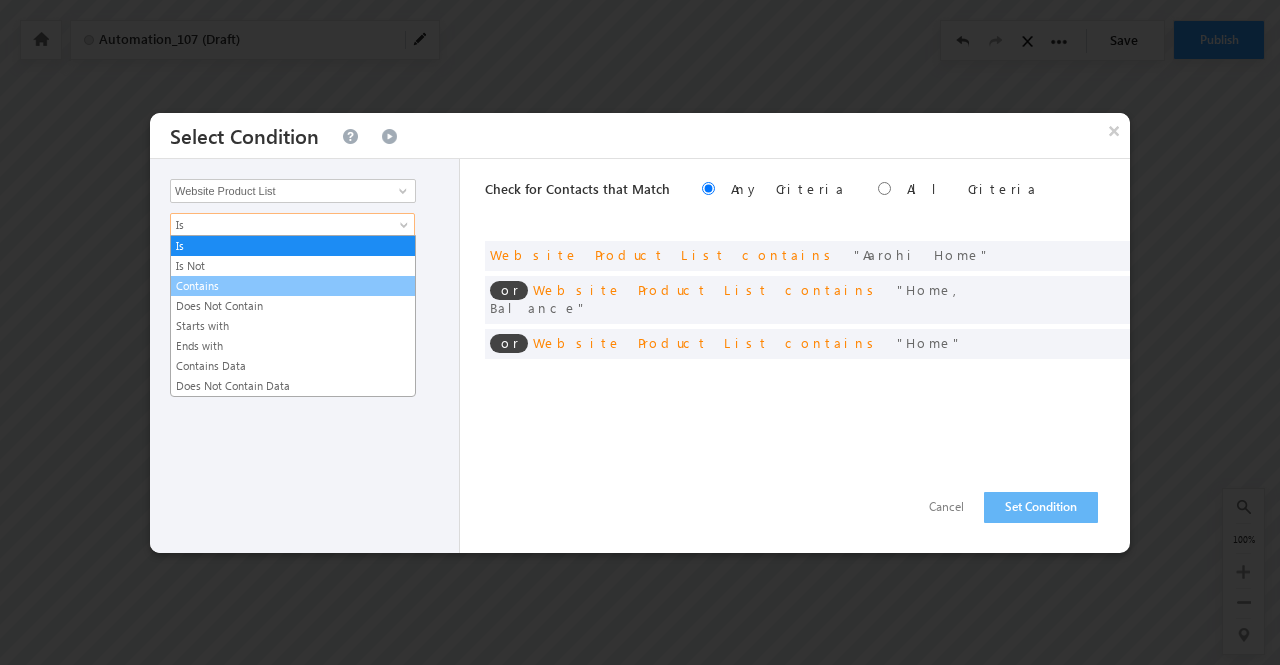 click on "Contains" at bounding box center (293, 286) 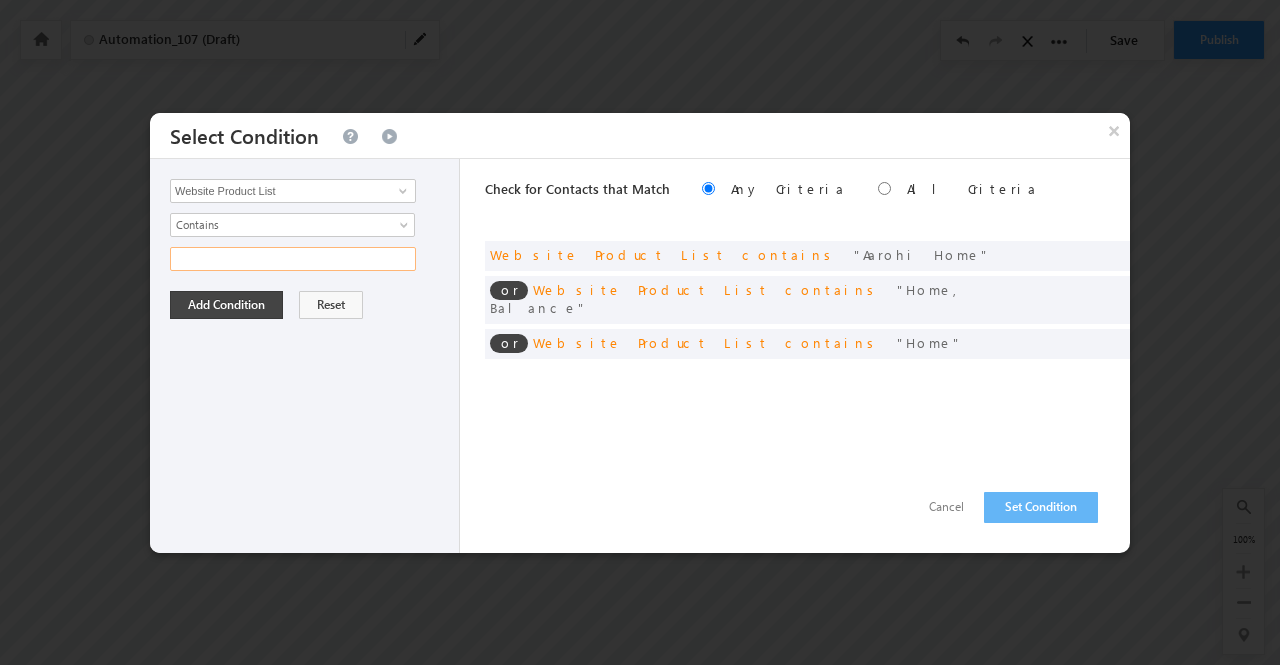 click at bounding box center (293, 259) 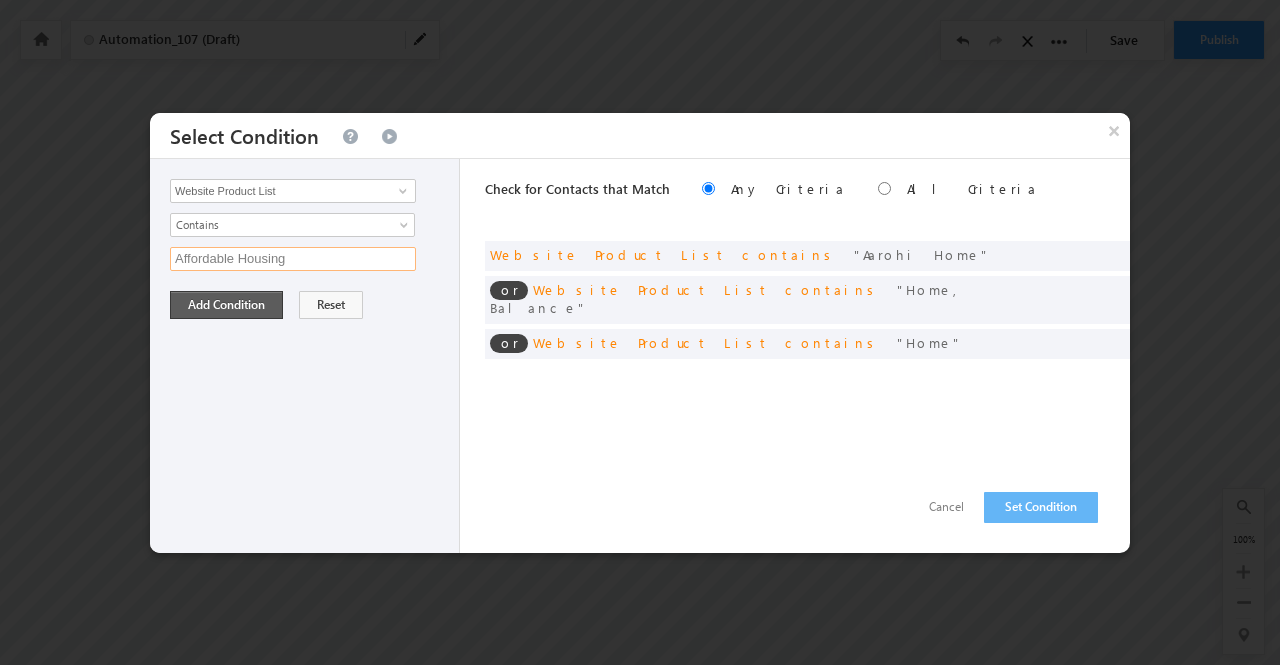 type on "Affordable Housing" 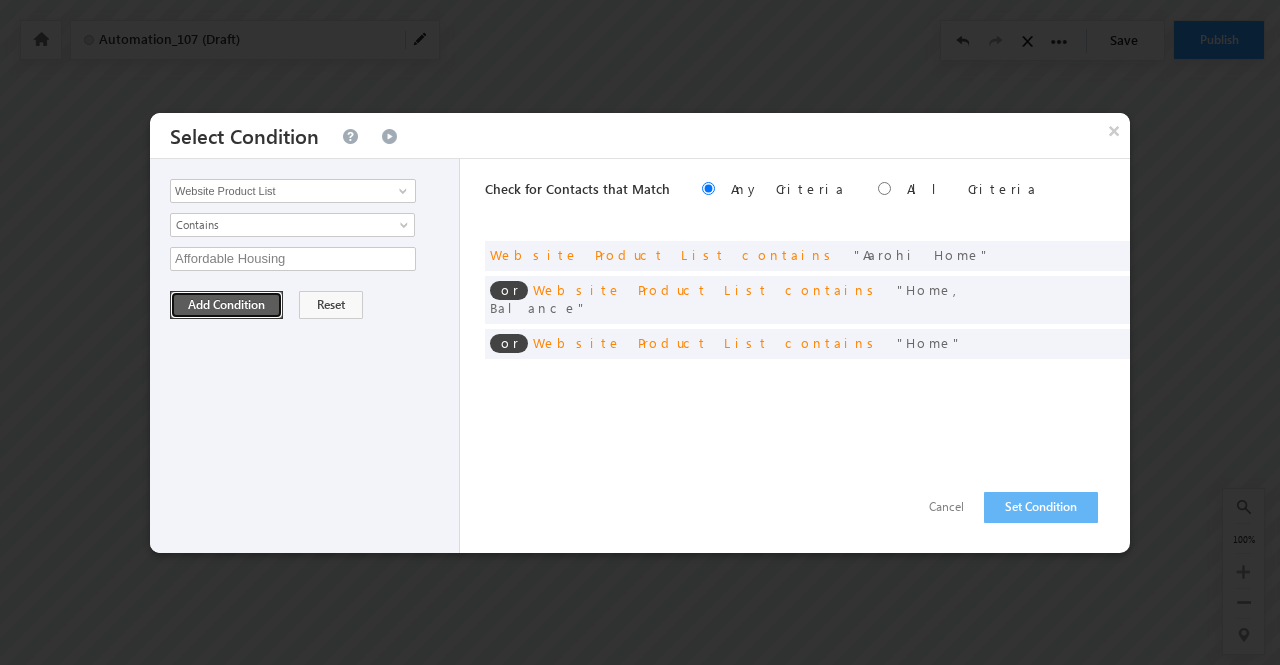 click on "Add Condition" at bounding box center (226, 305) 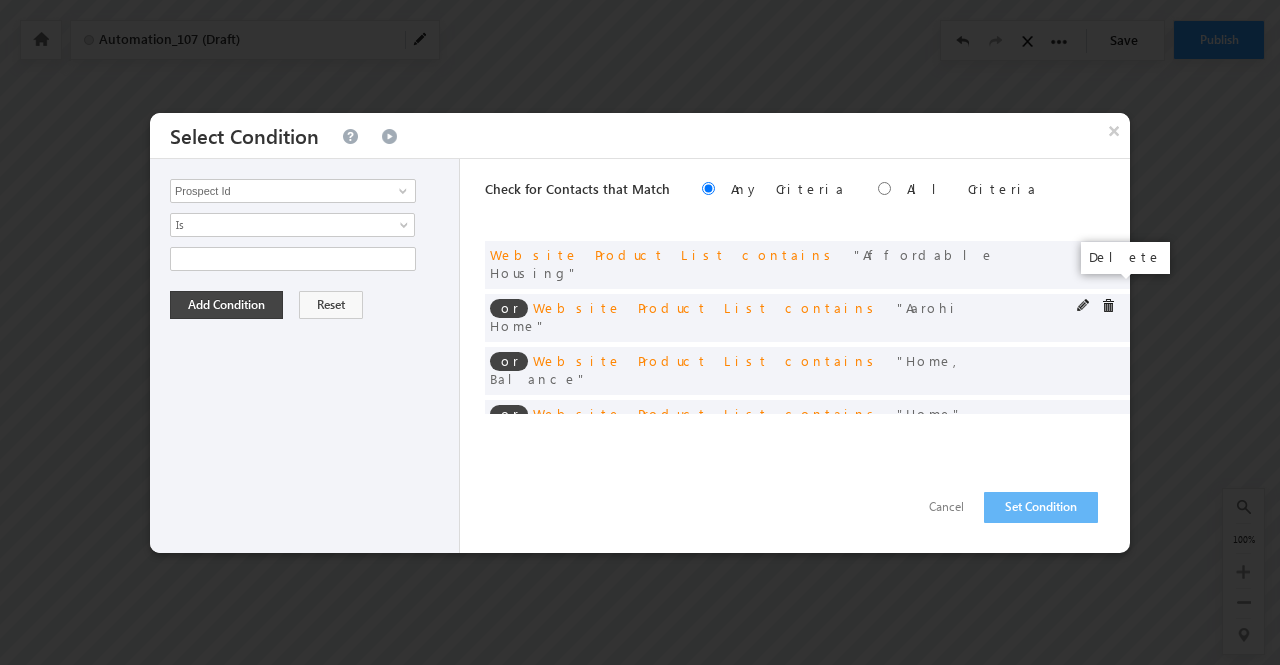 click at bounding box center (1108, 306) 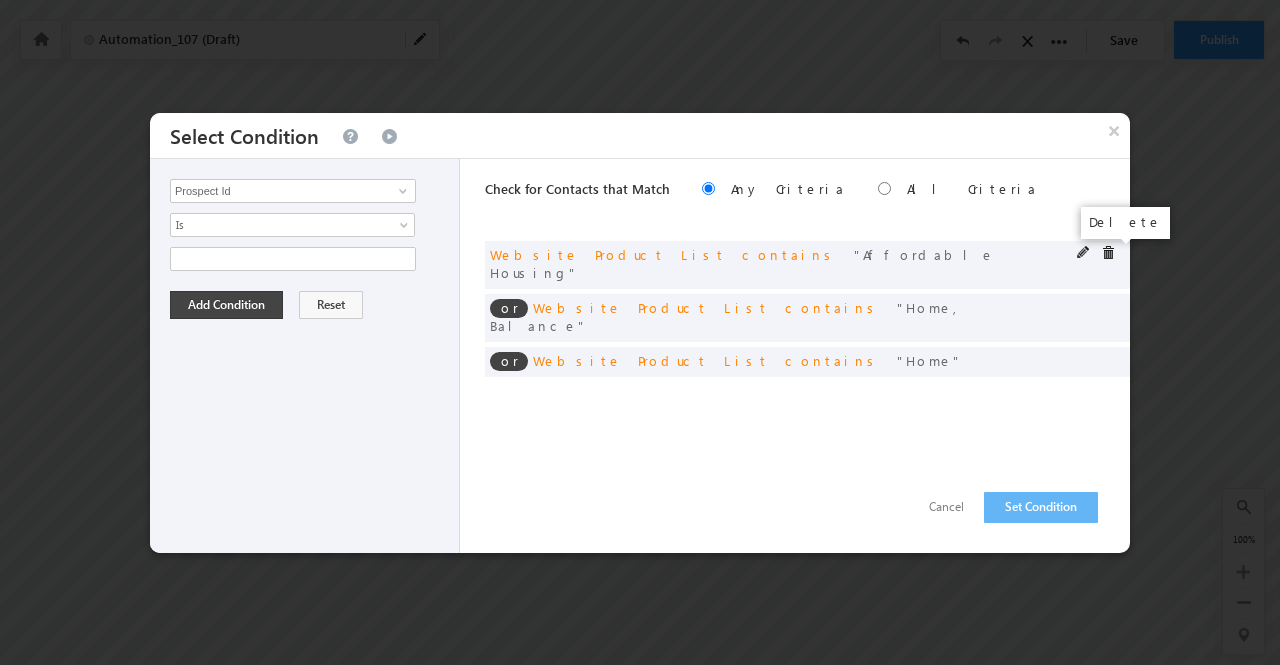 click at bounding box center (1108, 253) 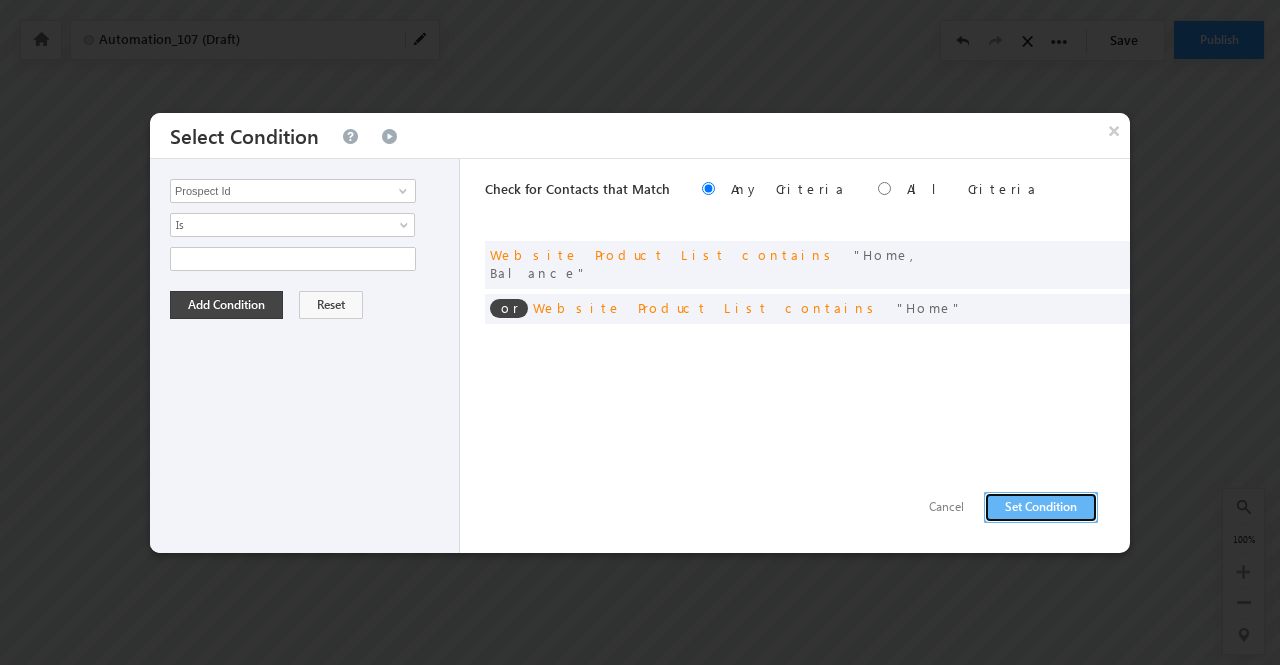 click on "Set Condition" at bounding box center (1041, 507) 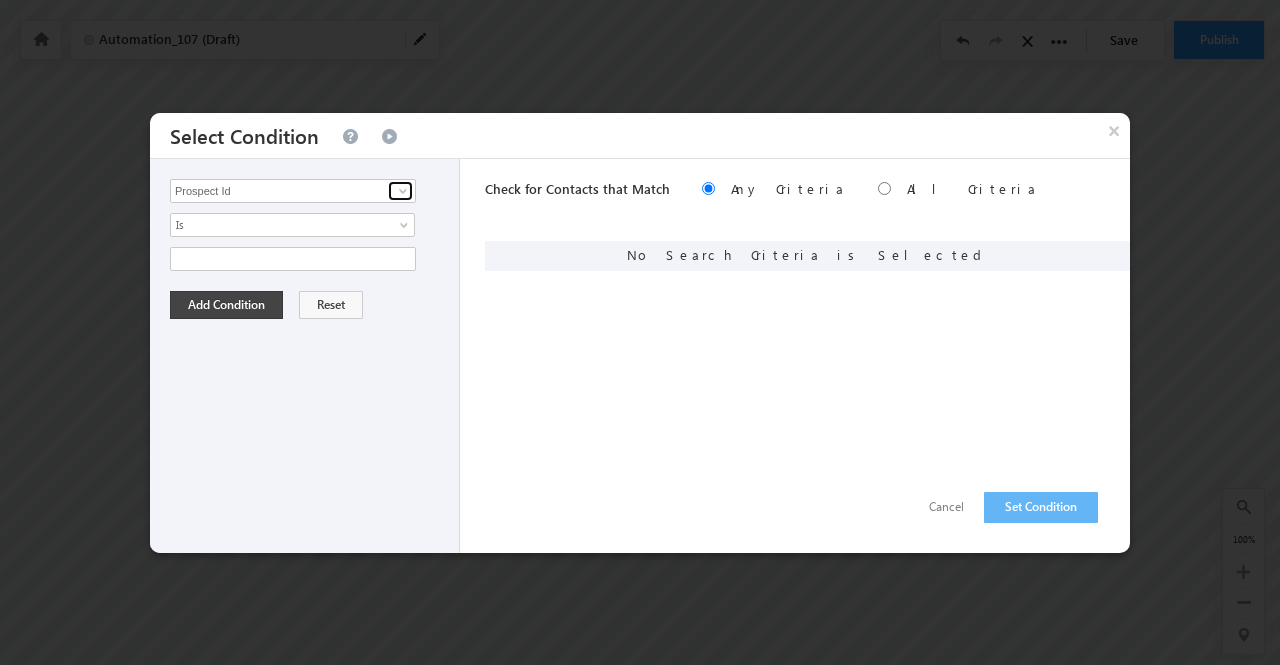 click at bounding box center (403, 191) 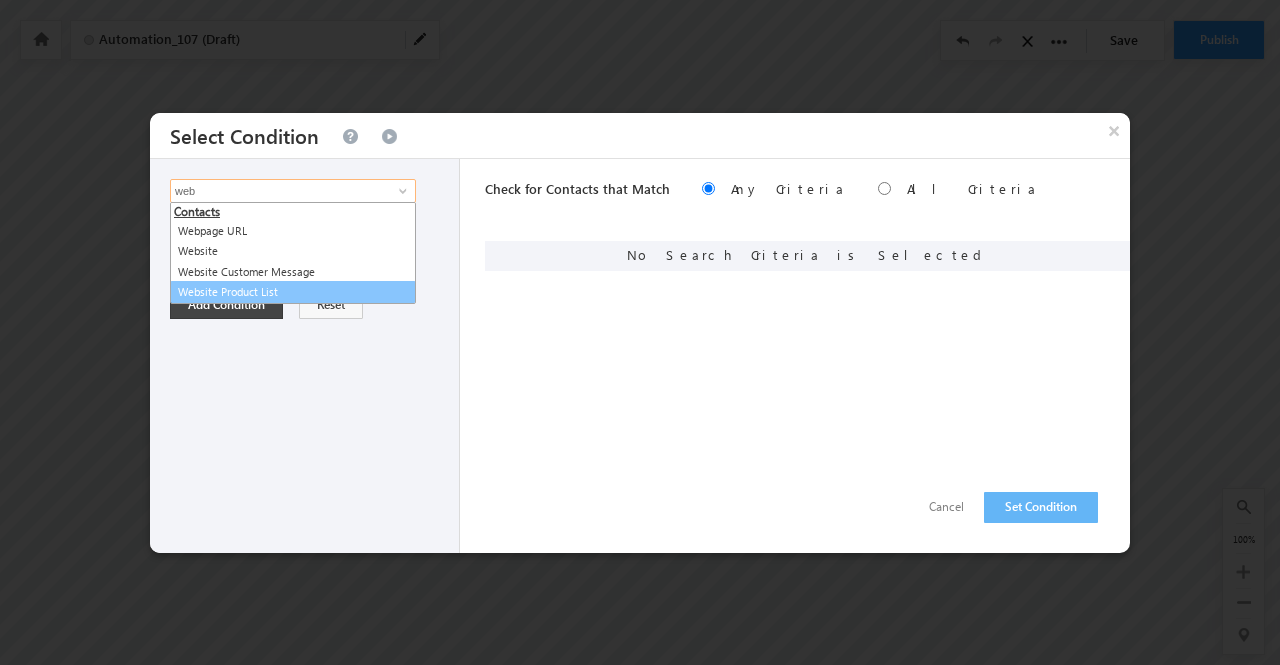 click on "Website Product List" at bounding box center [293, 292] 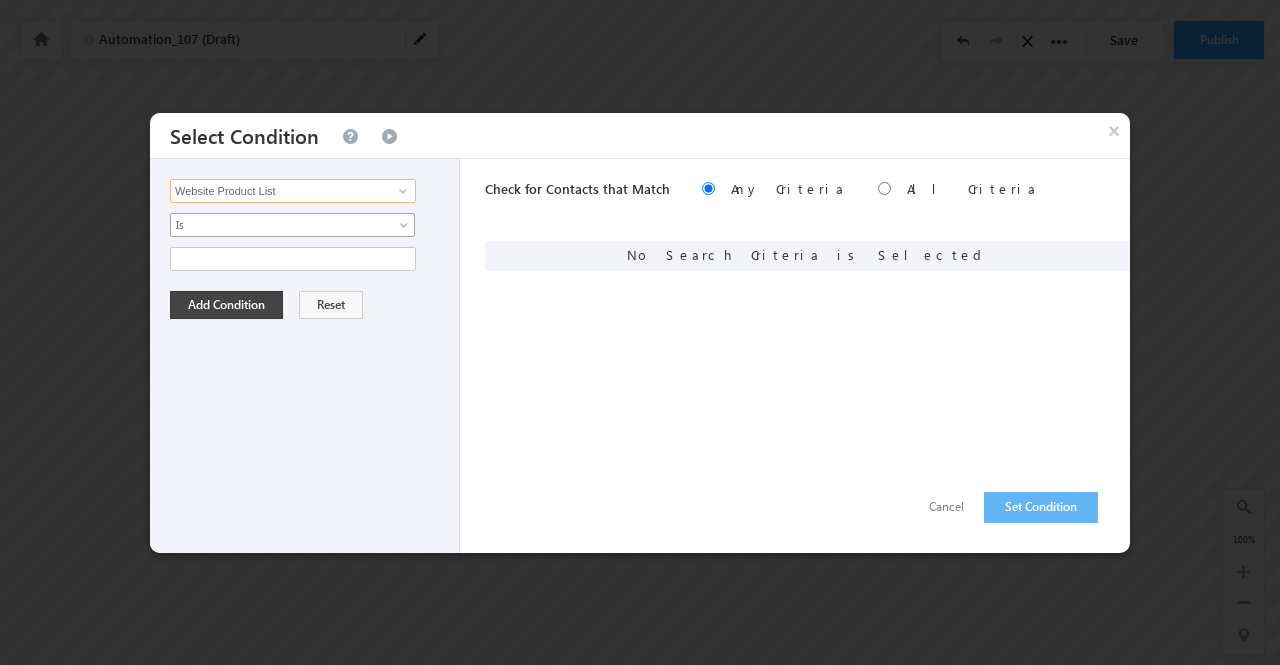 type on "Website Product List" 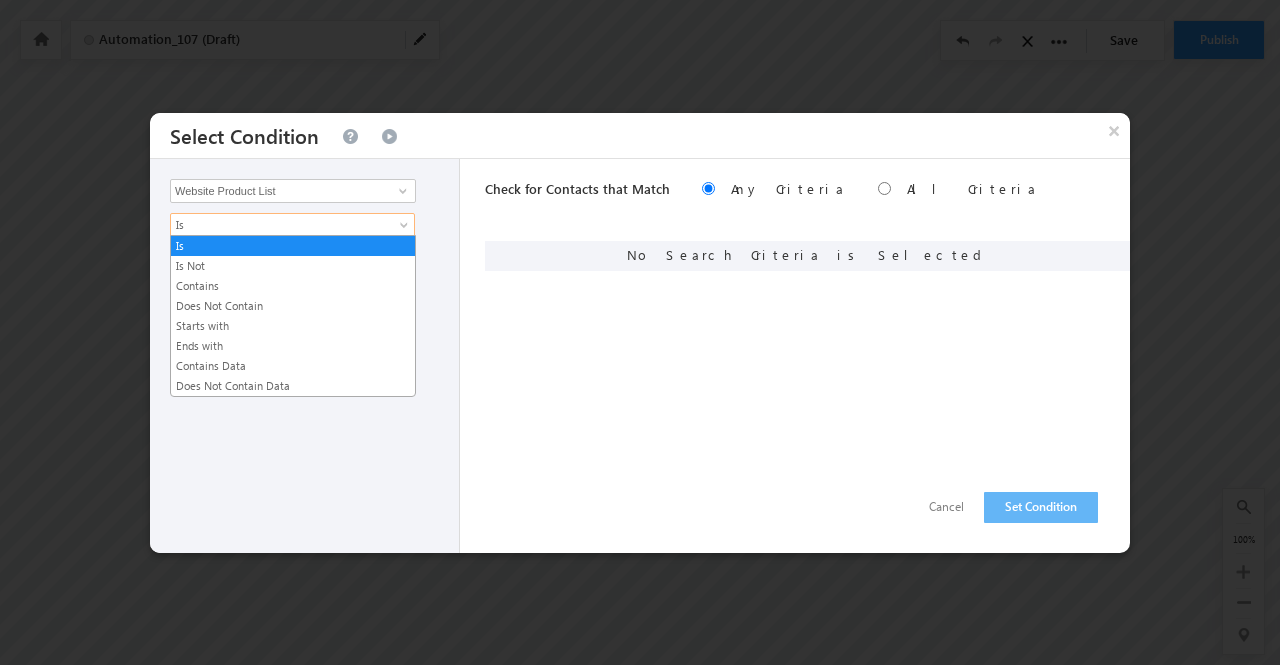 click on "Is" at bounding box center (279, 225) 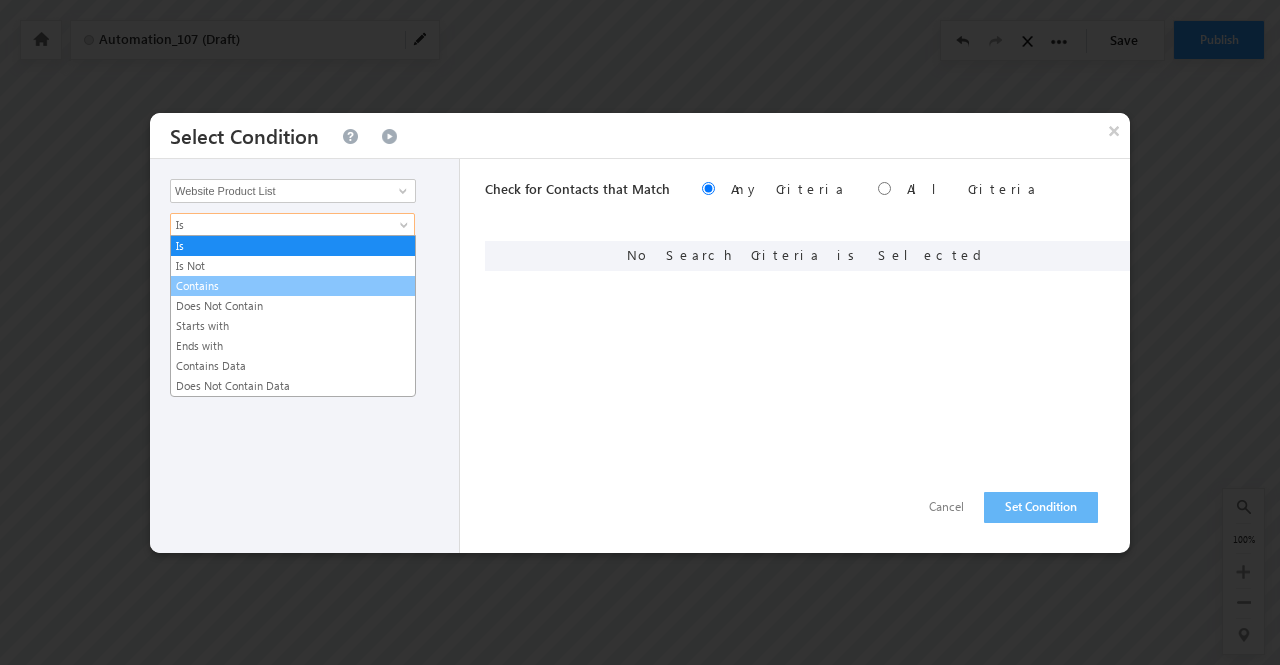 click on "Contains" at bounding box center (293, 286) 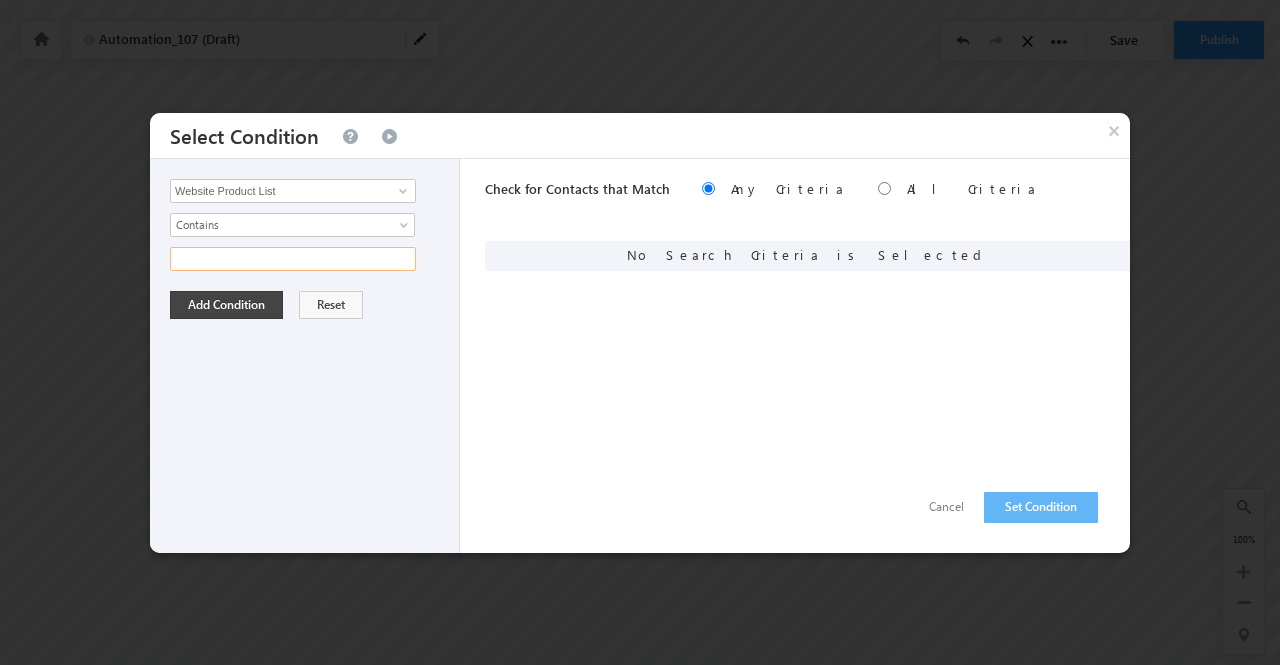 click at bounding box center (293, 259) 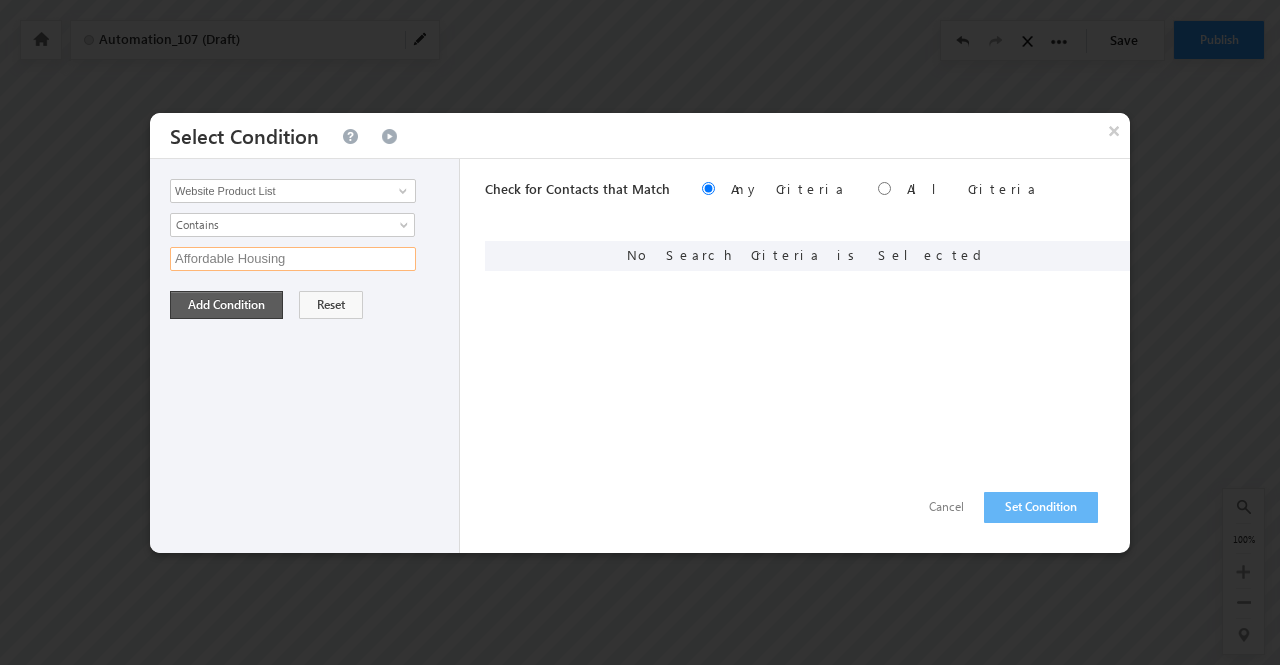 type on "Affordable Housing" 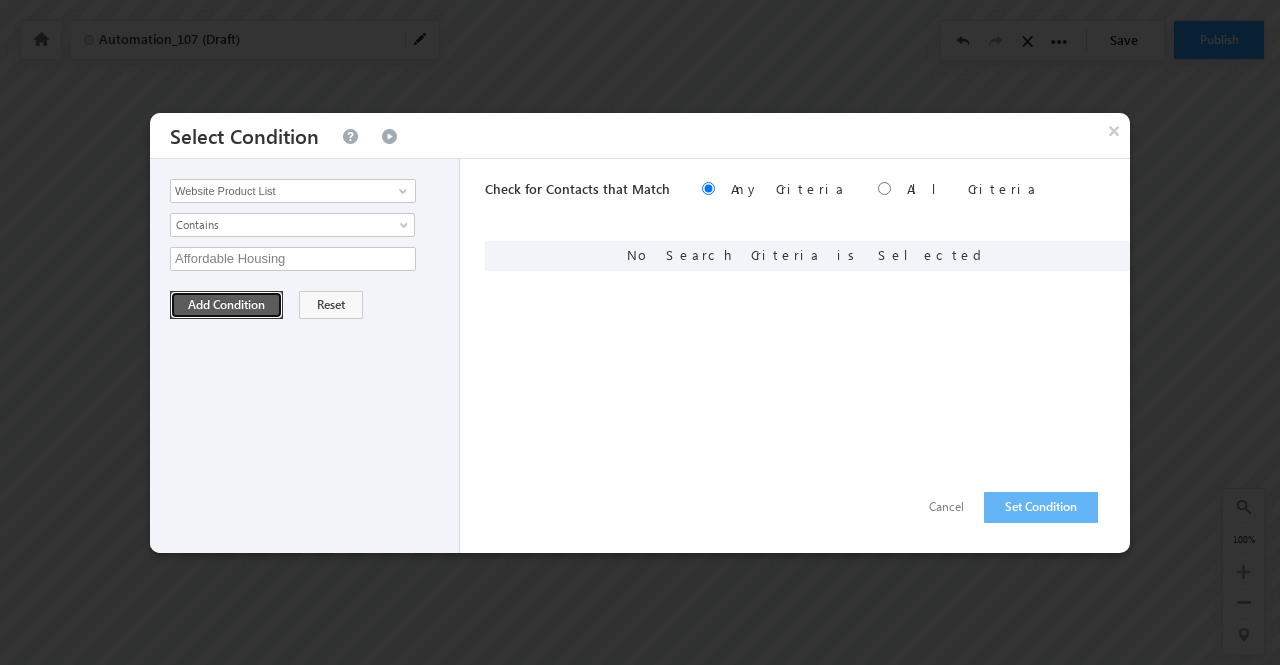 click on "Add Condition" at bounding box center (226, 305) 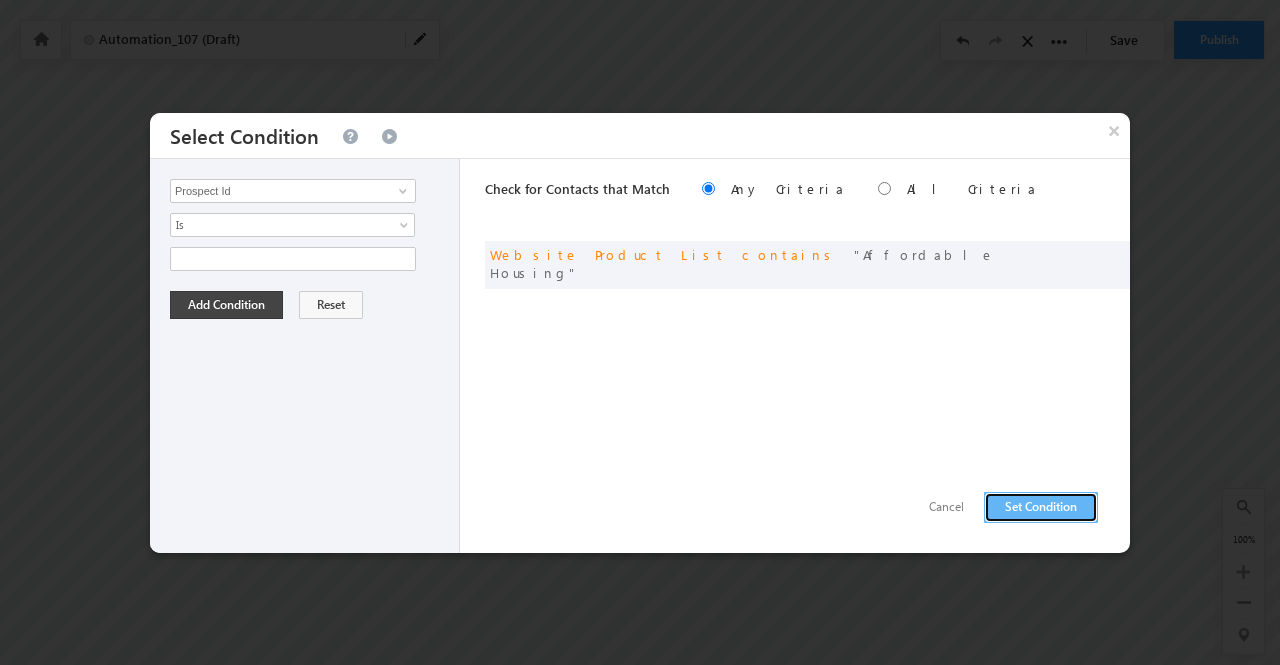 click on "Set Condition" at bounding box center [1041, 507] 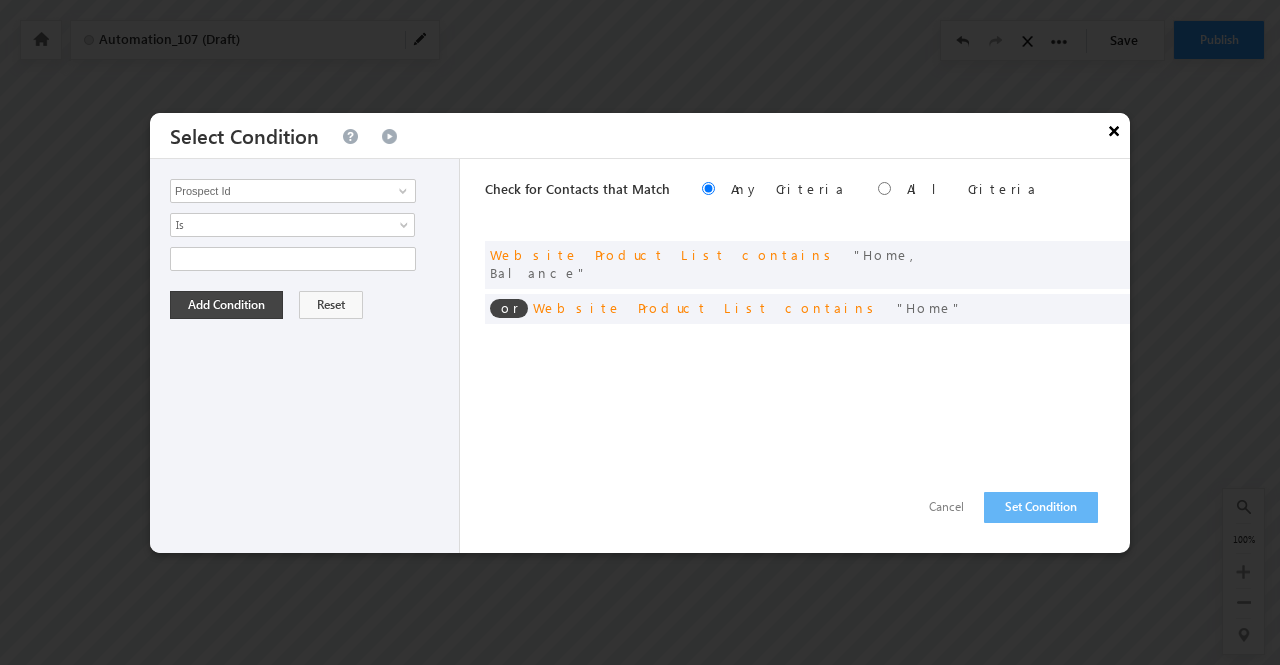 click on "×" at bounding box center [1114, 130] 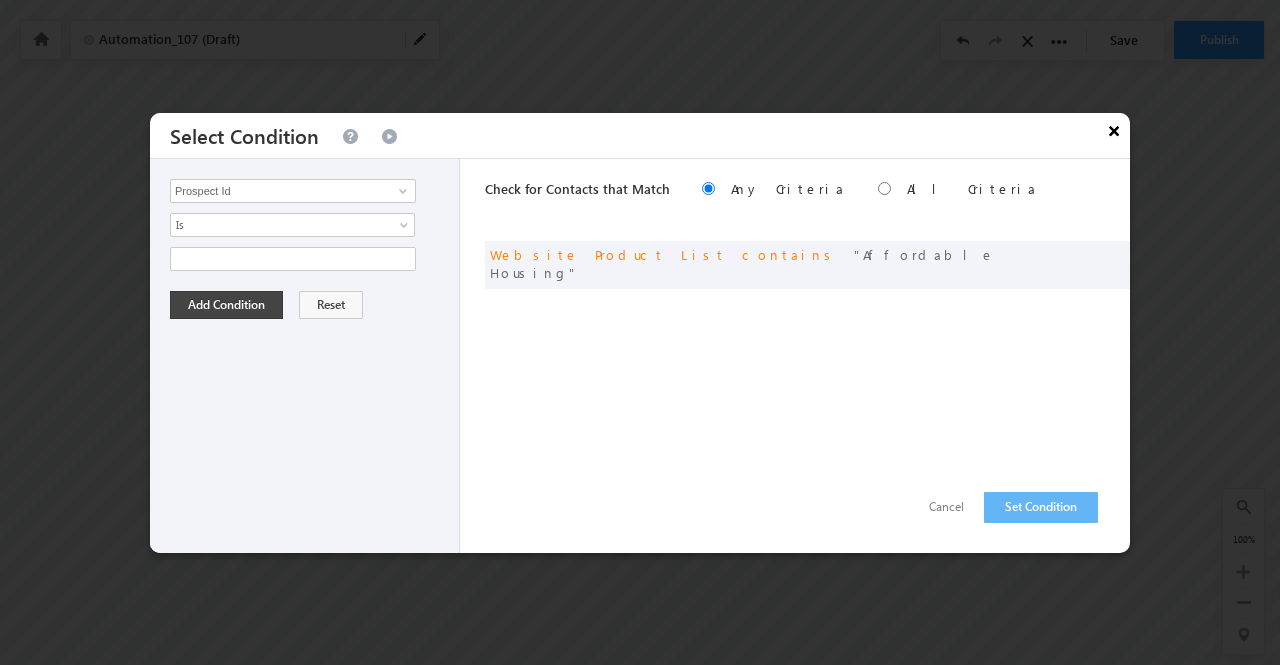 click on "×" at bounding box center [1114, 130] 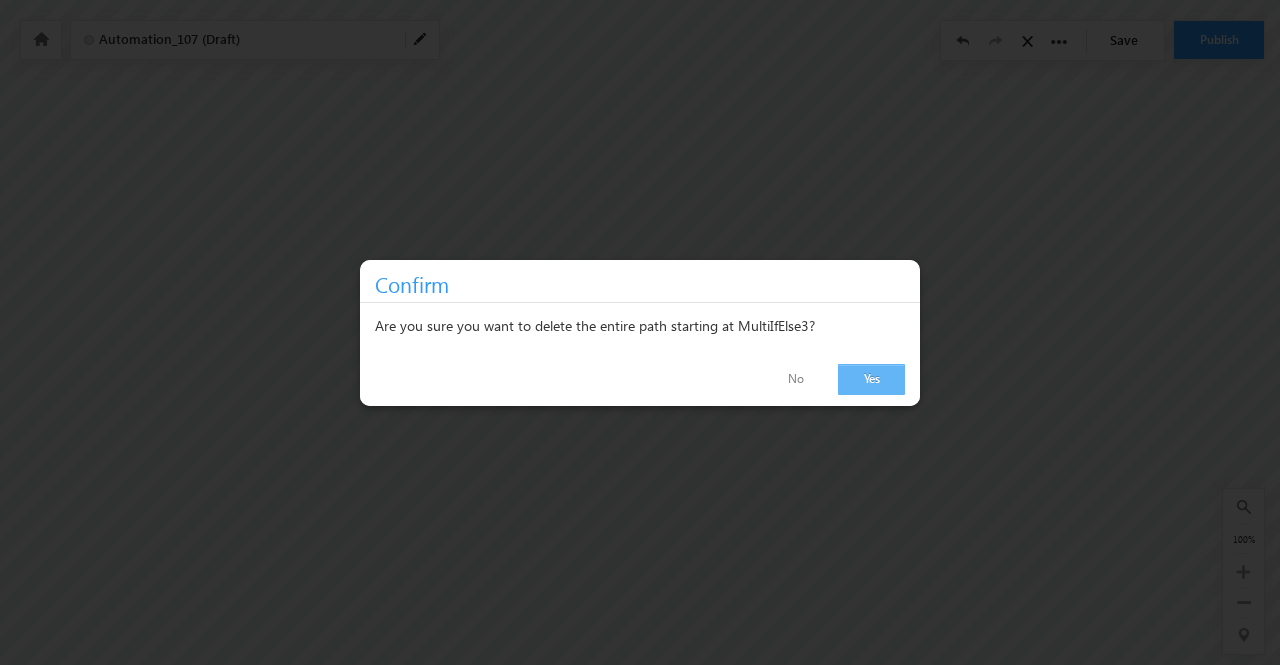 click on "Yes" at bounding box center (871, 379) 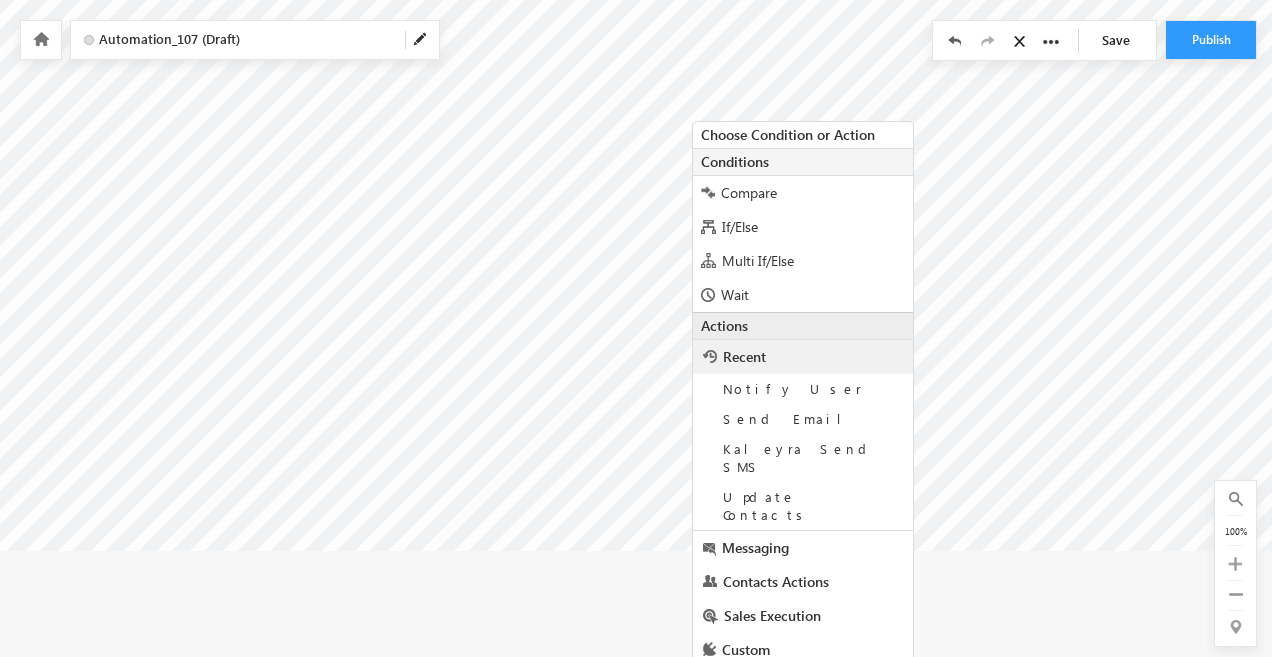 scroll, scrollTop: 178, scrollLeft: 0, axis: vertical 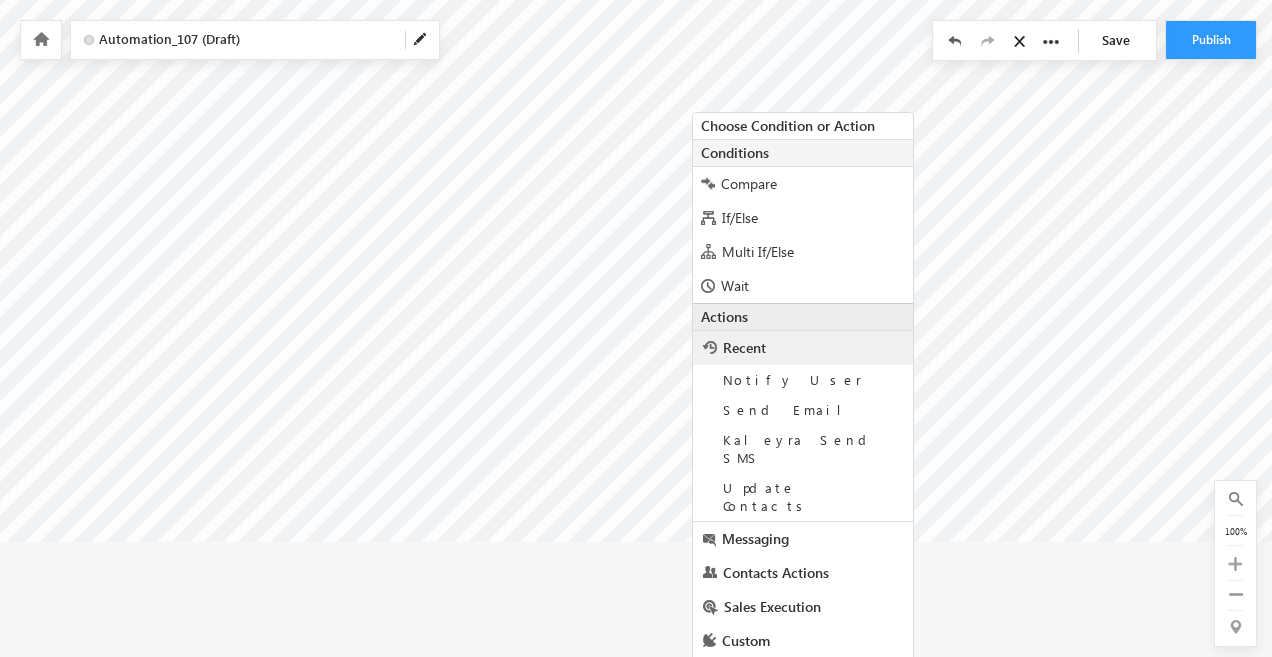 click on "If/Else" at bounding box center (803, 218) 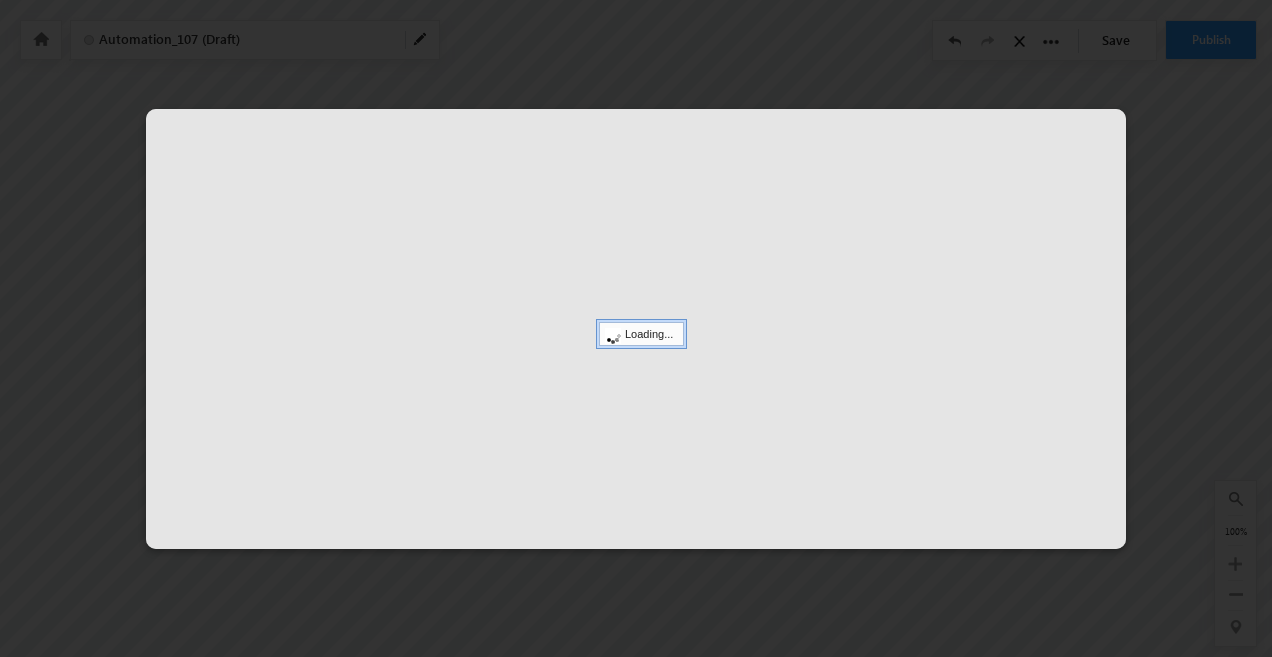 scroll, scrollTop: 54, scrollLeft: 0, axis: vertical 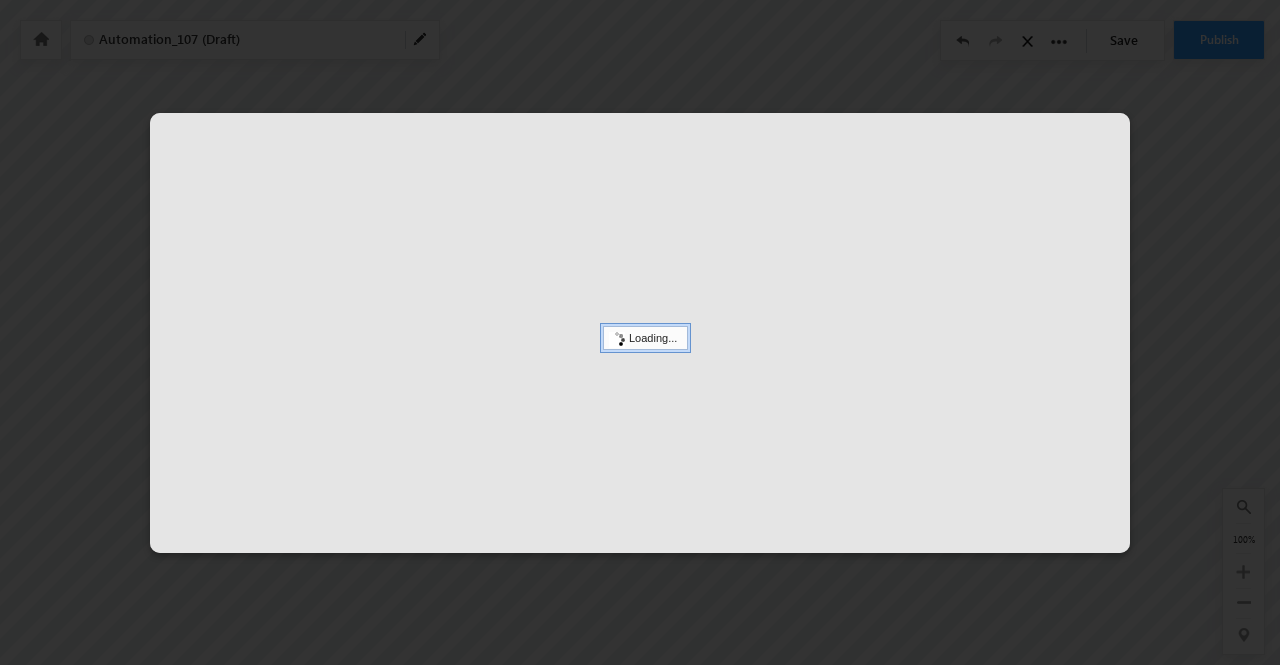 click at bounding box center (640, 333) 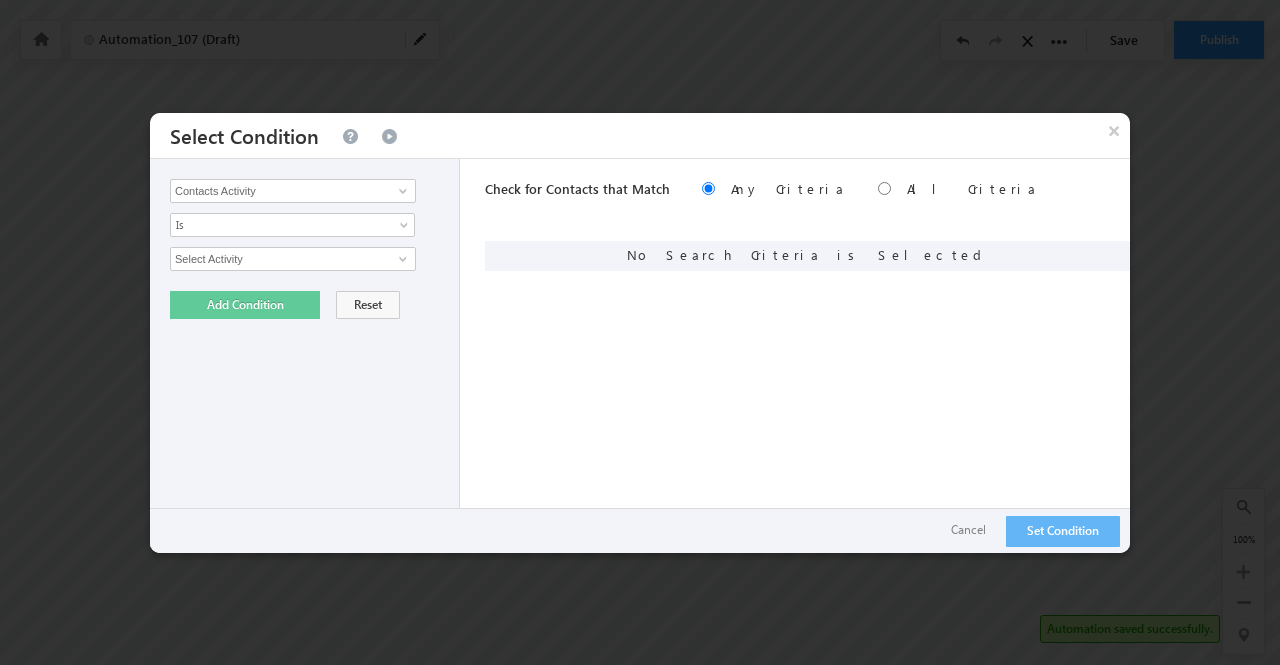 click on "Check for Contacts that Match
Any Criteria
All Criteria
Note that the current triggering entity  is not considered  in the condition
If more than one opportunities are returned, the opportunity which is  most recently created  will be considered.
Descending
Ascending" at bounding box center (807, 191) 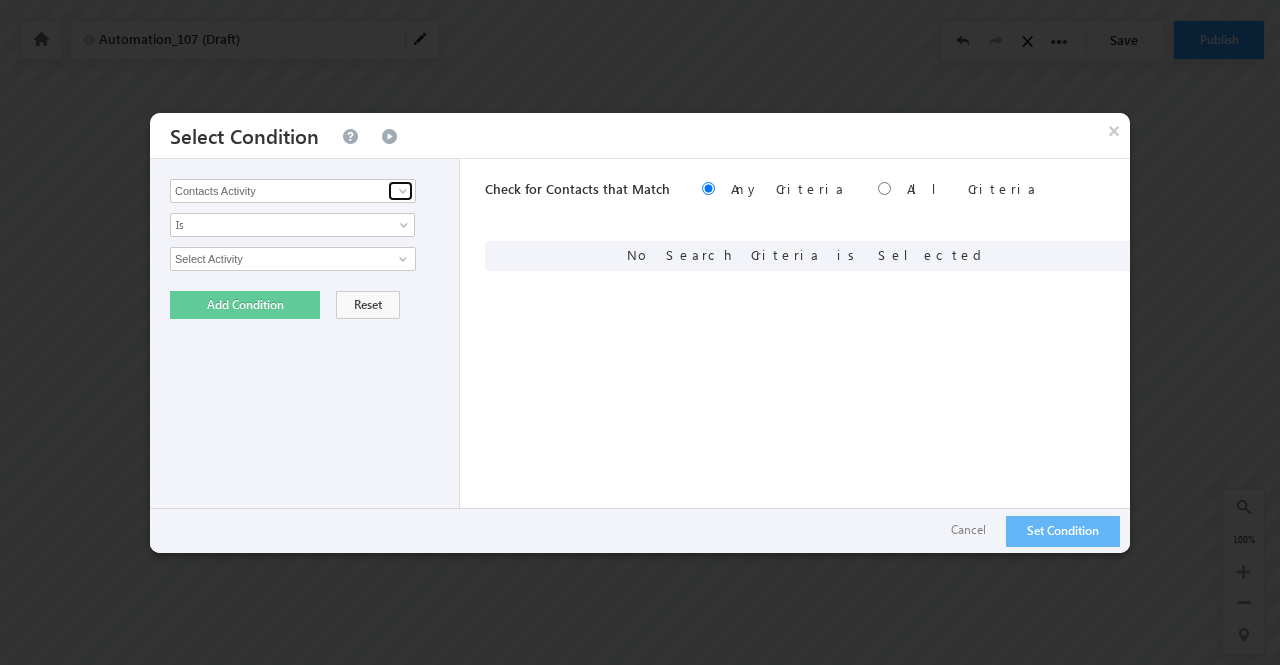 click at bounding box center [403, 191] 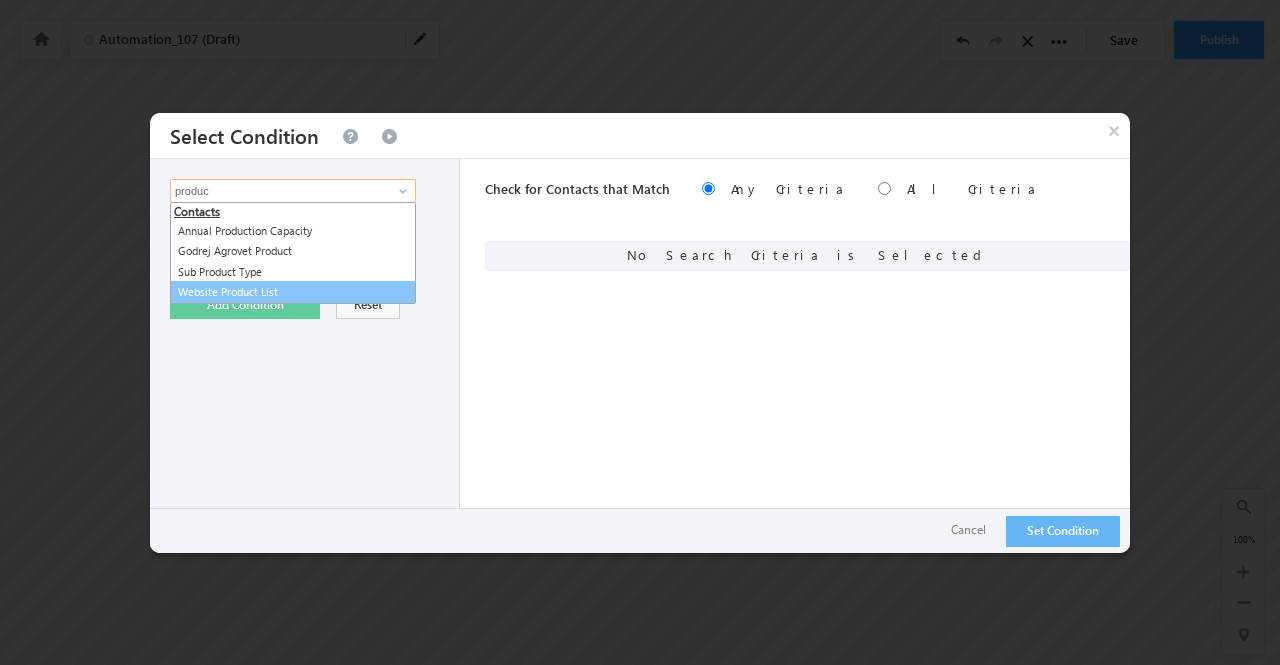 click on "Website Product List" at bounding box center [293, 292] 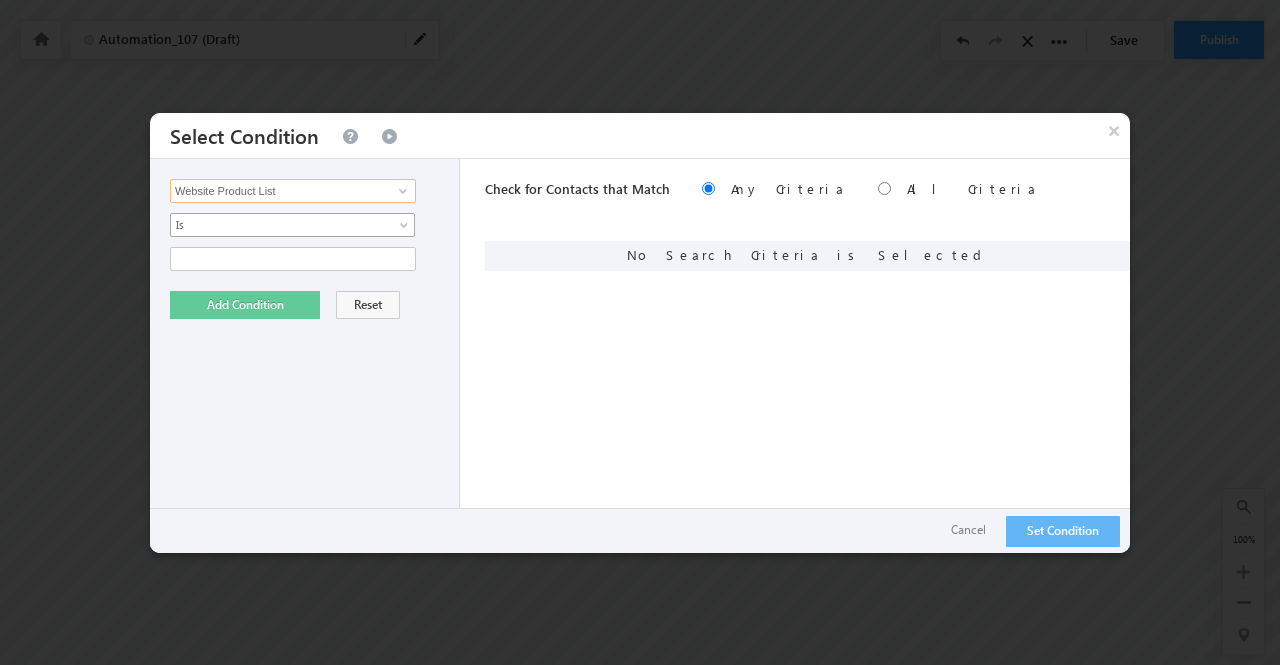 type on "Website Product List" 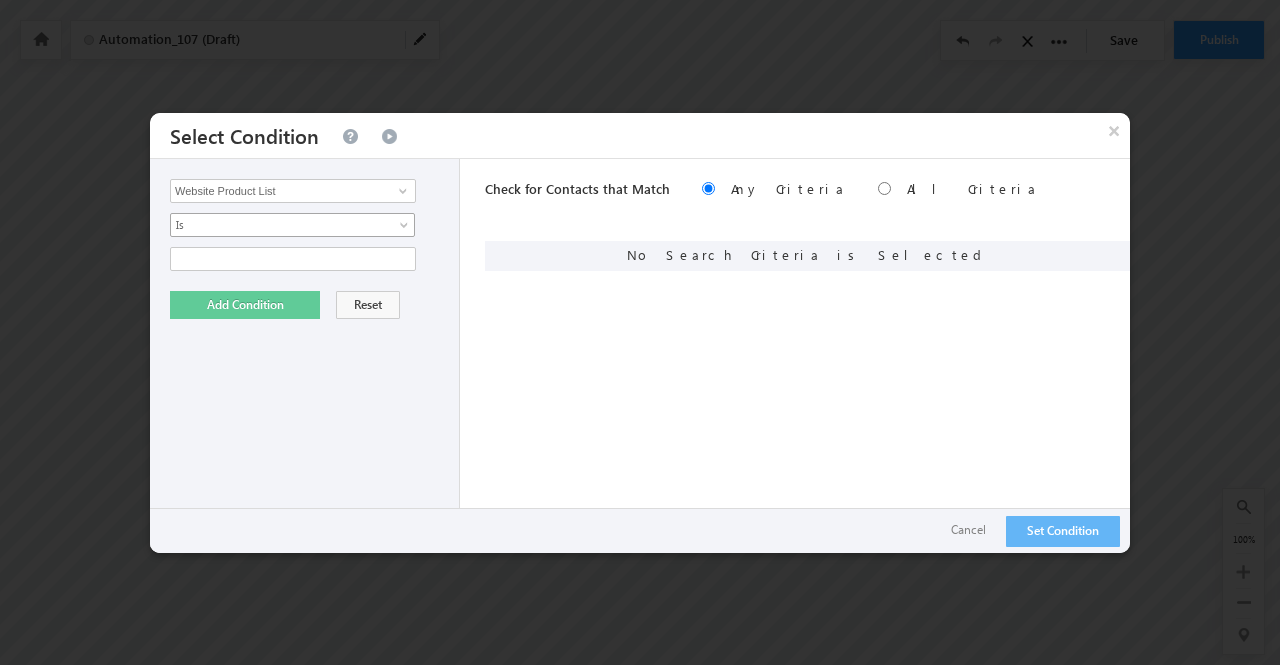 click on "Is" at bounding box center (279, 225) 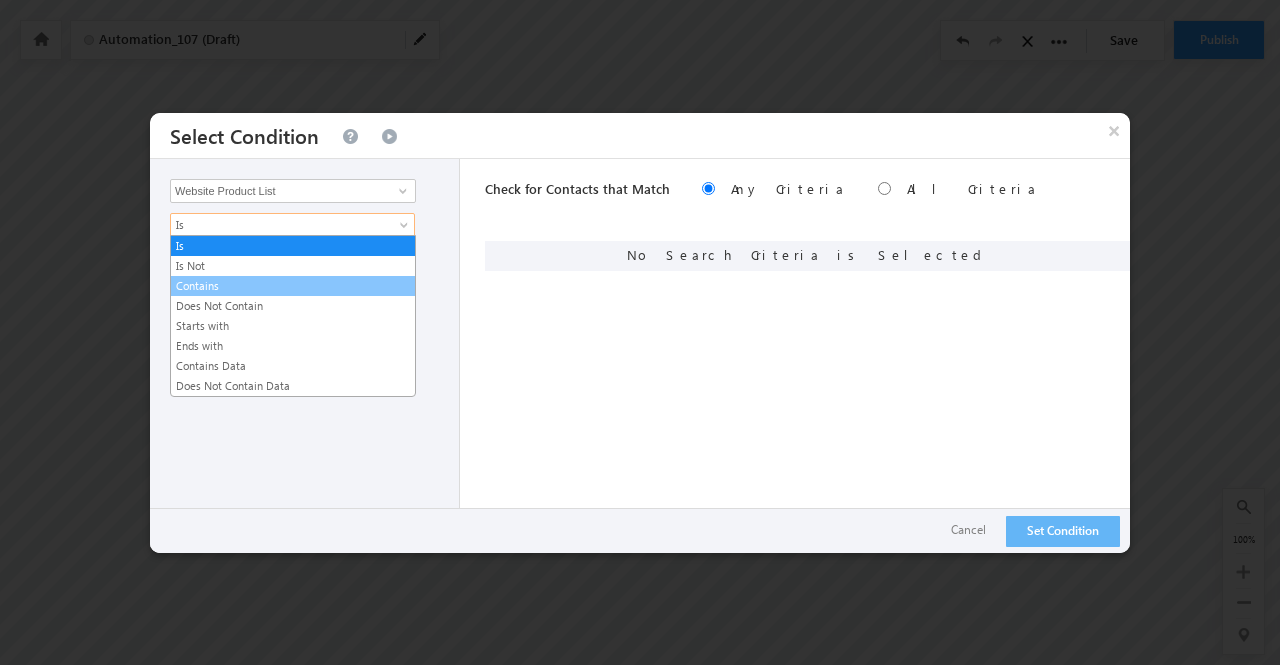 click on "Contains" at bounding box center (293, 286) 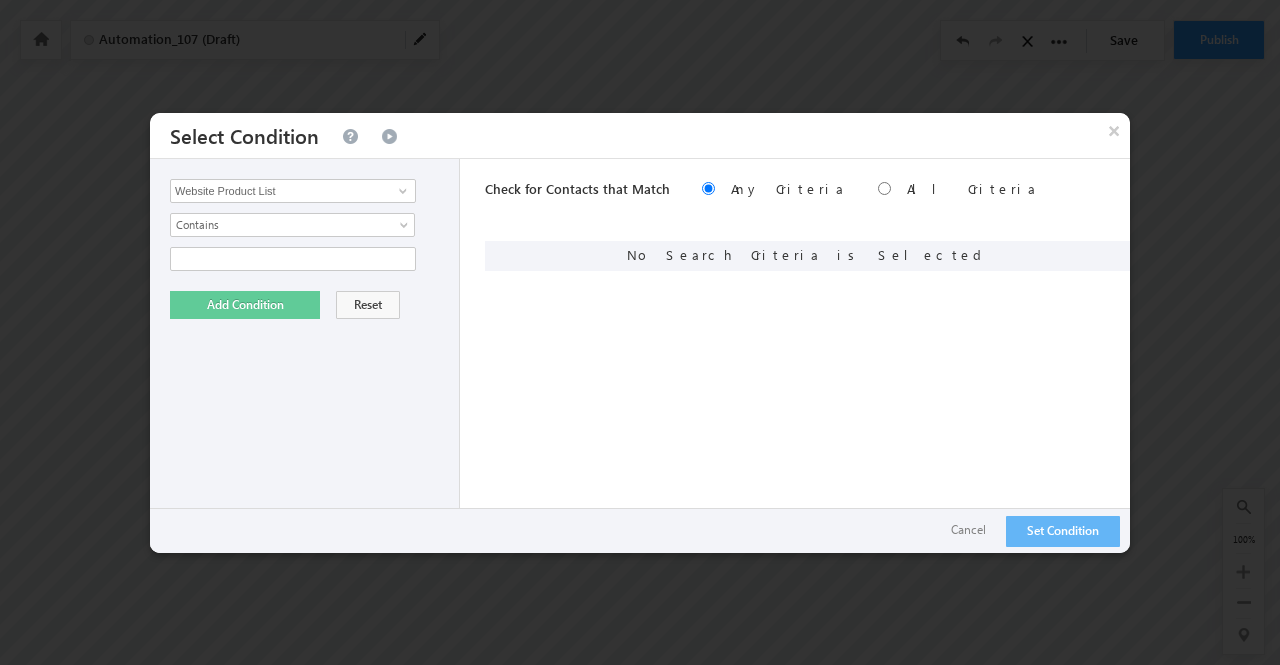 drag, startPoint x: 742, startPoint y: 115, endPoint x: 626, endPoint y: 133, distance: 117.388245 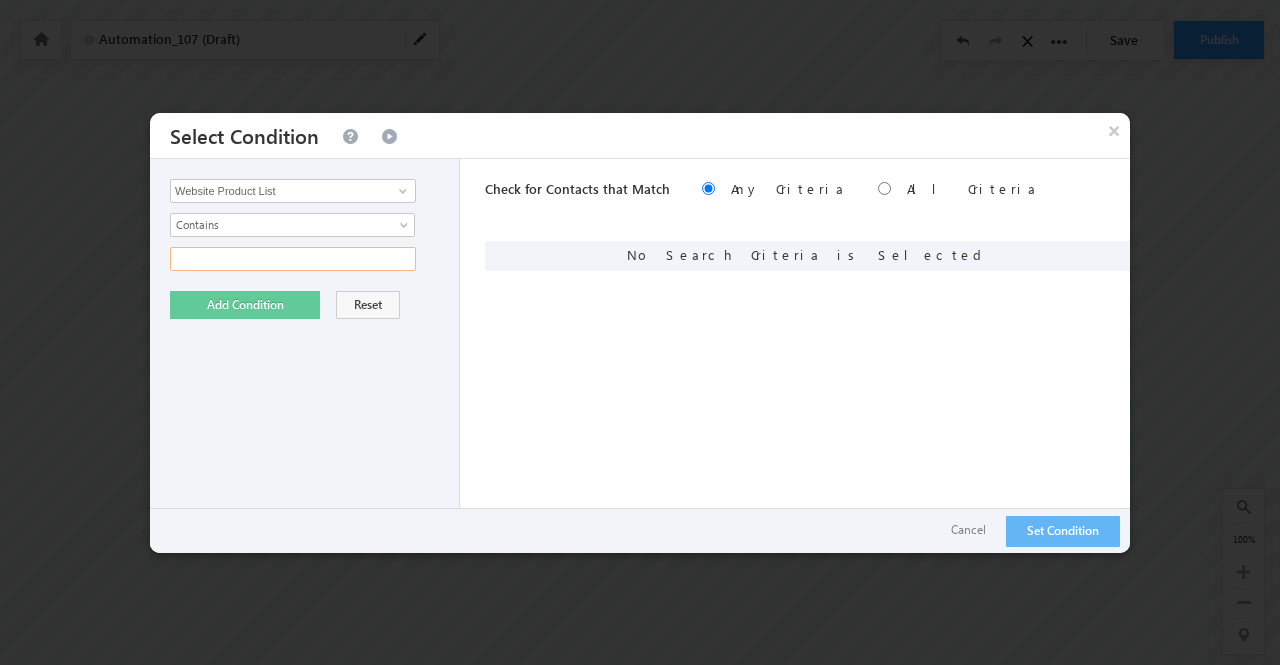 click at bounding box center (293, 259) 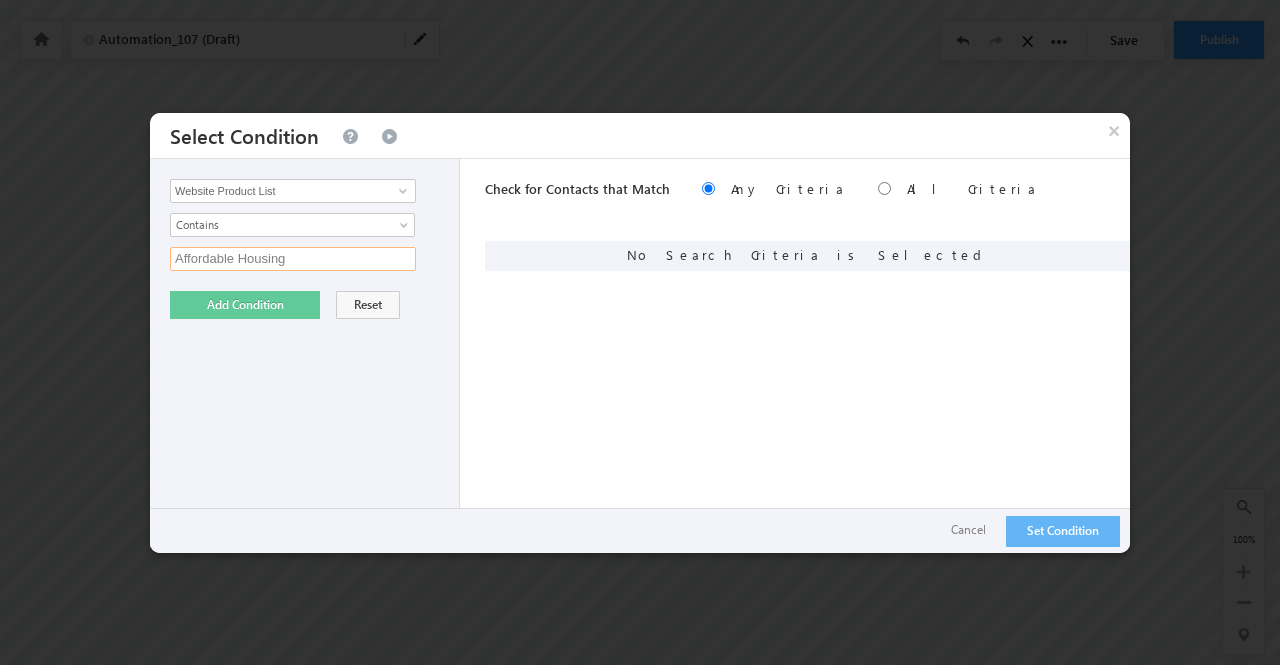type on "Affordable Housing" 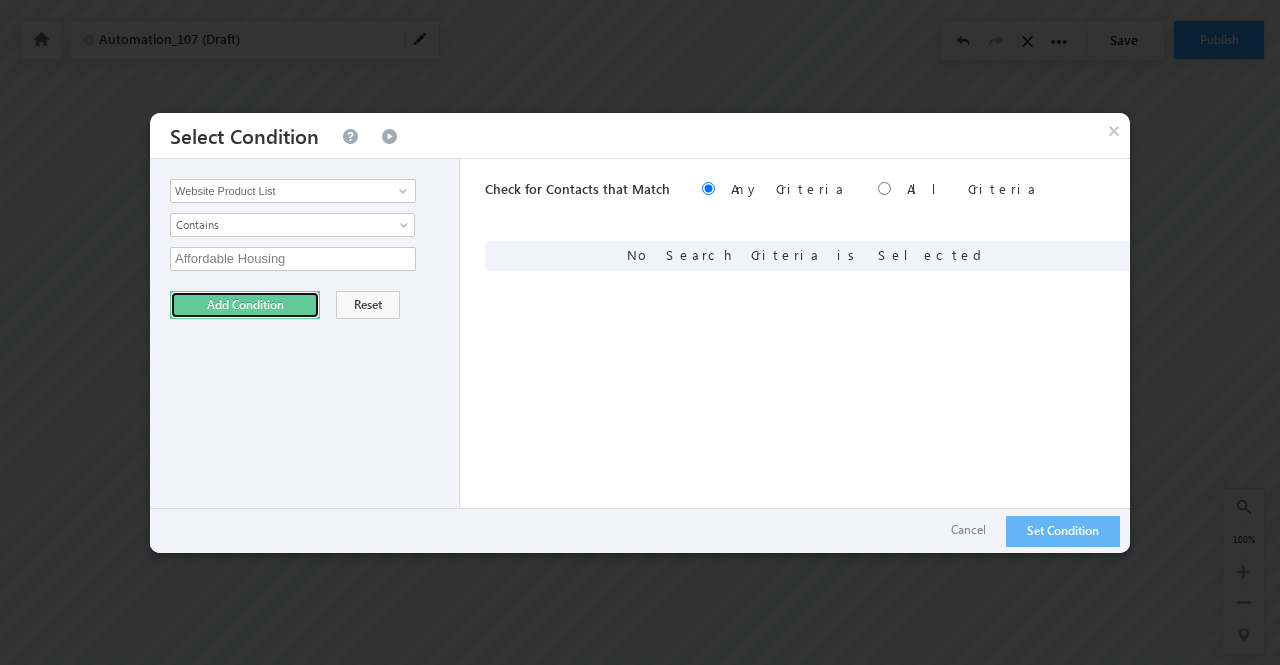 click on "Add Condition" at bounding box center [245, 305] 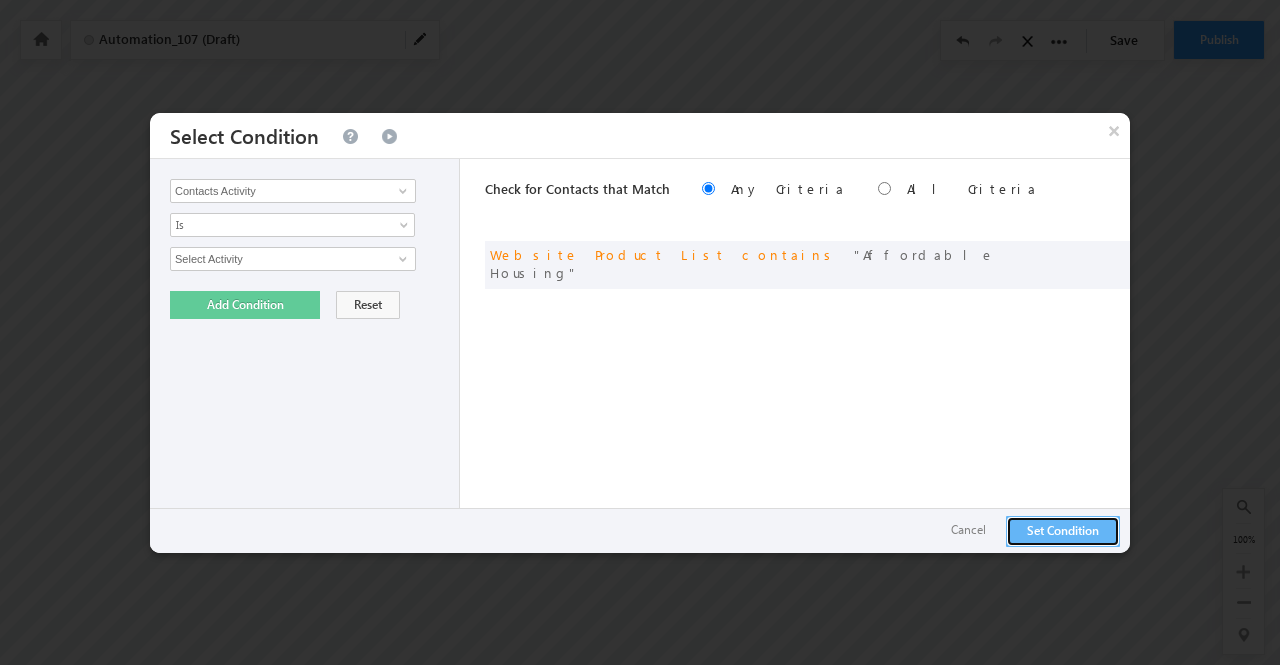 click on "Set Condition" at bounding box center [1063, 531] 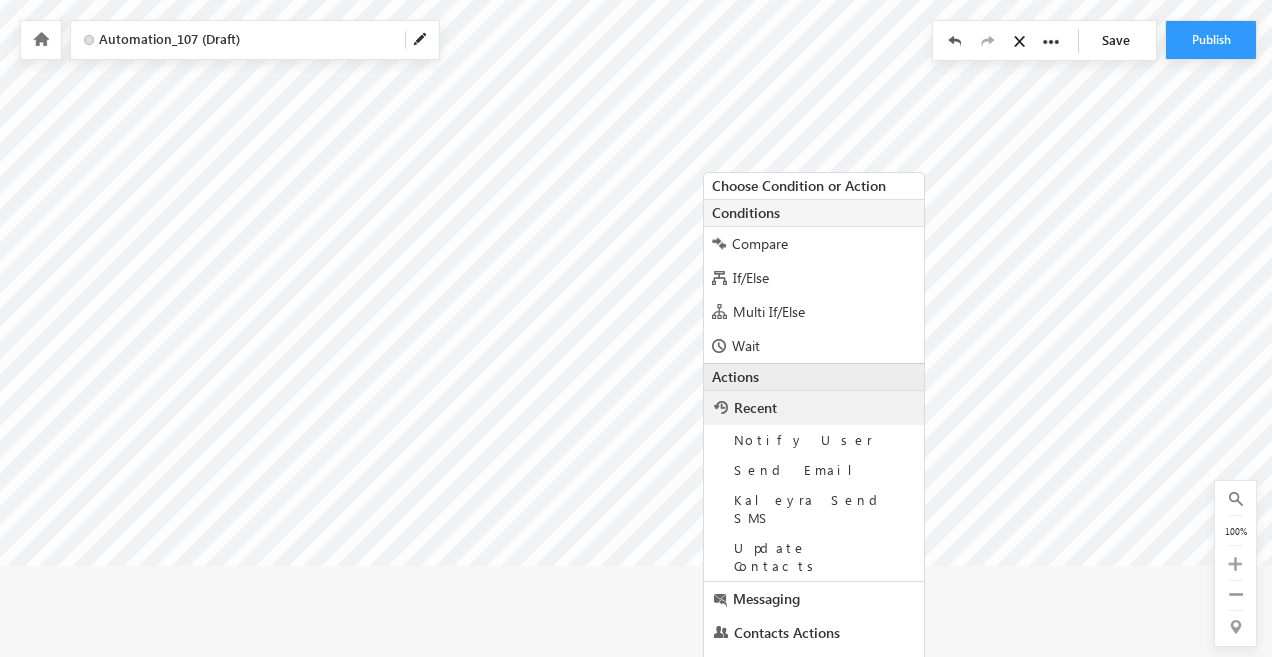 scroll, scrollTop: 183, scrollLeft: 0, axis: vertical 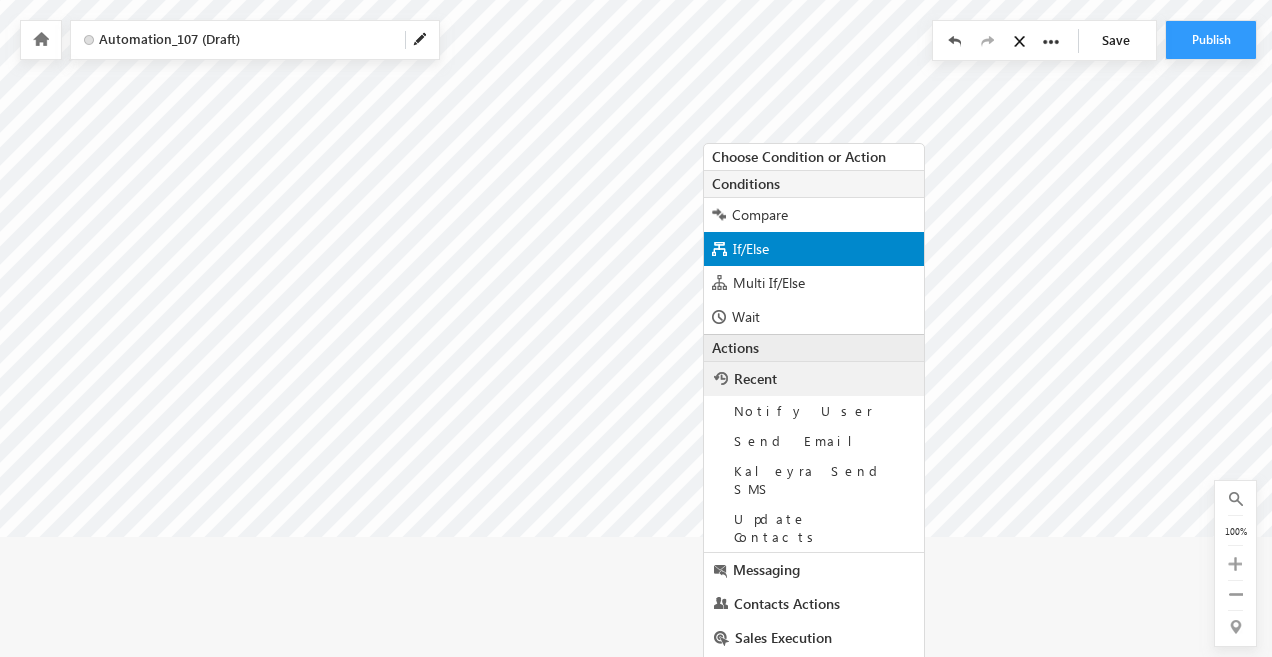 click on "If/Else" at bounding box center [751, 248] 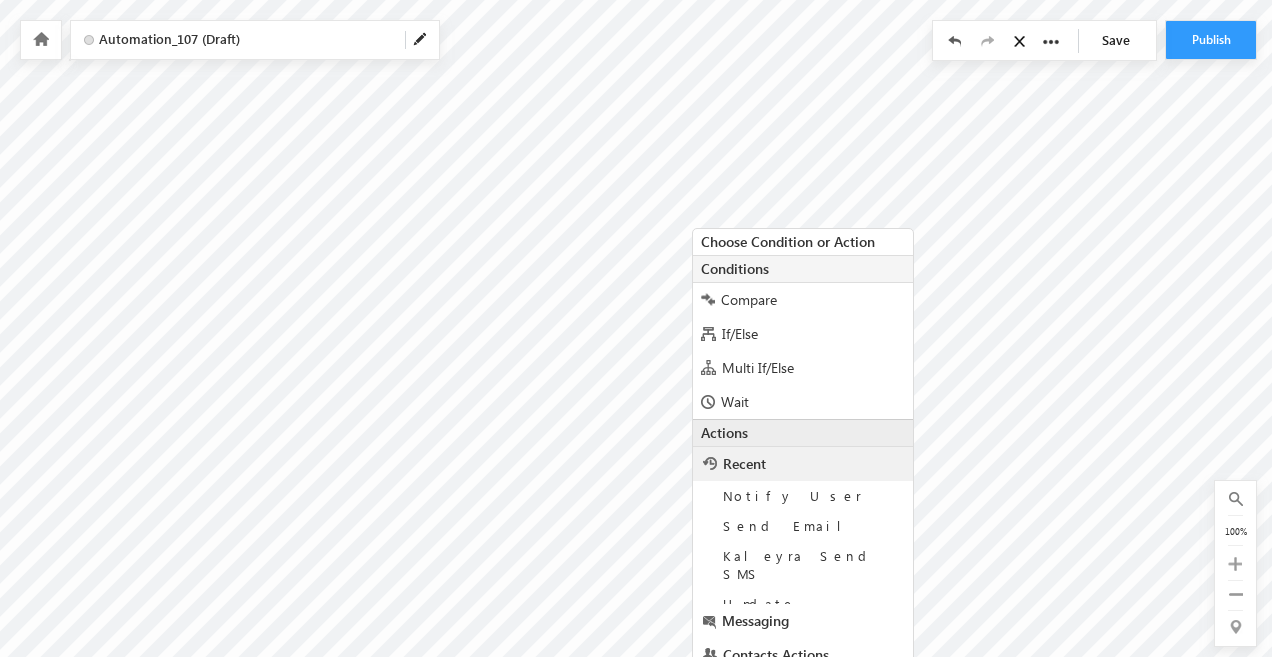 scroll, scrollTop: 178, scrollLeft: 0, axis: vertical 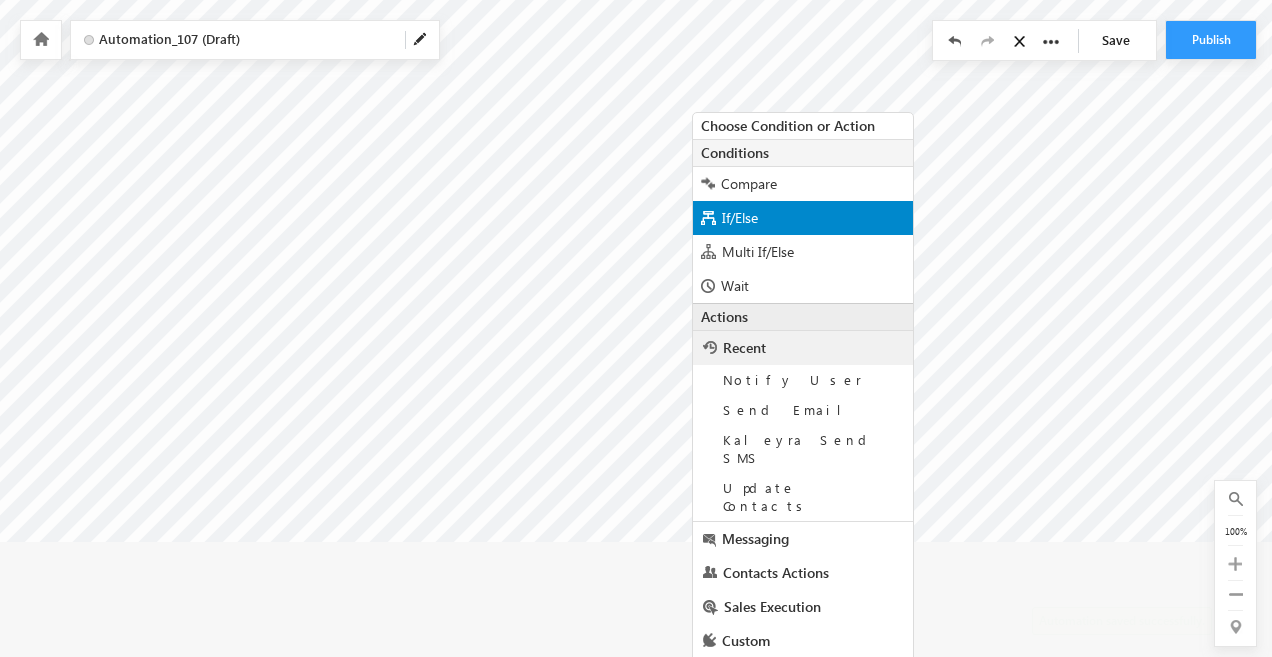 click on "If/Else" at bounding box center (803, 218) 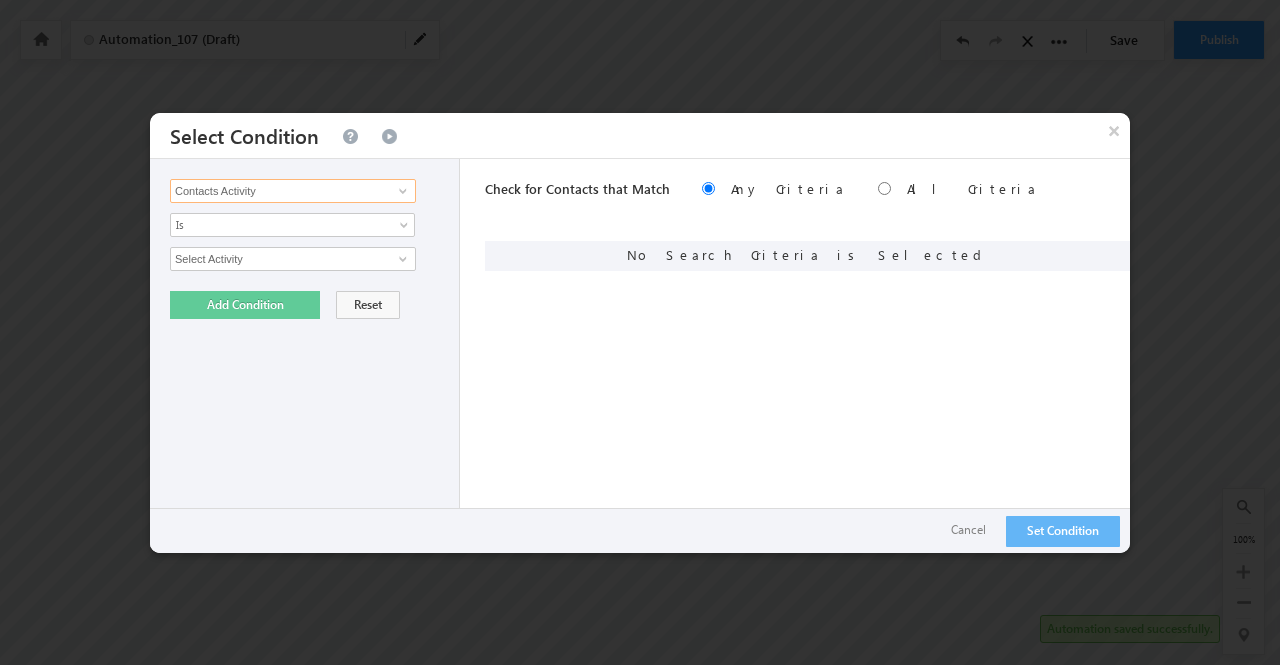 click on "Contacts Activity" at bounding box center [293, 191] 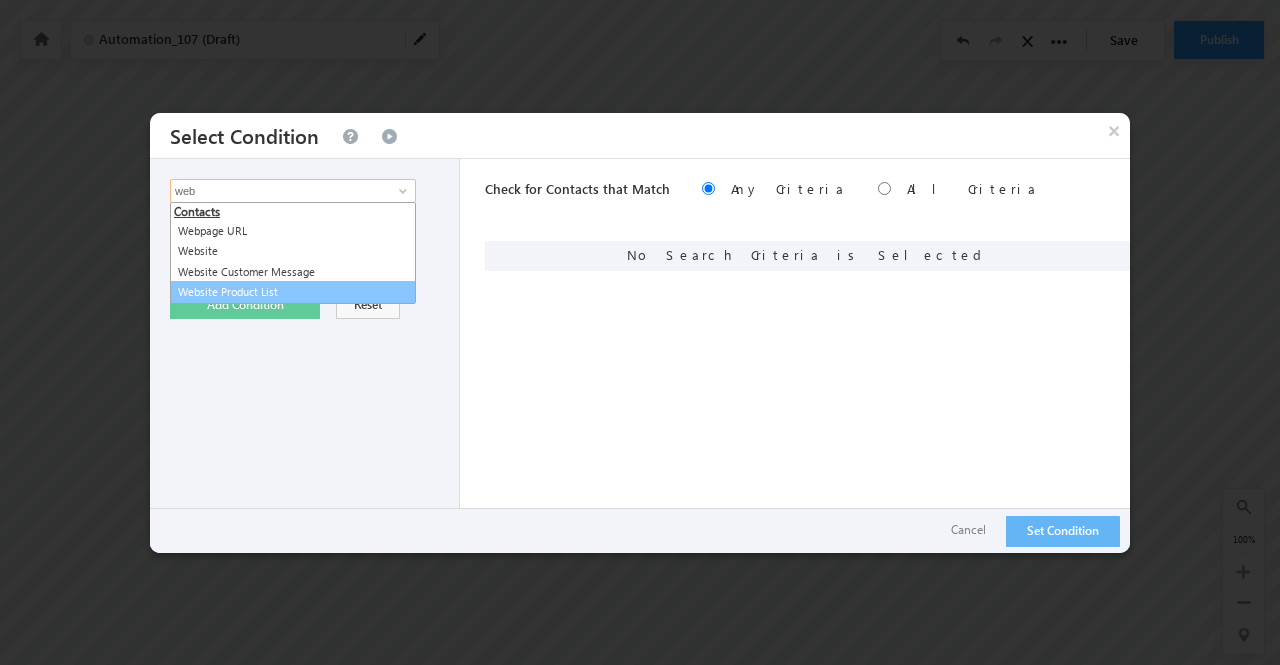 click on "Website Product List" at bounding box center [293, 292] 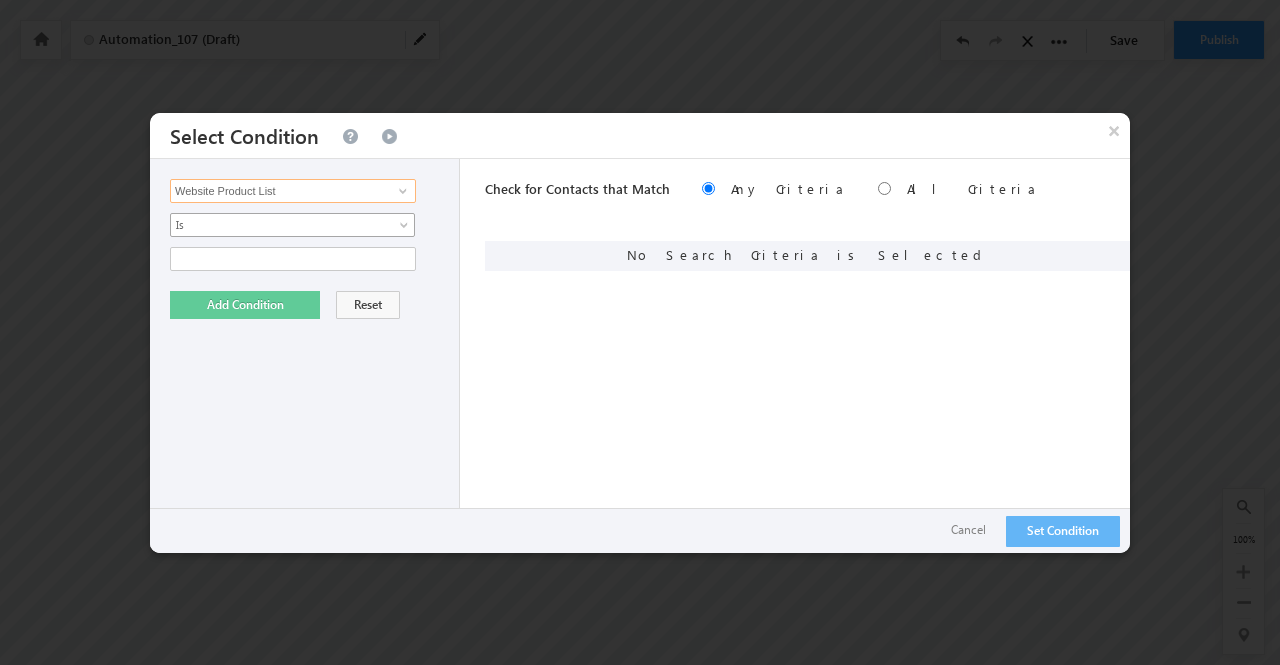 type on "Website Product List" 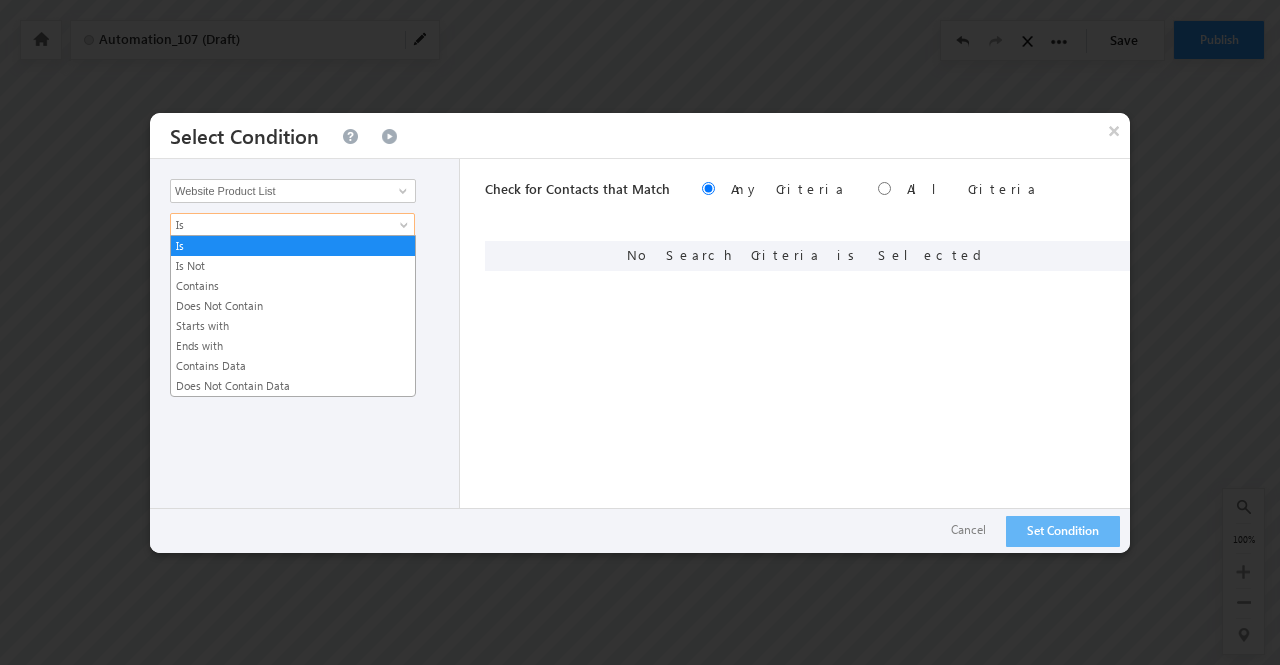 click on "Is" at bounding box center (279, 225) 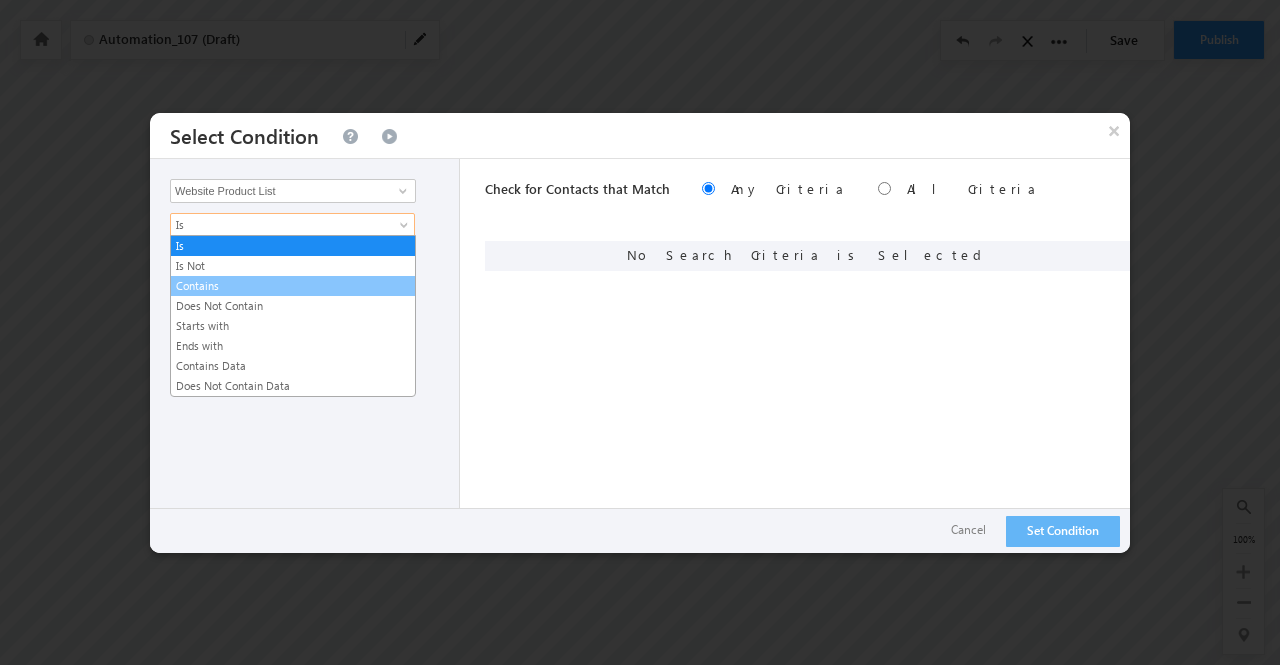 click on "Contains" at bounding box center [293, 286] 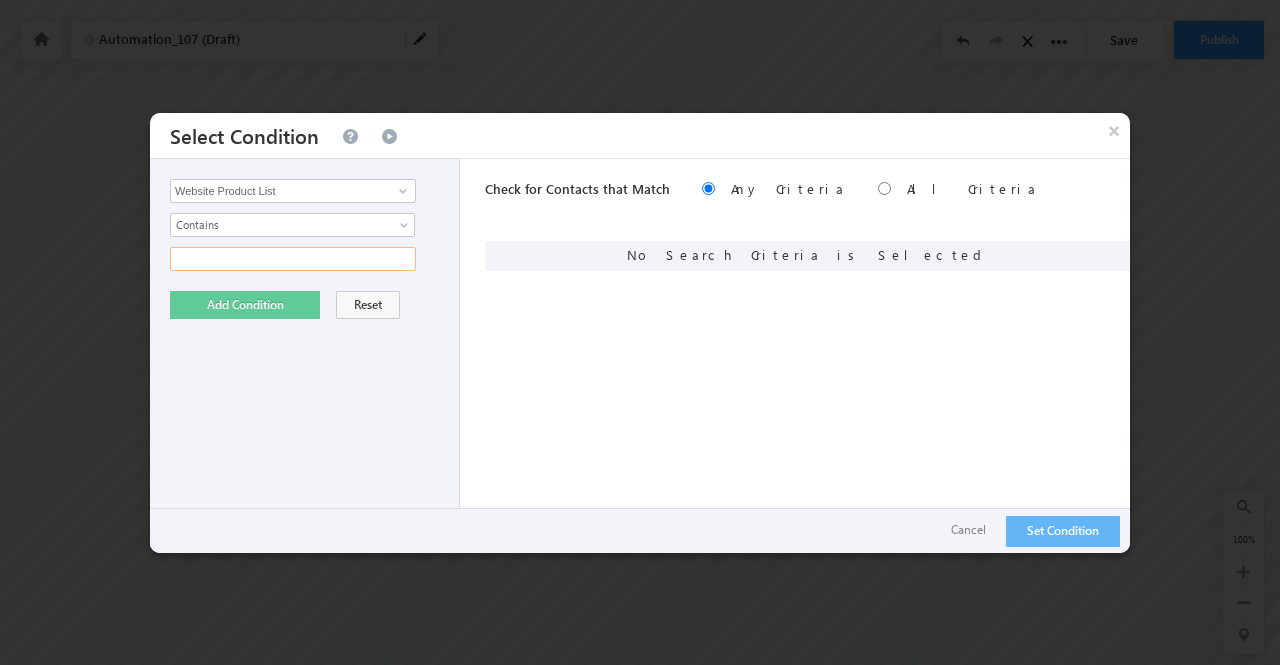 click at bounding box center (293, 259) 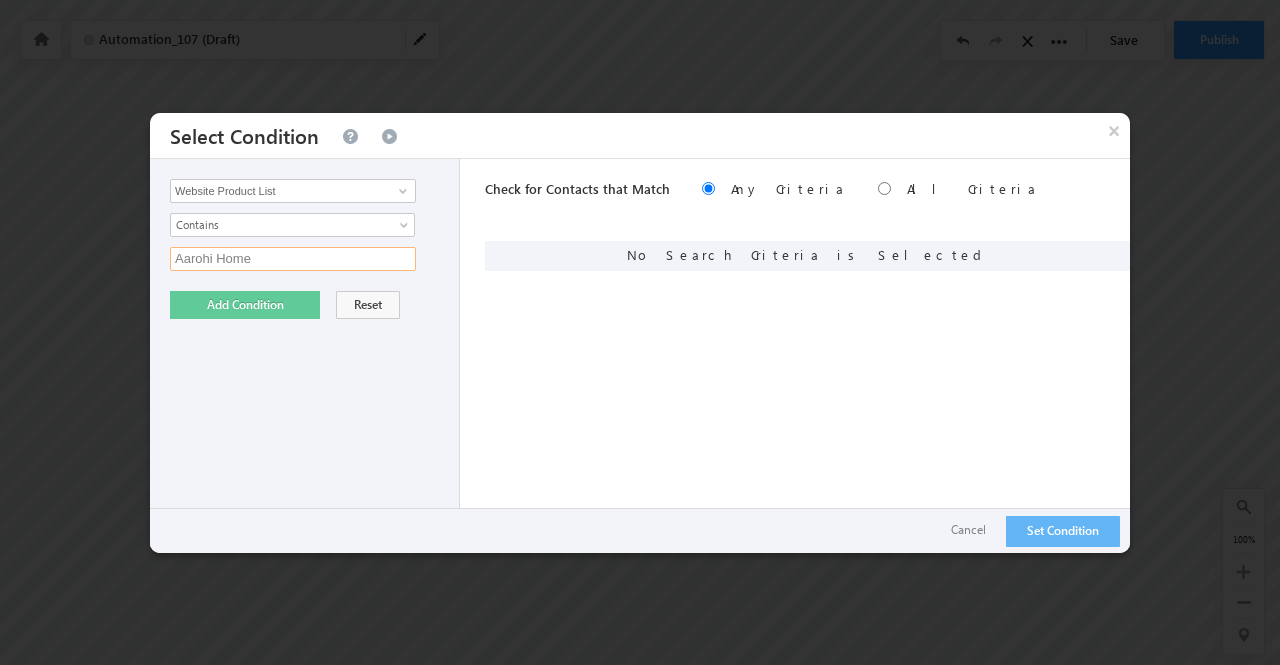 type on "Aarohi Home" 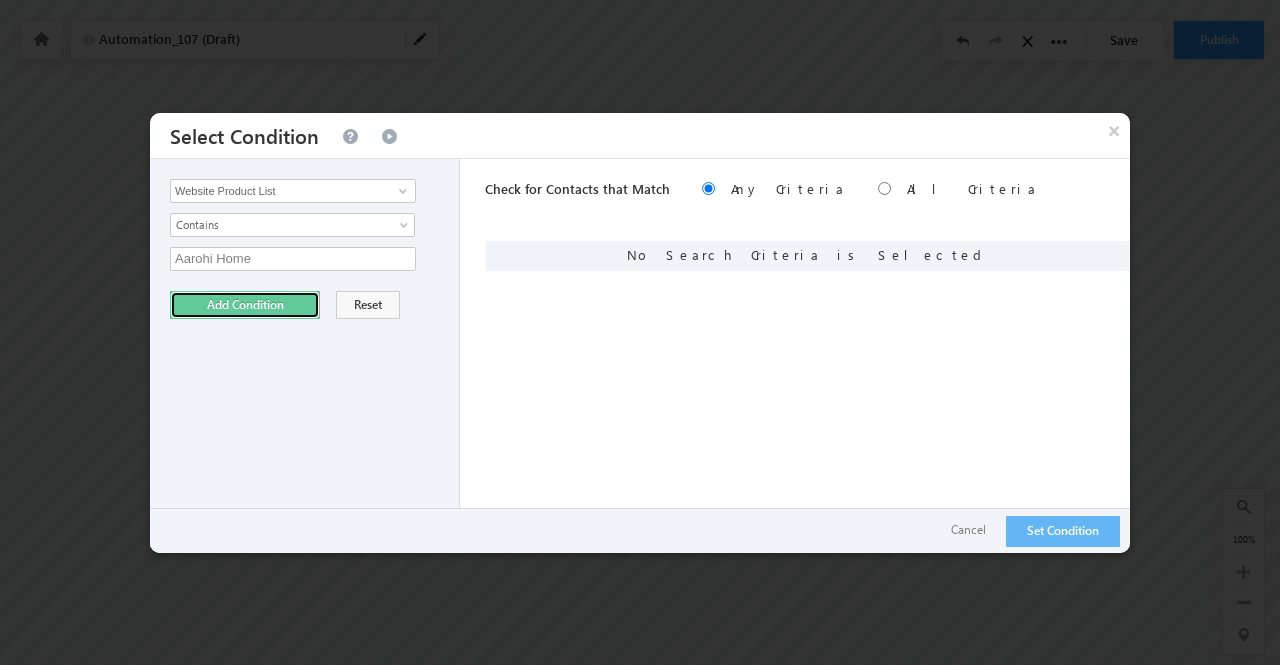 click on "Add Condition" at bounding box center (245, 305) 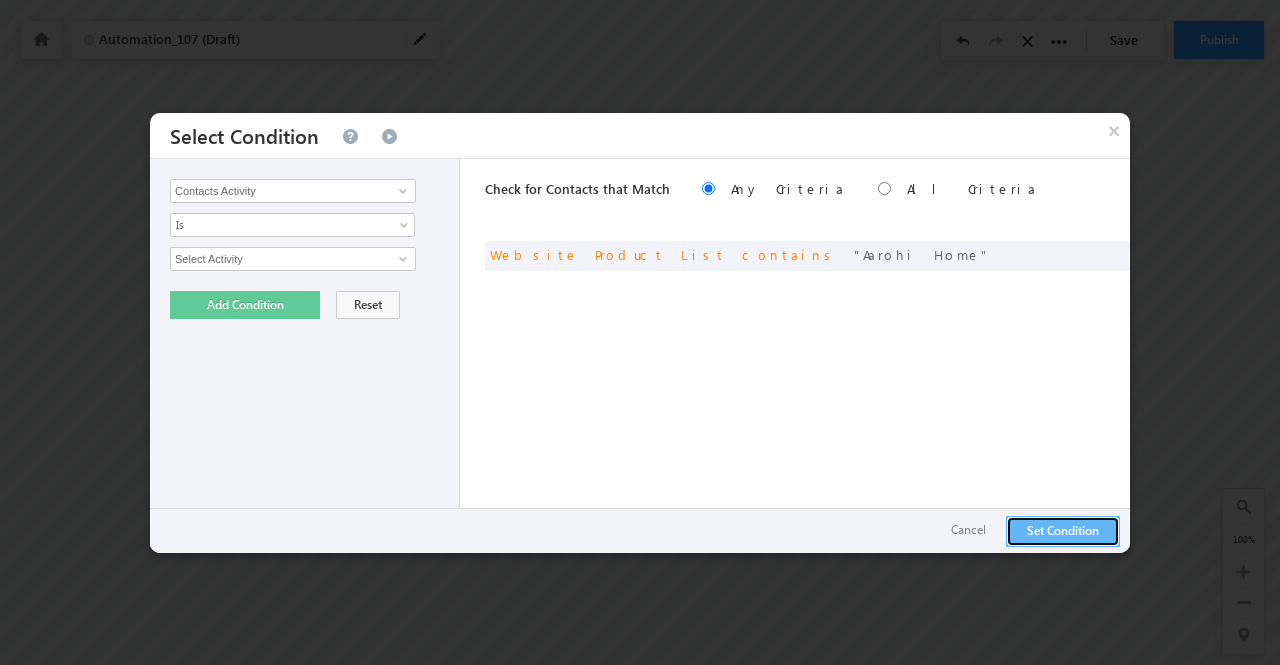 click on "Set Condition" at bounding box center (1063, 531) 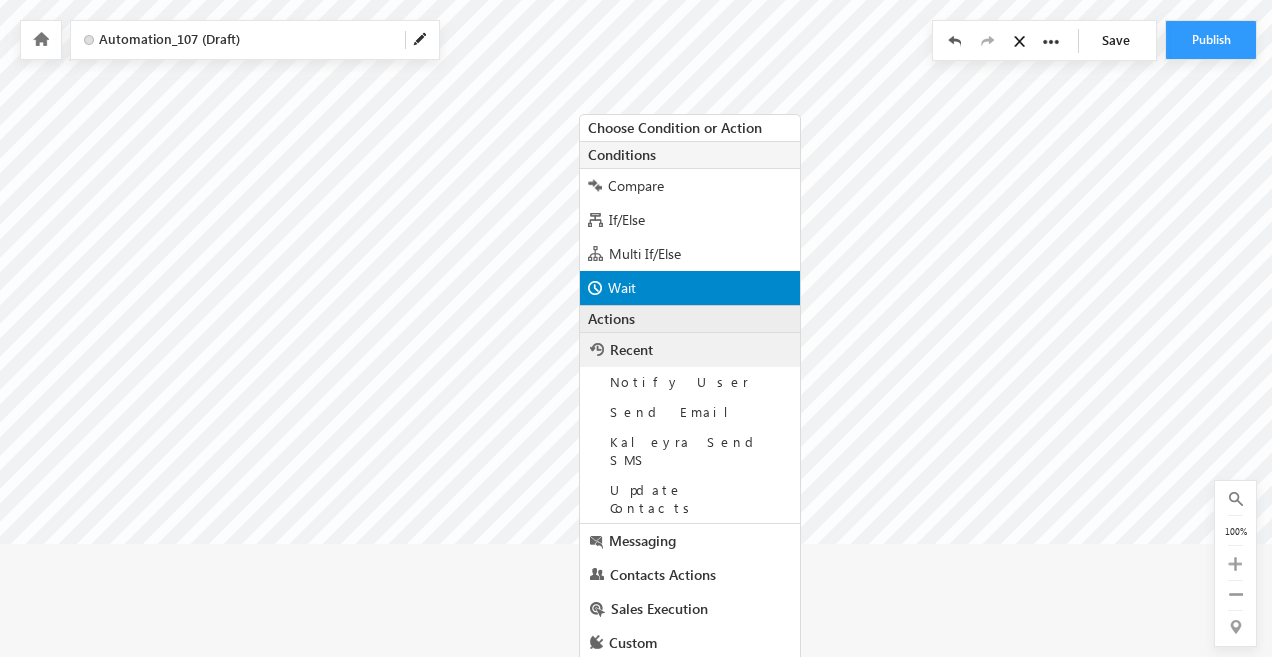 scroll, scrollTop: 178, scrollLeft: 113, axis: both 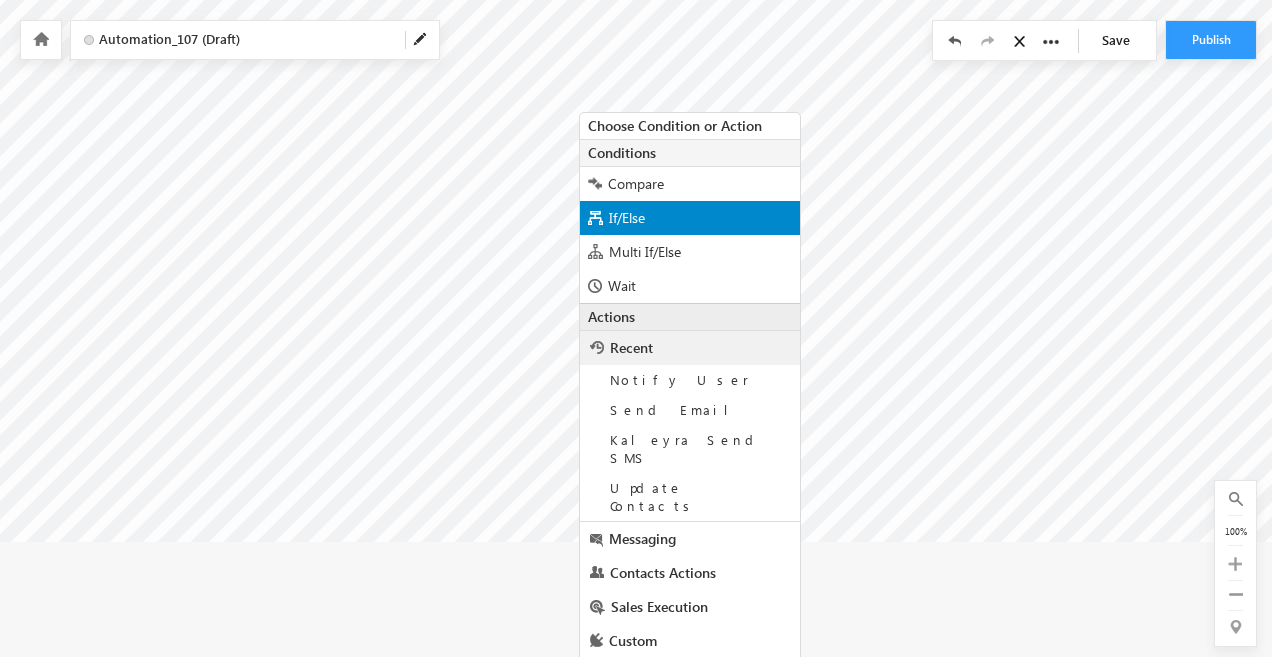 click on "If/Else" at bounding box center [690, 218] 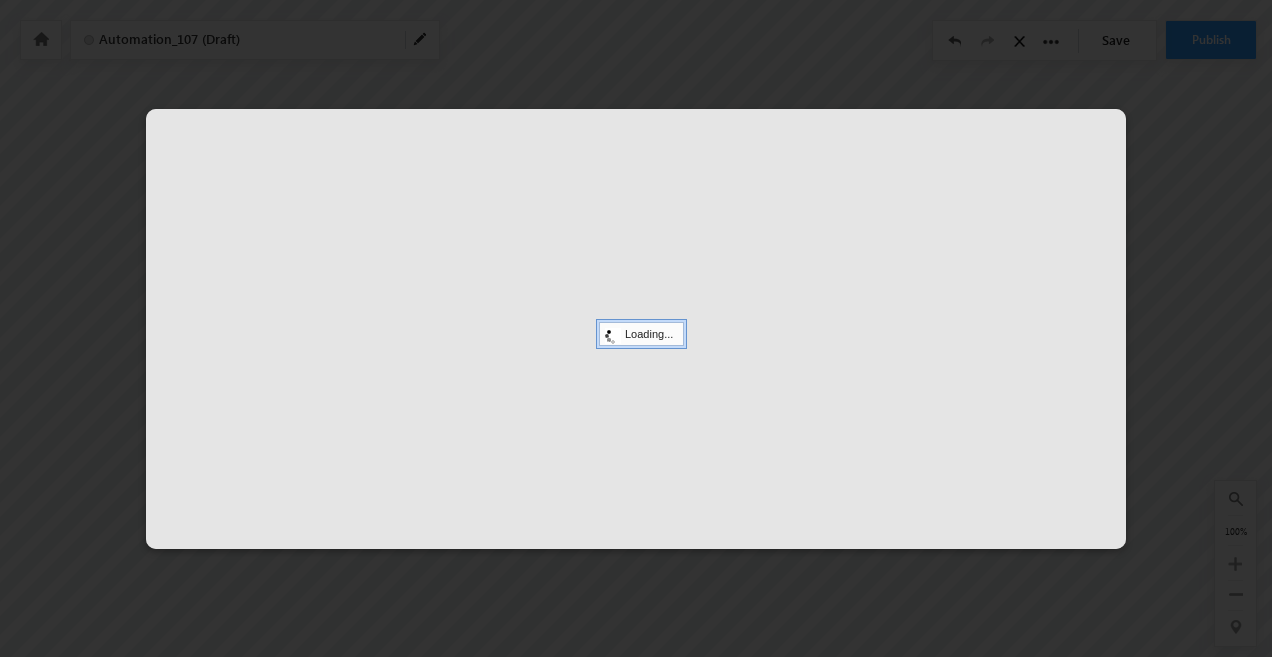scroll, scrollTop: 54, scrollLeft: 113, axis: both 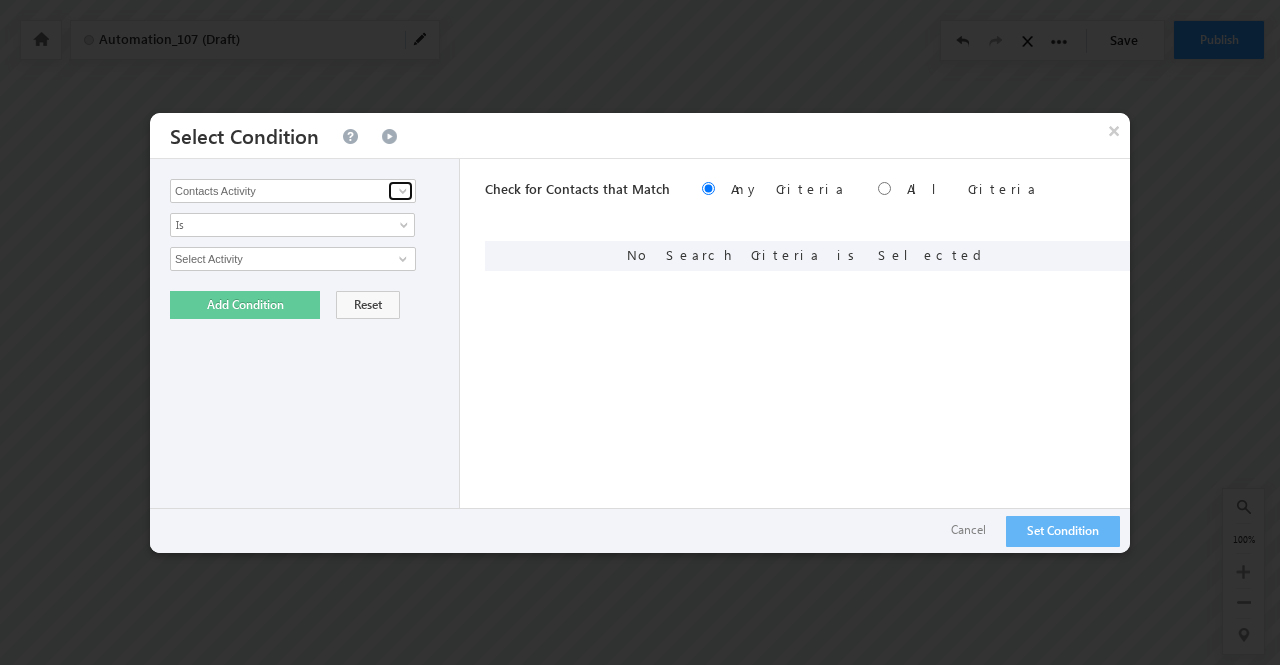 click at bounding box center (400, 191) 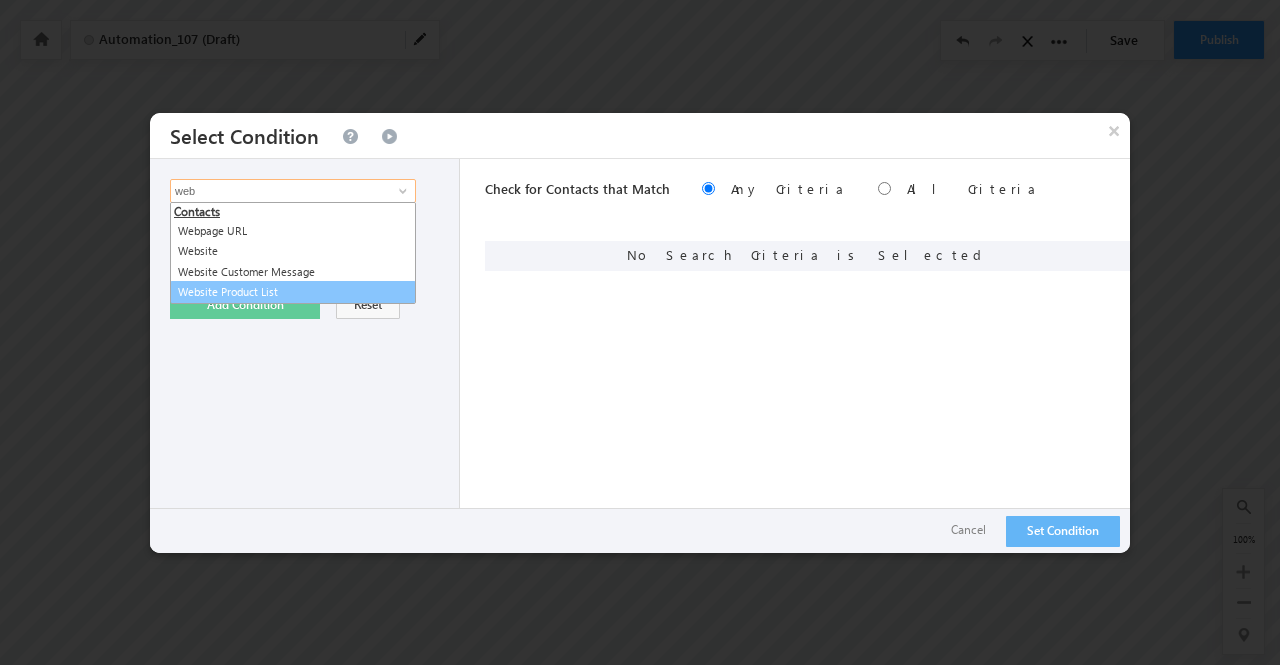 click on "Website Product List" at bounding box center (293, 292) 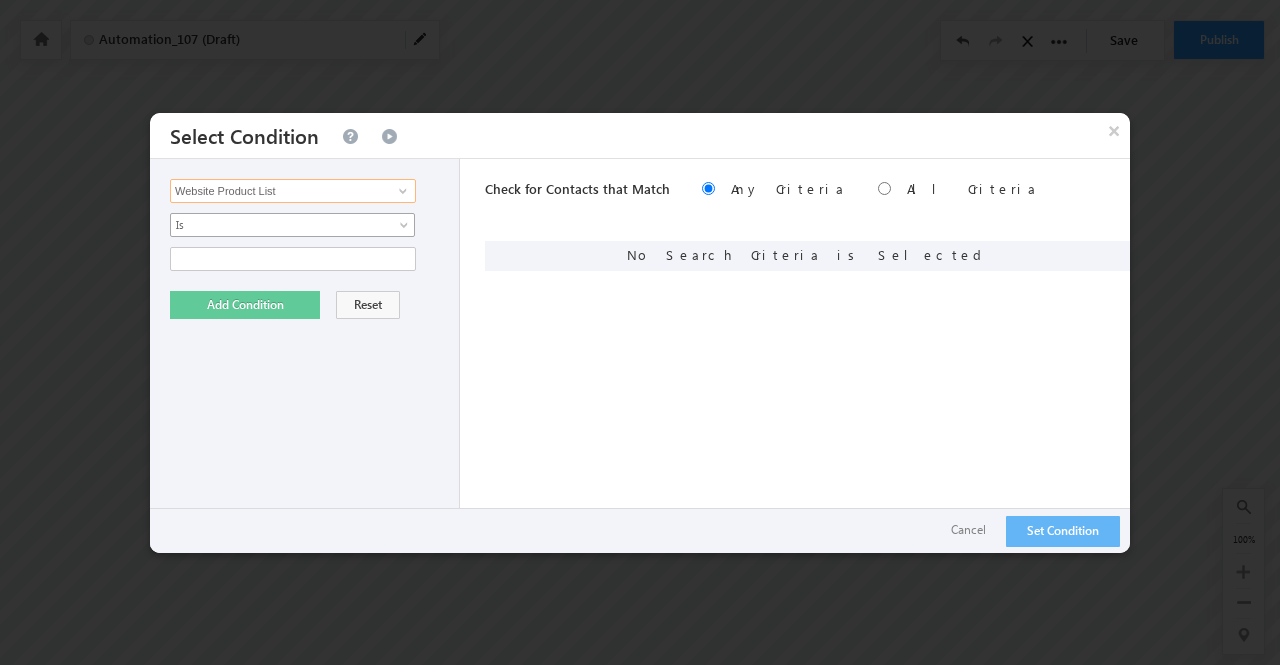 type on "Website Product List" 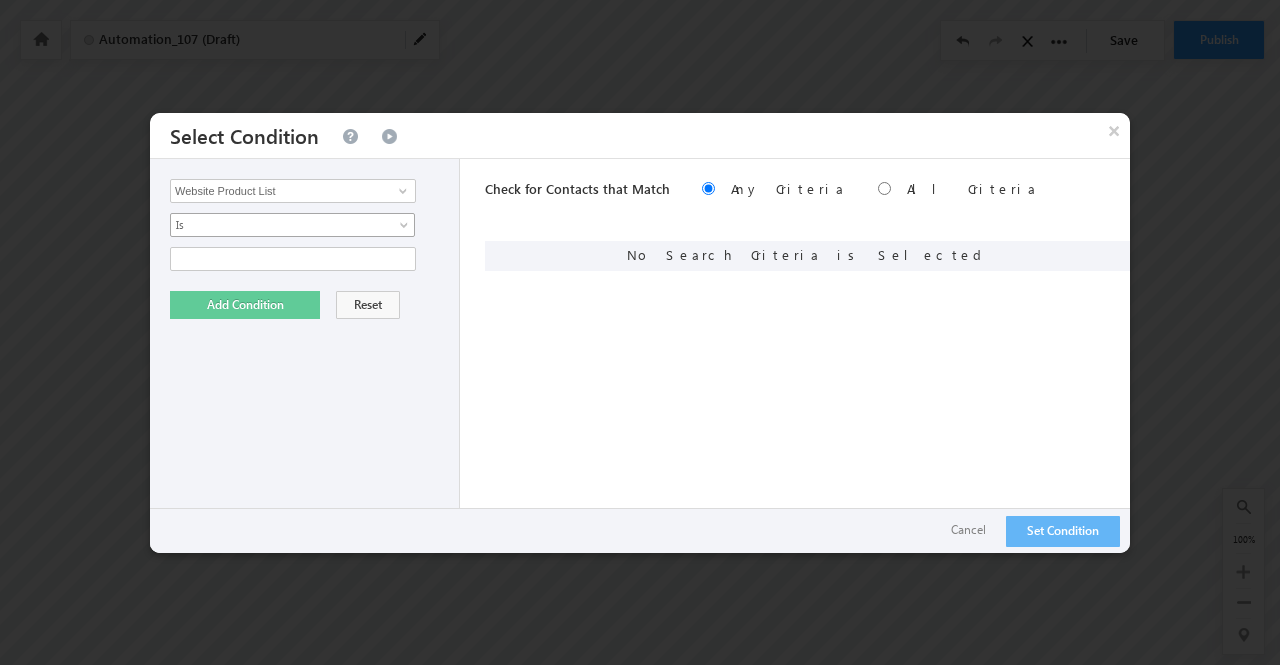 click on "Is" at bounding box center [279, 225] 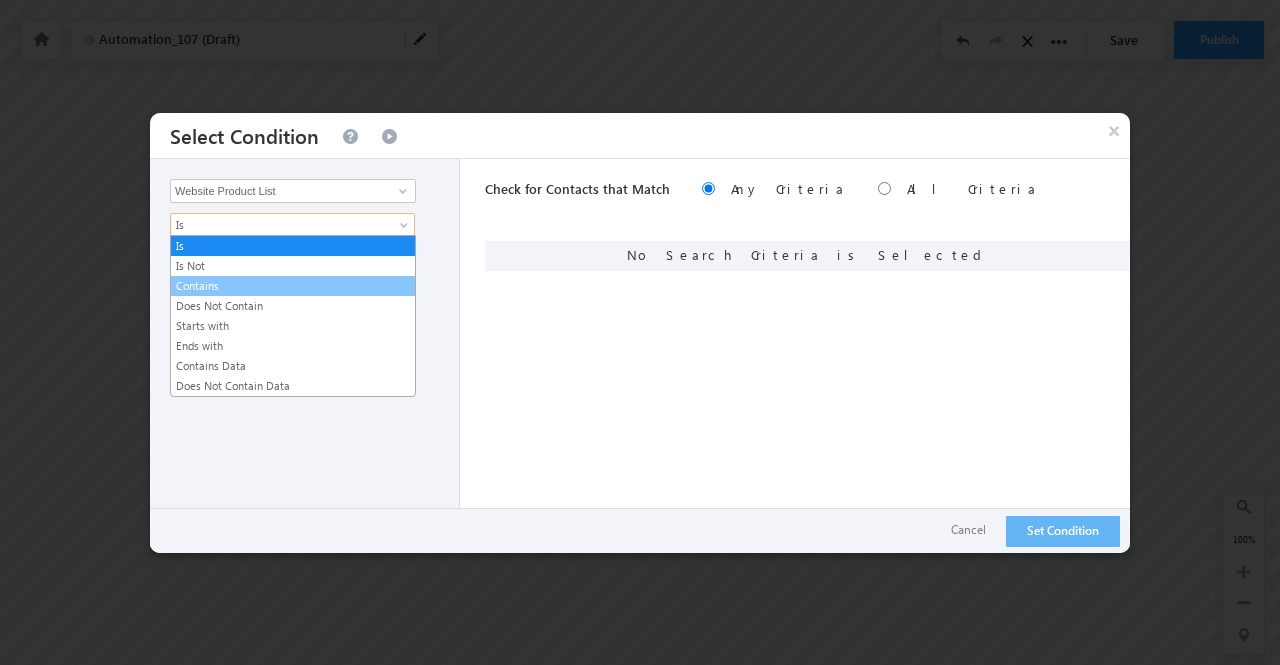 click on "Contains" at bounding box center (293, 286) 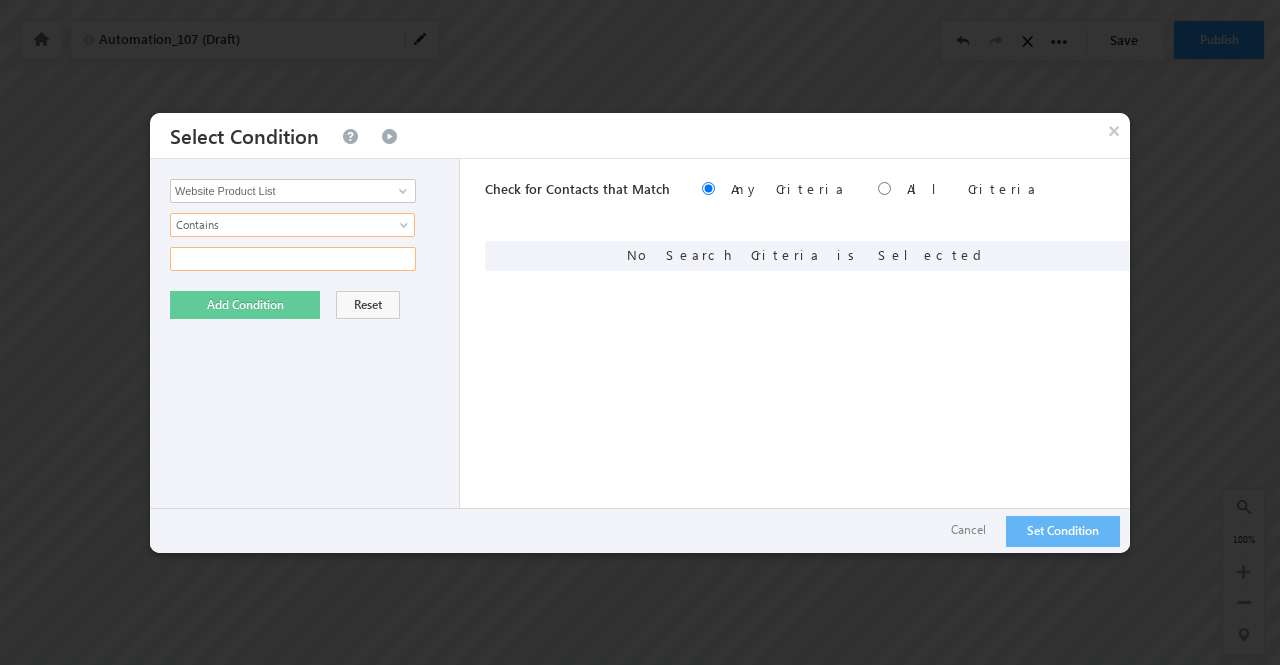 click at bounding box center (293, 259) 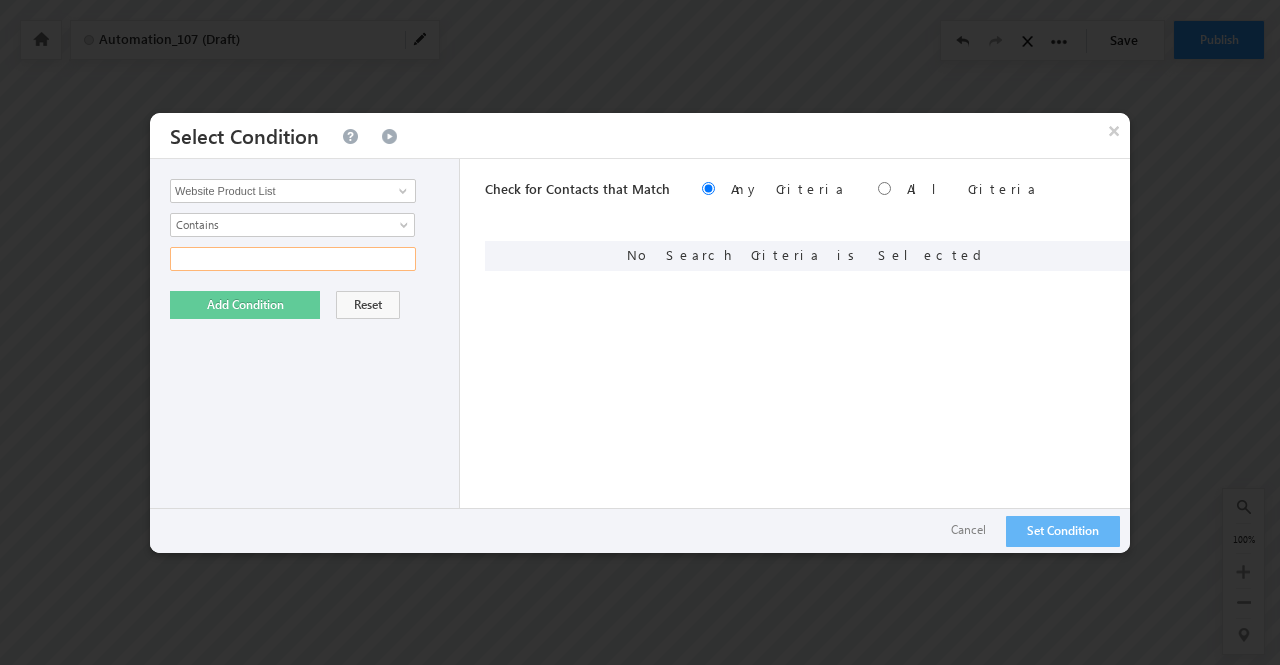 type on "Home" 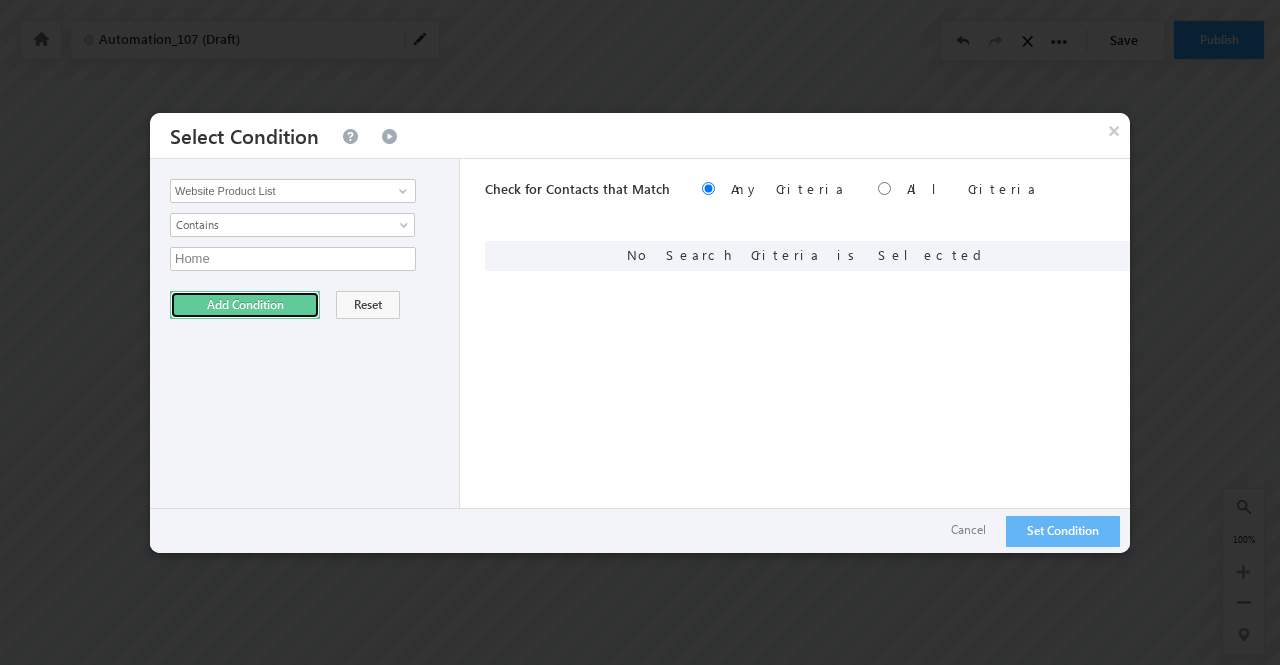 click on "Add Condition" at bounding box center [245, 305] 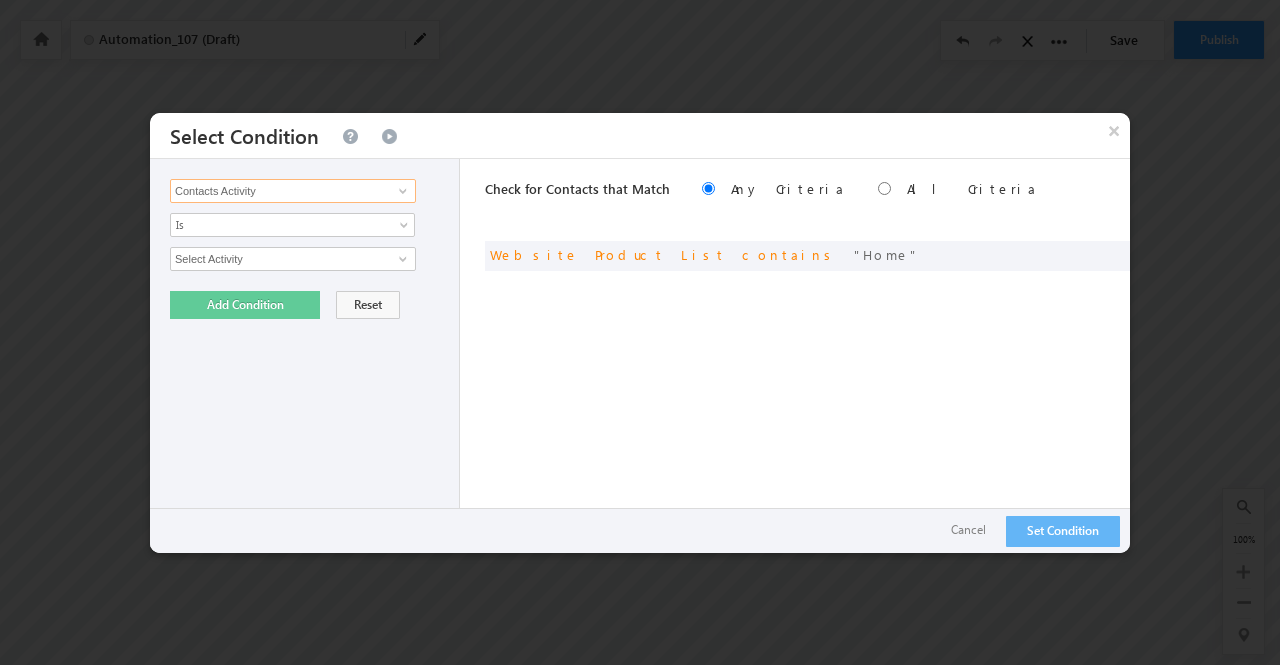 click on "Contacts Activity" at bounding box center [293, 191] 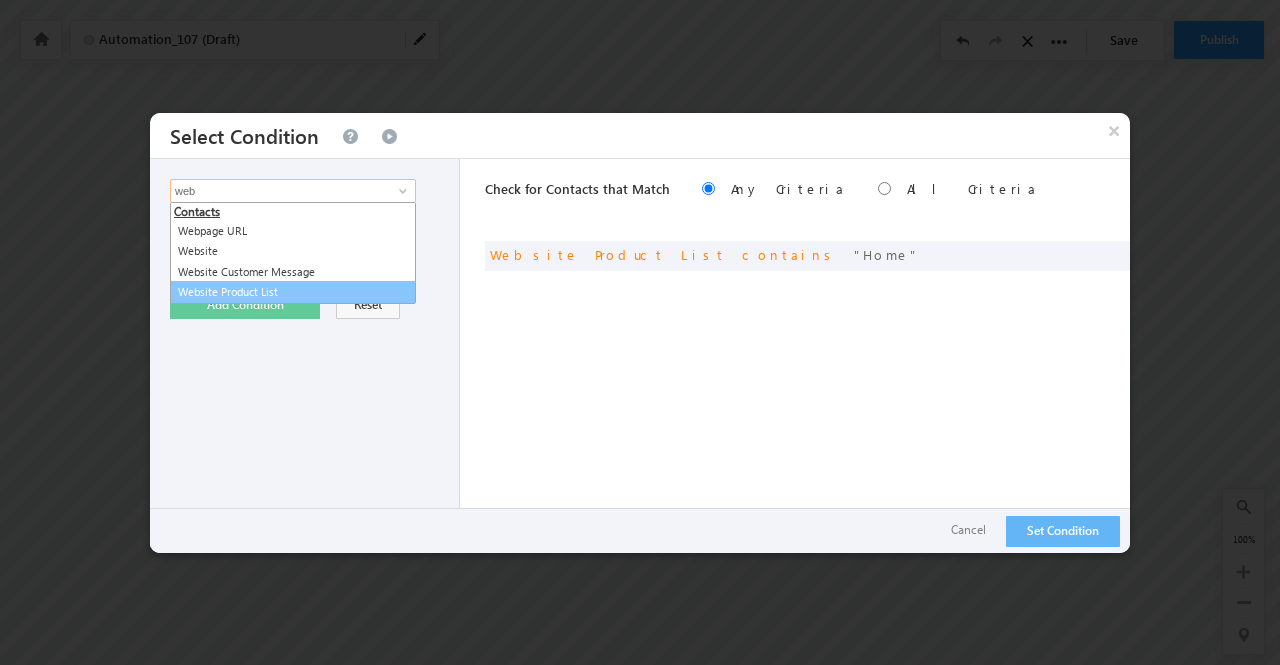 click on "Website Product List" at bounding box center [293, 292] 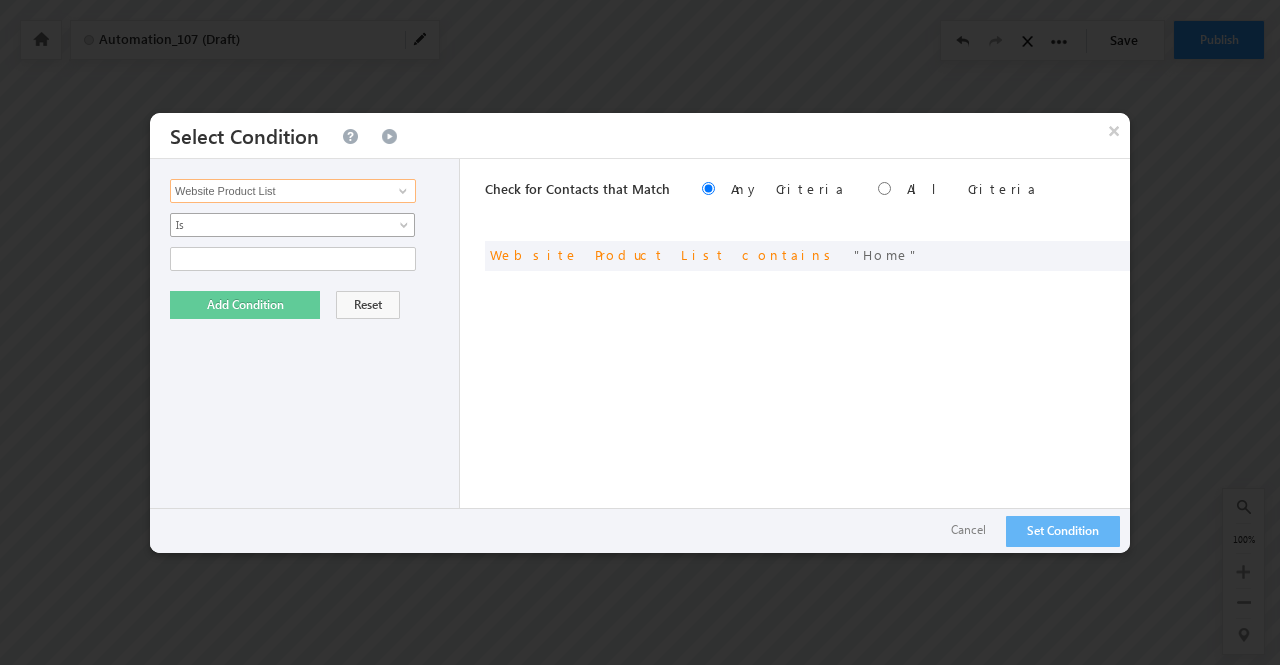 type on "Website Product List" 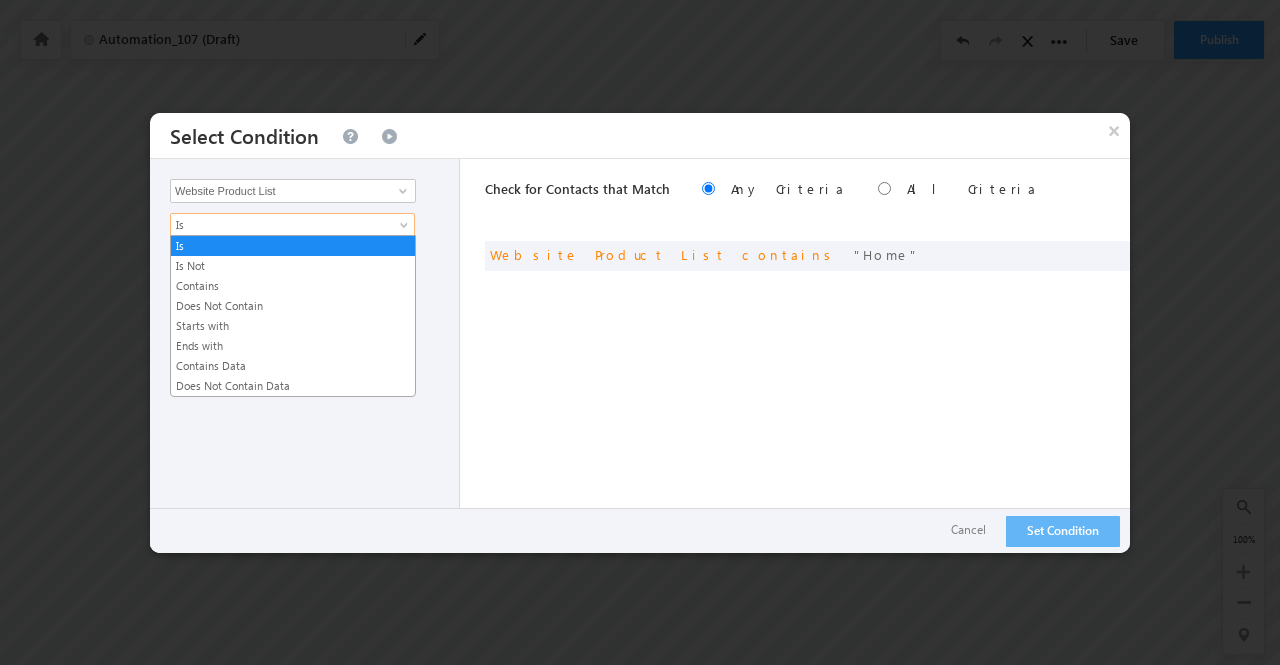 click on "Is" at bounding box center (279, 225) 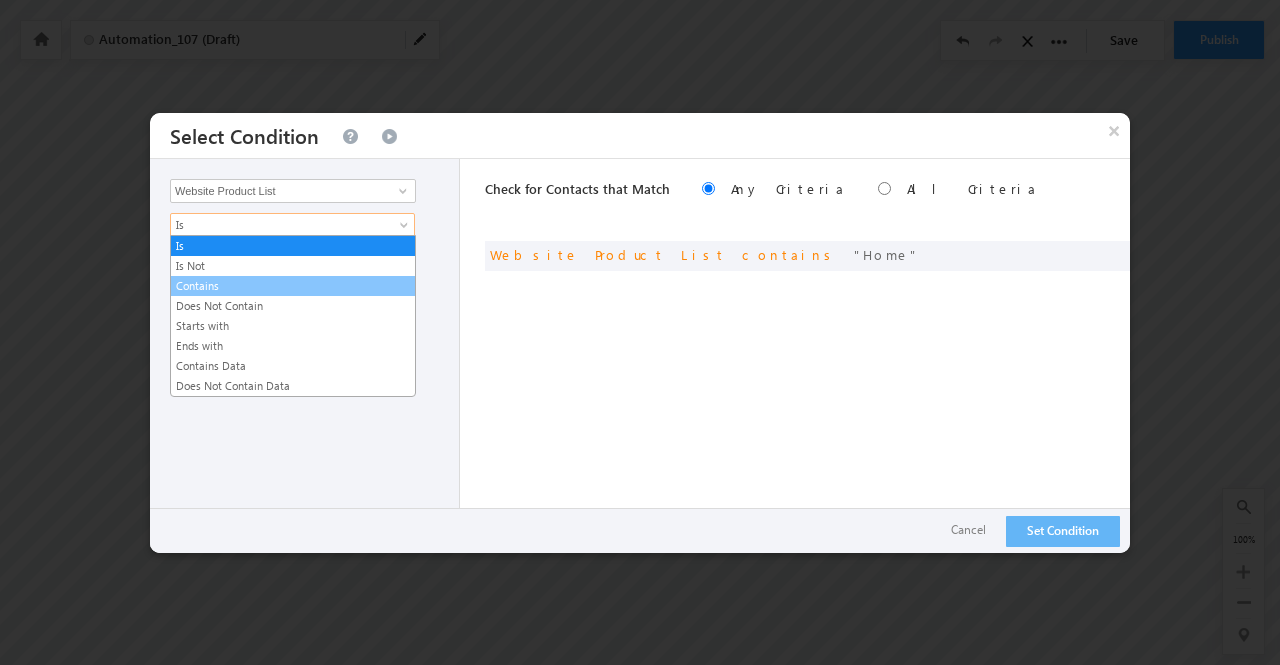 click on "Contains" at bounding box center [293, 286] 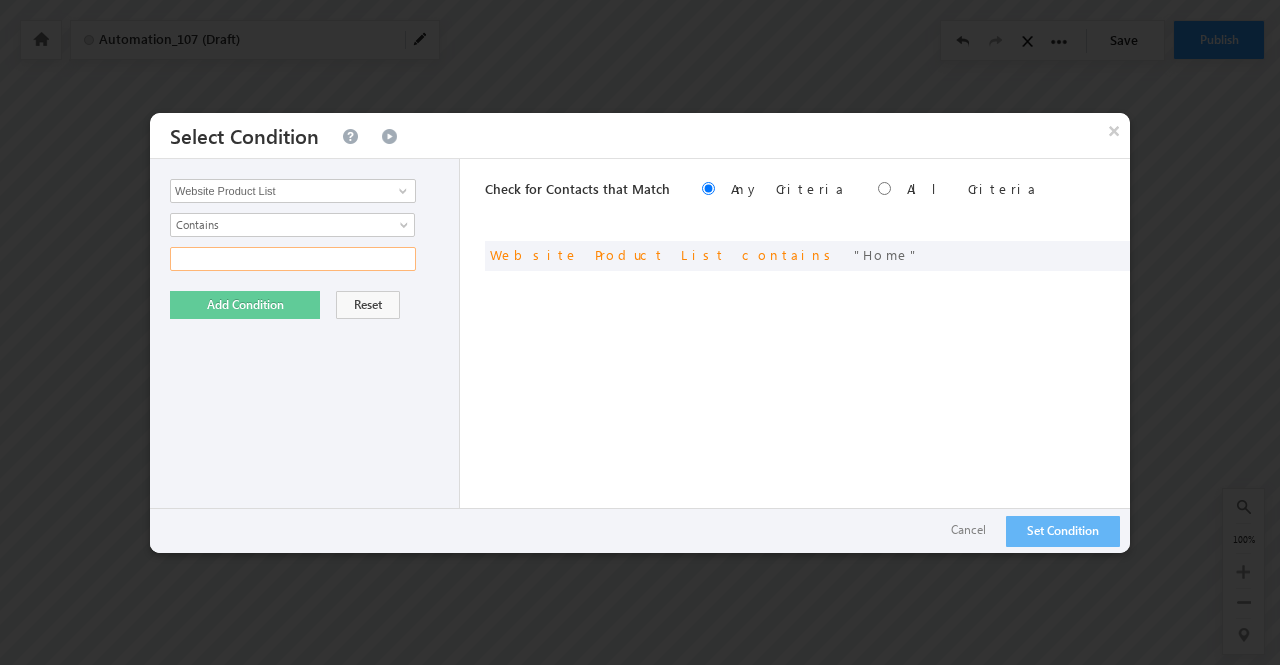 click at bounding box center [293, 259] 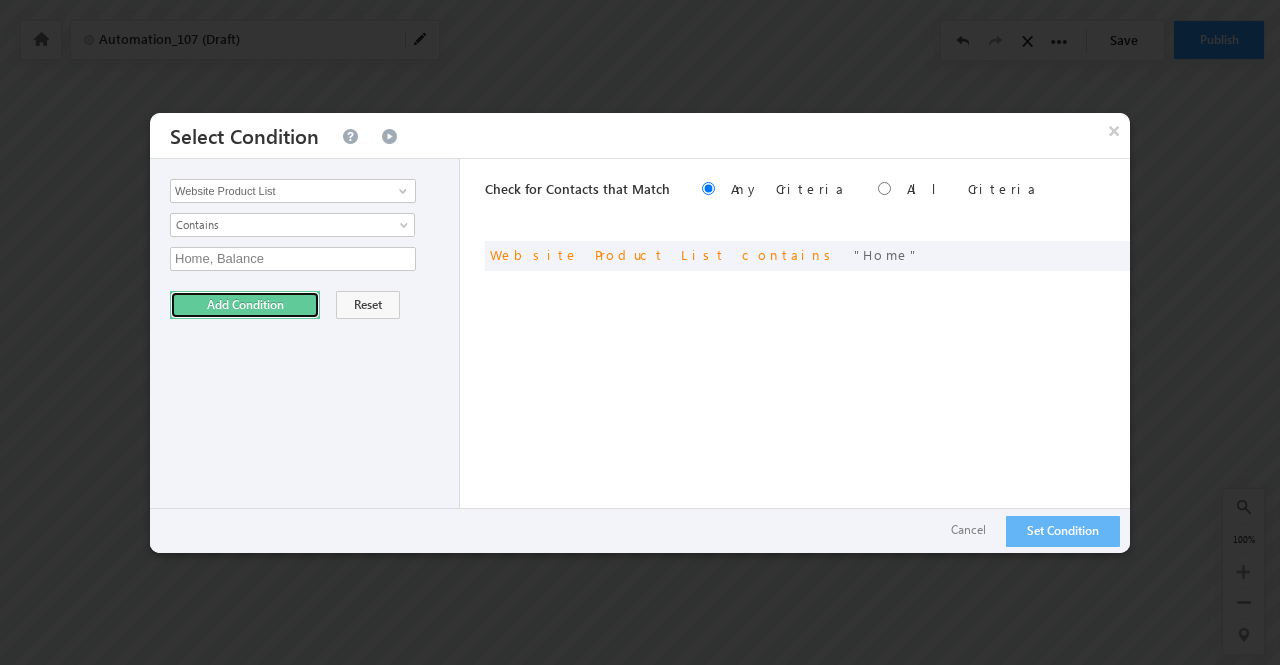 click on "Add Condition" at bounding box center (245, 305) 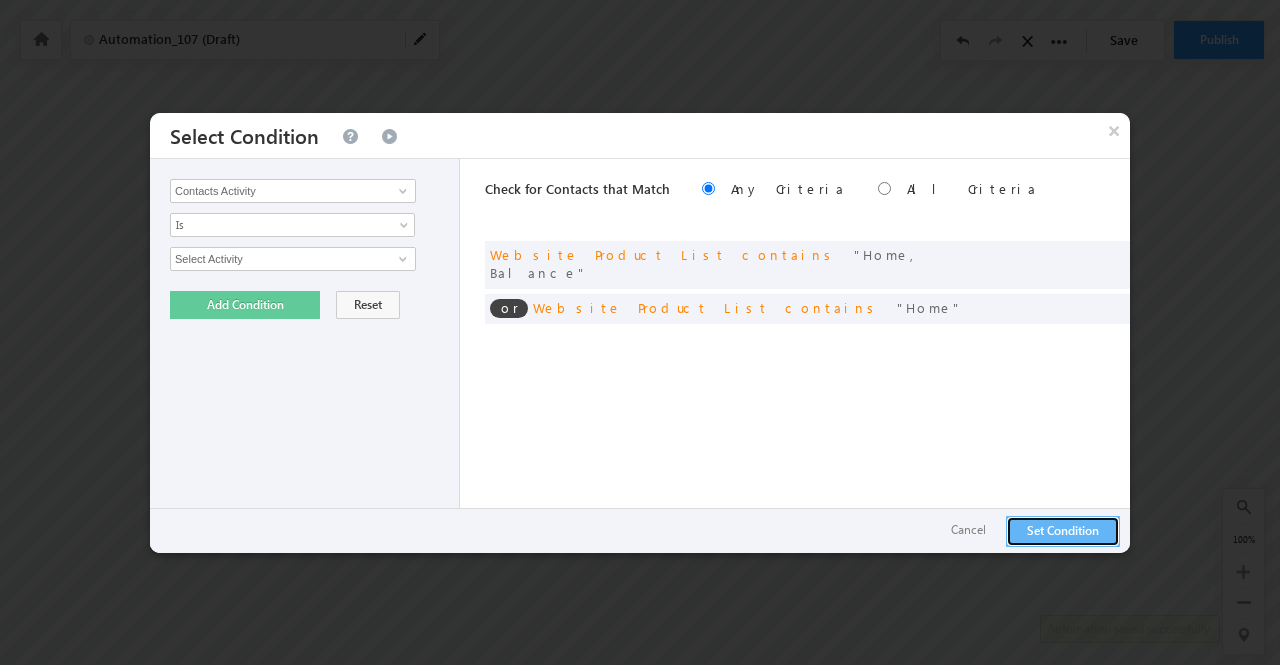 click on "Set Condition" at bounding box center (1063, 531) 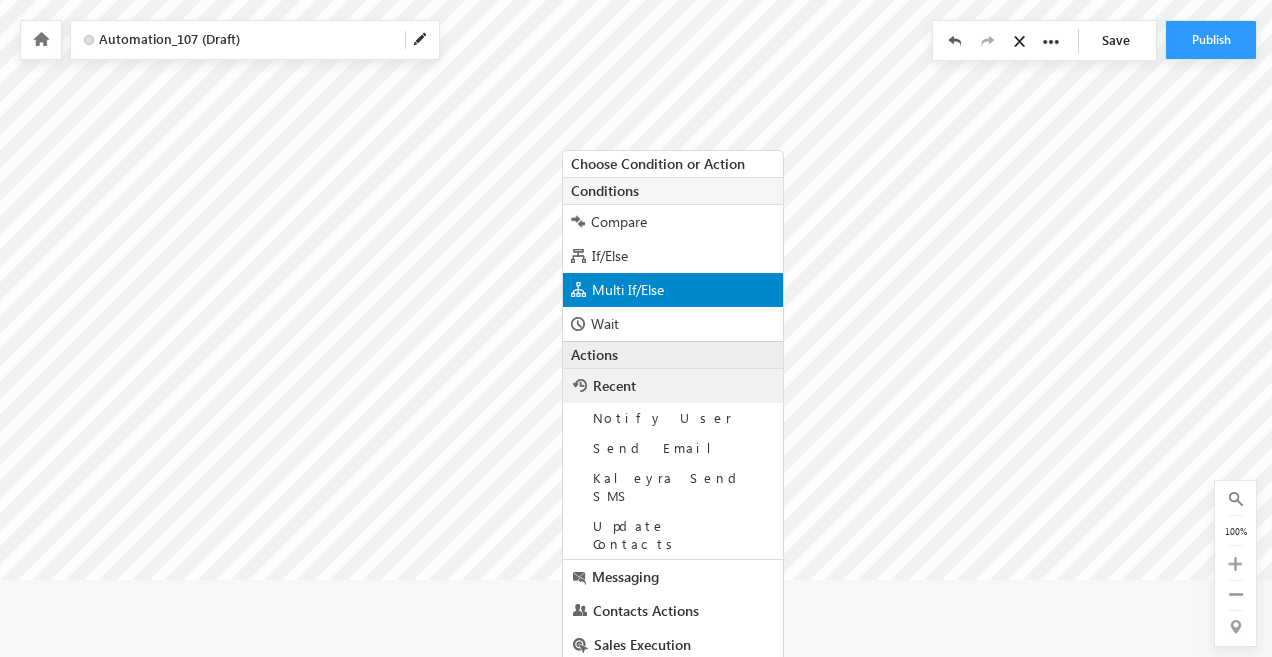 scroll, scrollTop: 143, scrollLeft: 139, axis: both 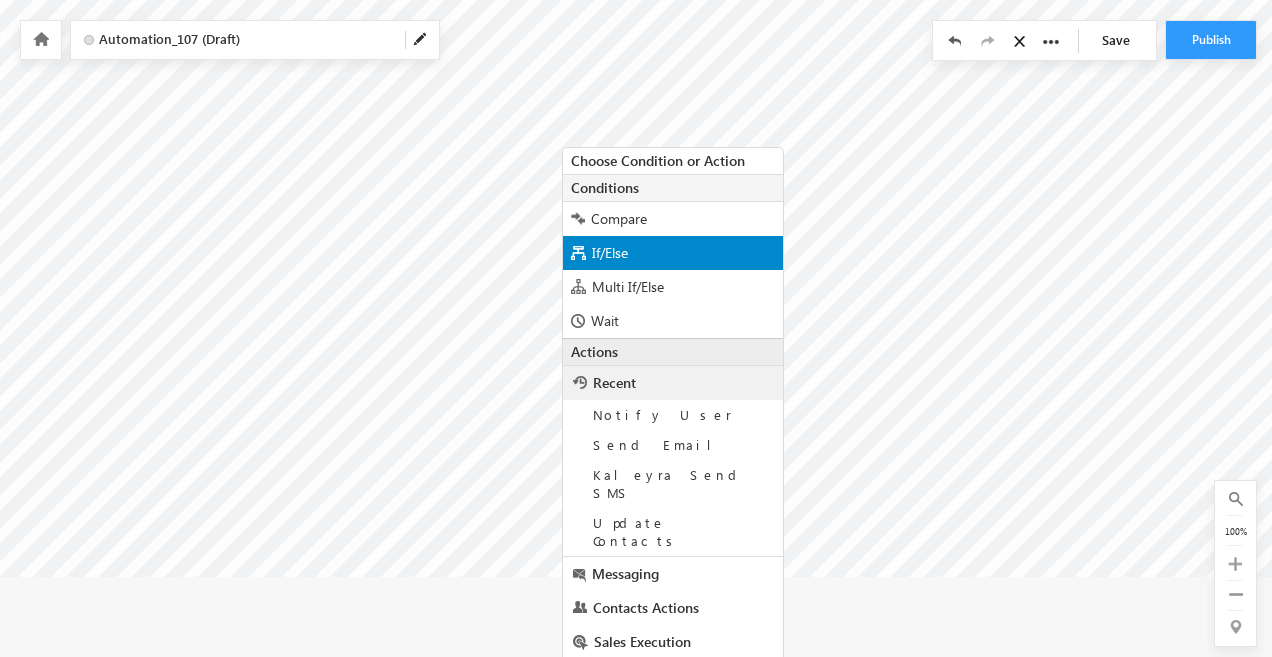 click on "If/Else" at bounding box center (673, 253) 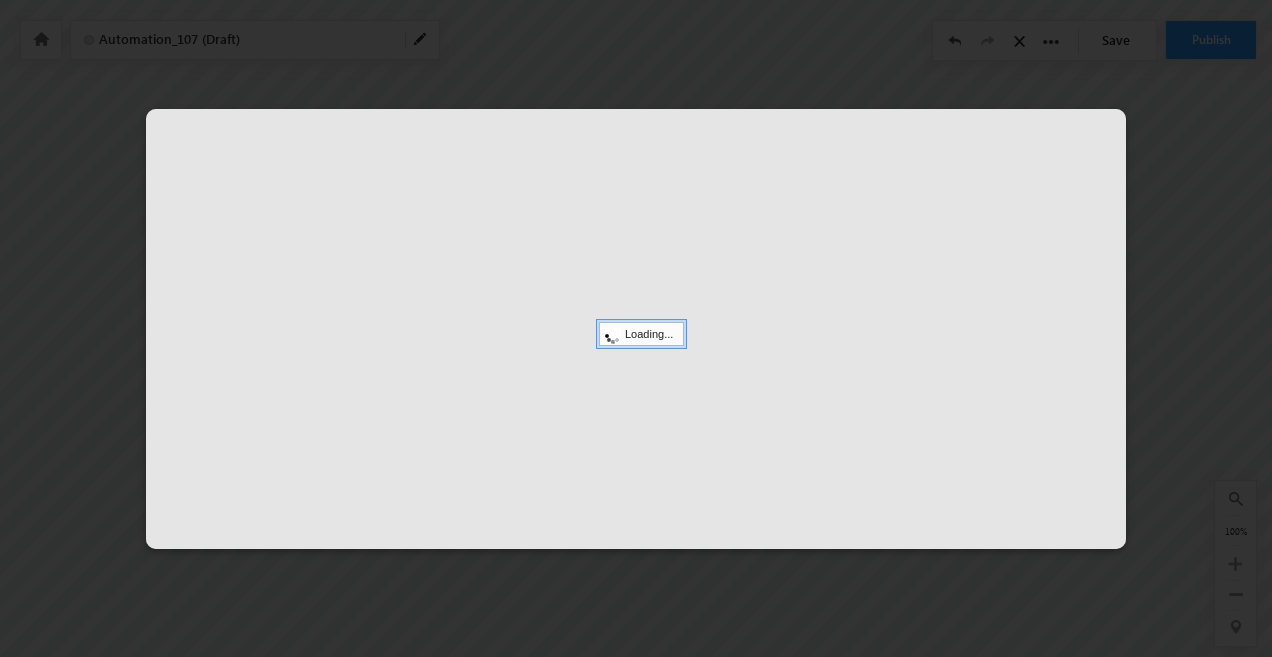 scroll, scrollTop: 54, scrollLeft: 139, axis: both 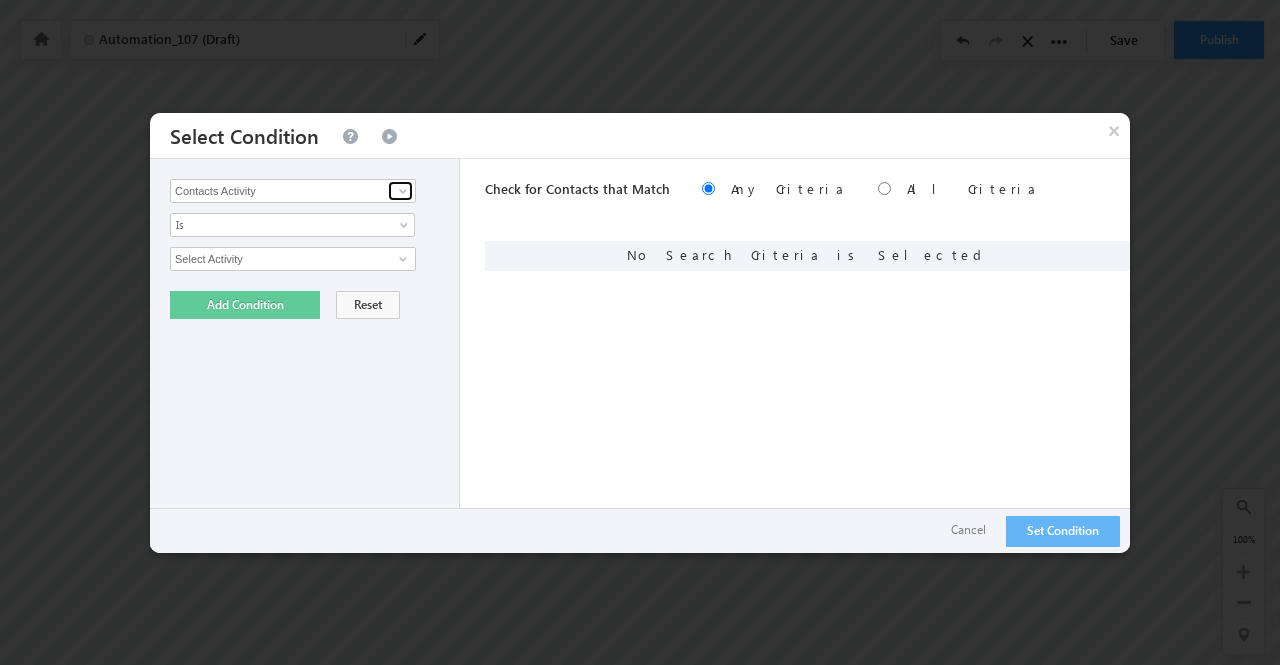 click at bounding box center (403, 191) 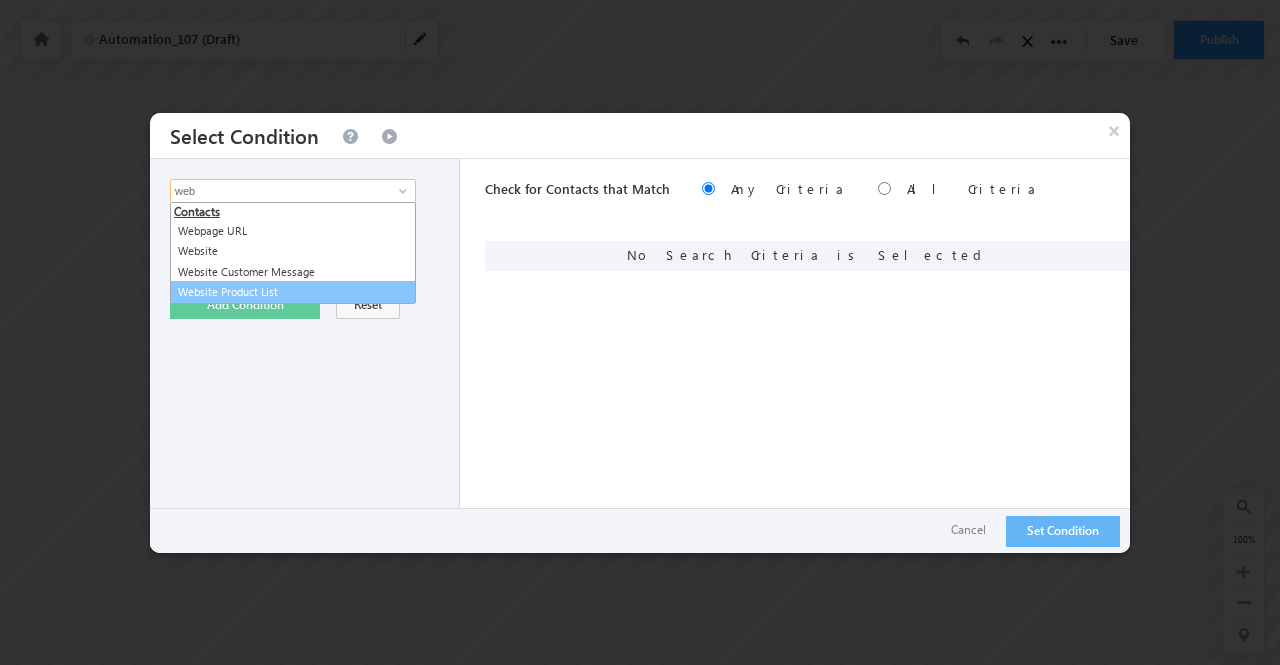 click on "Website Product List" at bounding box center [293, 292] 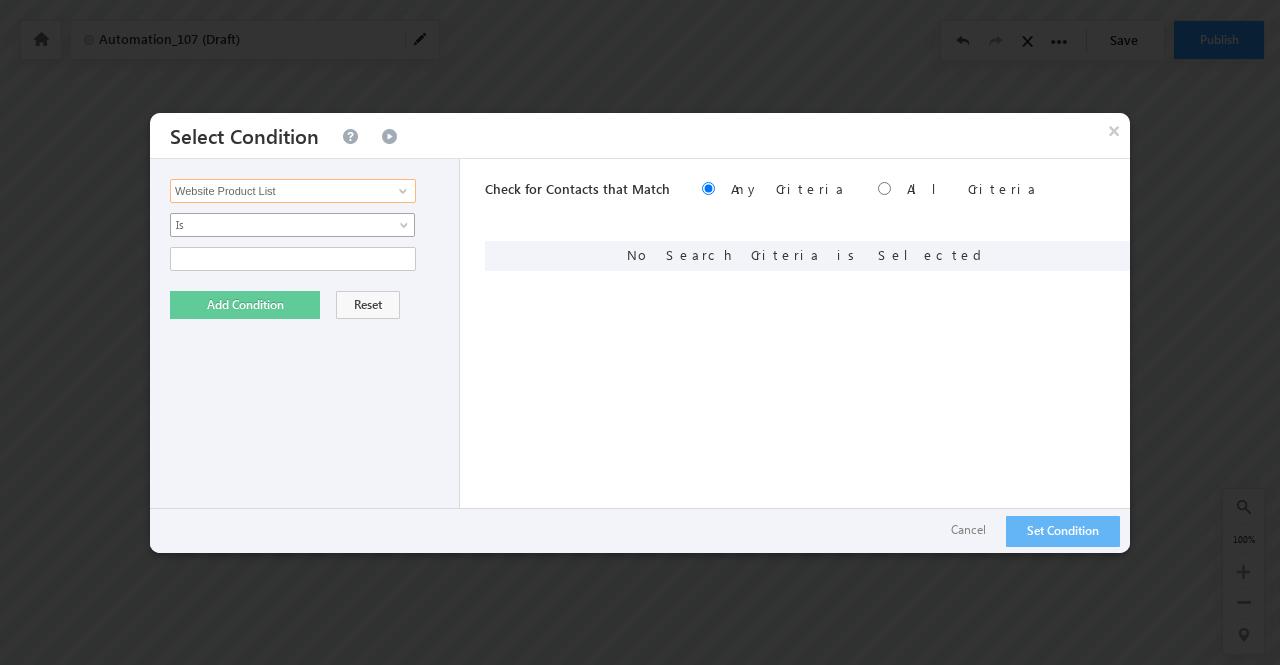 type on "Website Product List" 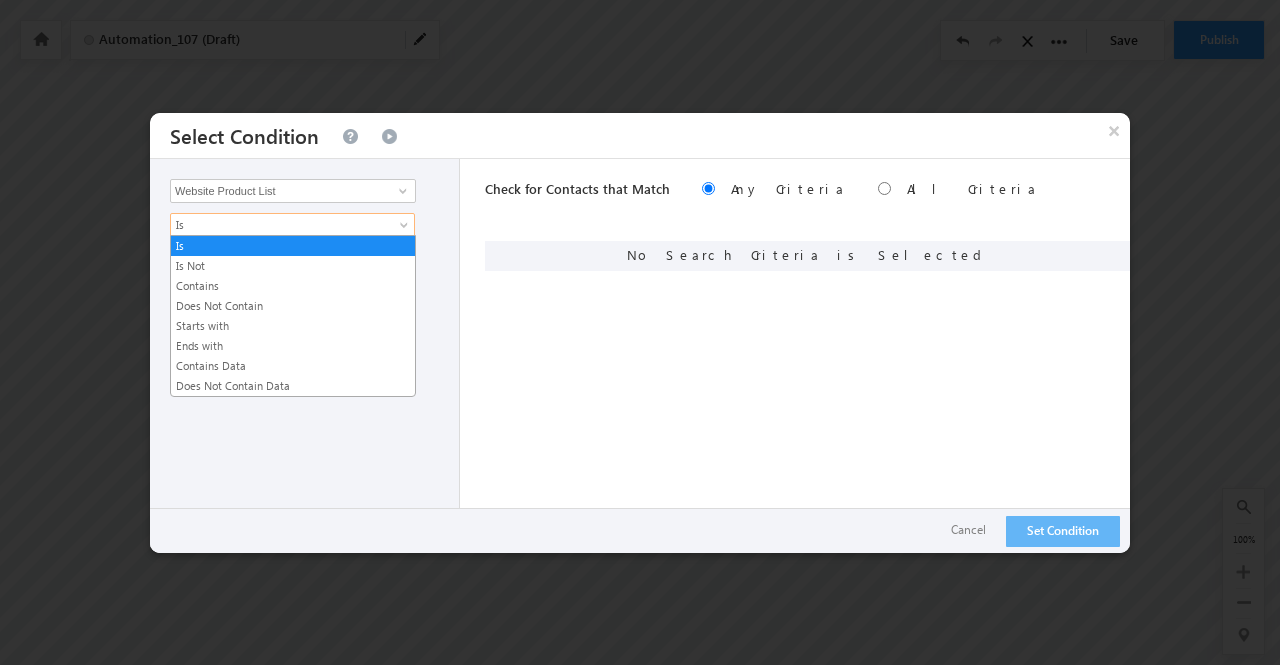 click on "Is" at bounding box center (279, 225) 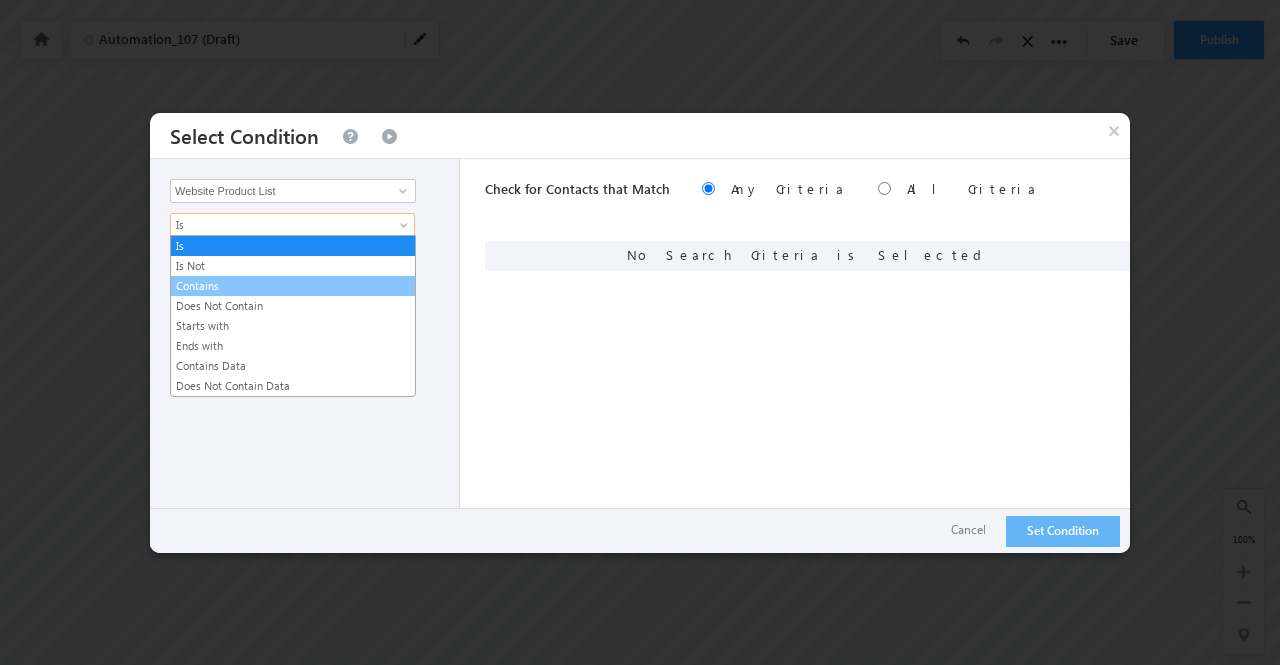 click on "Contains" at bounding box center [293, 286] 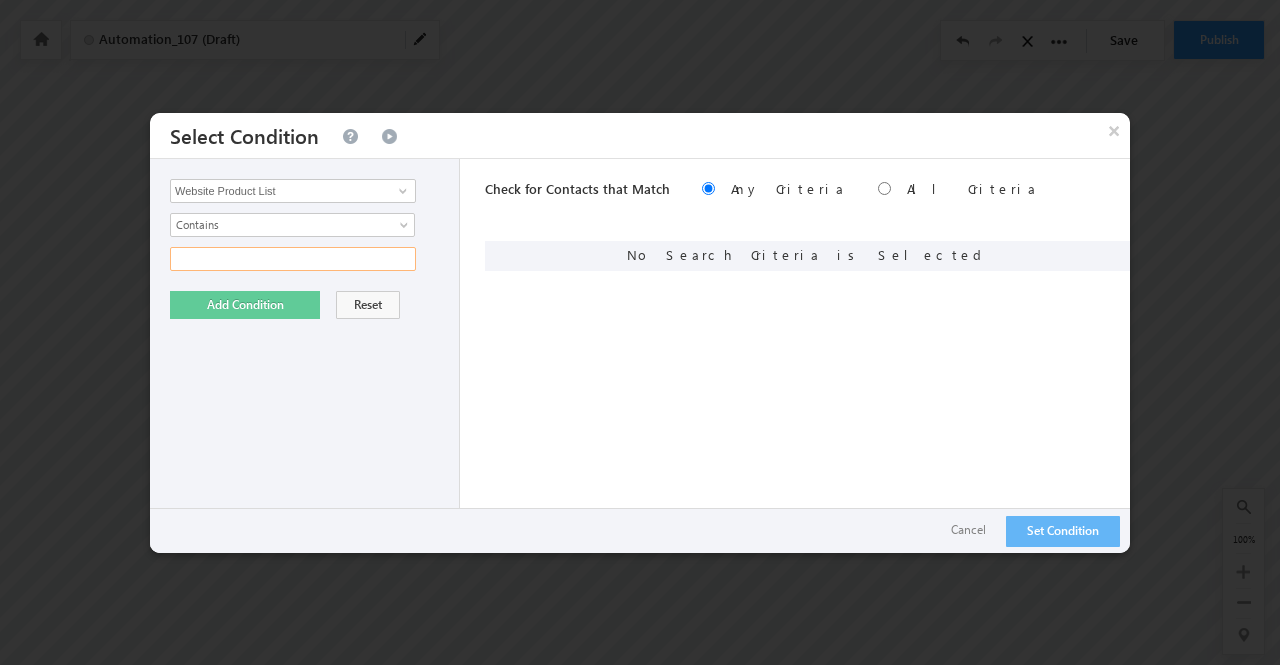 click at bounding box center [293, 259] 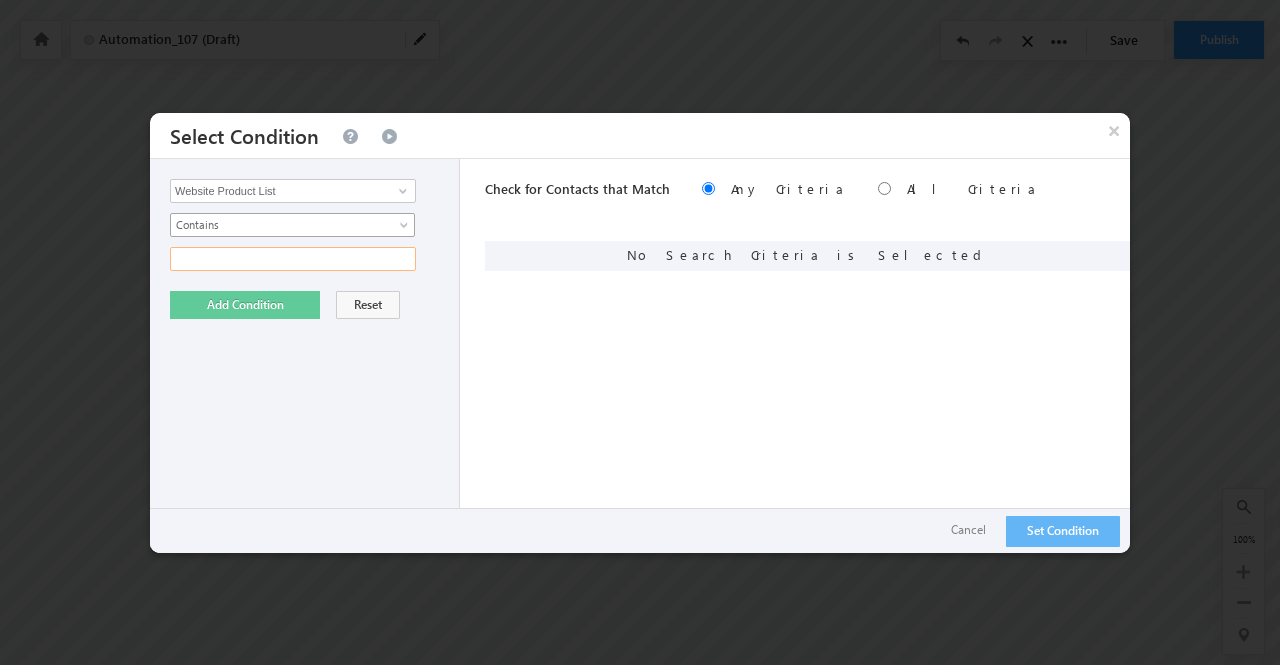 paste on "Business" 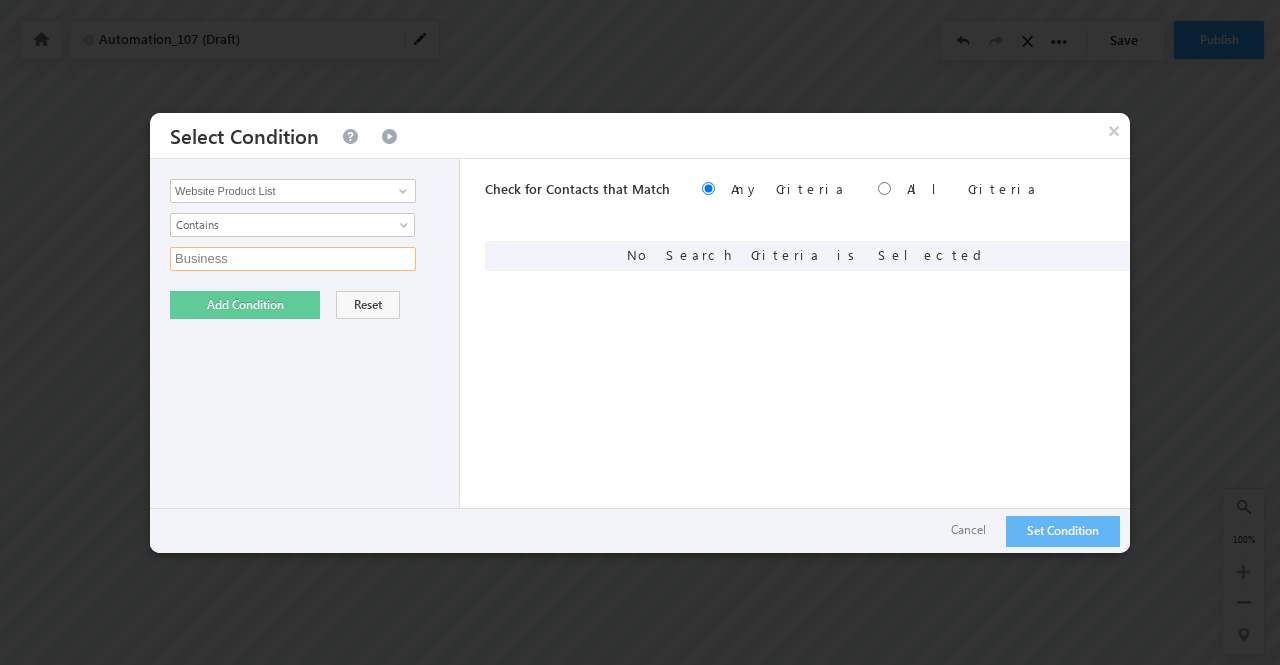 type on "Business" 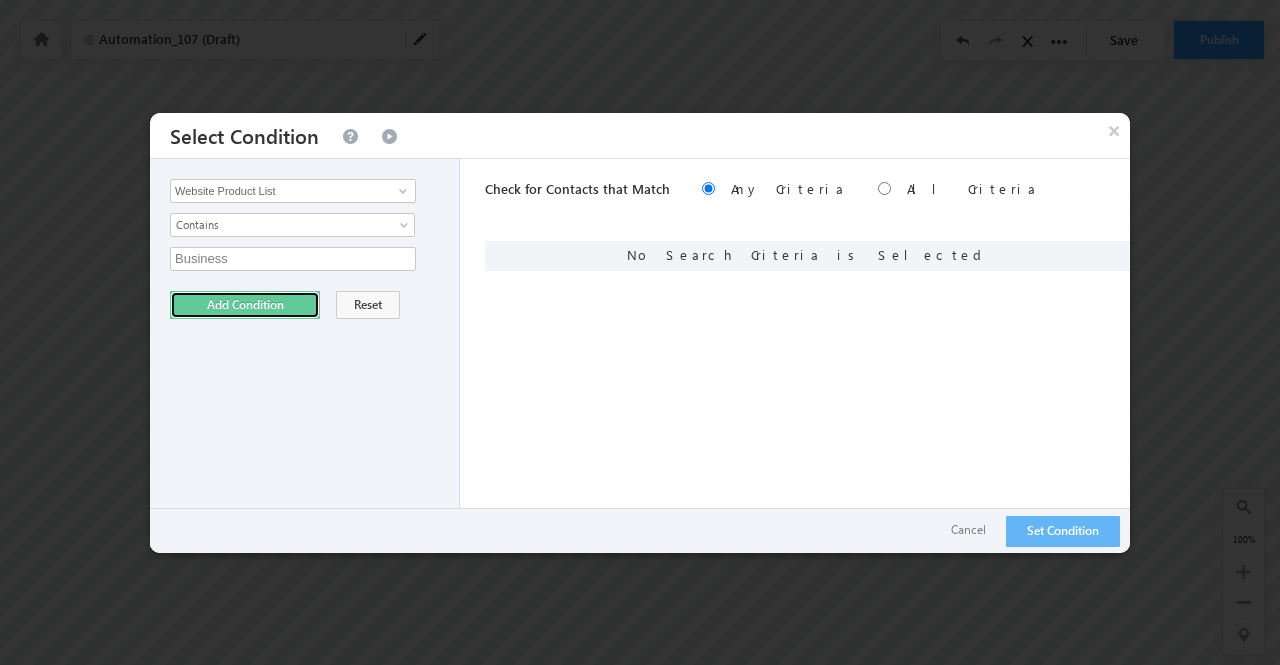 click on "Add Condition" at bounding box center [245, 305] 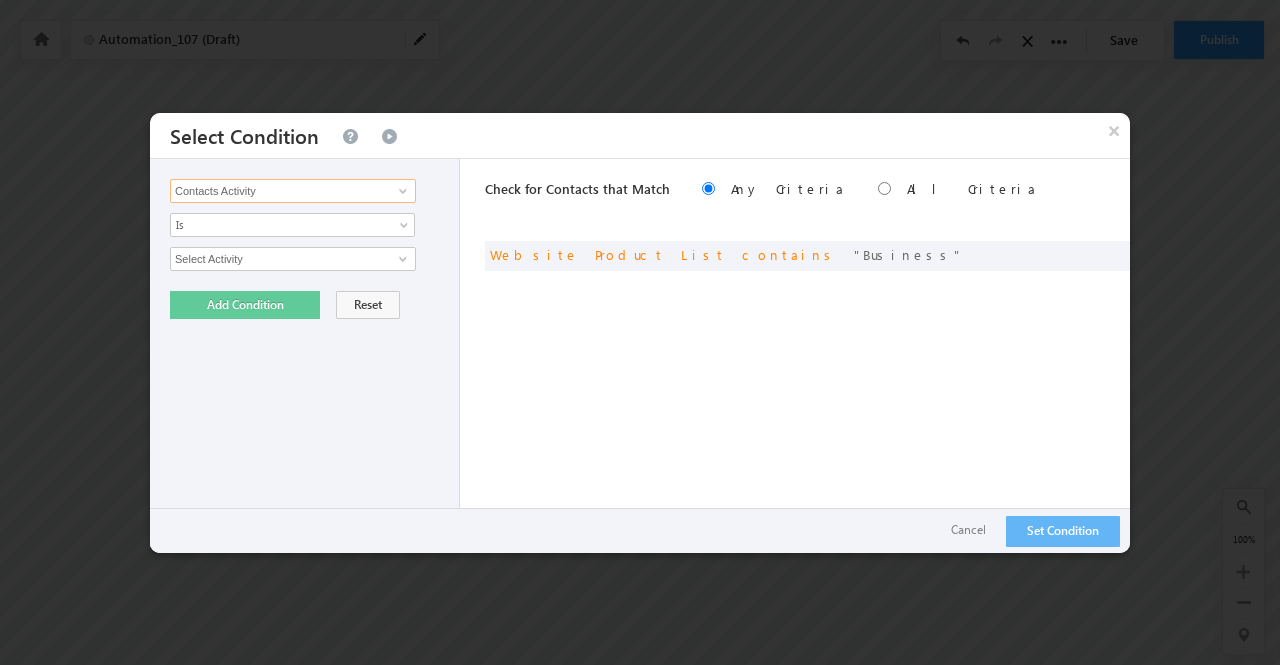 click on "Contacts Activity" at bounding box center (293, 191) 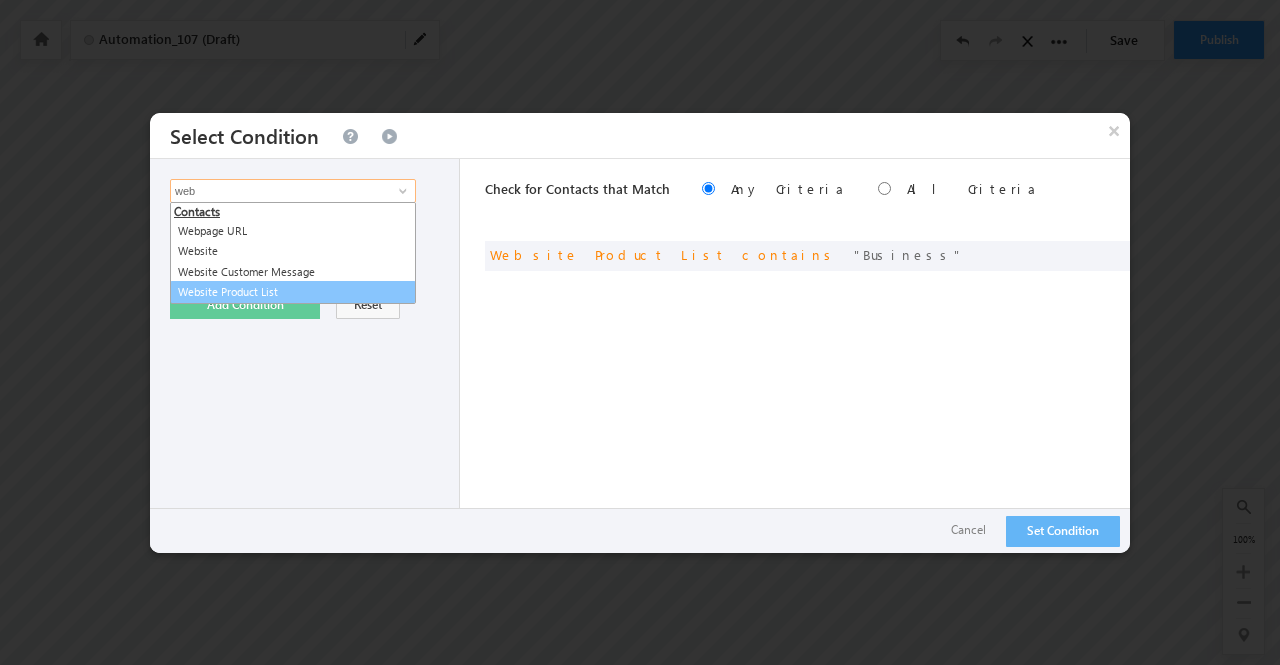 click on "Website Product List" at bounding box center (293, 292) 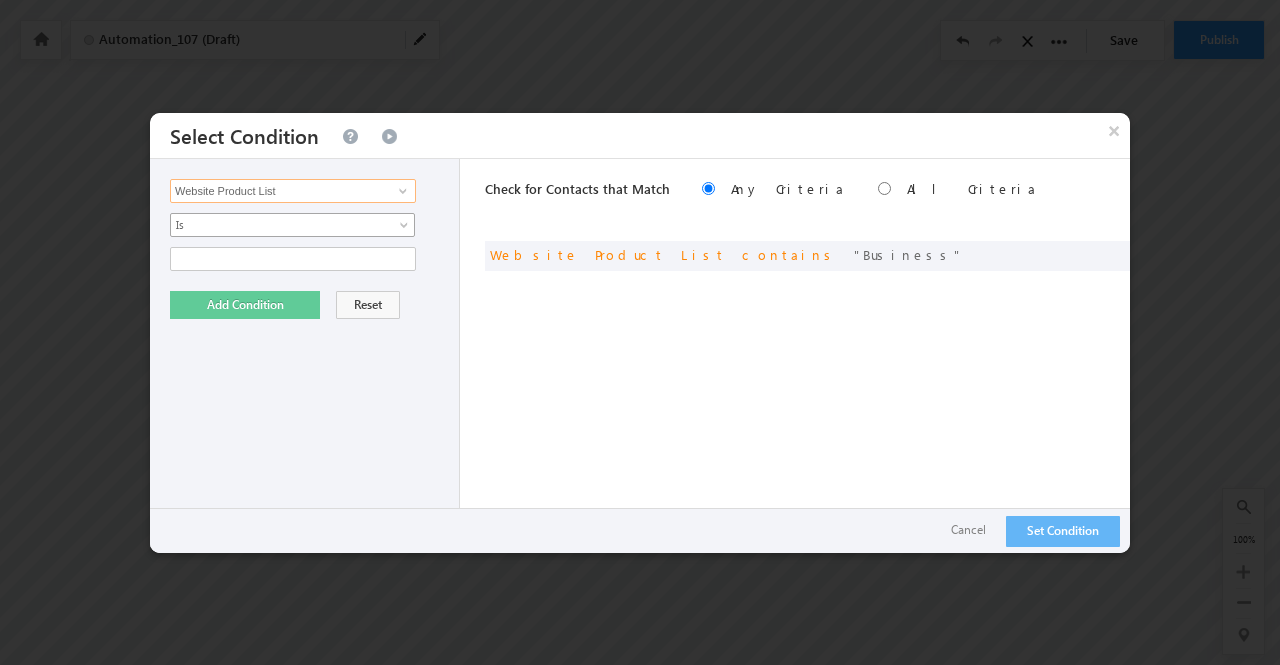 type on "Website Product List" 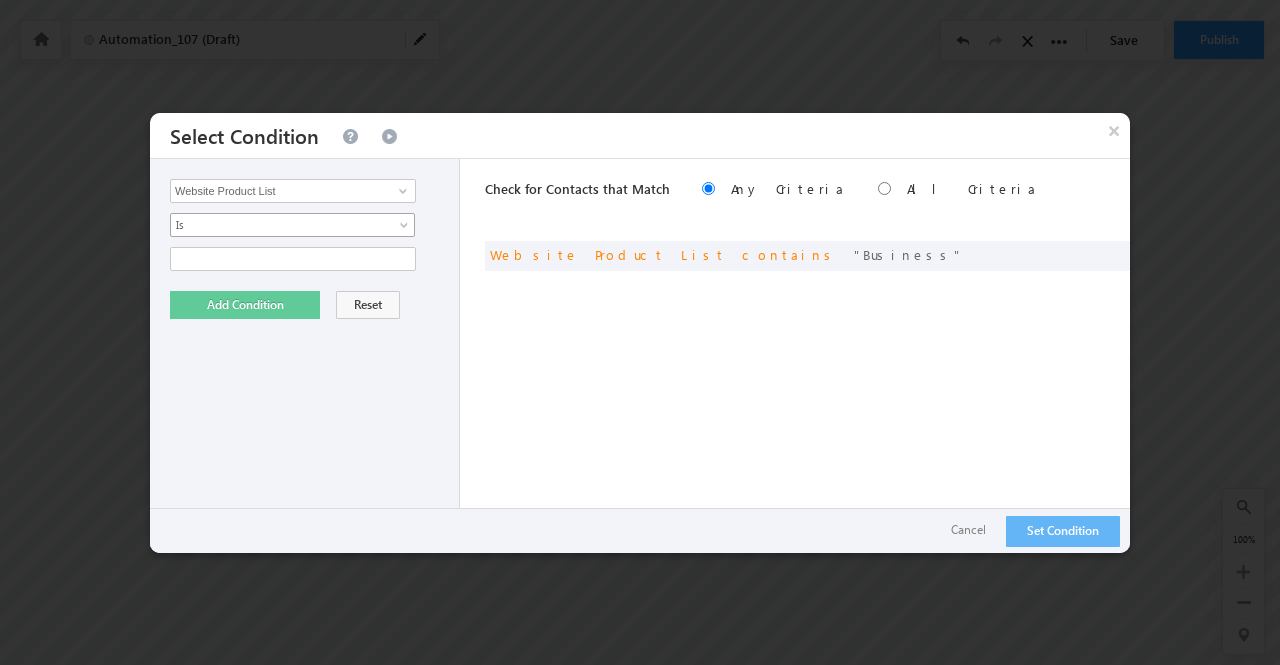 click on "Is" at bounding box center (292, 225) 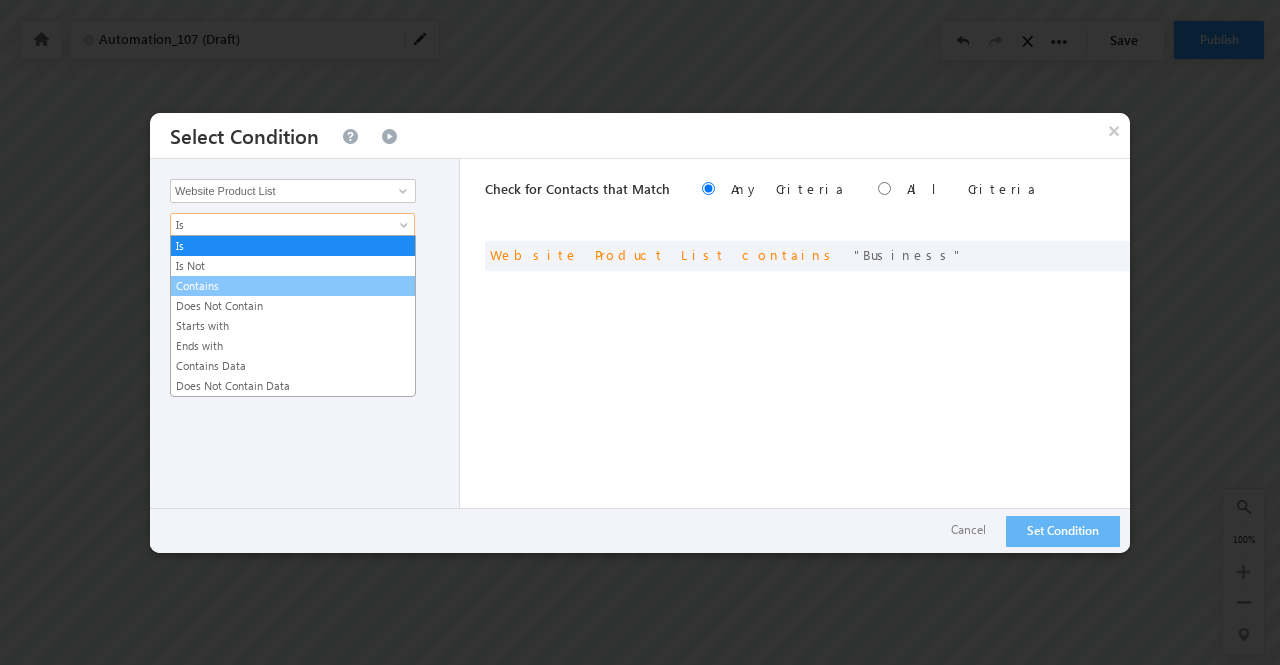 click on "Contains" at bounding box center (293, 286) 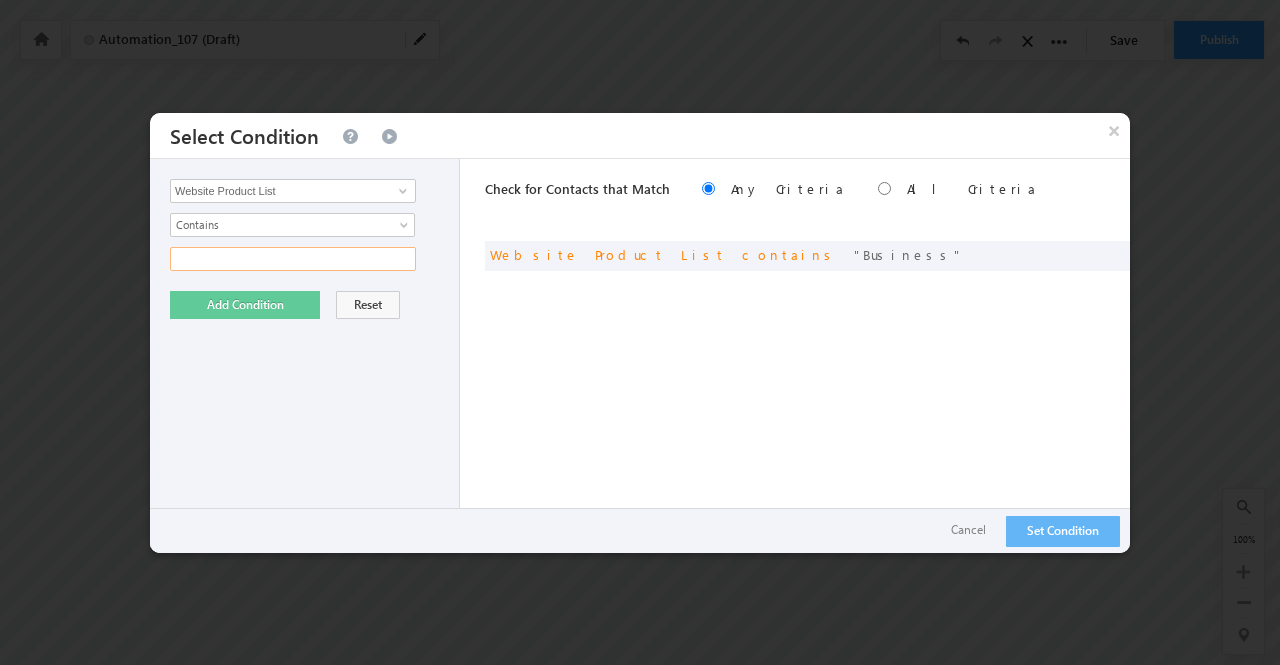 click at bounding box center [293, 259] 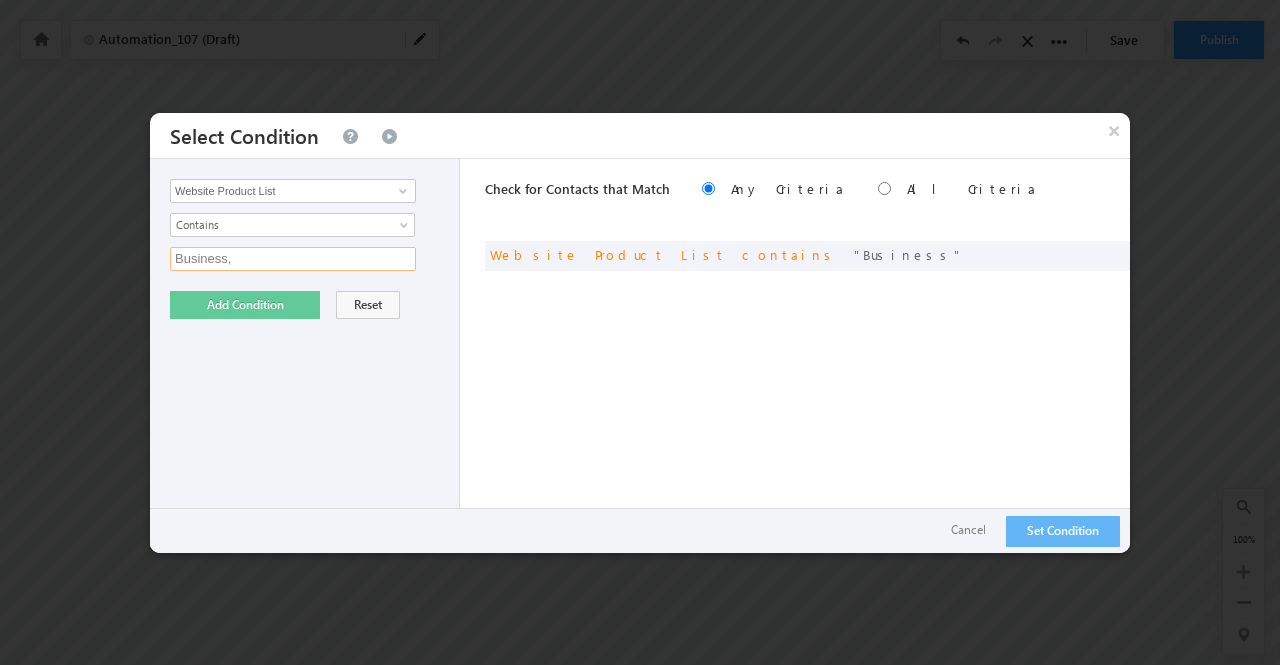paste on "Professional" 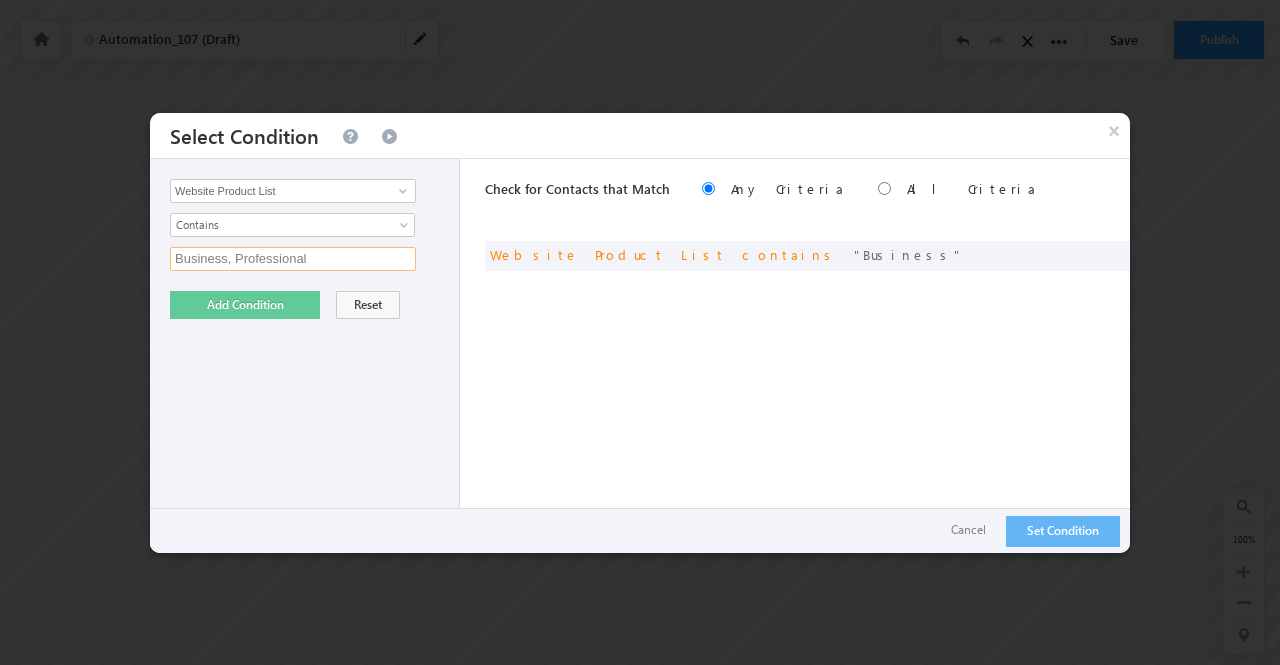 type on "Business, Professional" 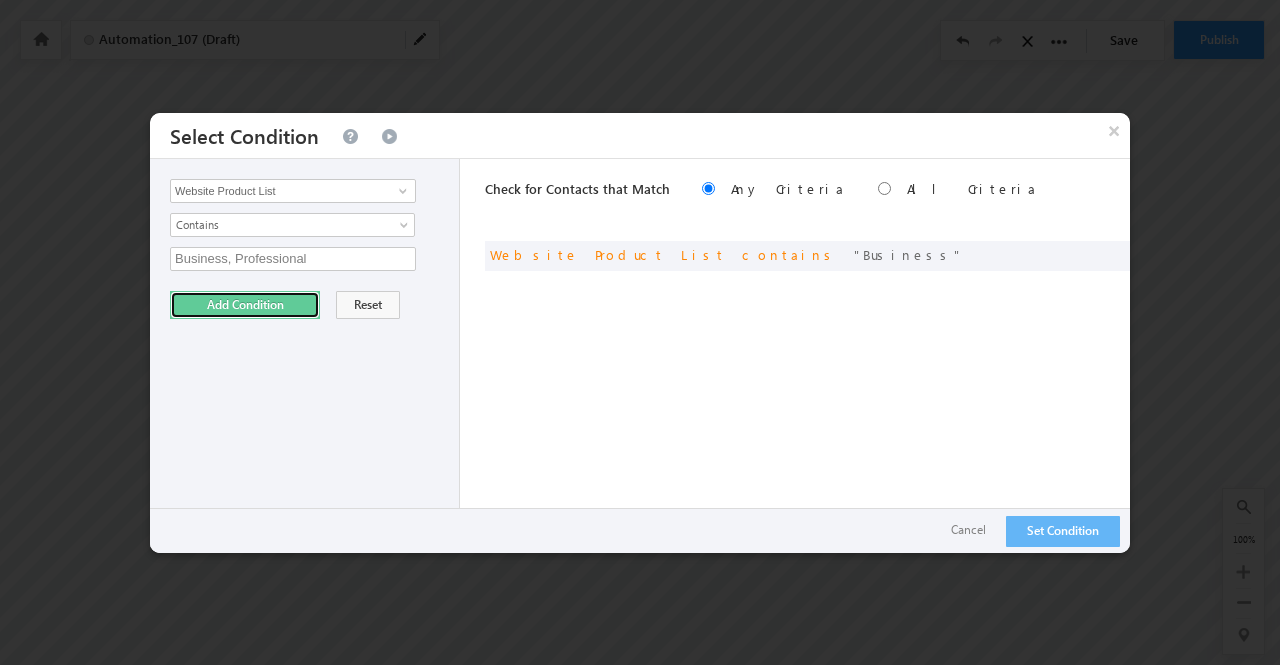 click on "Add Condition" at bounding box center [245, 305] 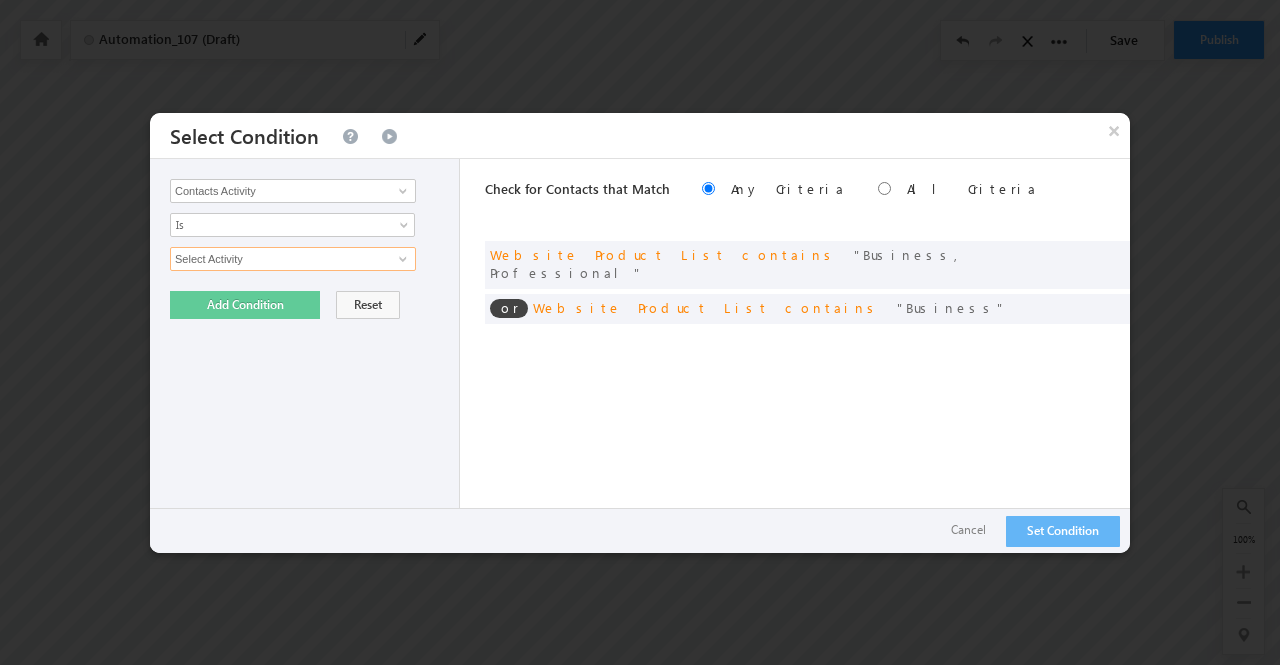 click on "Select Activity" at bounding box center [293, 259] 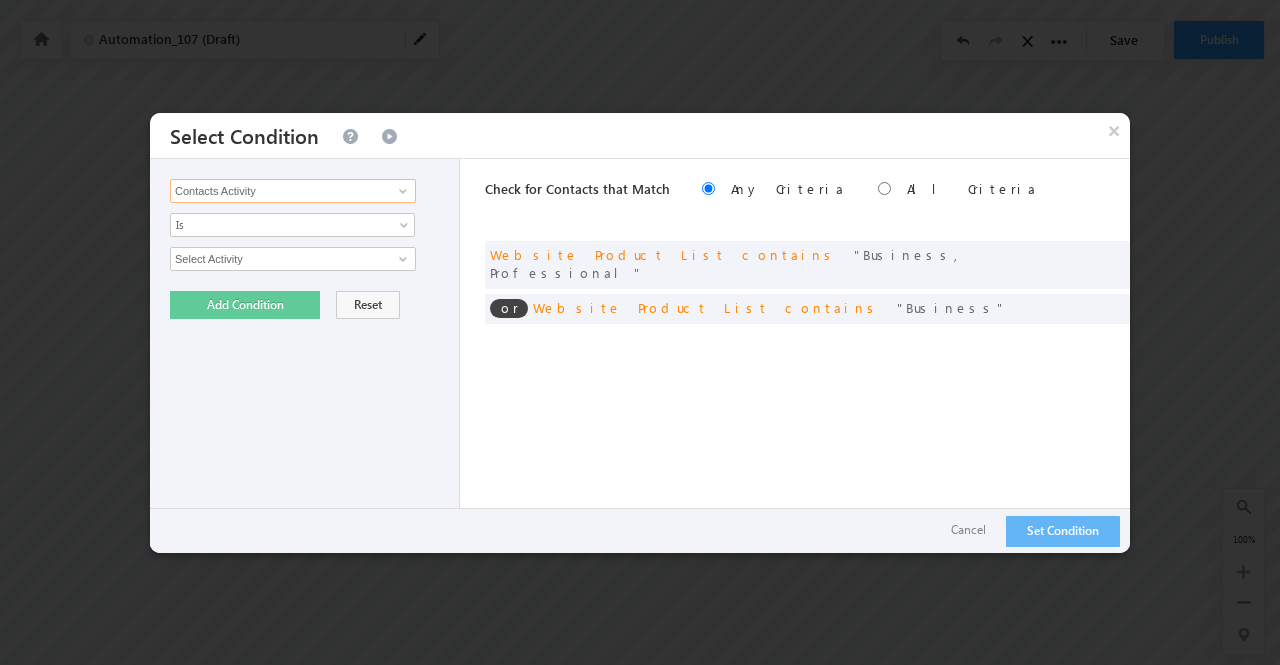 click on "Contacts Activity" at bounding box center (293, 191) 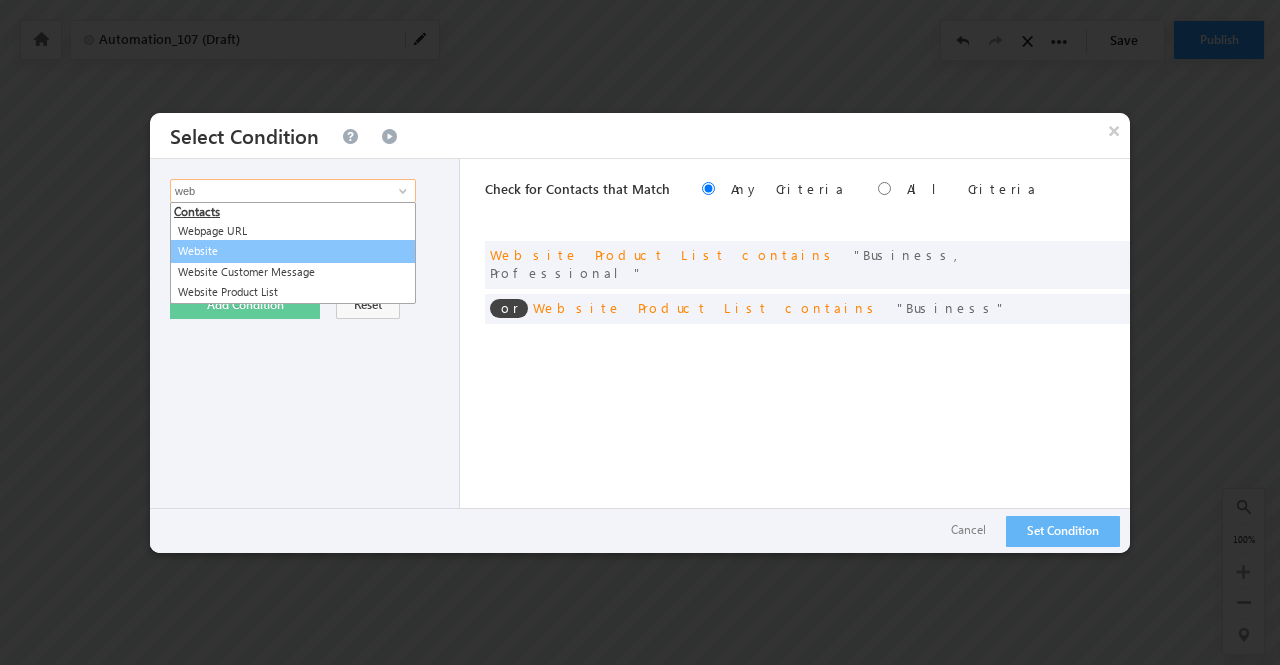 click on "Website" at bounding box center (293, 251) 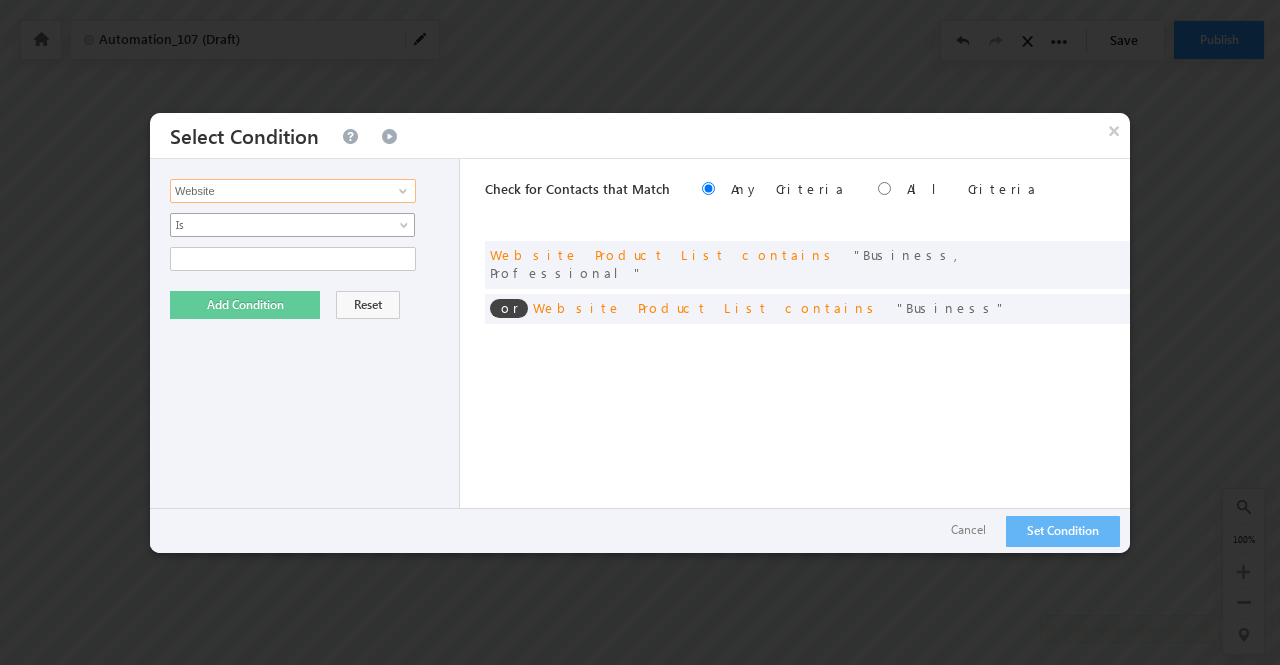 type on "Website" 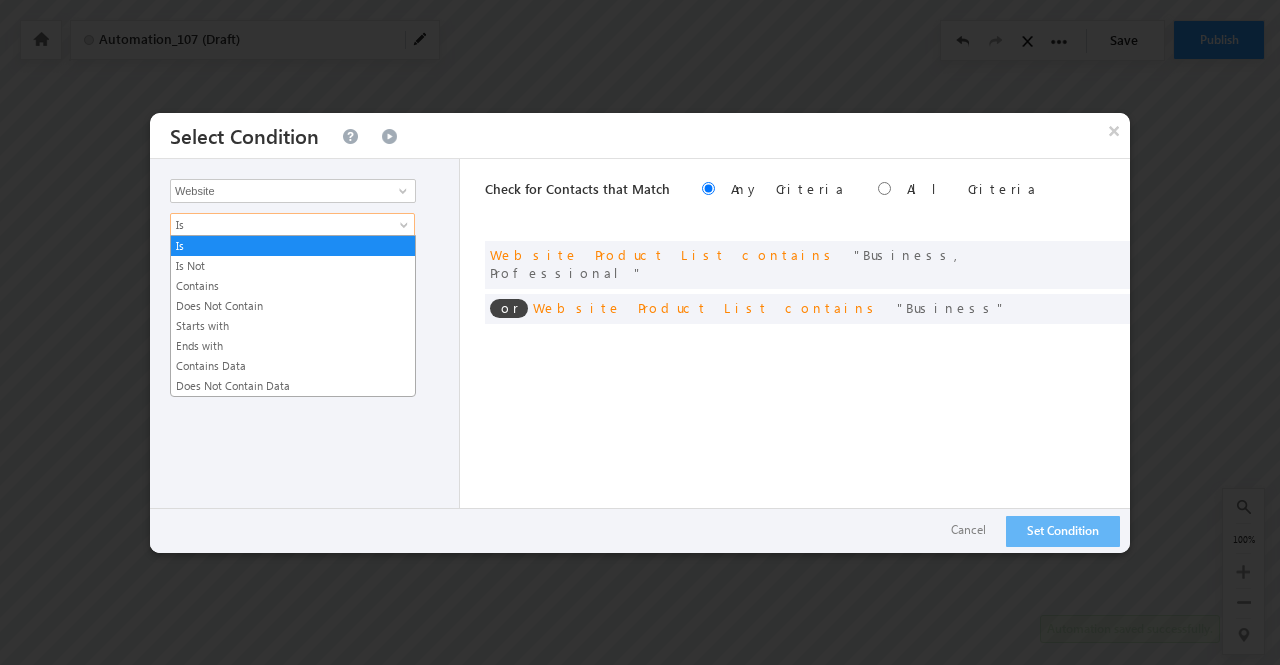 click on "Is" at bounding box center (279, 225) 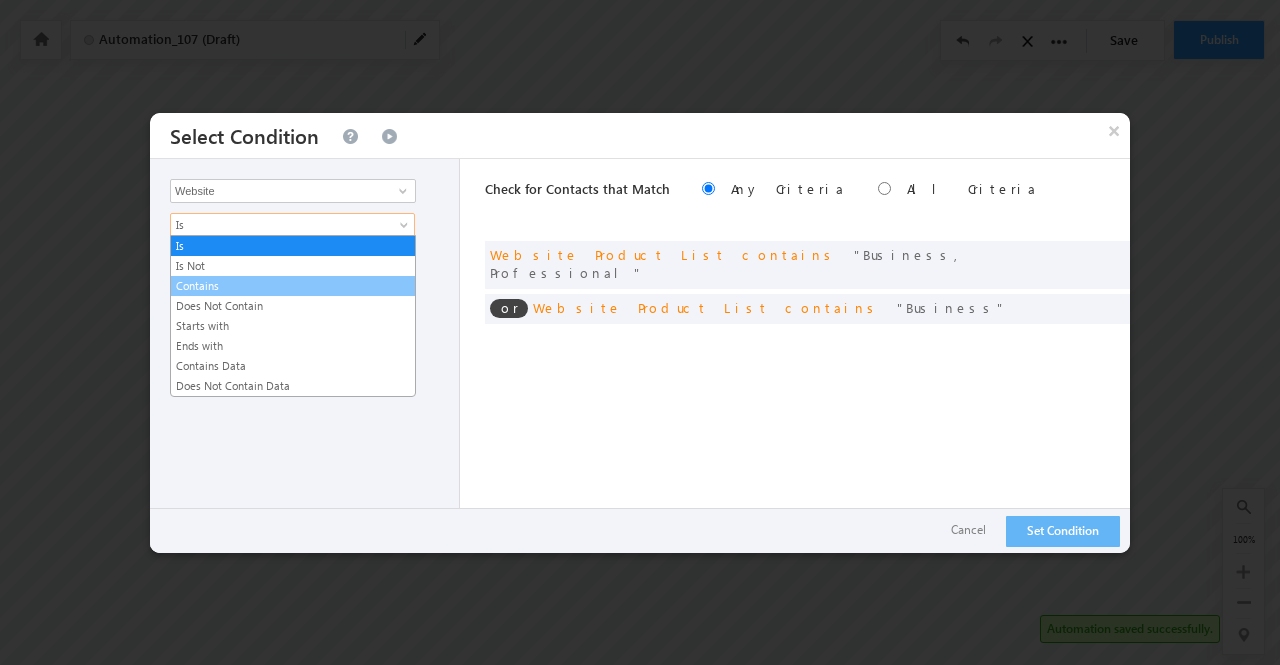 click on "Contains" at bounding box center (293, 286) 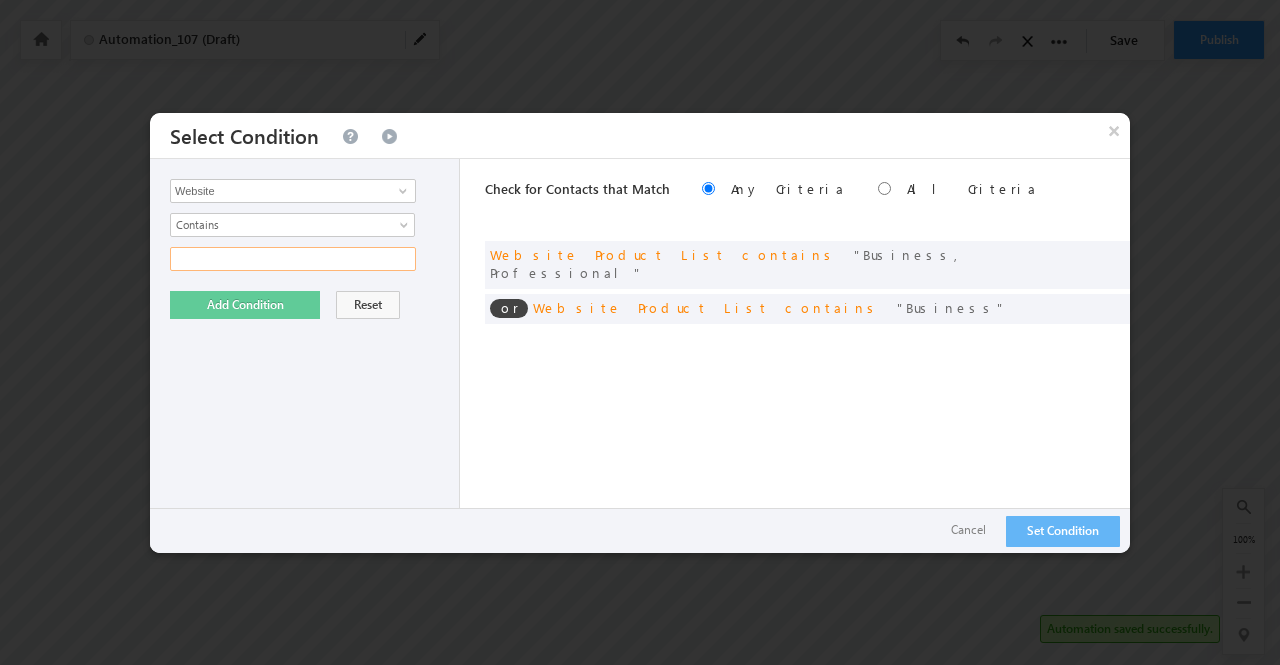 click at bounding box center (293, 259) 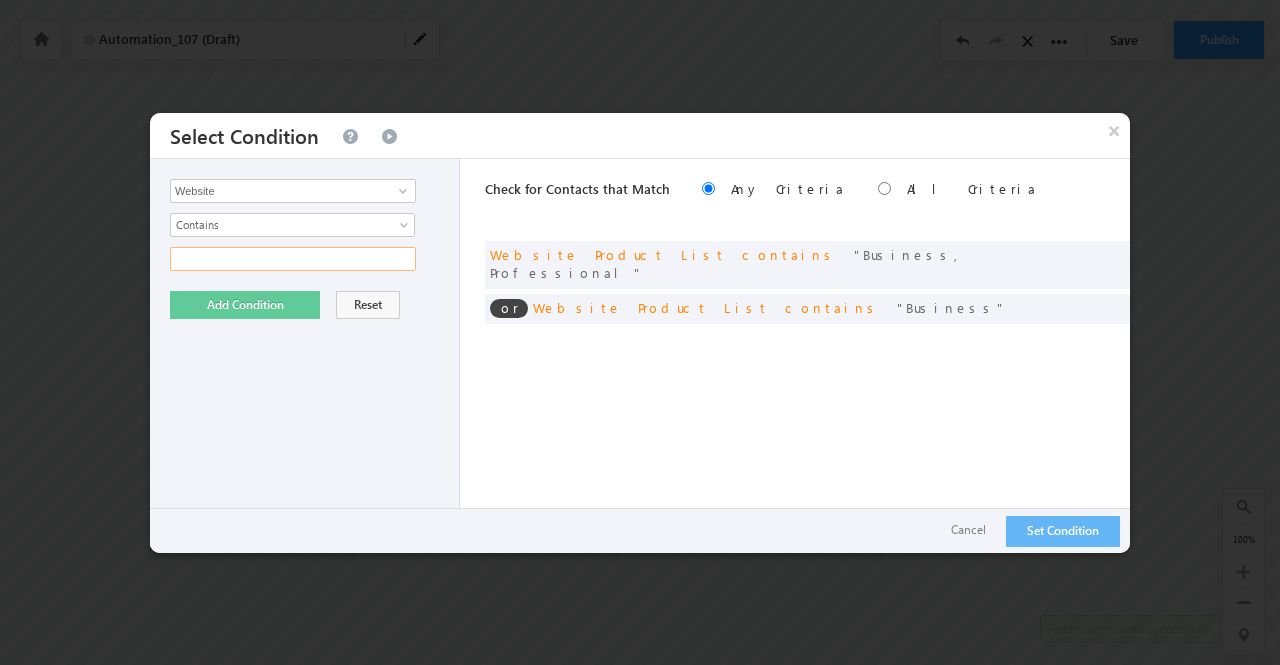 click at bounding box center (293, 259) 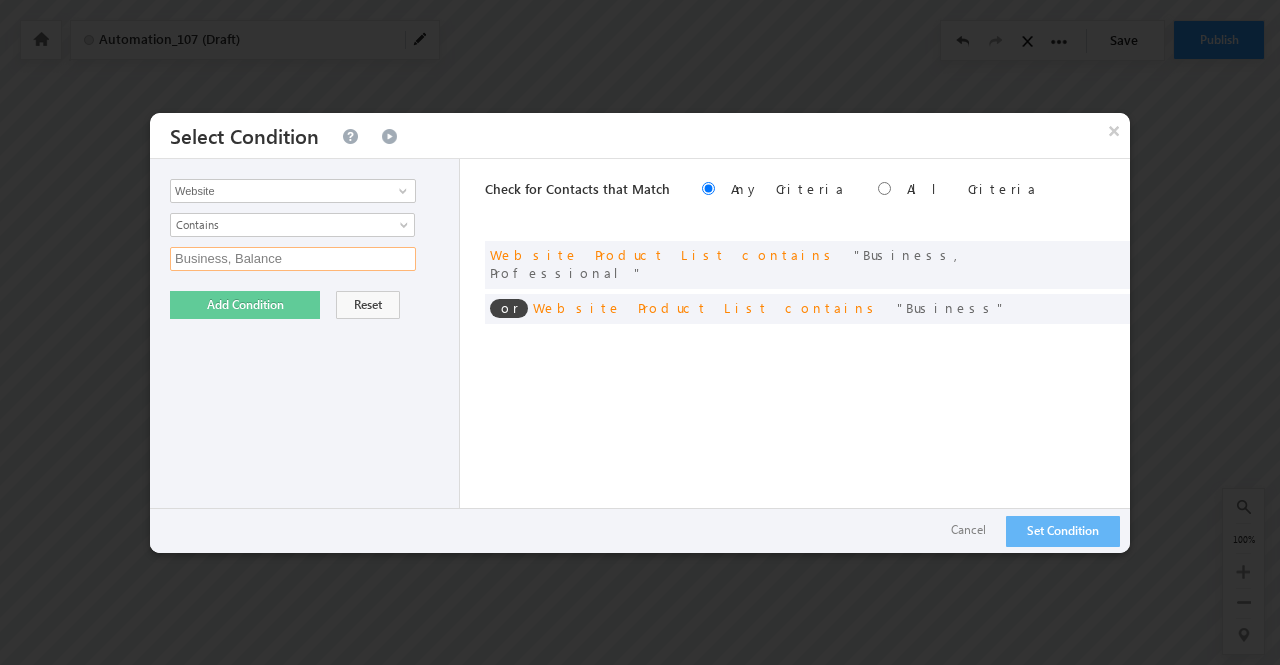 type on "Business, Balance" 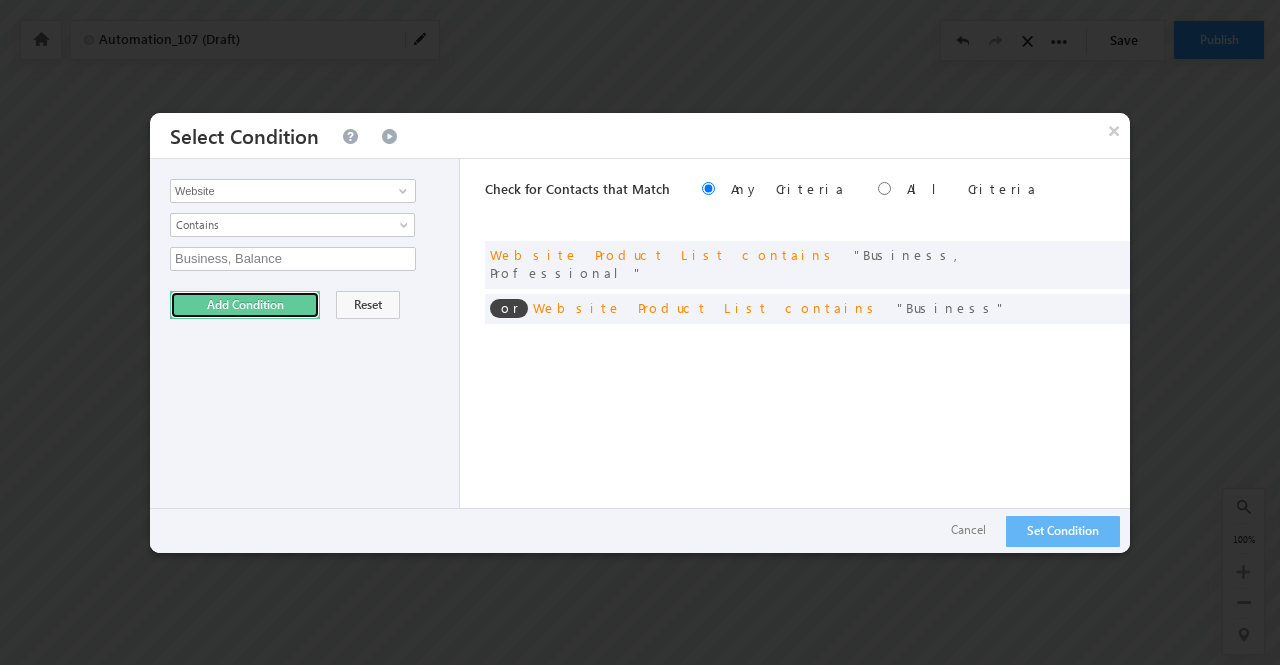 click on "Add Condition" at bounding box center (245, 305) 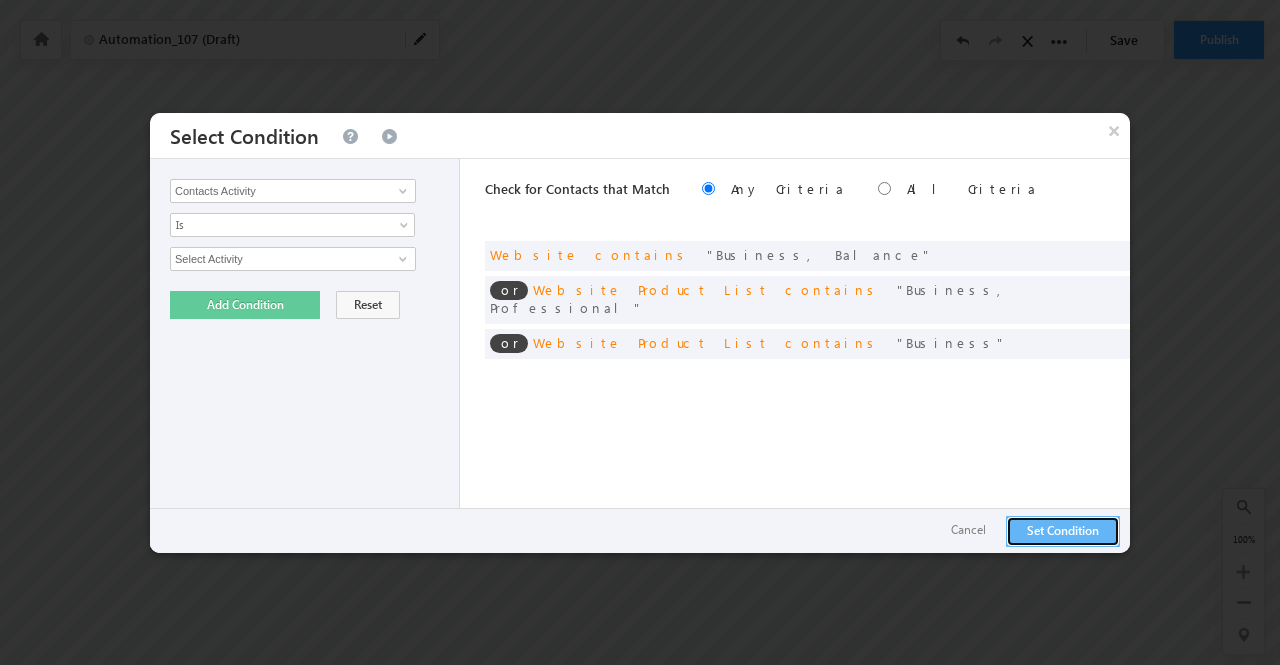 click on "Set Condition" at bounding box center [1063, 531] 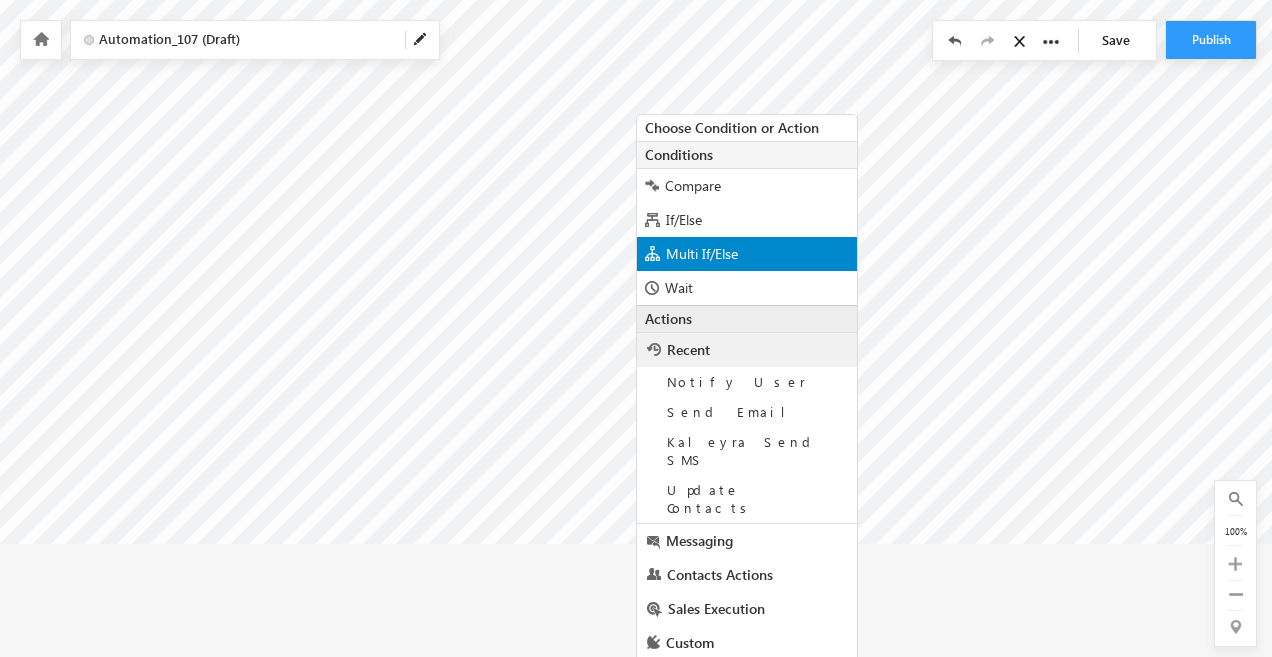 scroll, scrollTop: 178, scrollLeft: 139, axis: both 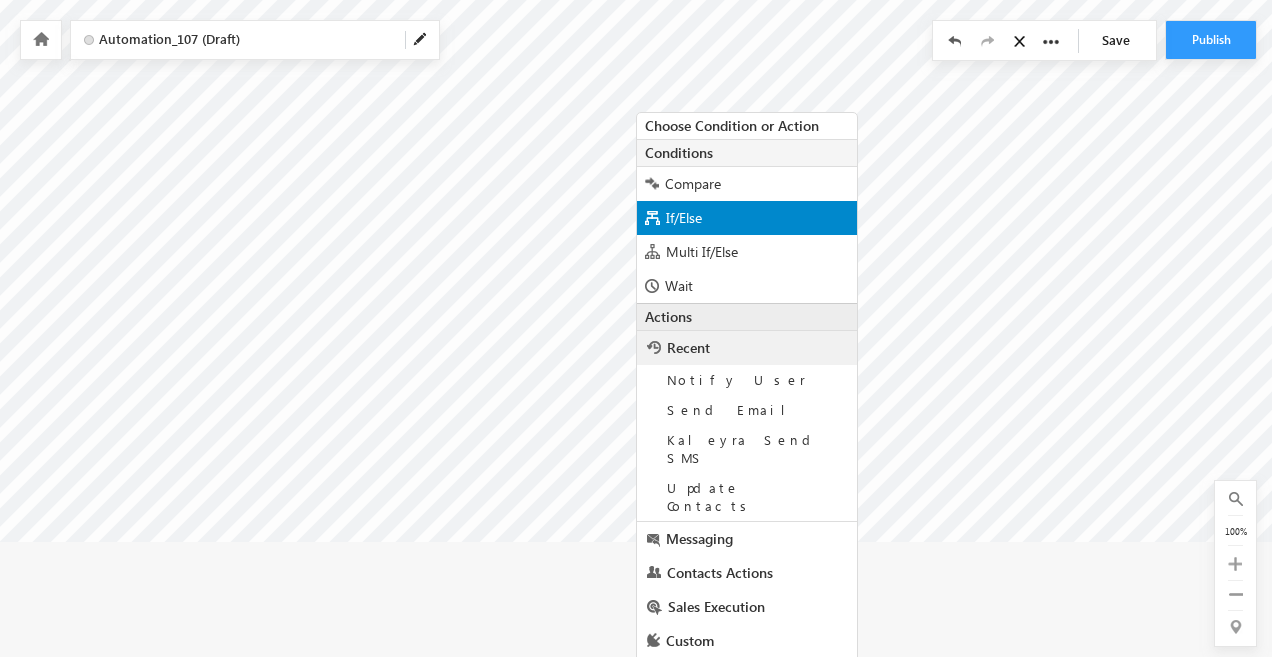 click on "If/Else" at bounding box center [747, 218] 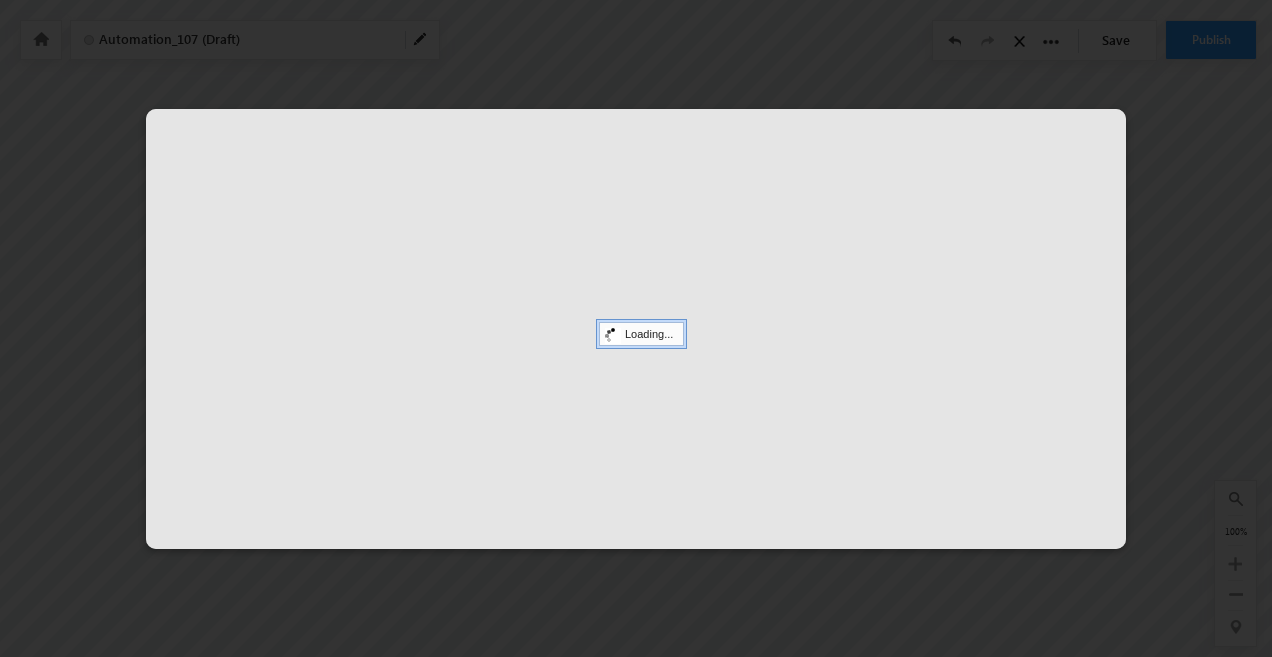 scroll, scrollTop: 54, scrollLeft: 139, axis: both 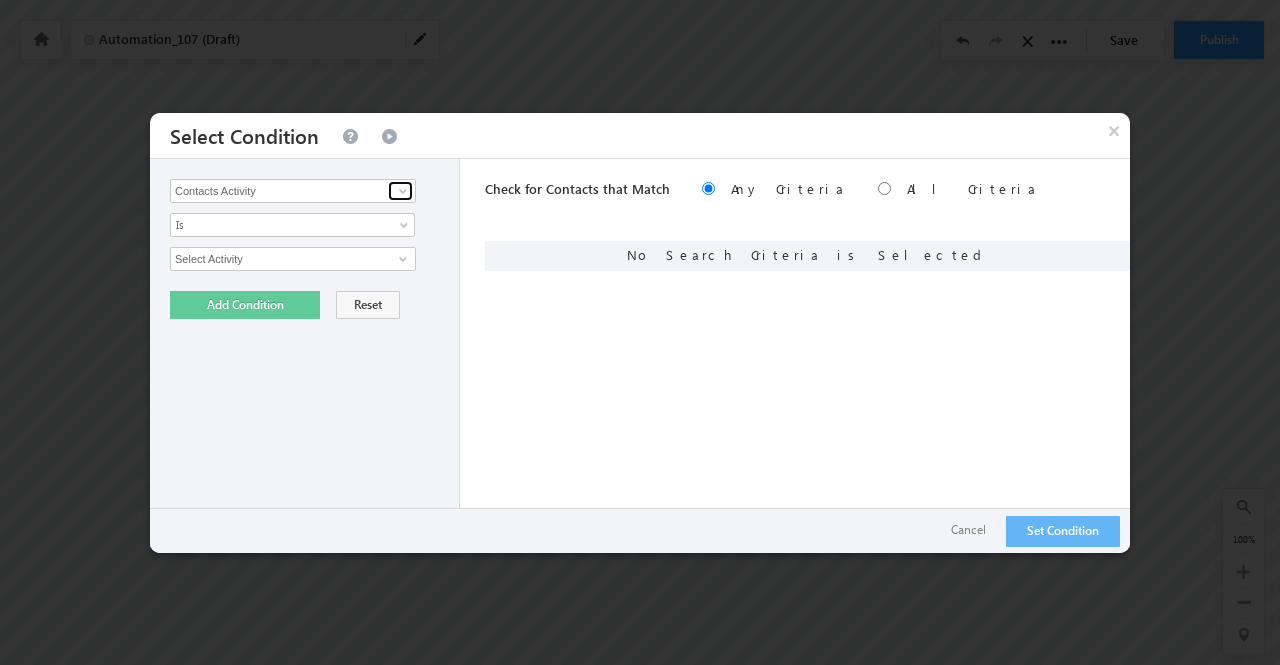 click at bounding box center [403, 191] 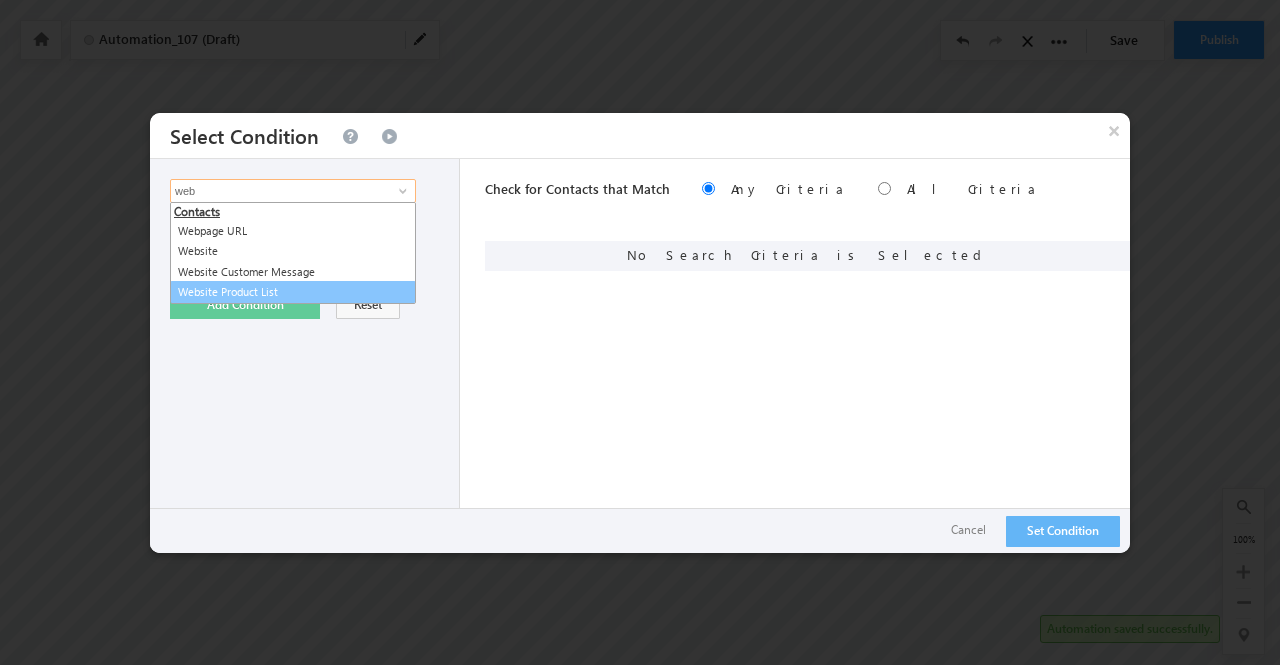 click on "Website Product List" at bounding box center [293, 292] 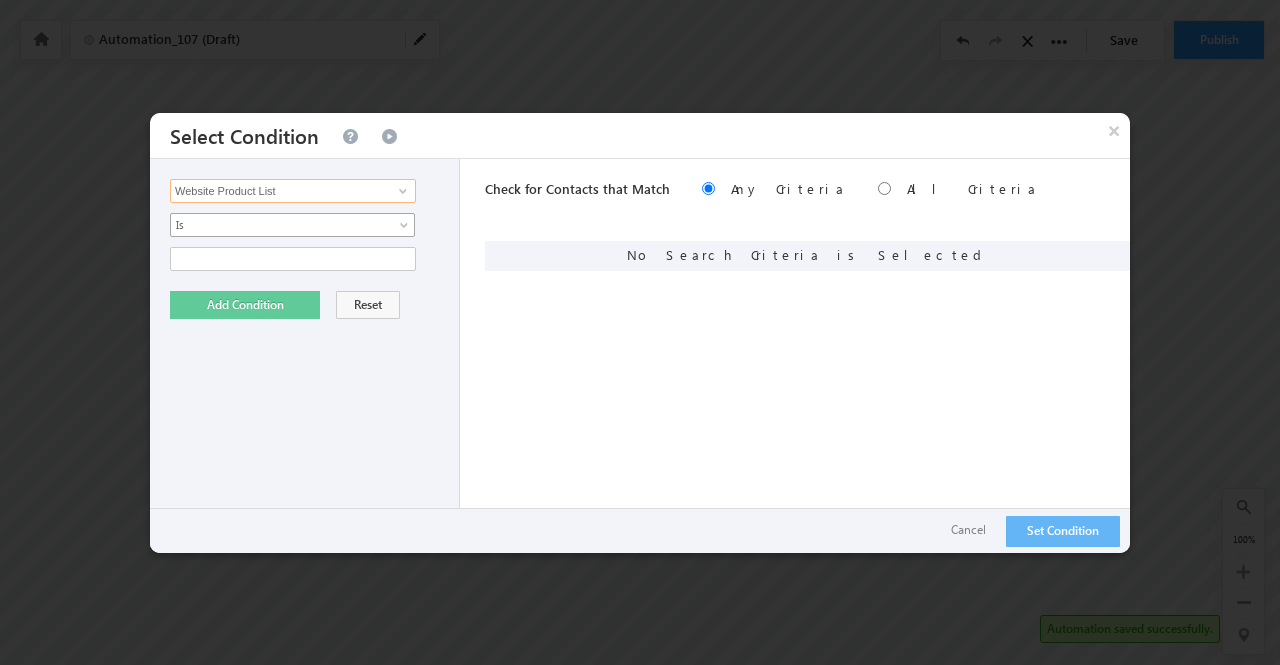 type on "Website Product List" 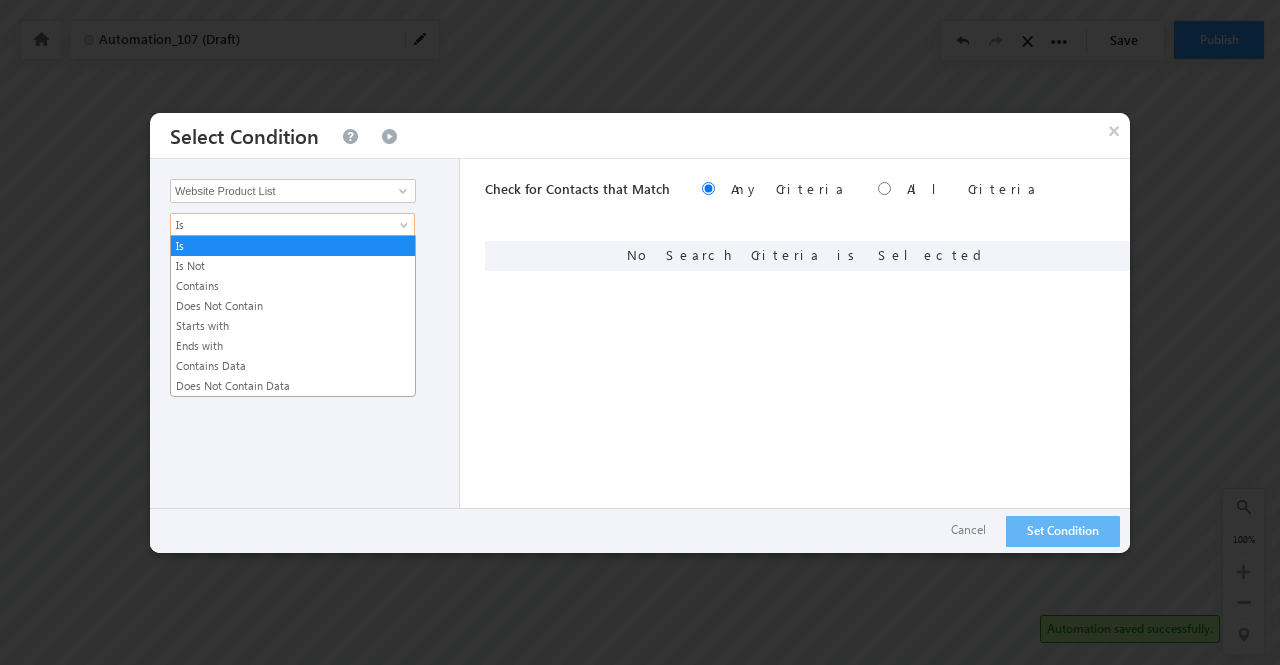 click on "Is" at bounding box center (292, 225) 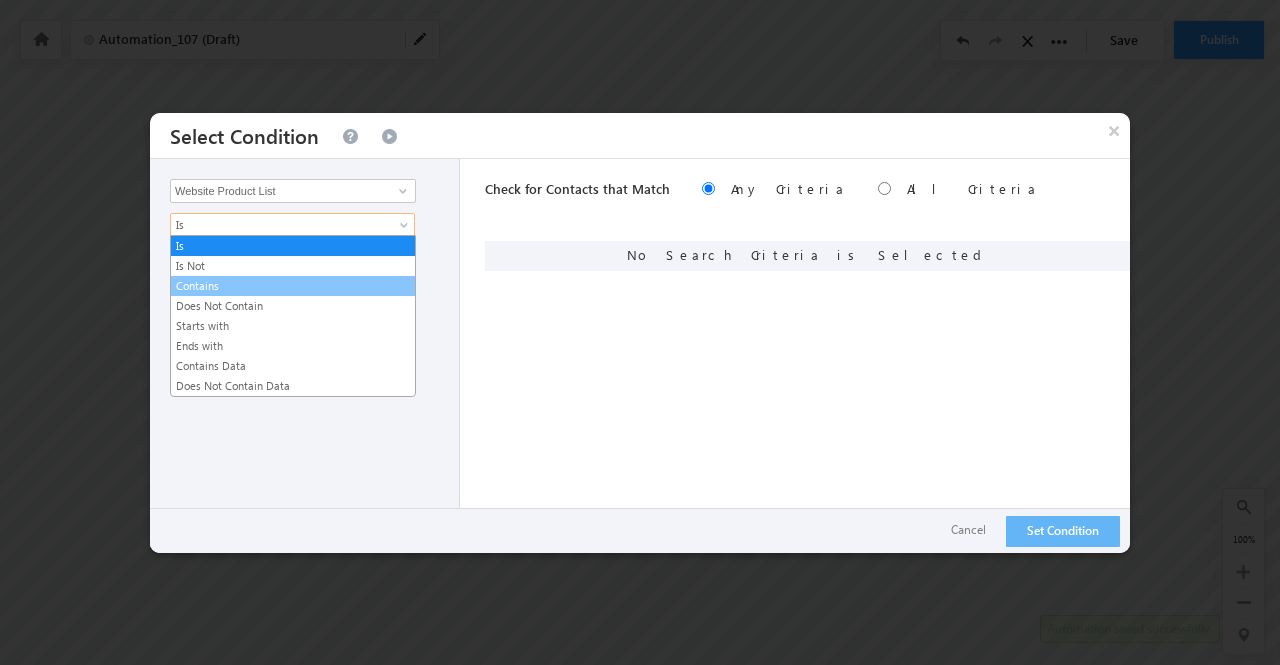 click on "Contains" at bounding box center (293, 286) 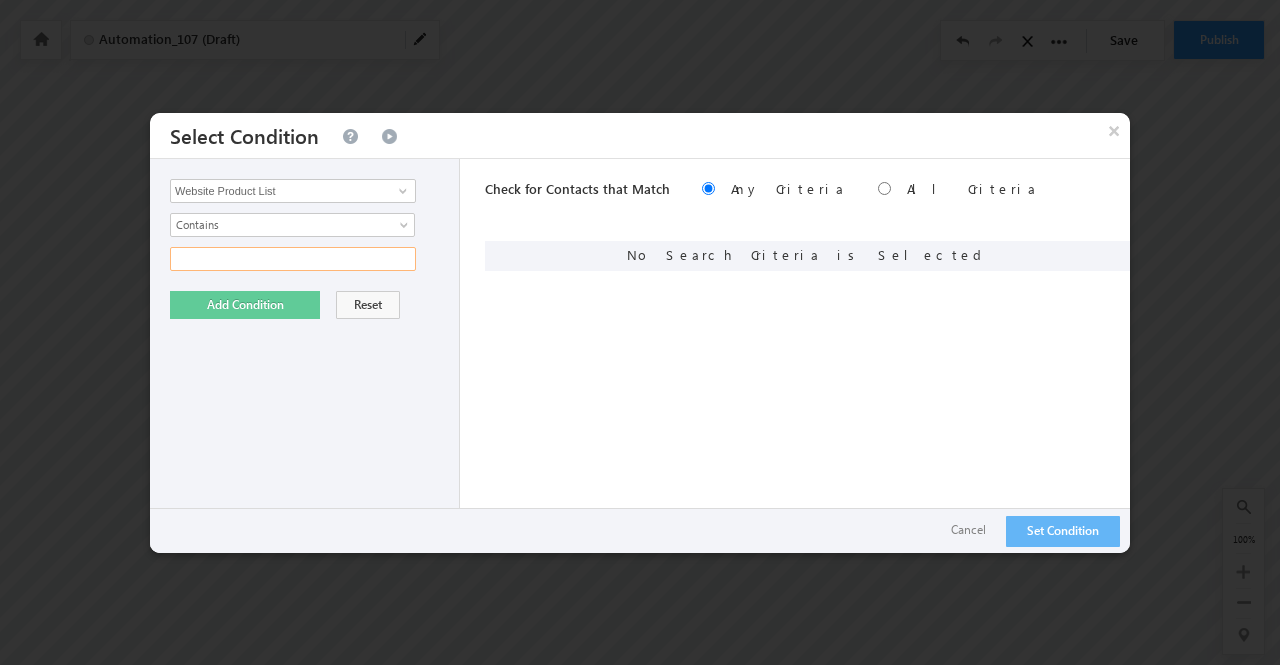click at bounding box center [293, 259] 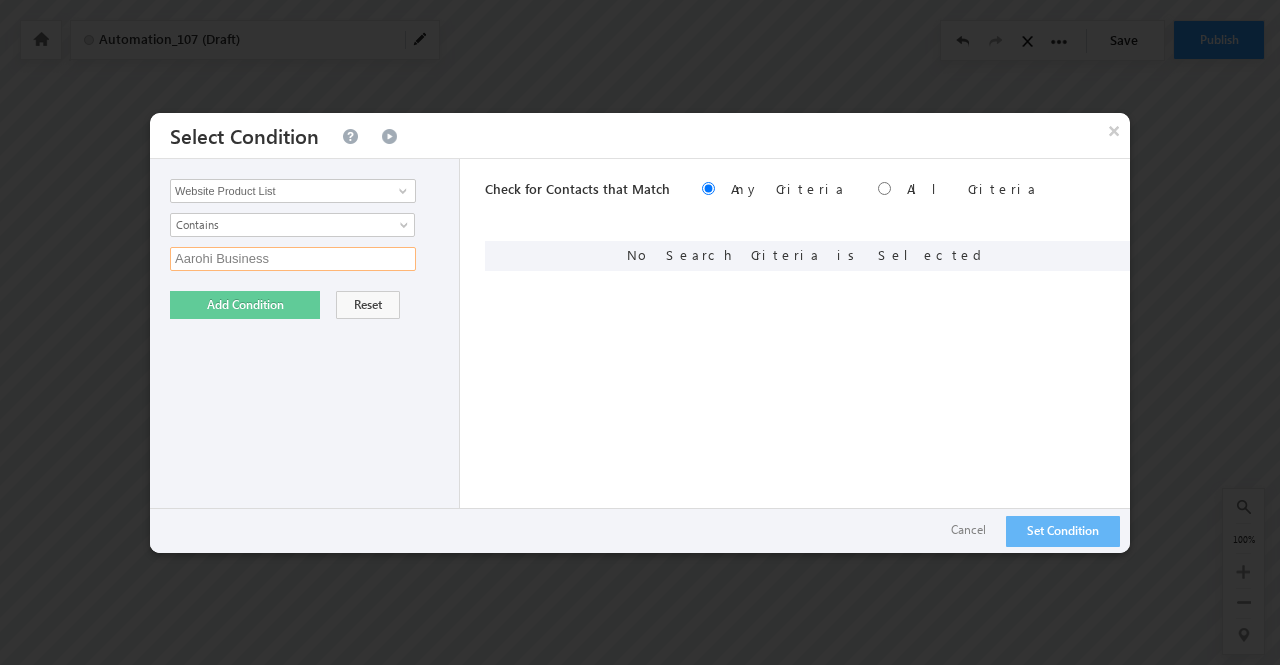 type on "Aarohi Business" 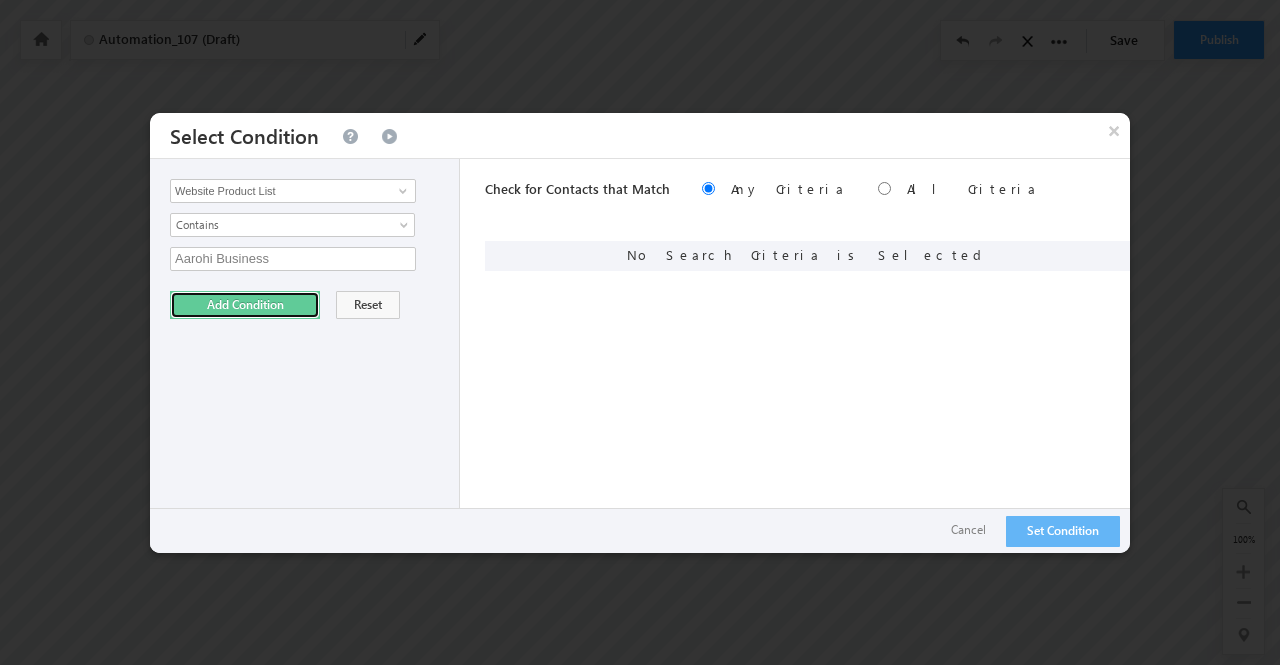 click on "Add Condition" at bounding box center (245, 305) 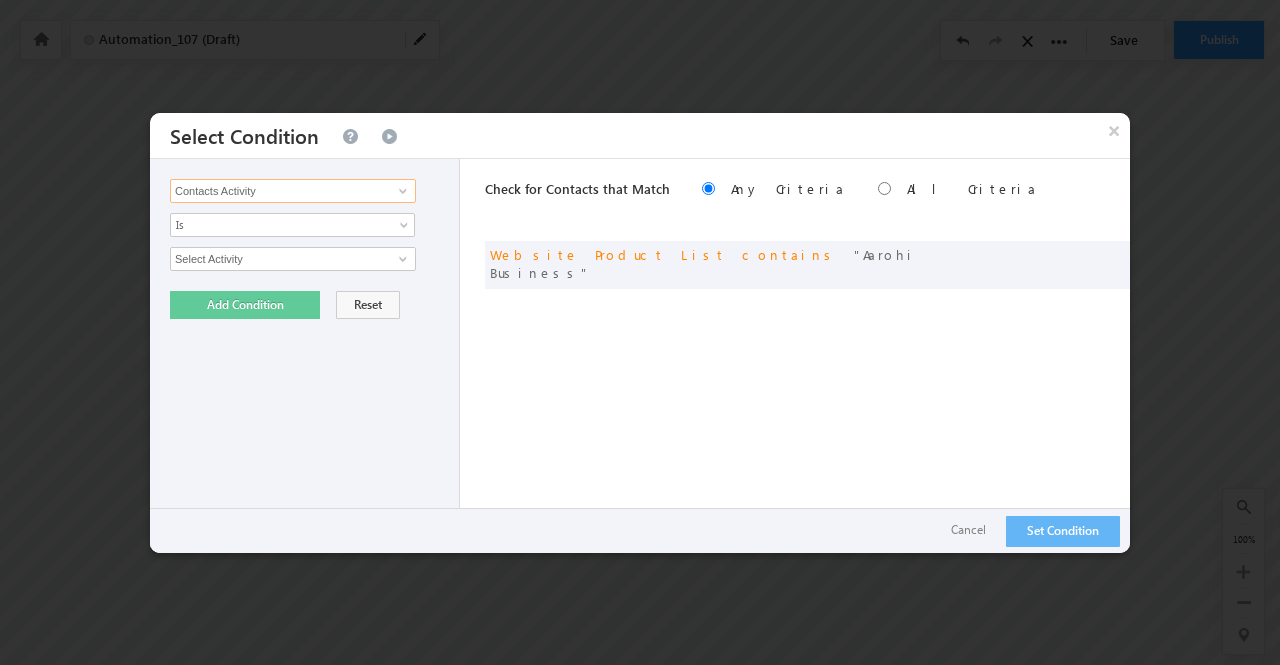 click on "Contacts Activity" at bounding box center [293, 191] 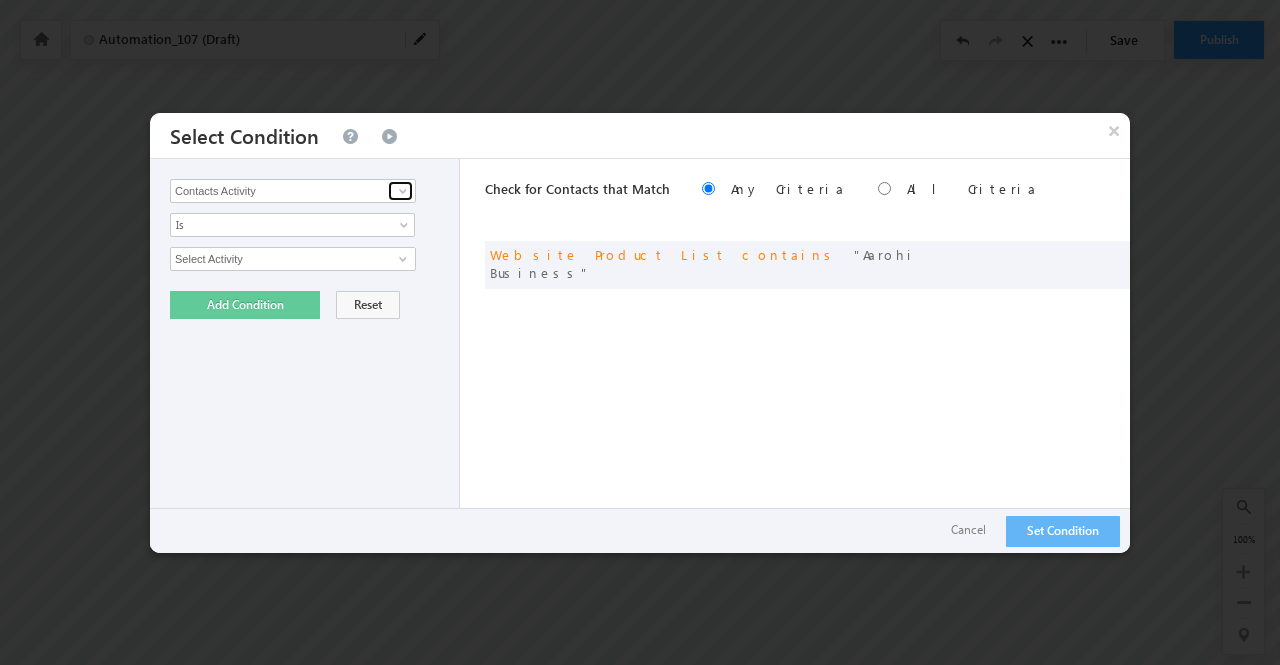 click at bounding box center (403, 191) 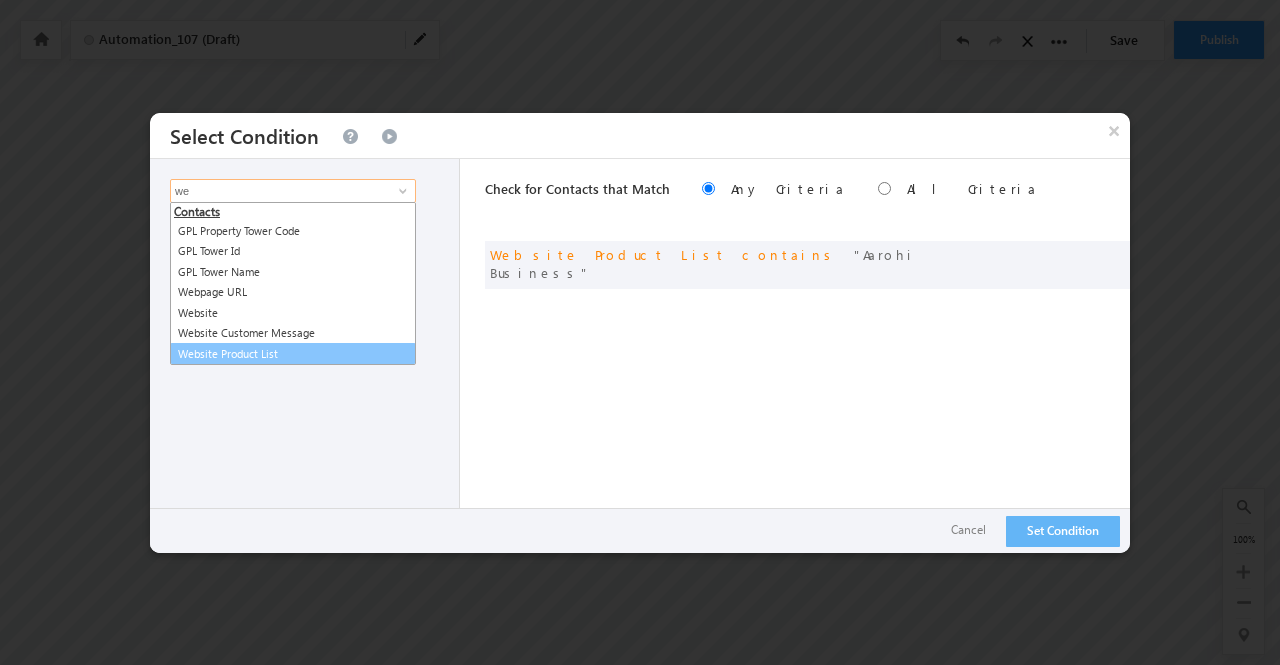 click on "Website Product List" at bounding box center (293, 354) 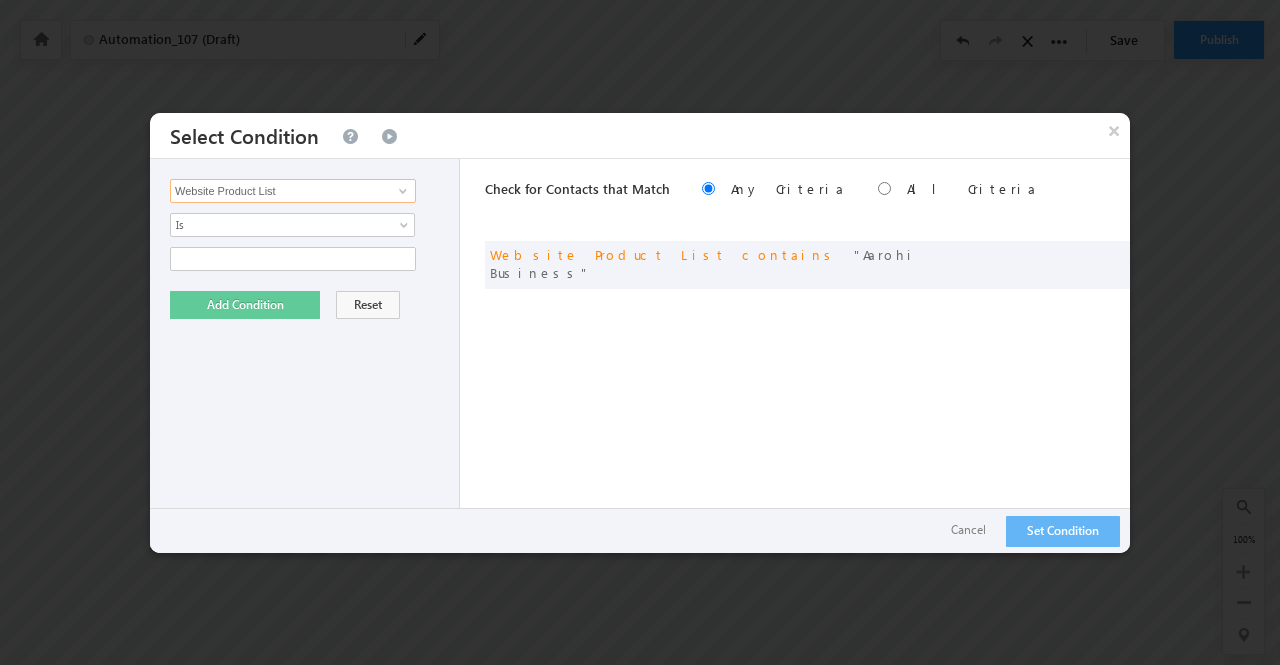 type on "Website Product List" 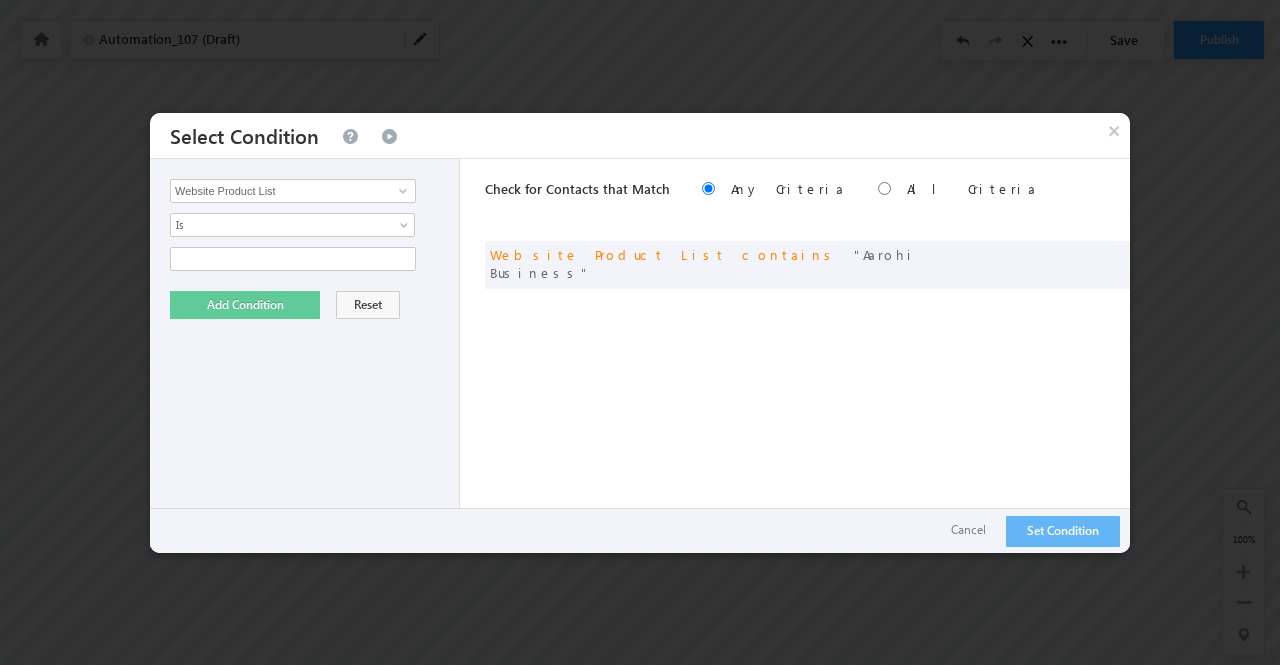 click on "Contacts Activity Task Sales Group Prospect Id ABB Address 1 Address 2 Address 3 Age Amount Due From Customer Annual Production Capacity Any EMI outflow Applicant Type Assign To - User List Assign To_1 Booking Date Business Vintage Channel Partner Code Channel Partner Name Channel Partners Channel Partners Code CIBIL CC_Utilization CIBIL DPD_30_L6M CIBIL DPD_90_L6M CIBIL Enquires_L3M CIBIL Indicator CIBIL Score CIBIL Unsec_Max_Sanction_Amt CIBIL Writeoff_L12M CIBIL Writeoff_OS_L12M City City New Co Applicant 1 City Co applicant 1 DOB Co Applicant 1 Email New Co Applicant 1 First Name Co Applicant 1 Full Name Co Applicant 1 Income or Annual Turnover Co Applicant 1 Last Name Co Applicant 1 Mobile Number Co Applicant 1 Phone New Co applicant 1 Relation Co Applicant 2 City Co applicant 2 DOB Co Applicant 2 Email Id Co Applicant 2 First Name Co Applicant 2 Full Name Co Applicant 2 Income or Annual Turnover Co Applicant 2 Last Name Co Applicant 2 Mobile Number Comm 13 Comm11 Email" at bounding box center (305, 356) 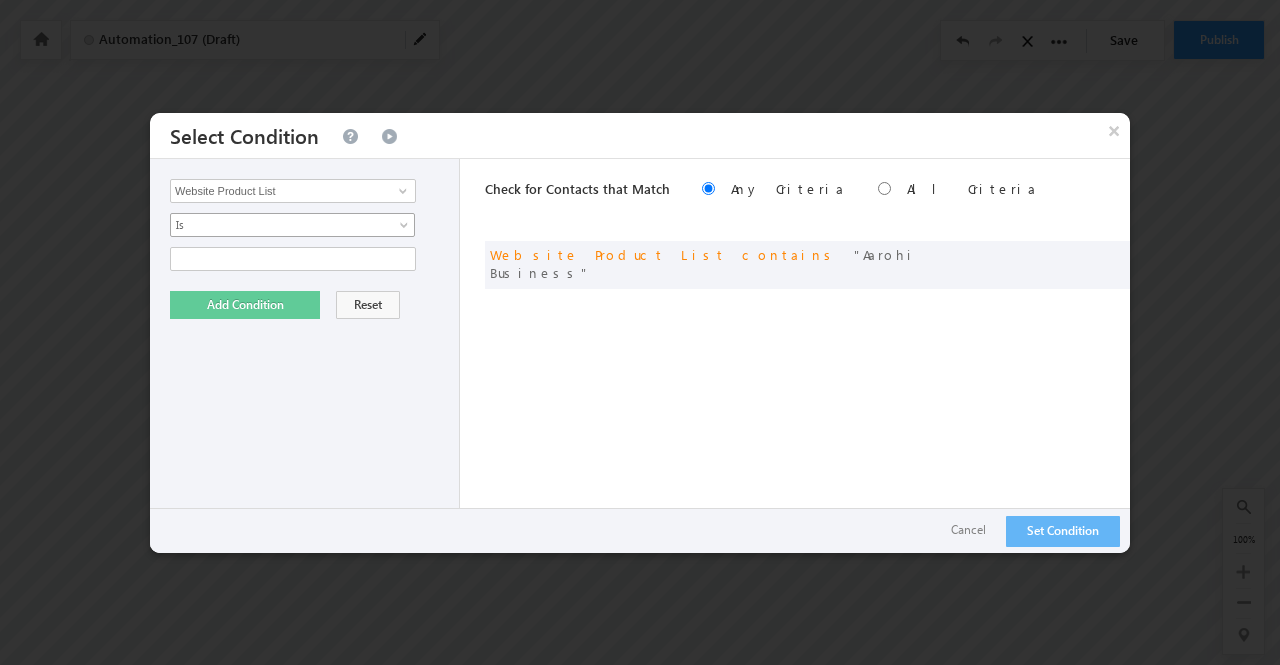 click on "Is" at bounding box center [279, 225] 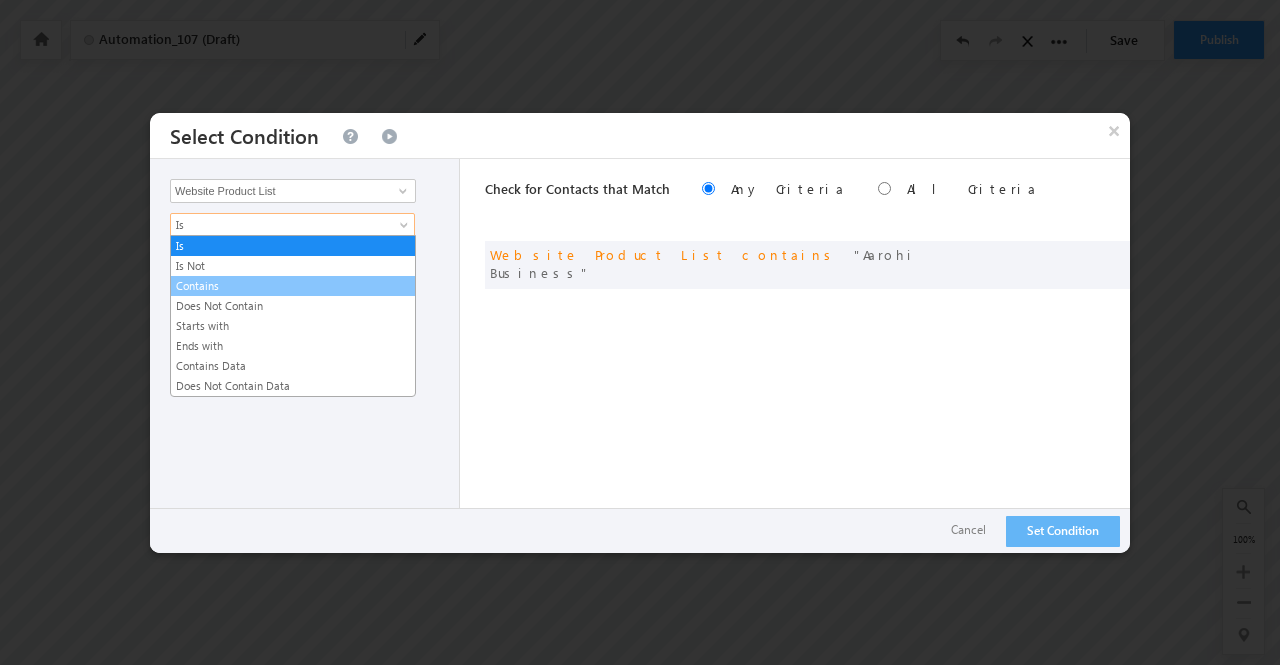 click on "Contains" at bounding box center [293, 286] 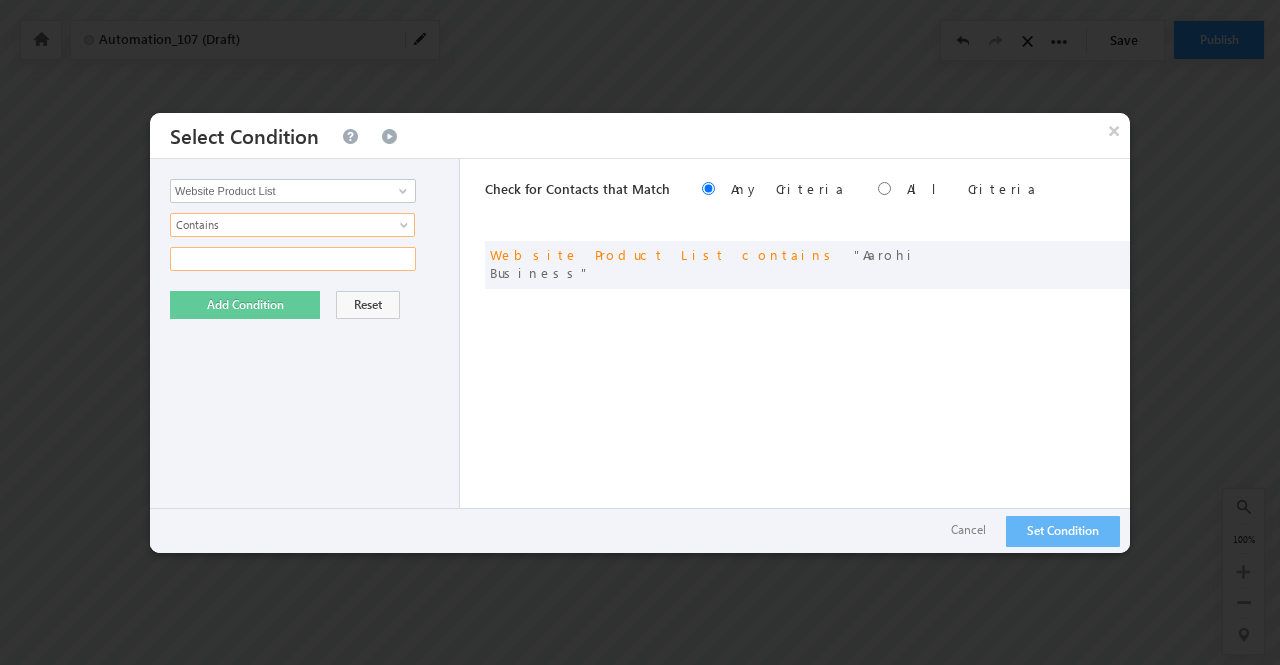 click at bounding box center (293, 259) 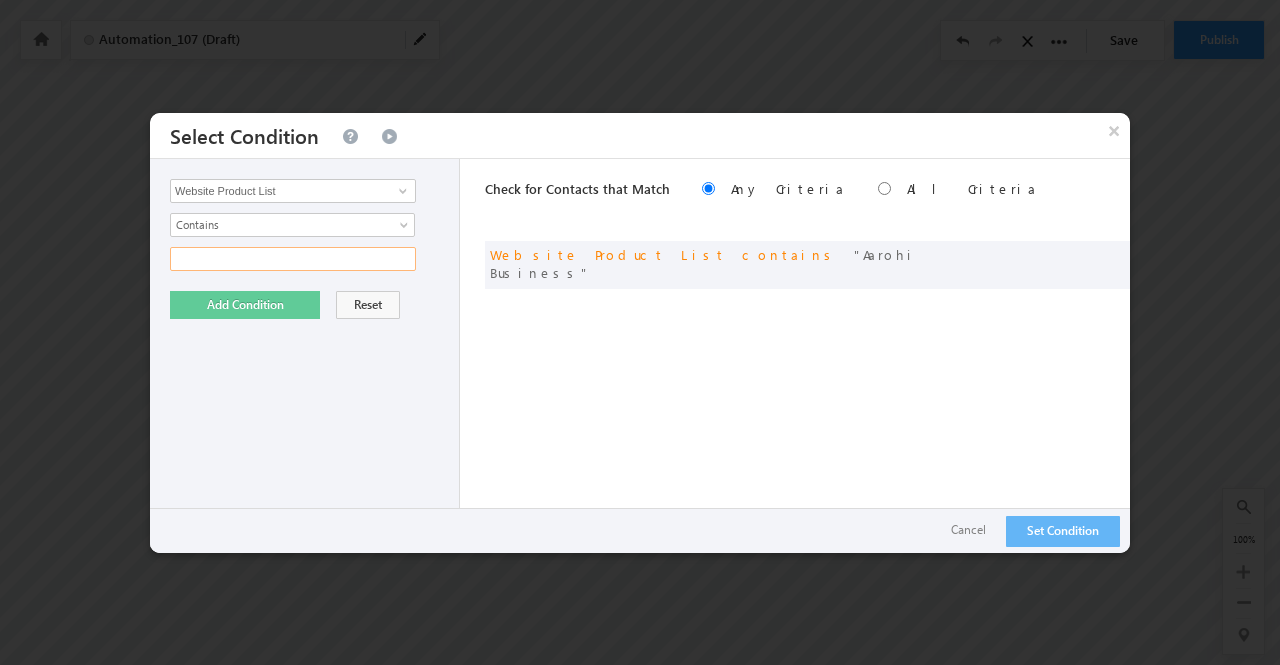 click at bounding box center [293, 259] 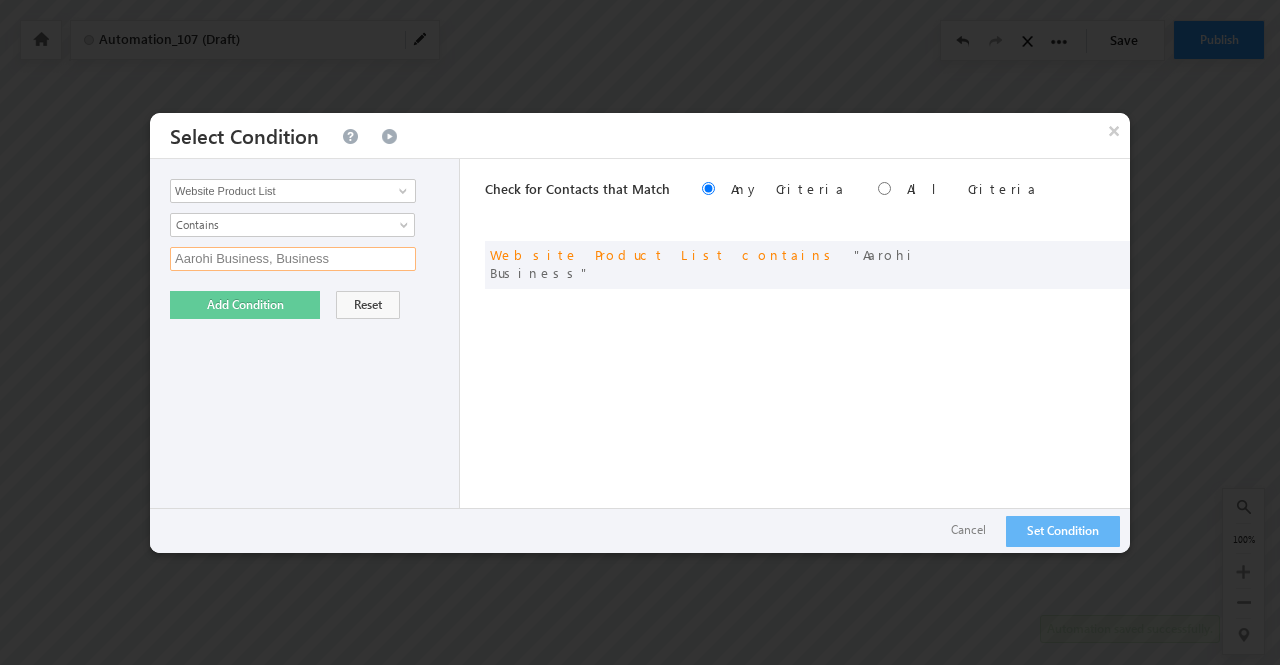 type on "Aarohi Business, Business" 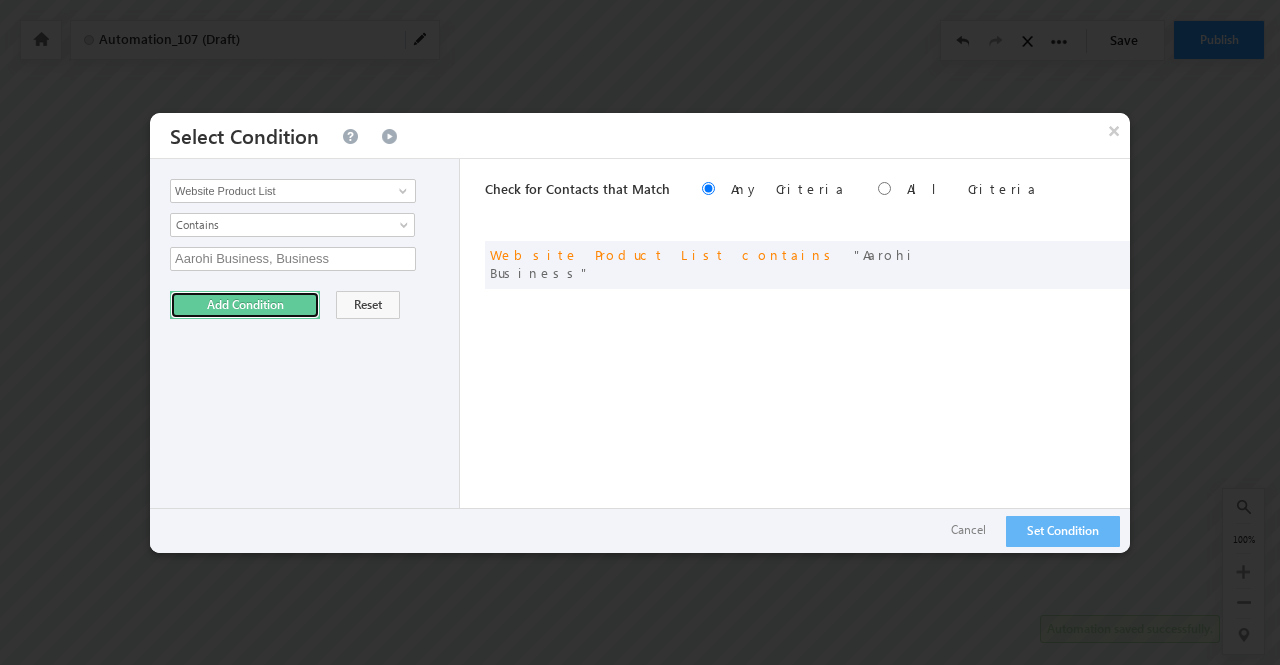 click on "Add Condition" at bounding box center [245, 305] 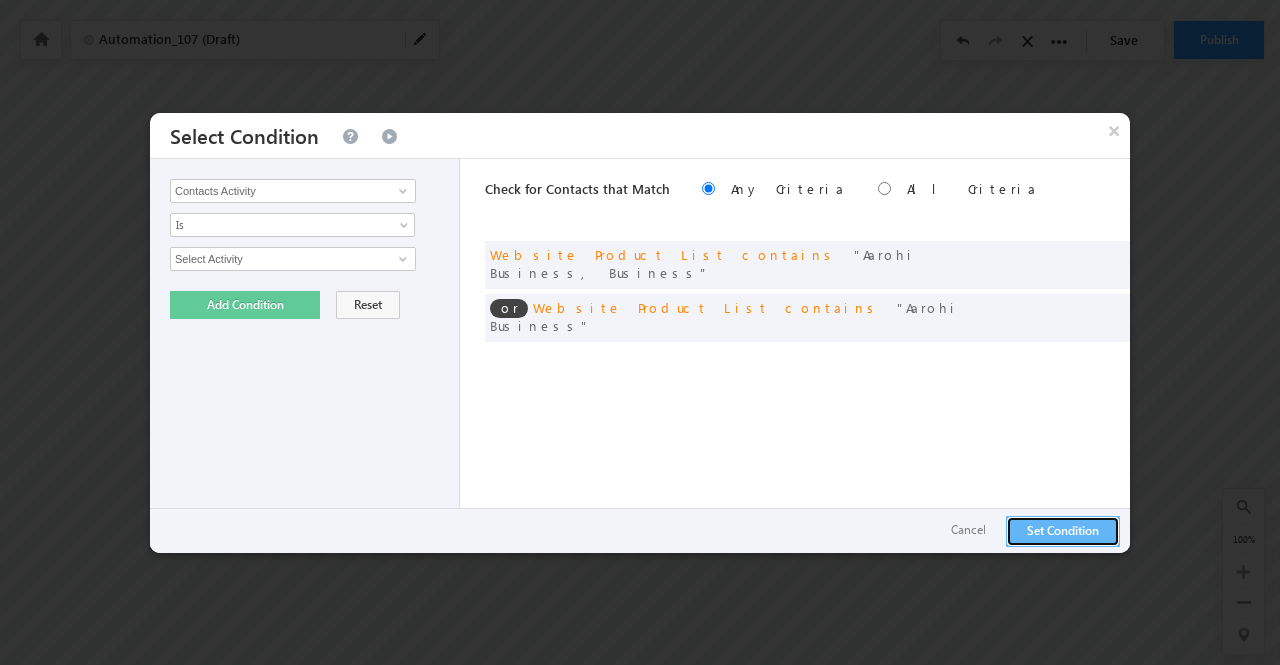 click on "Set Condition" at bounding box center [1063, 531] 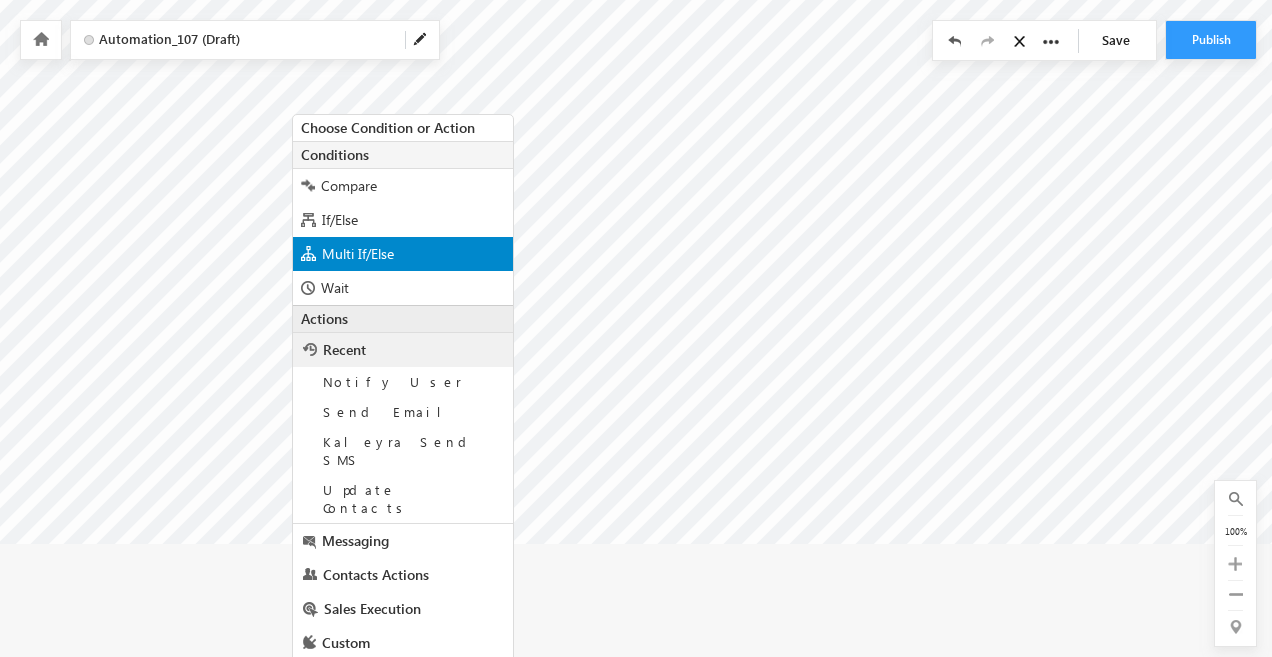 scroll, scrollTop: 178, scrollLeft: 603, axis: both 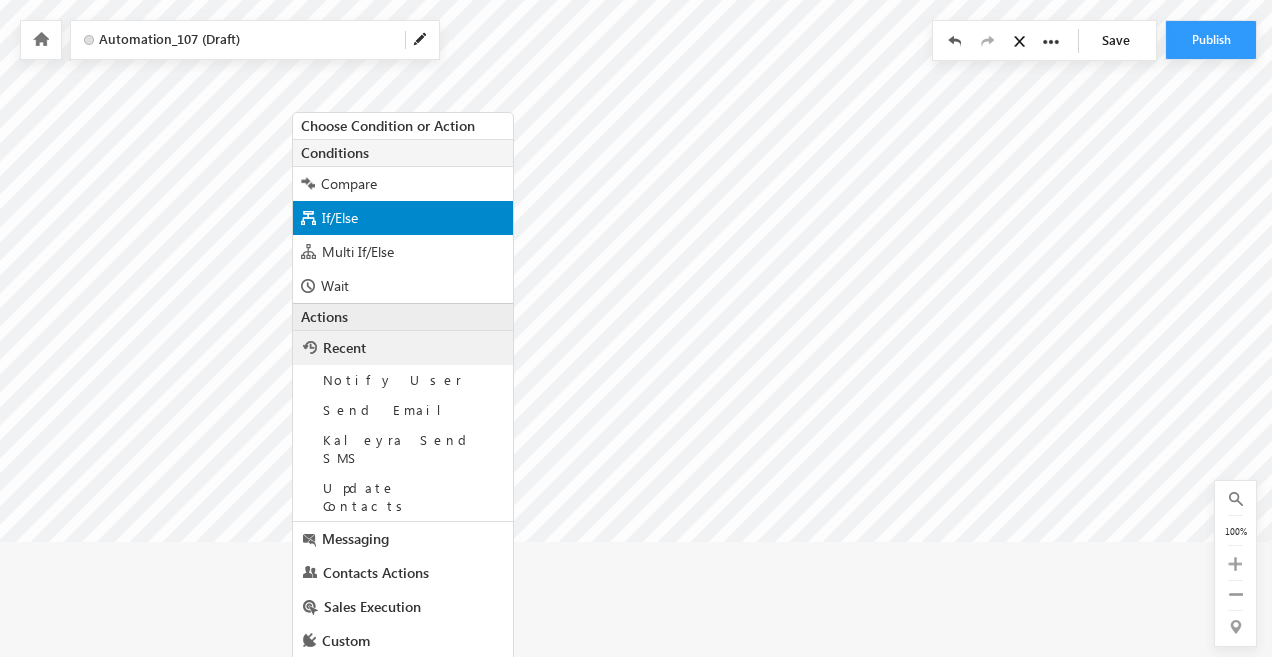 click on "If/Else" at bounding box center (403, 218) 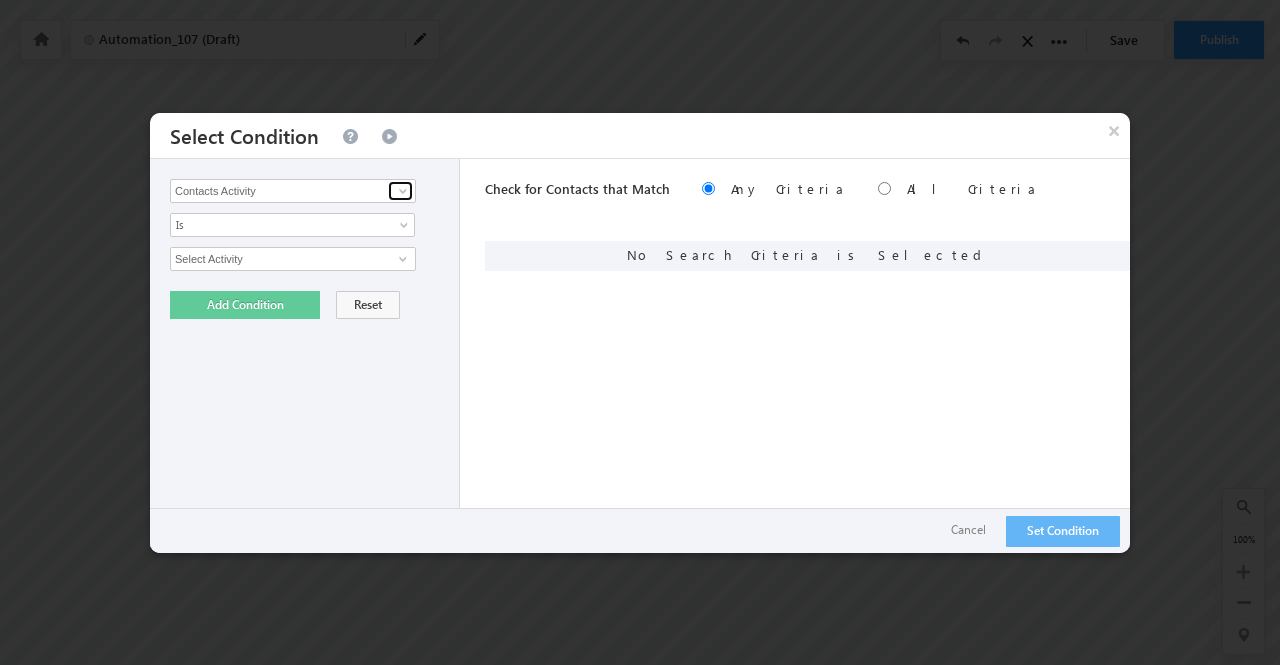 click at bounding box center (403, 191) 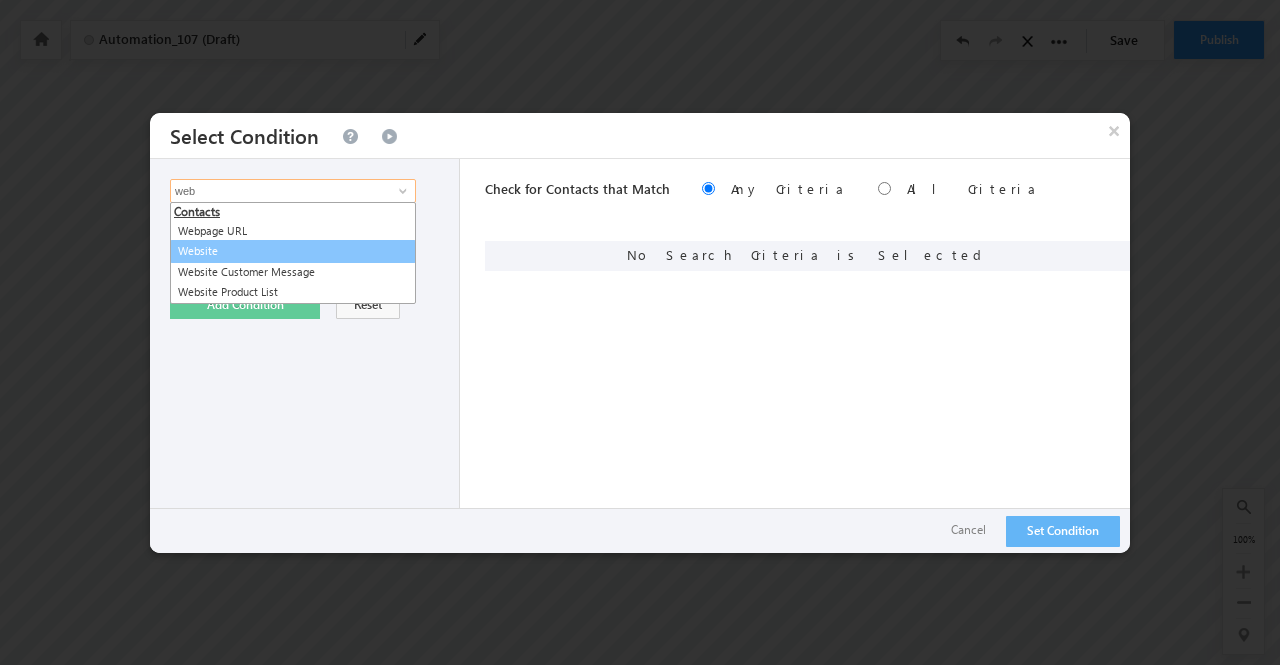 click on "Website" at bounding box center (293, 251) 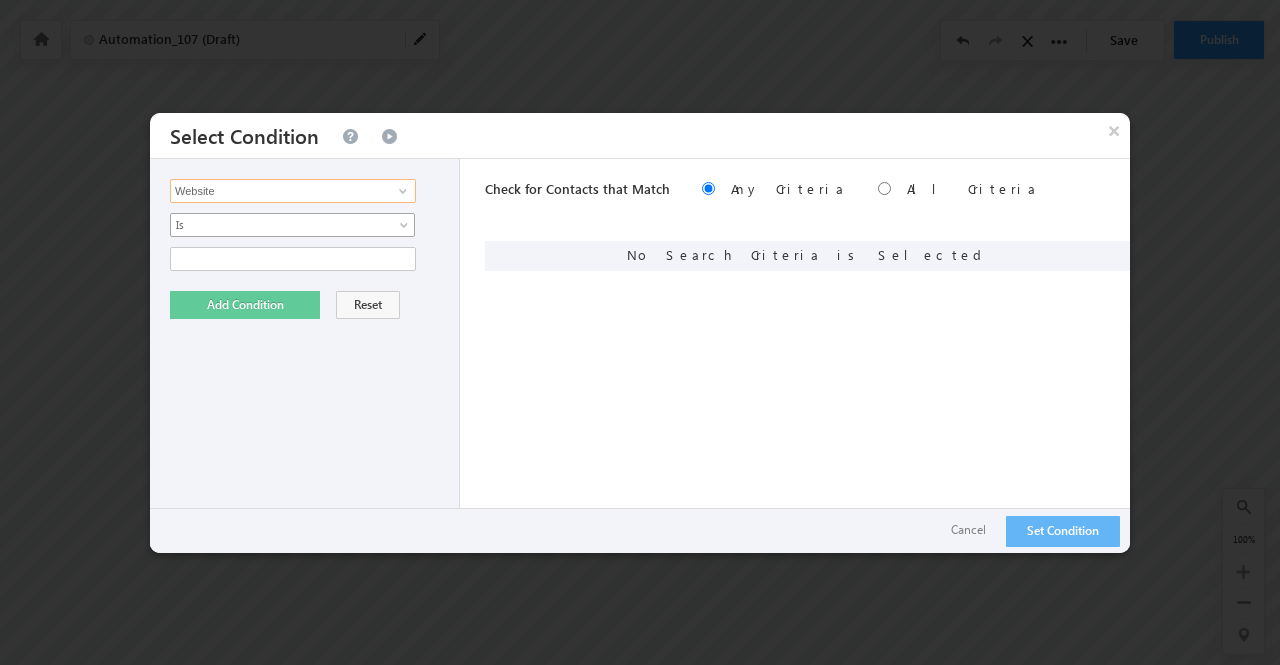 type on "Website" 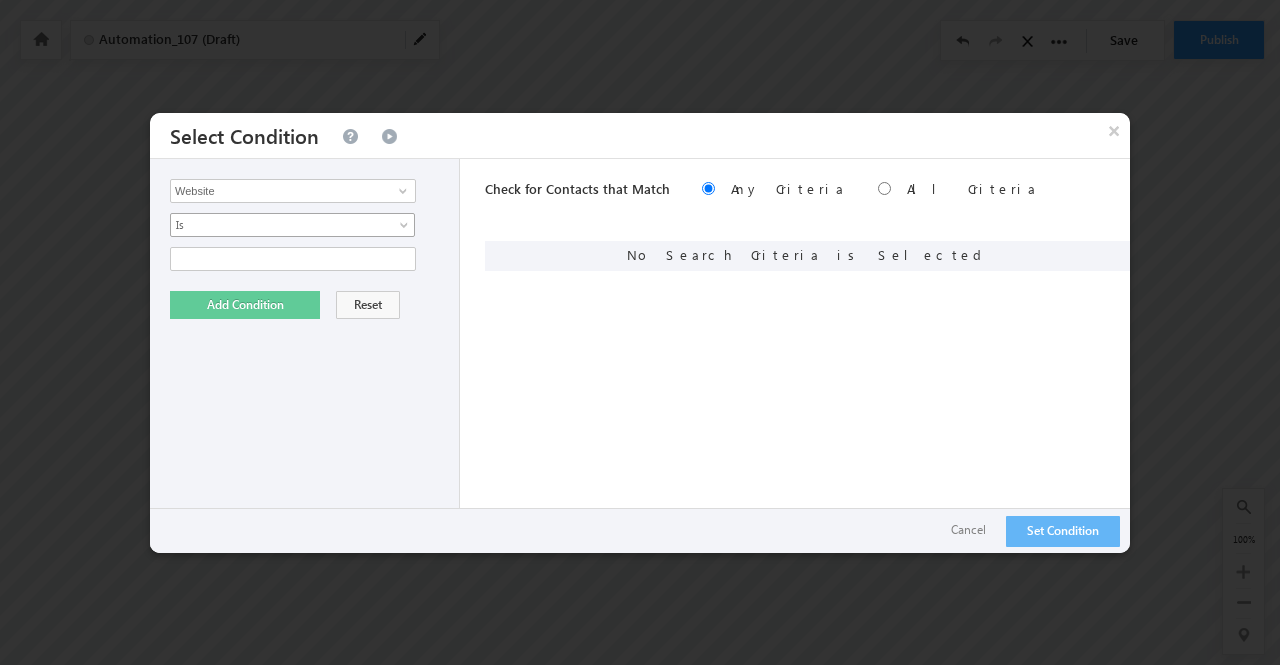 click on "Is" at bounding box center [279, 225] 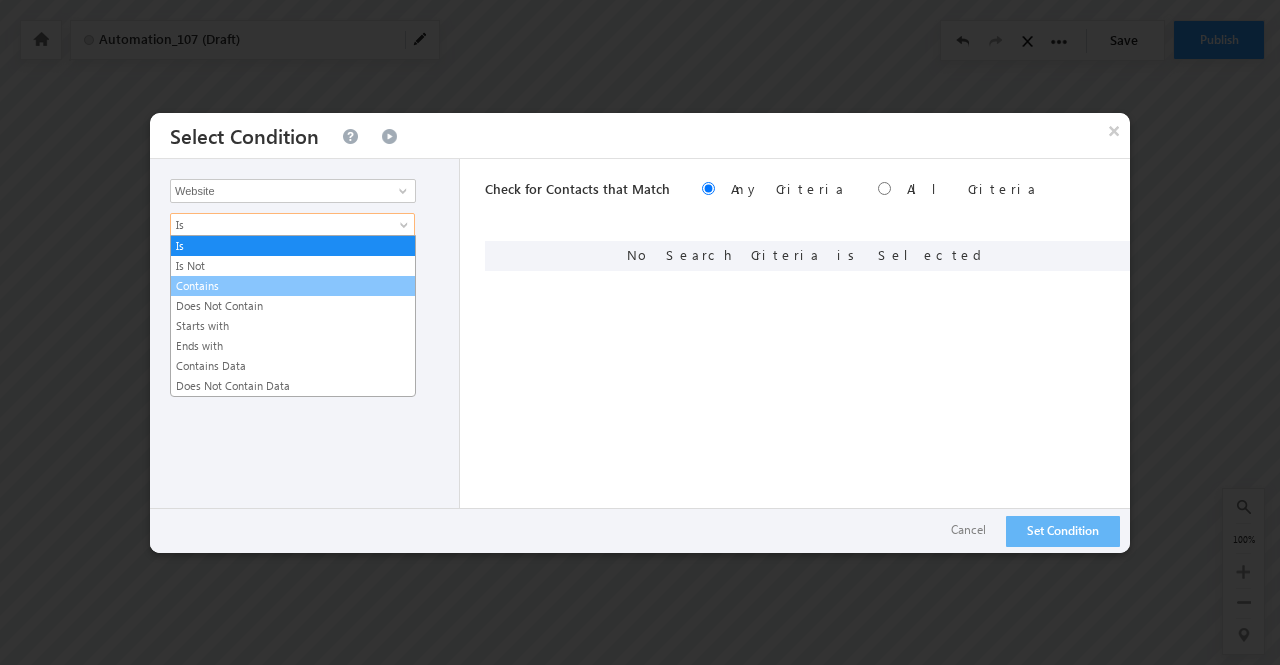 click on "Contains" at bounding box center (293, 286) 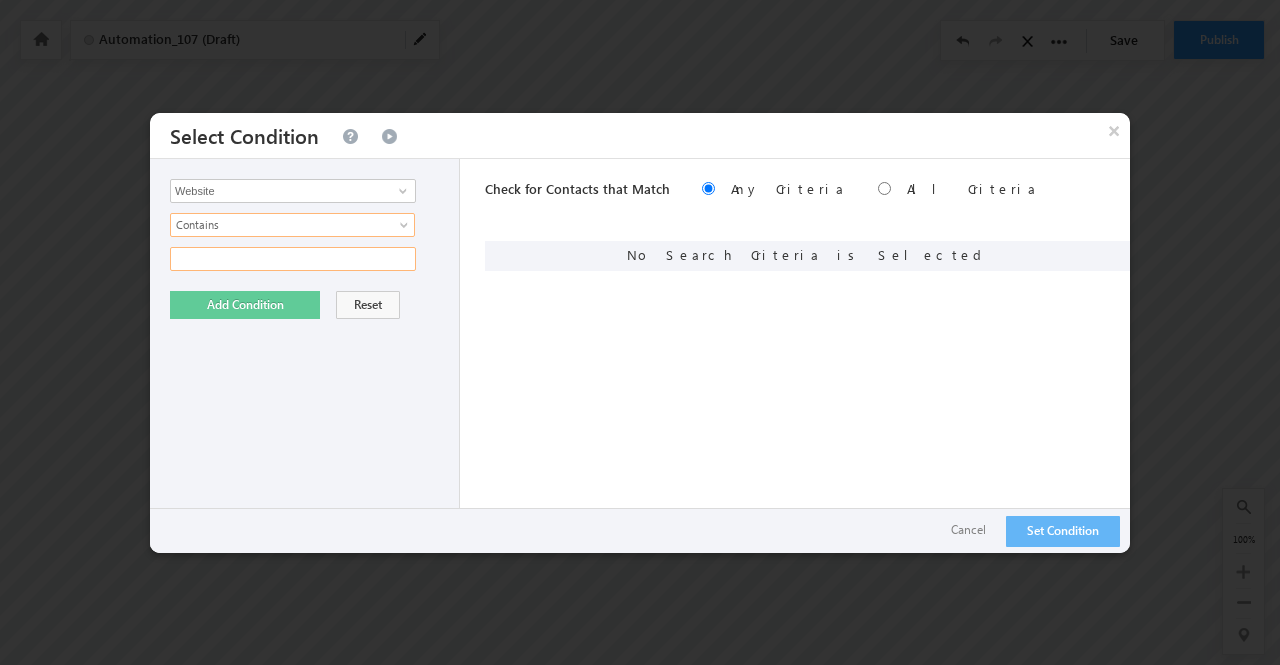 click at bounding box center (293, 259) 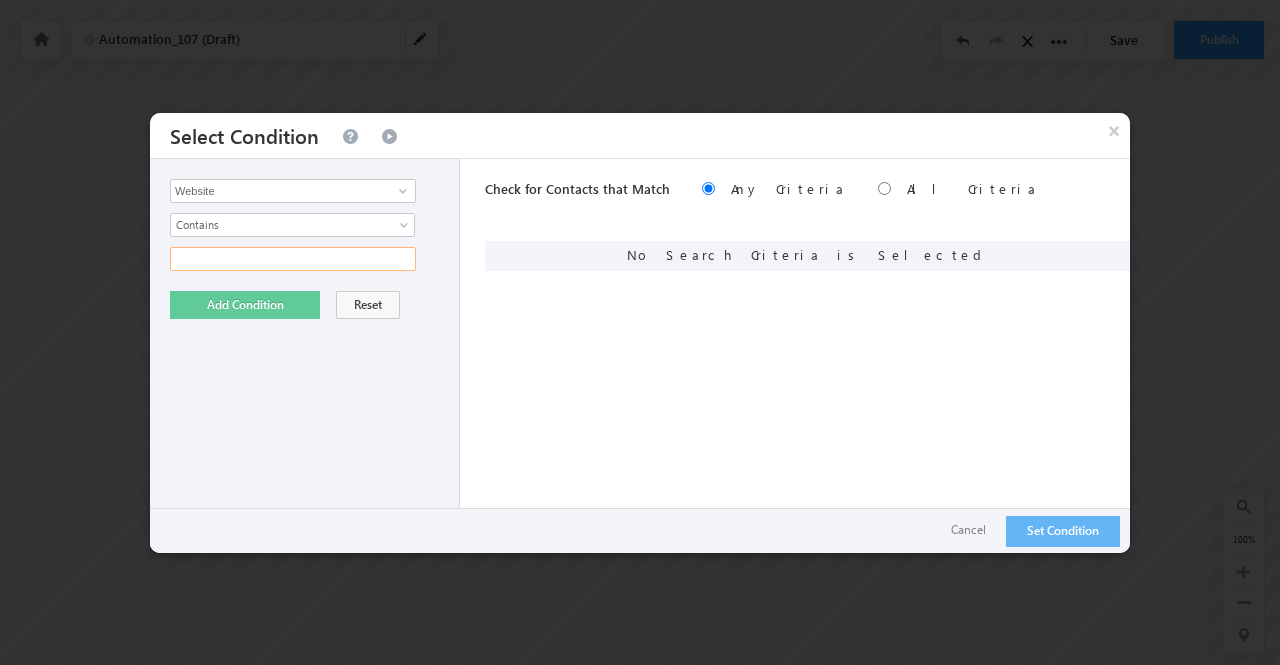 paste on "Professional" 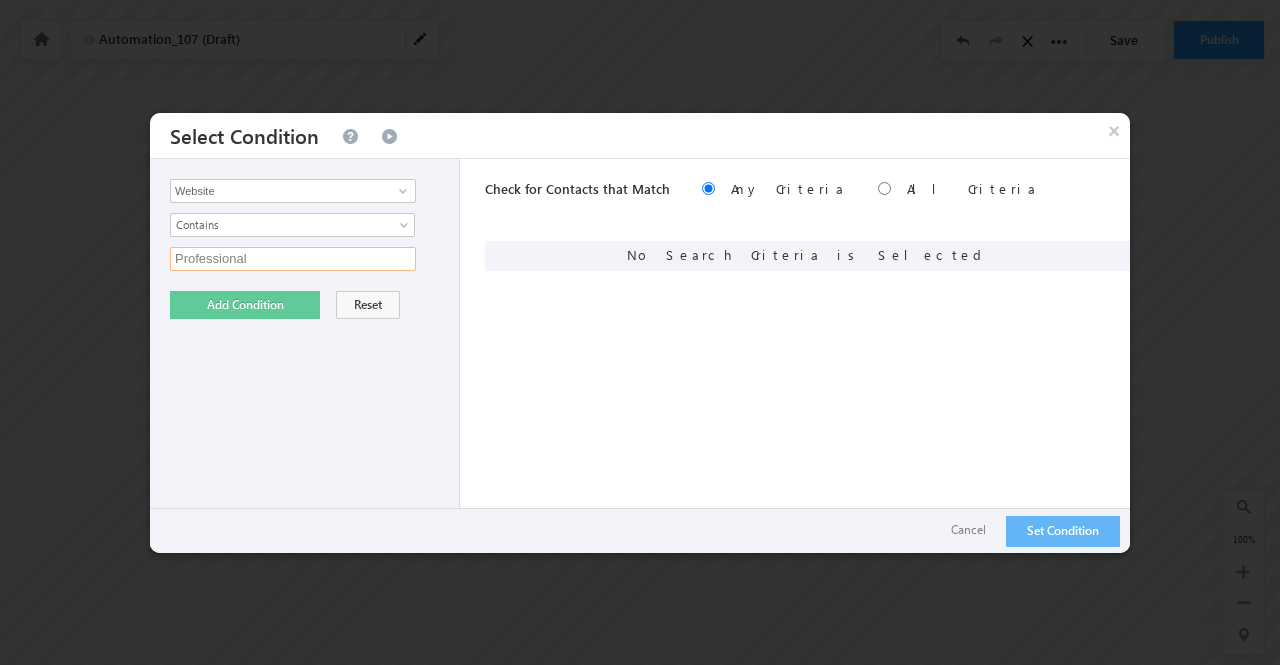 type on "Professional" 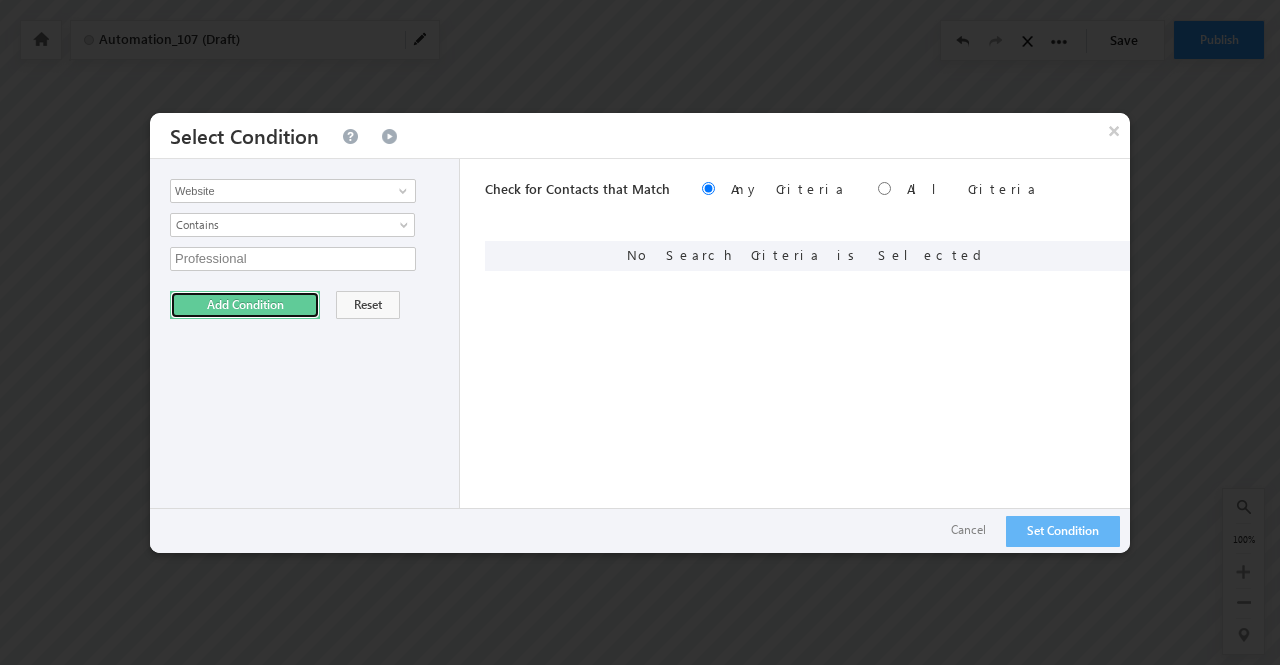 click on "Add Condition" at bounding box center [245, 305] 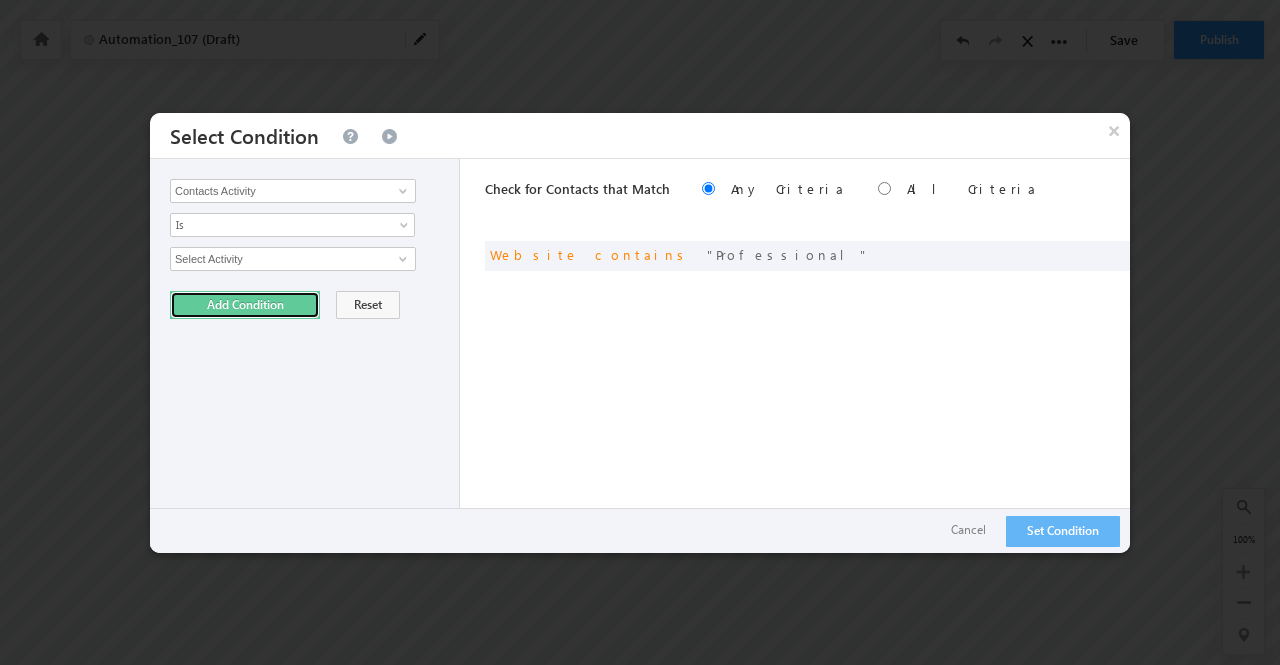 click on "Add Condition" at bounding box center [245, 305] 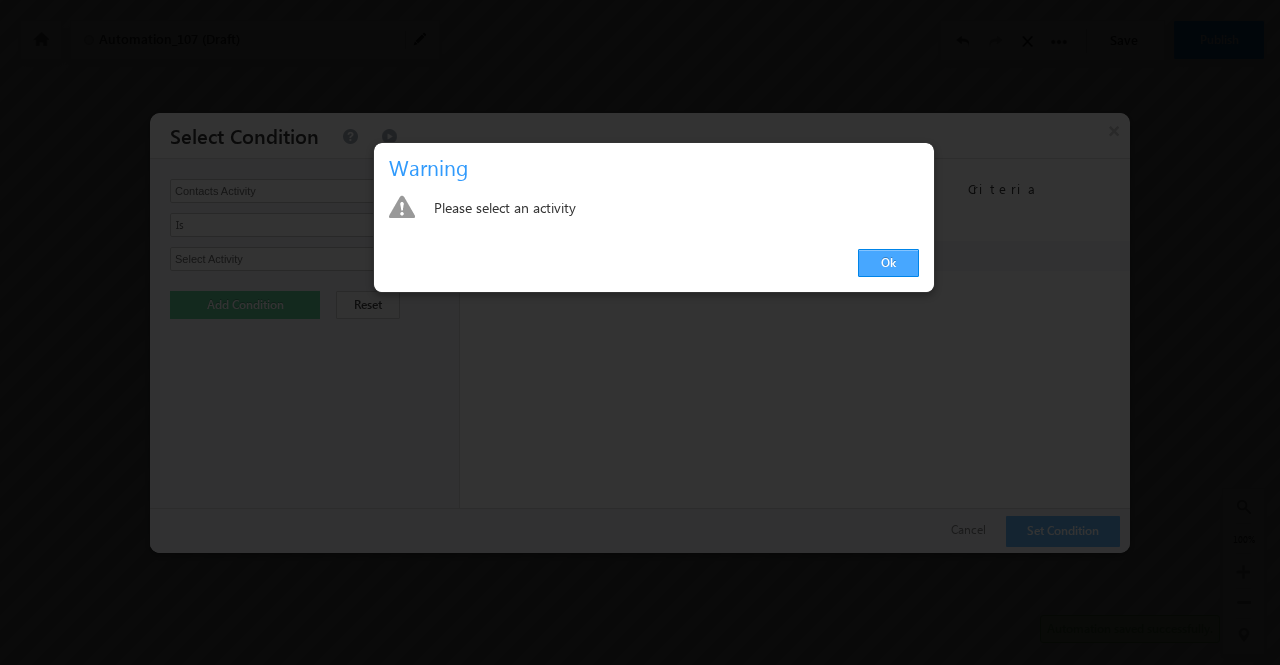 click on "Ok" at bounding box center [888, 263] 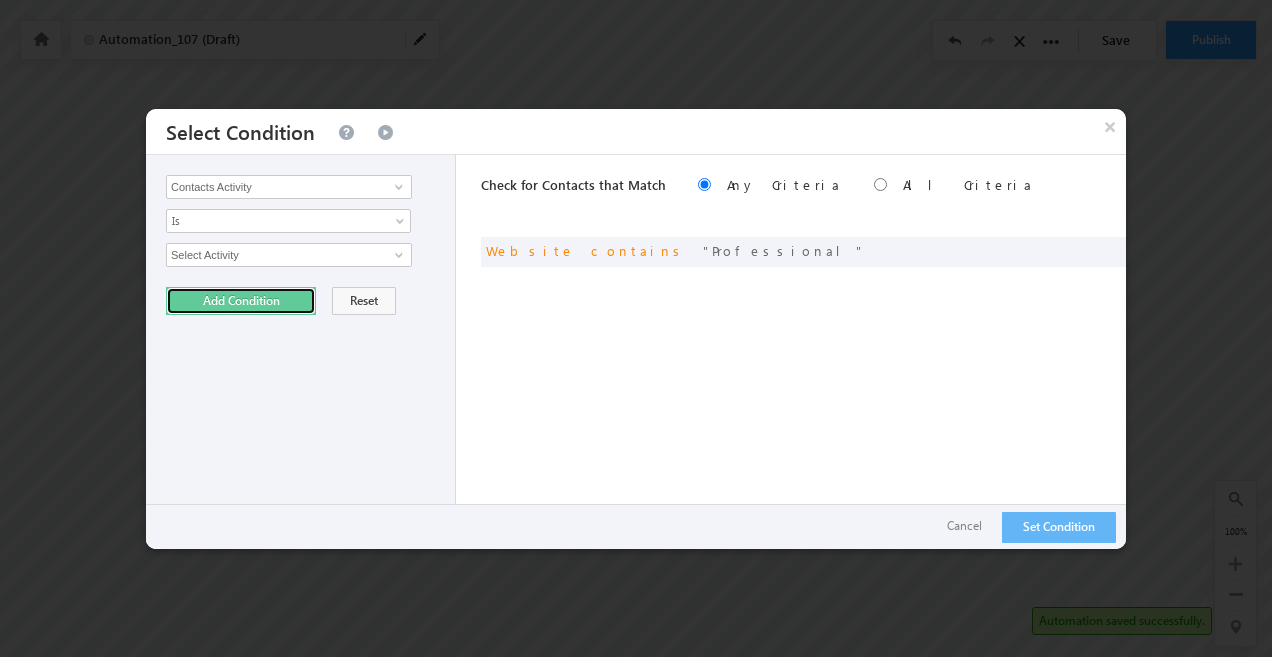 click on "Add Condition" at bounding box center [241, 301] 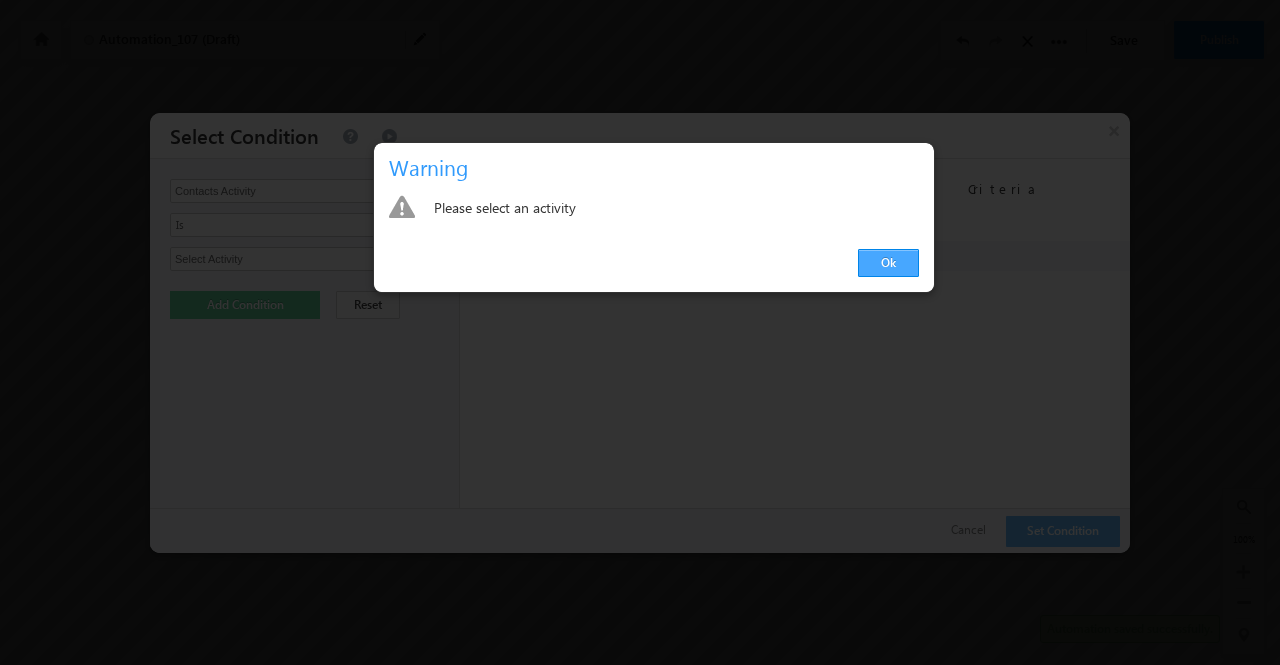 click on "Ok" at bounding box center [888, 263] 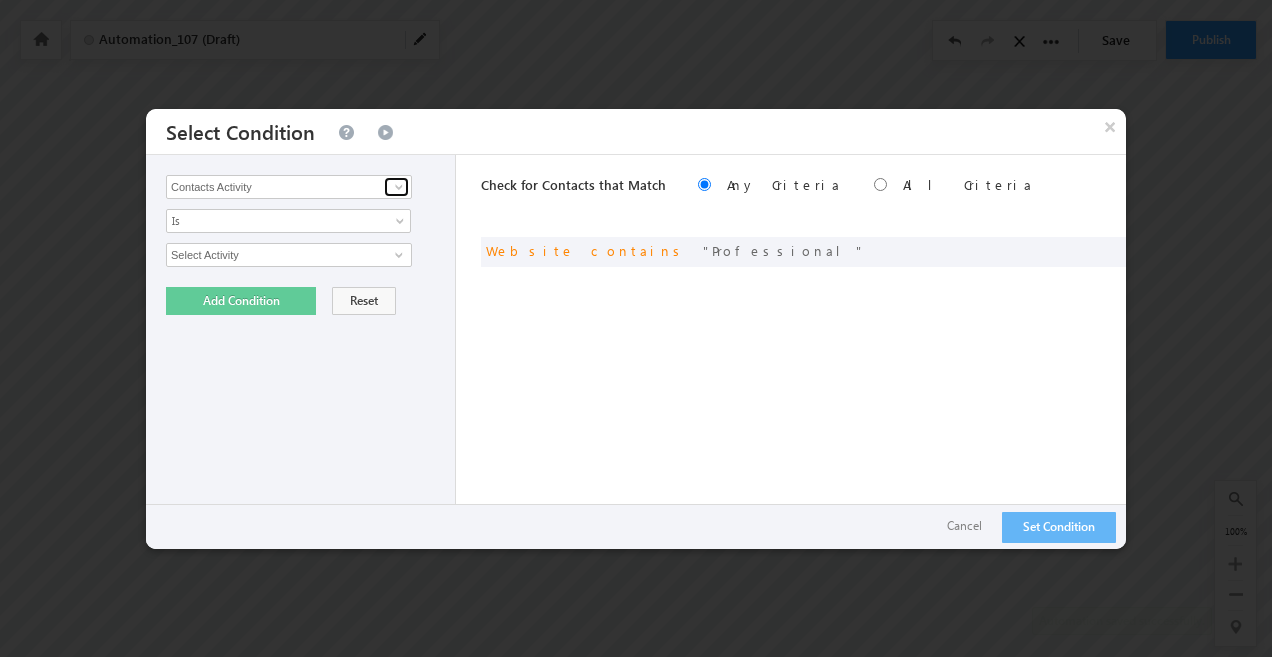 click at bounding box center [399, 187] 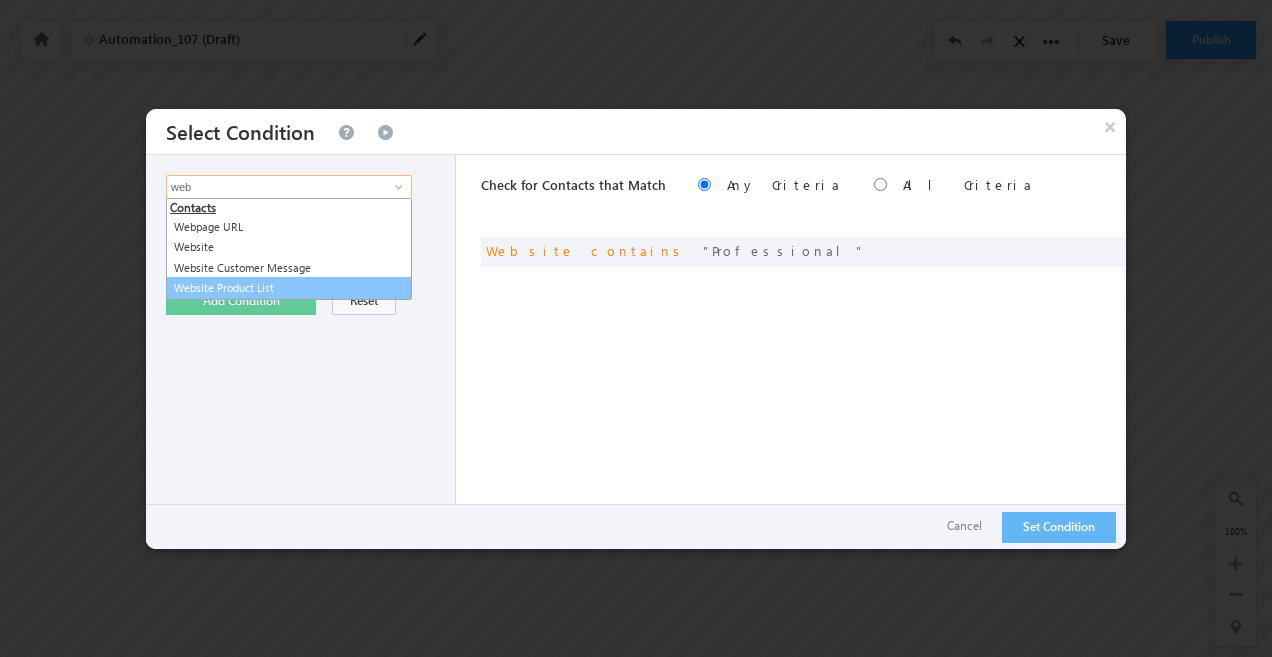 click on "Website Product List" at bounding box center [289, 288] 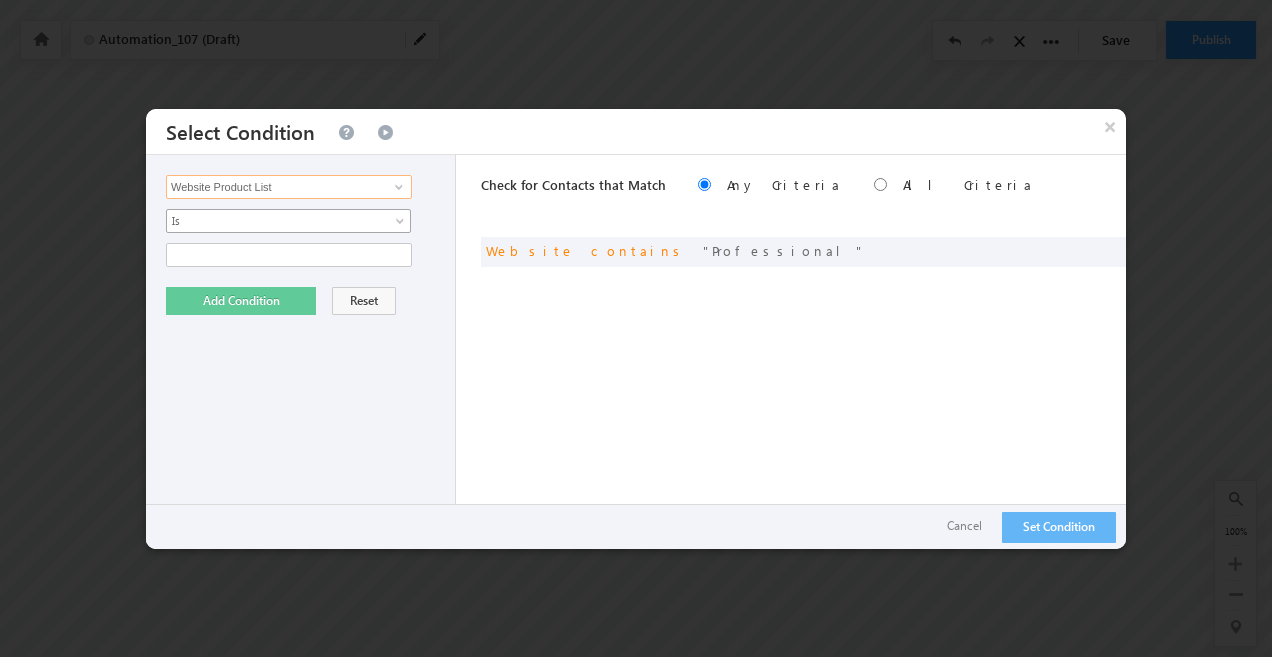 type on "Website Product List" 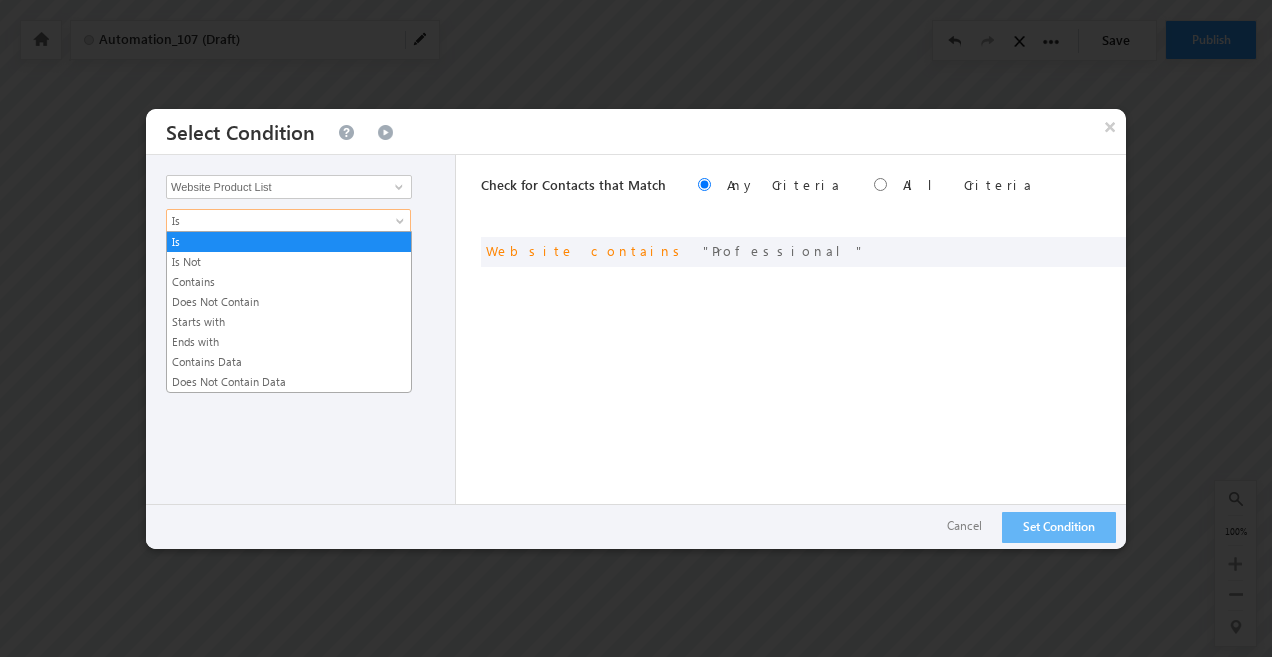 click on "Is" at bounding box center (275, 221) 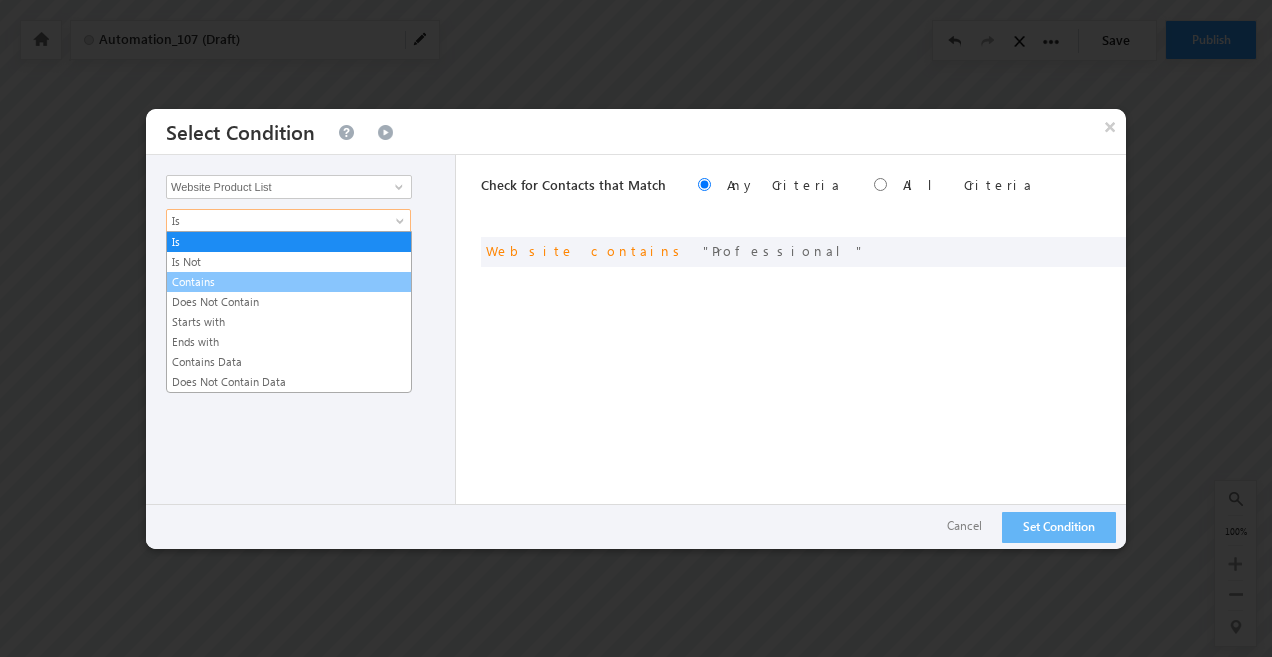 click on "Contains" at bounding box center (289, 282) 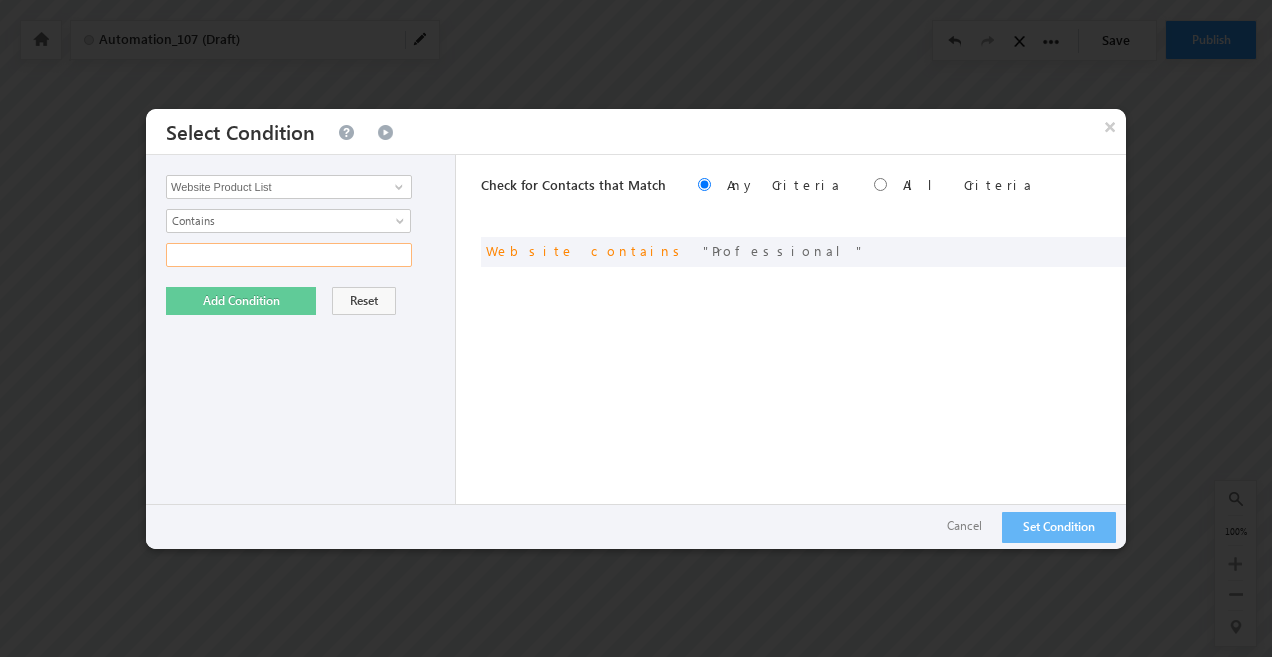 click at bounding box center (289, 255) 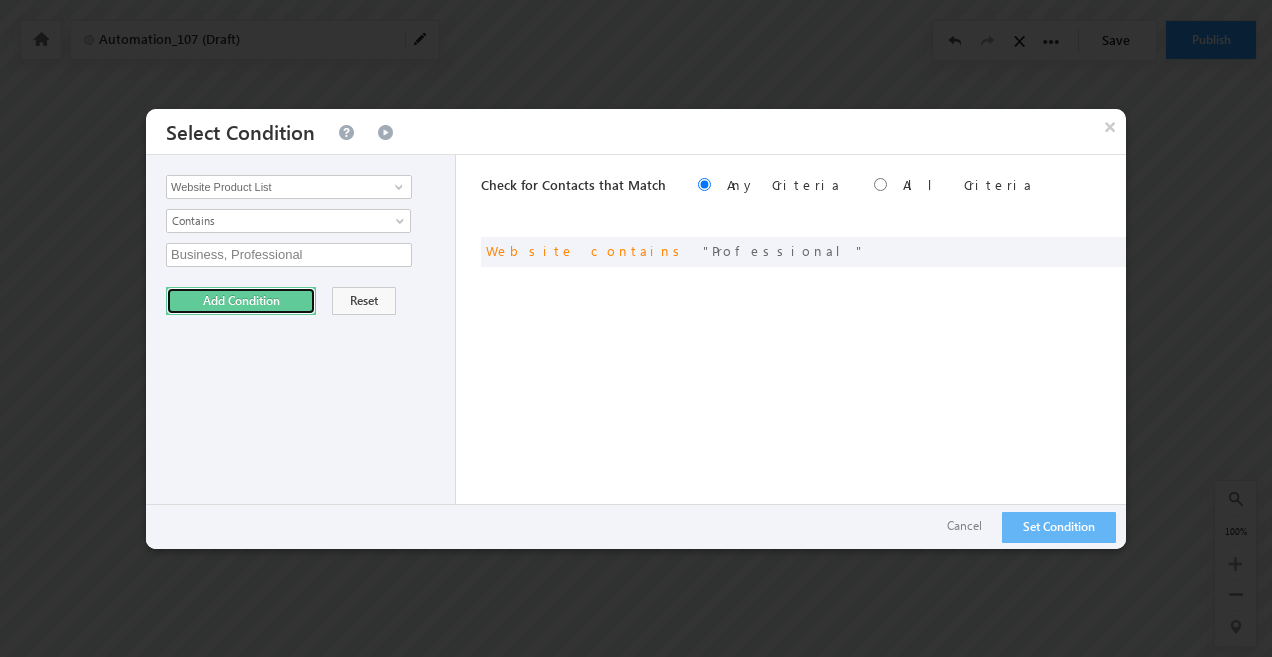 click on "Add Condition" at bounding box center [241, 301] 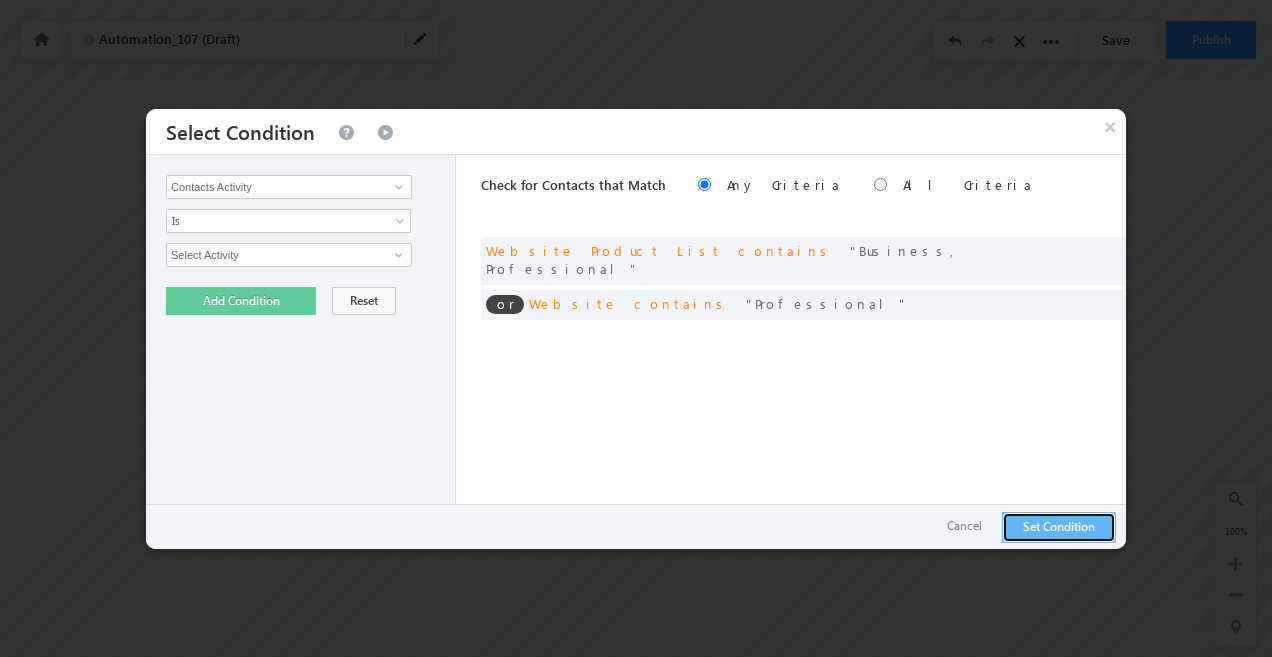 click on "Set Condition" at bounding box center [1059, 527] 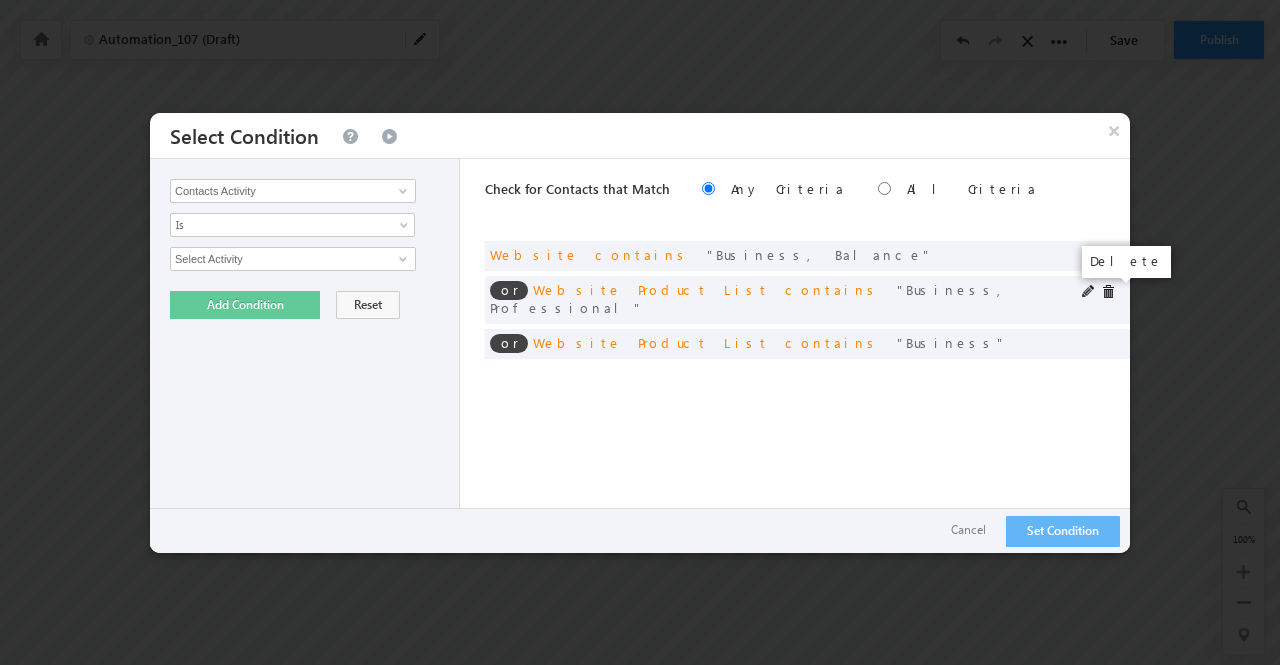 click at bounding box center (1108, 292) 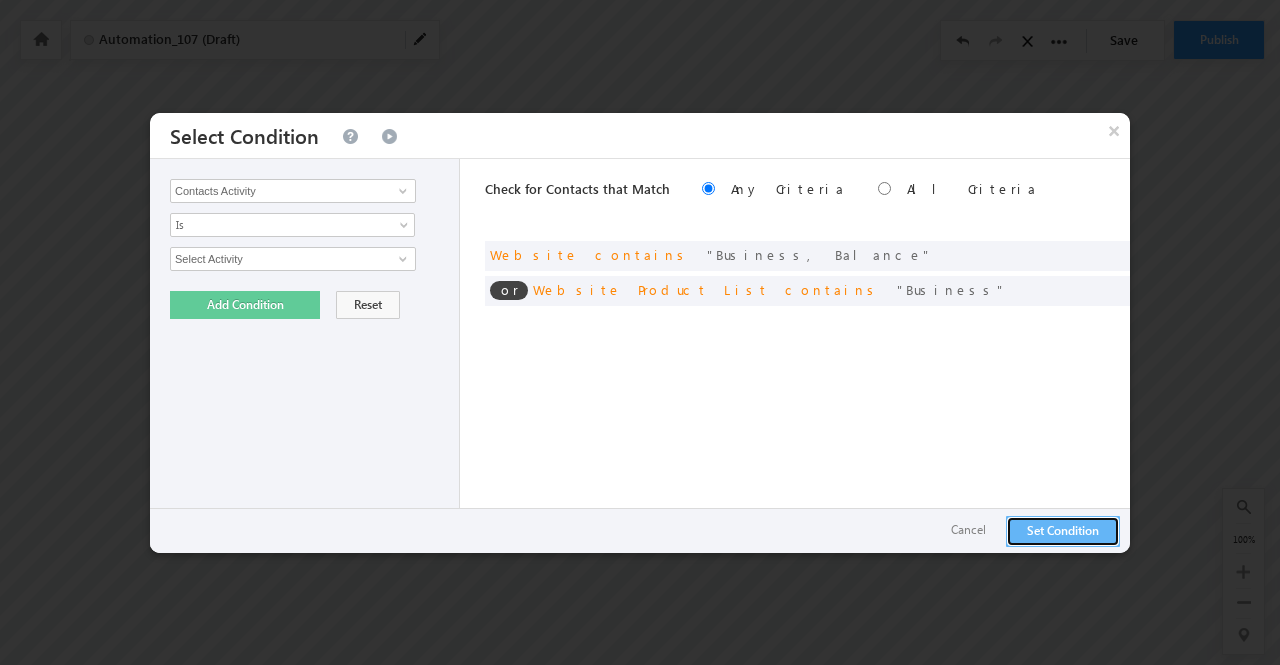 click on "Set Condition" at bounding box center (1063, 531) 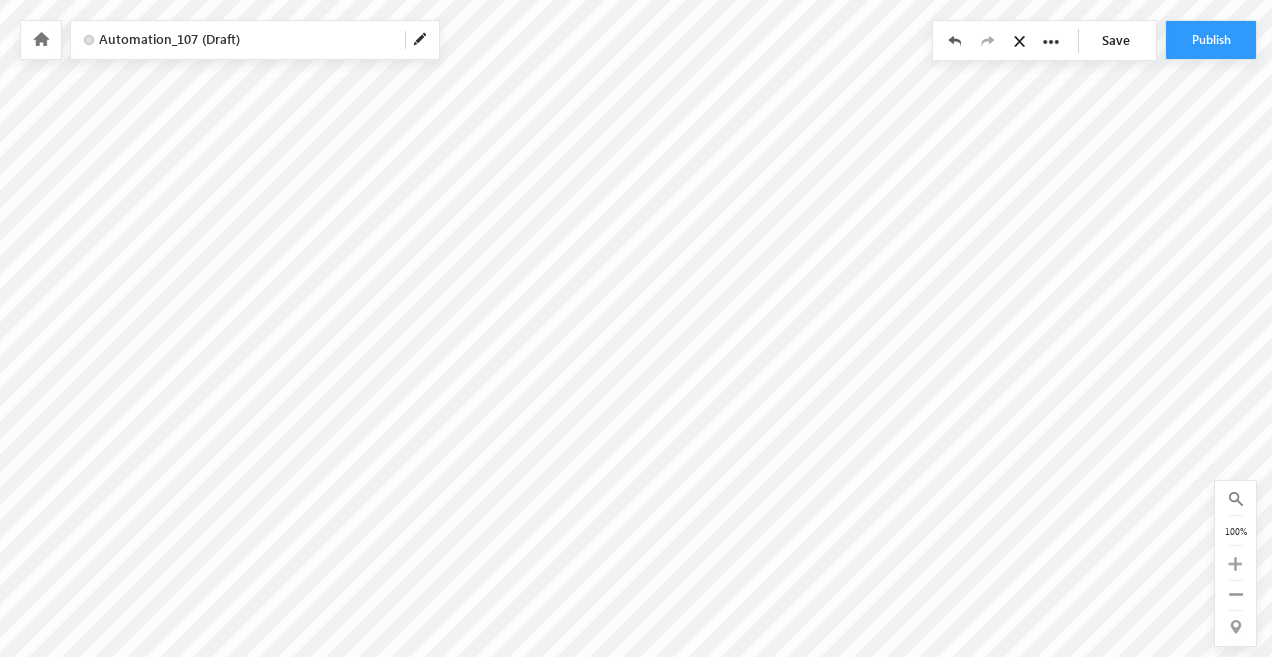 scroll, scrollTop: 54, scrollLeft: 0, axis: vertical 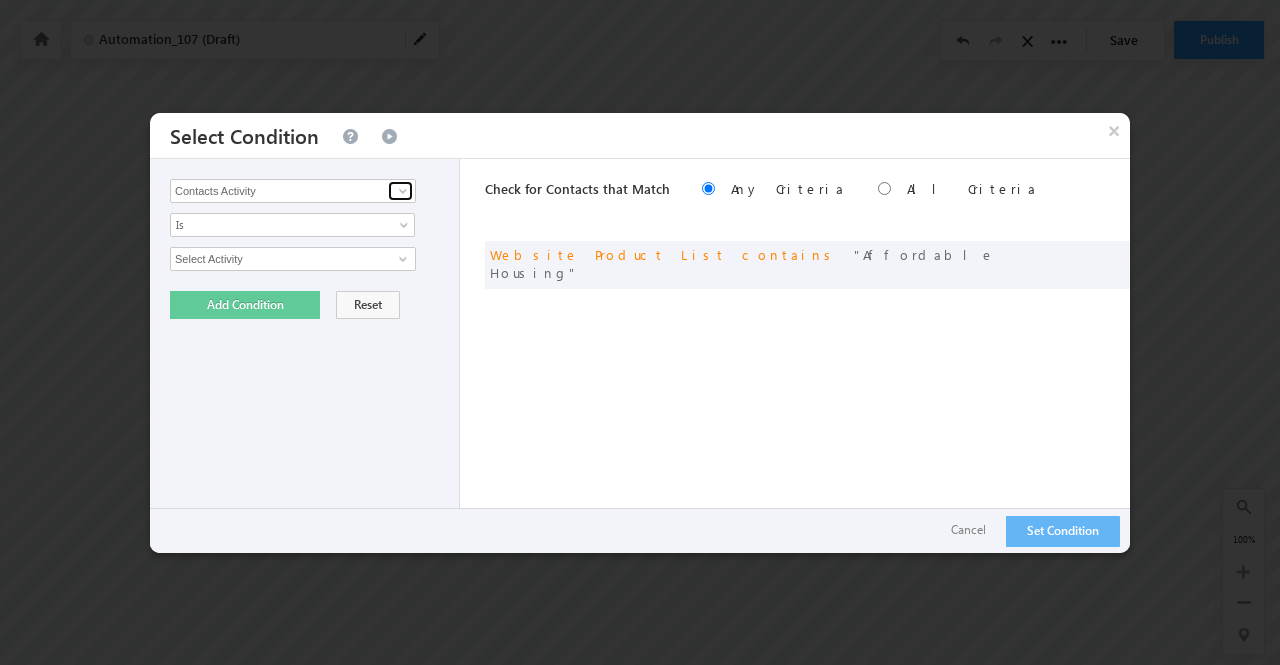 click at bounding box center [403, 191] 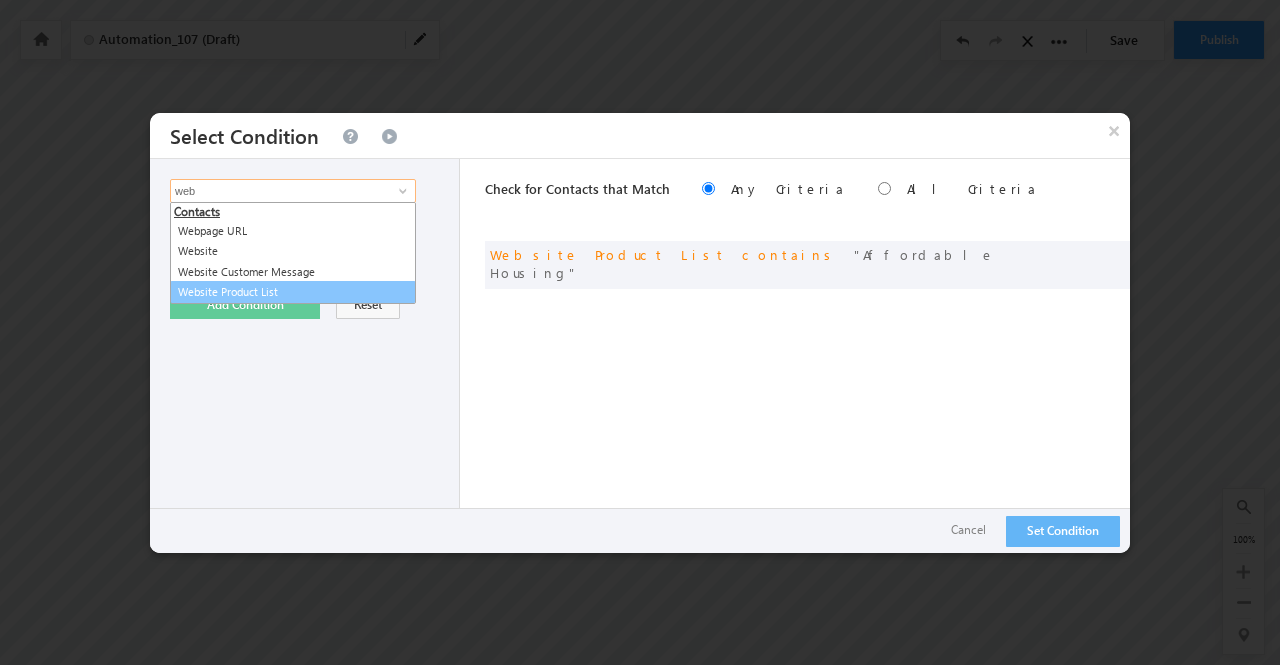 click on "Website Product List" at bounding box center [293, 292] 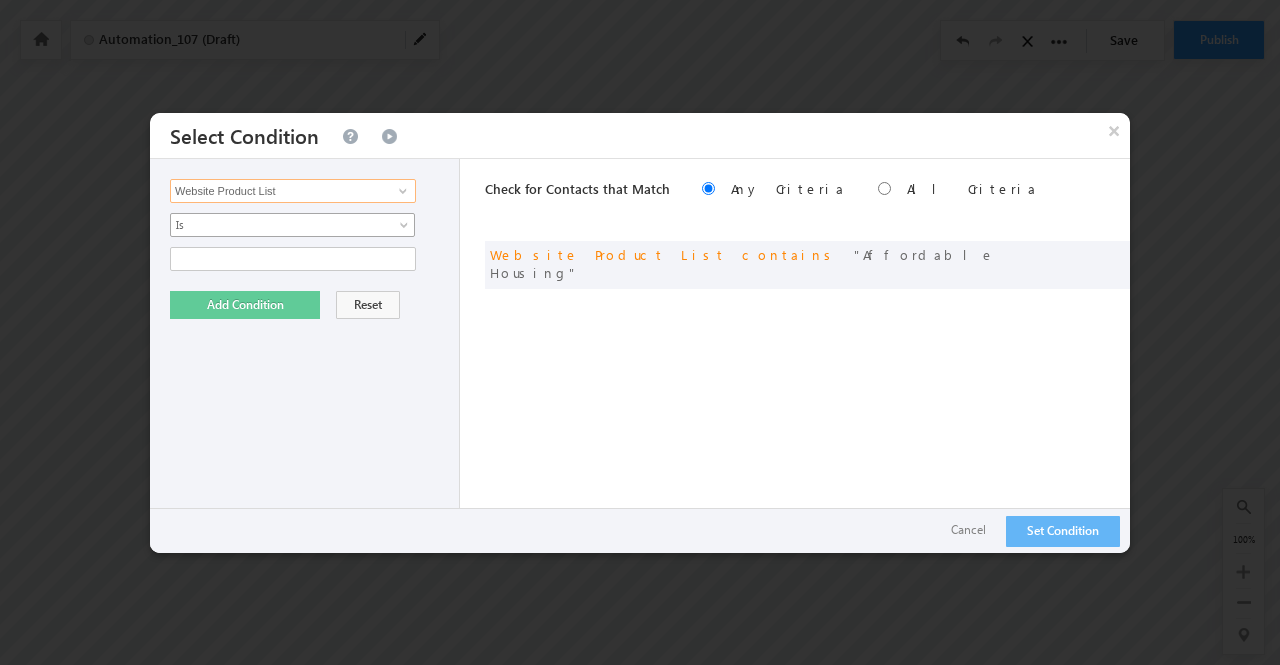 type on "Website Product List" 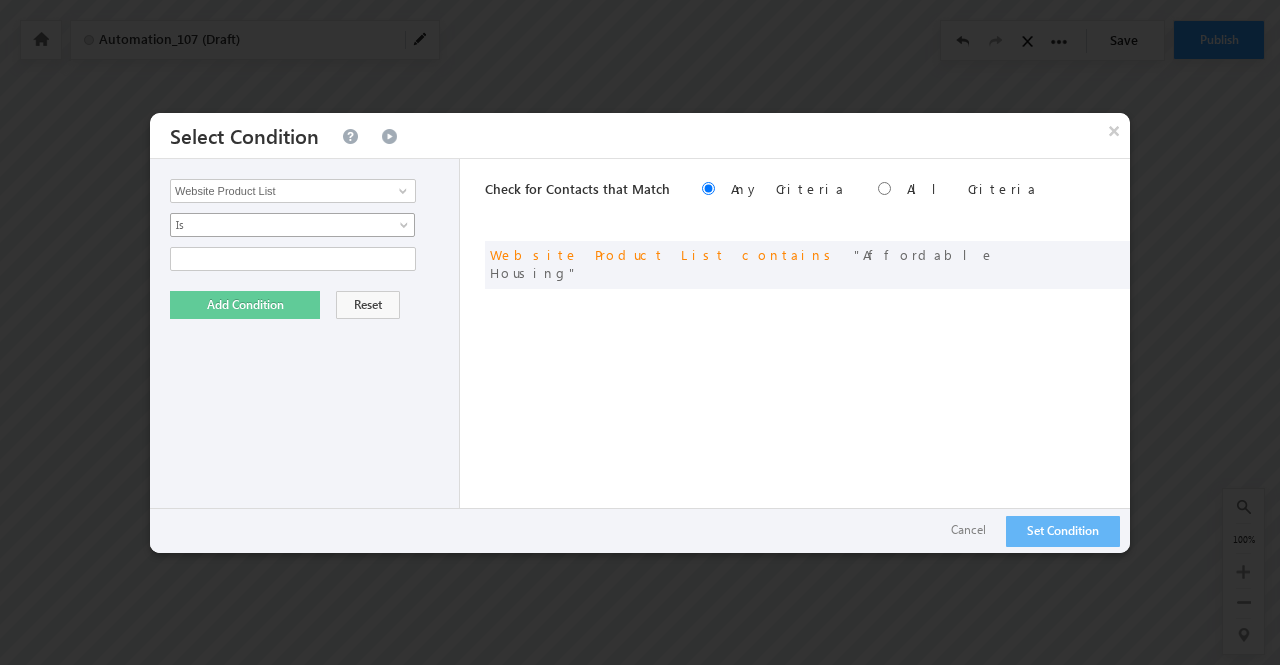 click on "Is" at bounding box center [279, 225] 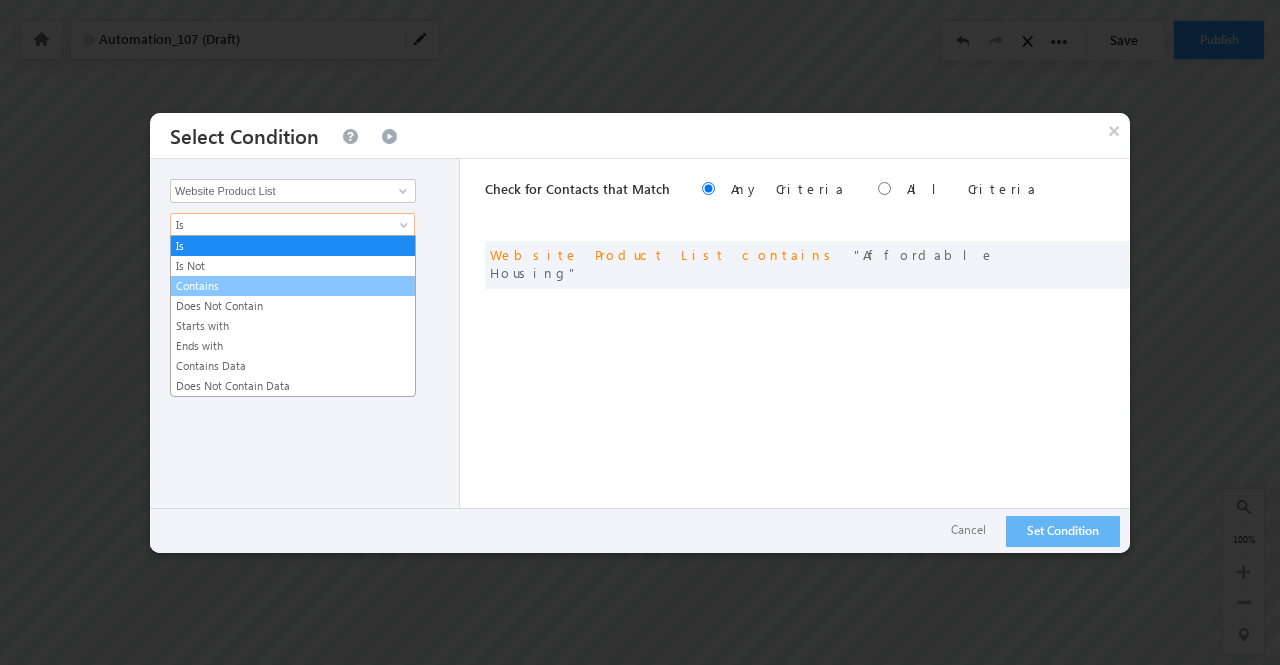 click on "Contains" at bounding box center [293, 286] 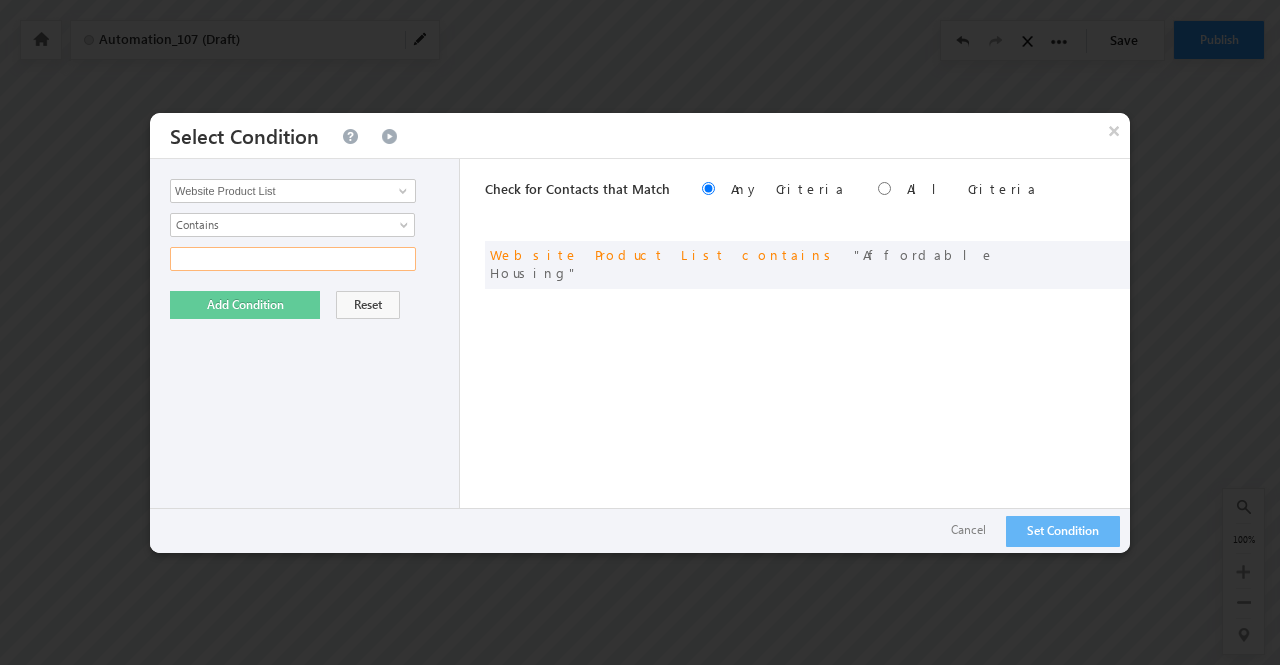 click at bounding box center (293, 259) 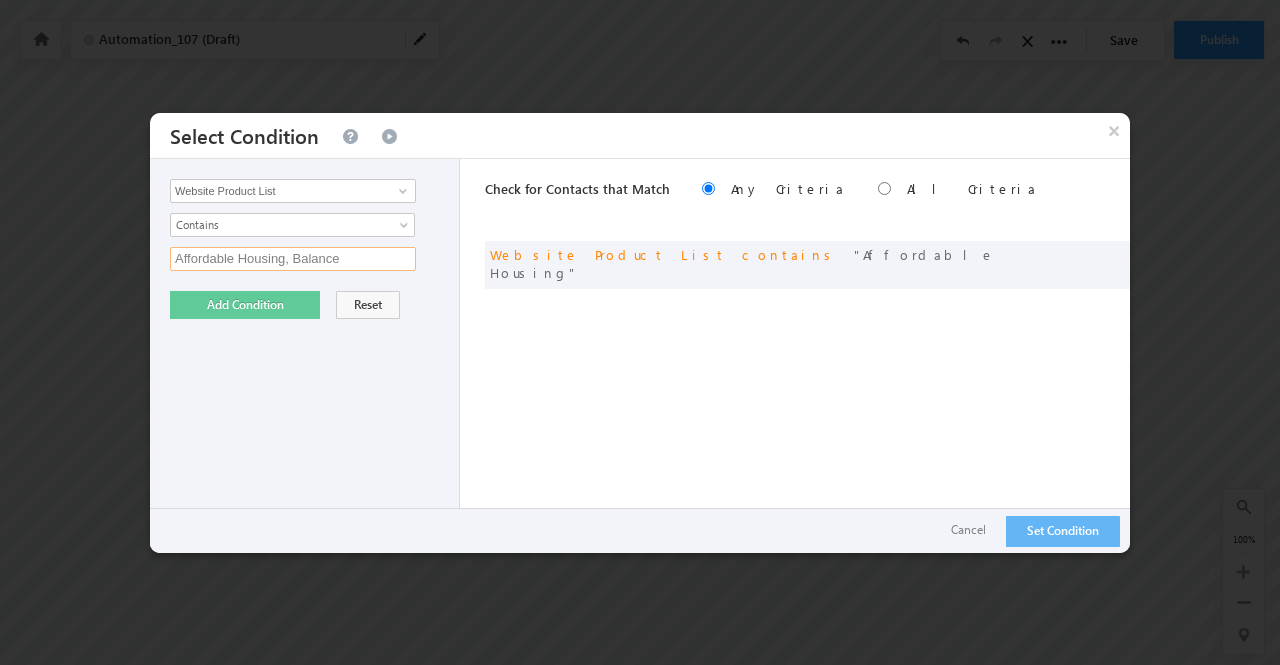 type on "Affordable Housing, Balance" 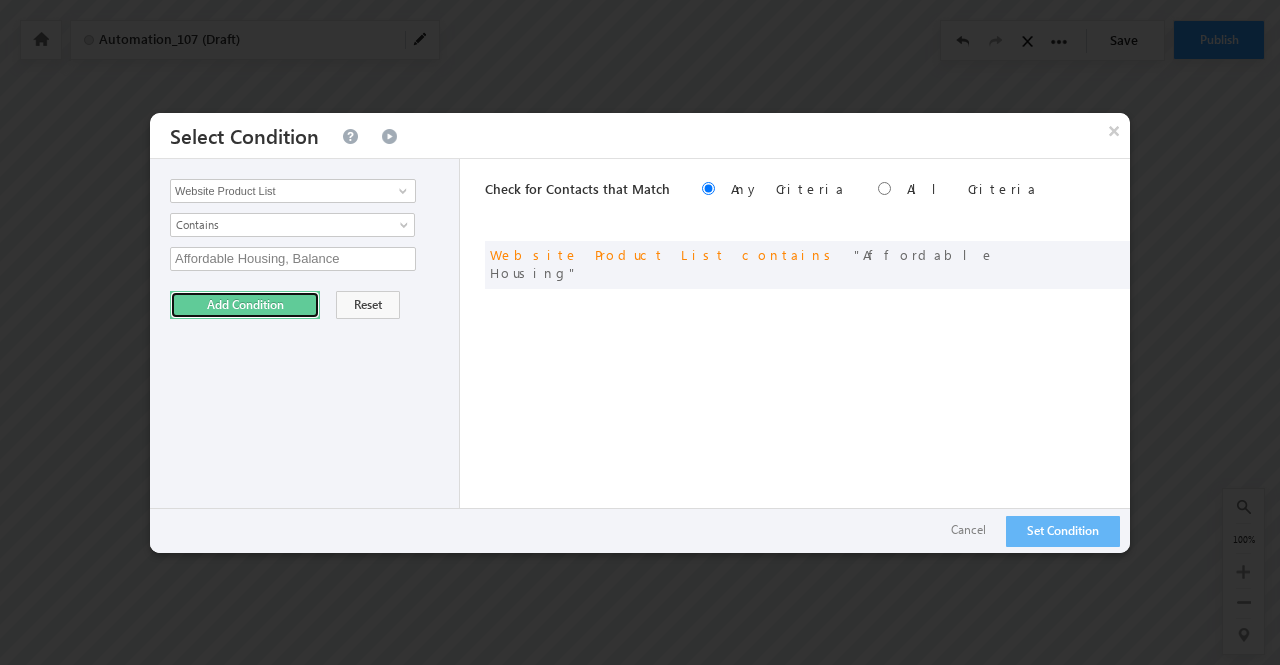 click on "Add Condition" at bounding box center [245, 305] 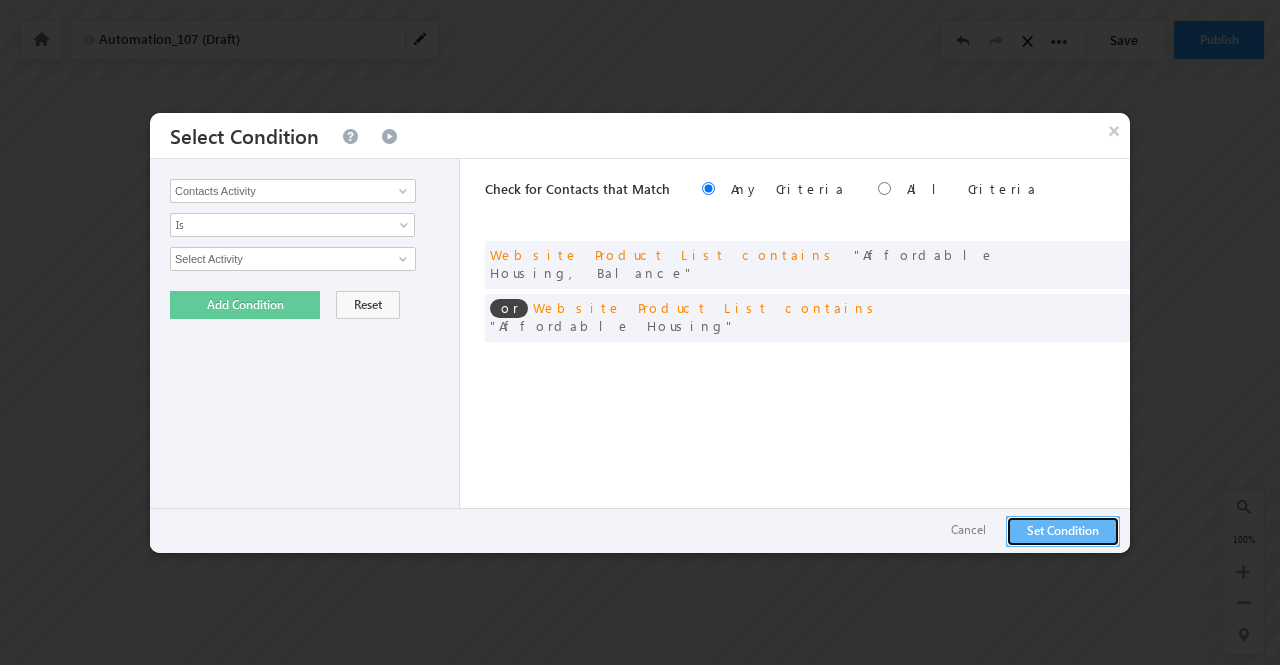 click on "Set Condition" at bounding box center (1063, 531) 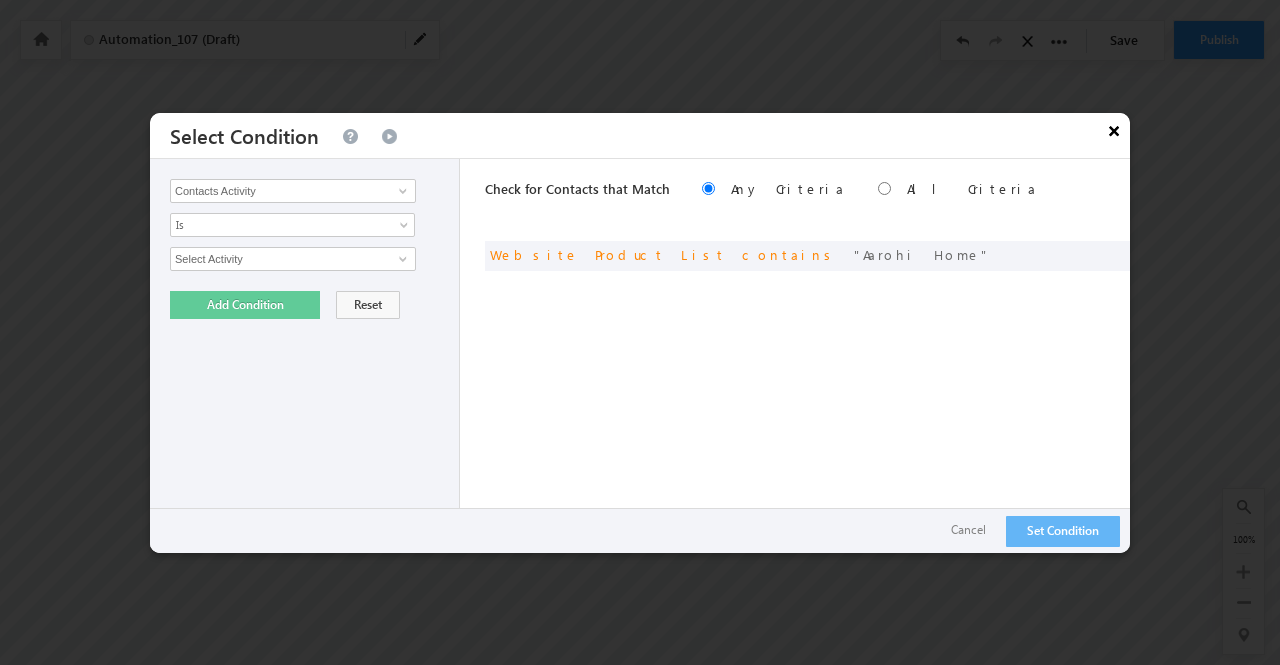 click on "×" at bounding box center (1114, 130) 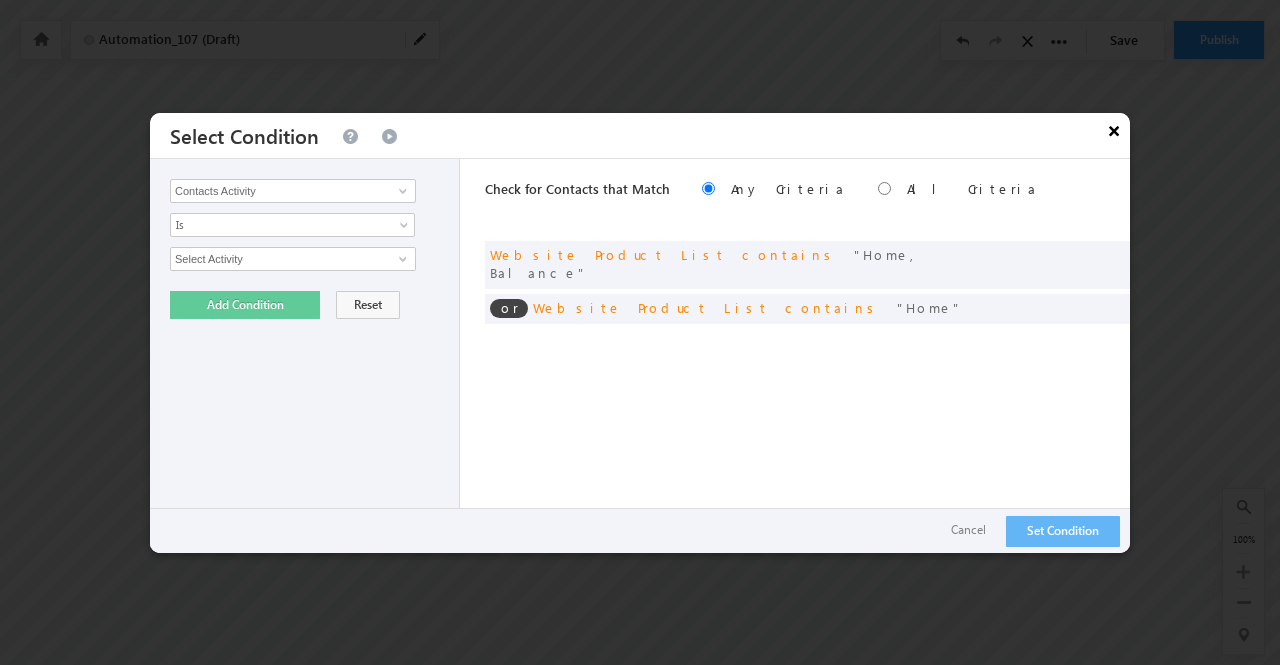 click on "×" at bounding box center [1114, 130] 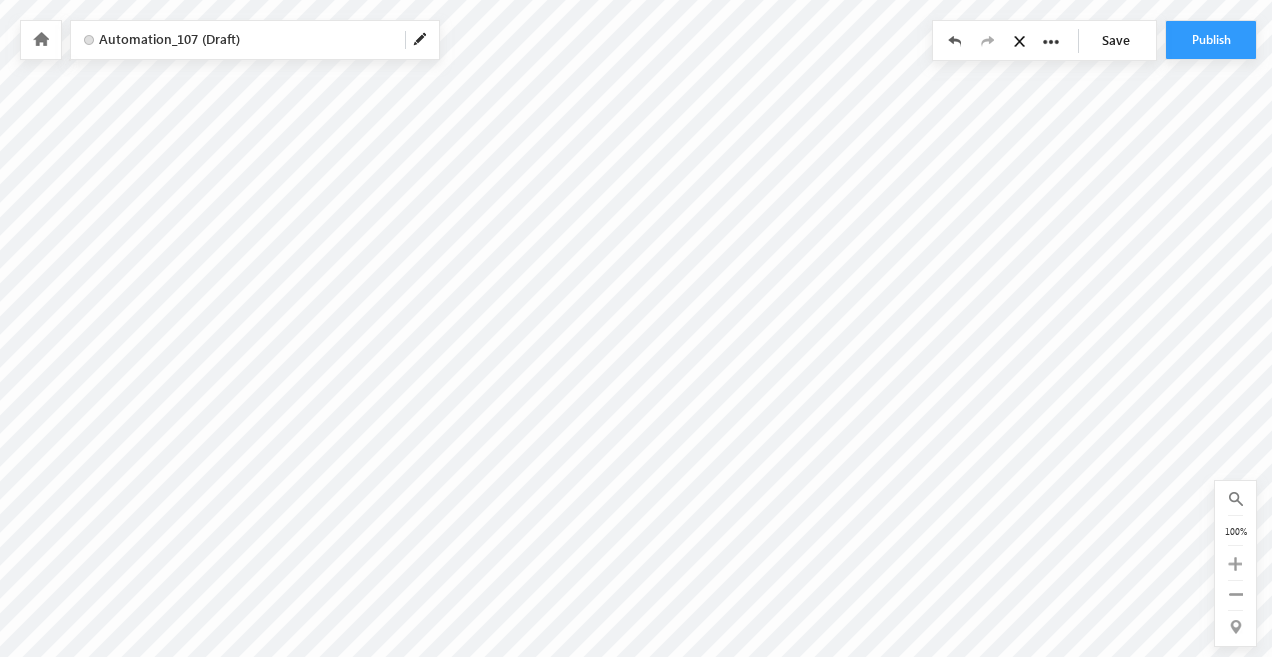 scroll, scrollTop: 54, scrollLeft: 495, axis: both 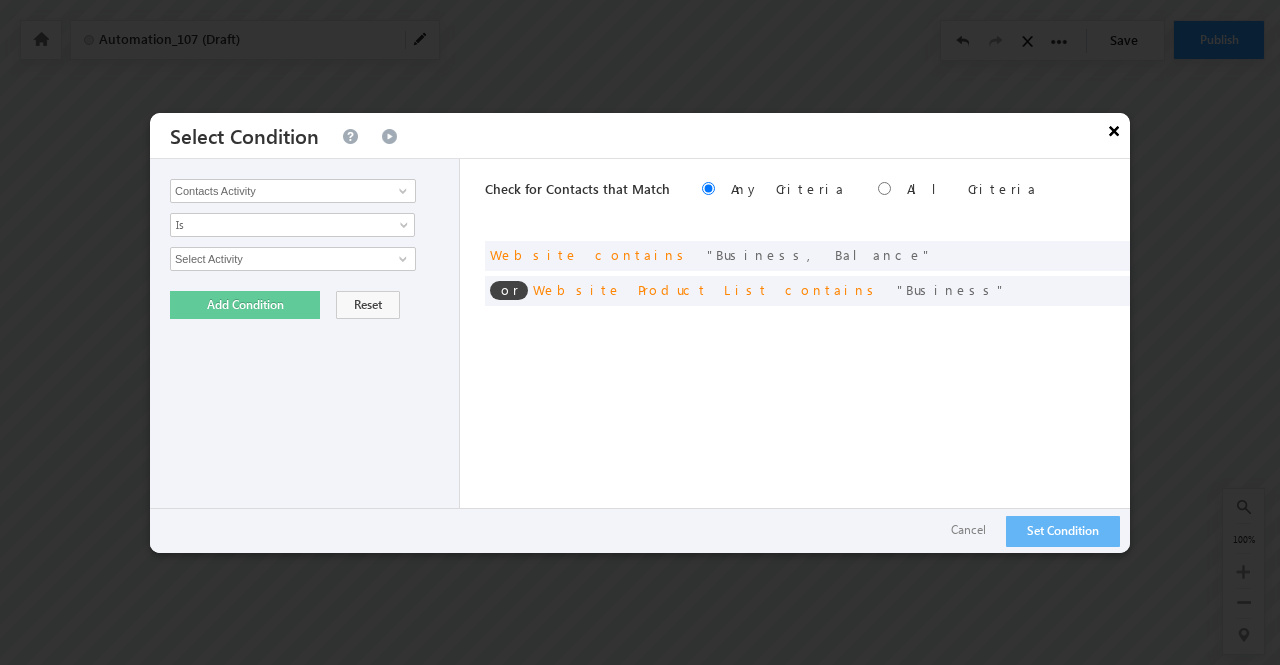 click on "×" at bounding box center (1114, 130) 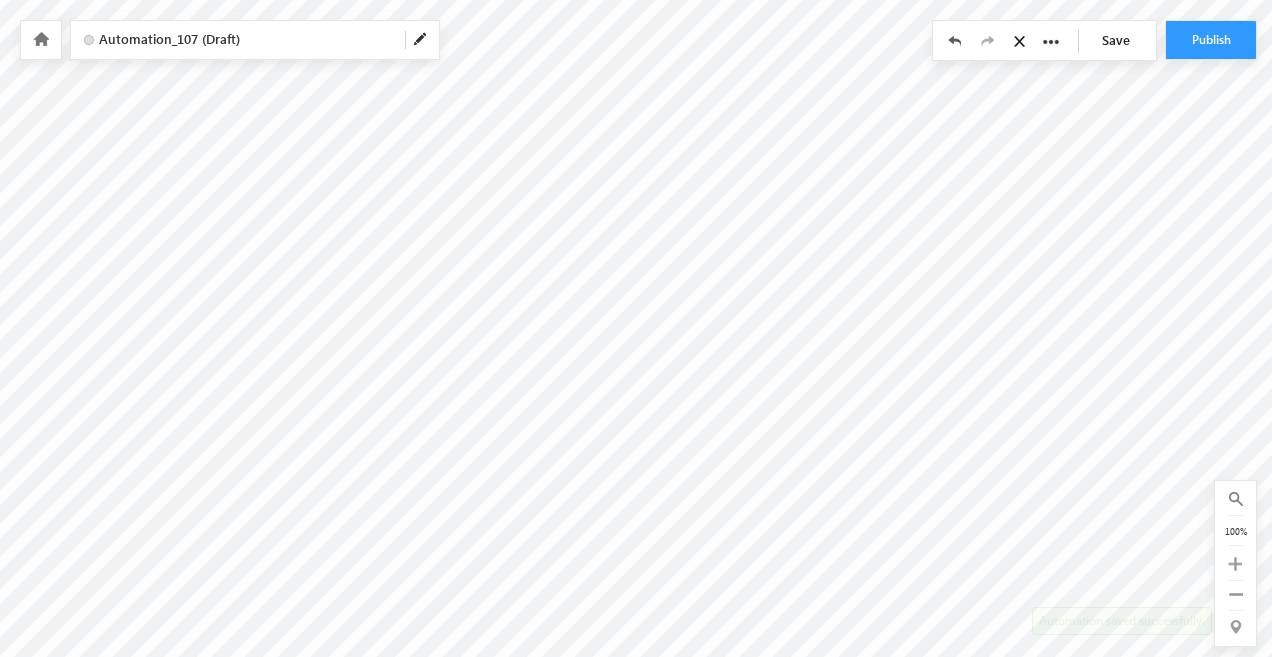 scroll, scrollTop: 54, scrollLeft: 861, axis: both 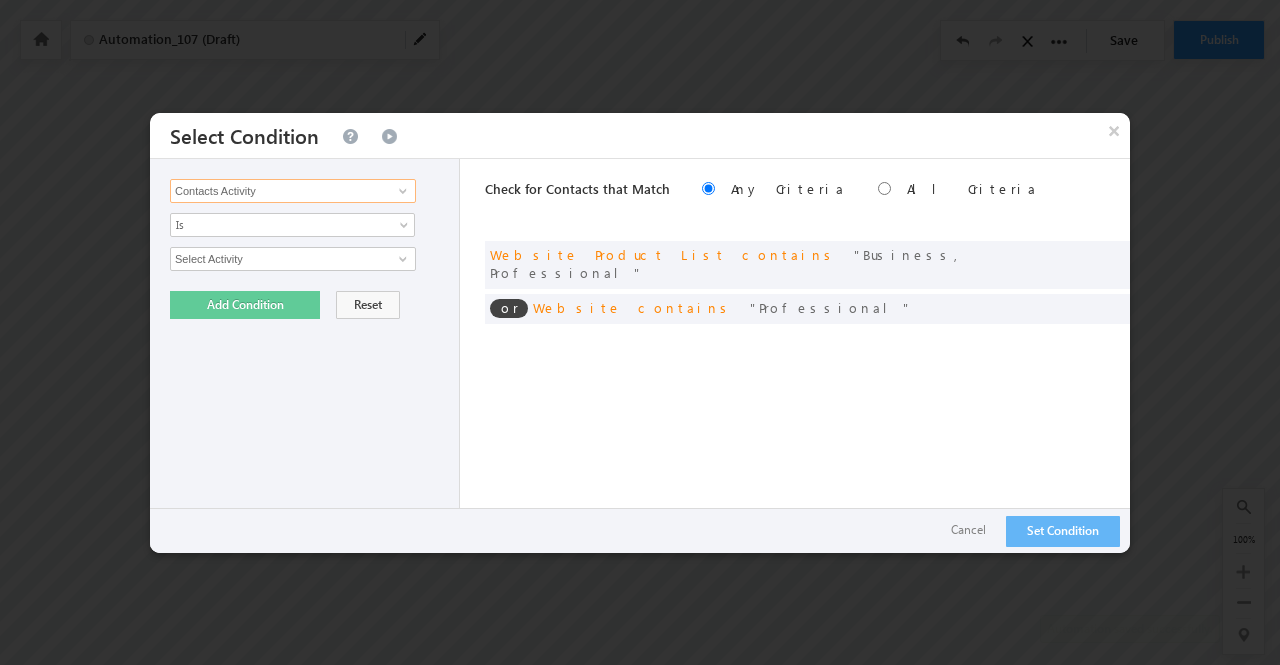 click on "Contacts Activity" at bounding box center (293, 191) 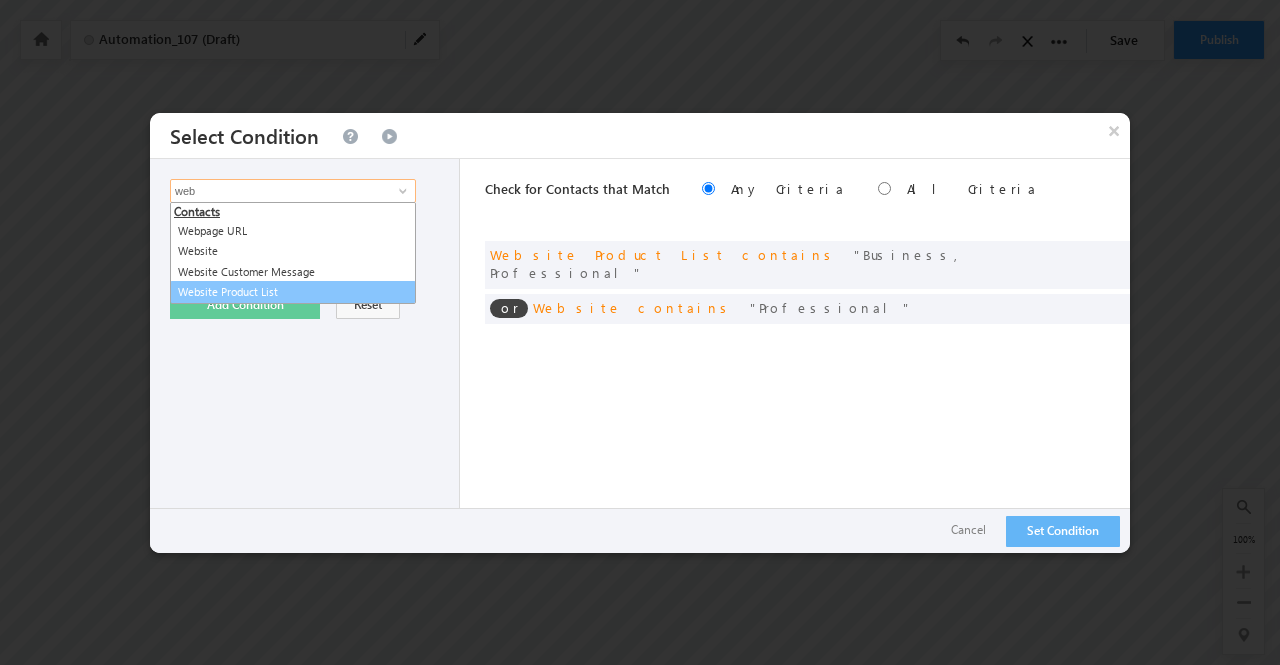 click on "Website Product List" at bounding box center (293, 292) 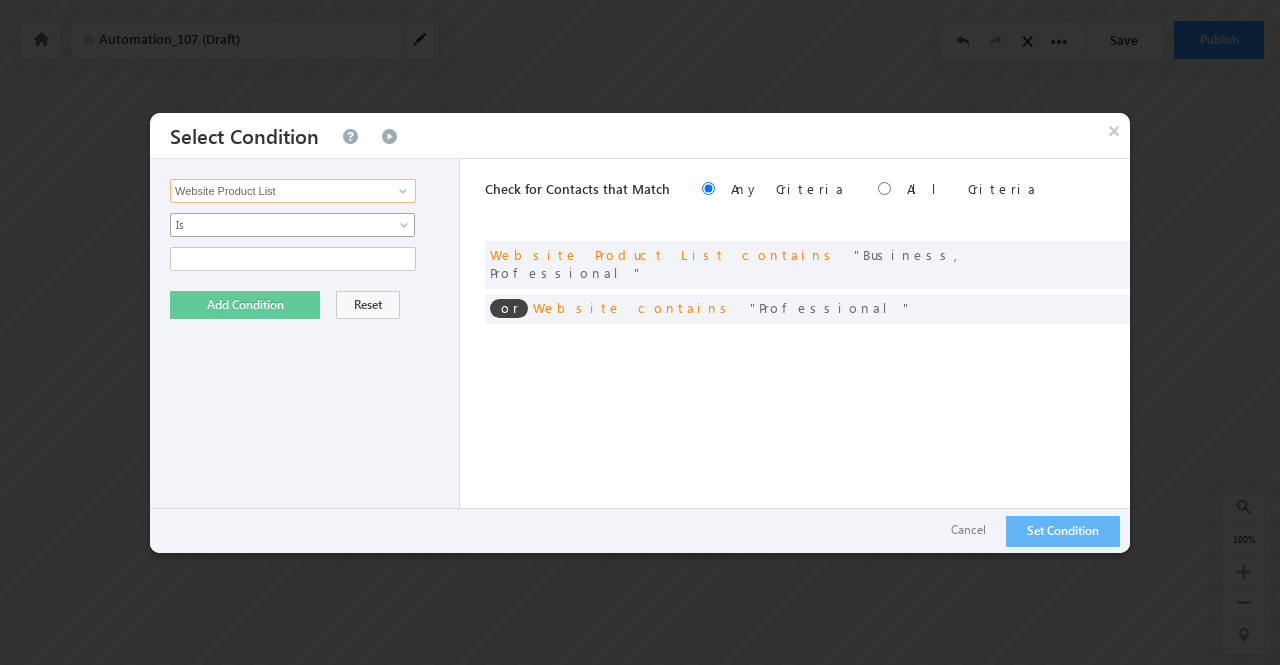type on "Website Product List" 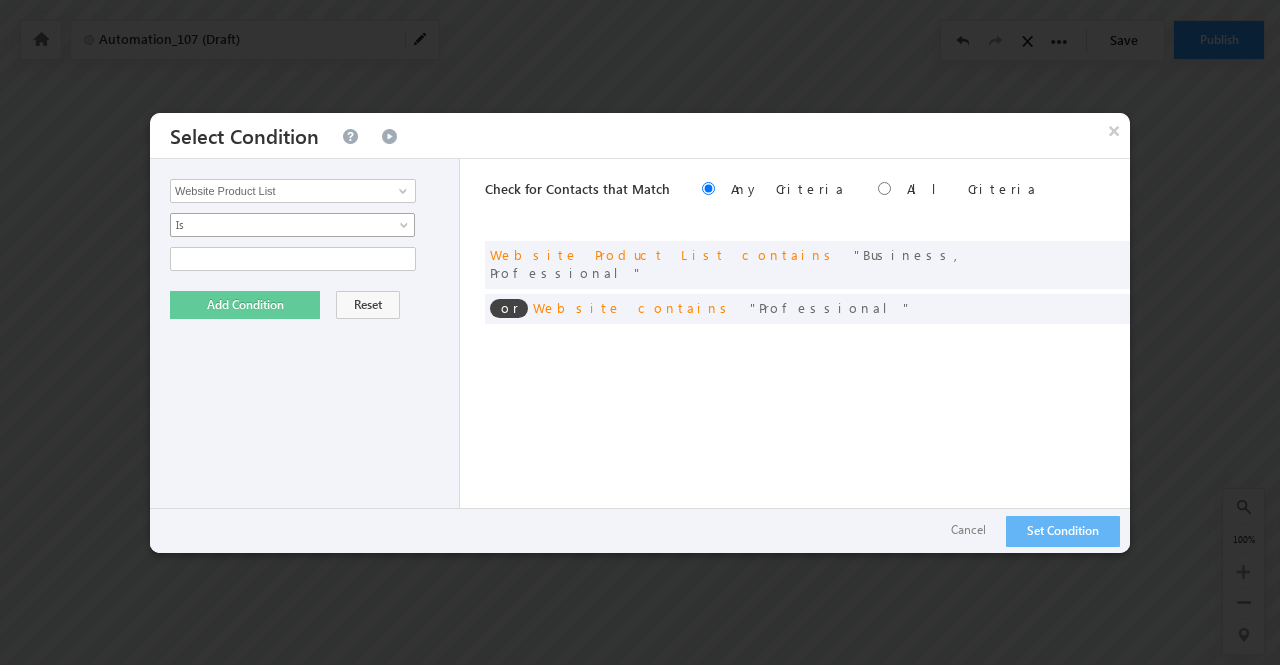 click on "Is" at bounding box center [279, 225] 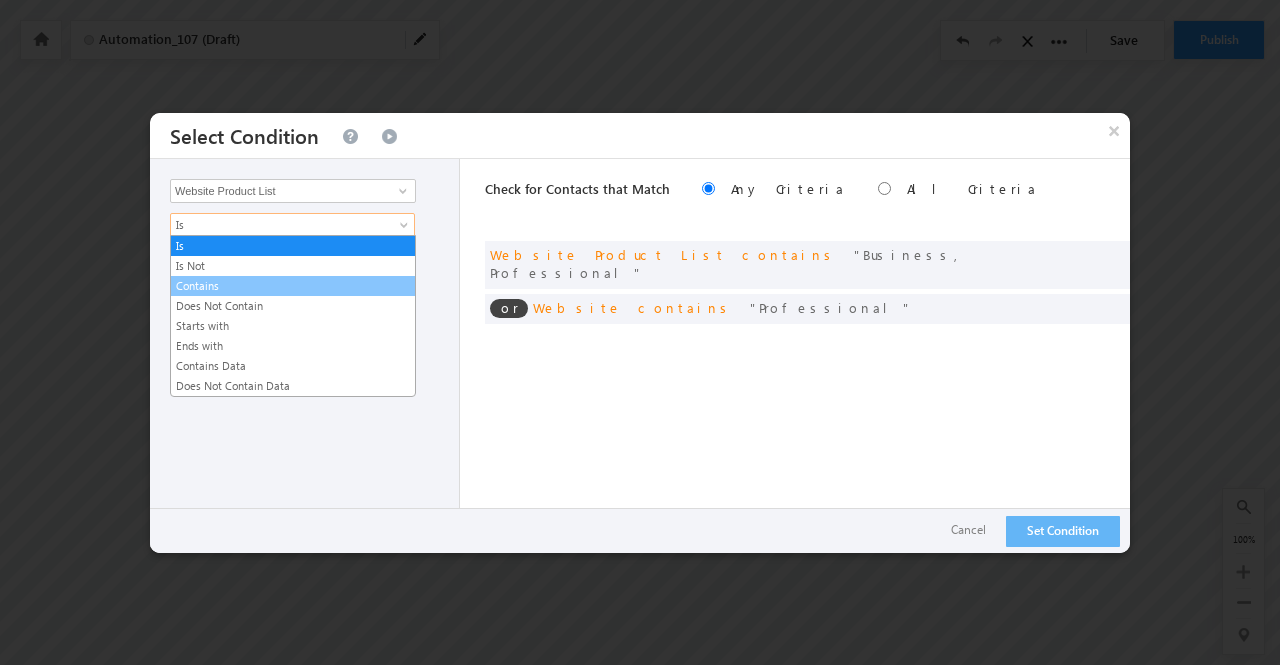 click on "Contains" at bounding box center (293, 286) 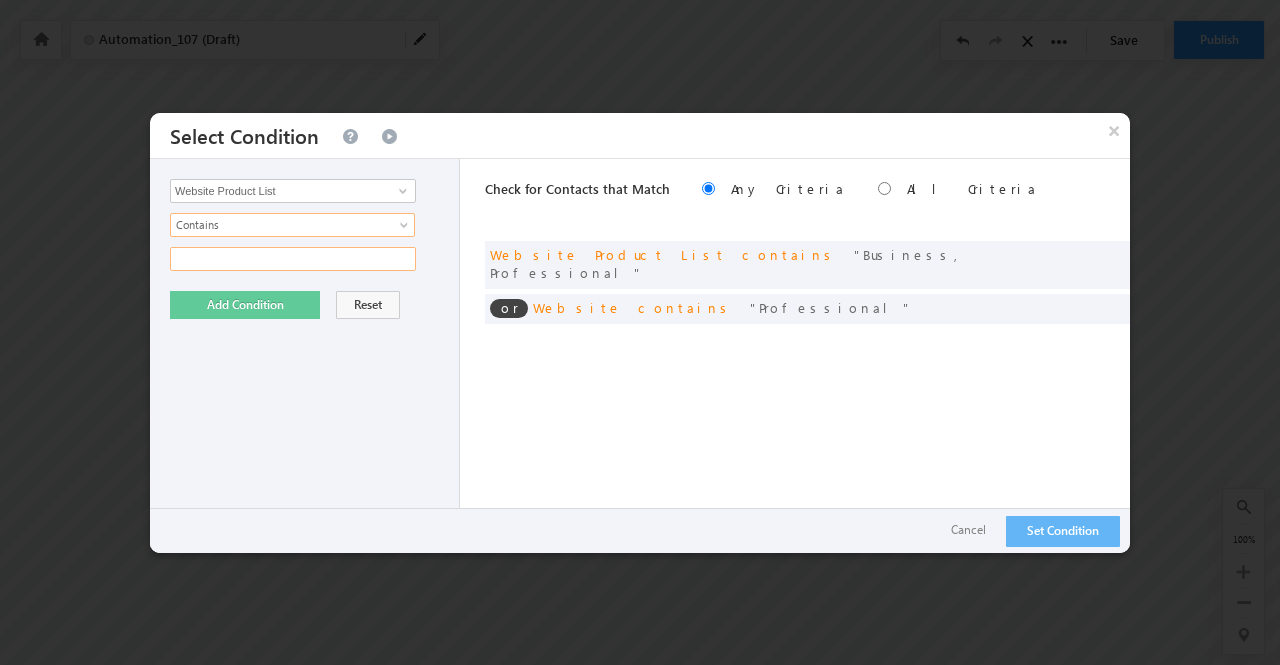 click at bounding box center (293, 259) 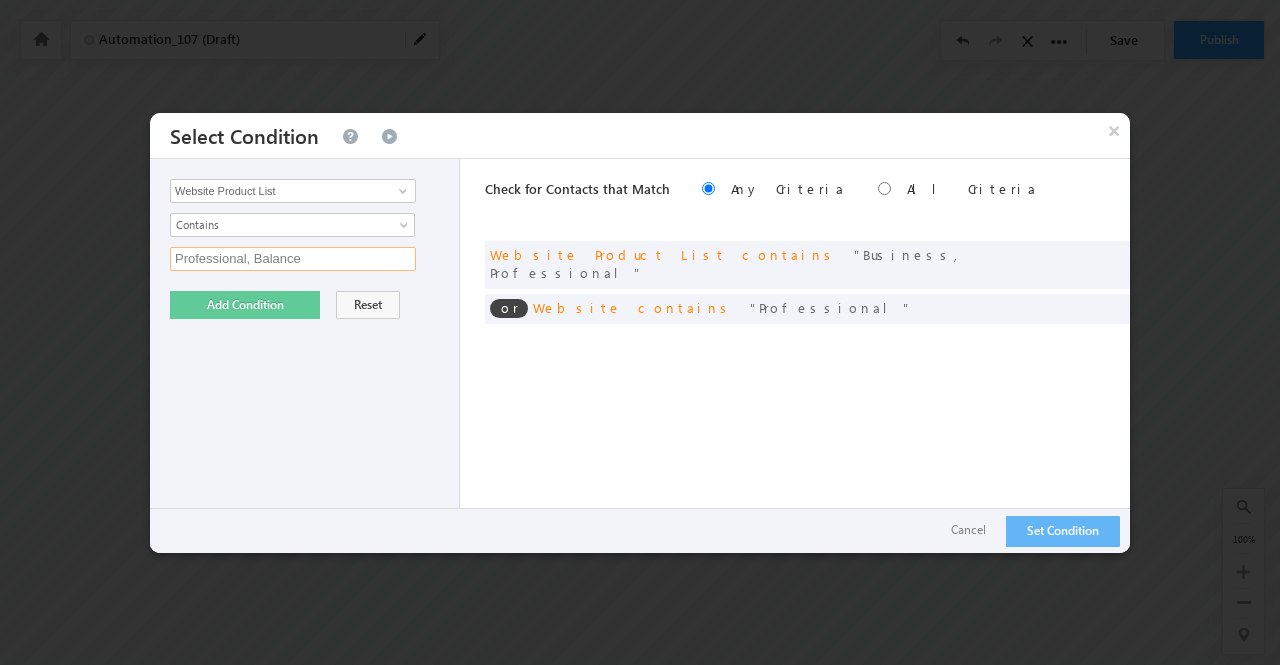 type on "Professional, Balance" 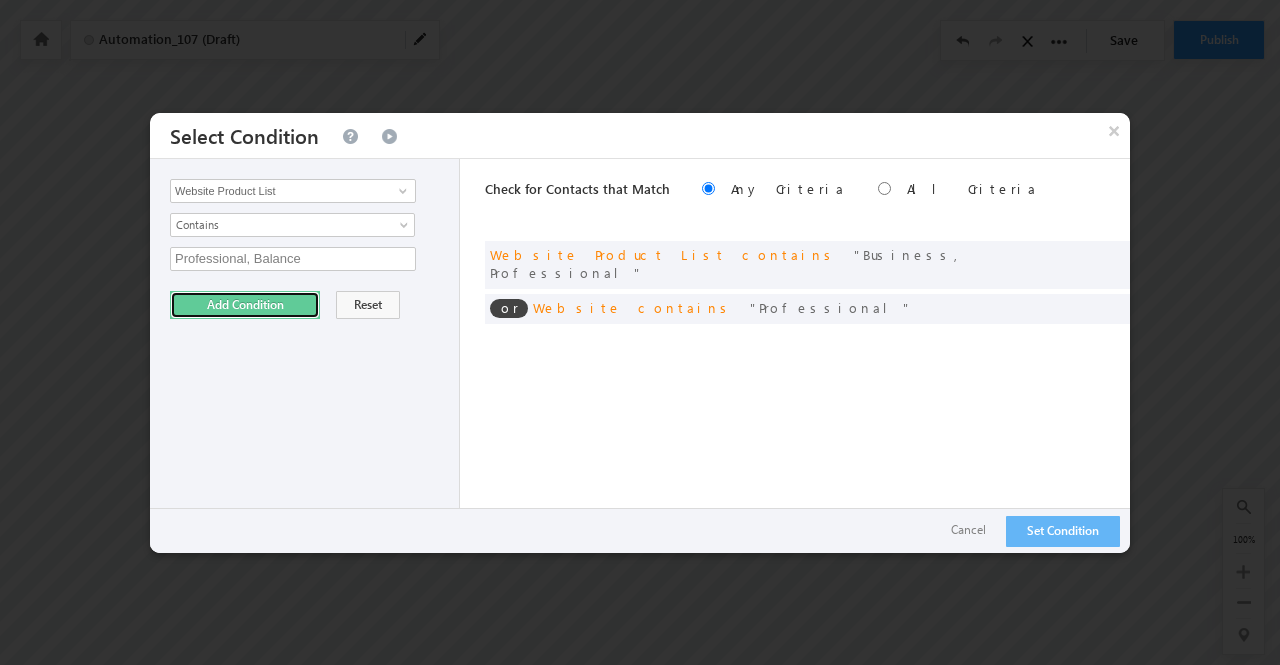 click on "Add Condition" at bounding box center [245, 305] 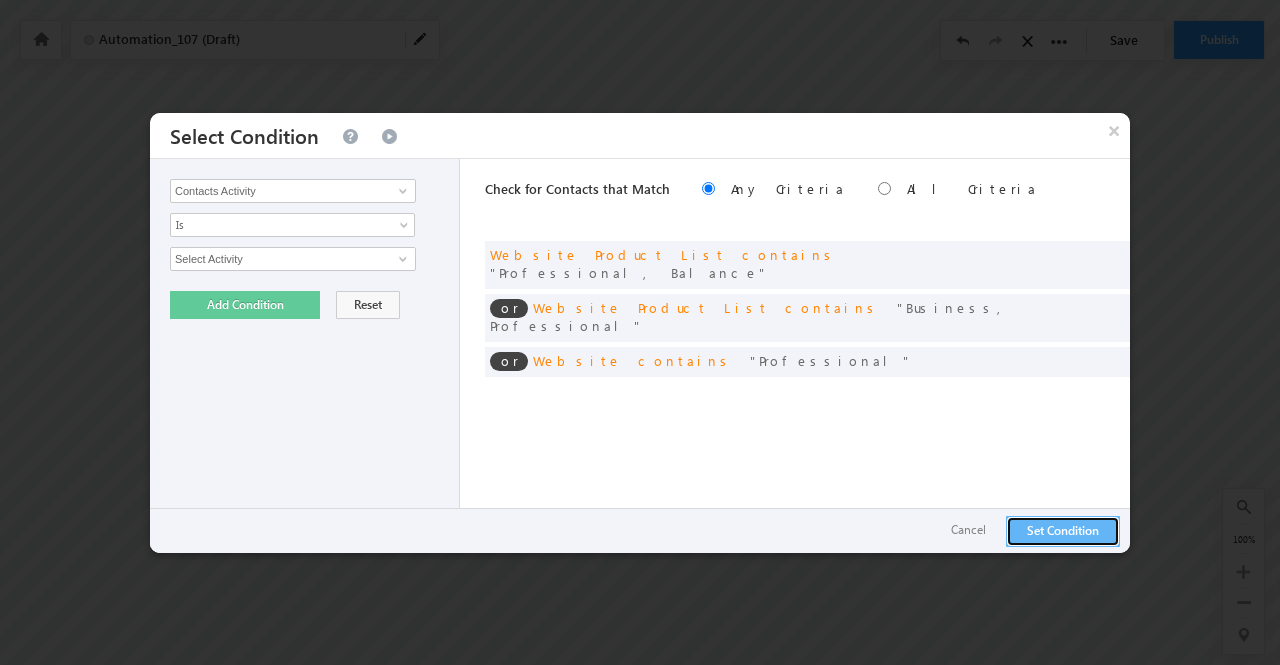 click on "Set Condition" at bounding box center [1063, 531] 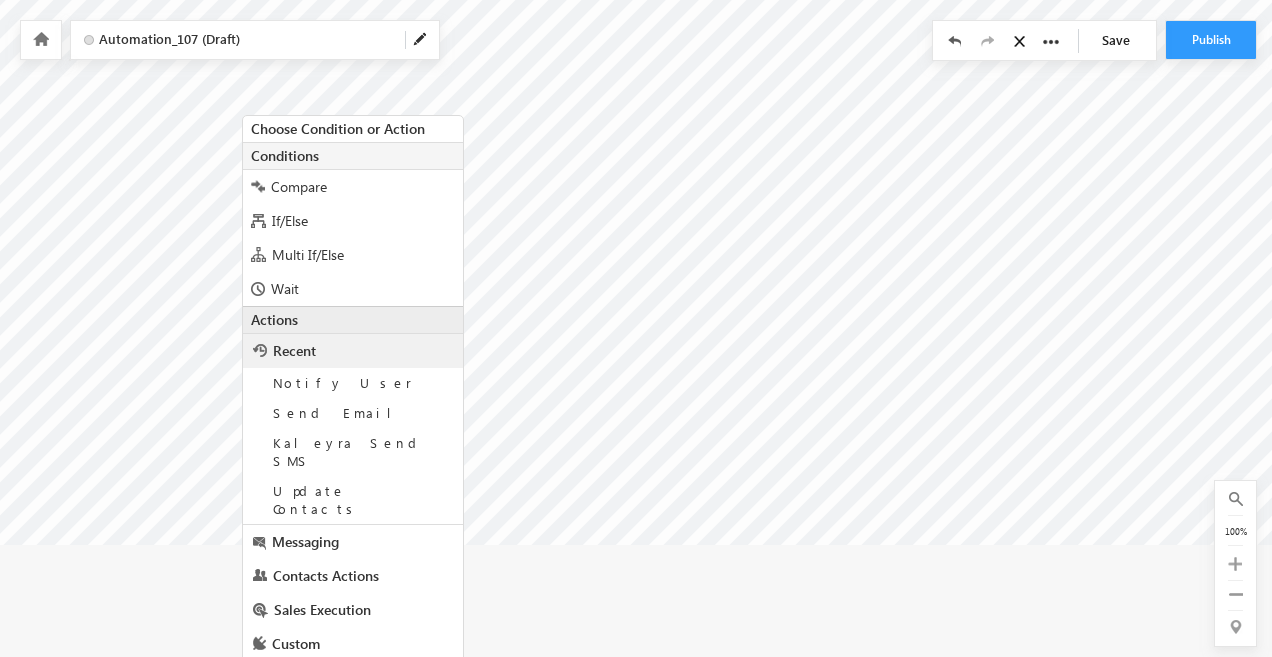 scroll, scrollTop: 178, scrollLeft: 861, axis: both 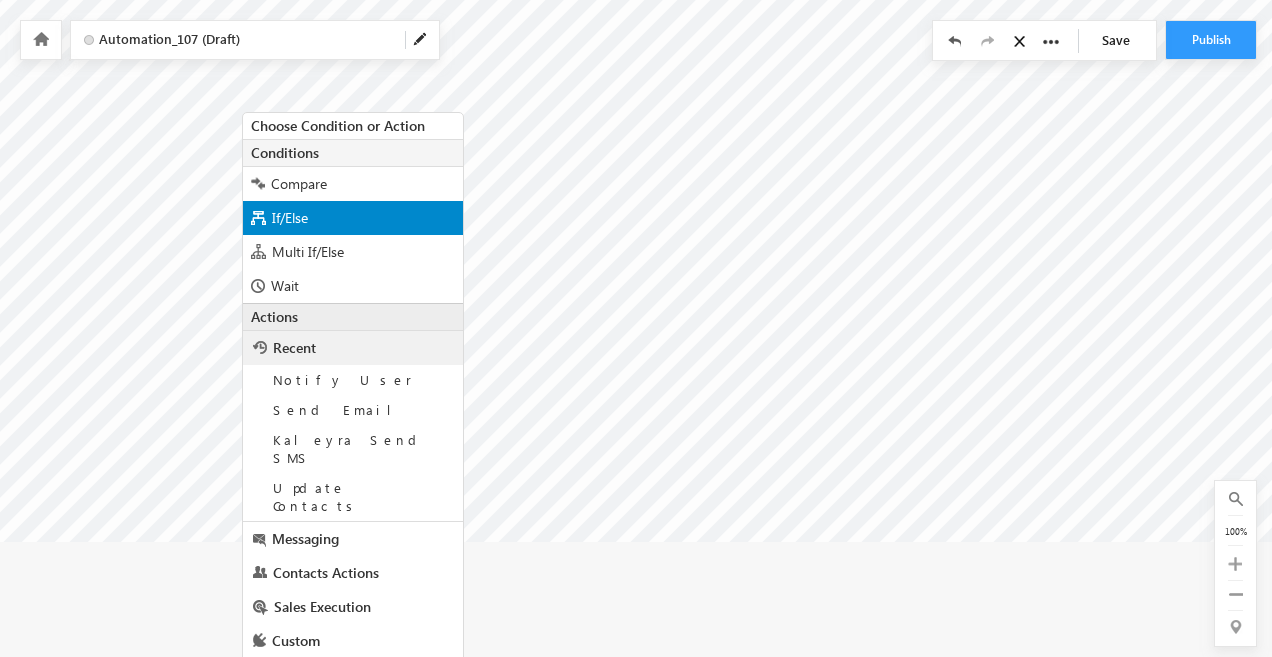 click on "If/Else" at bounding box center [290, 217] 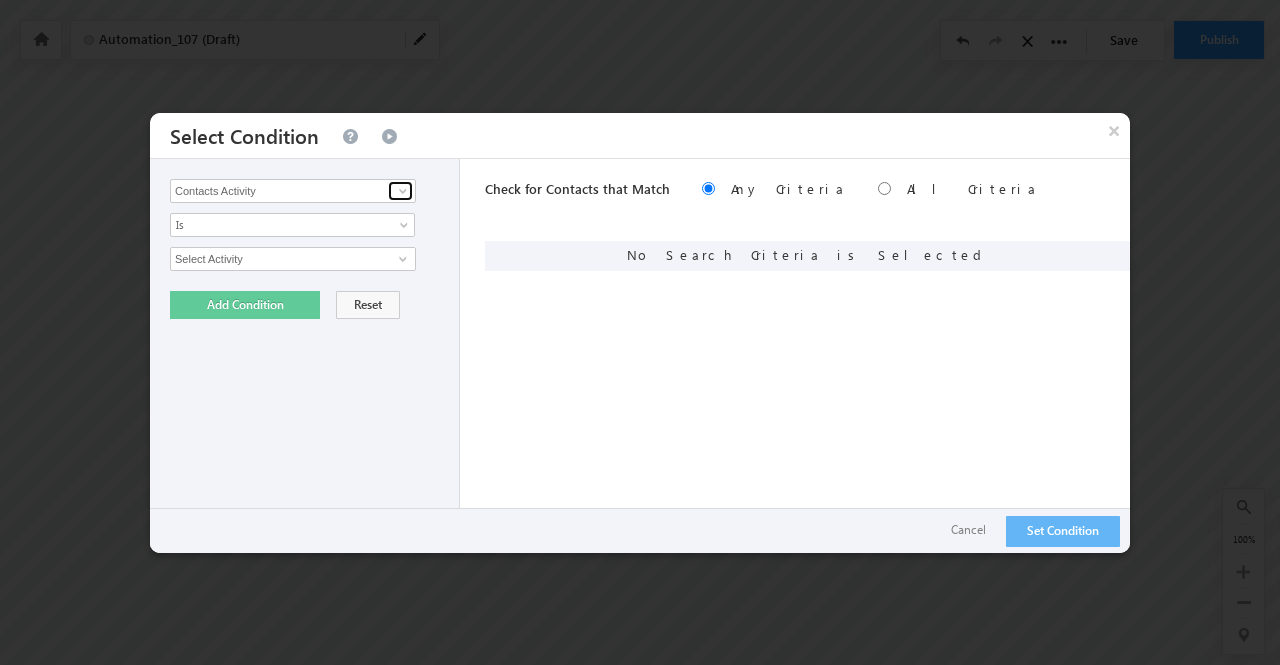 click at bounding box center [400, 191] 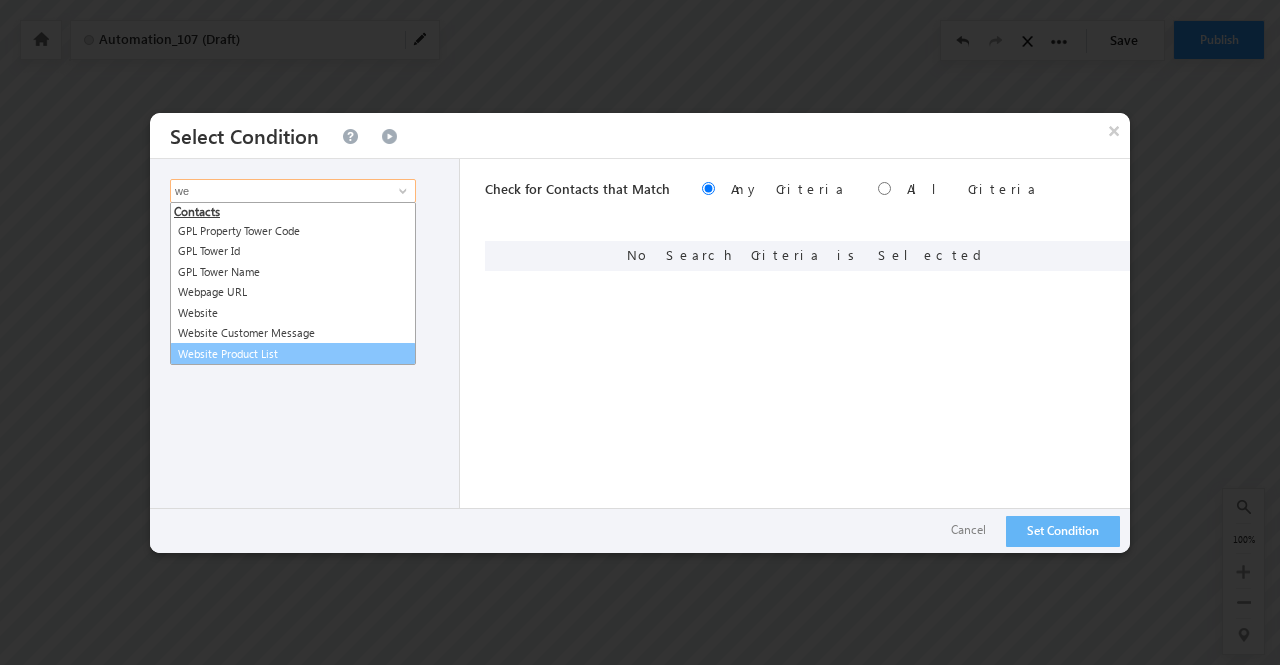 click on "Website Product List" at bounding box center (293, 354) 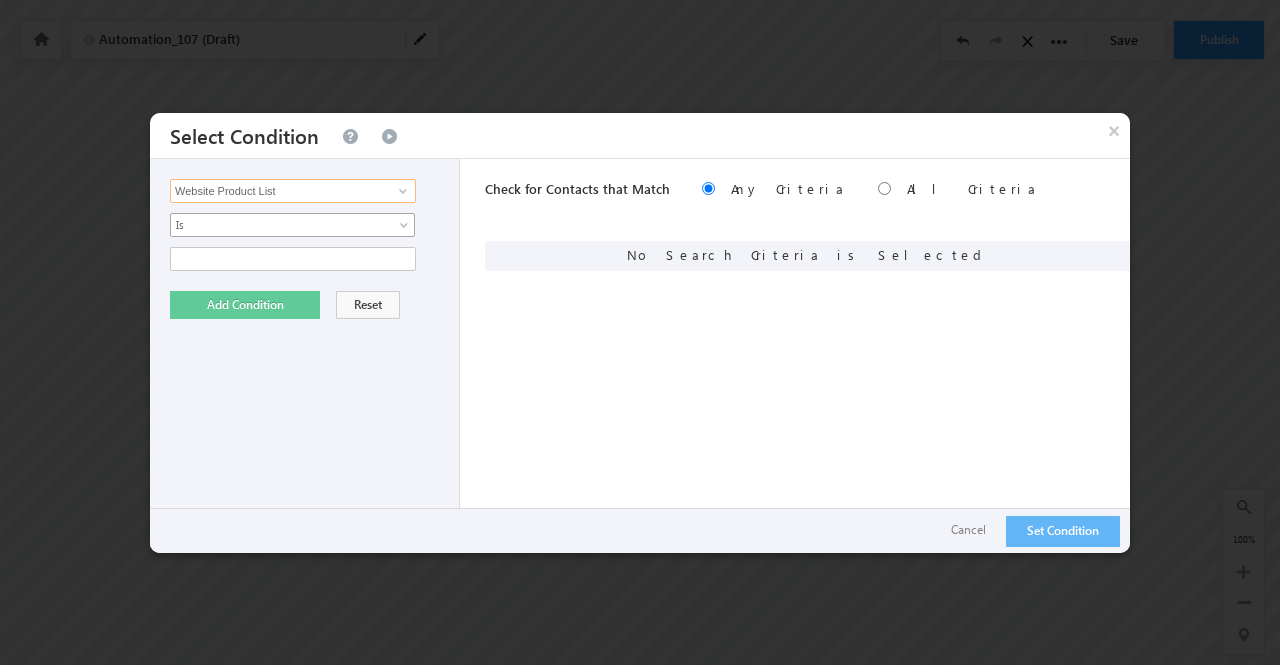 type on "Website Product List" 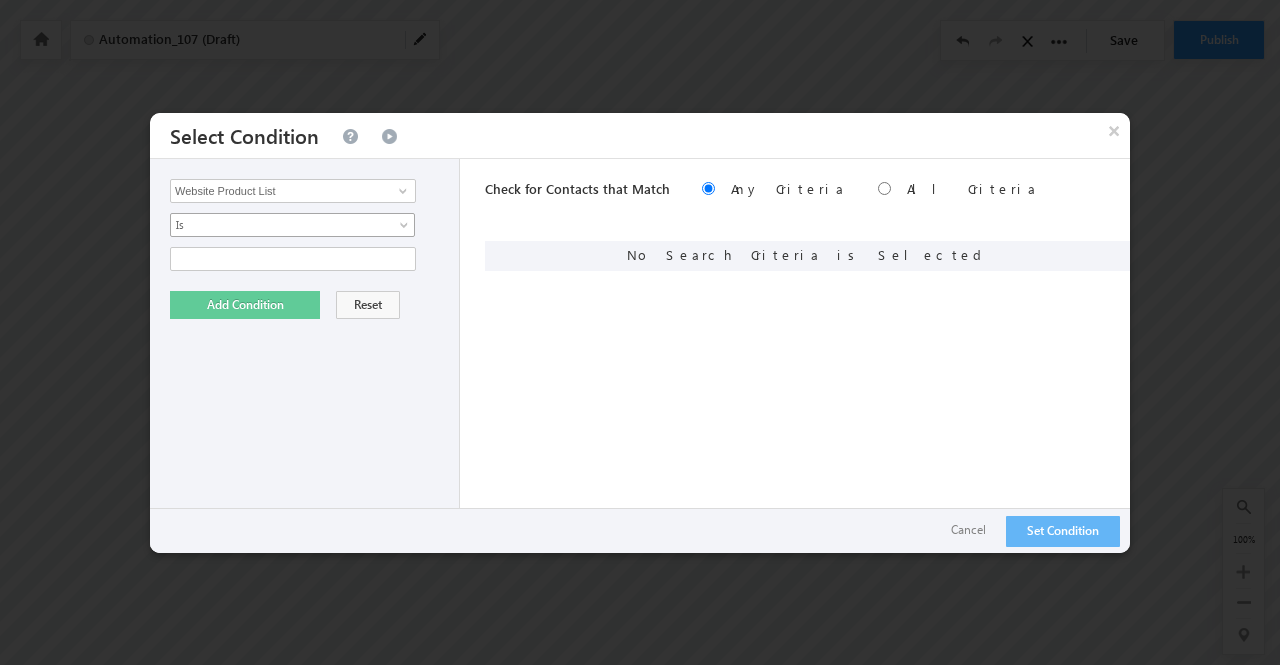 click on "Is" at bounding box center (279, 225) 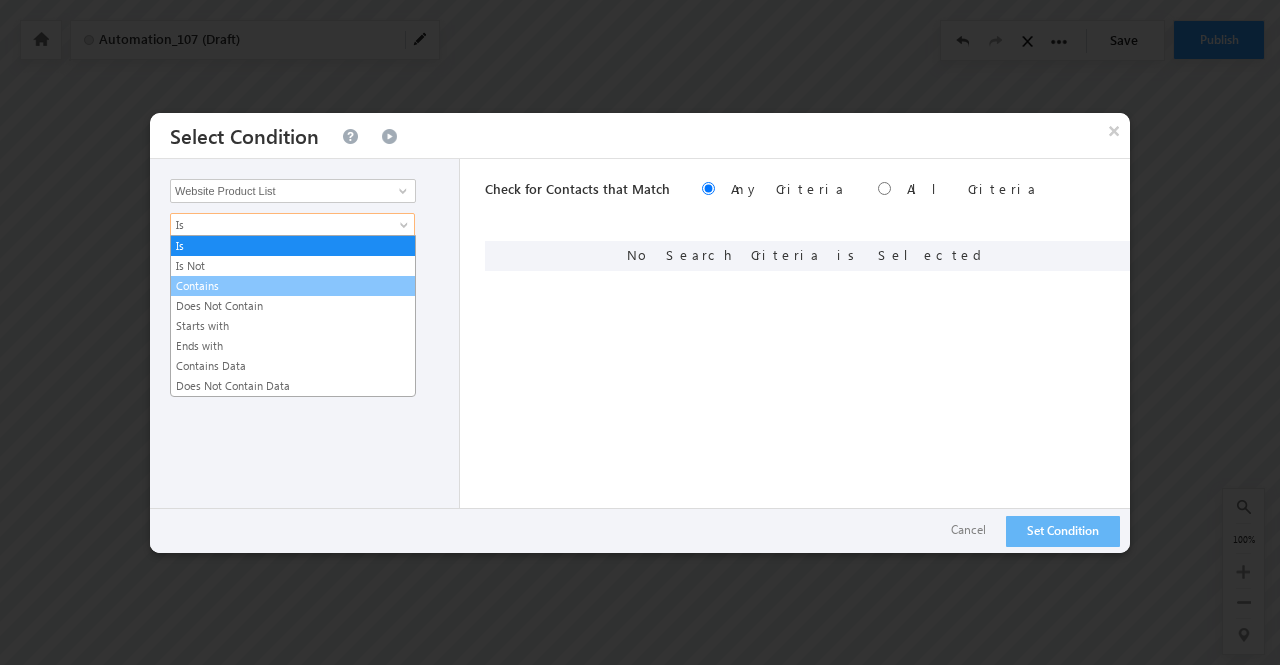 click on "Contains" at bounding box center (293, 286) 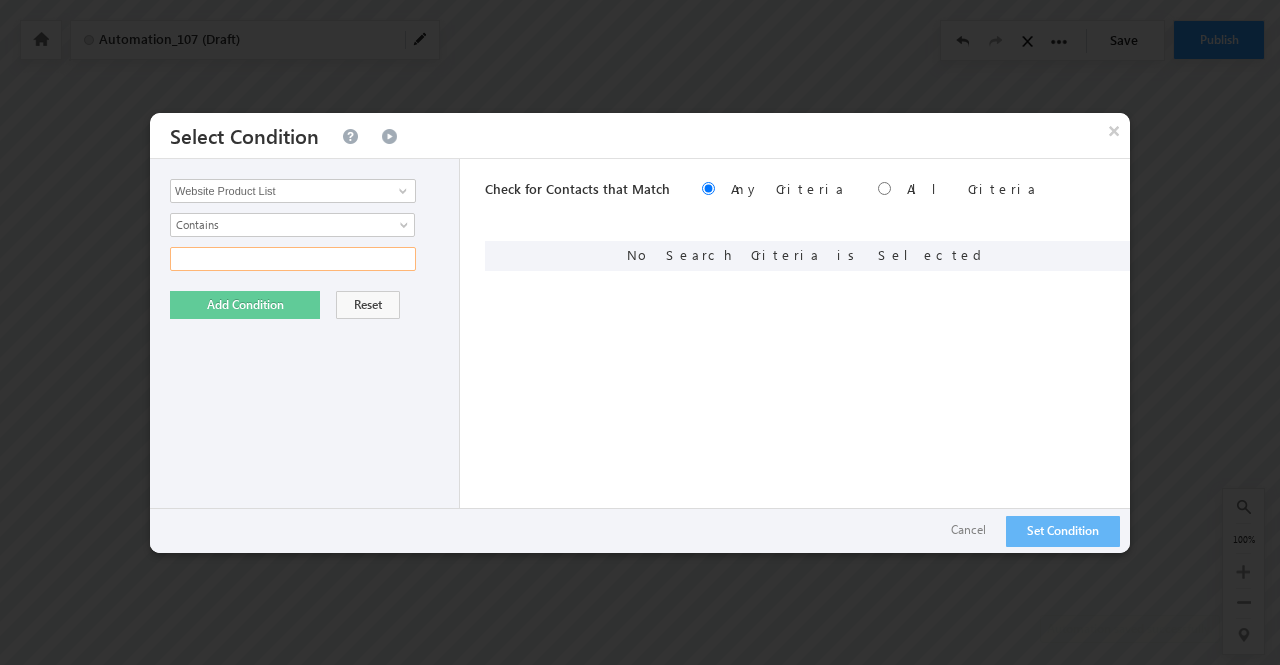 click at bounding box center [293, 259] 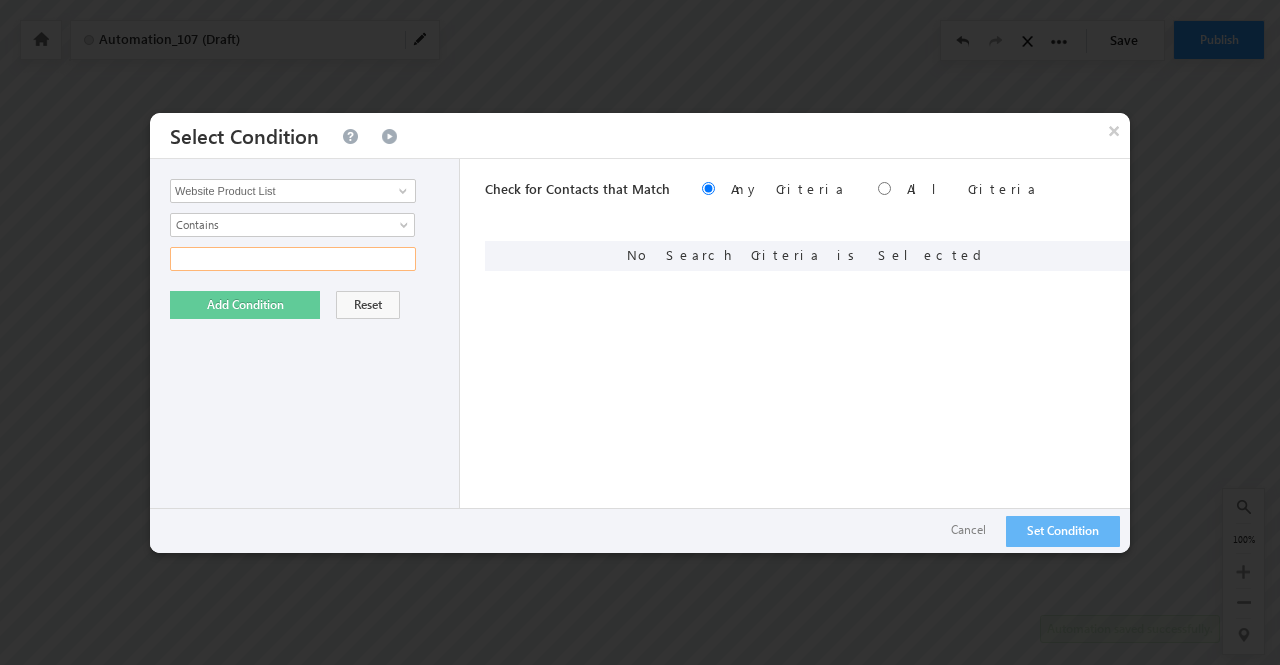 paste on "Loan Against Property" 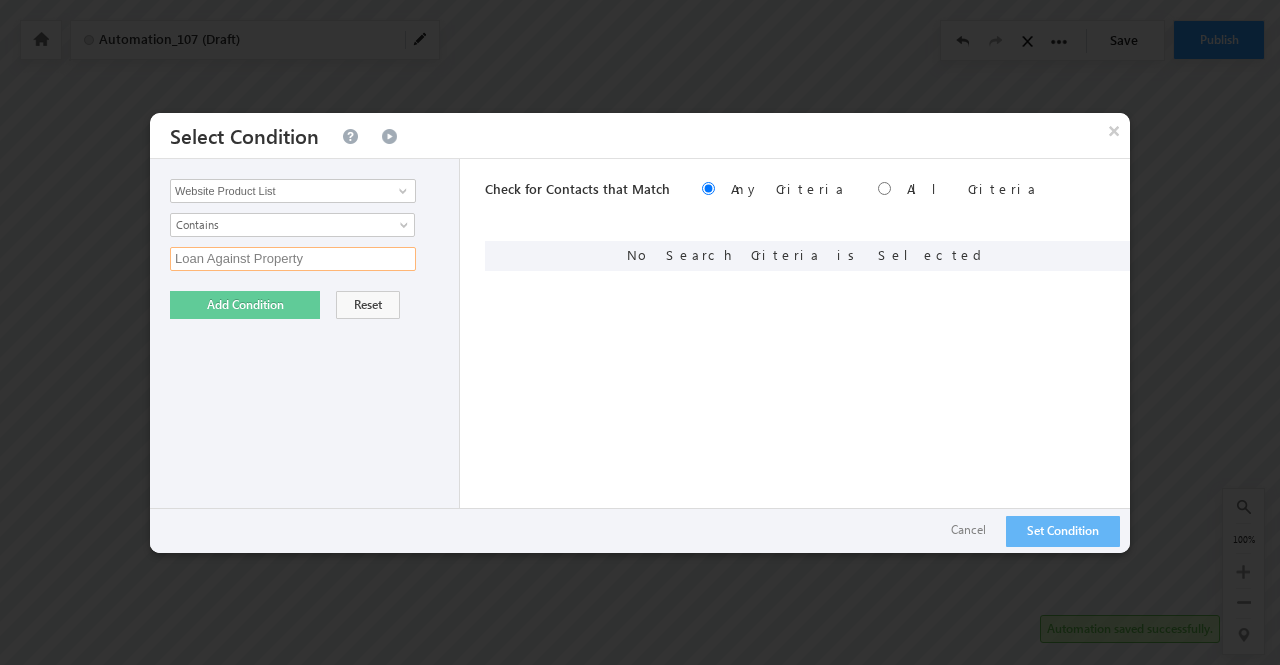 type on "Loan Against Property" 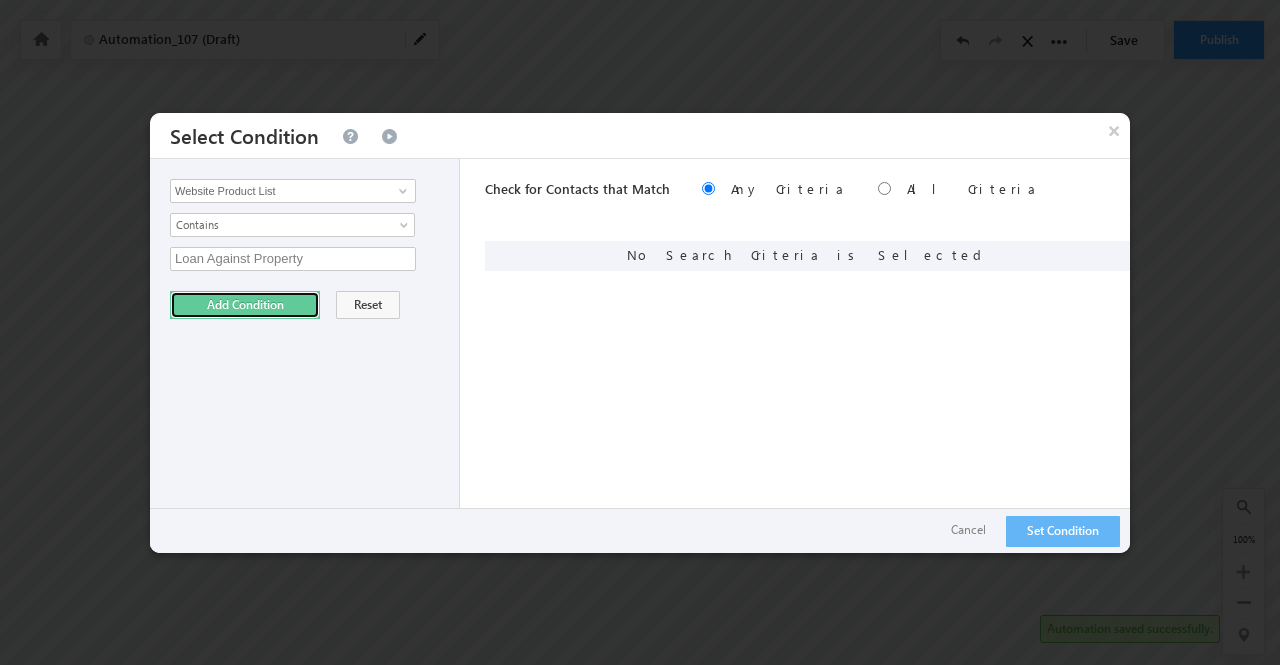 click on "Add Condition" at bounding box center [245, 305] 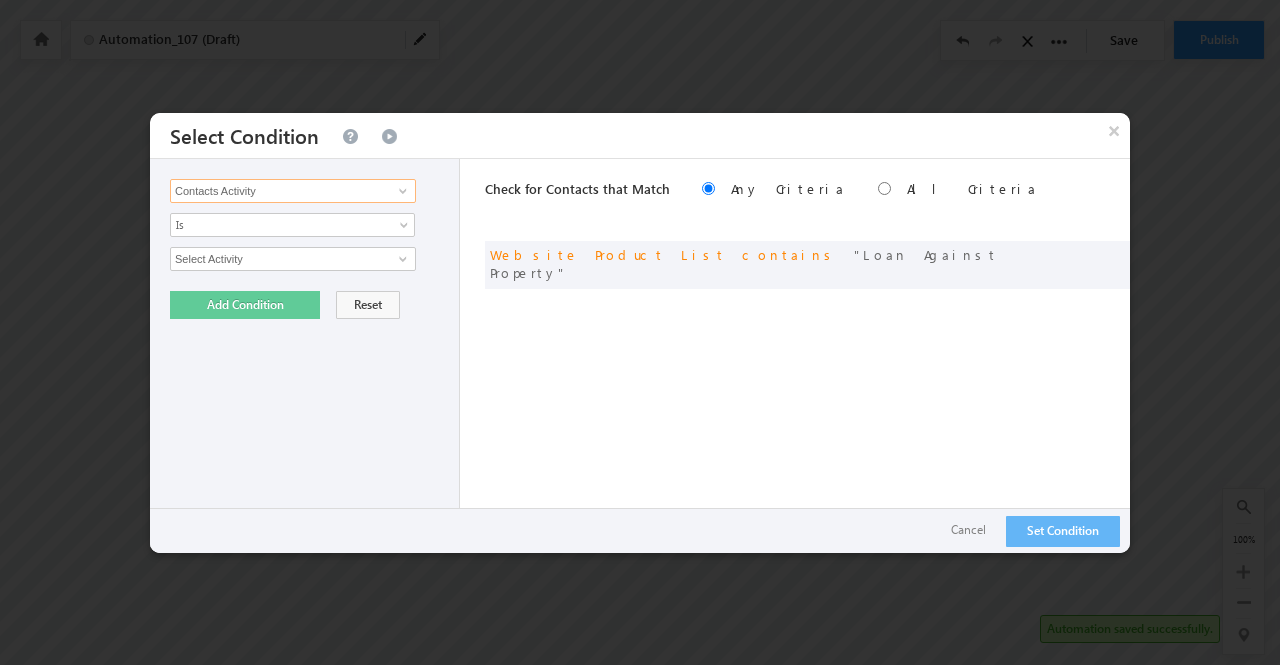 click on "Contacts Activity" at bounding box center (293, 191) 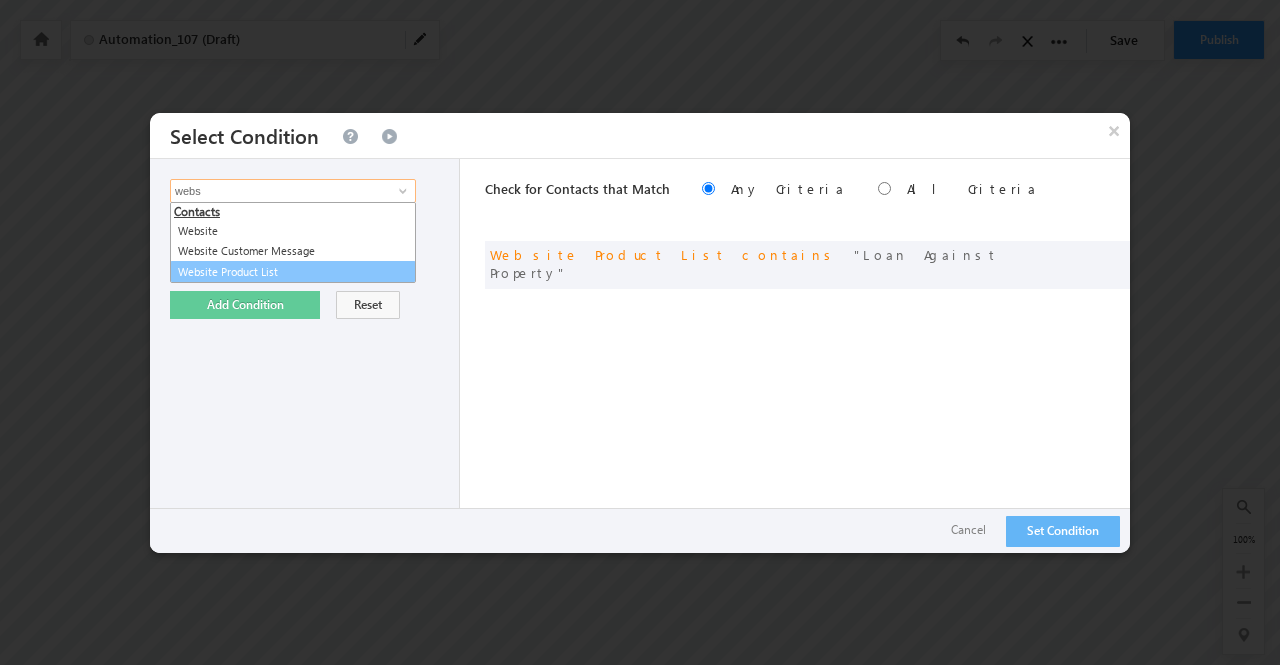 click on "Website Product List" at bounding box center (293, 272) 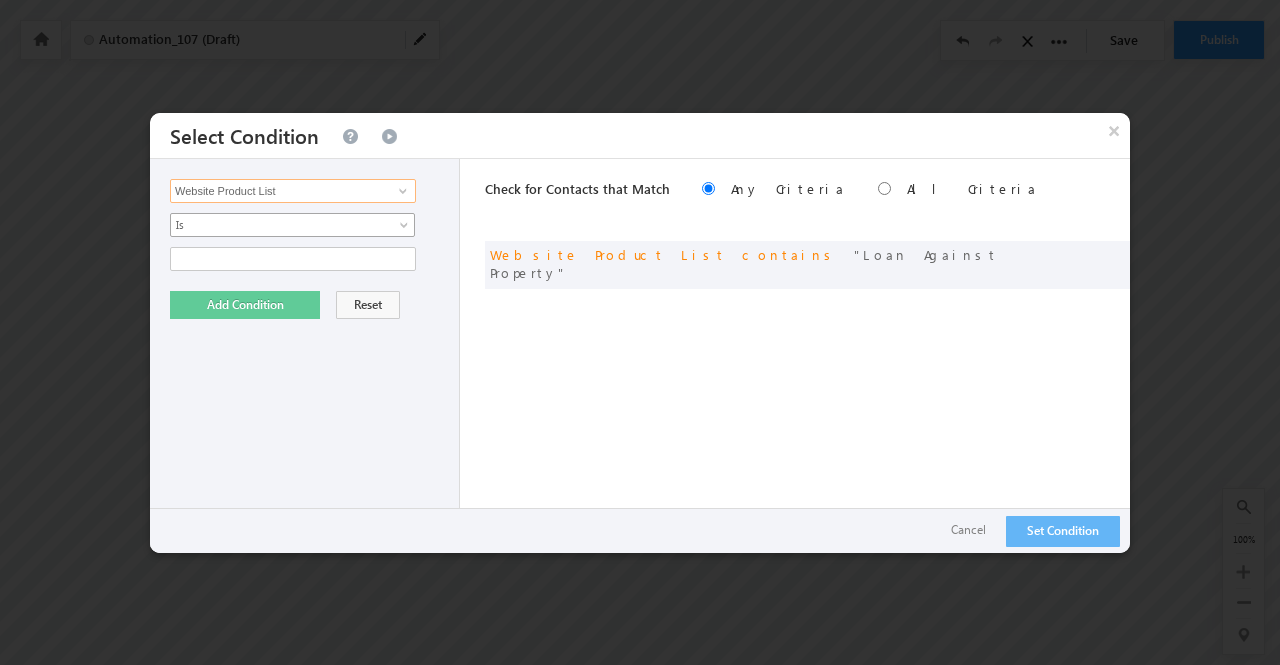 type on "Website Product List" 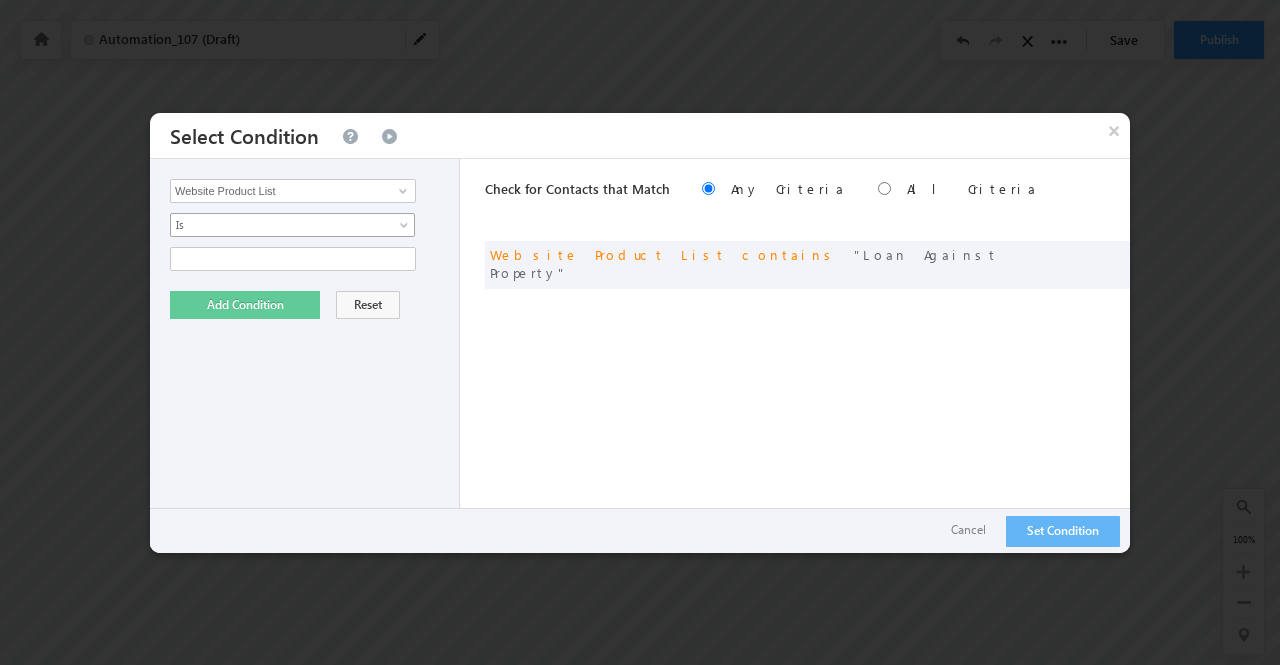 click on "Is" at bounding box center [279, 225] 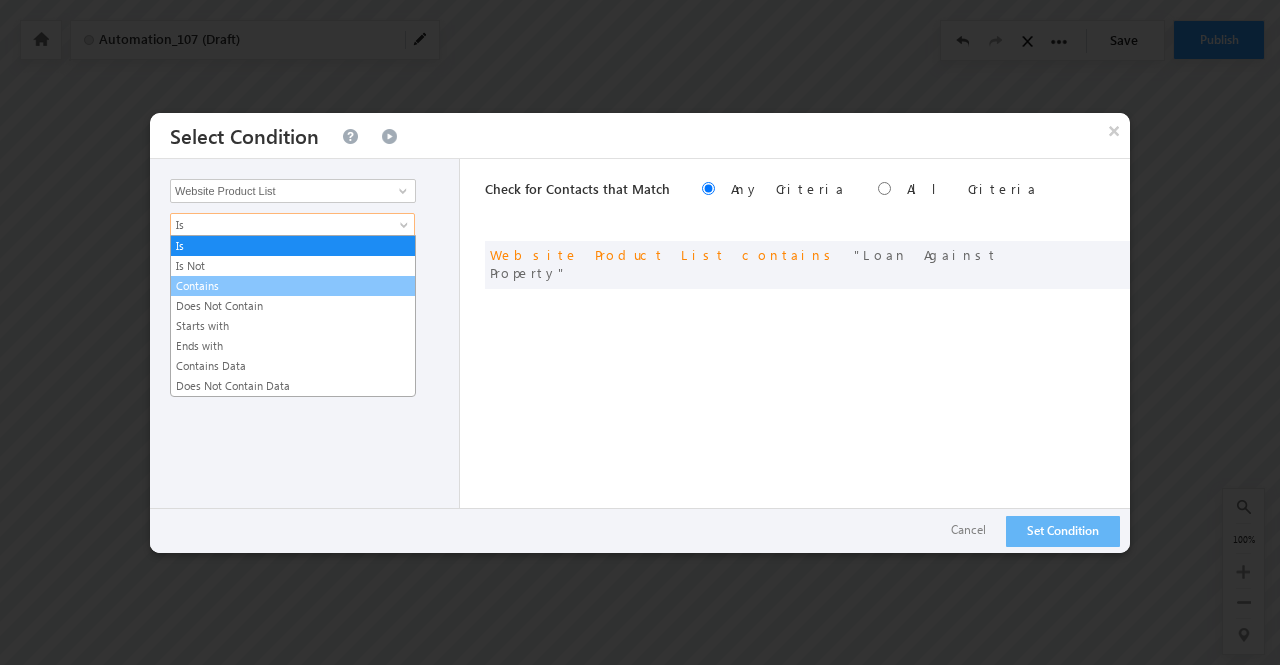 click on "Contains" at bounding box center (293, 286) 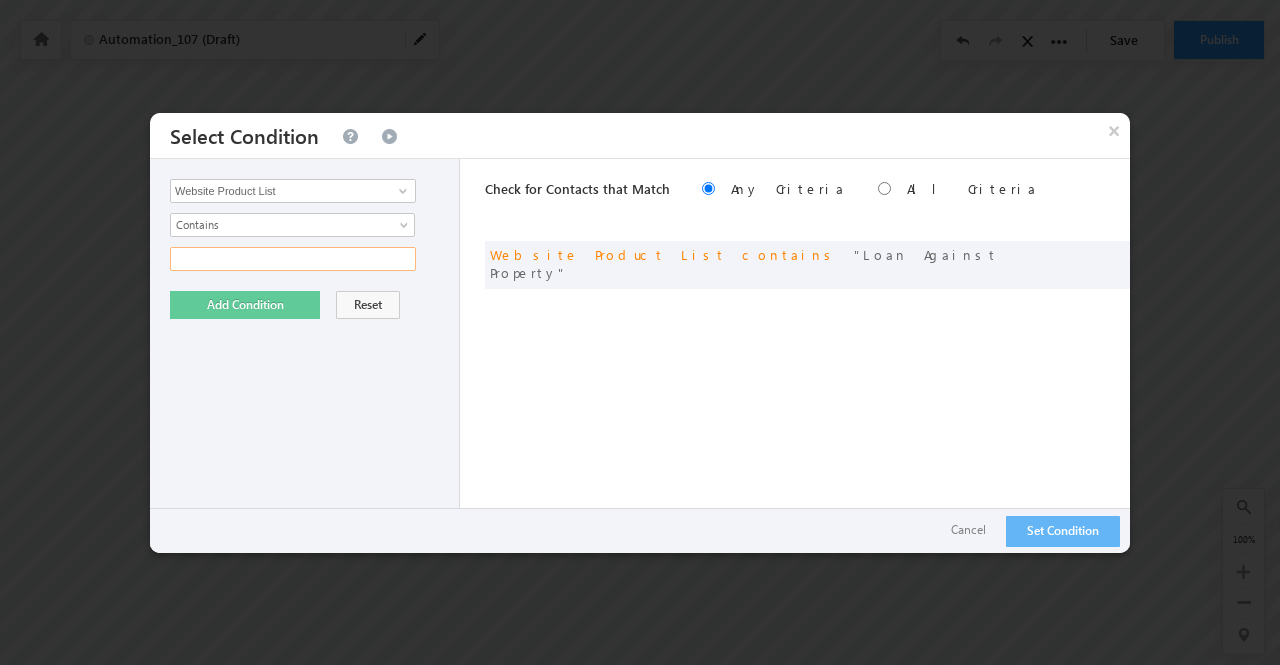click at bounding box center [293, 259] 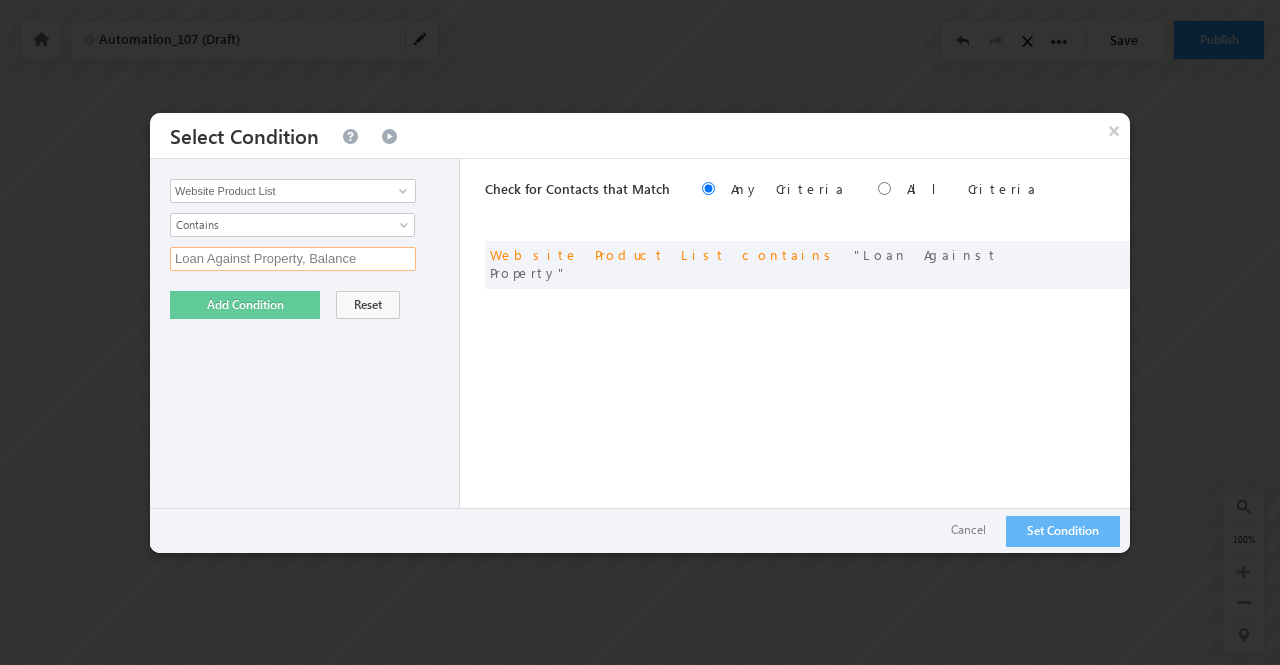 type on "Loan Against Property, Balance" 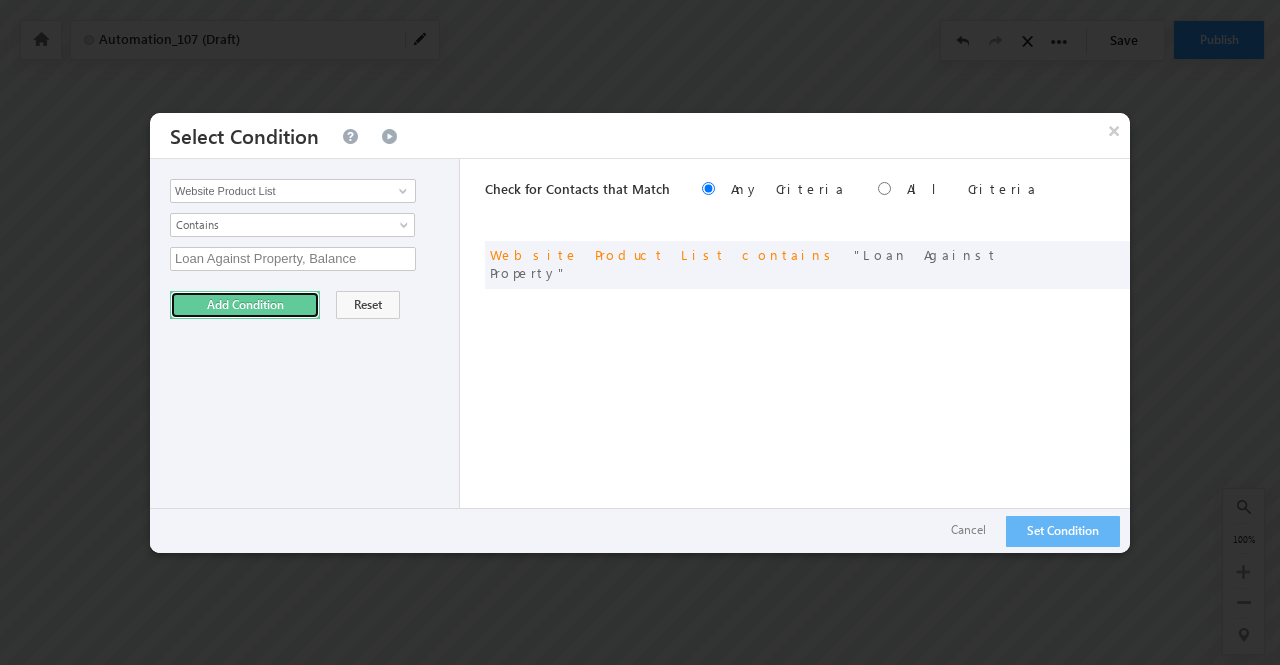 click on "Add Condition" at bounding box center (245, 305) 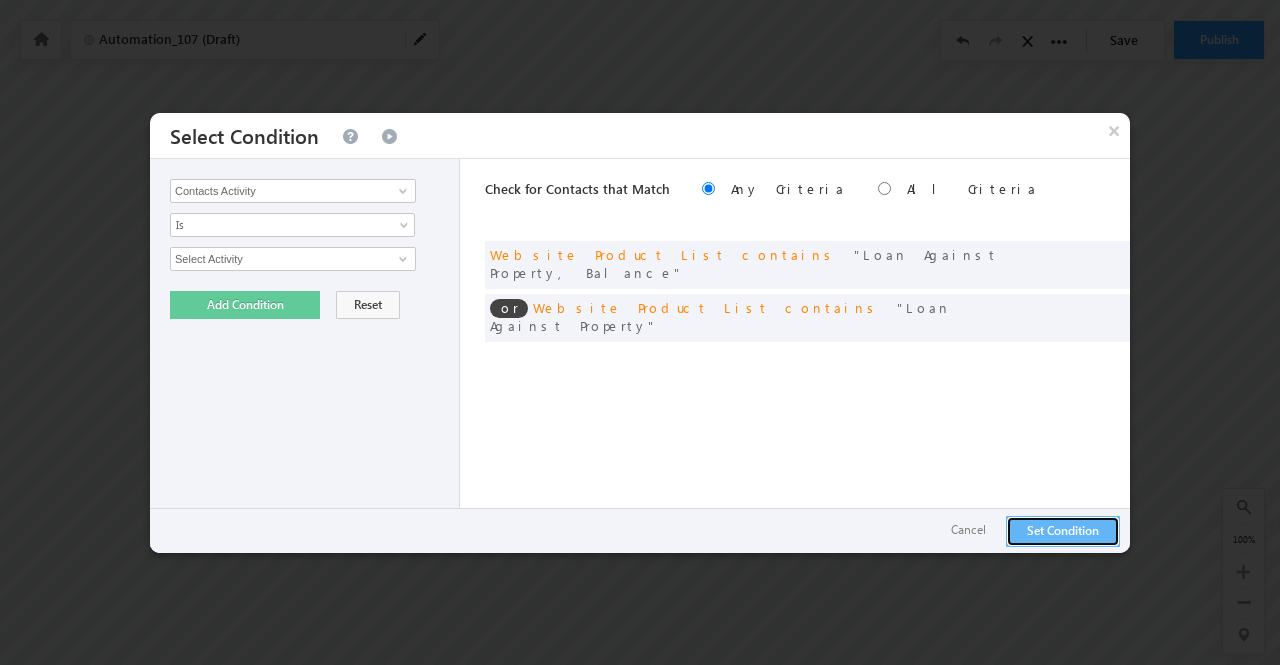 click on "Set Condition" at bounding box center [1063, 531] 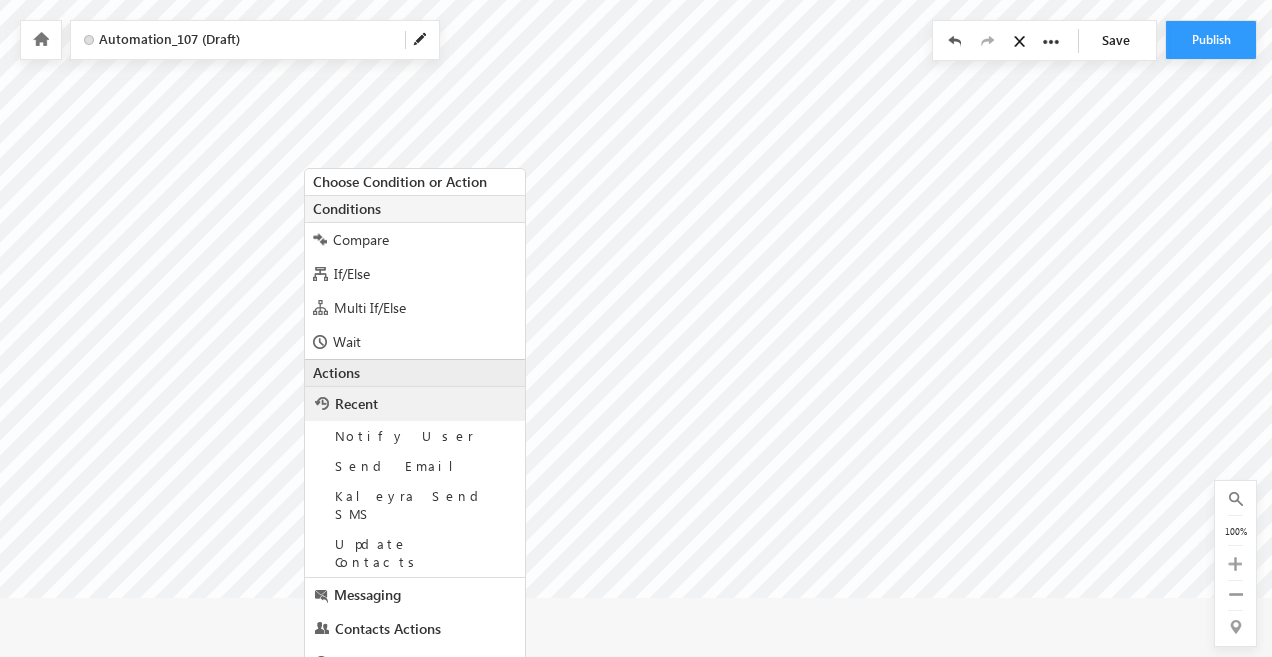 scroll, scrollTop: 178, scrollLeft: 875, axis: both 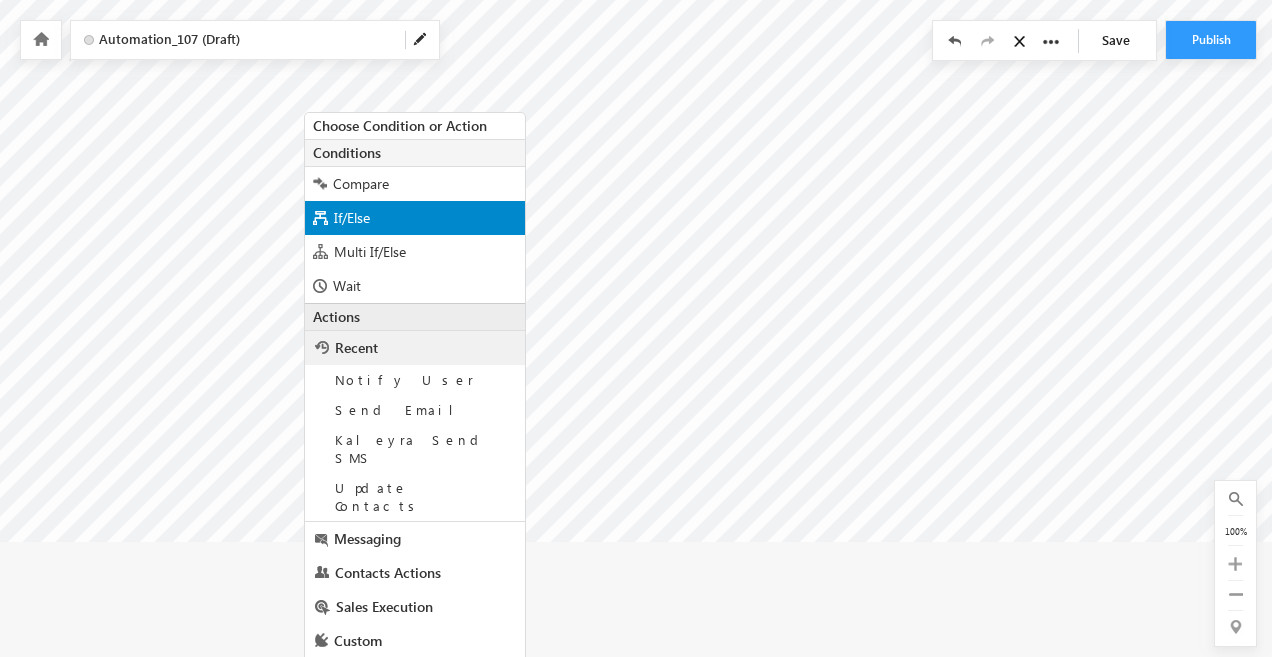 click on "If/Else" at bounding box center (415, 218) 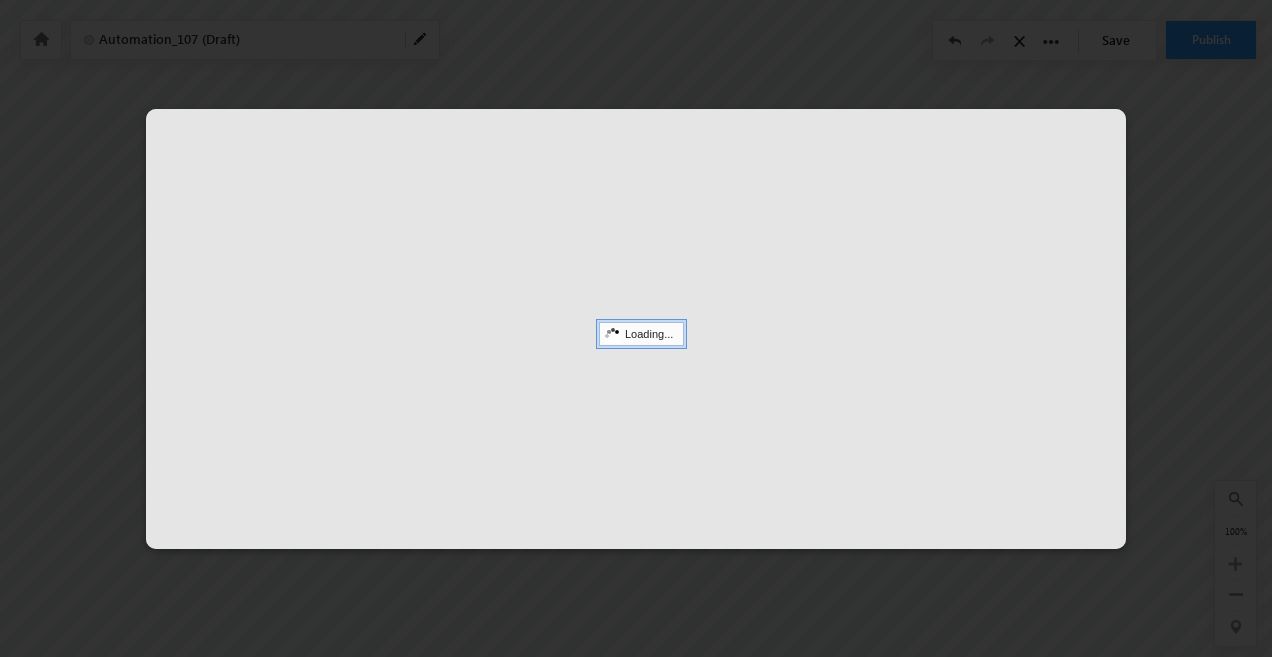 scroll, scrollTop: 54, scrollLeft: 875, axis: both 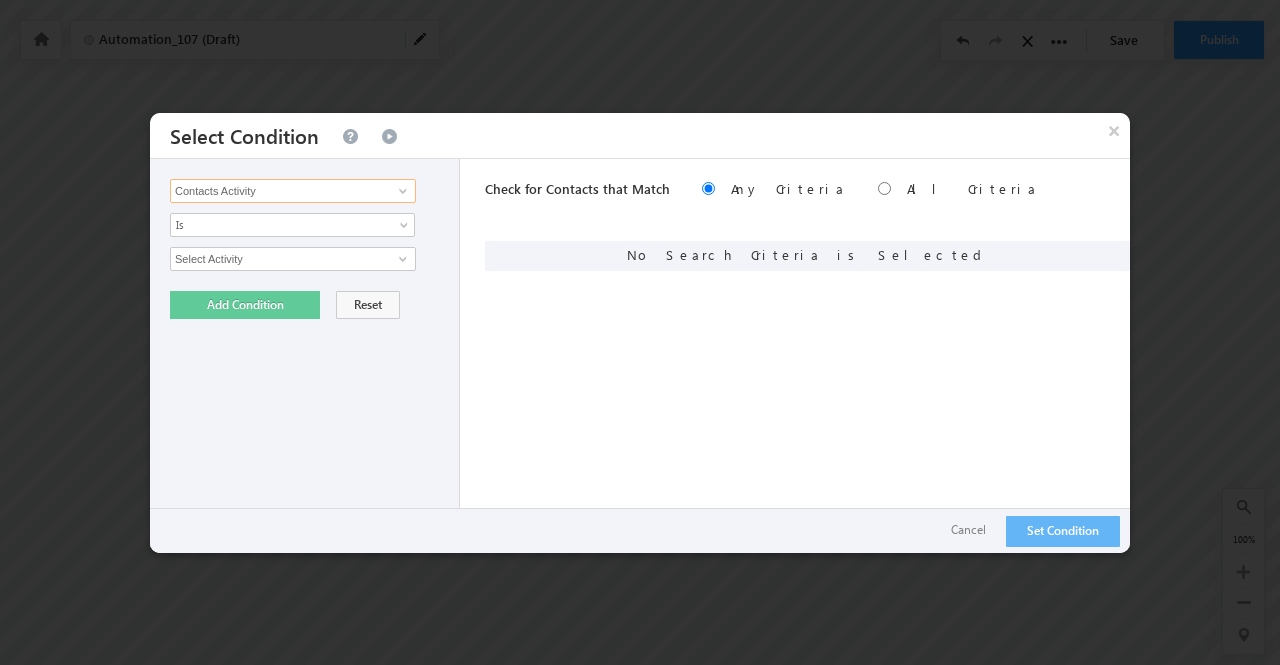 click on "Contacts Activity" at bounding box center [293, 191] 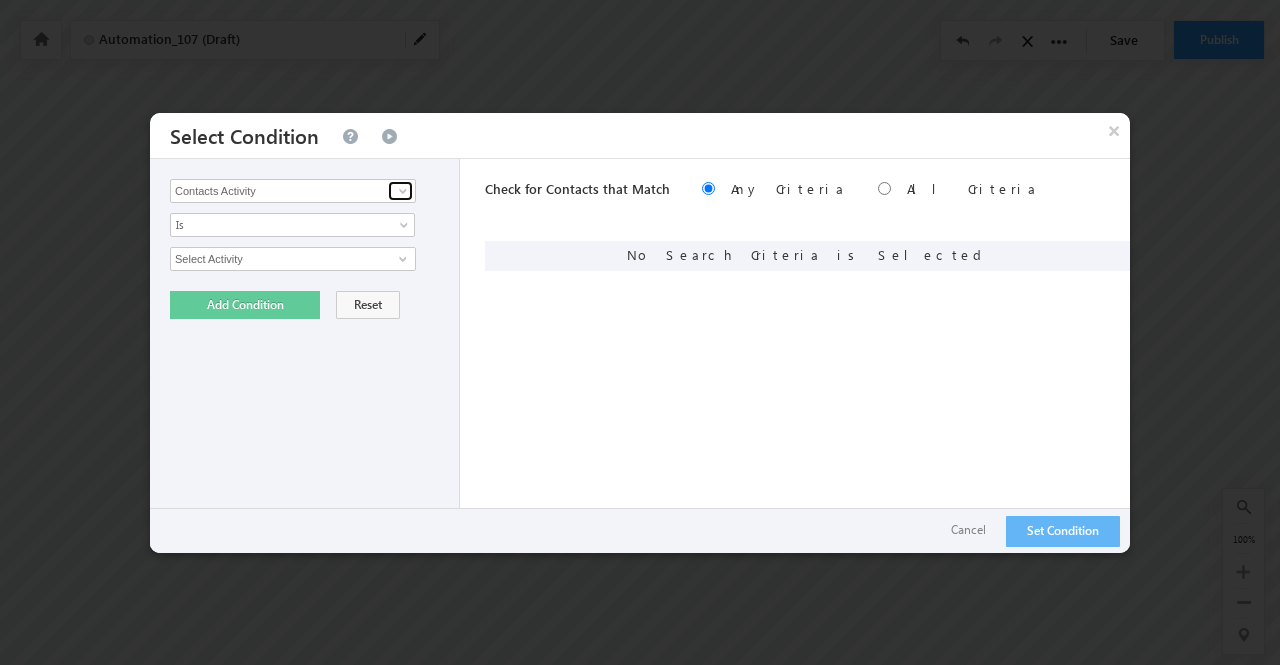 click at bounding box center (403, 191) 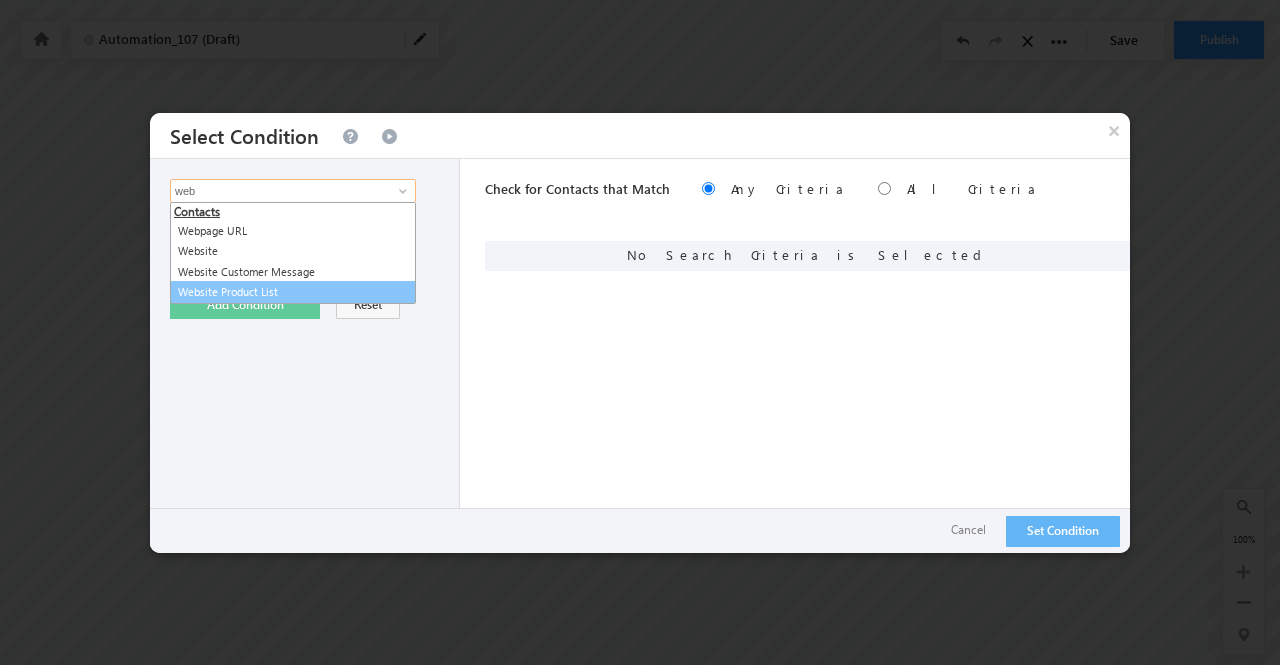 click on "Website Product List" at bounding box center (293, 292) 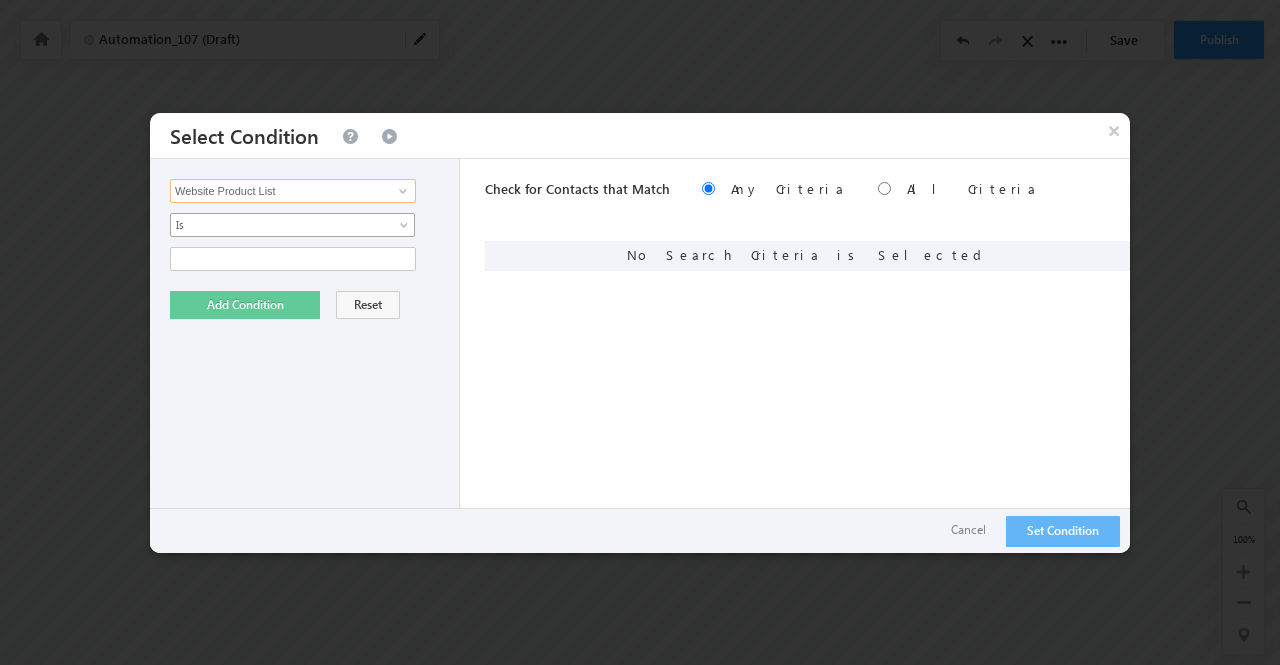 type on "Website Product List" 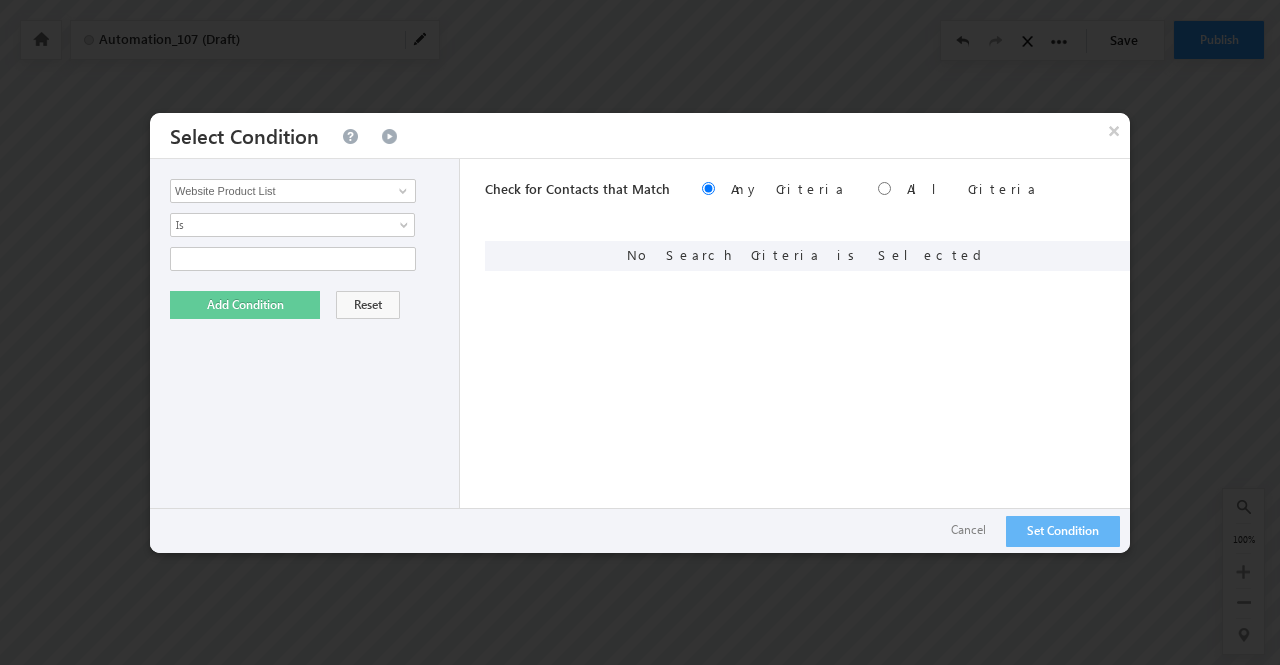 click on "Contacts Activity Task Sales Group Prospect Id ABB Address 1 Address 2 Address 3 Age Amount Due From Customer Annual Production Capacity Any EMI outflow Applicant Type Assign To - User List Assign To_1 Booking Date Business Vintage Channel Partner Code Channel Partner Name Channel Partners Channel Partners Code CIBIL CC_Utilization CIBIL DPD_30_L6M CIBIL DPD_90_L6M CIBIL Enquires_L3M CIBIL Indicator CIBIL Score CIBIL Unsec_Max_Sanction_Amt CIBIL Writeoff_L12M CIBIL Writeoff_OS_L12M City City New Co Applicant 1 City Co applicant 1 DOB Co Applicant 1 Email New Co Applicant 1 First Name Co Applicant 1 Full Name Co Applicant 1 Income or Annual Turnover Co Applicant 1 Last Name Co Applicant 1 Mobile Number Co Applicant 1 Phone New Co applicant 1 Relation Co Applicant 2 City Co applicant 2 DOB Co Applicant 2 Email Id Co Applicant 2 First Name Co Applicant 2 Full Name Co Applicant 2 Income or Annual Turnover Co Applicant 2 Last Name Co Applicant 2 Mobile Number Comm 13 Comm11 Email" at bounding box center [305, 356] 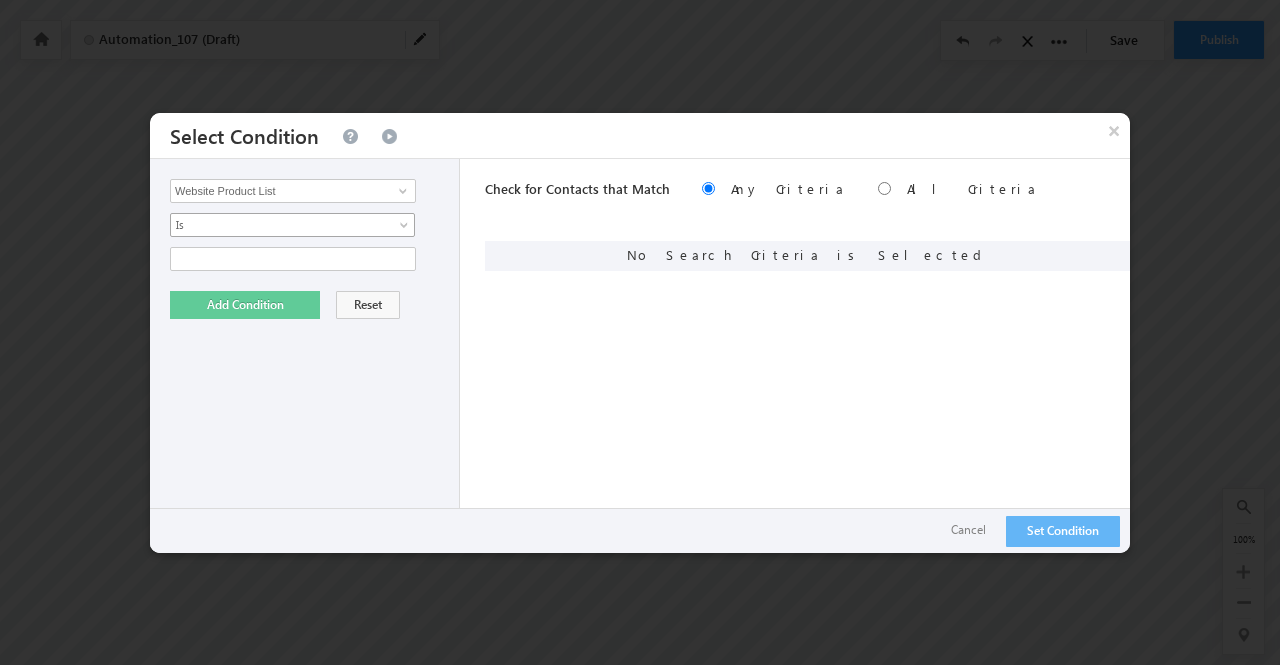 click on "Is" at bounding box center (279, 225) 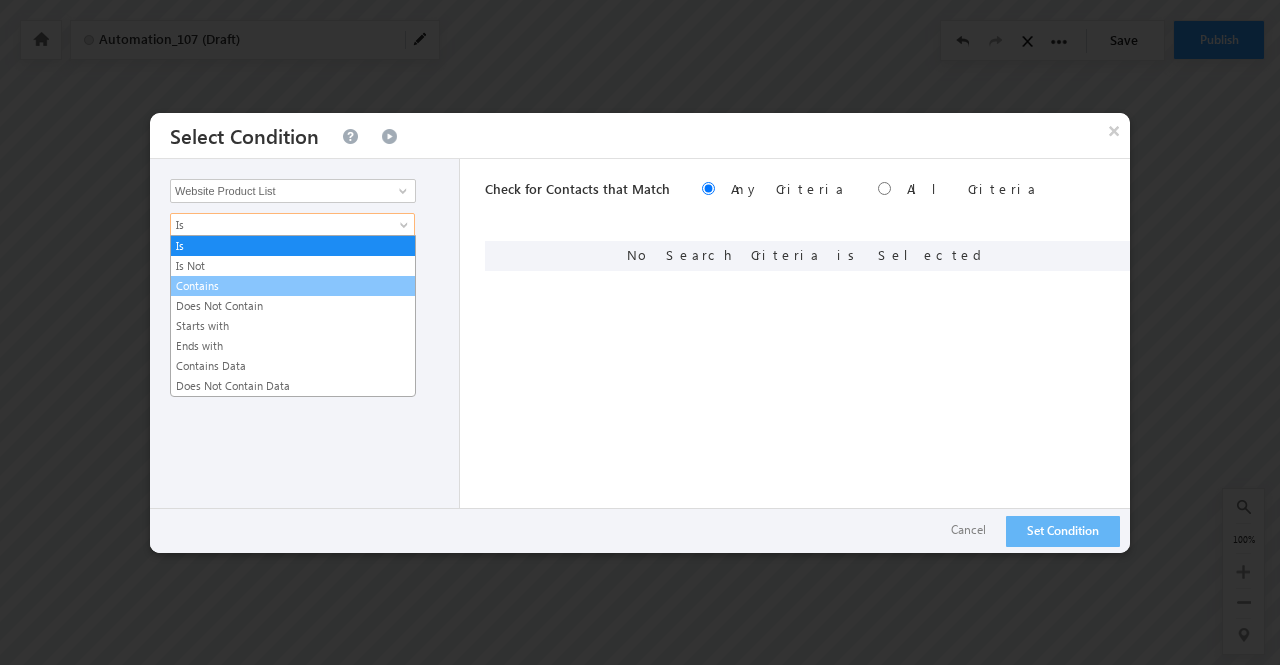 click on "Contains" at bounding box center (293, 286) 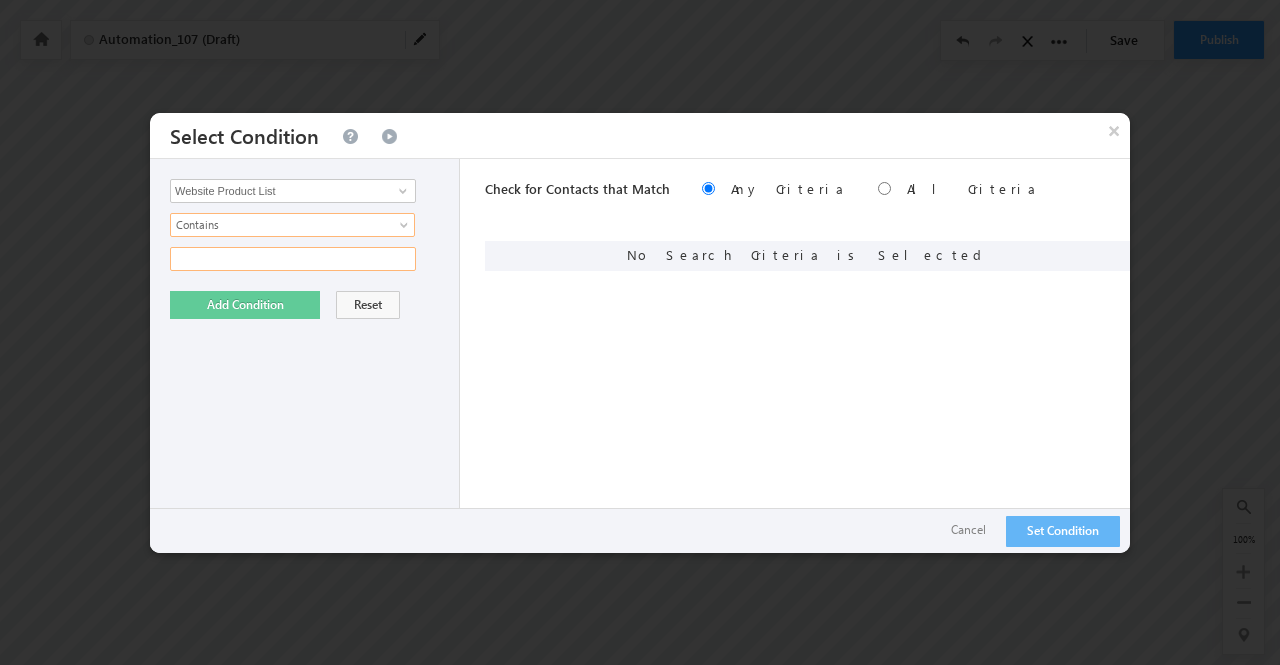 click at bounding box center (293, 259) 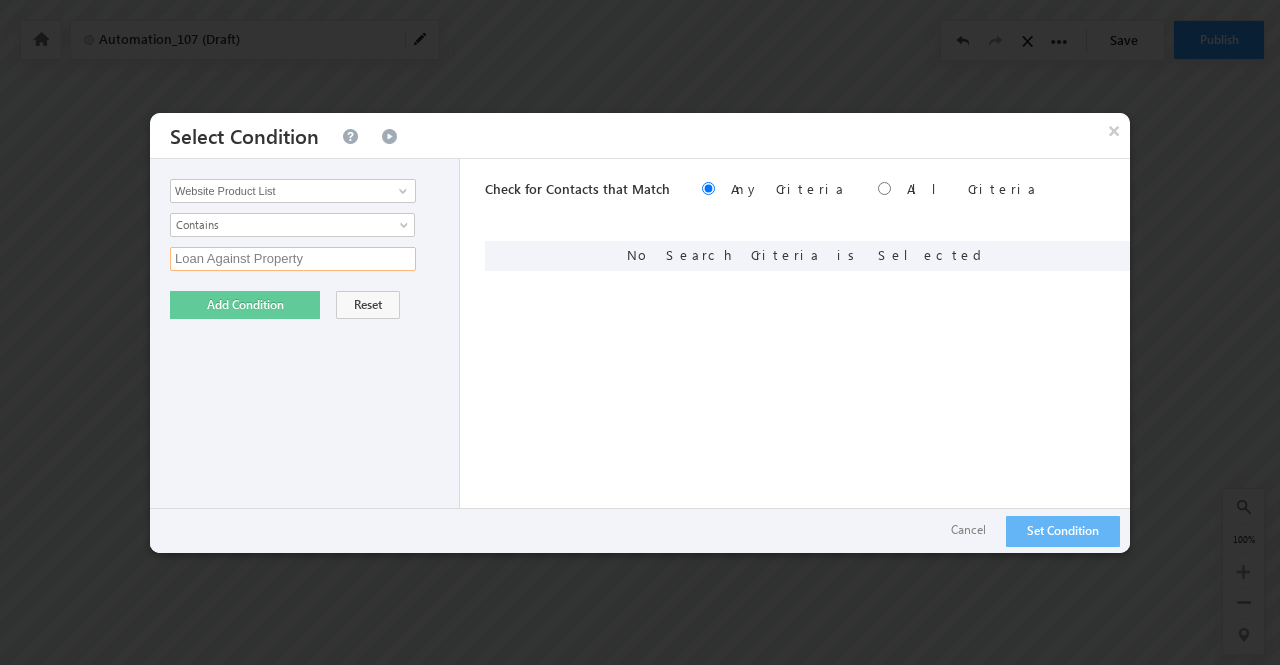 click on "Loan Against Property" at bounding box center (293, 259) 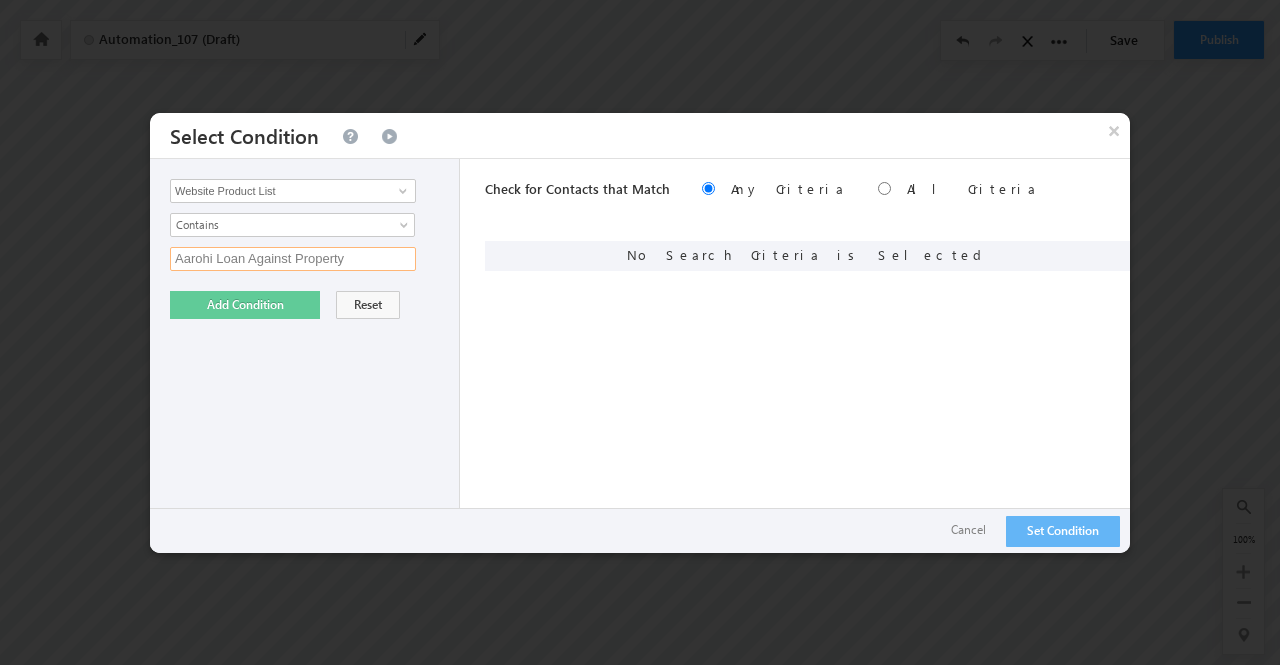type on "Aarohi Loan Against Property" 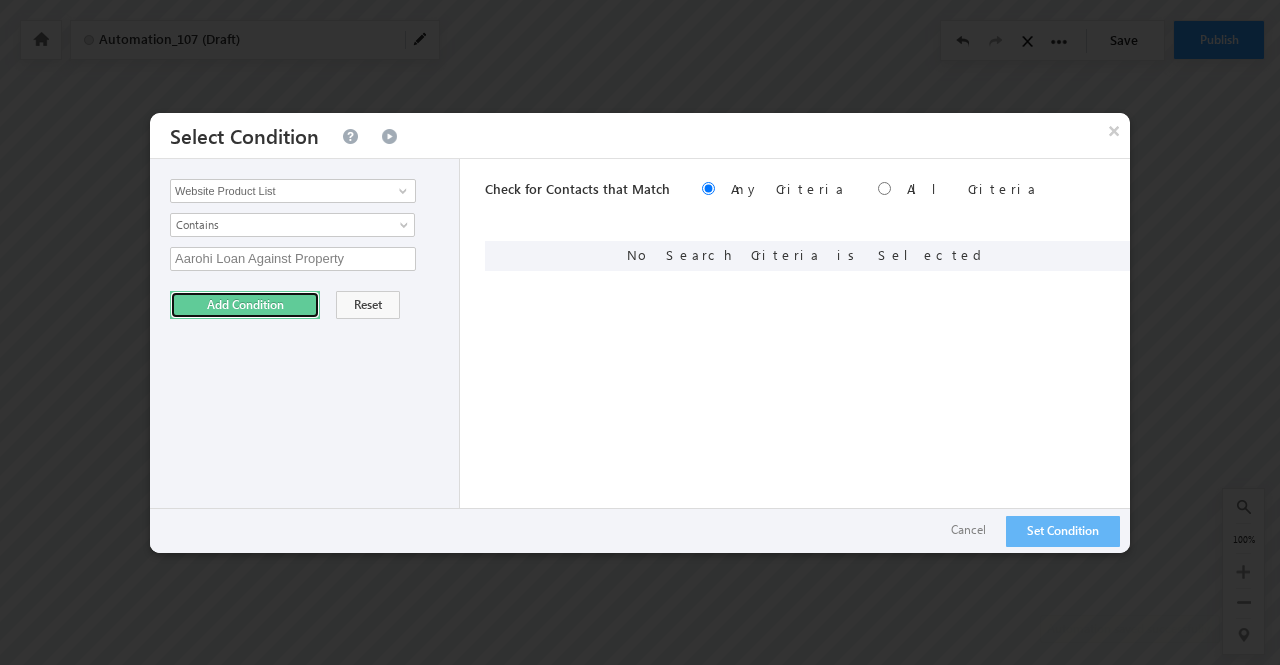 click on "Add Condition" at bounding box center [245, 305] 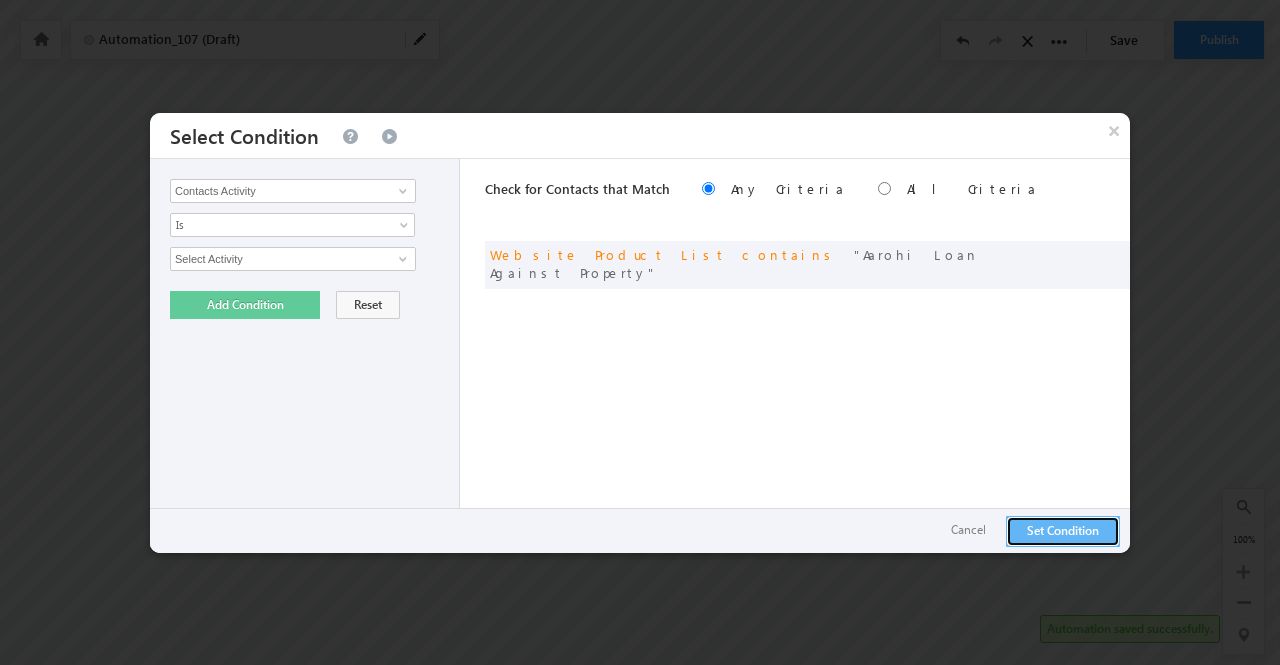click on "Set Condition" at bounding box center [1063, 531] 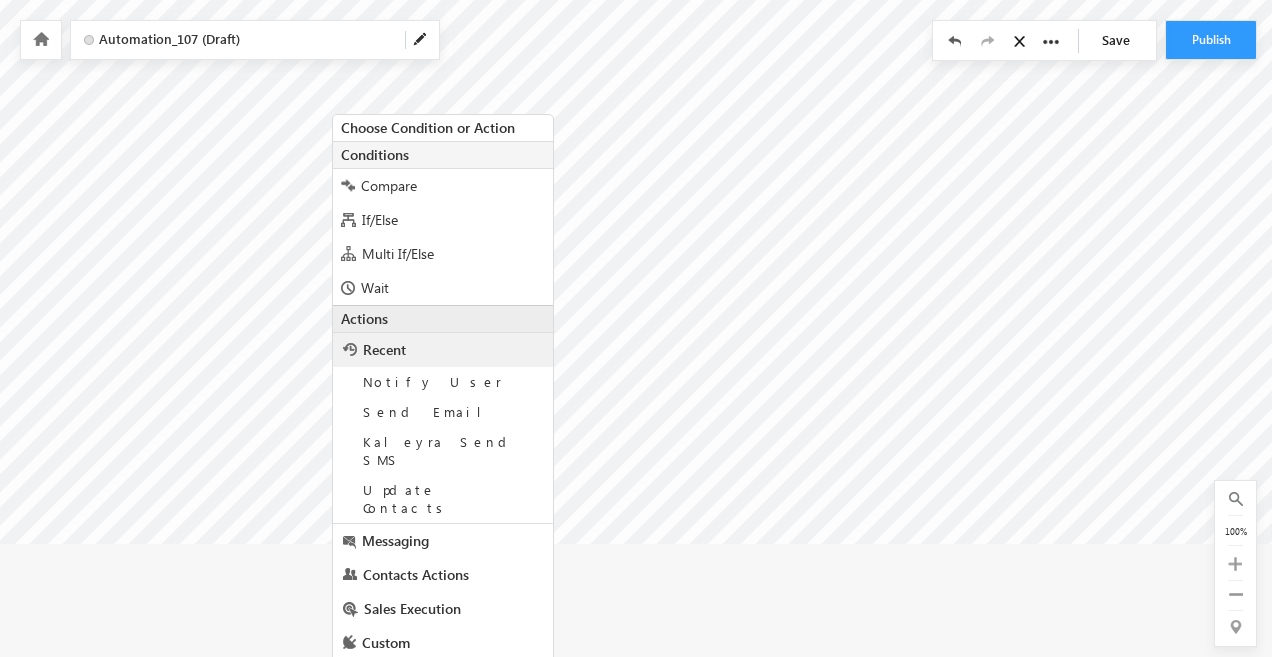 scroll, scrollTop: 178, scrollLeft: 967, axis: both 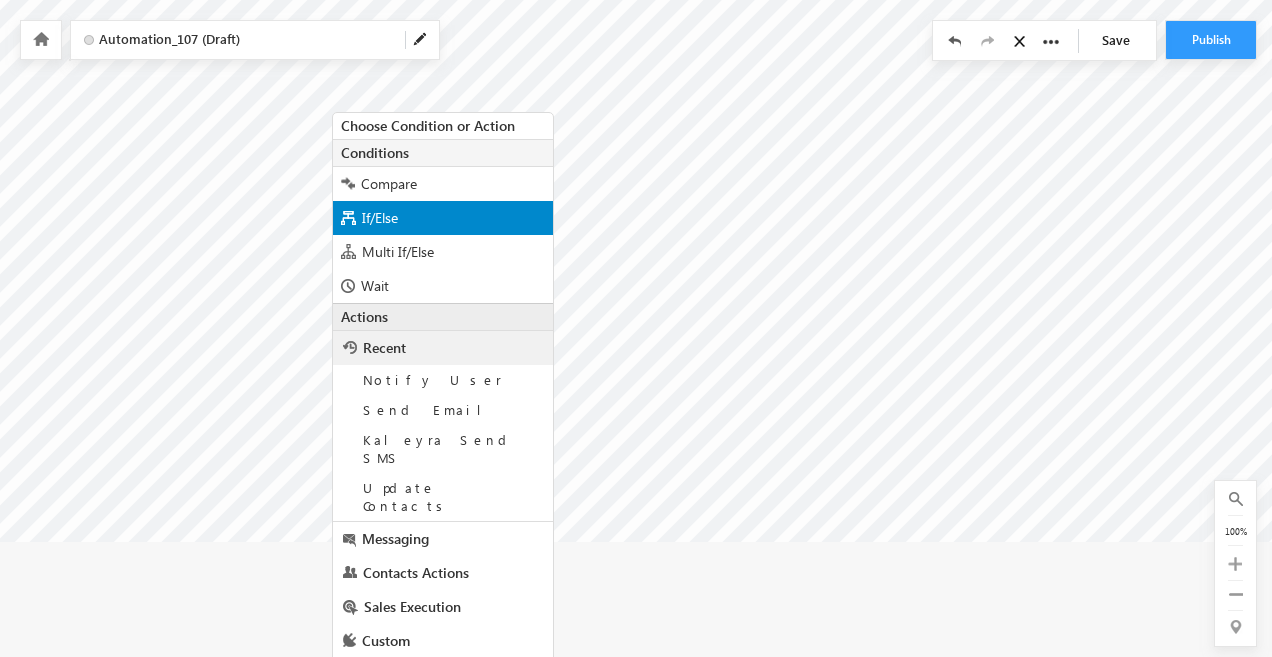 click on "If/Else" at bounding box center (443, 218) 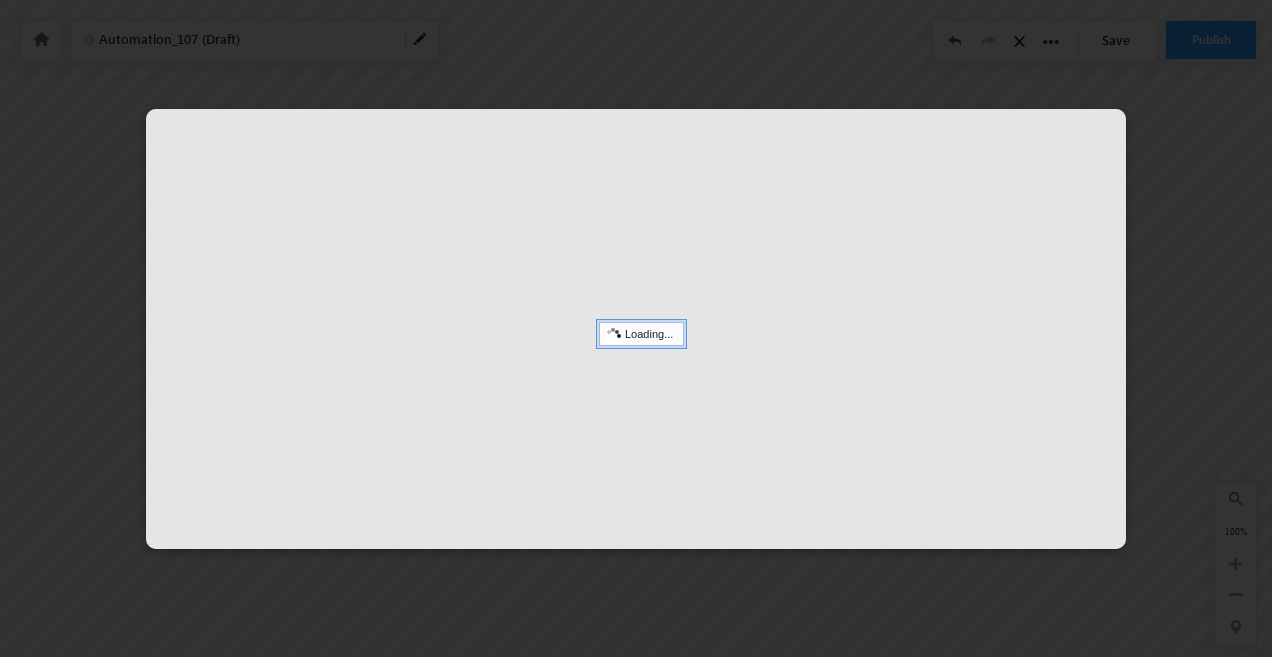 scroll, scrollTop: 54, scrollLeft: 967, axis: both 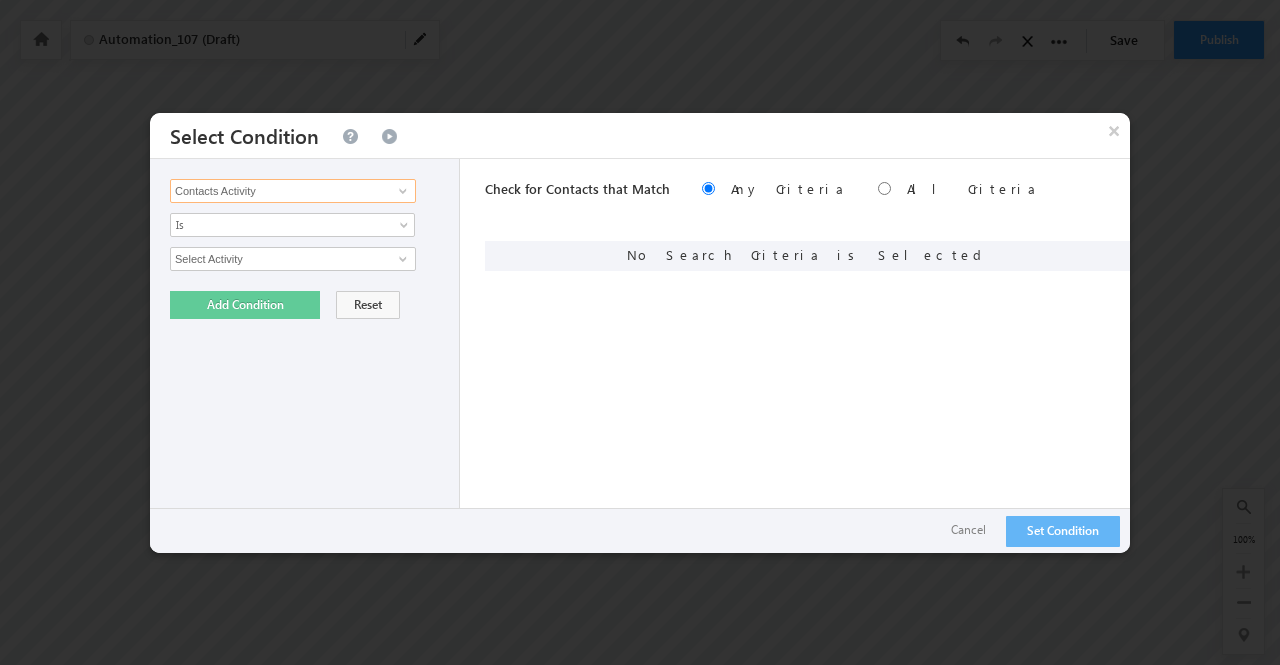click on "Contacts Activity" at bounding box center (293, 191) 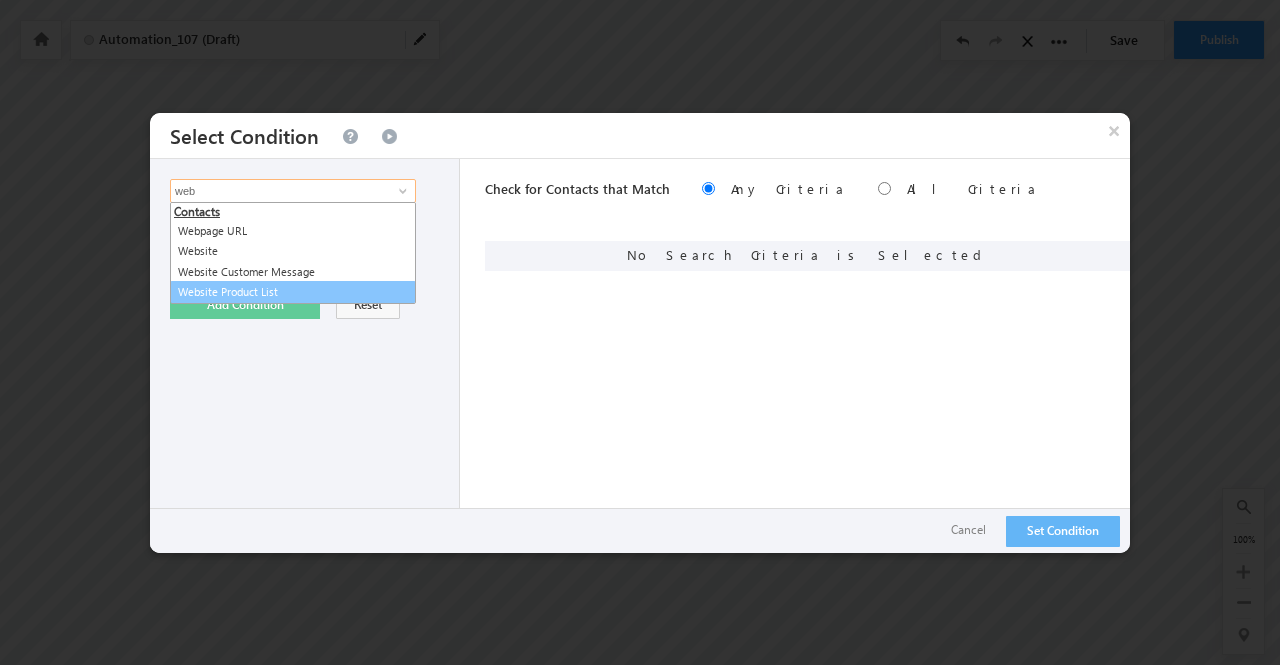 click on "Website Product List" at bounding box center [293, 292] 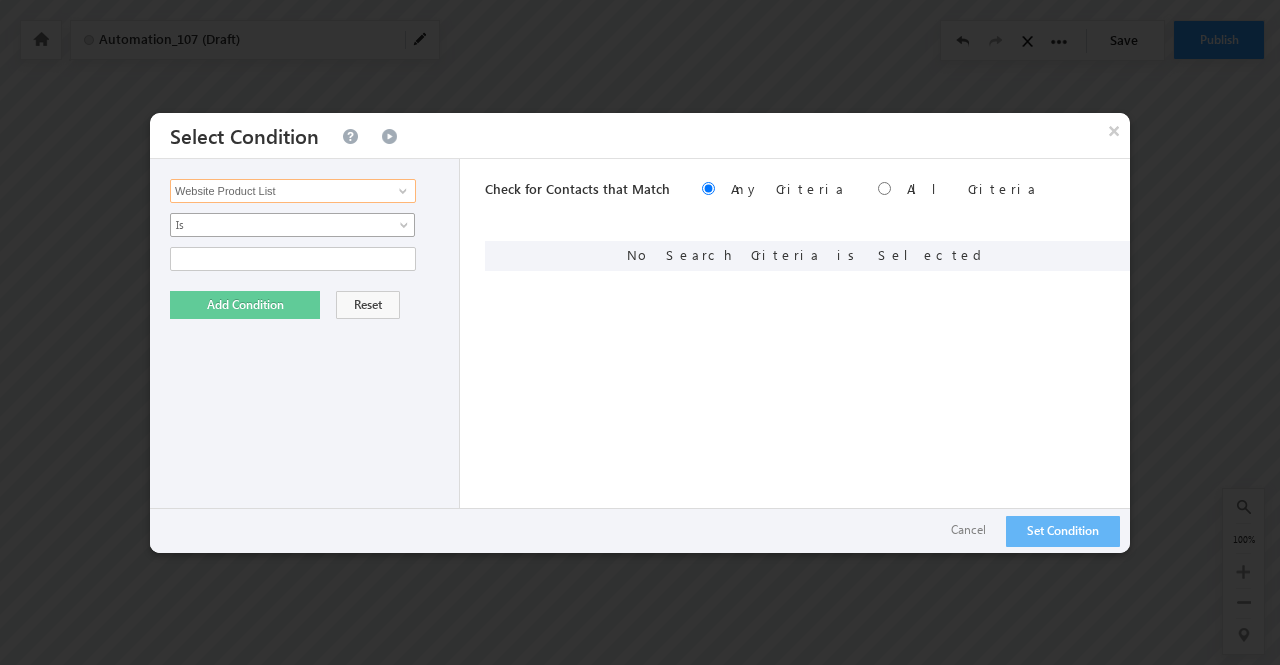 type on "Website Product List" 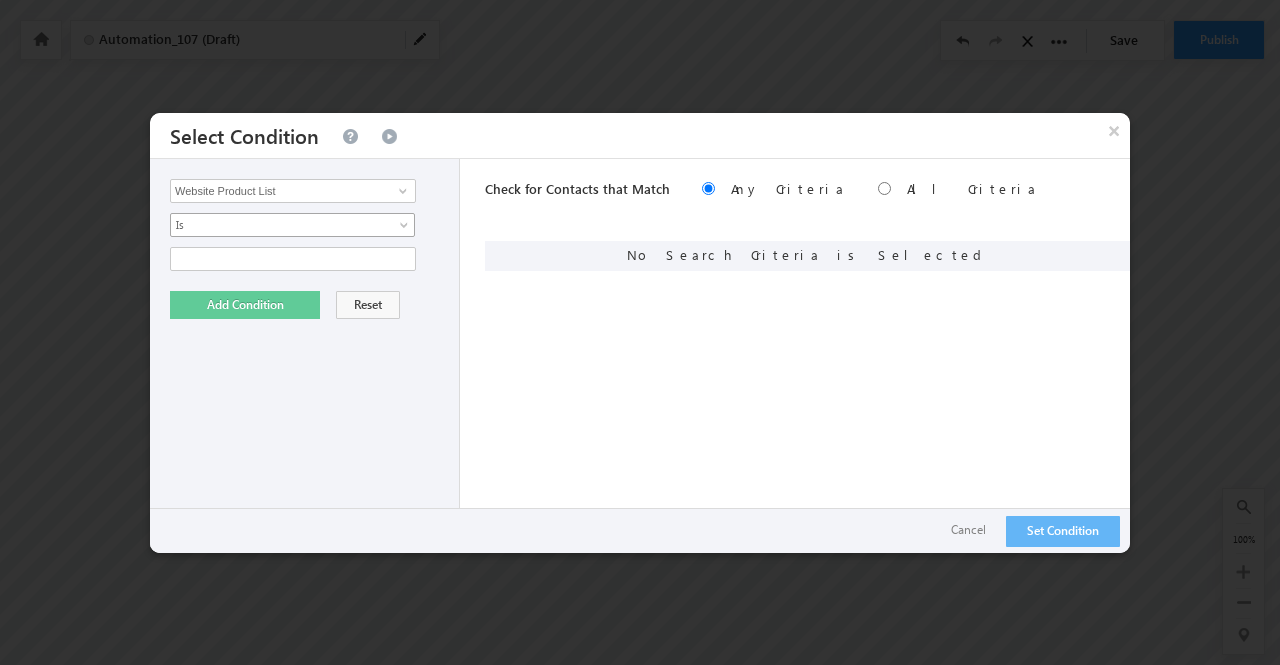 click on "Is" at bounding box center (279, 225) 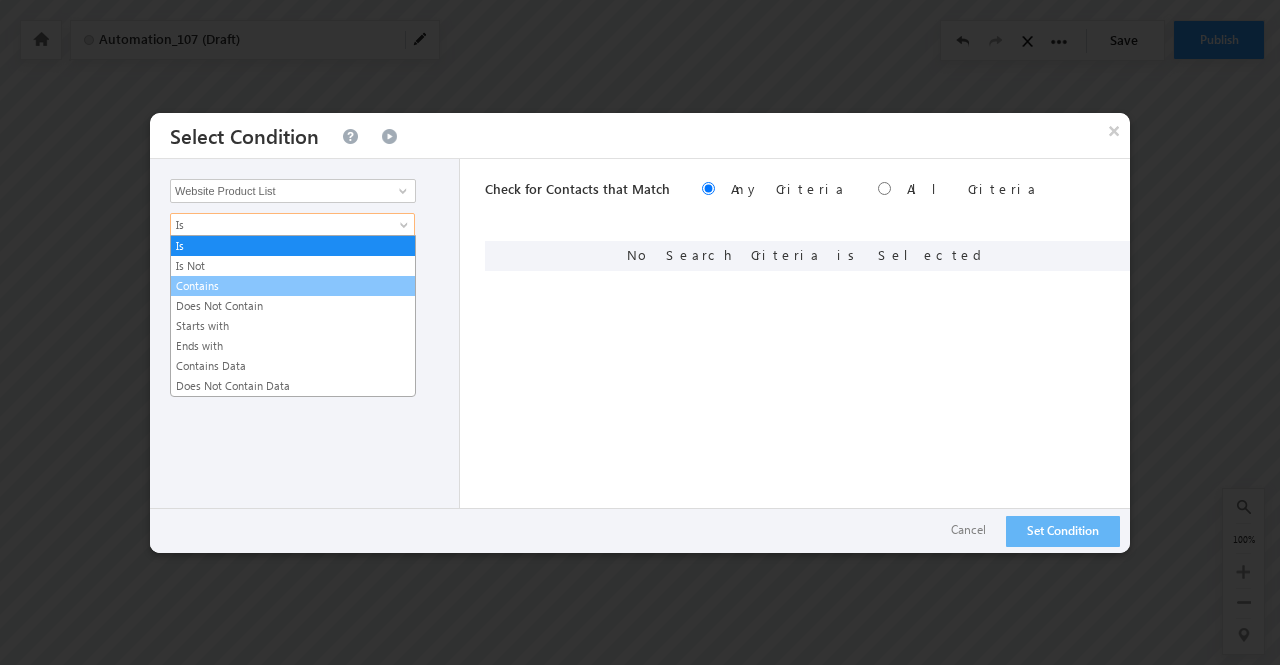 click on "Contains" at bounding box center (293, 286) 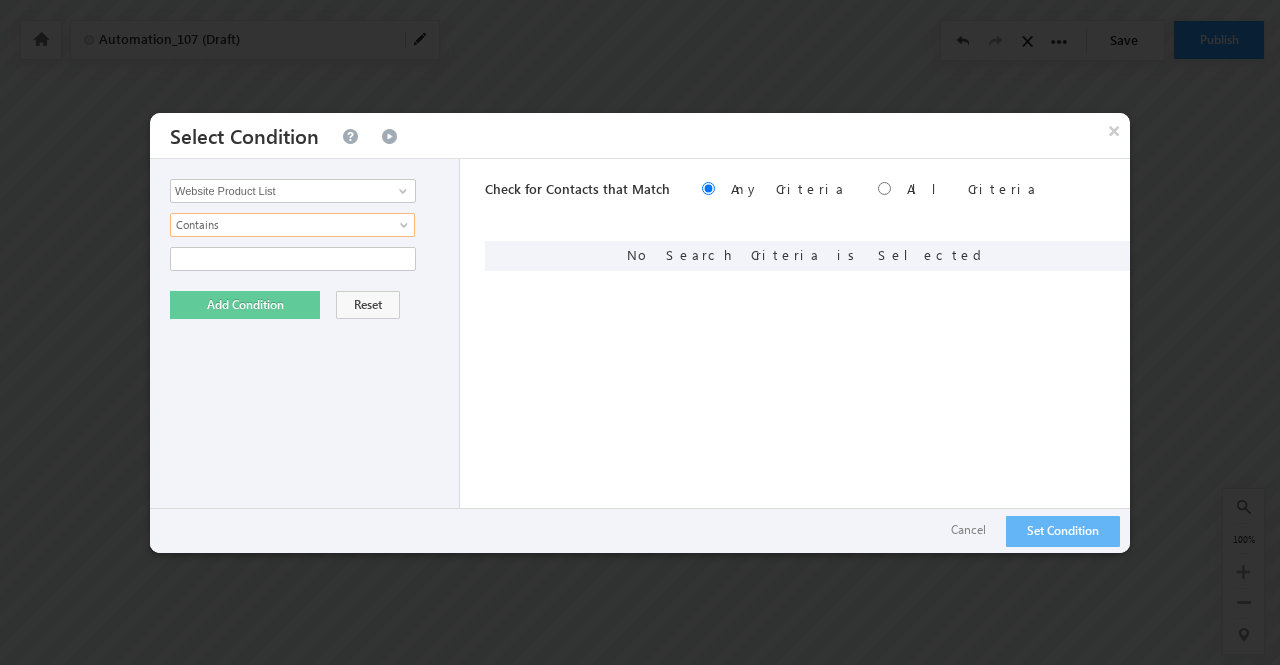 click on "Contacts Activity Task Sales Group Prospect Id ABB Address 1 Address 2 Address 3 Age Amount Due From Customer Annual Production Capacity Any EMI outflow Applicant Type Assign To - User List Assign To_1 Booking Date Business Vintage Channel Partner Code Channel Partner Name Channel Partners Channel Partners Code CIBIL CC_Utilization CIBIL DPD_30_L6M CIBIL DPD_90_L6M CIBIL Enquires_L3M CIBIL Indicator CIBIL Score CIBIL Unsec_Max_Sanction_Amt CIBIL Writeoff_L12M CIBIL Writeoff_OS_L12M City City New Co Applicant 1 City Co applicant 1 DOB Co Applicant 1 Email New Co Applicant 1 First Name Co Applicant 1 Full Name Co Applicant 1 Income or Annual Turnover Co Applicant 1 Last Name Co Applicant 1 Mobile Number Co Applicant 1 Phone New Co applicant 1 Relation Co Applicant 2 City Co applicant 2 DOB Co Applicant 2 Email Id Co Applicant 2 First Name Co Applicant 2 Full Name Co Applicant 2 Income or Annual Turnover Co Applicant 2 Last Name Co Applicant 2 Mobile Number Comm 13 Comm11 Email" at bounding box center [305, 356] 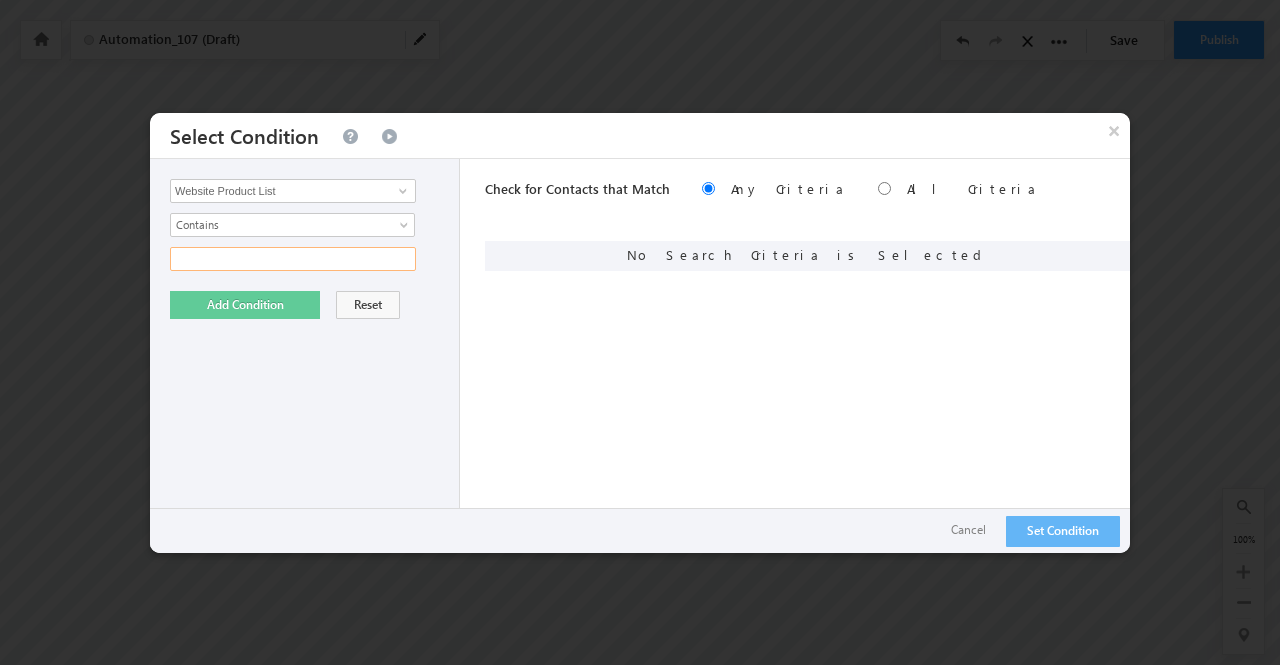 click at bounding box center (293, 259) 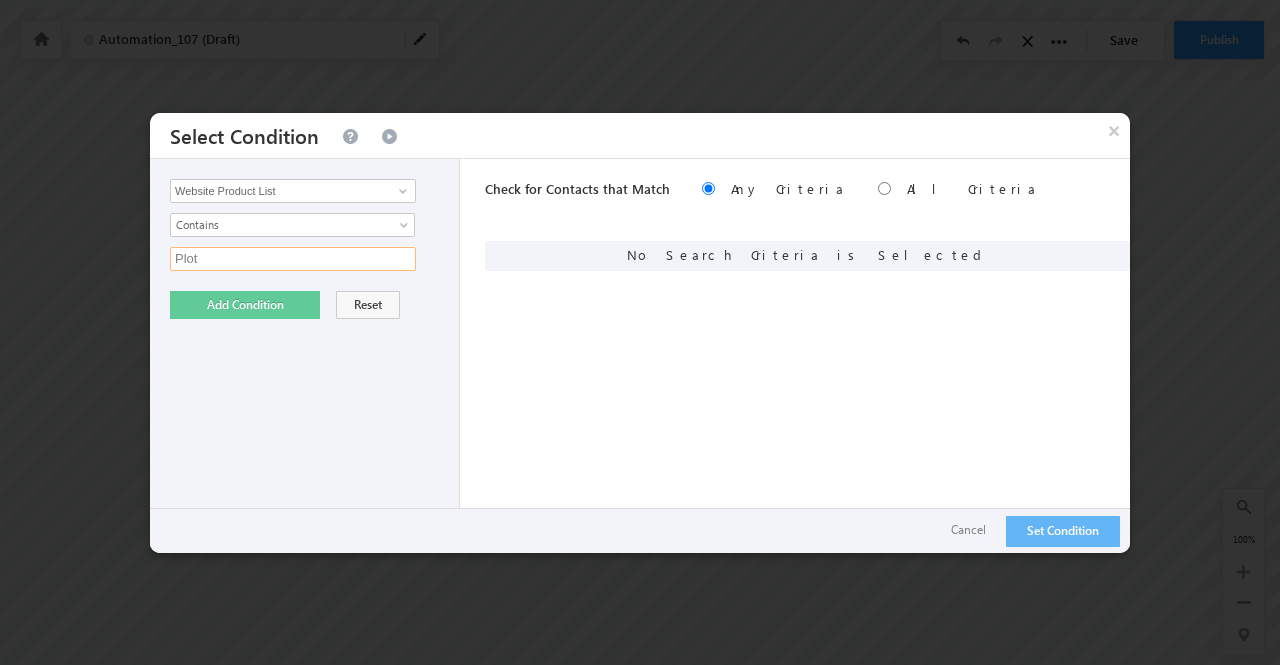 type on "Plot" 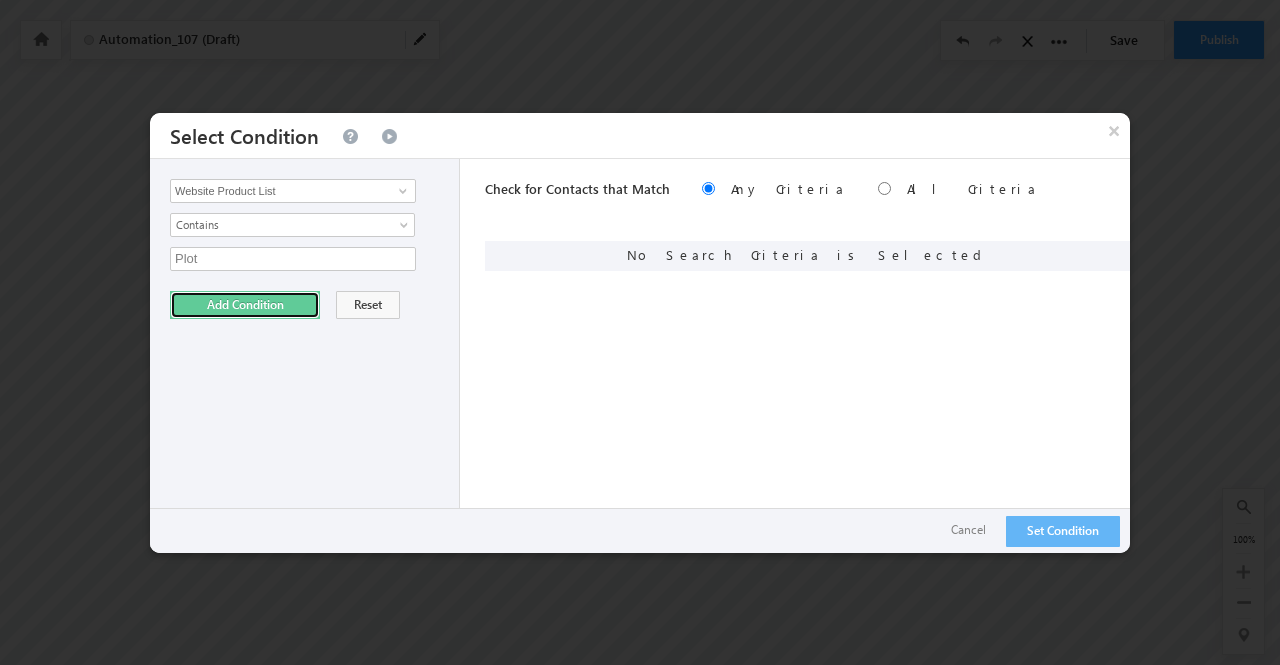 click on "Add Condition" at bounding box center [245, 305] 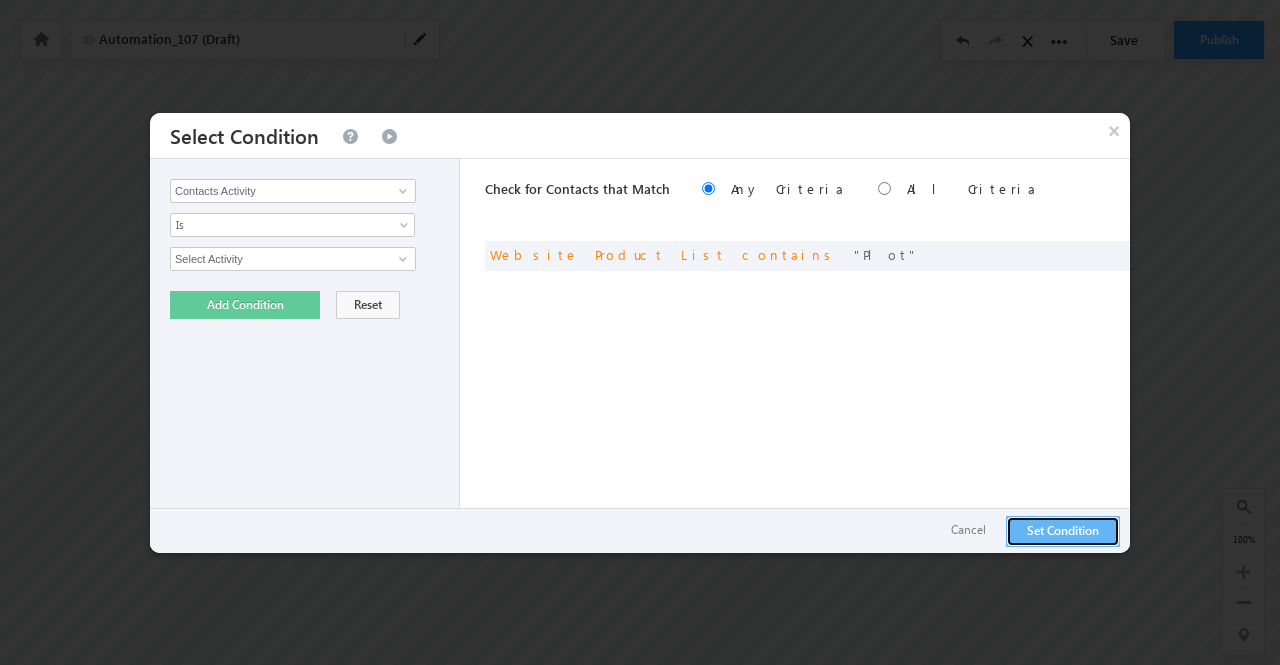 click on "Set Condition" at bounding box center [1063, 531] 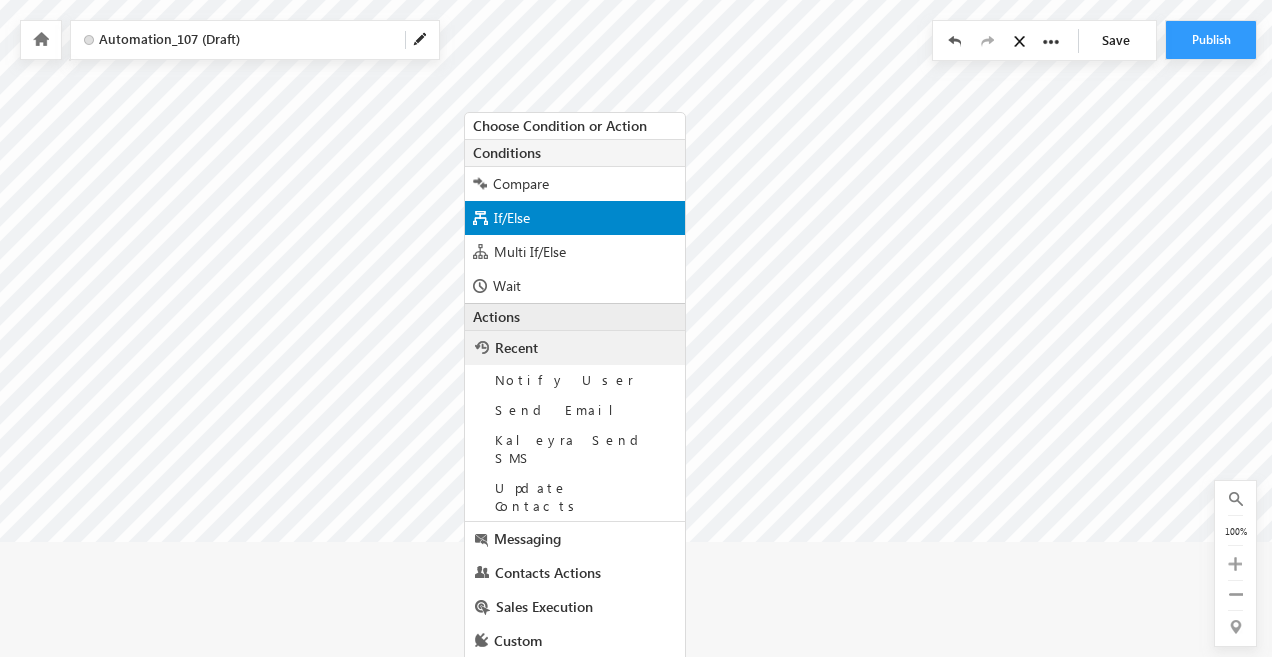 click on "If/Else" at bounding box center [575, 218] 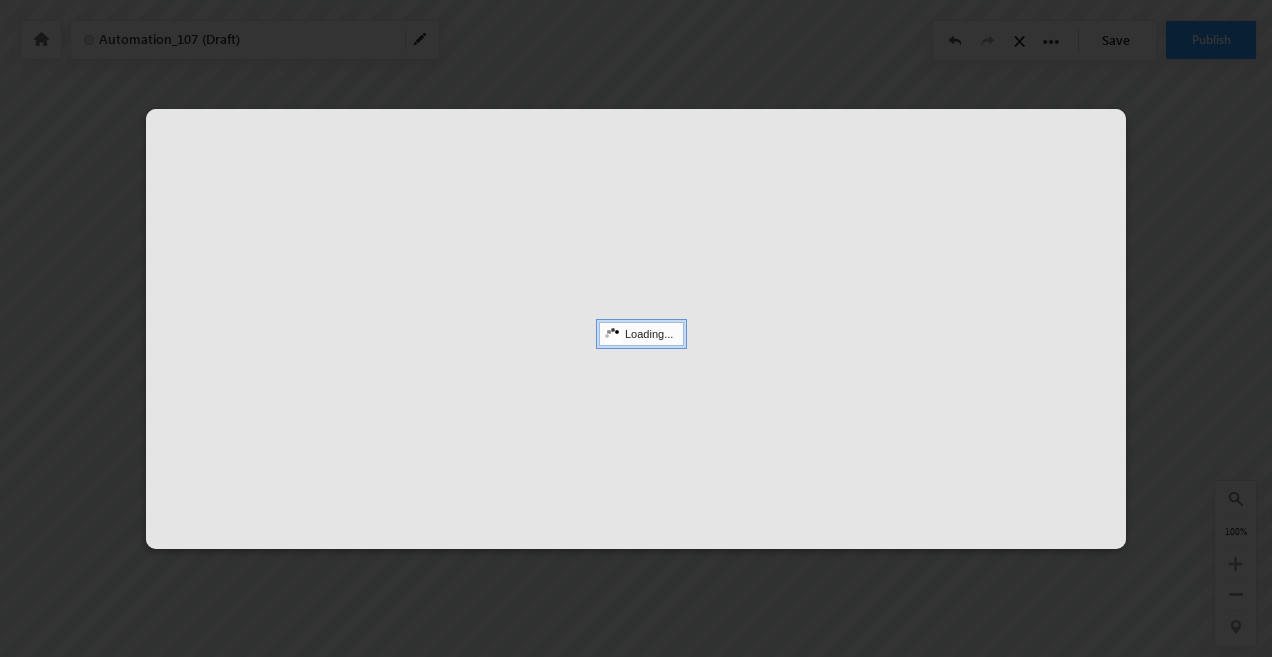 scroll, scrollTop: 54, scrollLeft: 967, axis: both 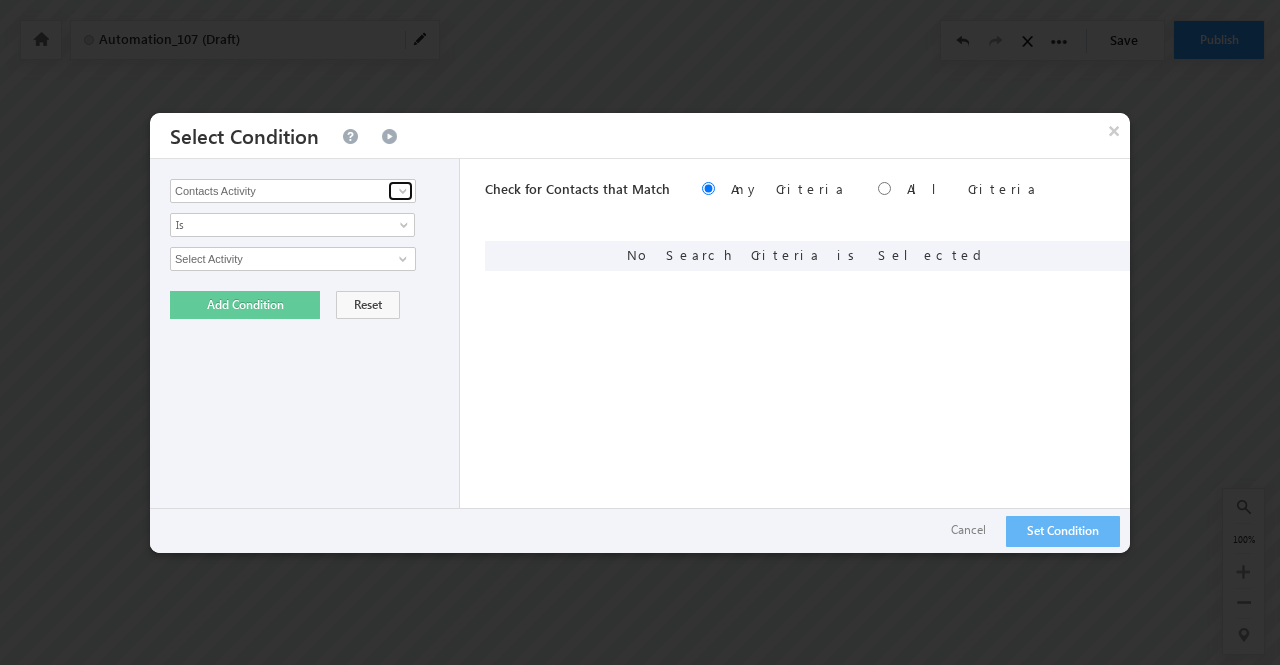 click at bounding box center (400, 191) 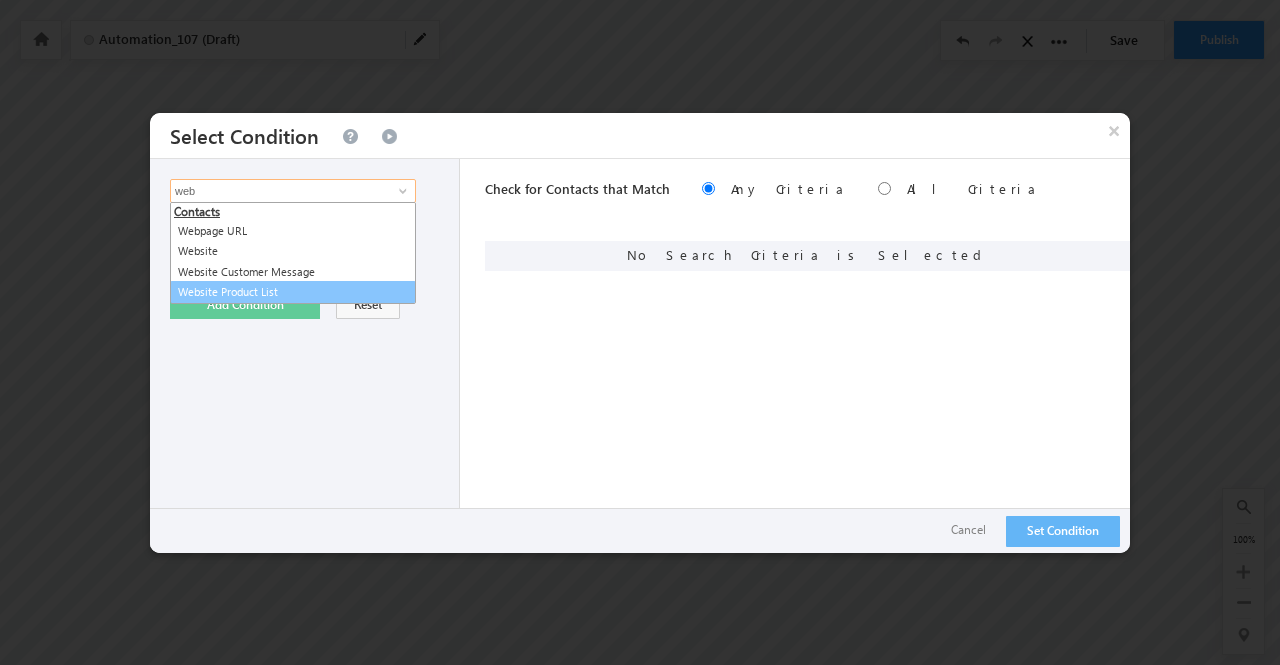 click on "Website Product List" at bounding box center [293, 292] 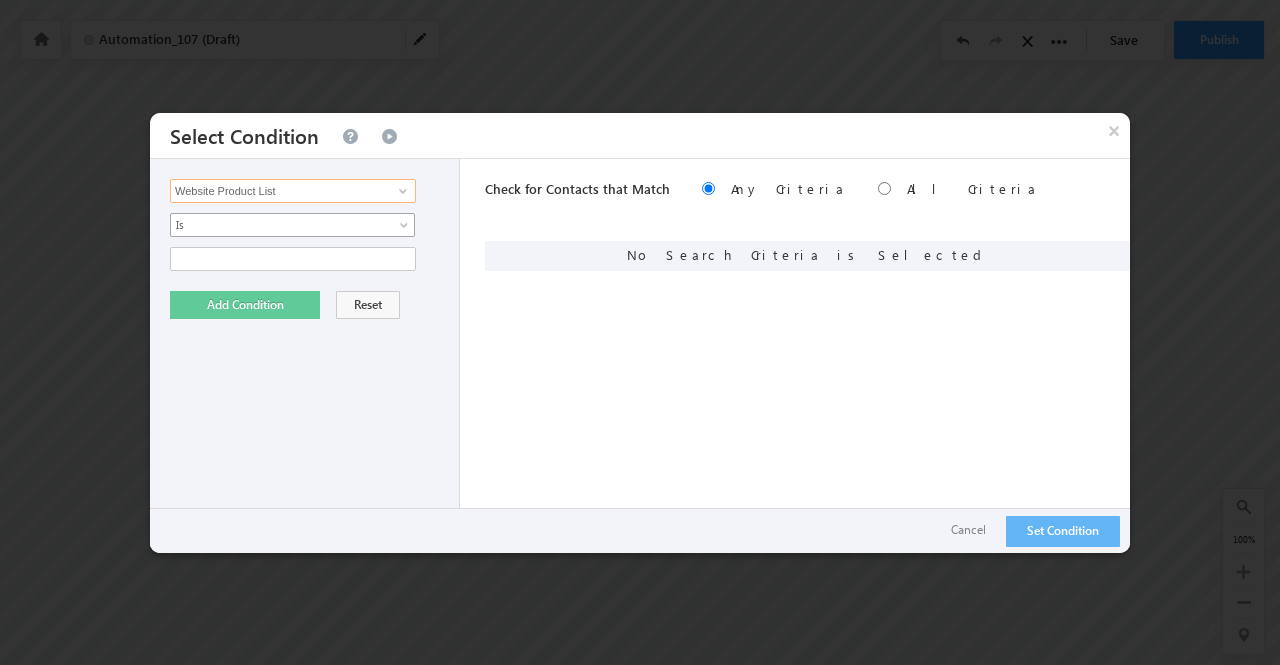 type on "Website Product List" 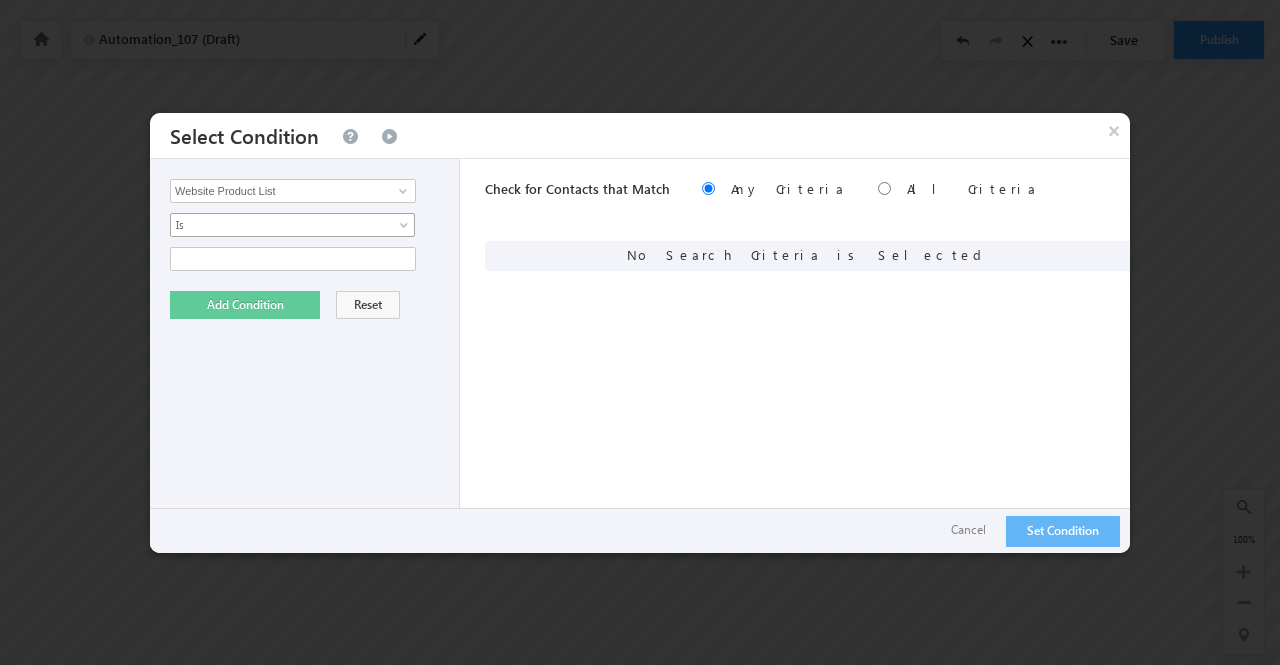 click on "Is" at bounding box center [279, 225] 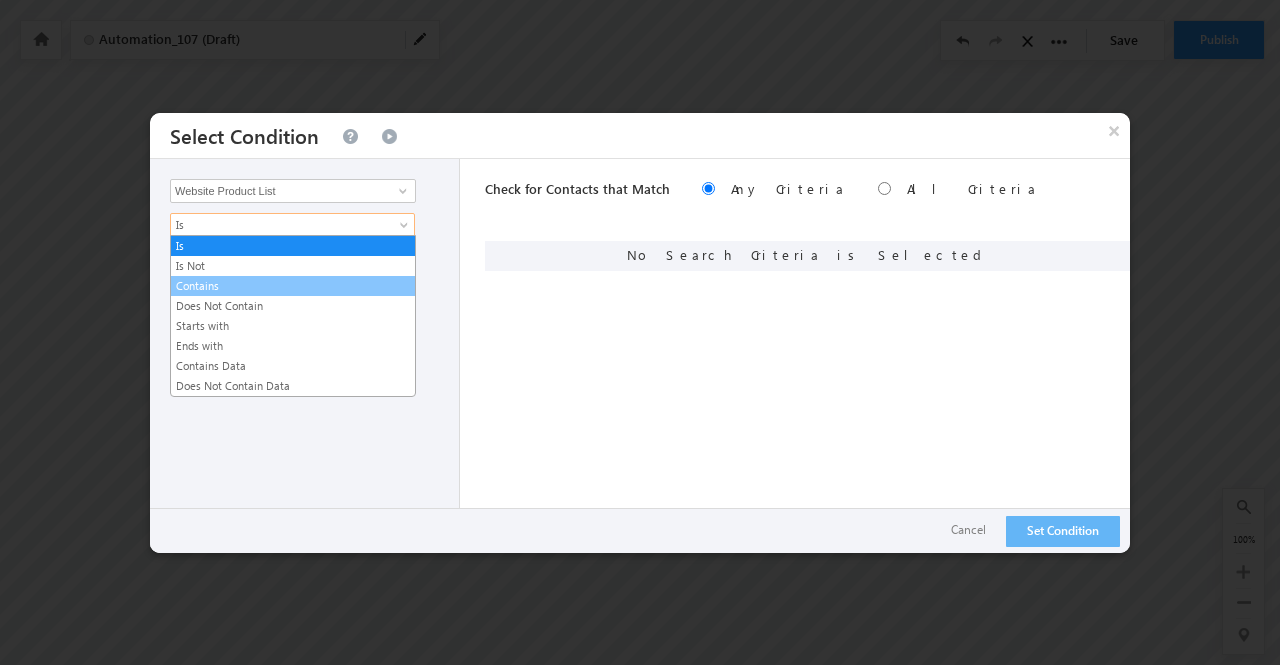 click on "Contains" at bounding box center [293, 286] 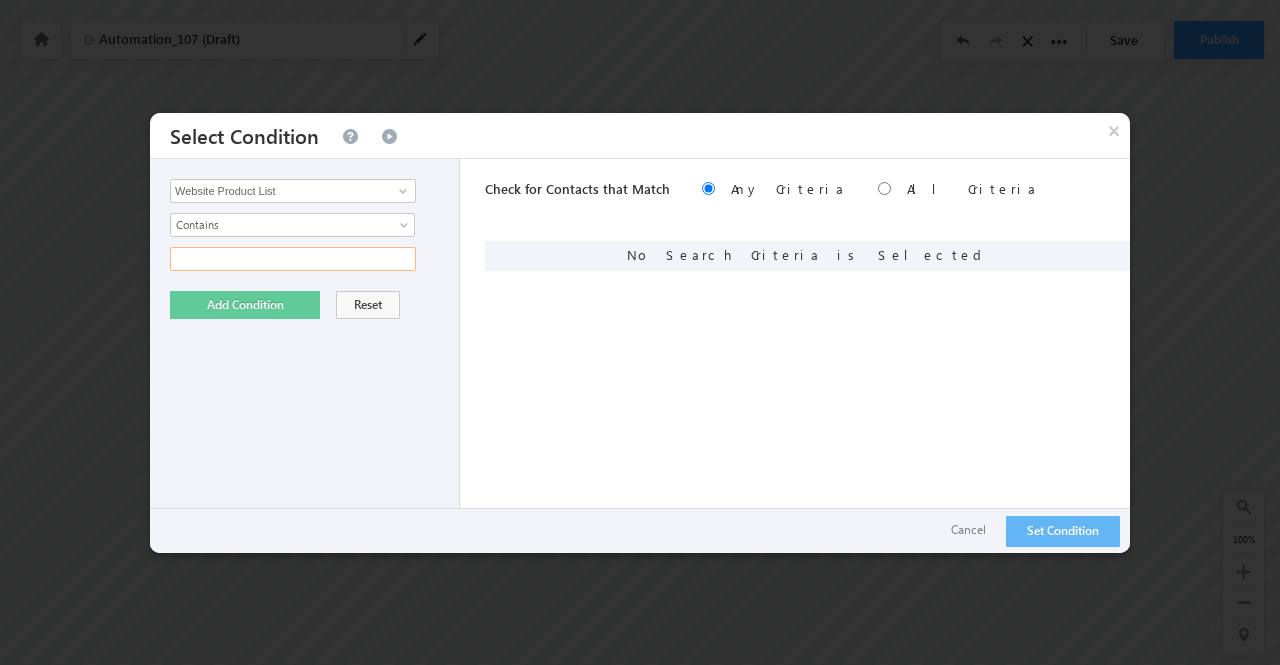 click at bounding box center [293, 259] 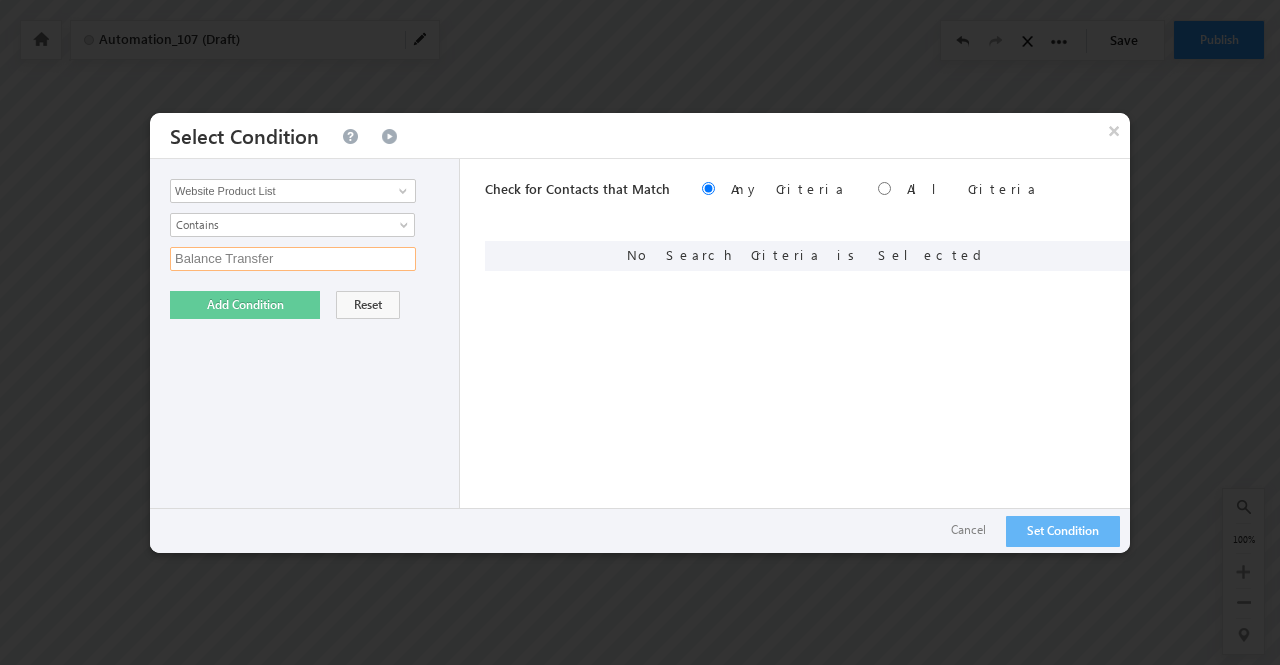 type on "Balance Transfer" 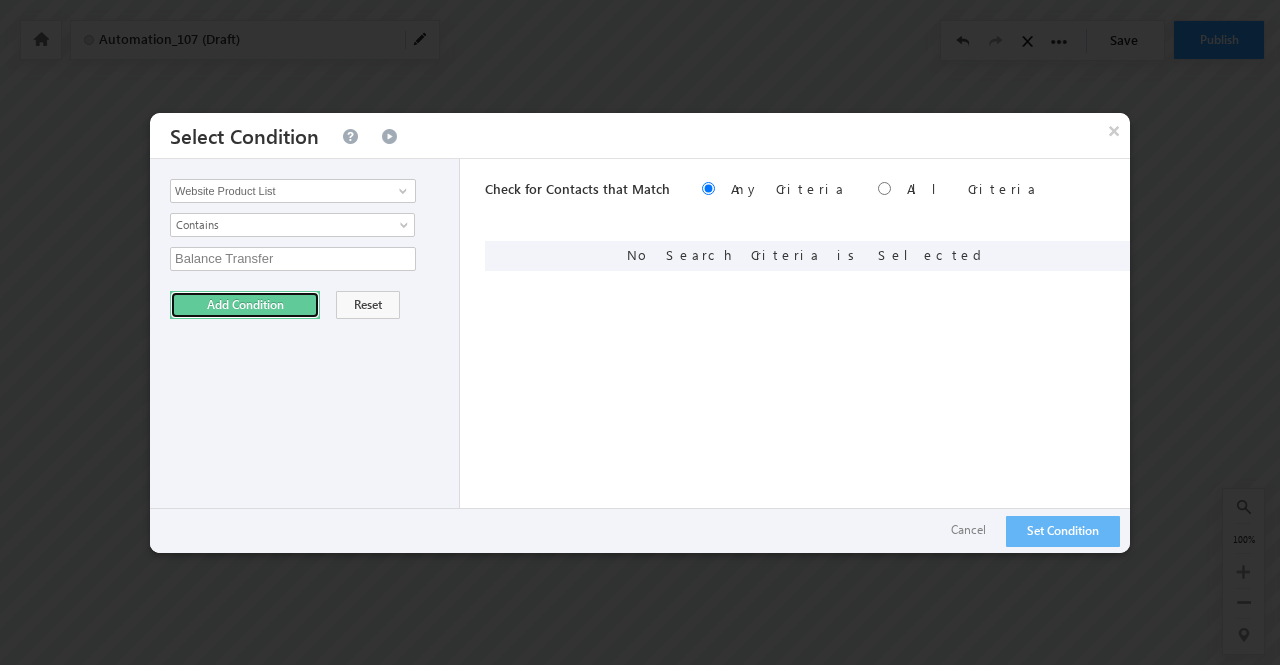 click on "Add Condition" at bounding box center [245, 305] 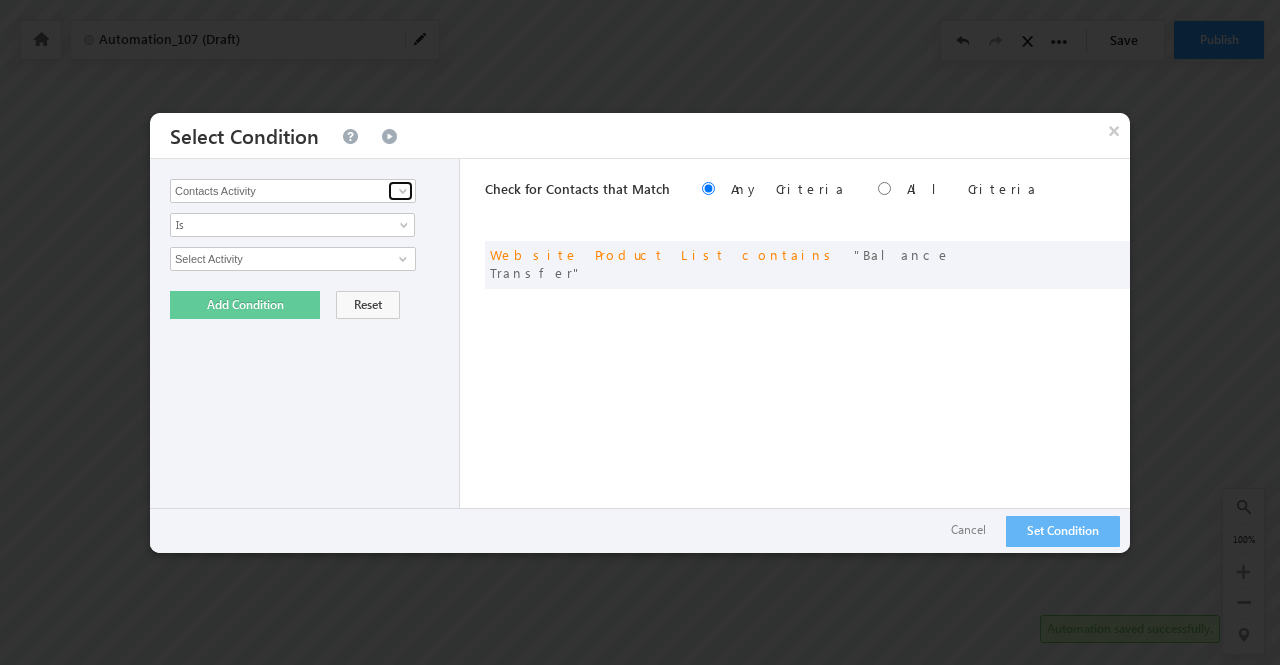 click at bounding box center (403, 191) 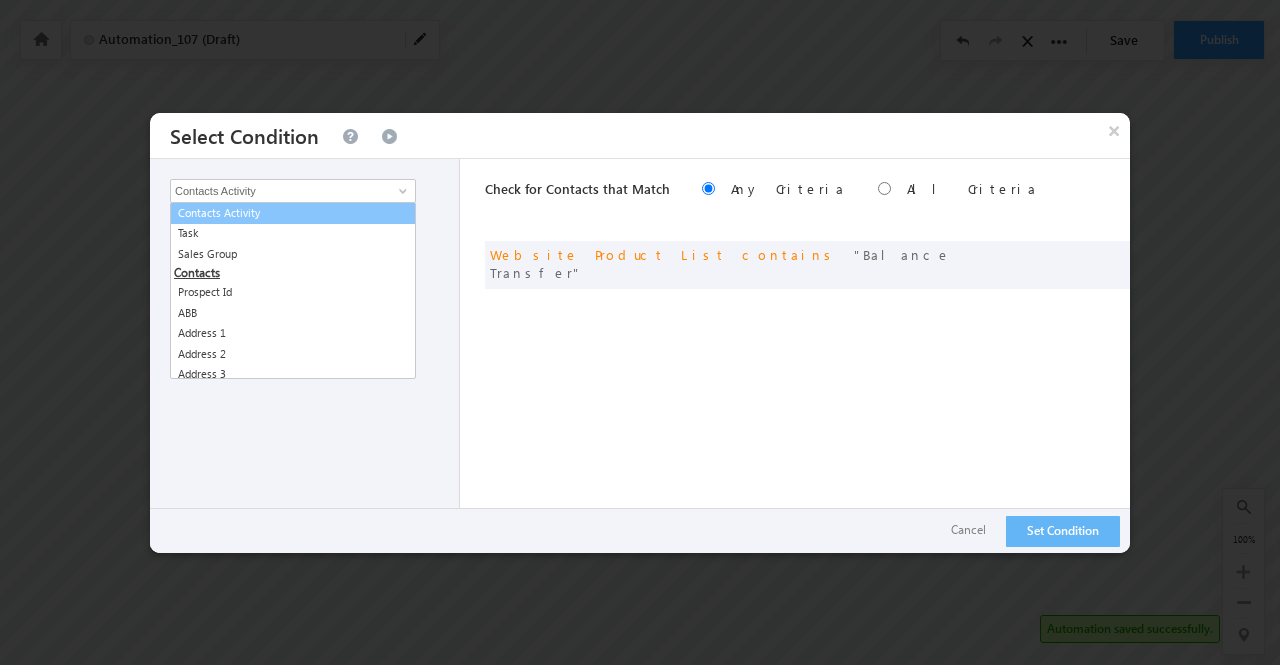 click on "Check for Contacts that Match
Any Criteria
All Criteria
Note that the current triggering entity  is not considered  in the condition
If more than one opportunities are returned, the opportunity which is  most recently created  will be considered.
Descending
Ascending
or  Website Product List   contains   Balance Transfer" at bounding box center [807, 356] 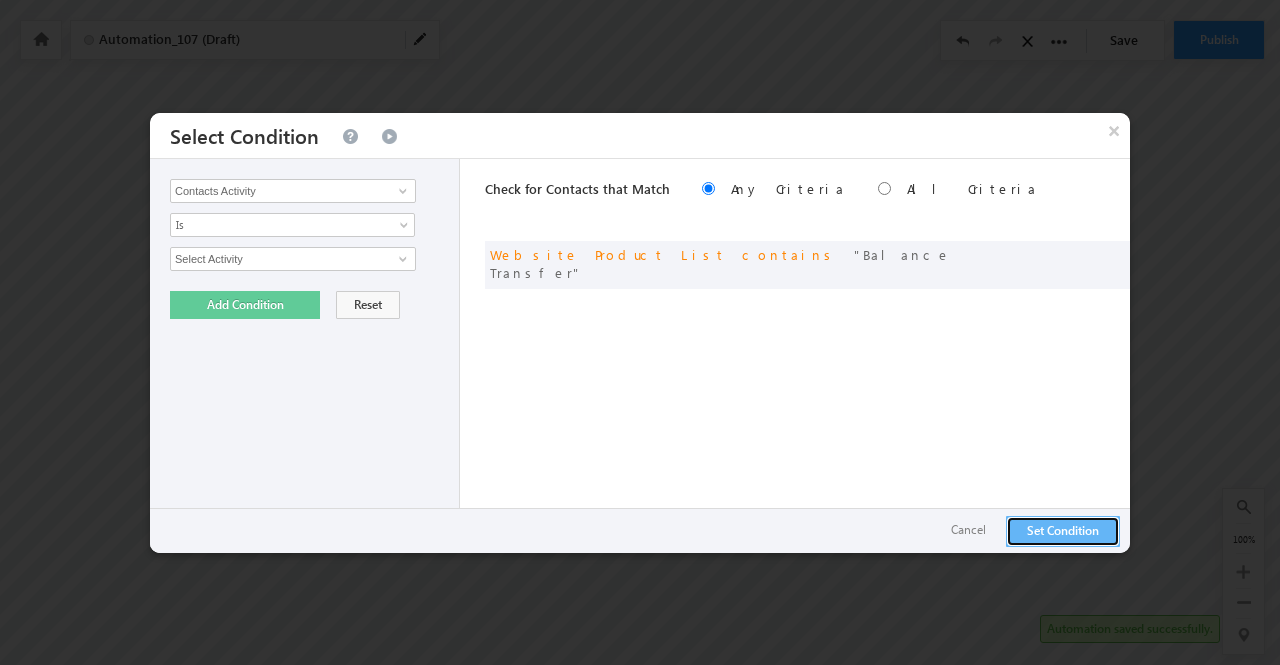 click on "Set Condition" at bounding box center (1063, 531) 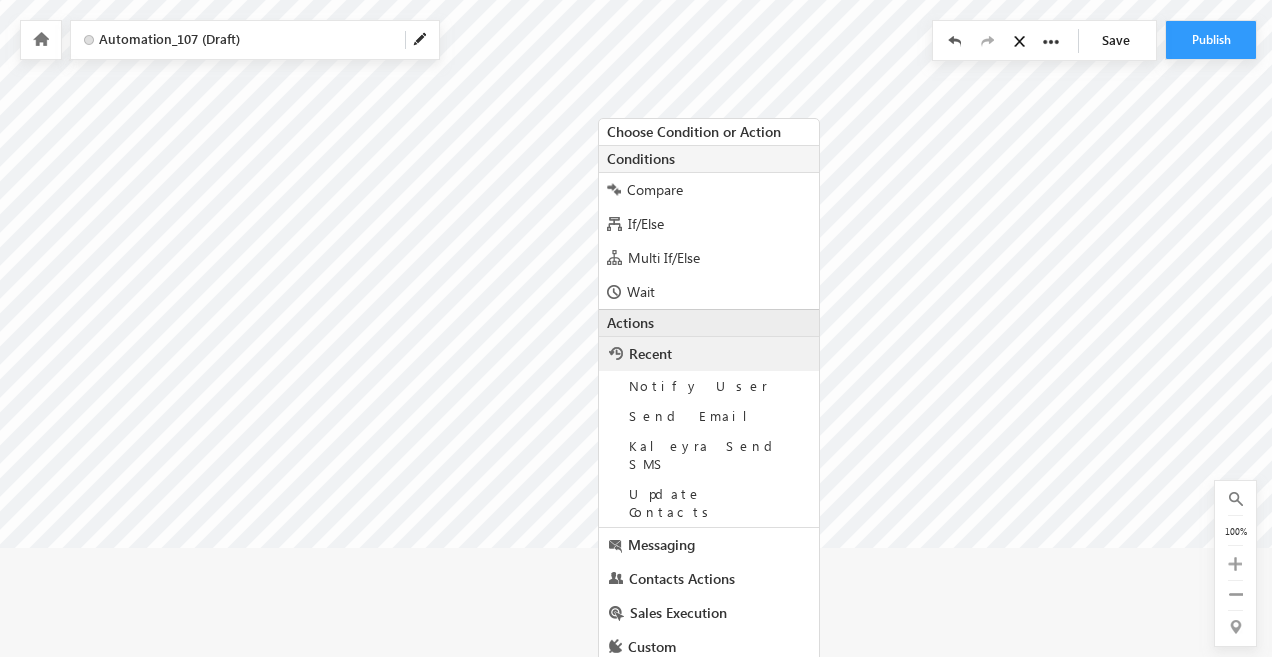 scroll, scrollTop: 178, scrollLeft: 967, axis: both 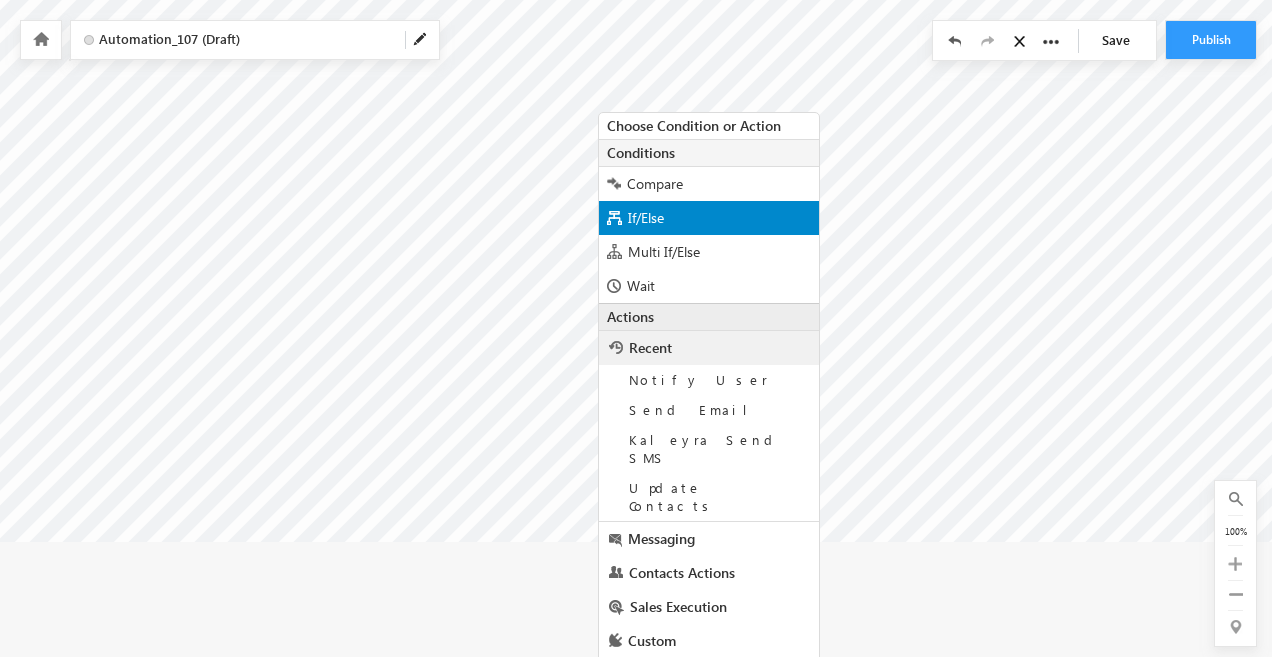 click on "If/Else" at bounding box center [709, 218] 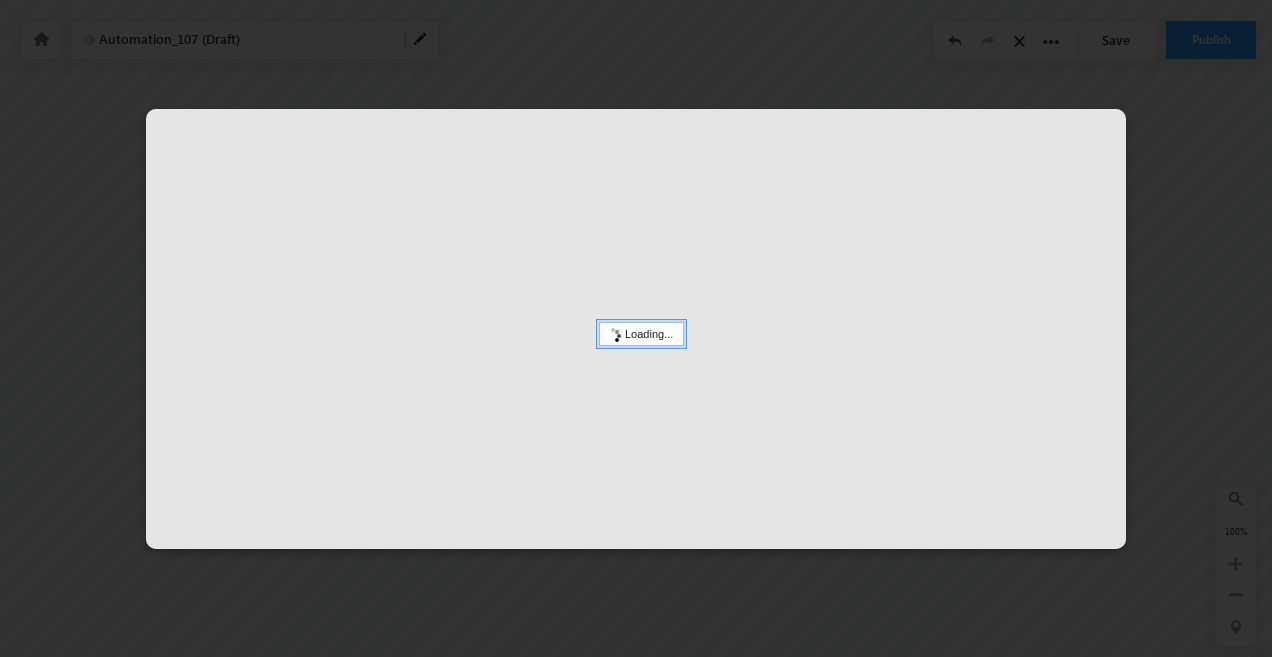 scroll, scrollTop: 54, scrollLeft: 967, axis: both 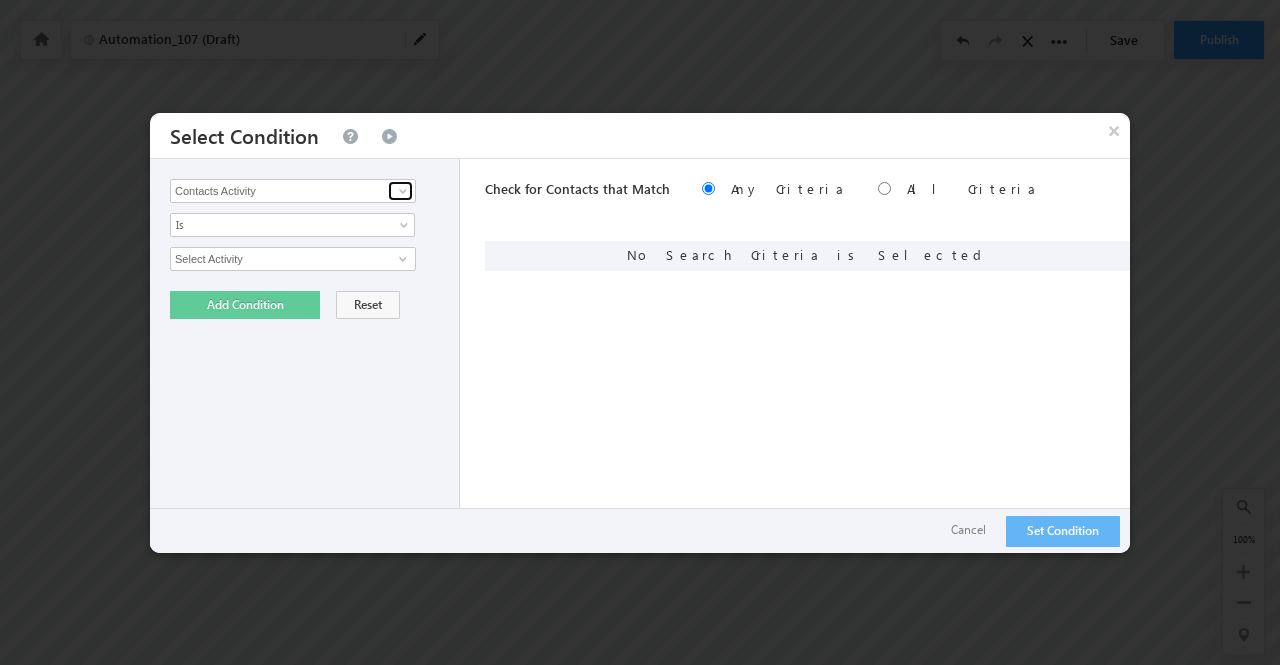 click at bounding box center (403, 191) 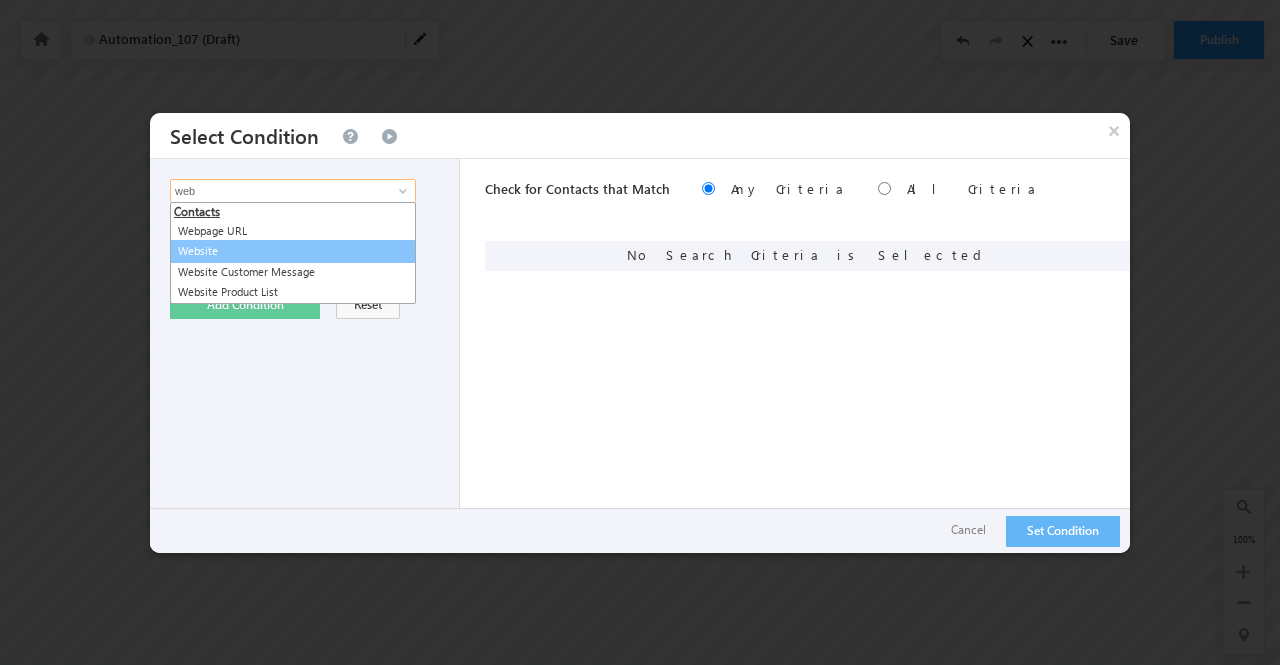 click on "Website" at bounding box center (293, 251) 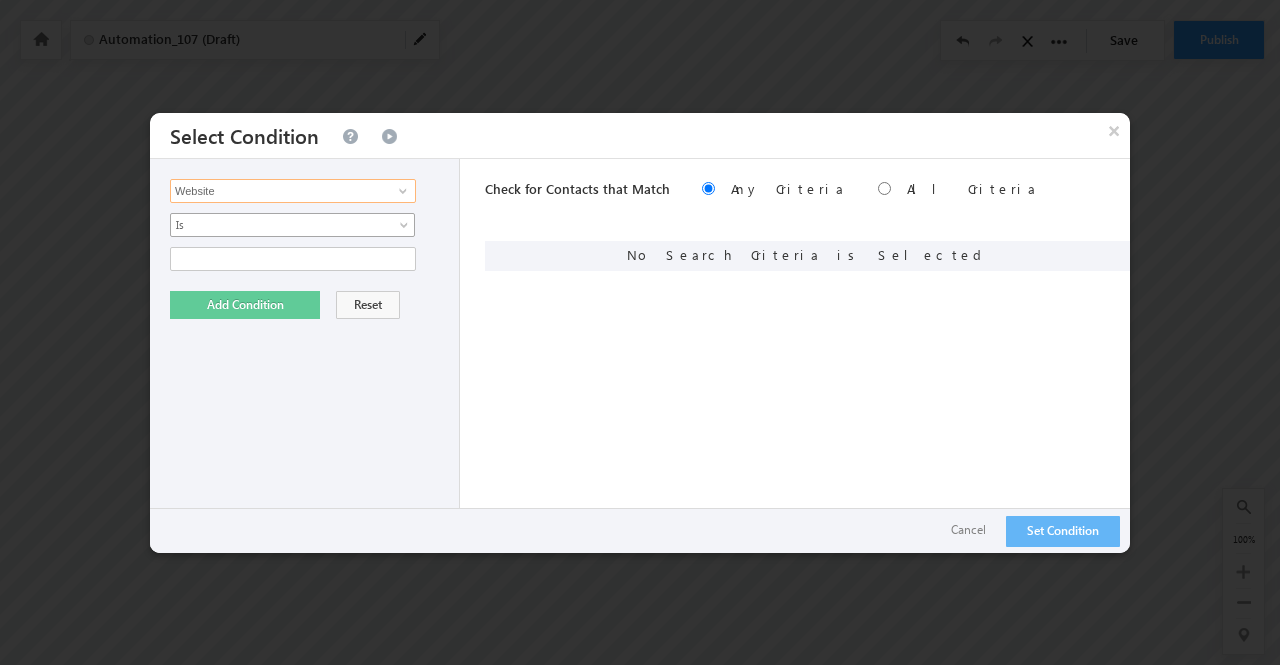 type on "Website" 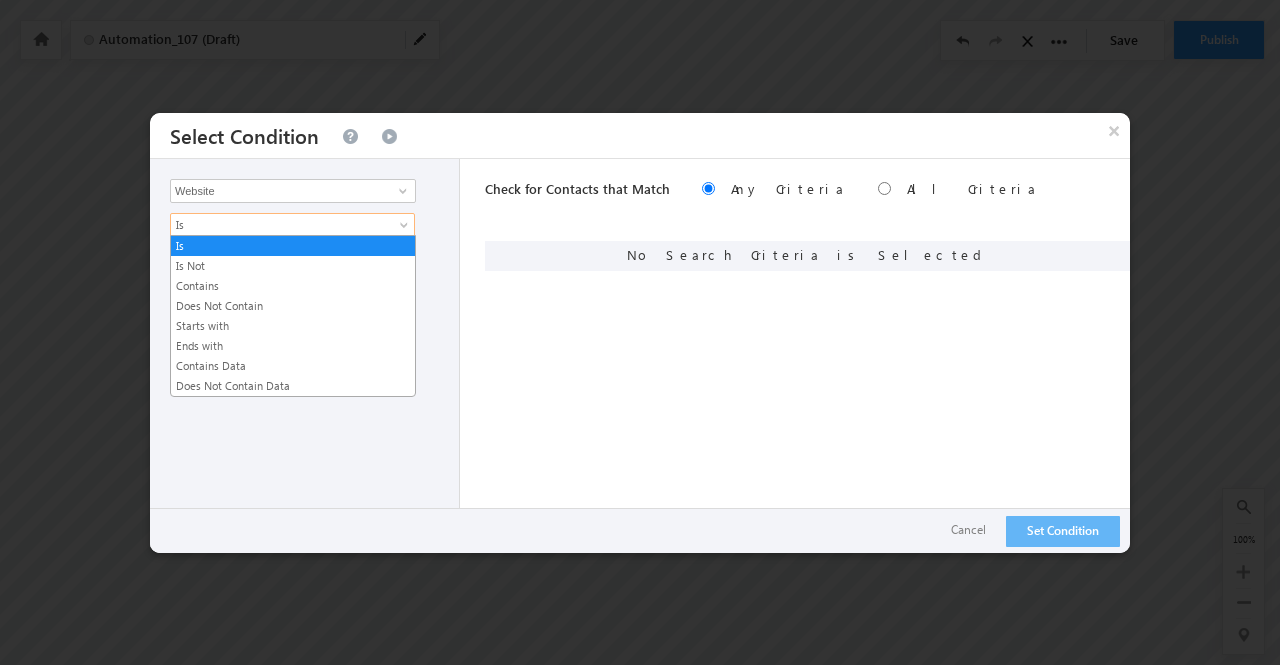 click on "Is" at bounding box center [279, 225] 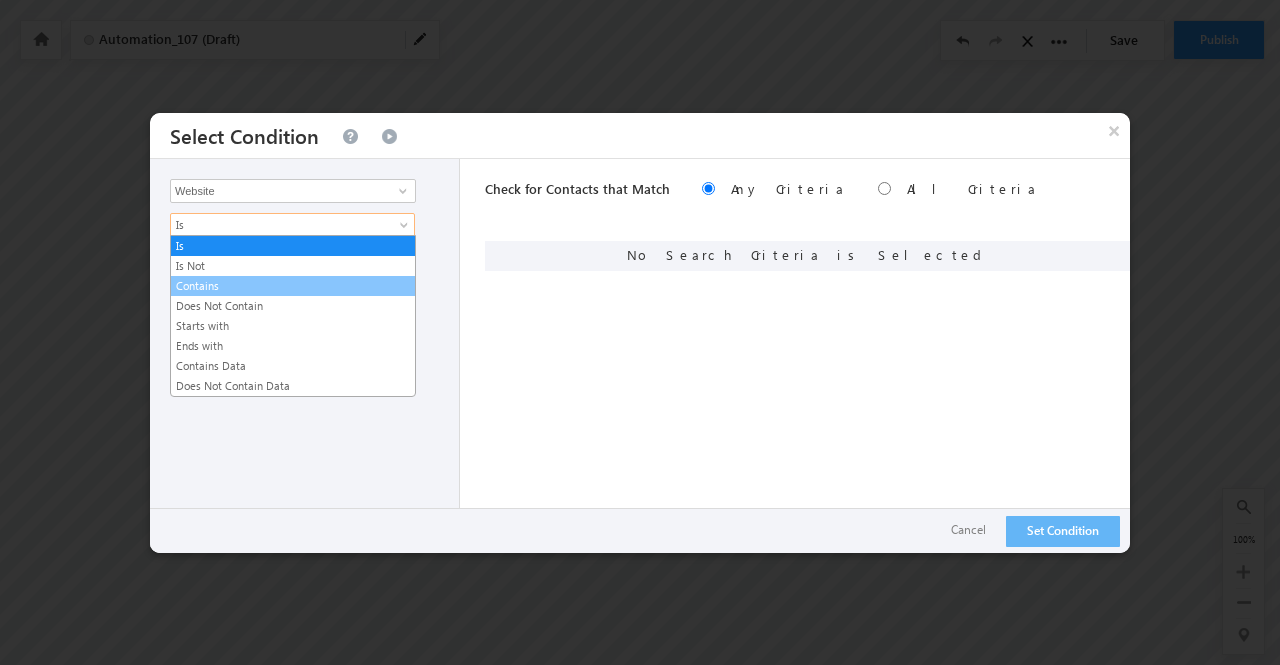 click on "Contains" at bounding box center (293, 286) 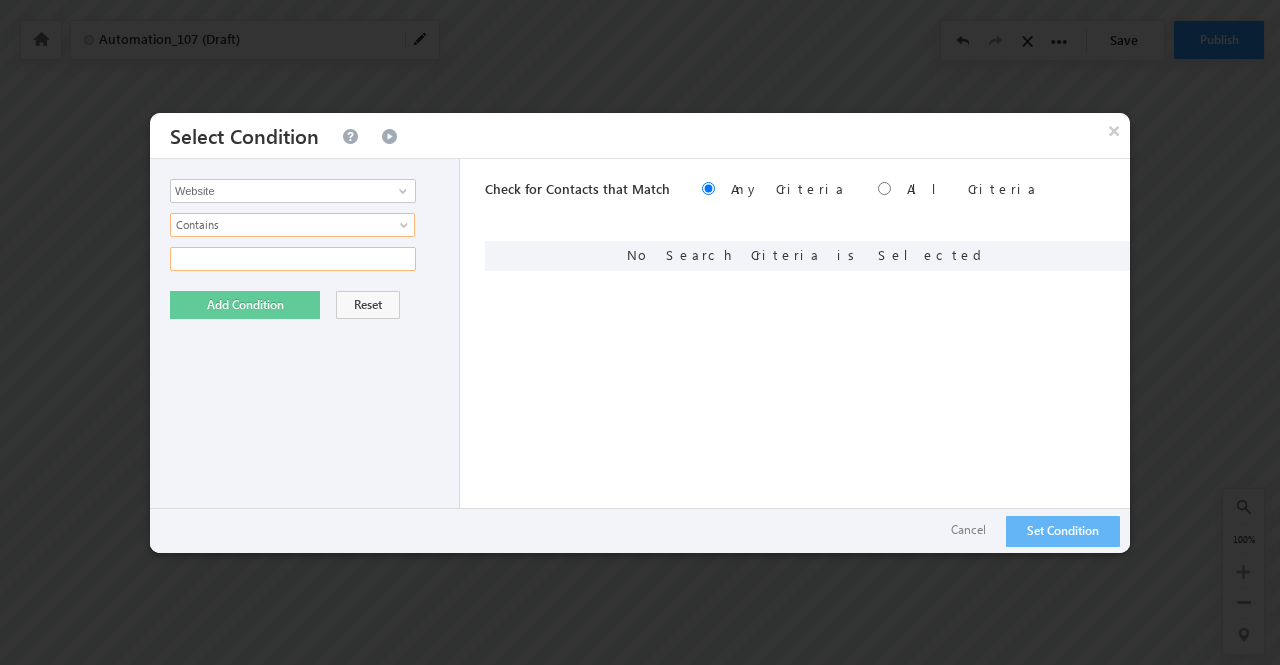 click at bounding box center (293, 259) 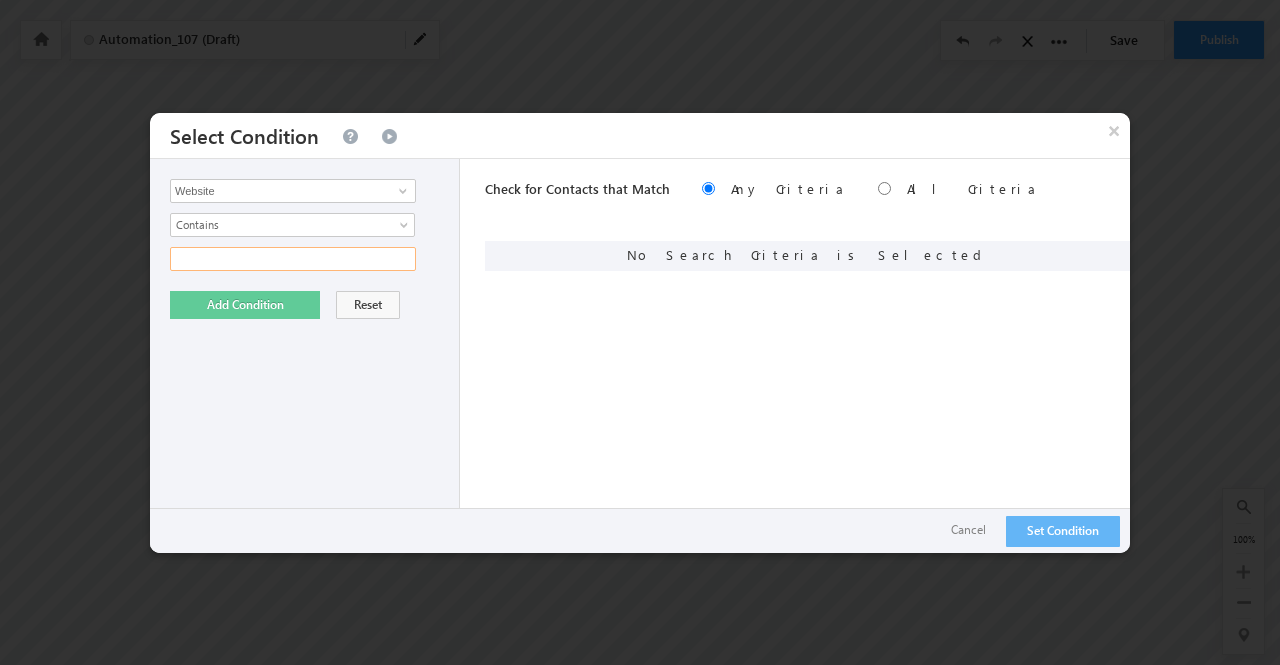 paste on "Commercial Property" 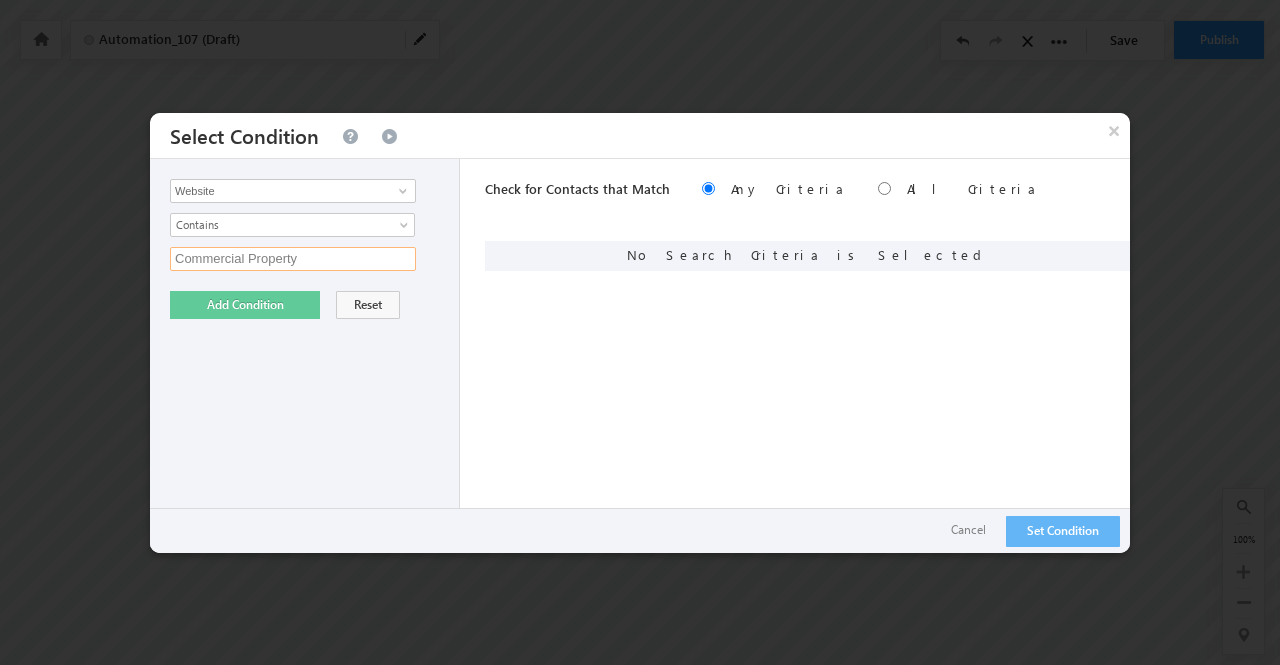 type on "Commercial Property" 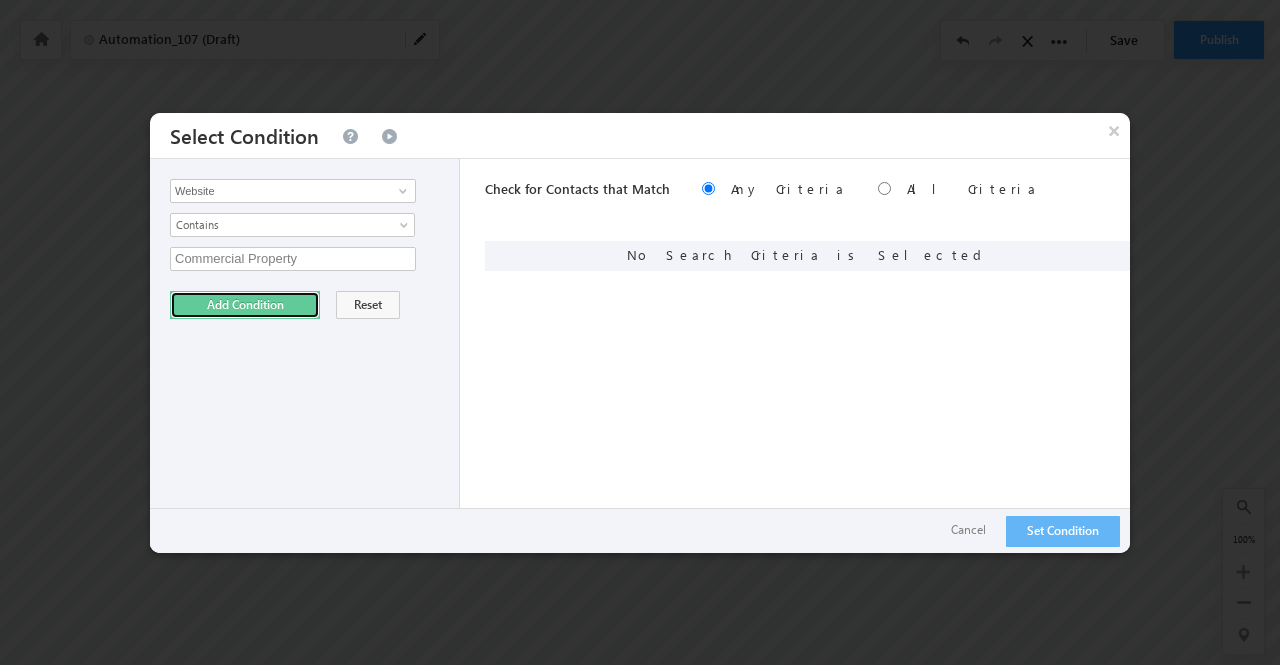 click on "Add Condition" at bounding box center (245, 305) 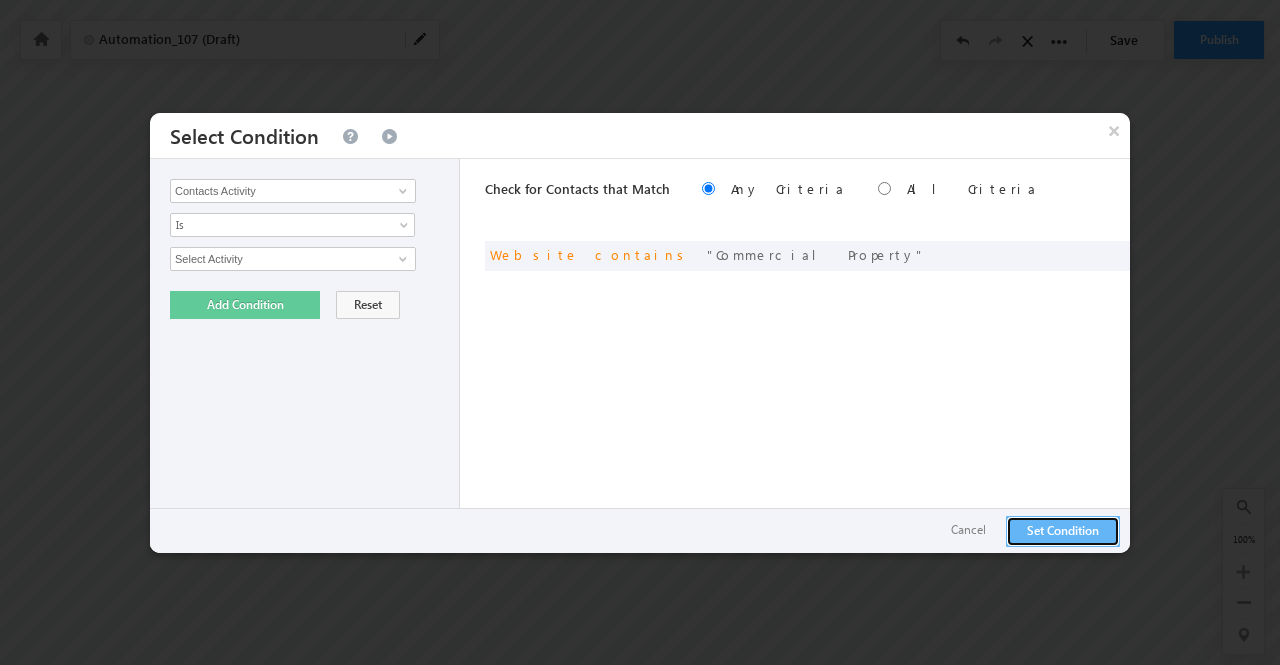 click on "Set Condition" at bounding box center (1063, 531) 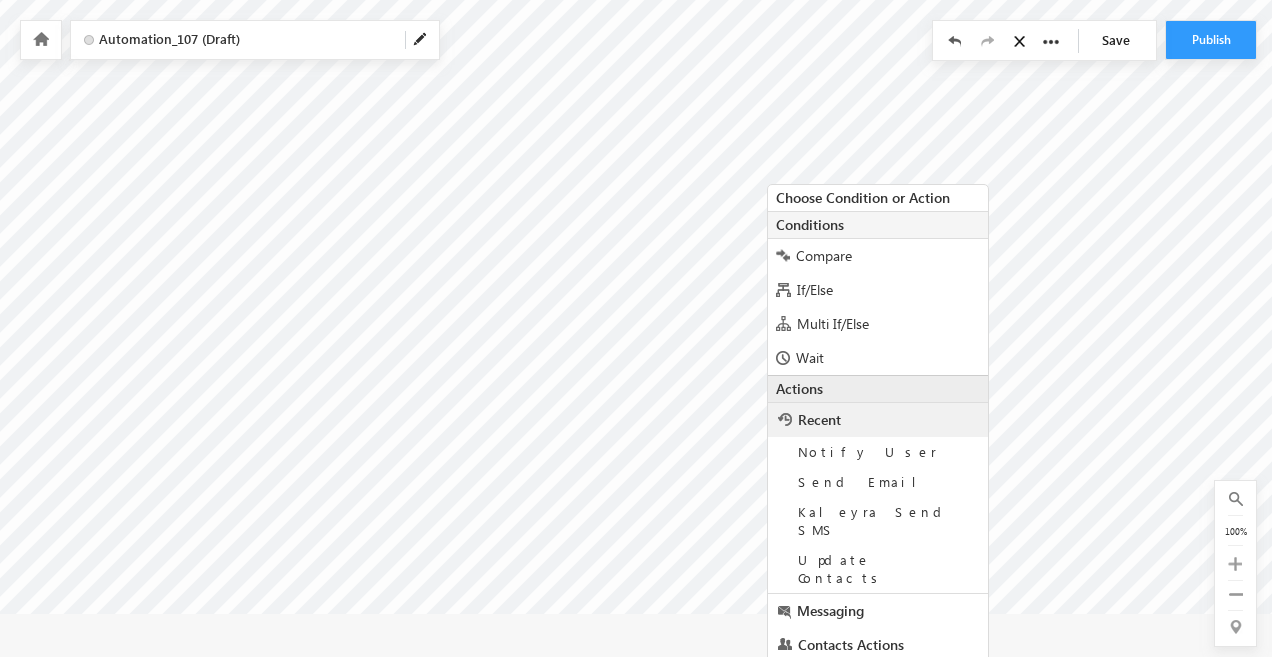 scroll, scrollTop: 142, scrollLeft: 933, axis: both 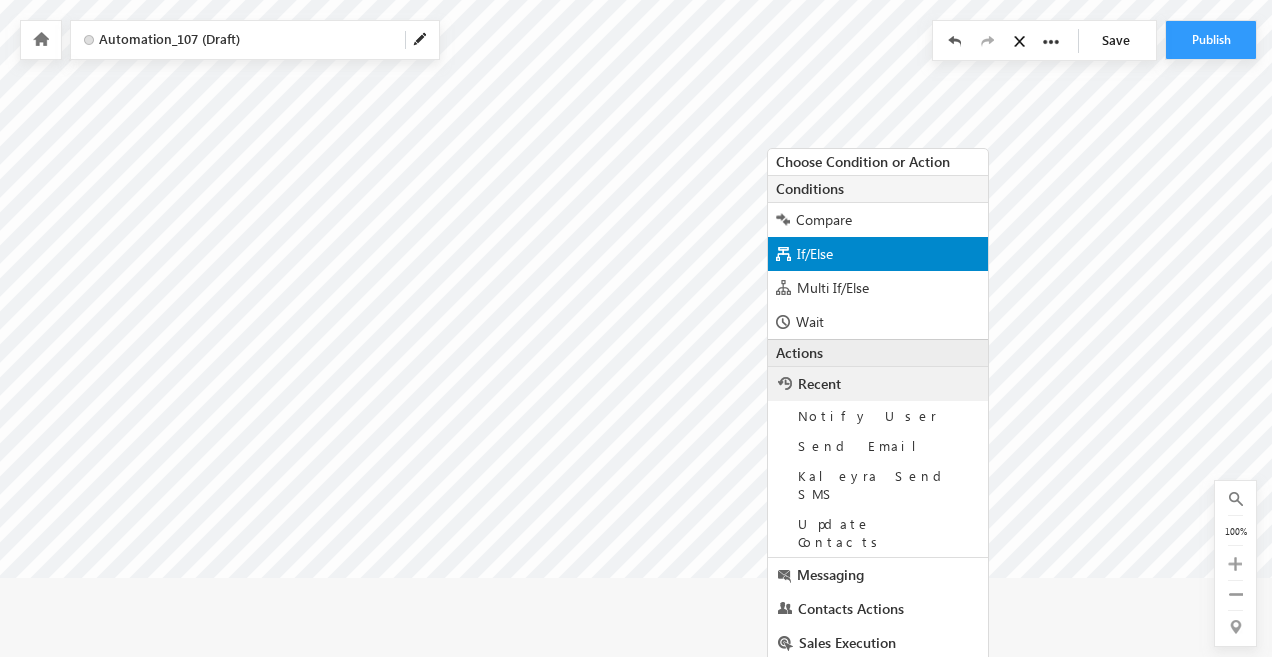 click on "If/Else" at bounding box center [878, 254] 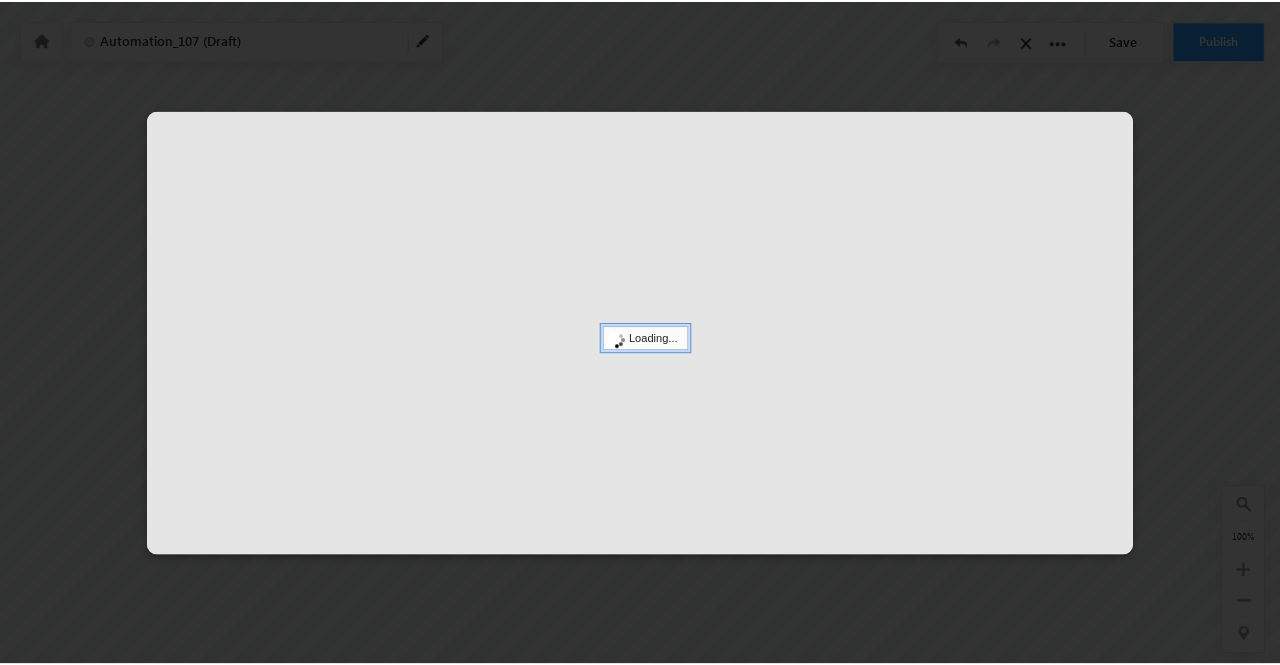 scroll, scrollTop: 54, scrollLeft: 933, axis: both 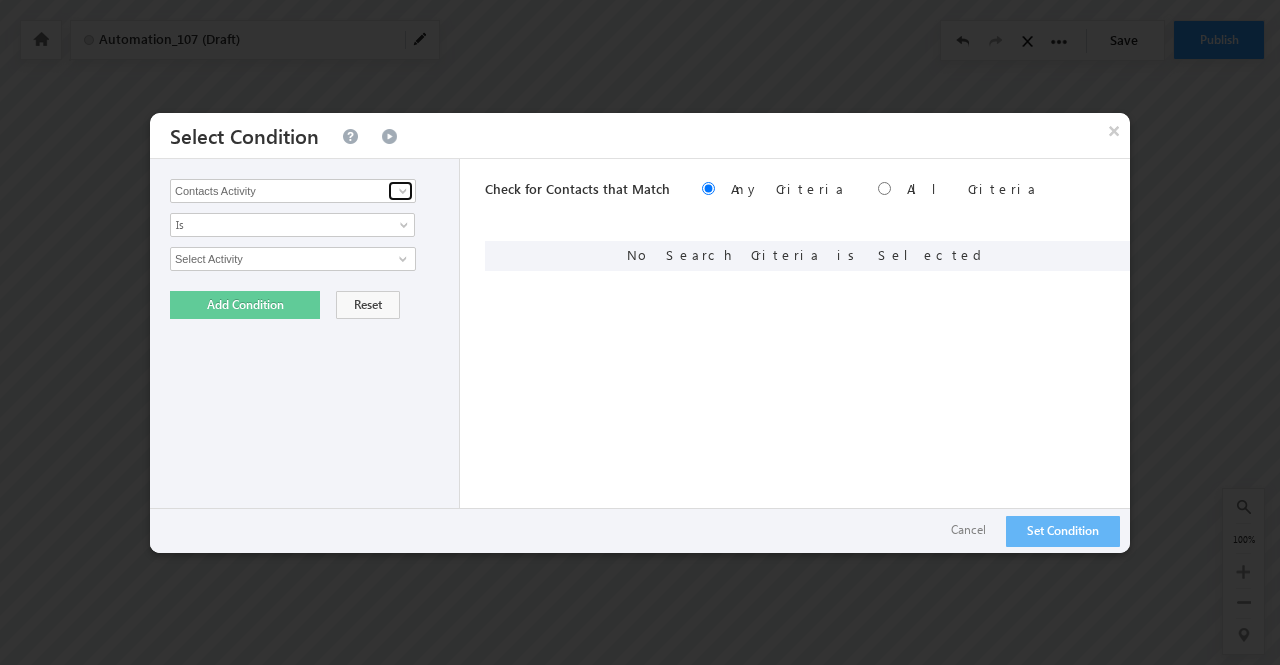 click at bounding box center [400, 191] 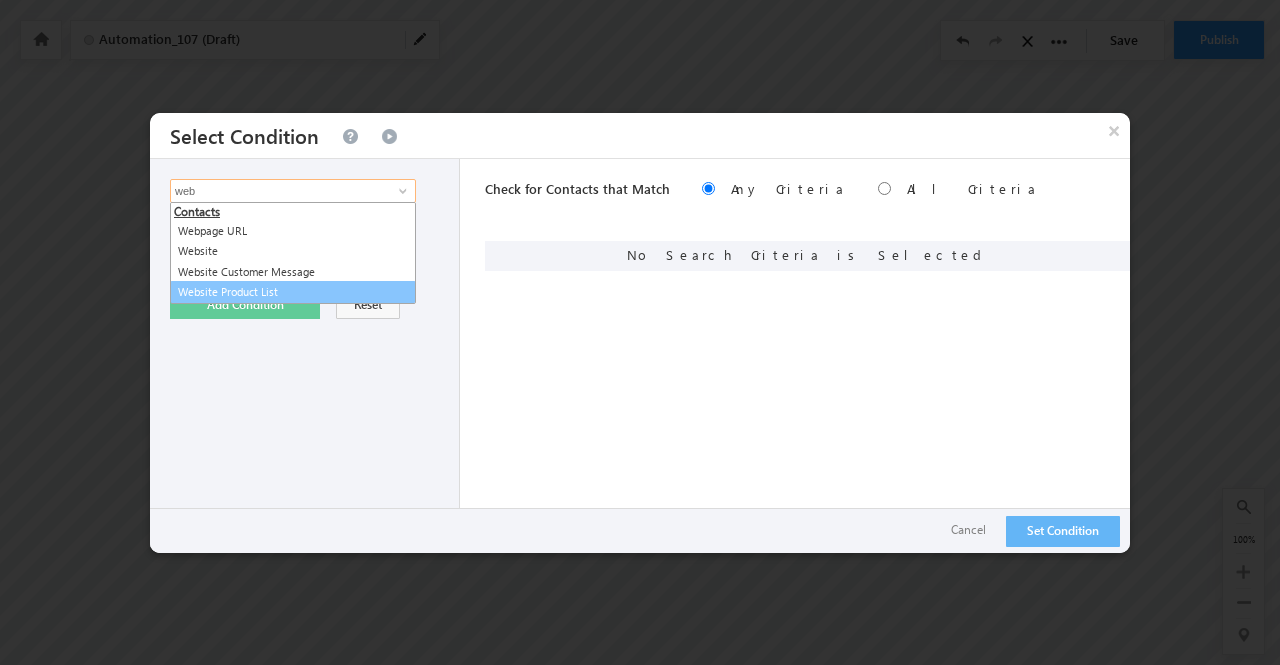 click on "Website Product List" at bounding box center (293, 292) 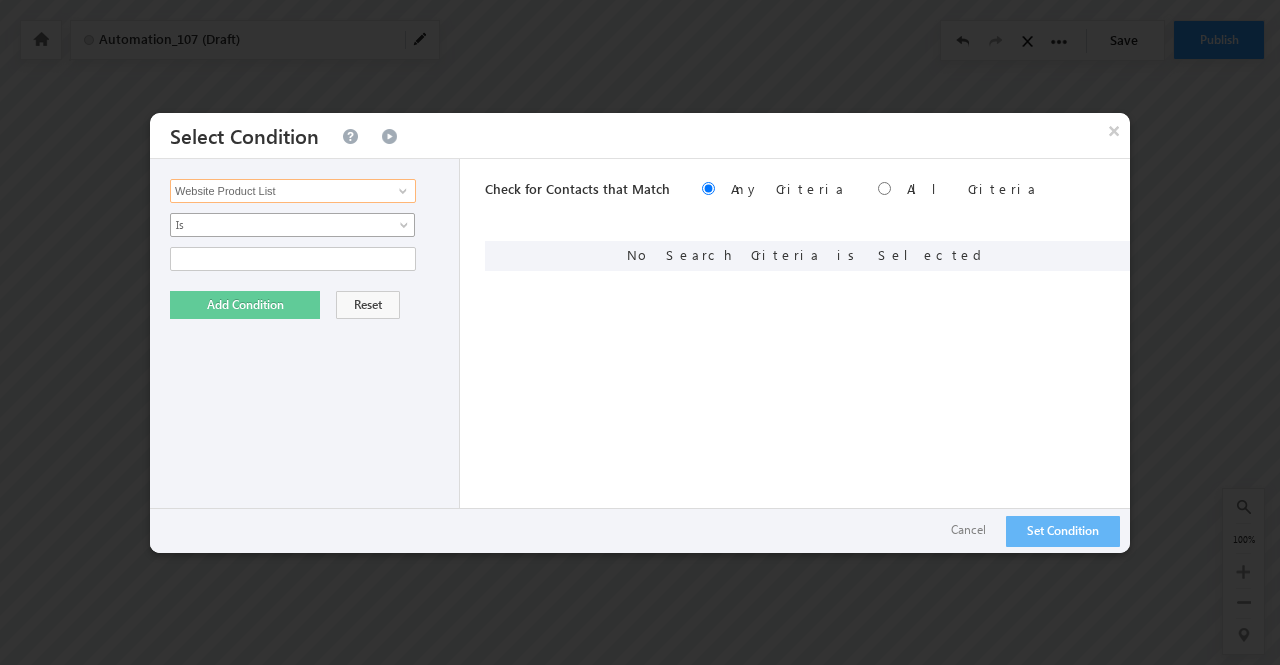 type on "Website Product List" 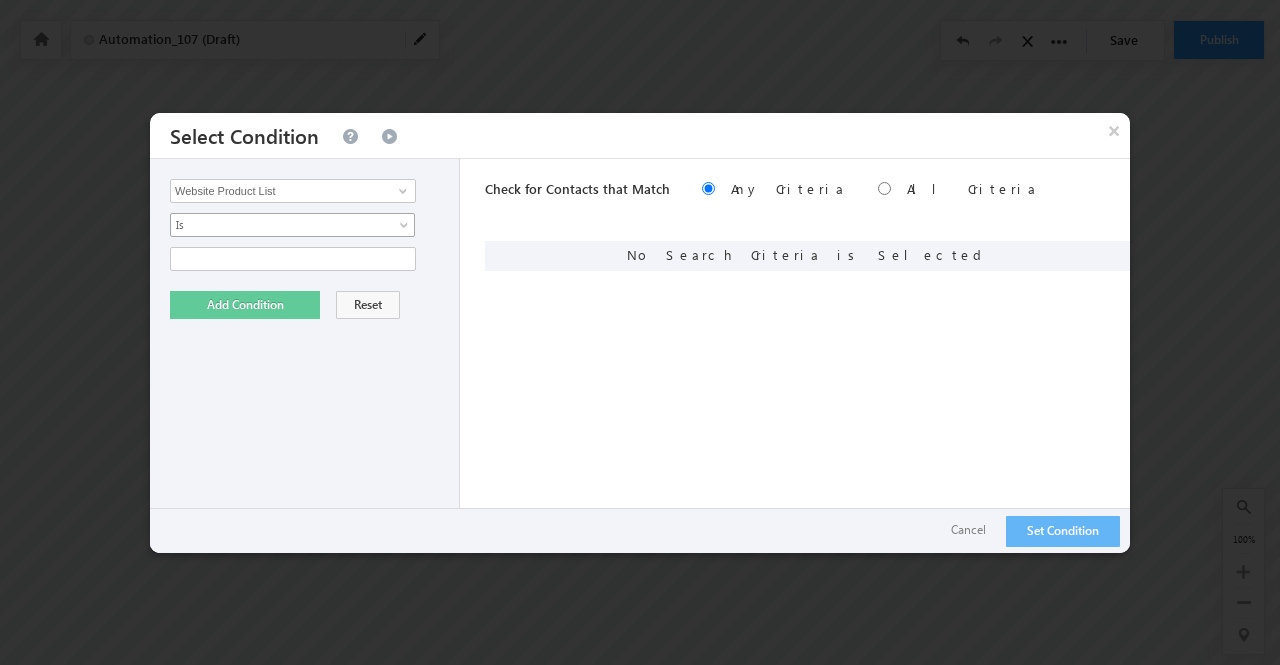 click on "Is" at bounding box center [279, 225] 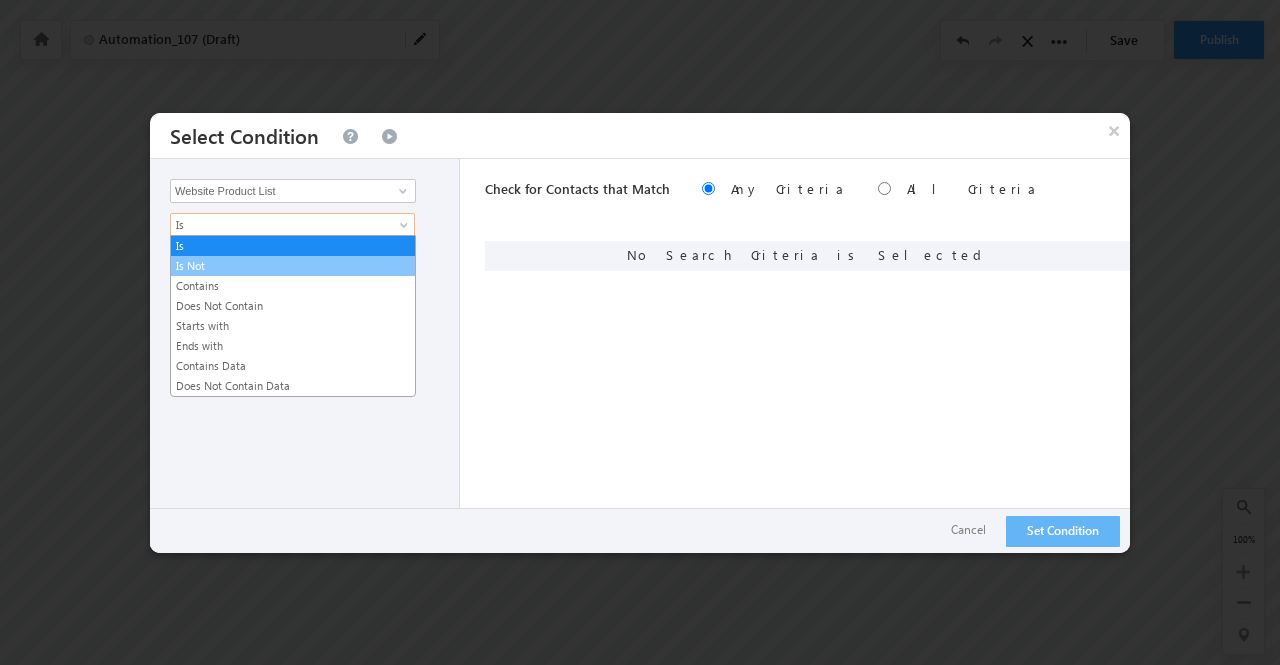 click on "Is Not" at bounding box center [293, 266] 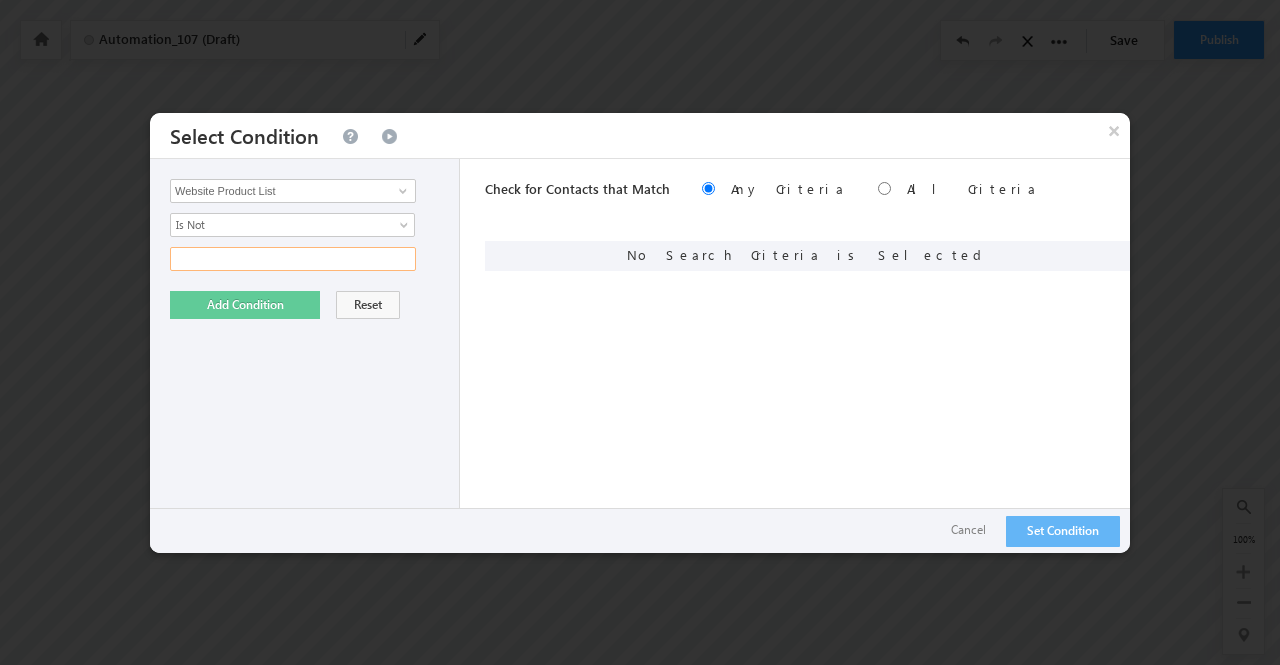 click at bounding box center [293, 259] 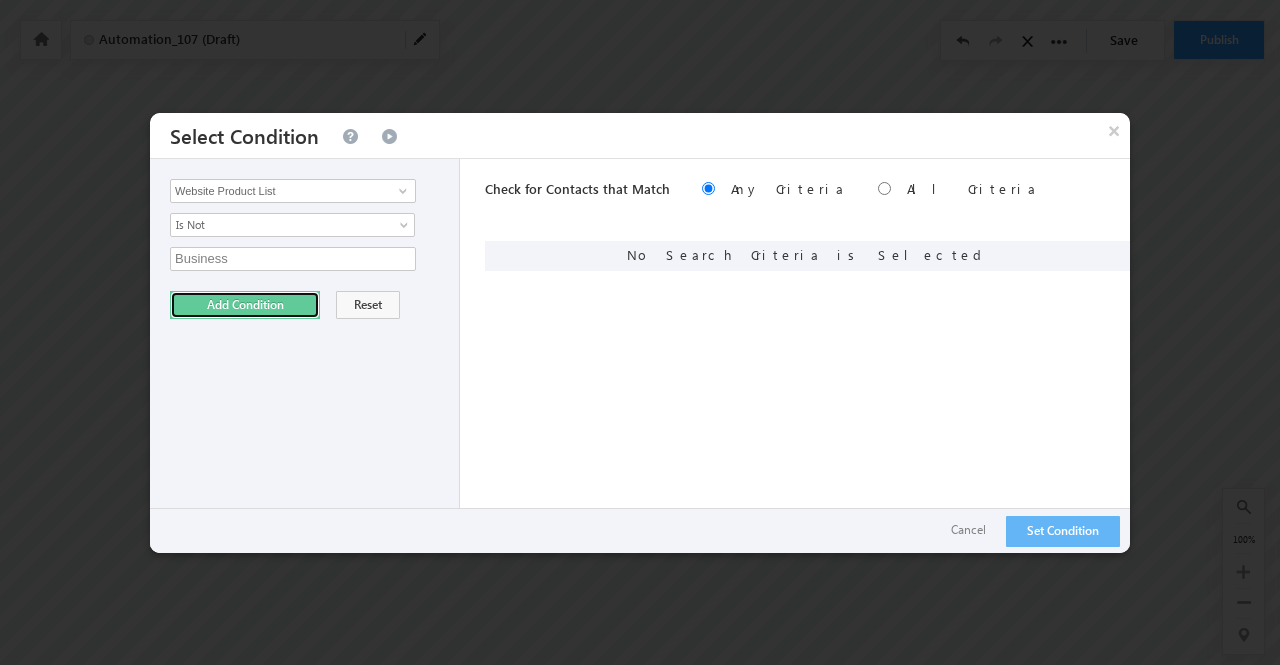 click on "Add Condition" at bounding box center [245, 305] 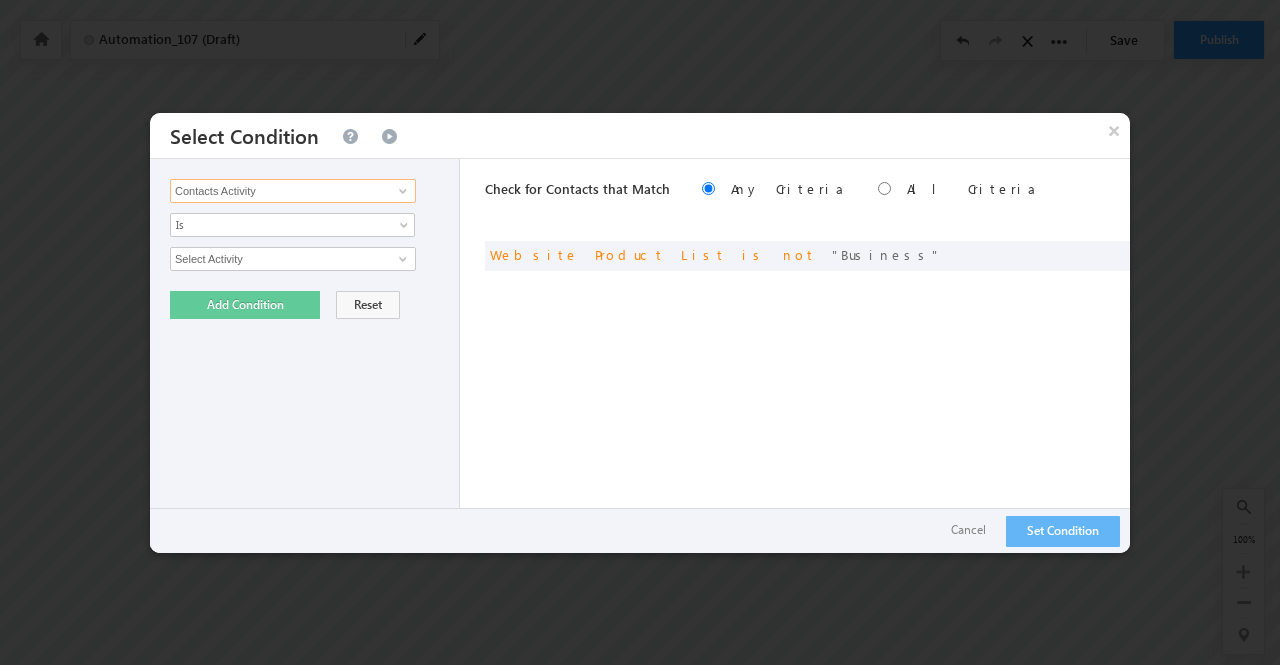 click on "Contacts Activity" at bounding box center [293, 191] 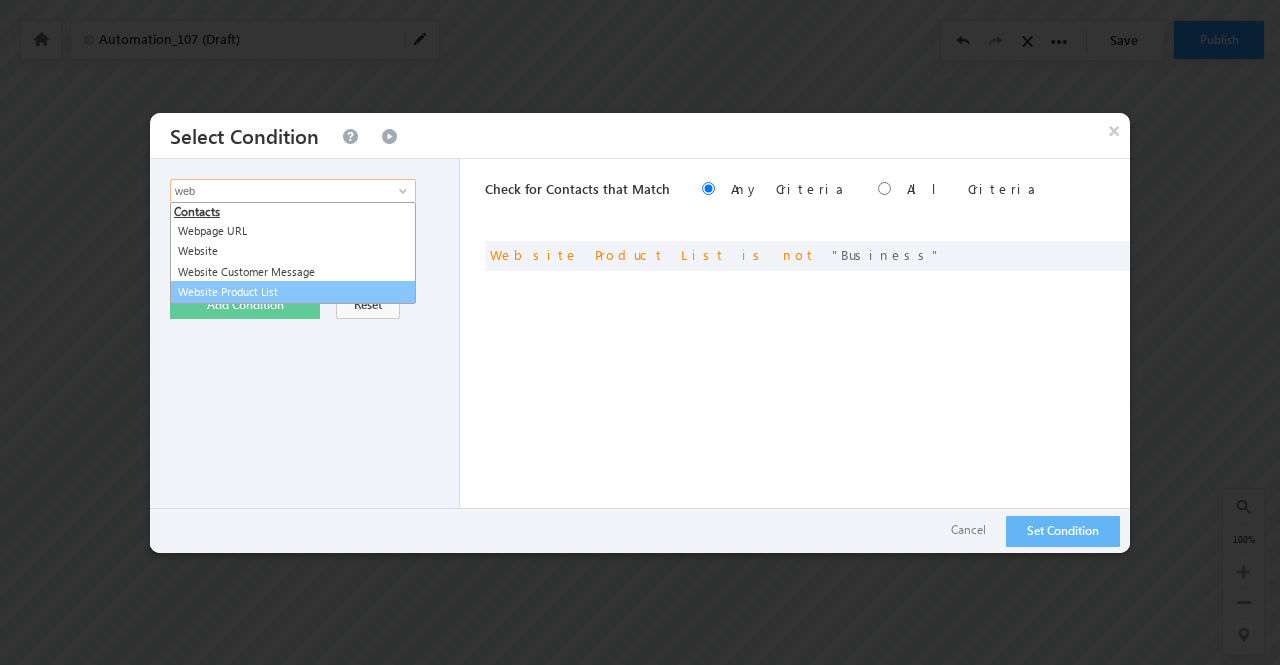 drag, startPoint x: 274, startPoint y: 252, endPoint x: 288, endPoint y: 289, distance: 39.56008 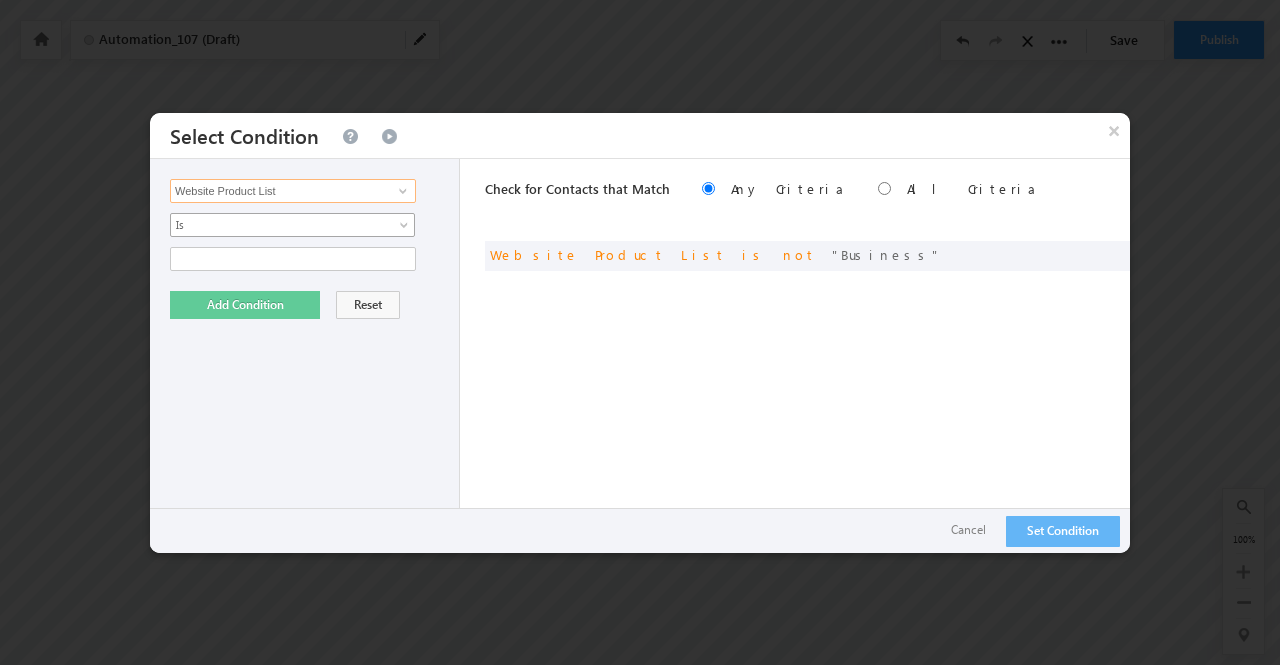 type on "Website Product List" 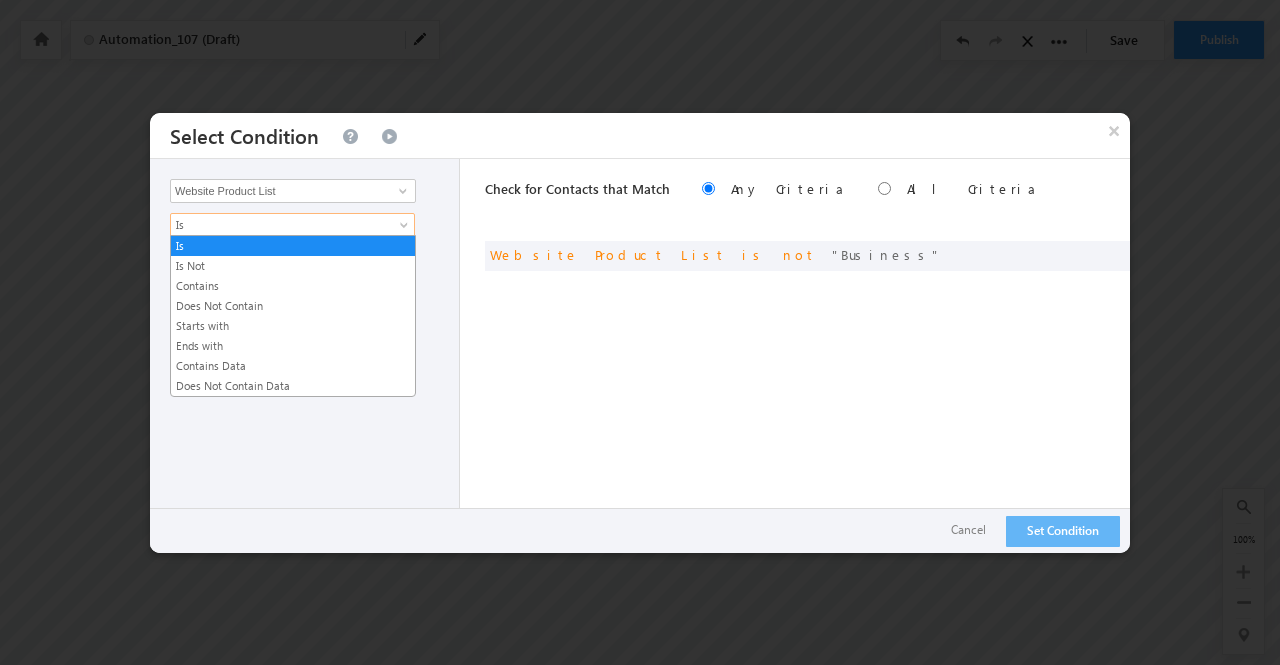 click on "Is" at bounding box center (279, 225) 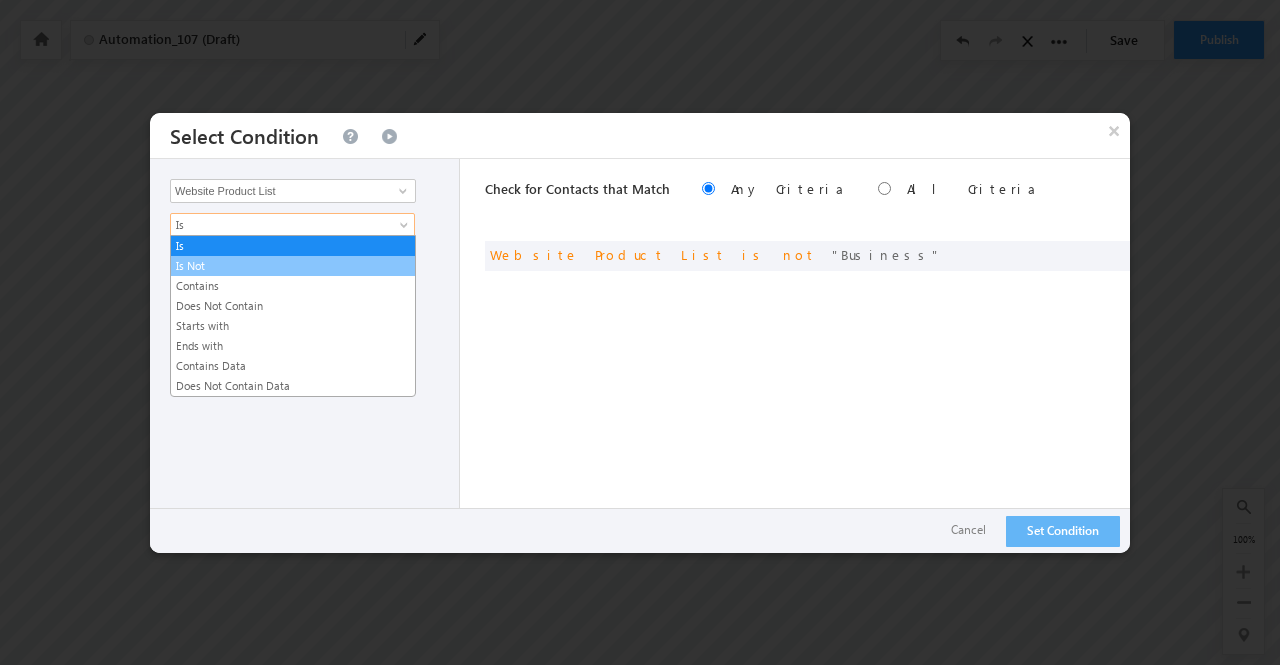 click on "Is Not" at bounding box center [293, 266] 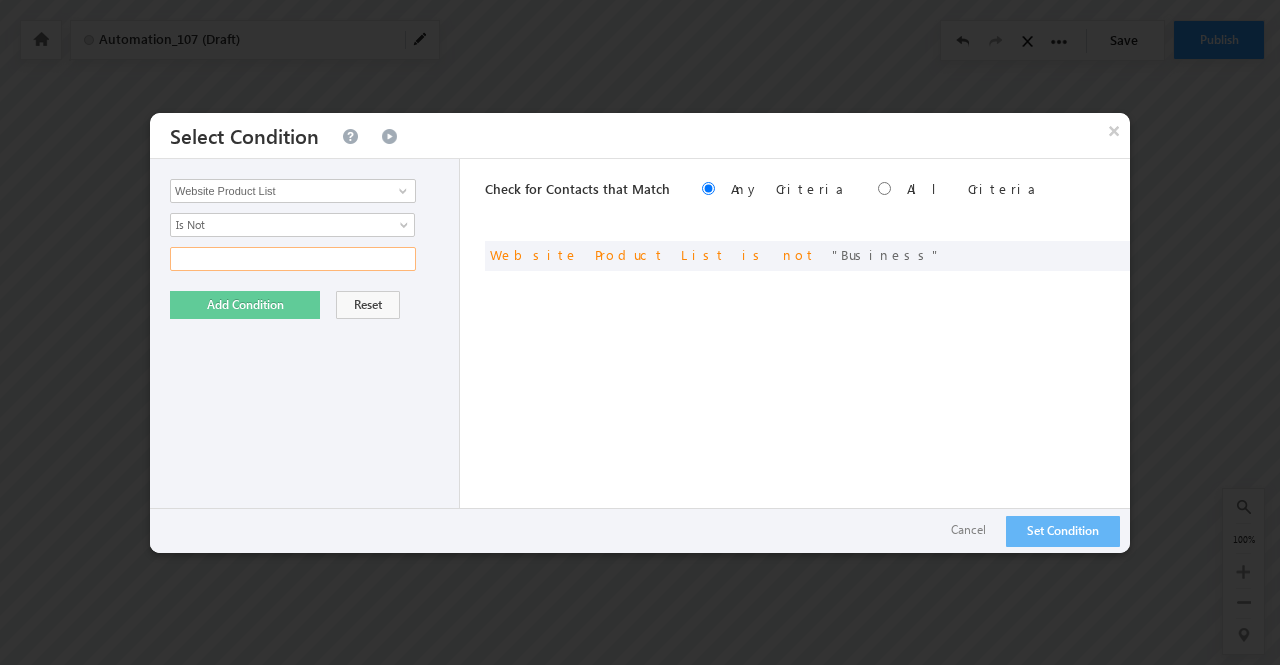 click at bounding box center [293, 259] 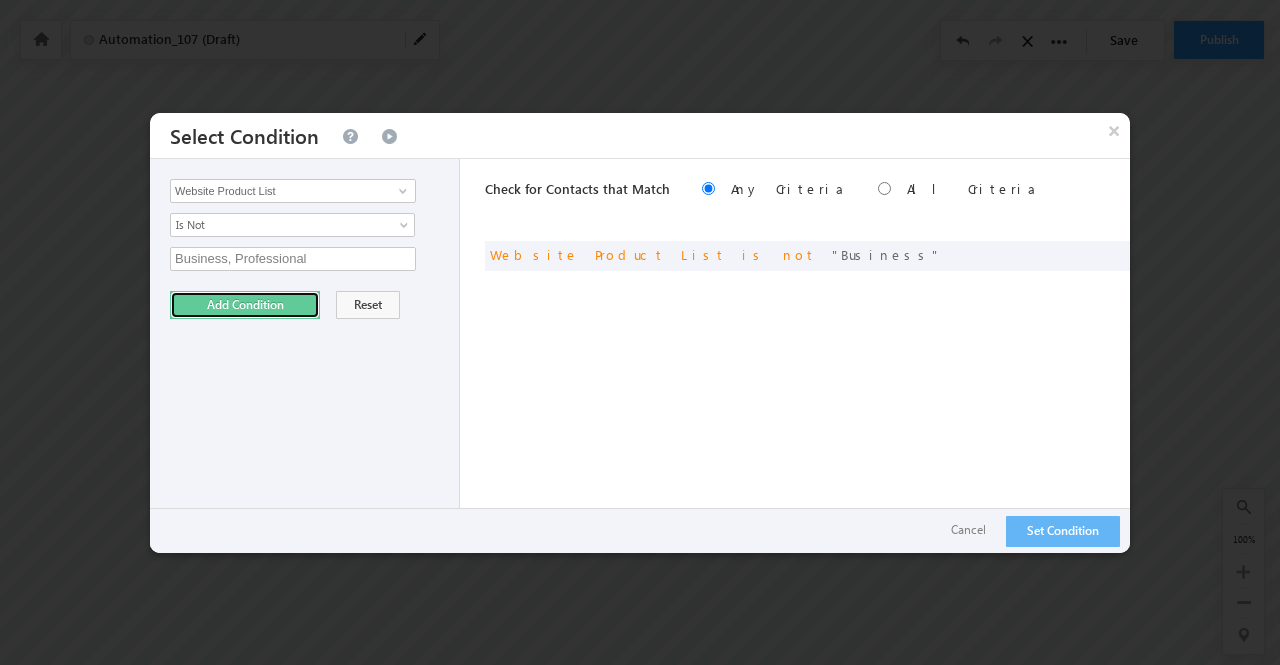 click on "Add Condition" at bounding box center (245, 305) 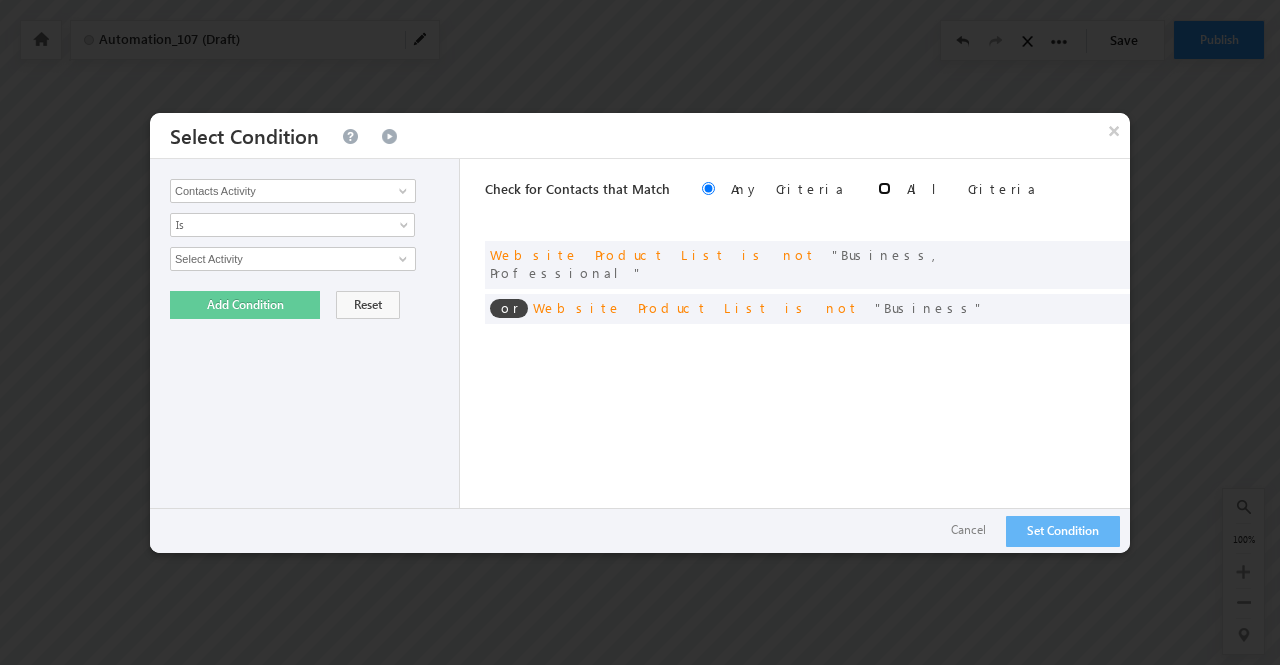 click at bounding box center [884, 188] 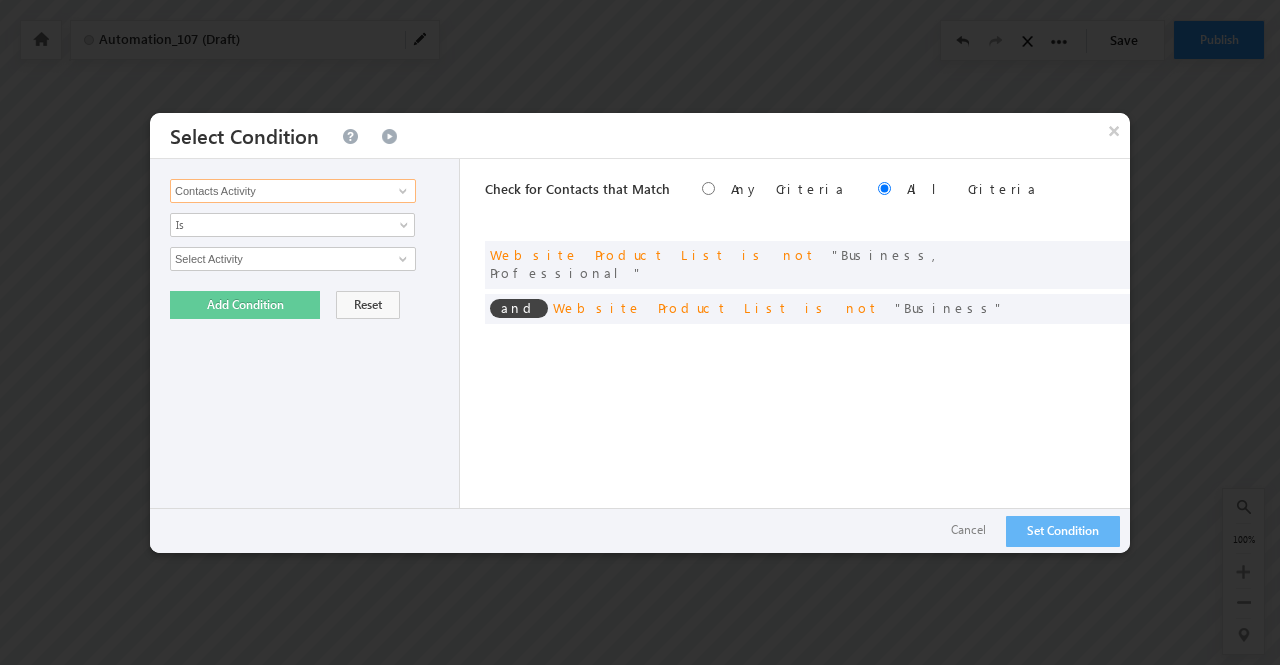 click on "Contacts Activity" at bounding box center [293, 191] 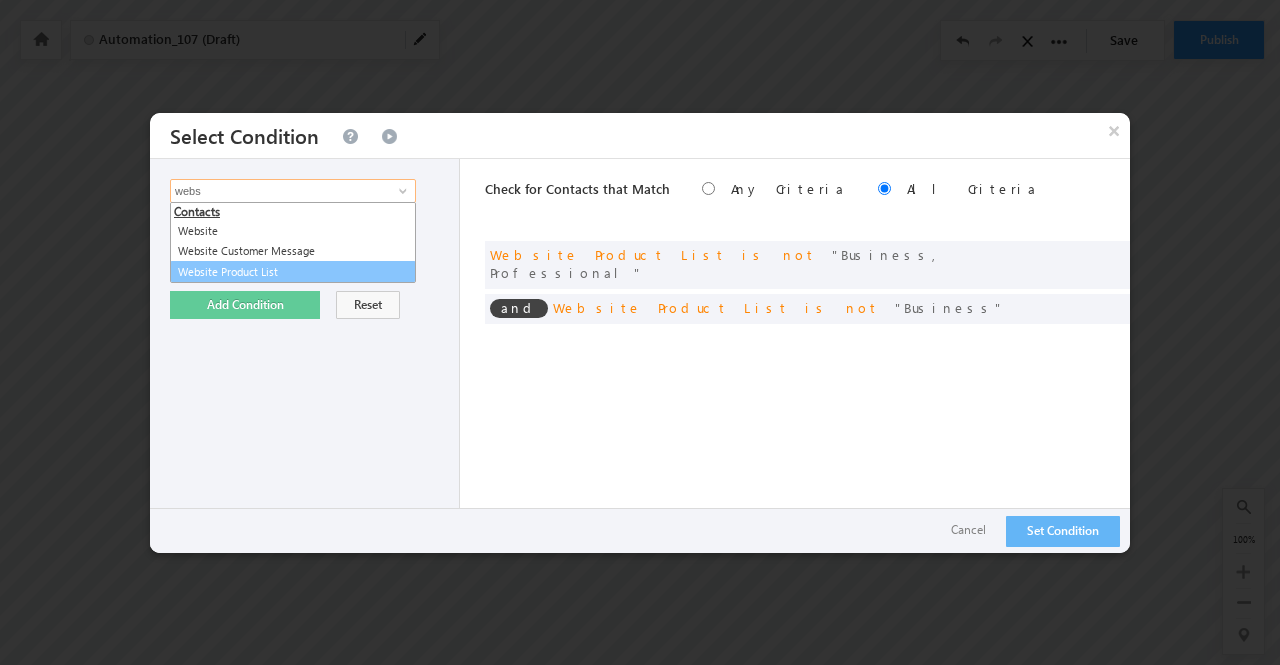 click on "Website Product List" at bounding box center (293, 272) 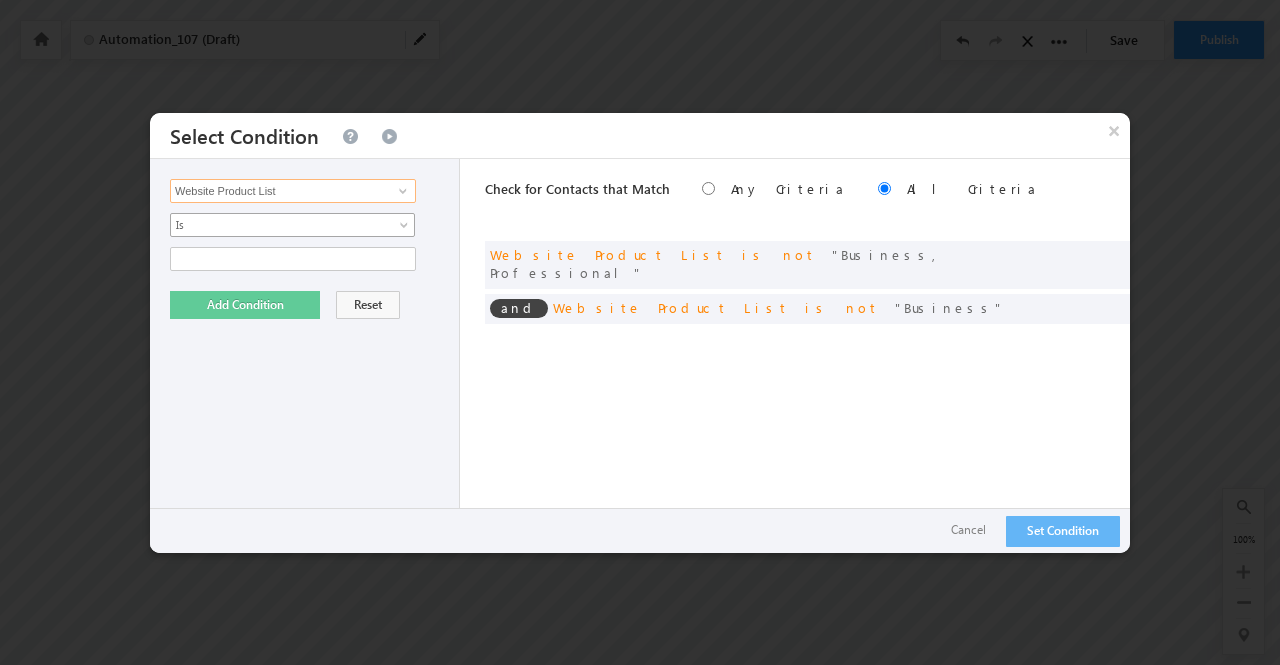 type on "Website Product List" 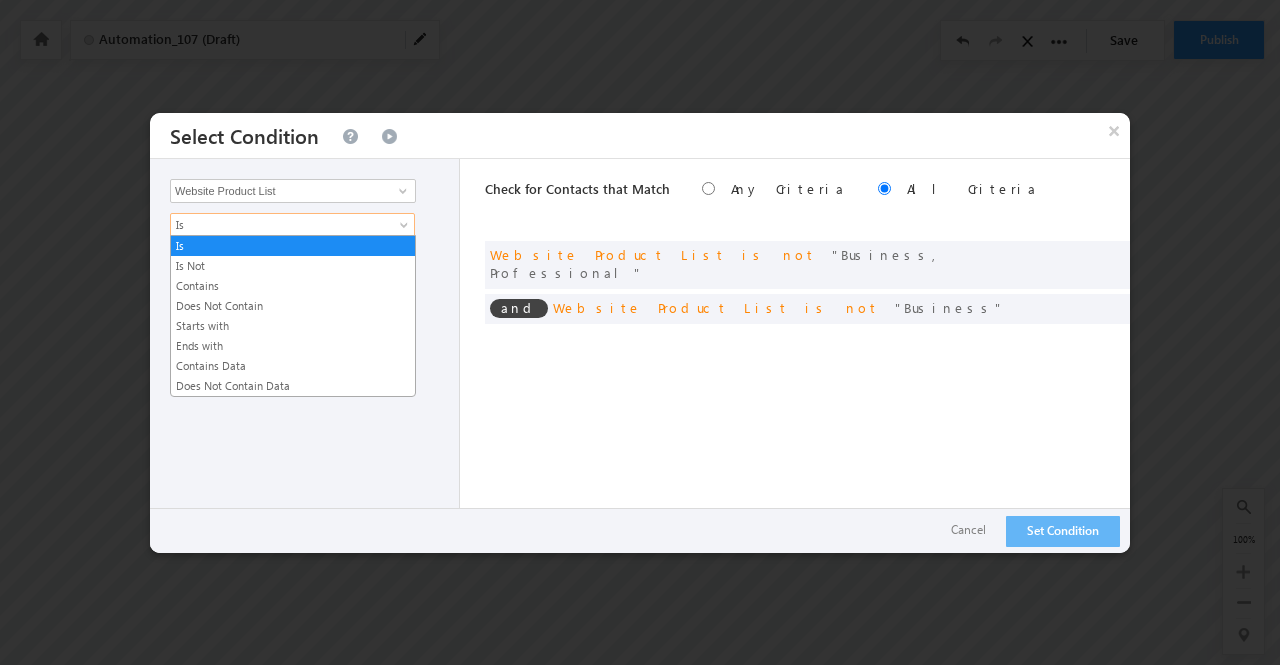 click on "Is" at bounding box center (279, 225) 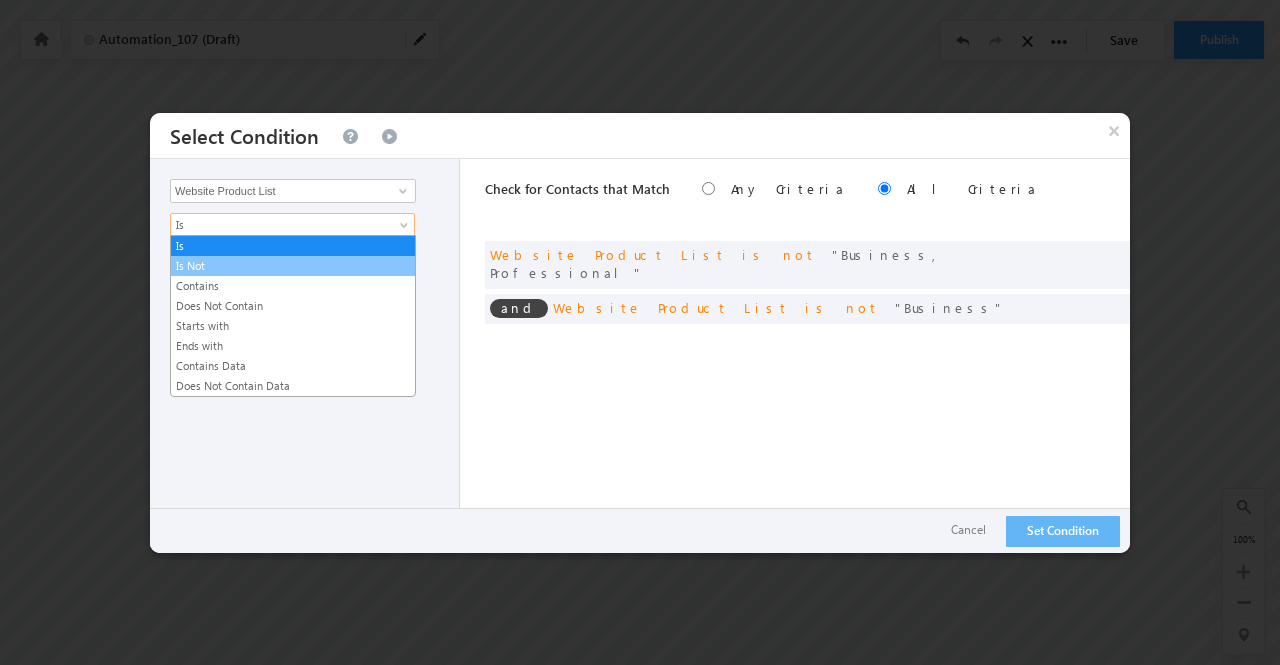 click on "Is Not" at bounding box center [293, 266] 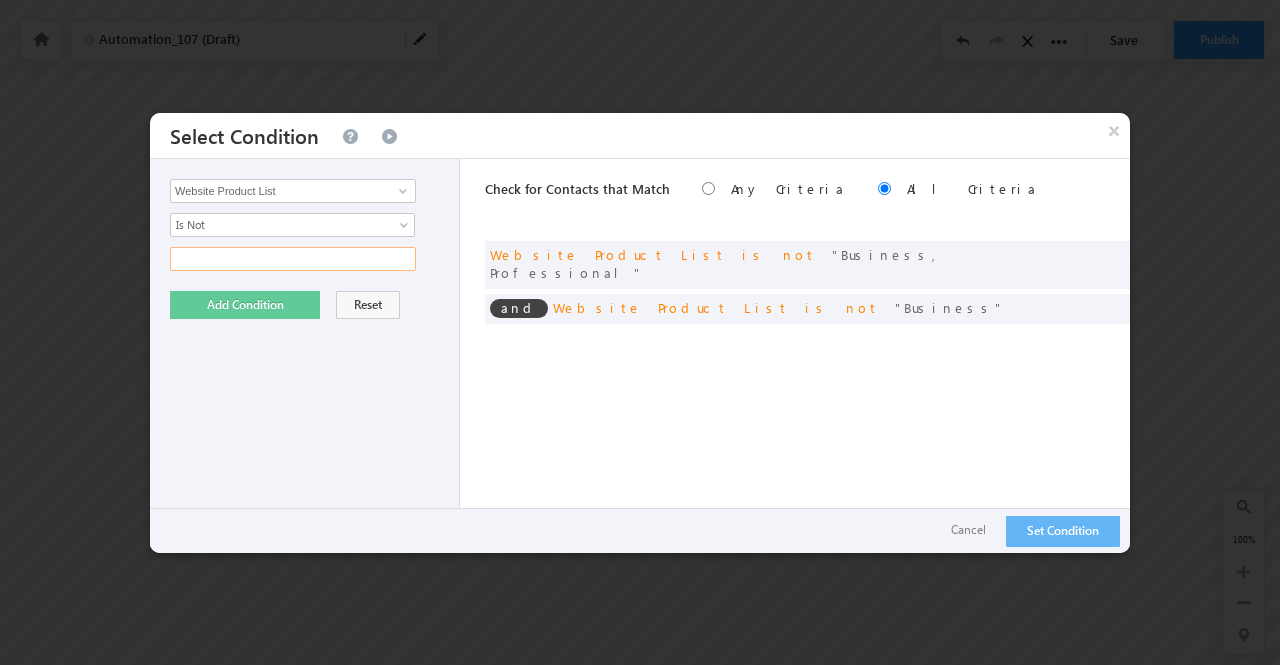 click at bounding box center (293, 259) 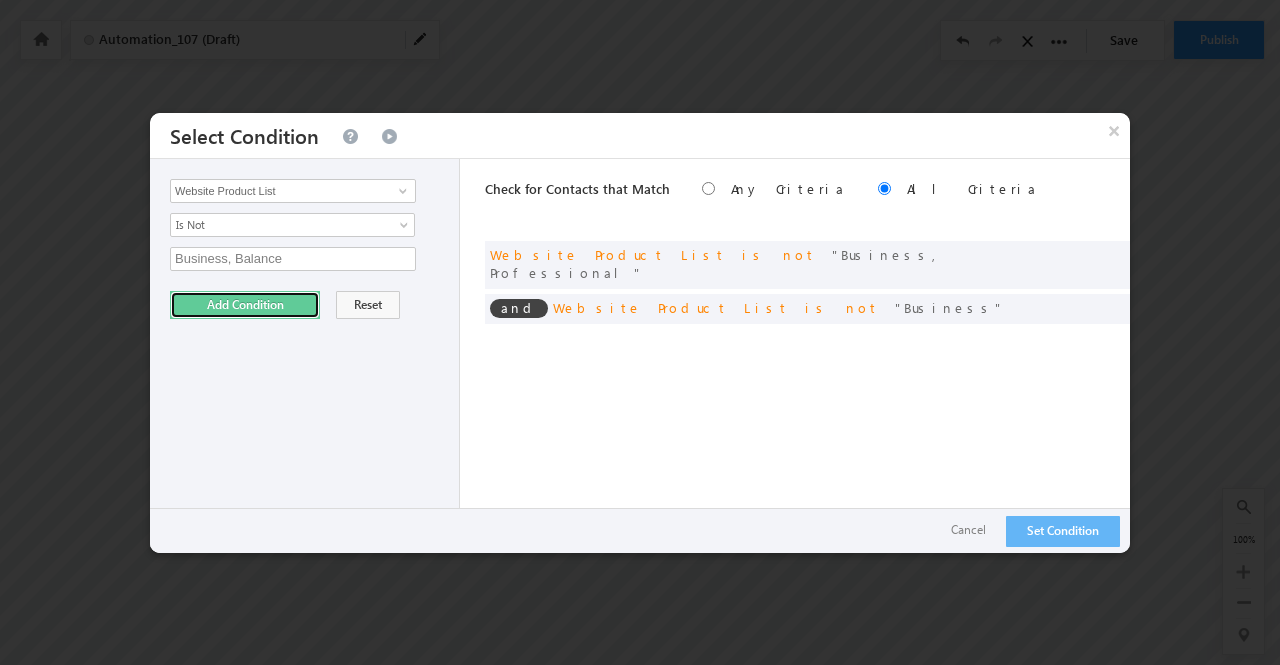 click on "Add Condition" at bounding box center [245, 305] 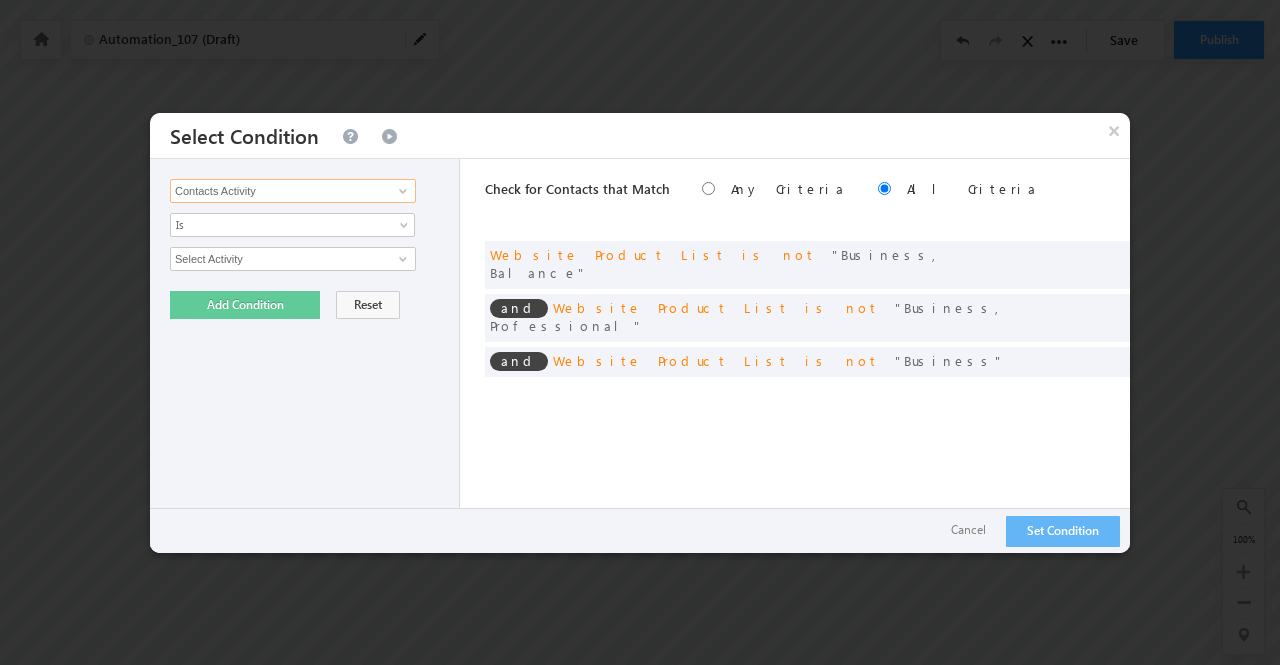 click on "Contacts Activity" at bounding box center [293, 191] 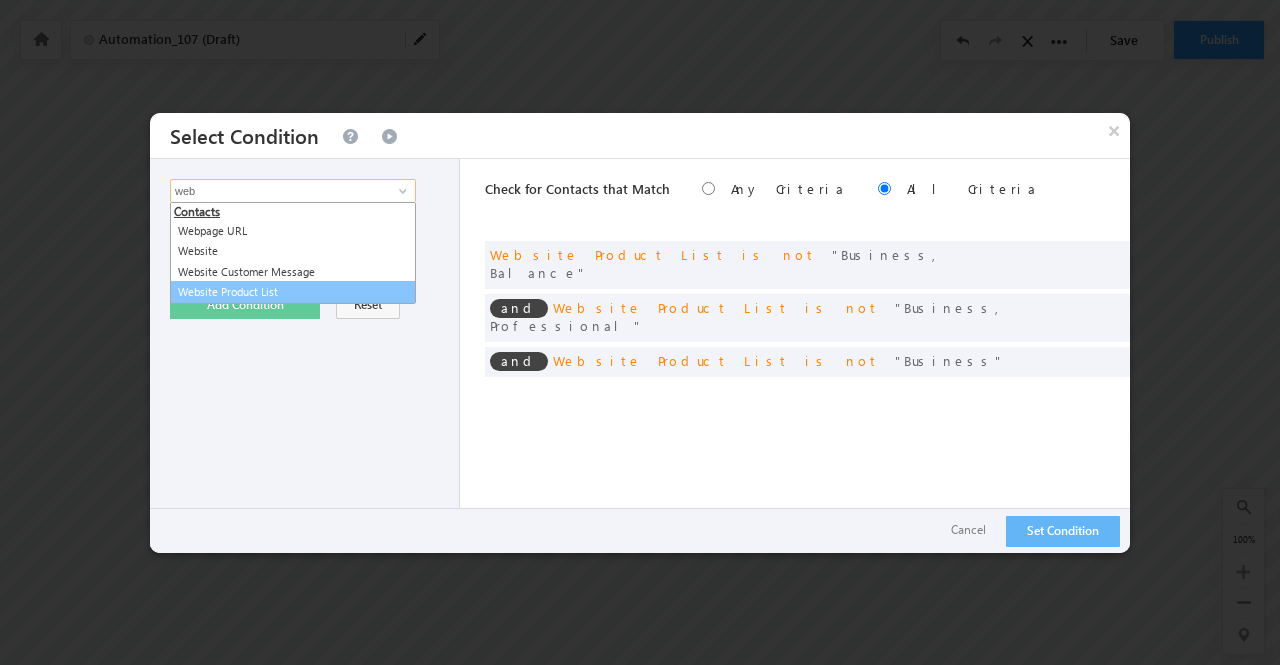 click on "Website Product List" at bounding box center [293, 292] 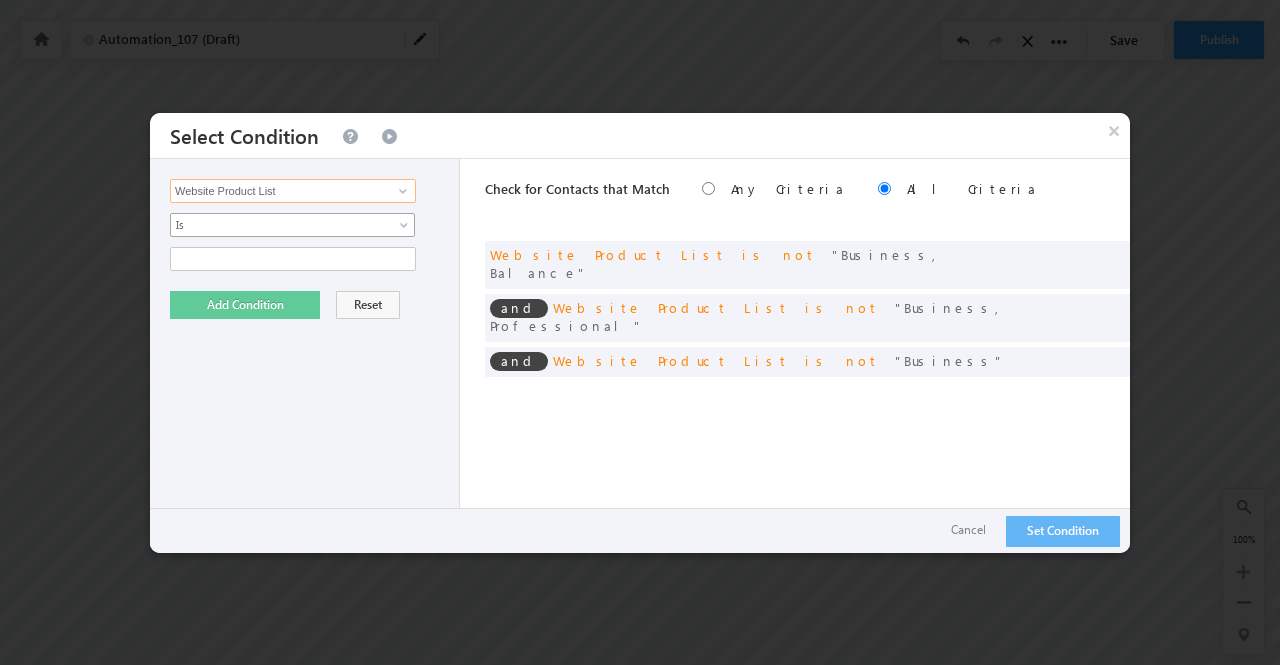 type on "Website Product List" 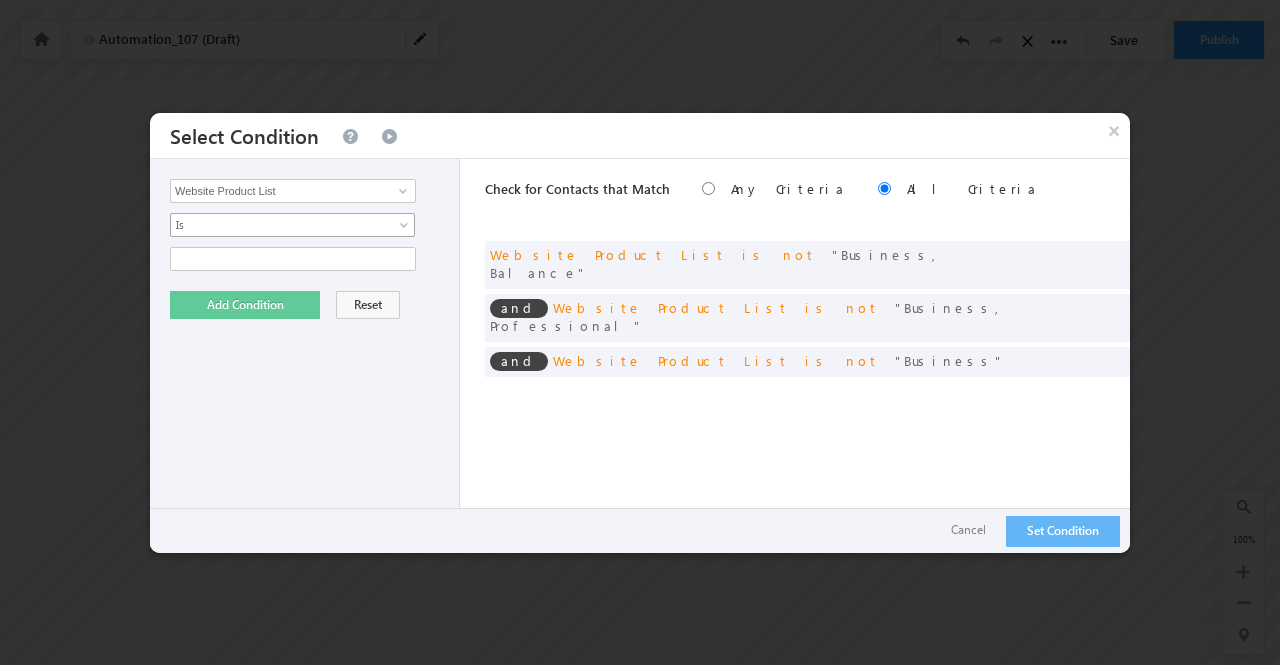 click on "Is" at bounding box center (279, 225) 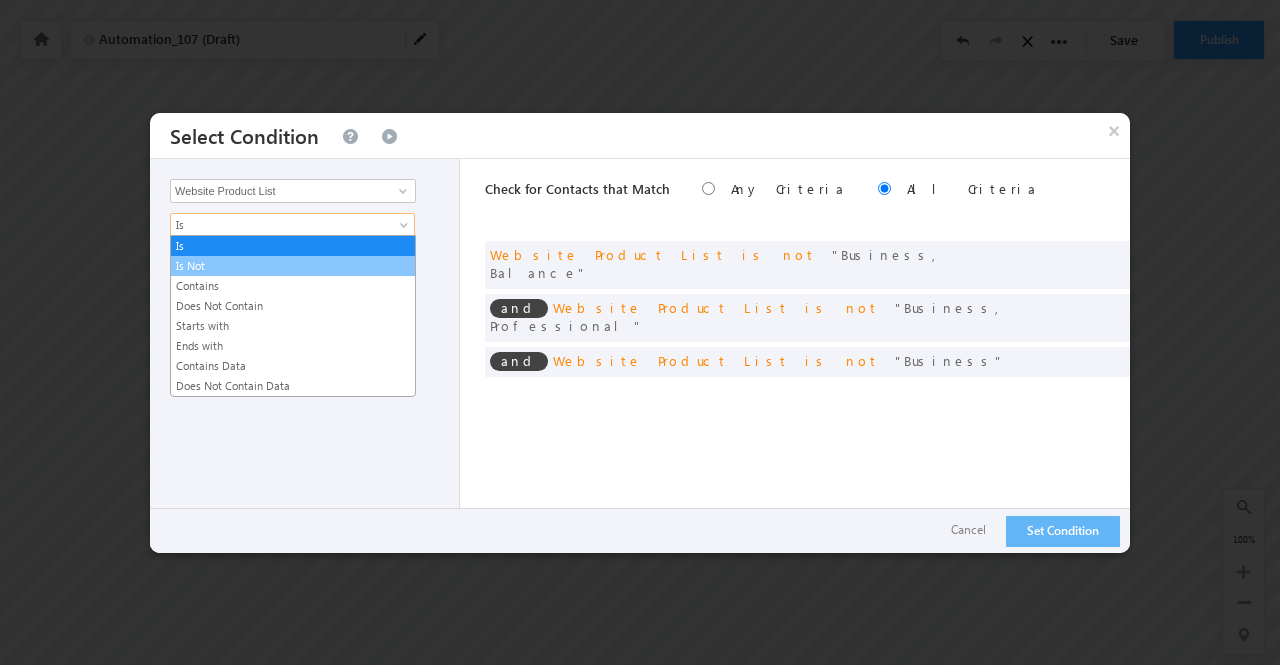 click on "Is Not" at bounding box center [293, 266] 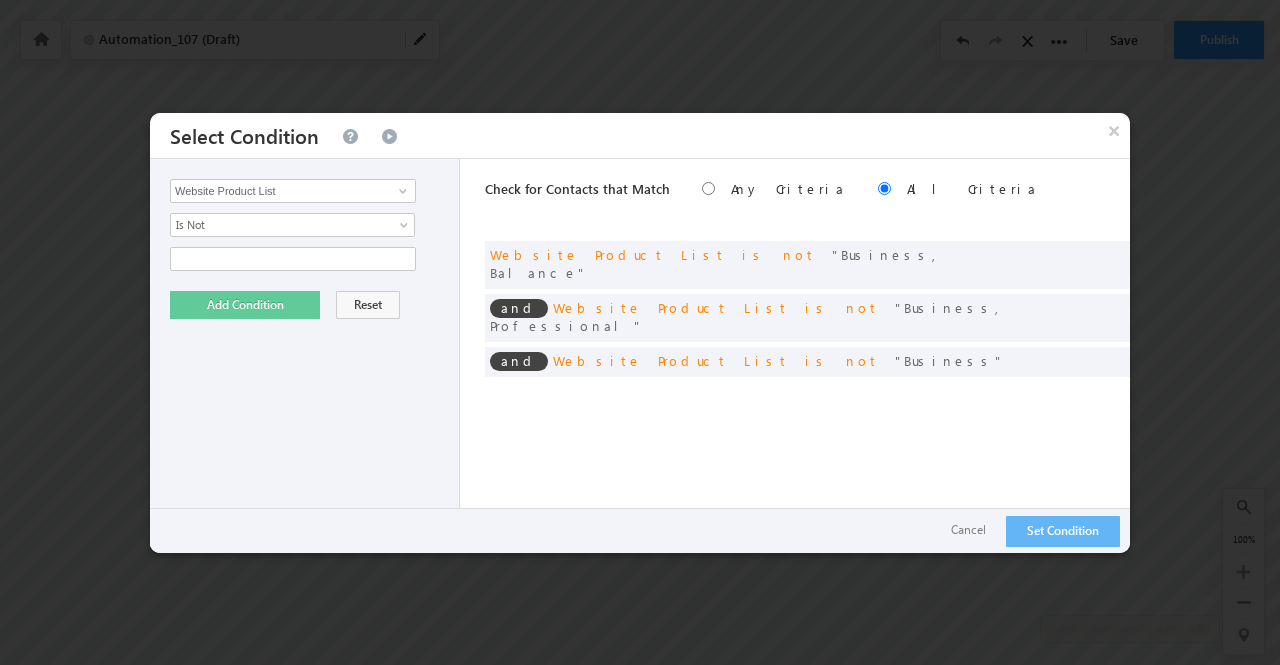 type on "Aarohi Business" 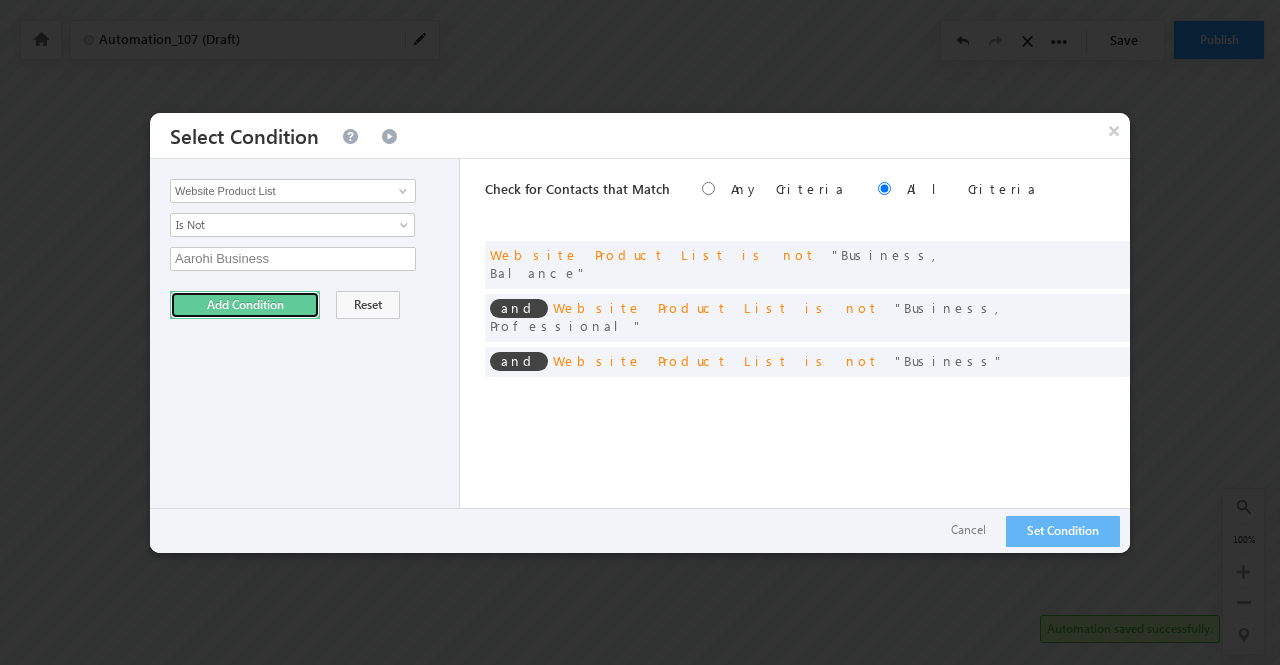 click on "Add Condition" at bounding box center [245, 305] 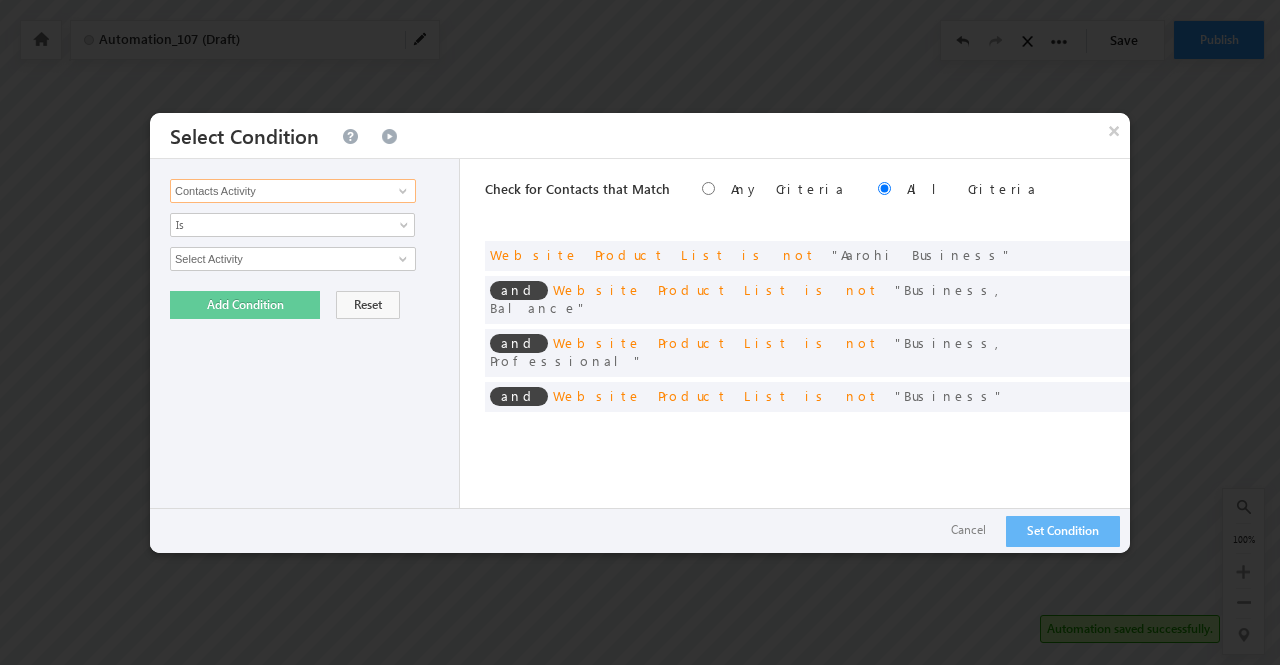 click on "Contacts Activity" at bounding box center (293, 191) 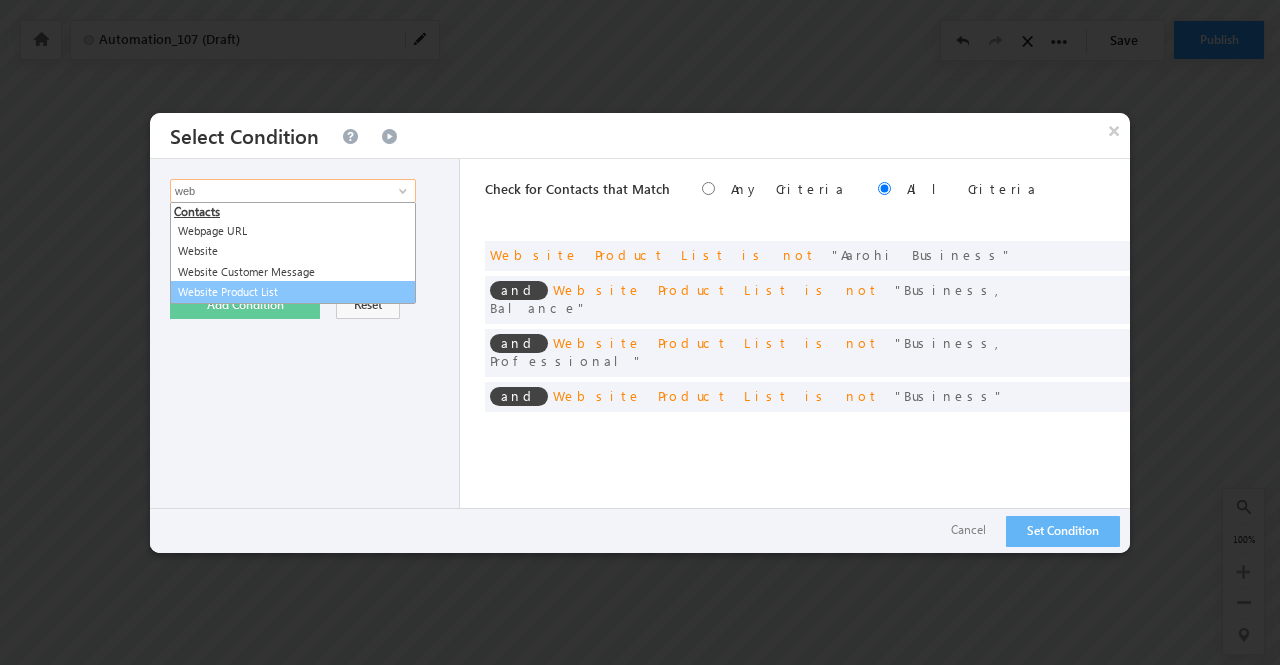 drag, startPoint x: 270, startPoint y: 253, endPoint x: 278, endPoint y: 291, distance: 38.832977 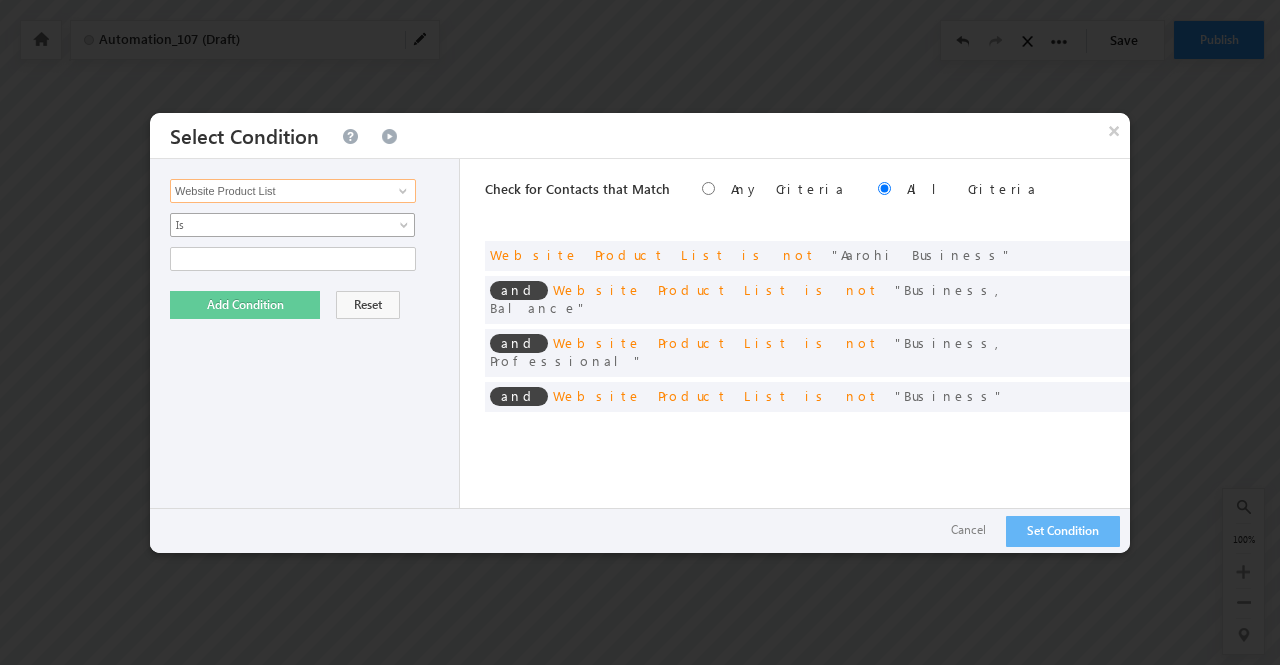 type on "Website Product List" 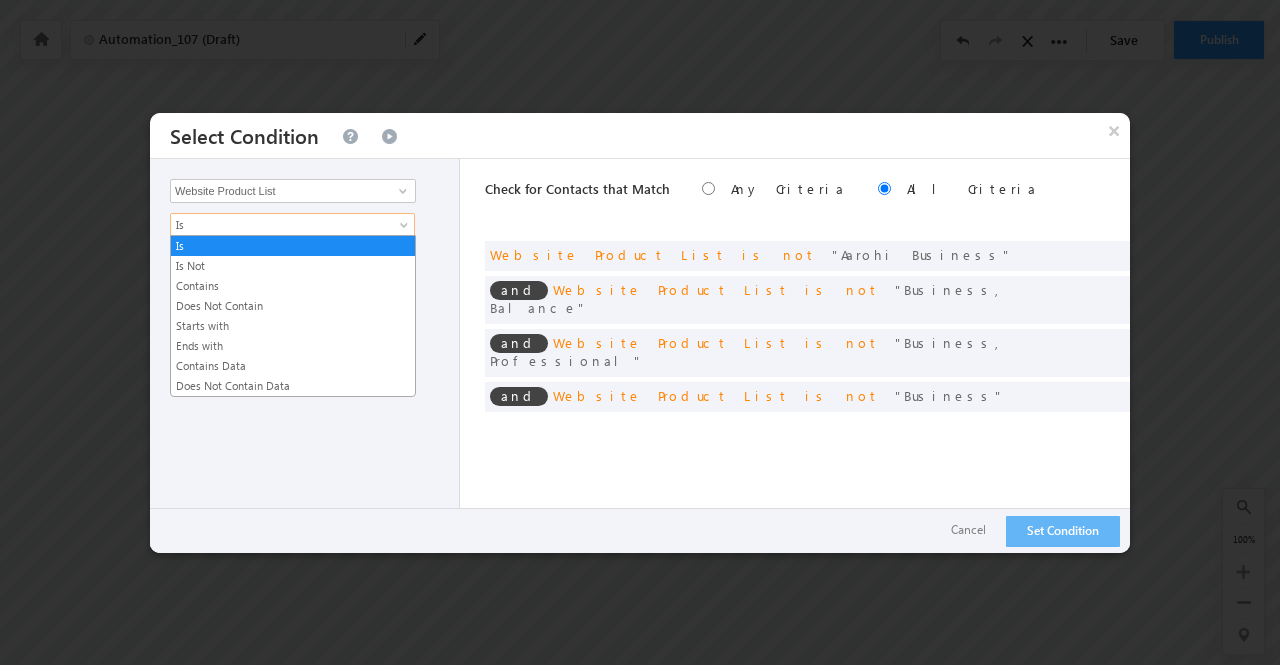 click on "Is" at bounding box center (292, 225) 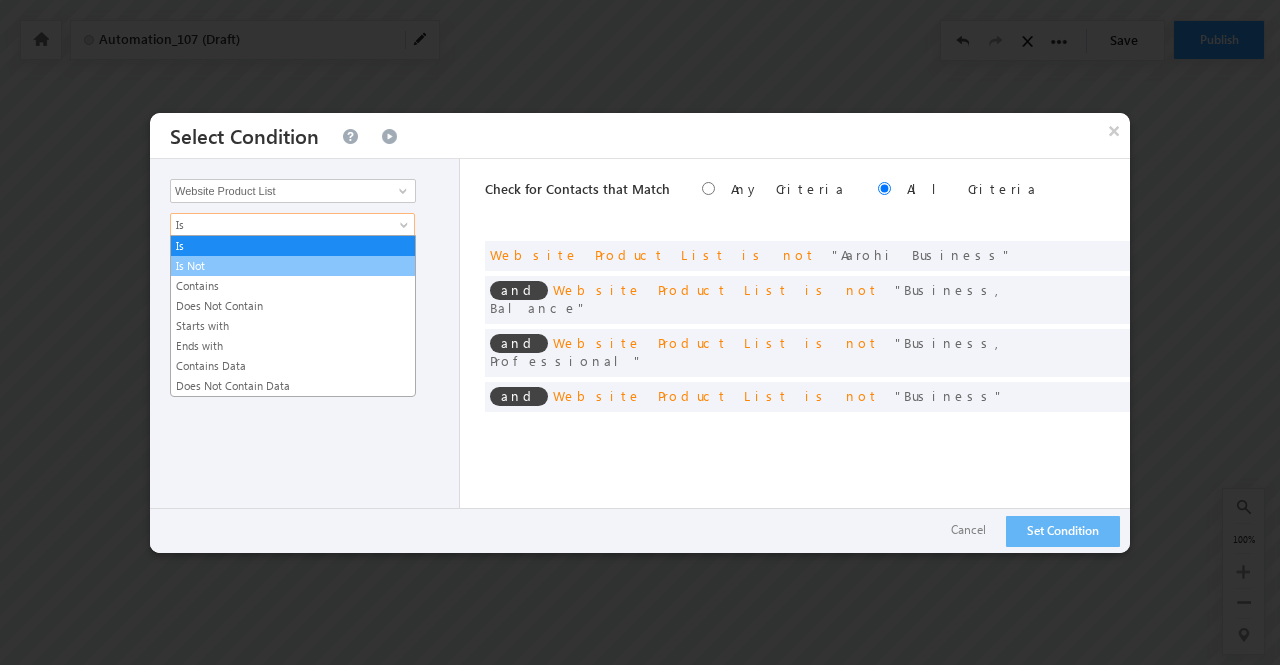 click on "Is Not" at bounding box center (293, 266) 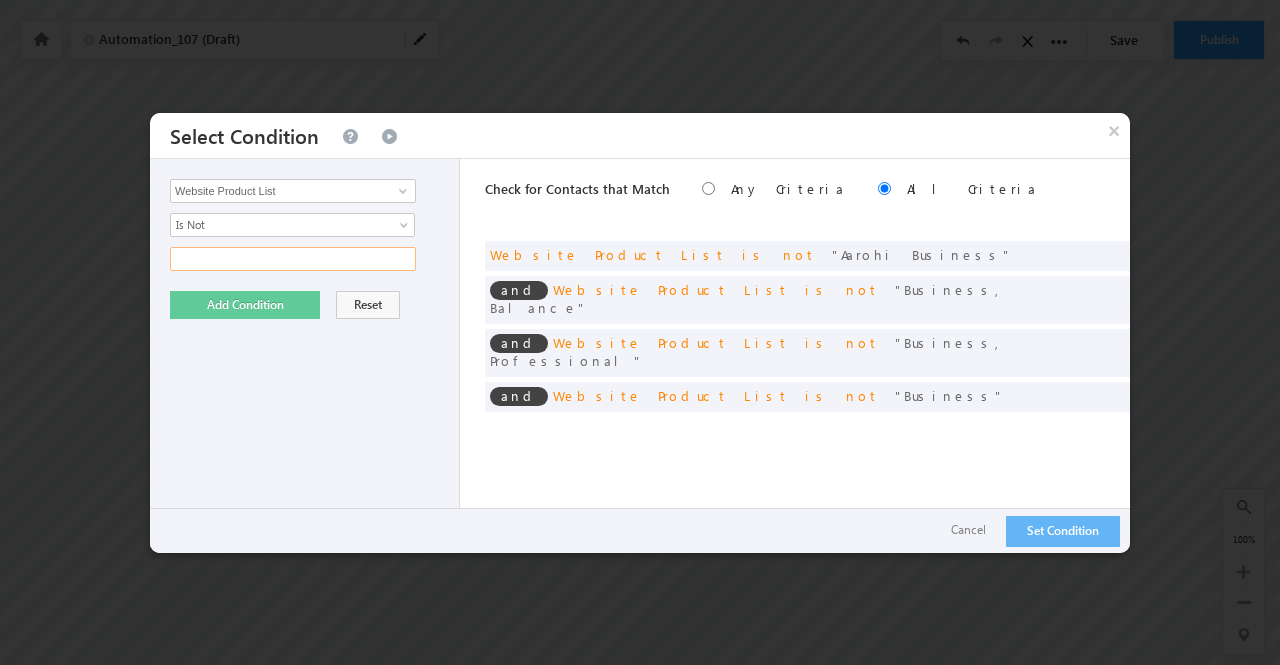 click at bounding box center (293, 259) 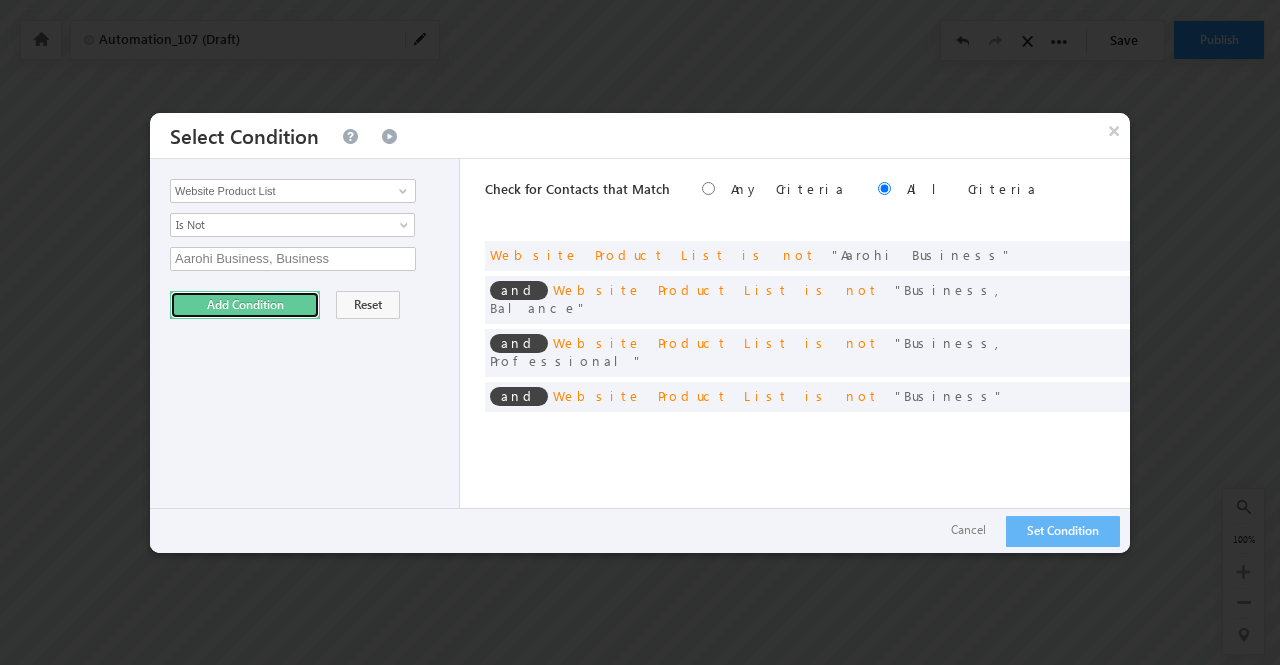 click on "Add Condition" at bounding box center [245, 305] 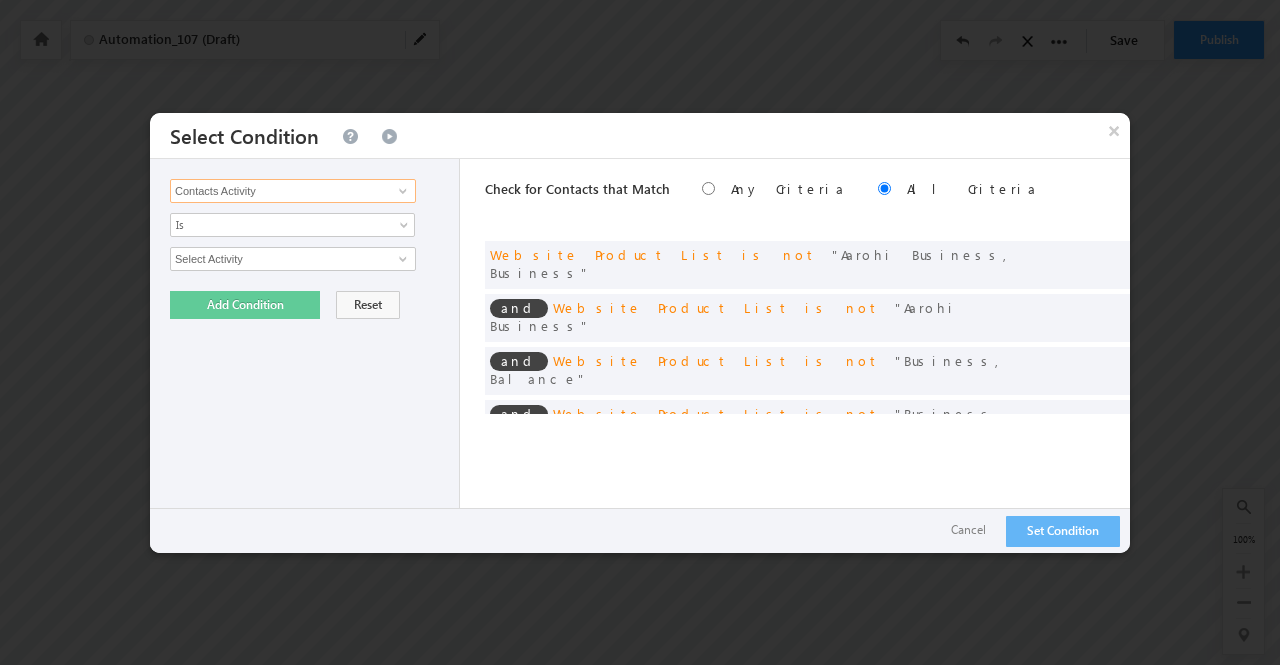 click on "Contacts Activity" at bounding box center [293, 191] 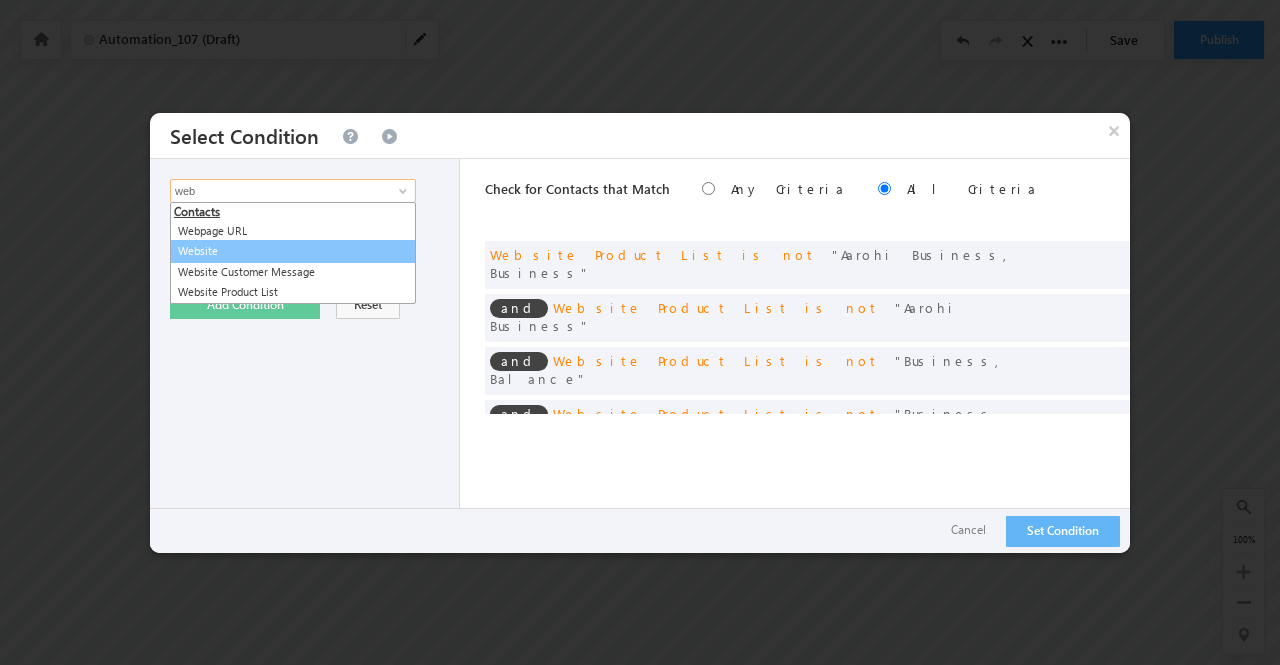 click on "Website" at bounding box center (293, 251) 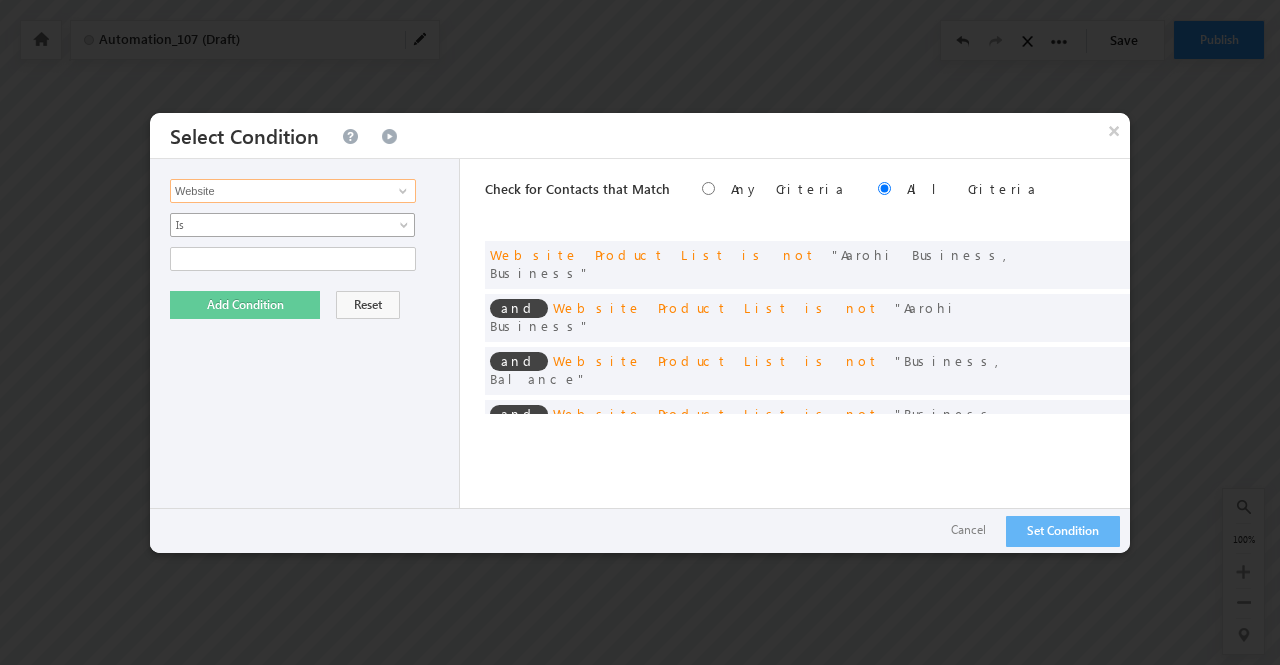 type on "Website" 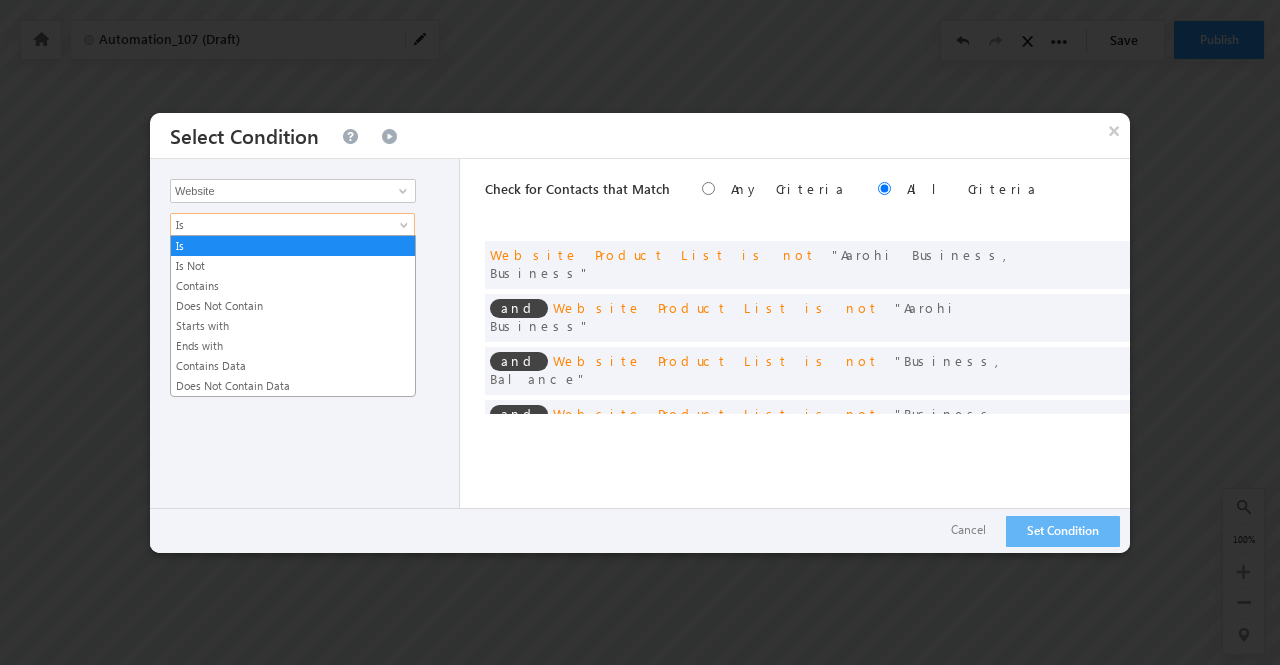 click on "Is" at bounding box center (279, 225) 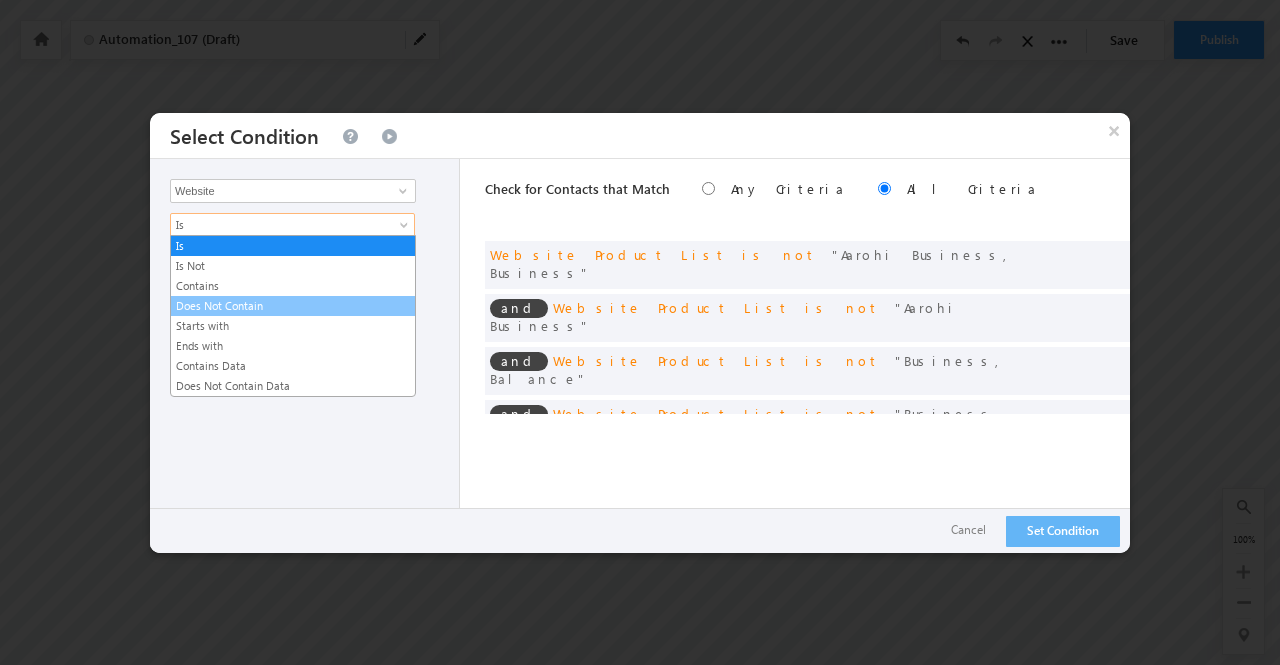 click on "Does Not Contain" at bounding box center [293, 306] 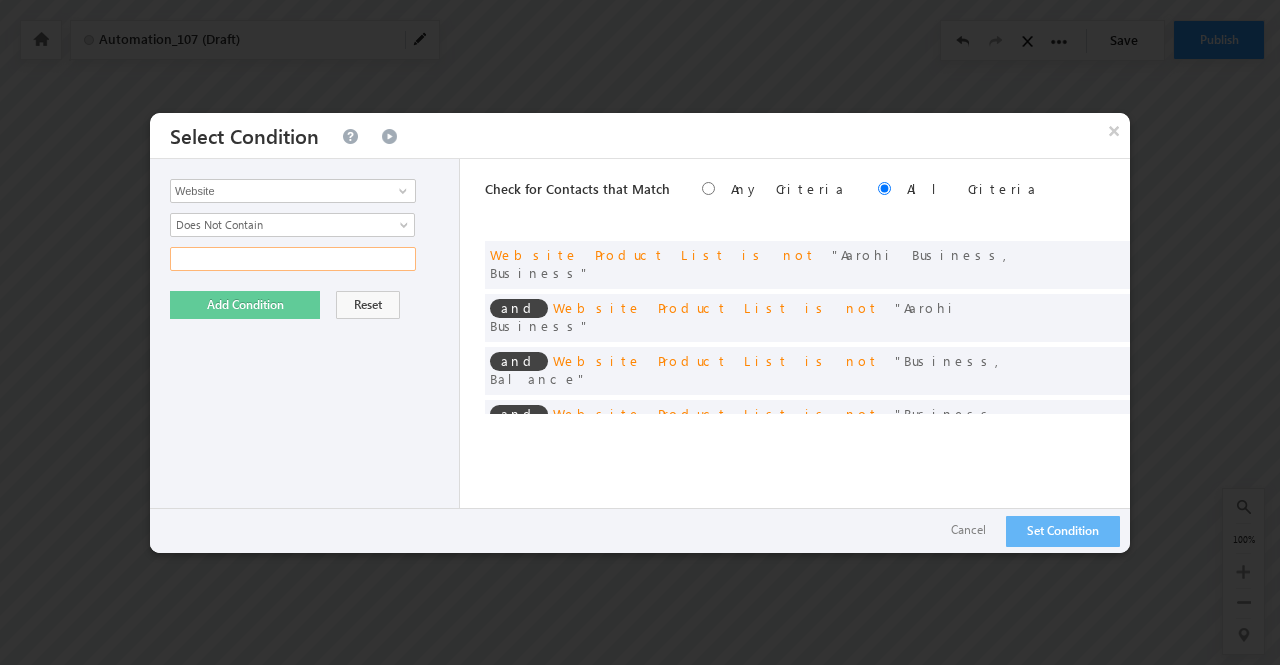 click at bounding box center (293, 259) 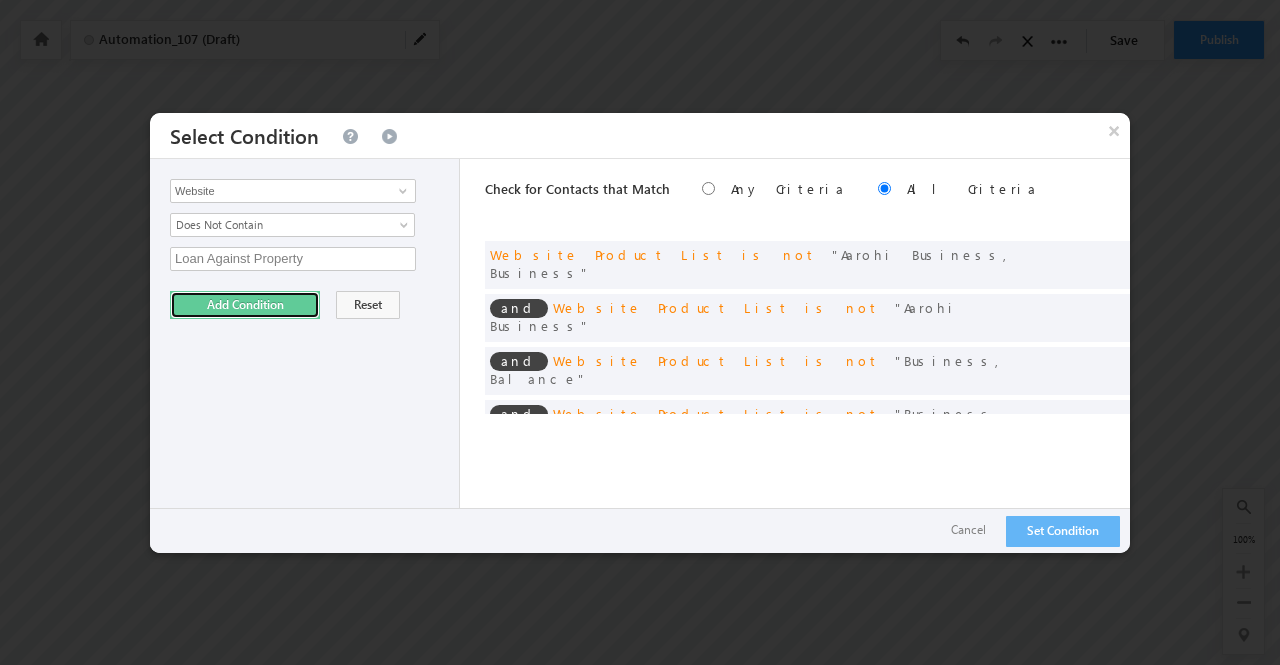 click on "Add Condition" at bounding box center (245, 305) 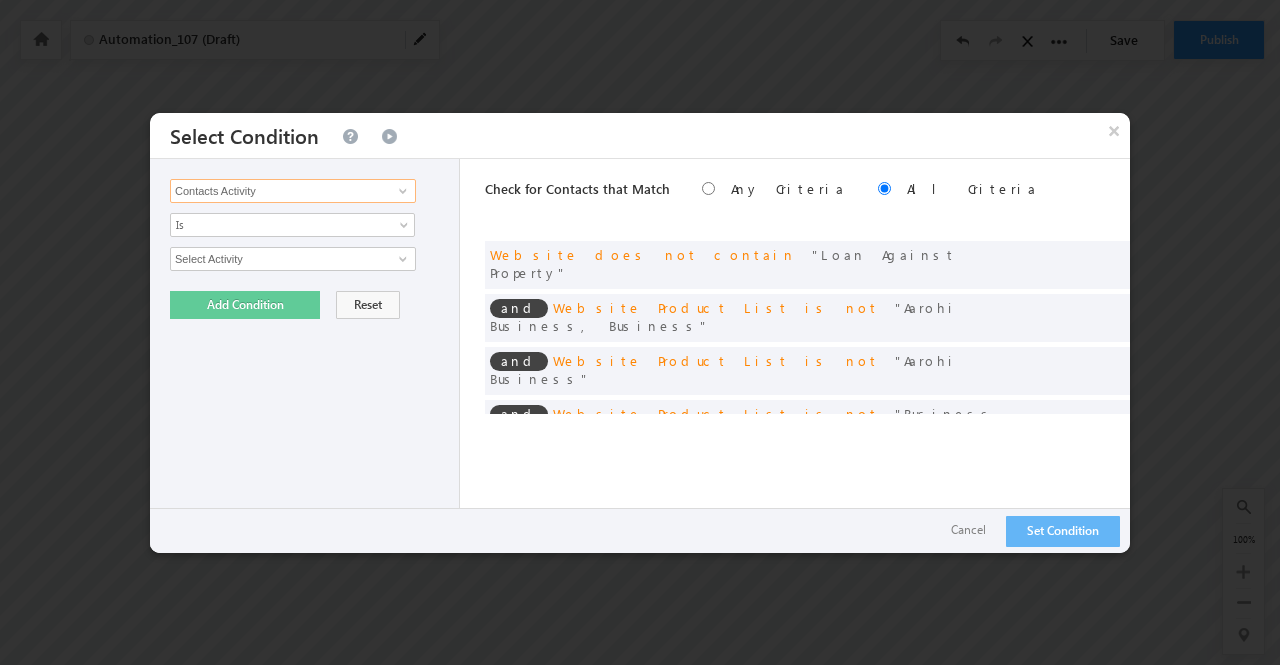 click on "Contacts Activity" at bounding box center (293, 191) 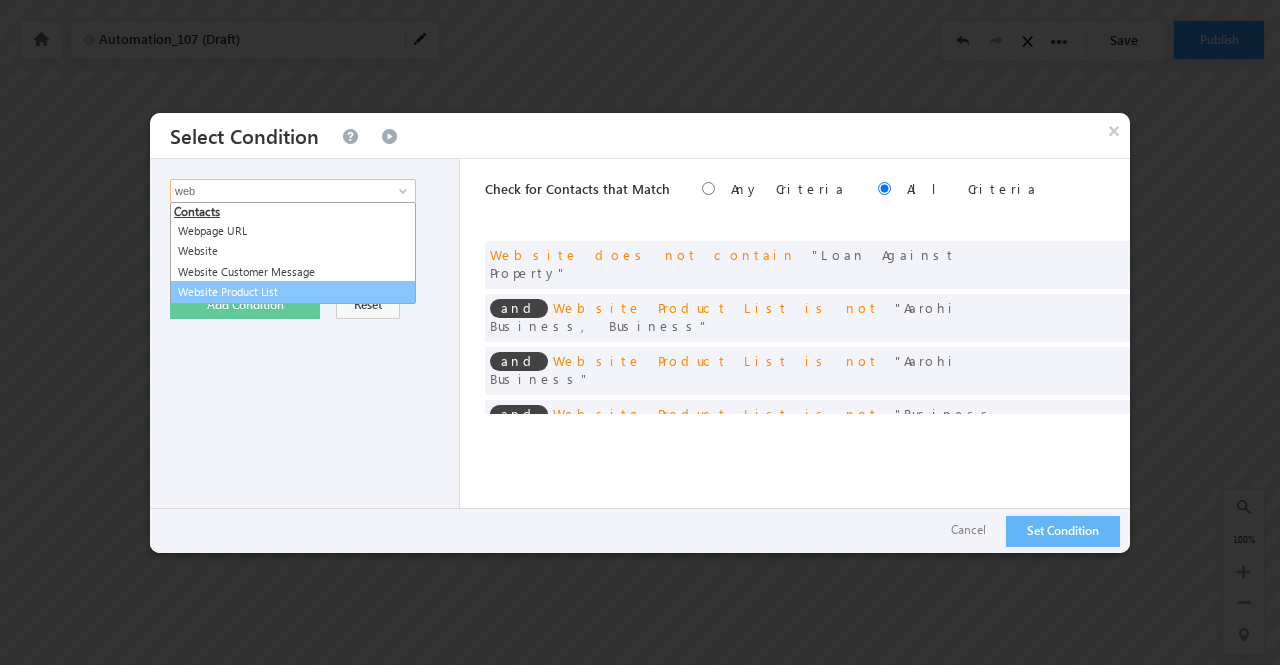 click on "Website Product List" at bounding box center [293, 292] 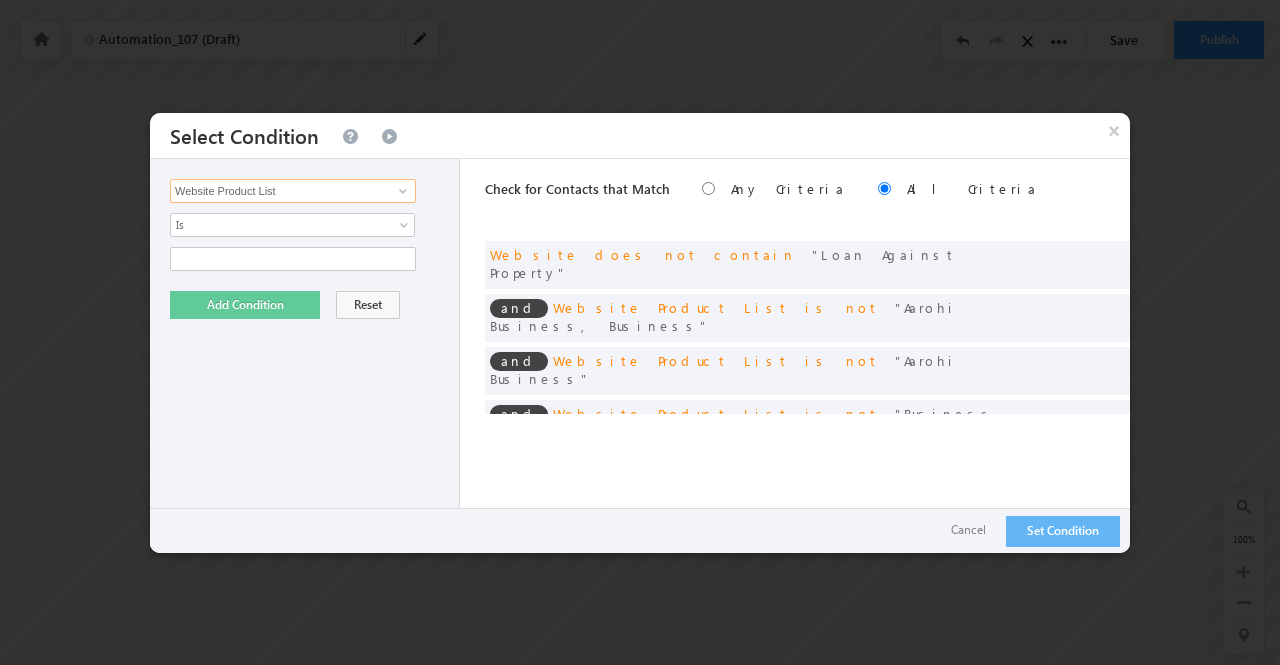type on "Website Product List" 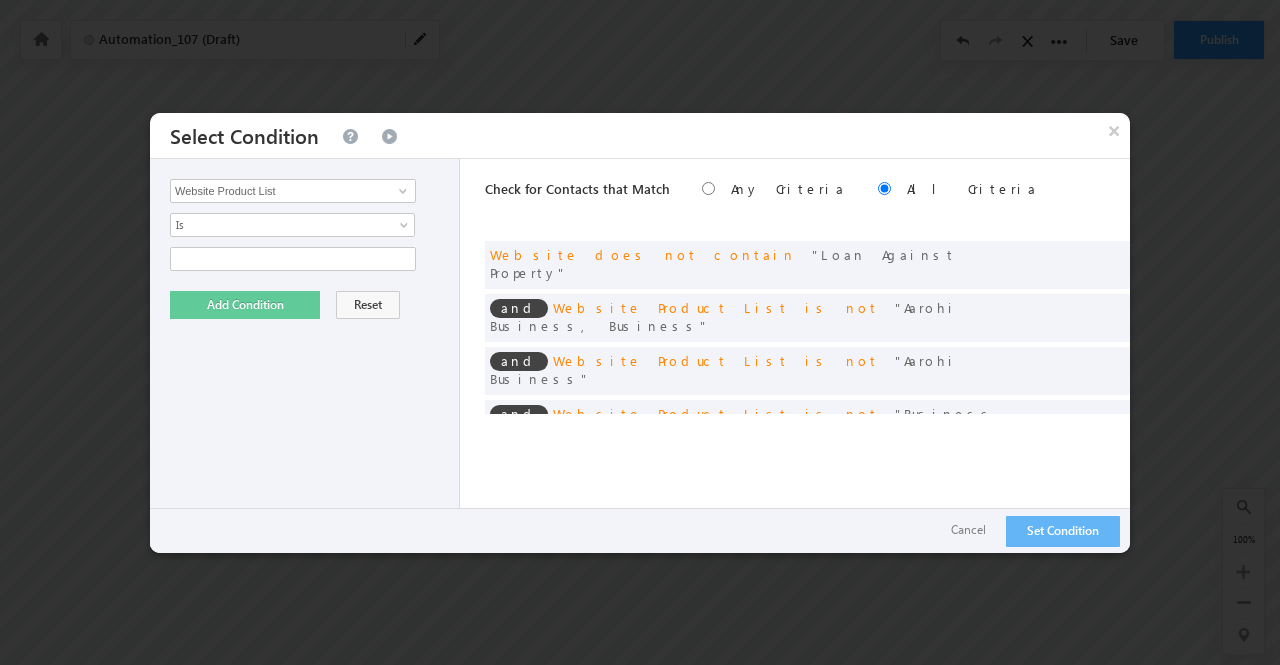 click on "Contacts Activity Task Sales Group Prospect Id ABB Address 1 Address 2 Address 3 Age Amount Due From Customer Annual Production Capacity Any EMI outflow Applicant Type Assign To - User List Assign To_1 Booking Date Business Vintage Channel Partner Code Channel Partner Name Channel Partners Channel Partners Code CIBIL CC_Utilization CIBIL DPD_30_L6M CIBIL DPD_90_L6M CIBIL Enquires_L3M CIBIL Indicator CIBIL Score CIBIL Unsec_Max_Sanction_Amt CIBIL Writeoff_L12M CIBIL Writeoff_OS_L12M City City New Co Applicant 1 City Co applicant 1 DOB Co Applicant 1 Email New Co Applicant 1 First Name Co Applicant 1 Full Name Co Applicant 1 Income or Annual Turnover Co Applicant 1 Last Name Co Applicant 1 Mobile Number Co Applicant 1 Phone New Co applicant 1 Relation Co Applicant 2 City Co applicant 2 DOB Co Applicant 2 Email Id Co Applicant 2 First Name Co Applicant 2 Full Name Co Applicant 2 Income or Annual Turnover Co Applicant 2 Last Name Co Applicant 2 Mobile Number Comm 13 Comm11 Email" at bounding box center [305, 356] 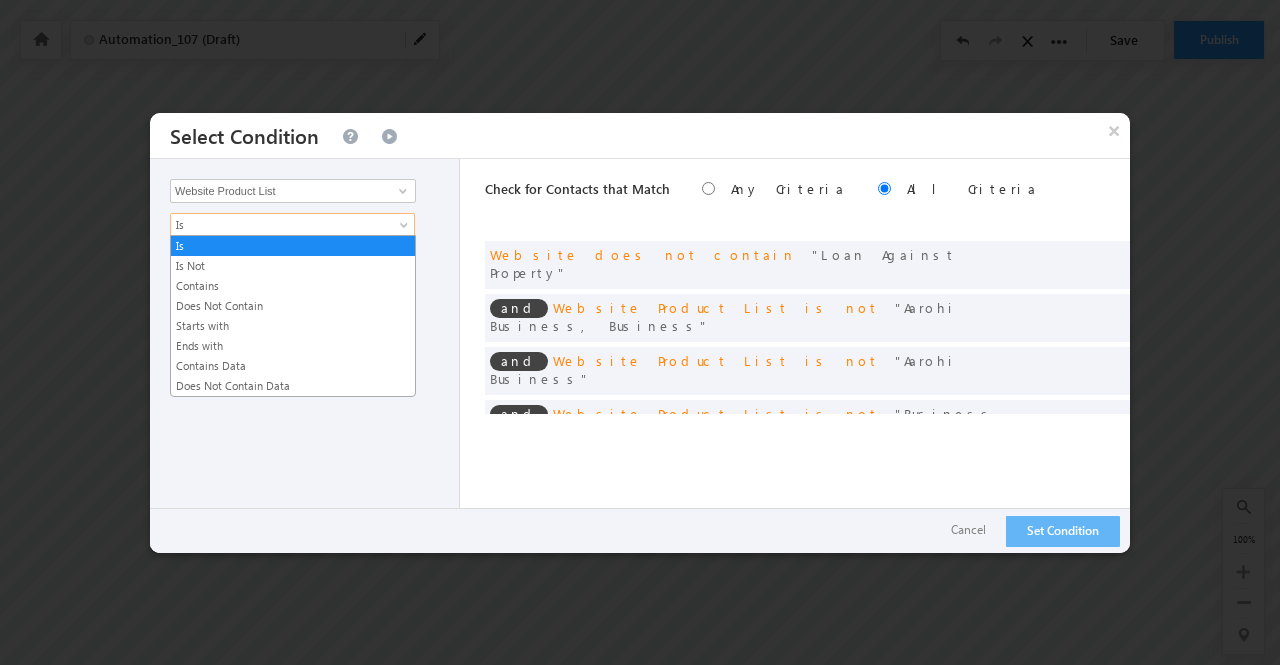 click on "Is" at bounding box center (279, 225) 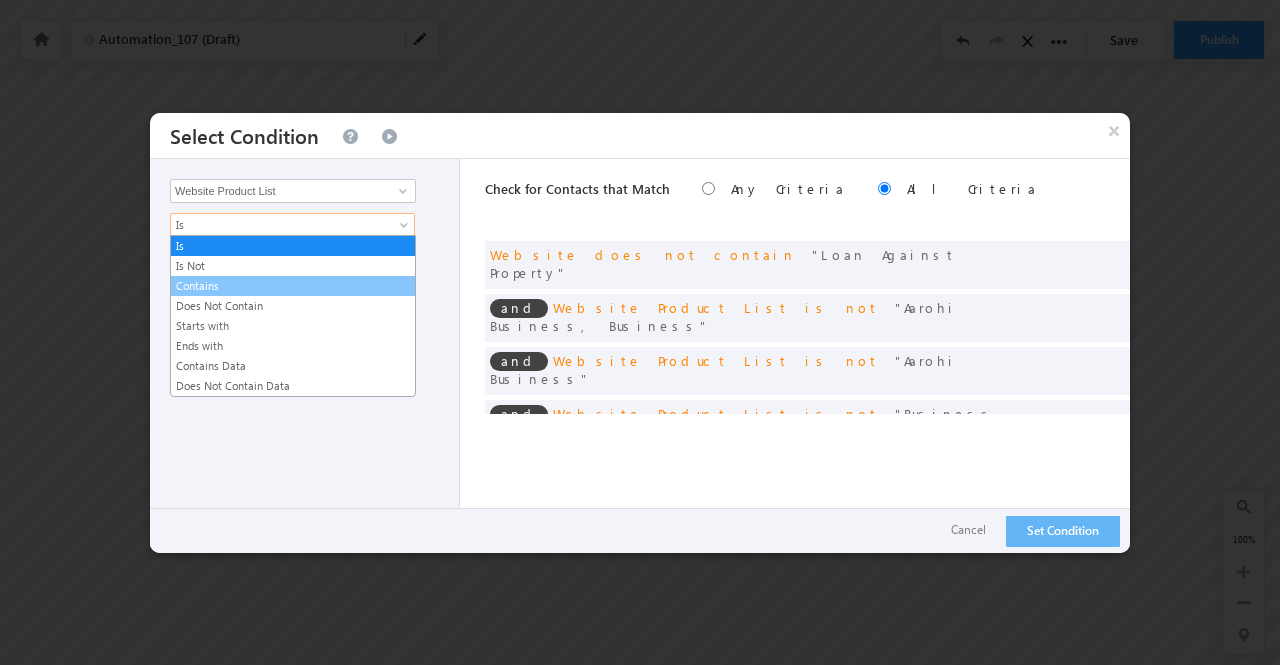 click on "Contains" at bounding box center [293, 286] 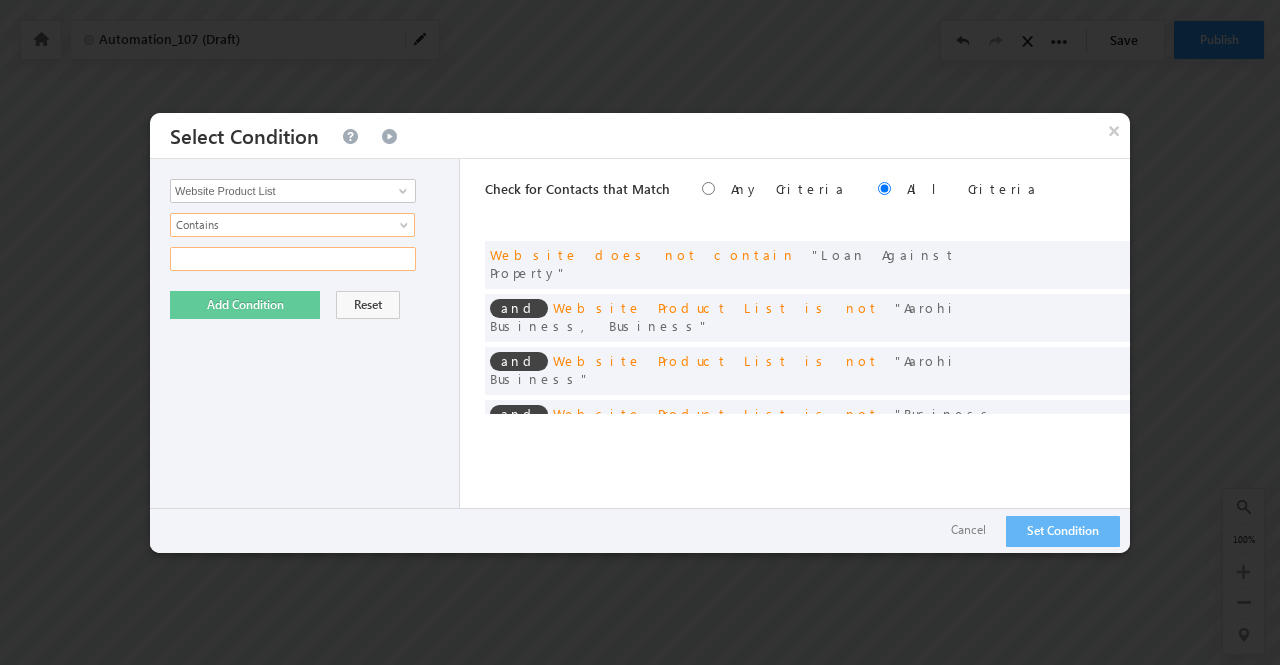 click at bounding box center [293, 259] 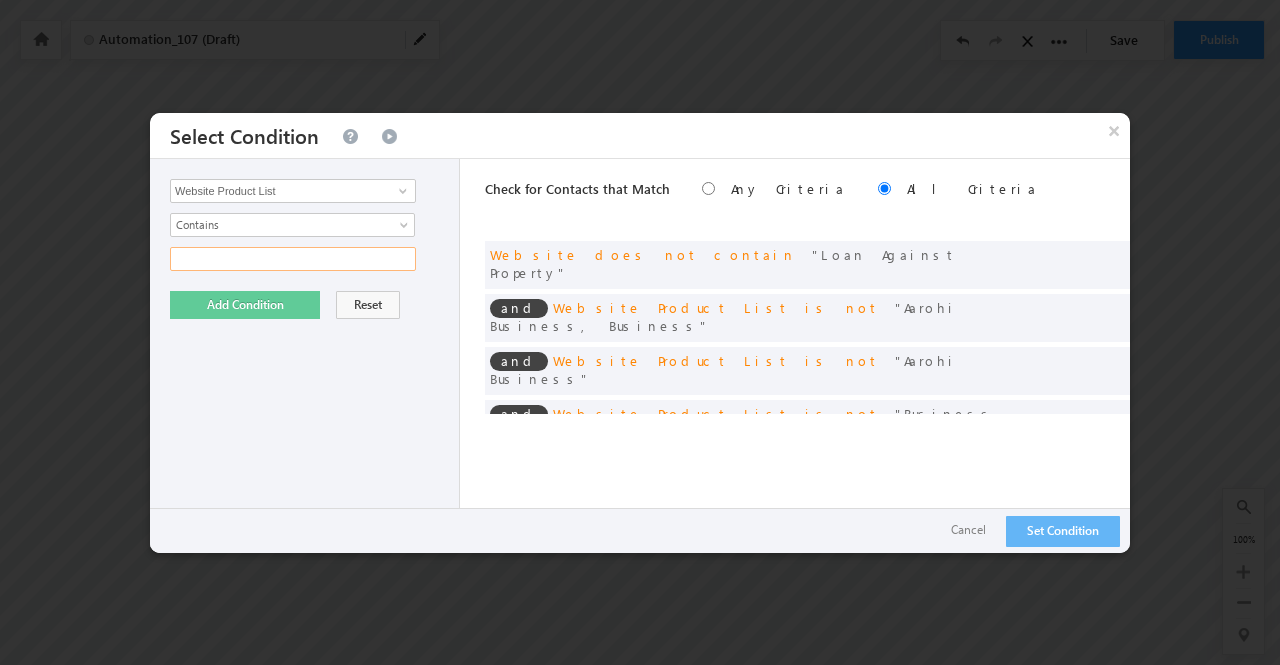 click at bounding box center [293, 259] 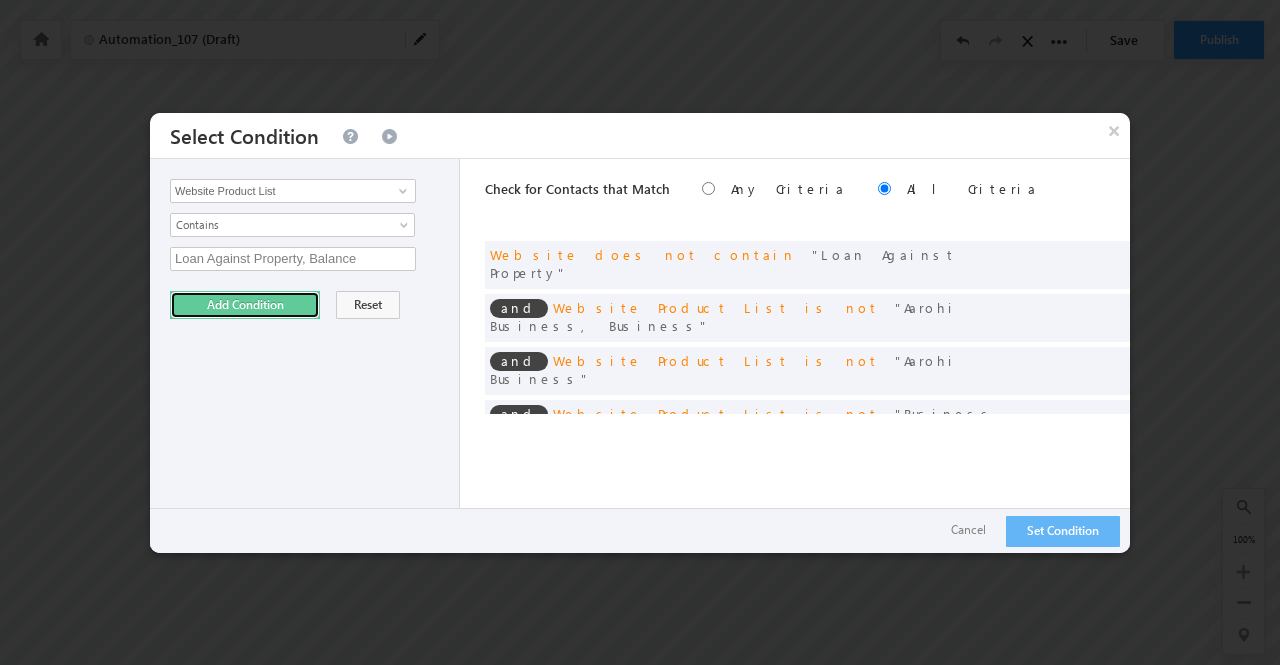 click on "Add Condition" at bounding box center (245, 305) 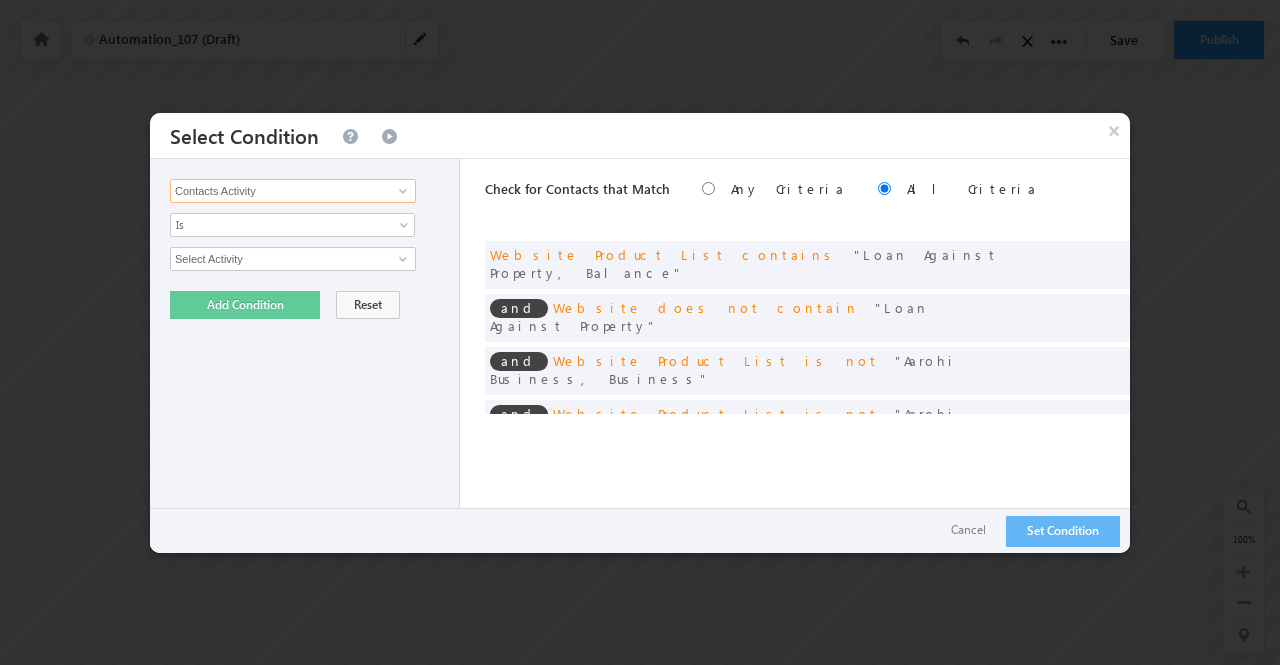 click on "Contacts Activity" at bounding box center [293, 191] 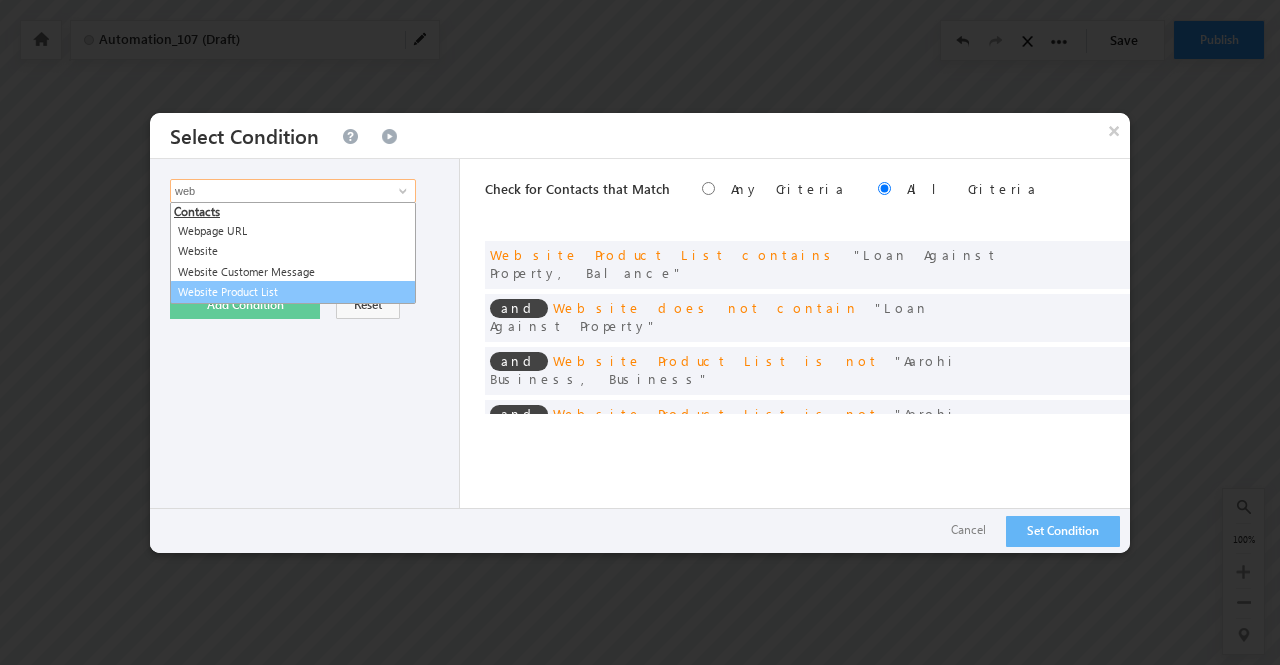 click on "Website Product List" at bounding box center (293, 292) 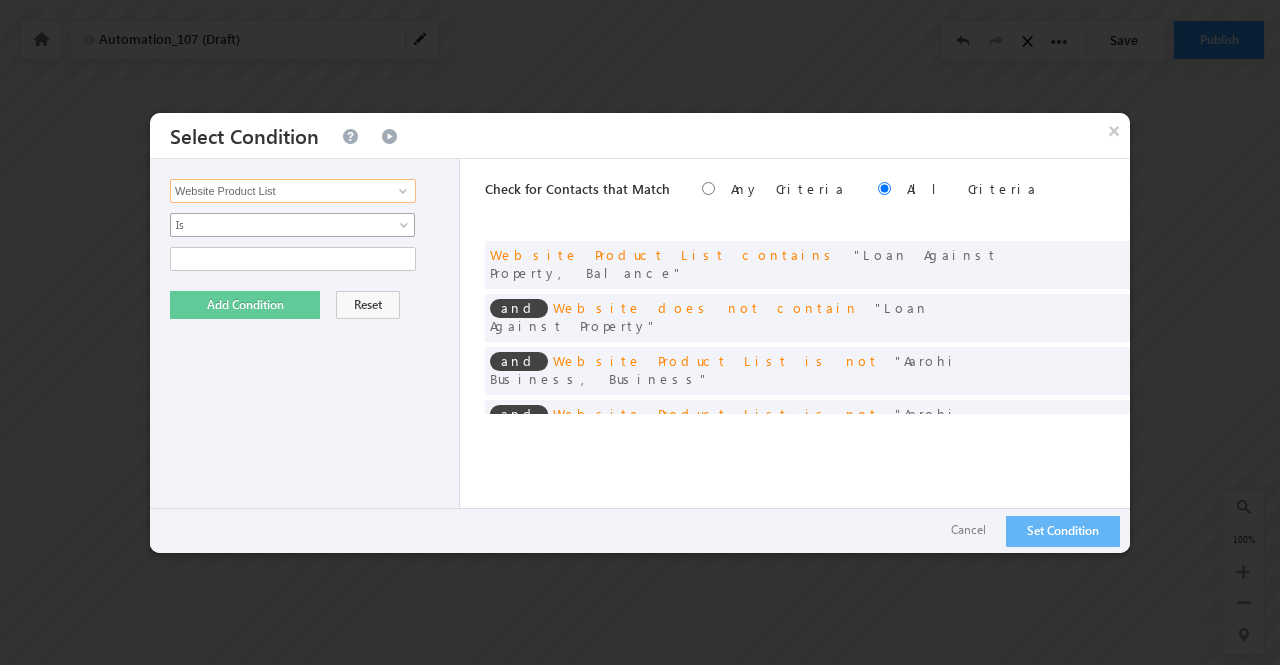 type on "Website Product List" 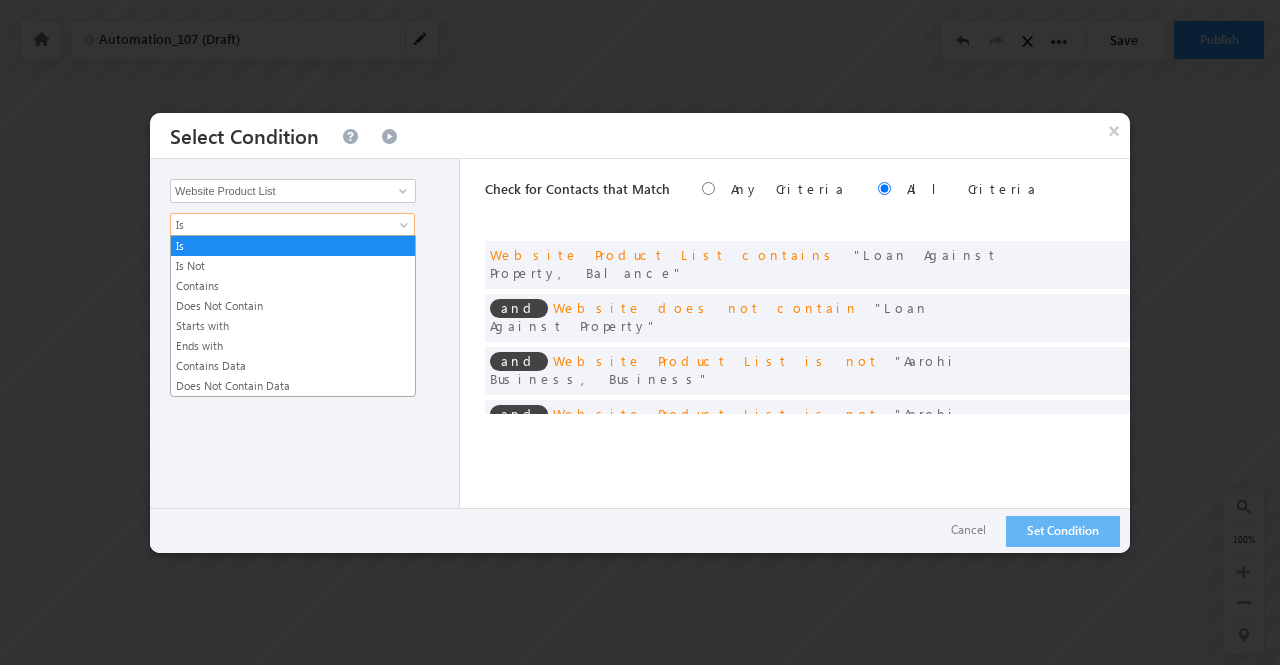 click on "Is" at bounding box center [279, 225] 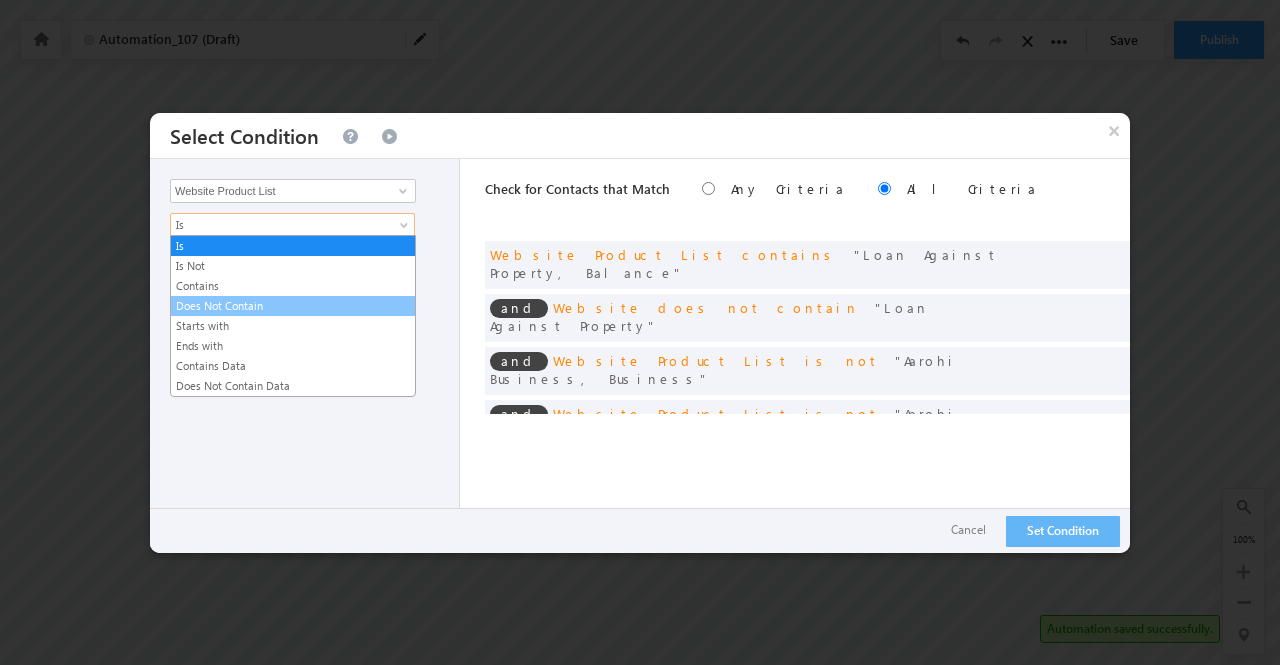 click on "Does Not Contain" at bounding box center (293, 306) 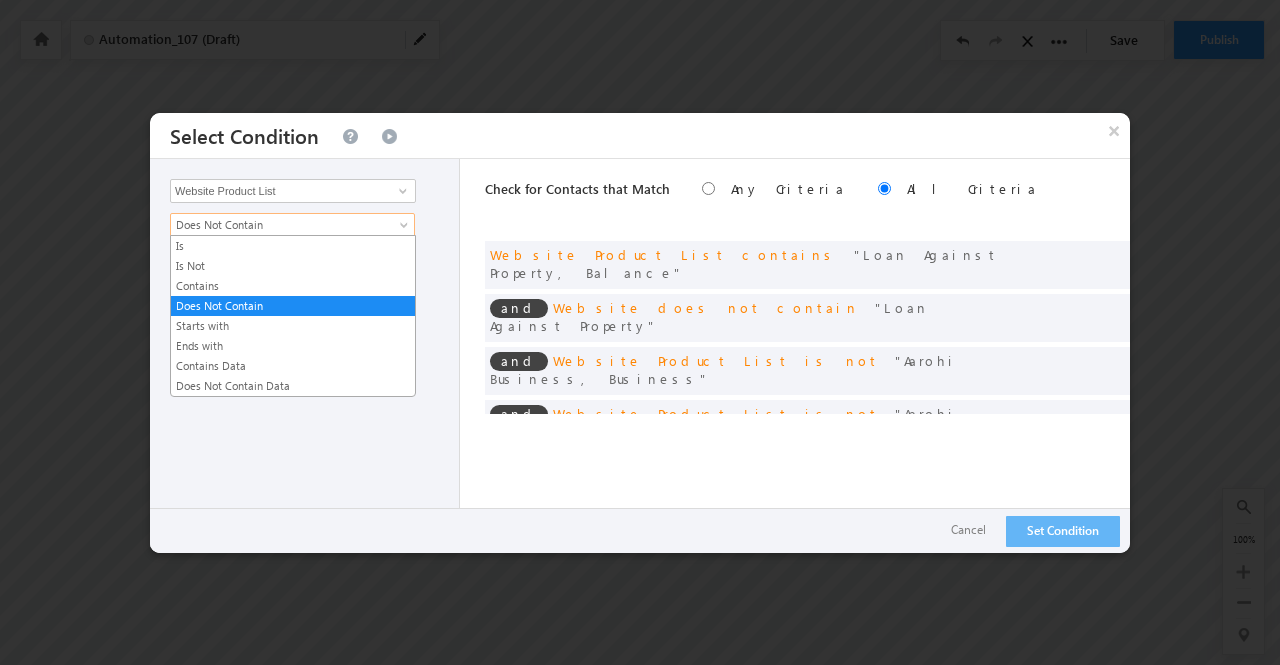 click on "Does Not Contain" at bounding box center [292, 225] 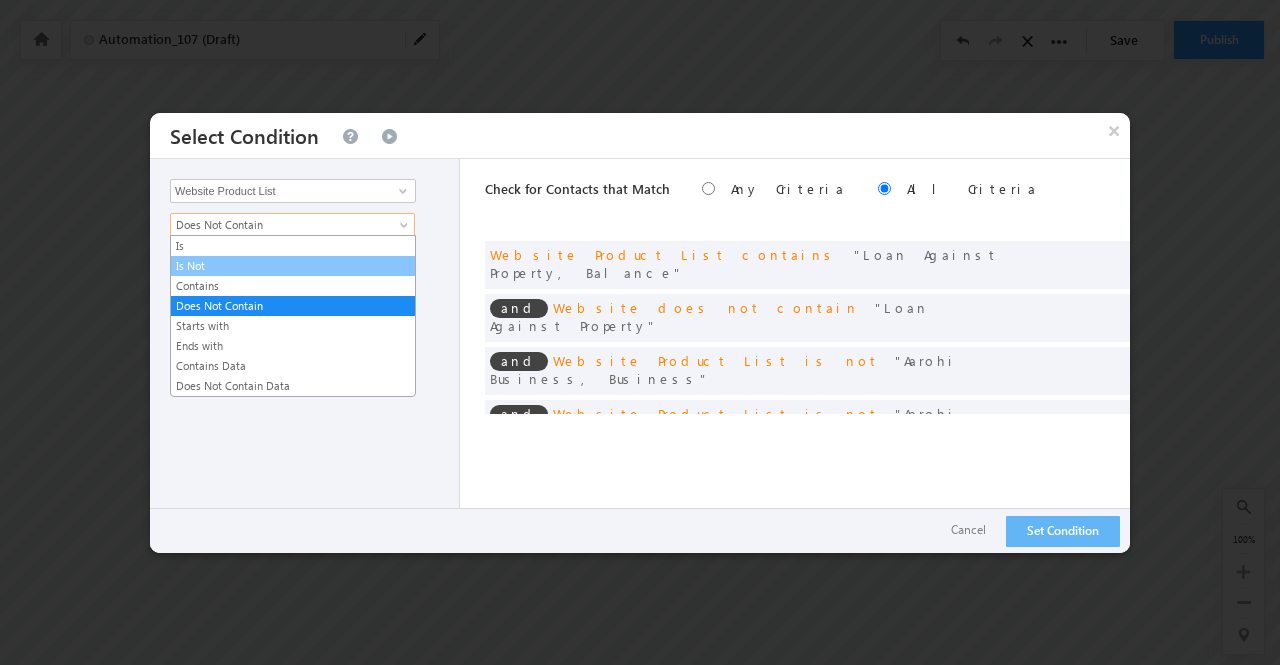click on "Is Not" at bounding box center [293, 266] 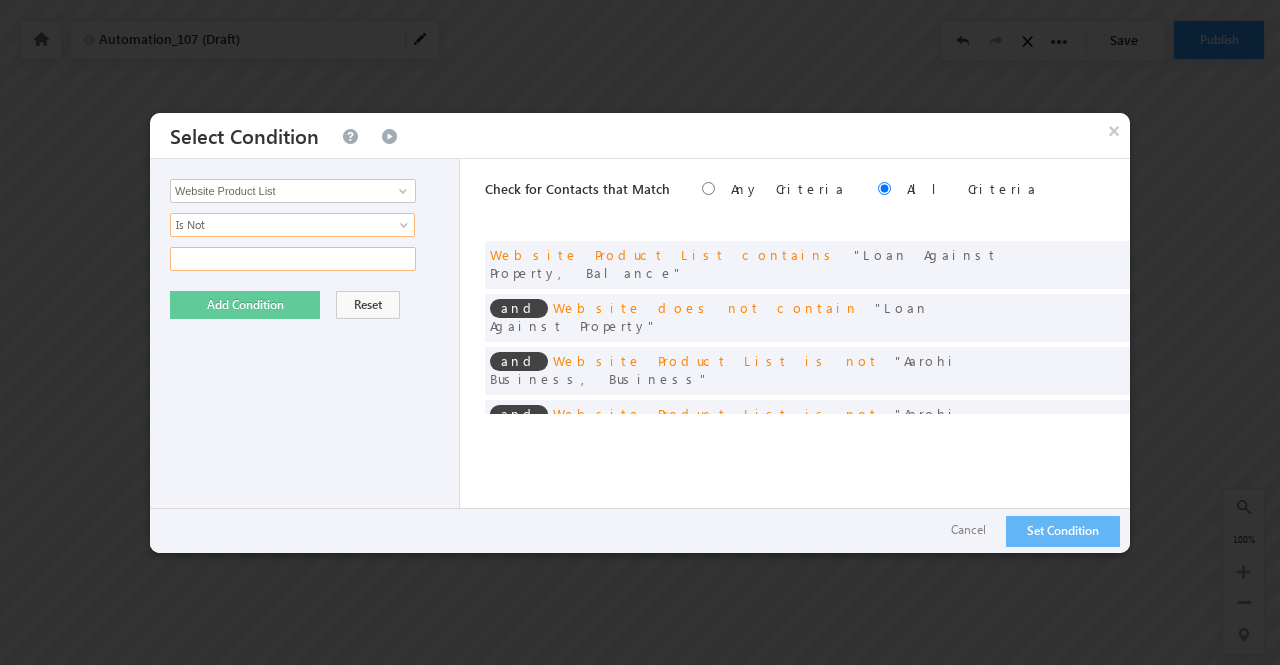 click at bounding box center (293, 259) 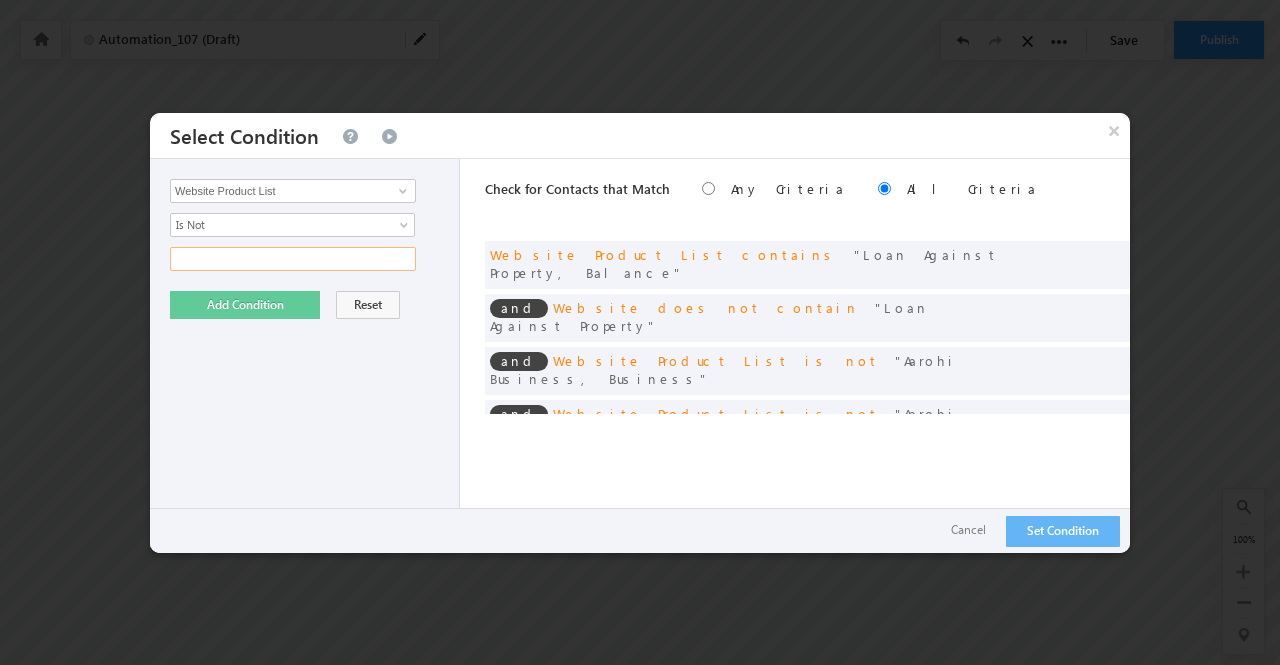 type on "Loan Against Property, Balance" 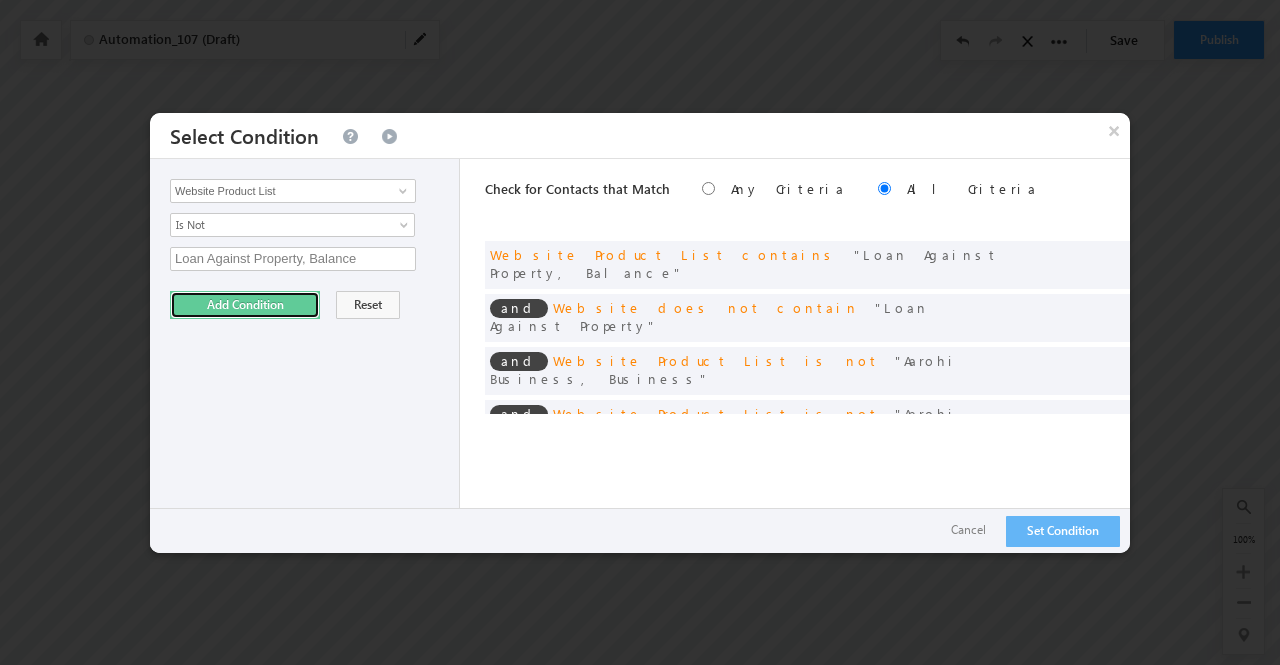 click on "Add Condition" at bounding box center [245, 305] 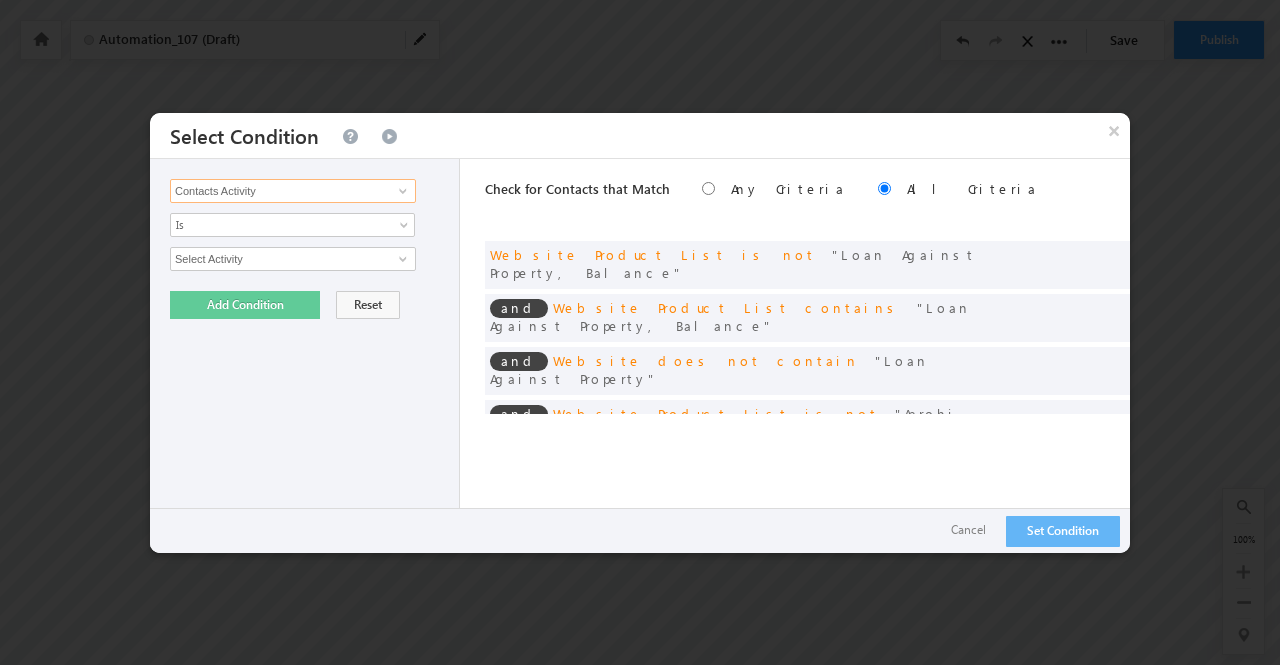 click on "Contacts Activity" at bounding box center [293, 191] 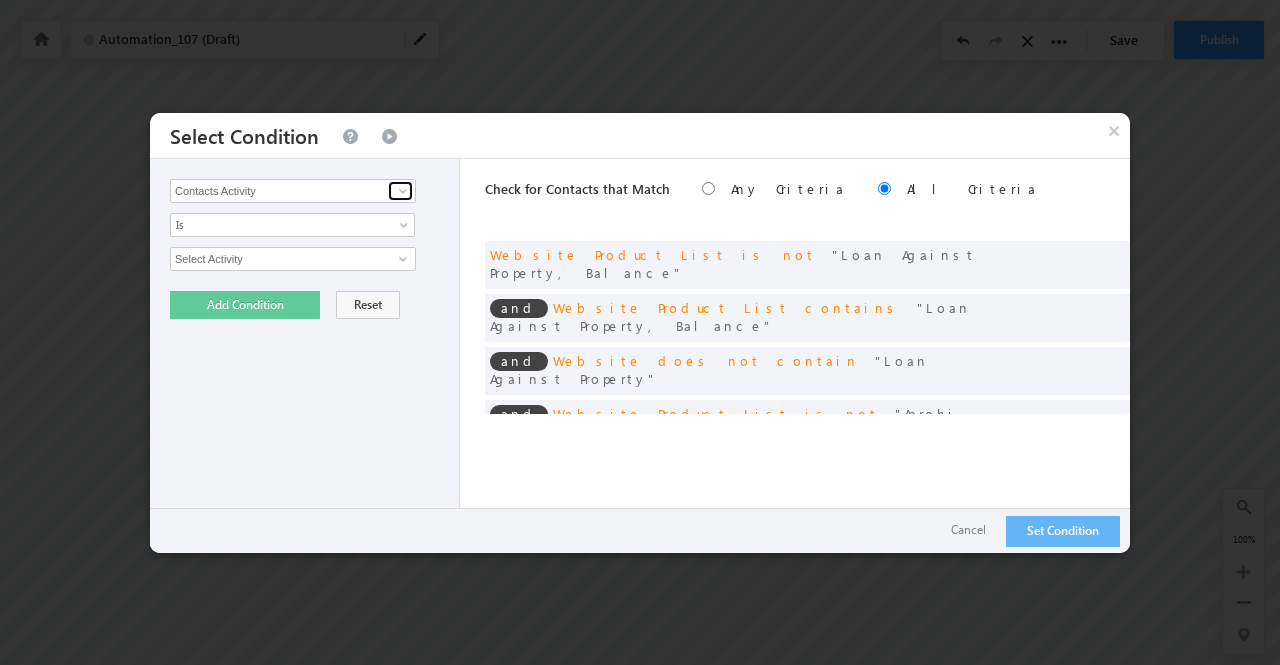 click at bounding box center [403, 191] 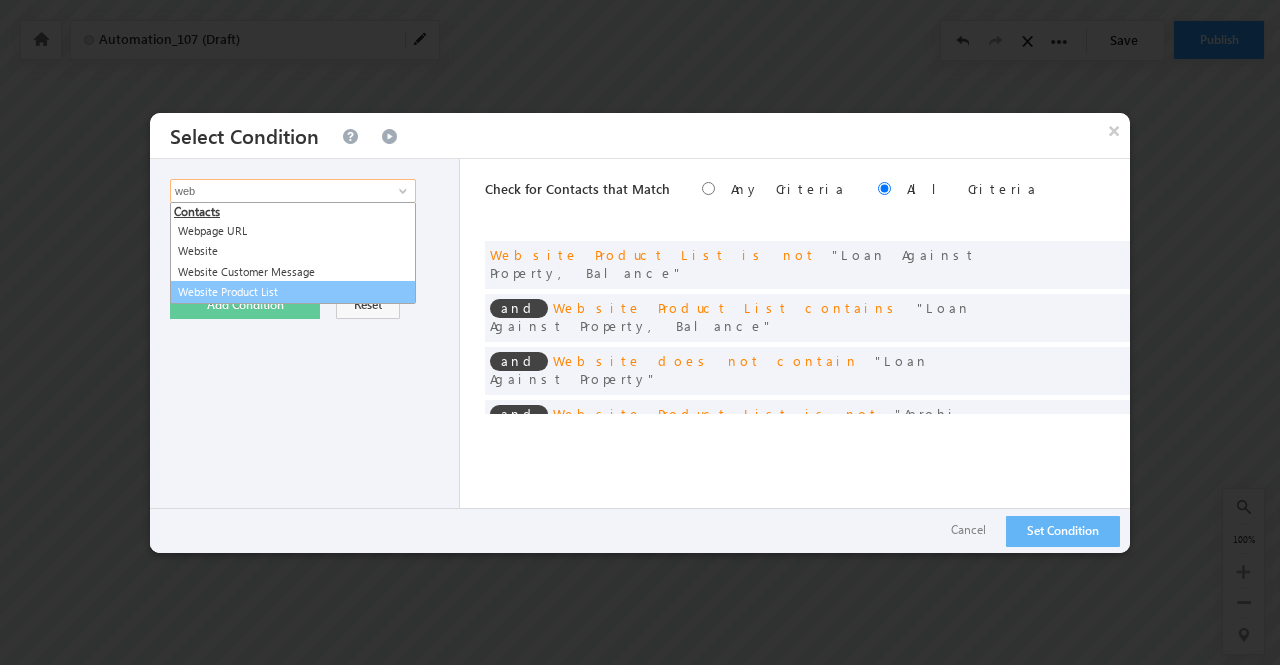 click on "Website Product List" at bounding box center [293, 292] 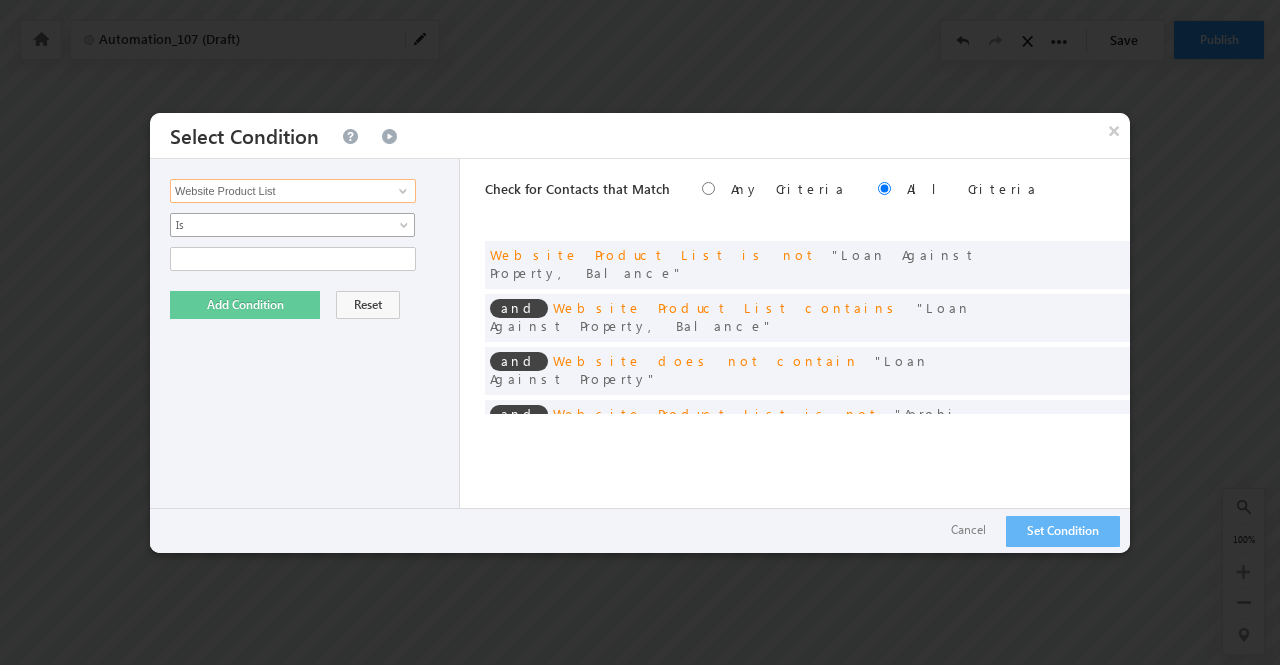type on "Website Product List" 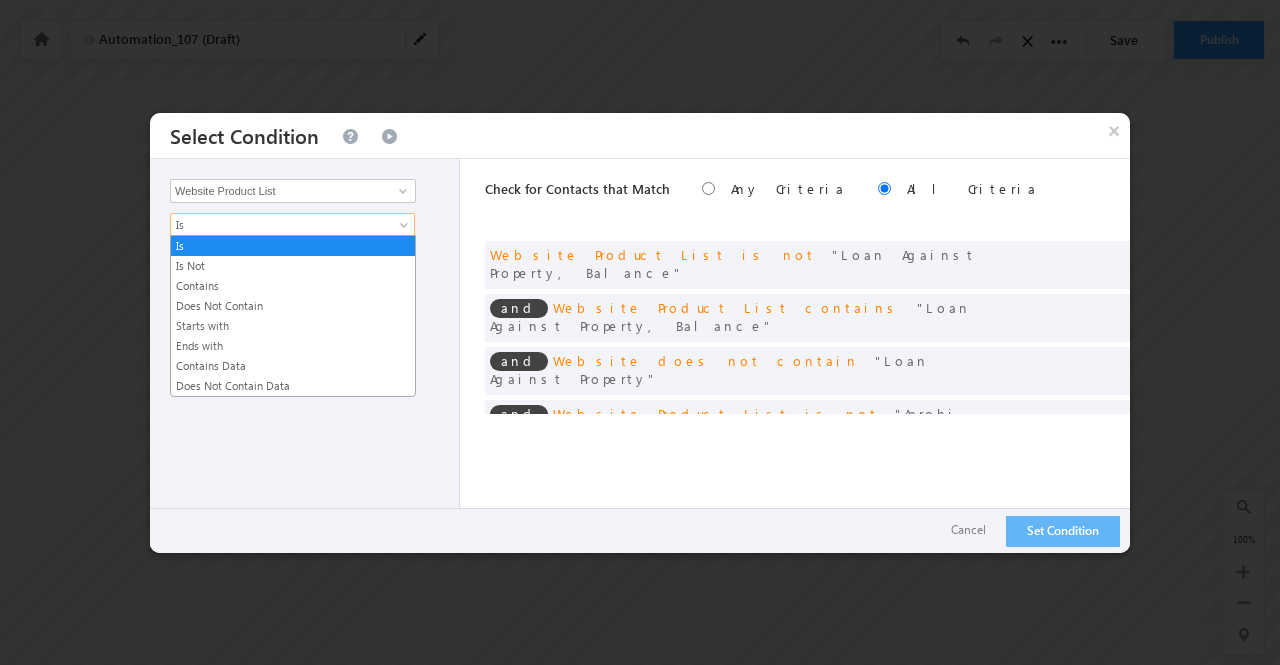 click on "Is" at bounding box center (279, 225) 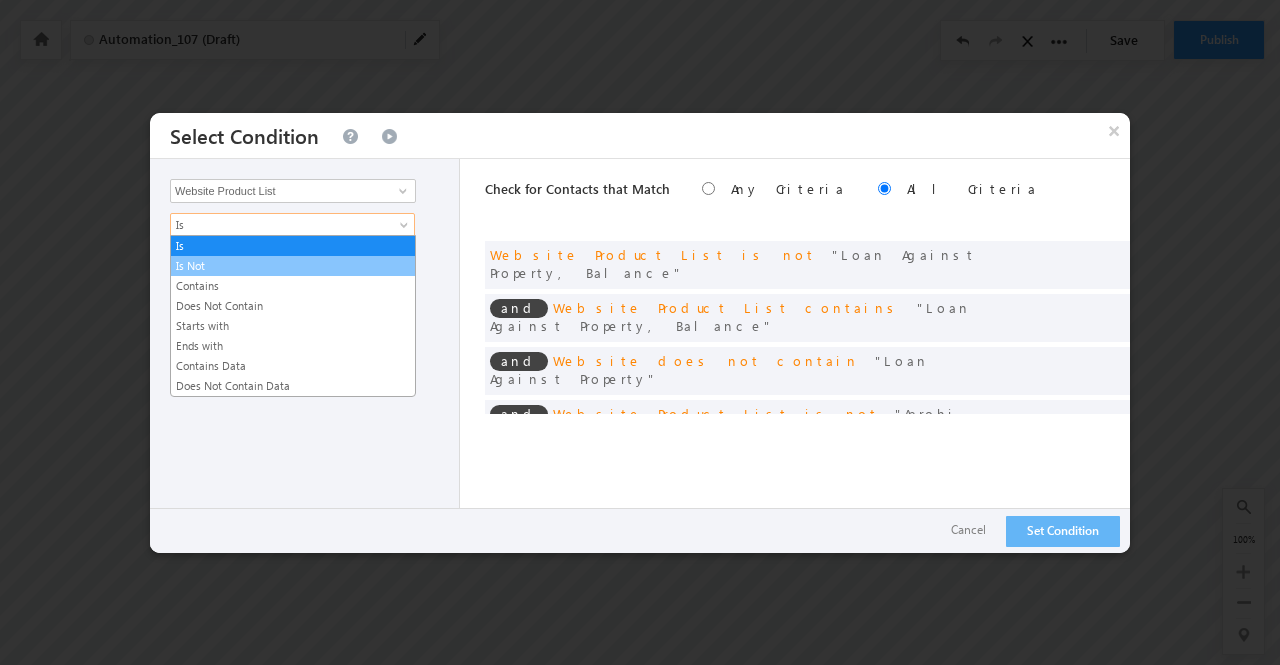 click on "Is Not" at bounding box center (293, 266) 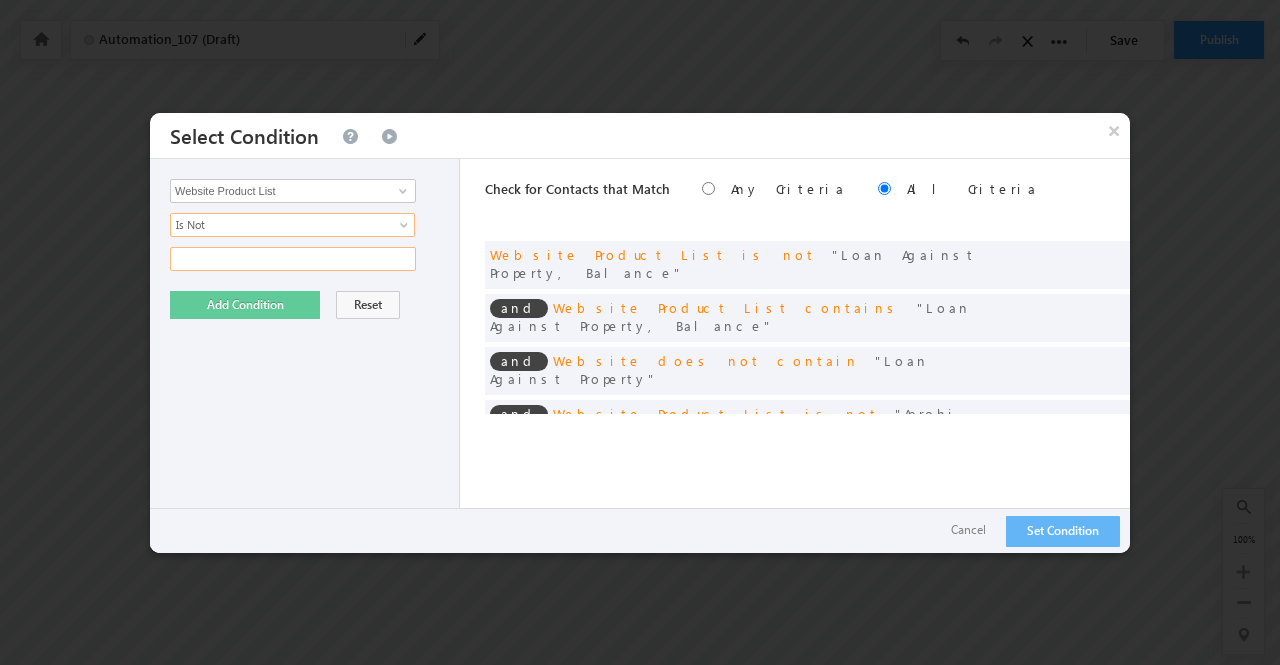 click at bounding box center (293, 259) 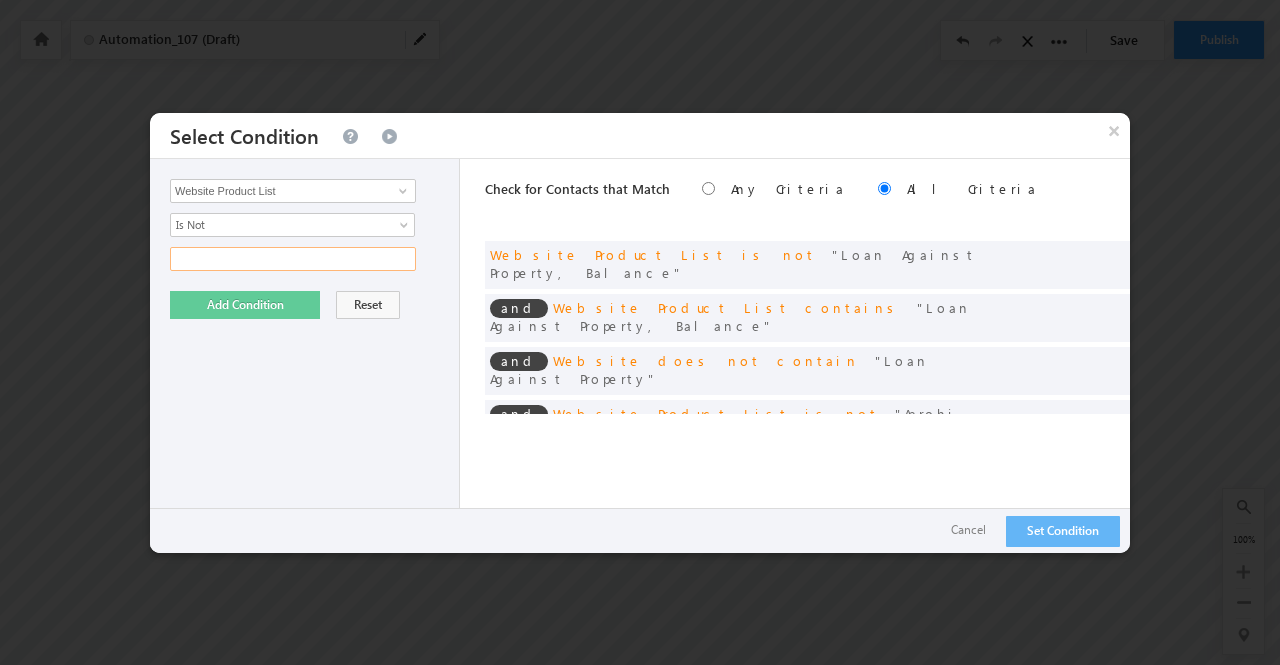 type on "Balance Transfer" 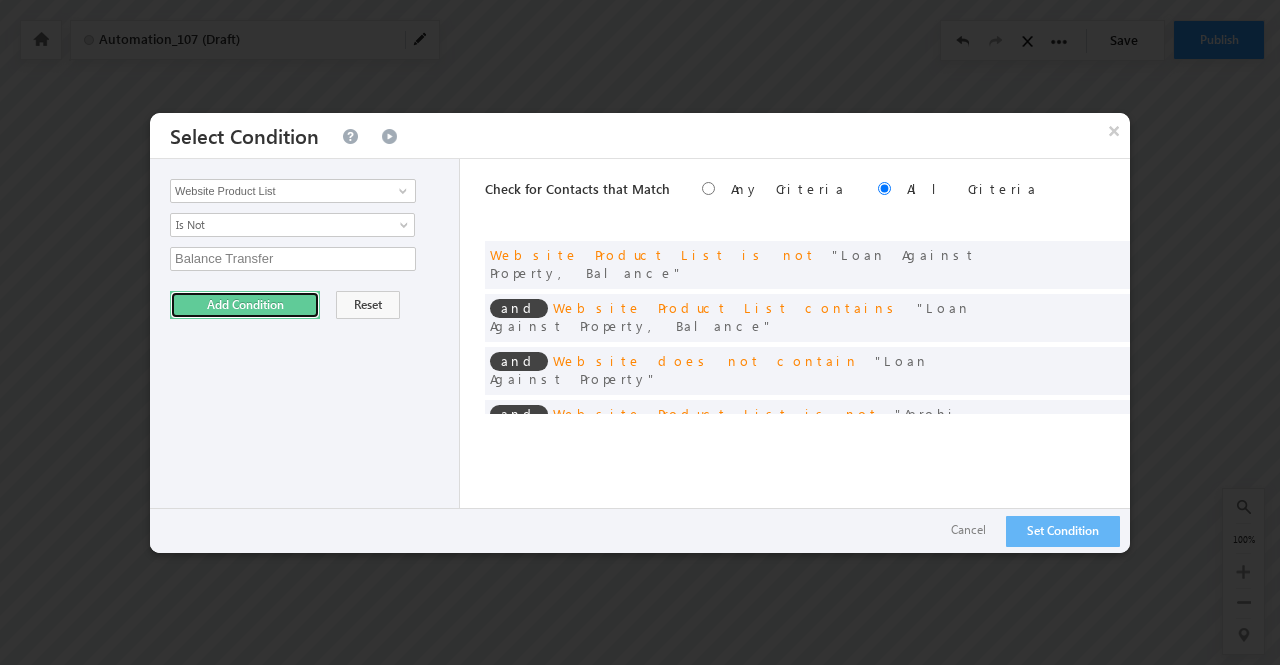 click on "Add Condition" at bounding box center [245, 305] 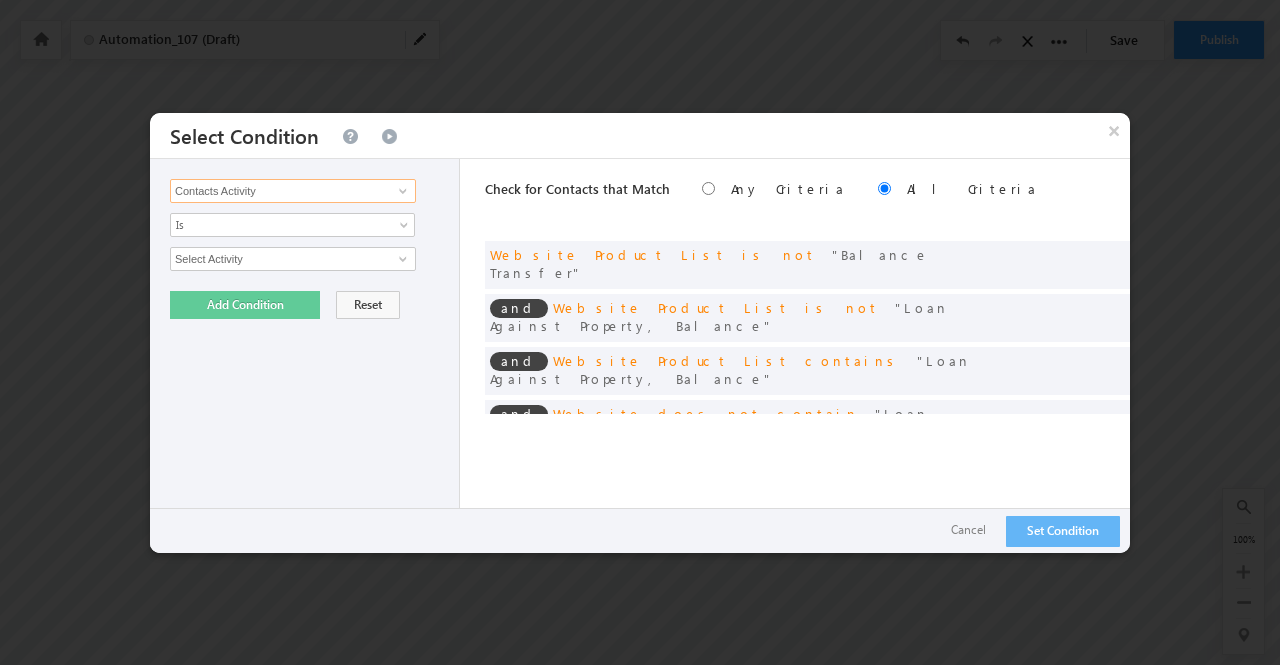 click on "Contacts Activity" at bounding box center (293, 191) 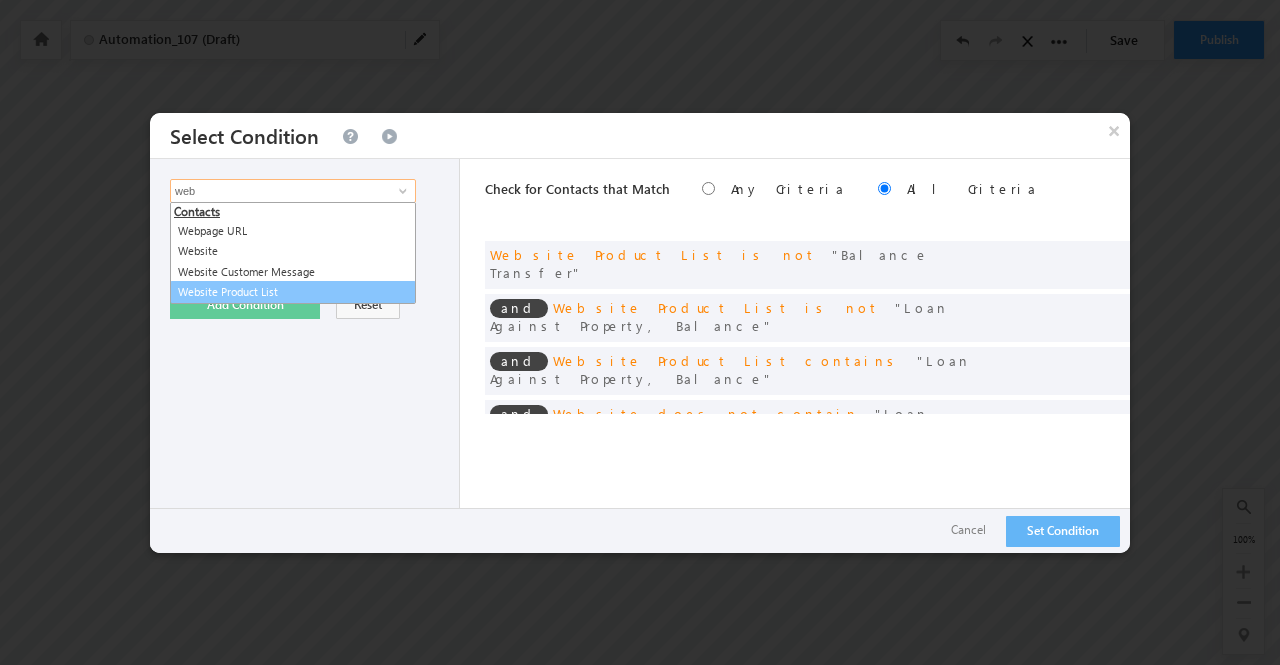 click on "Website Product List" at bounding box center [293, 292] 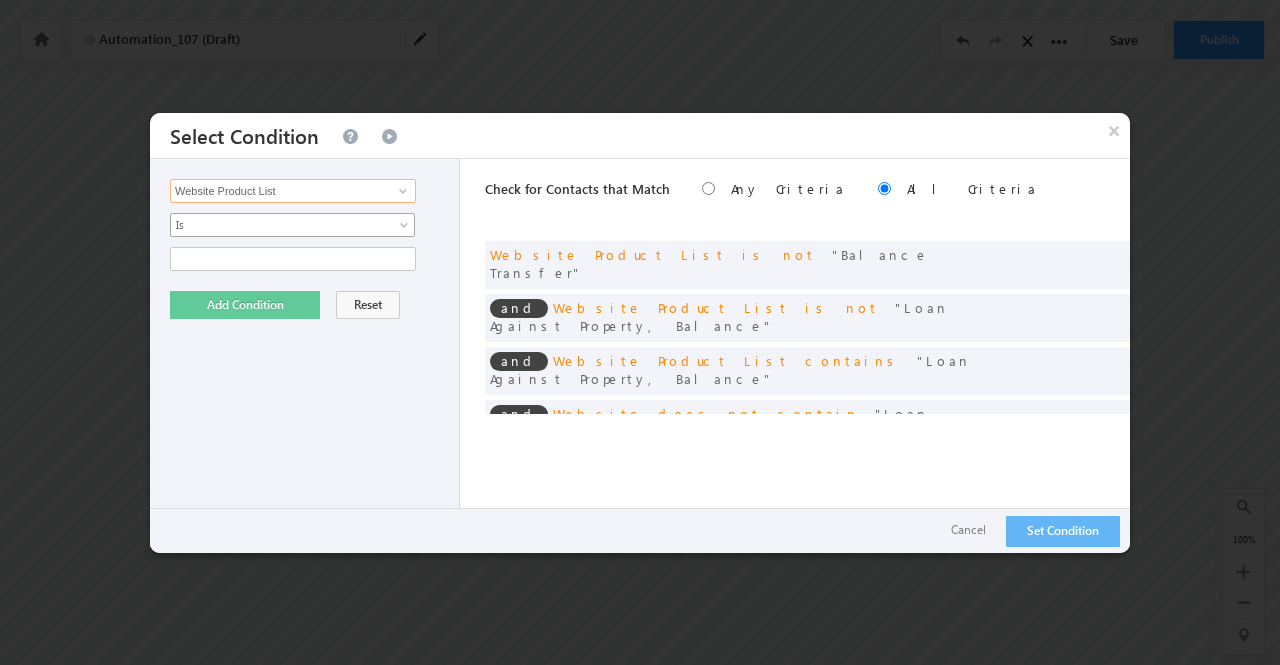 type on "Website Product List" 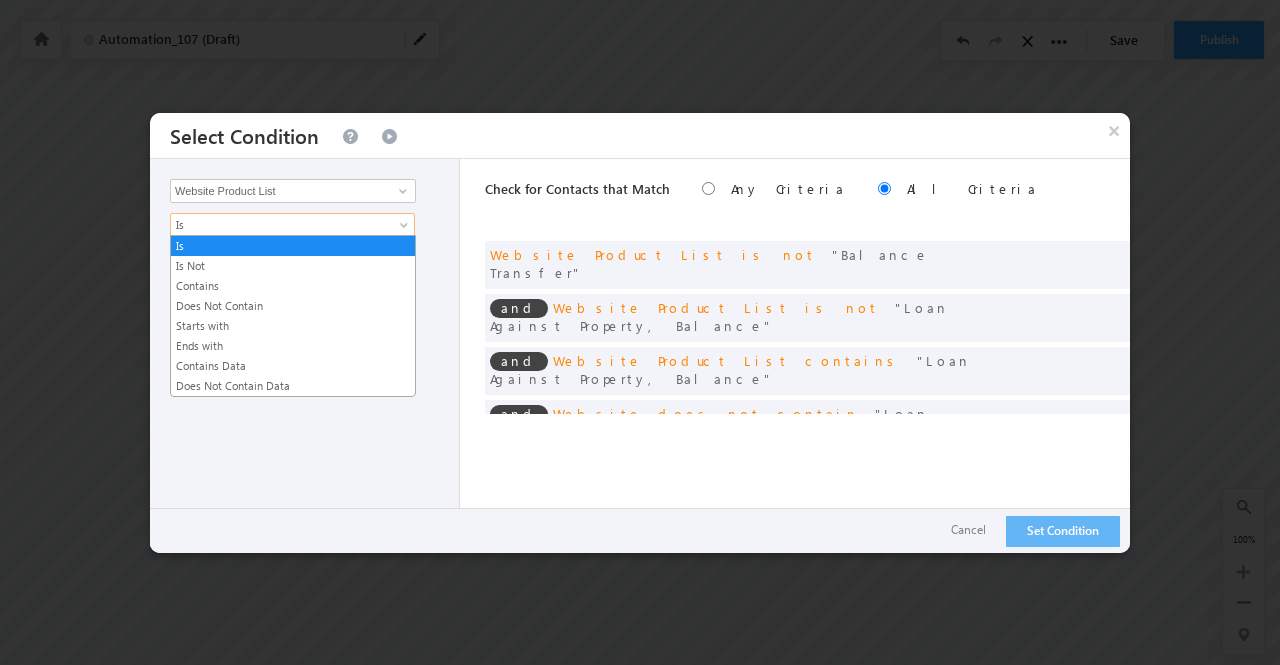 click on "Is" at bounding box center [292, 225] 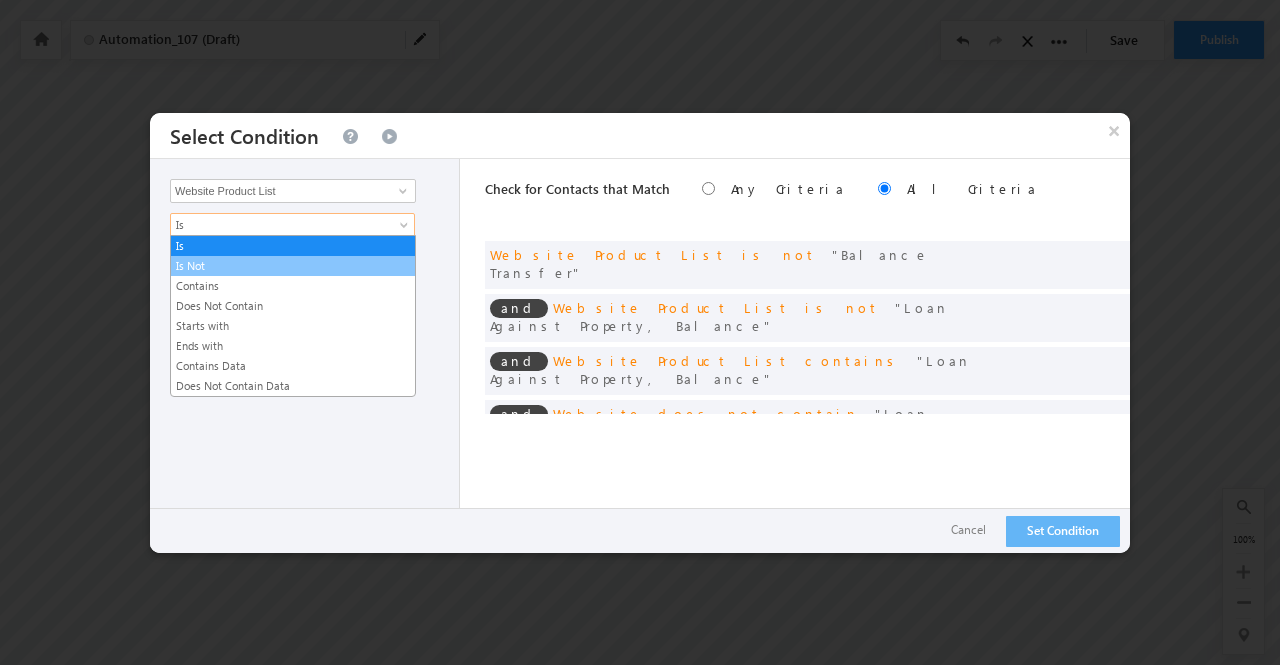 click on "Is Not" at bounding box center (293, 266) 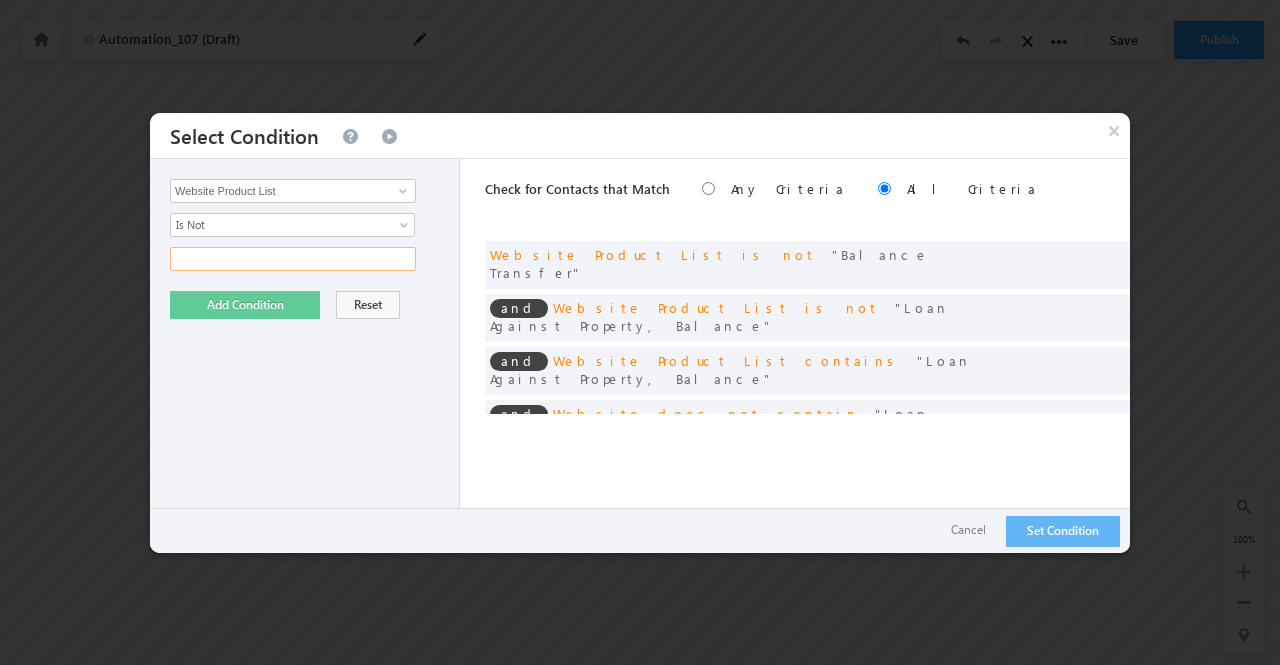 click at bounding box center [293, 259] 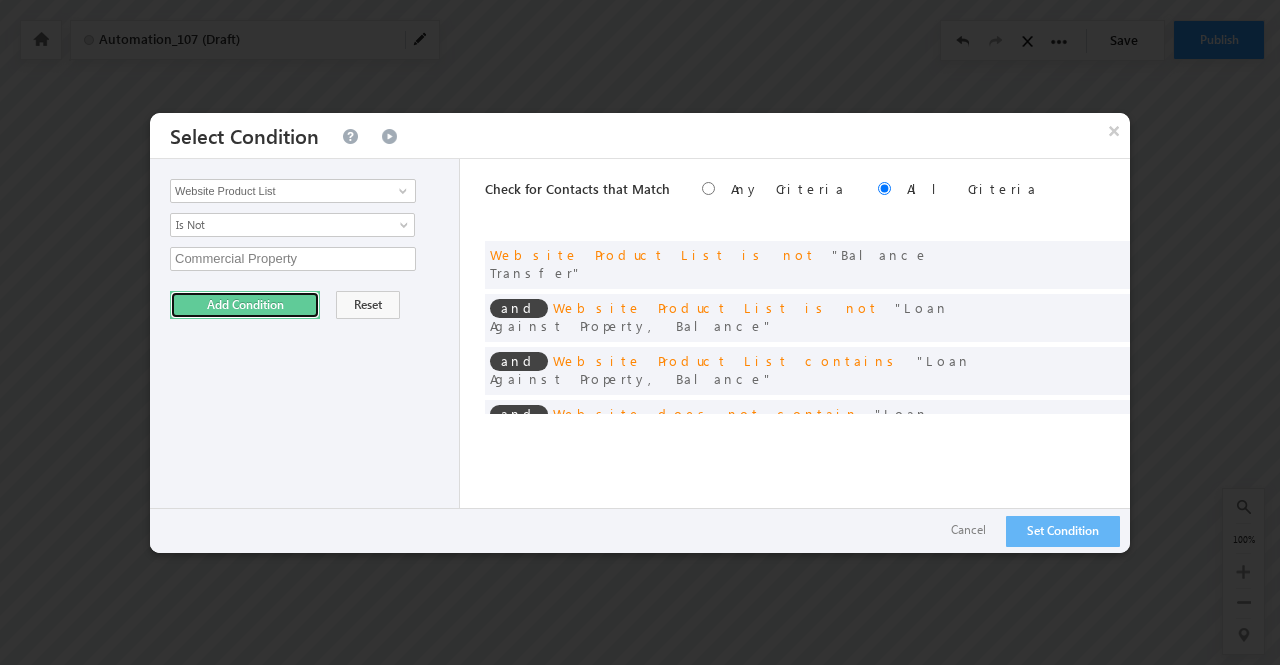click on "Add Condition" at bounding box center [245, 305] 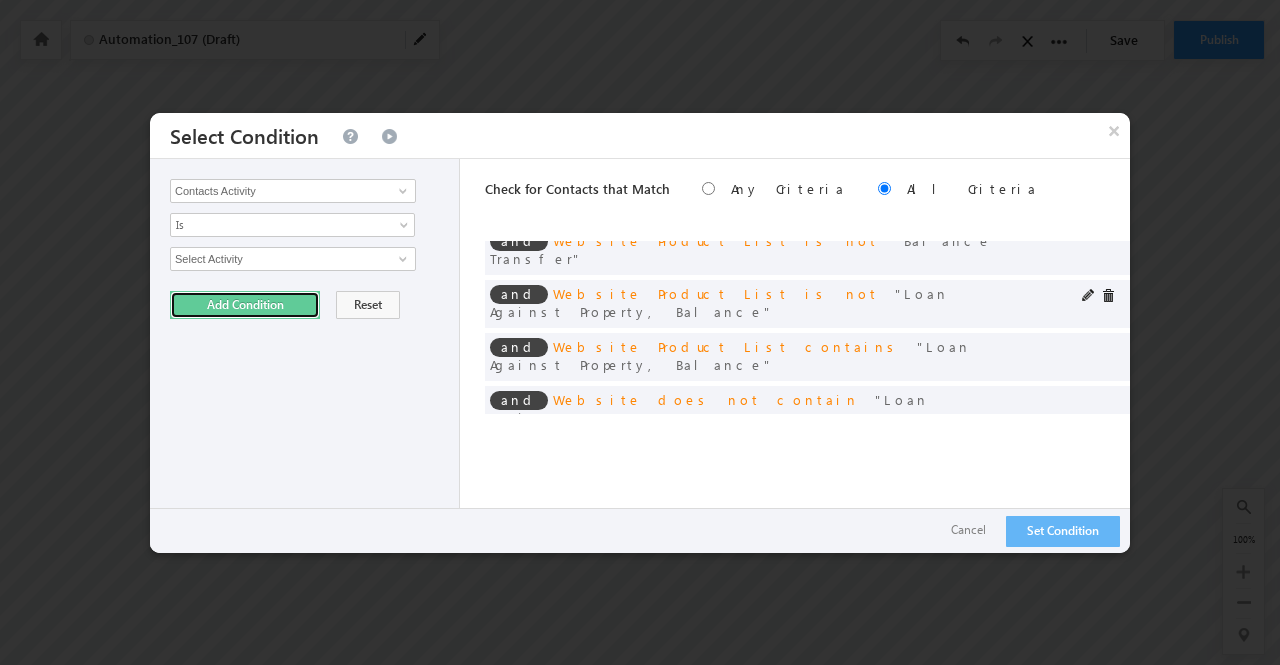 scroll, scrollTop: 68, scrollLeft: 0, axis: vertical 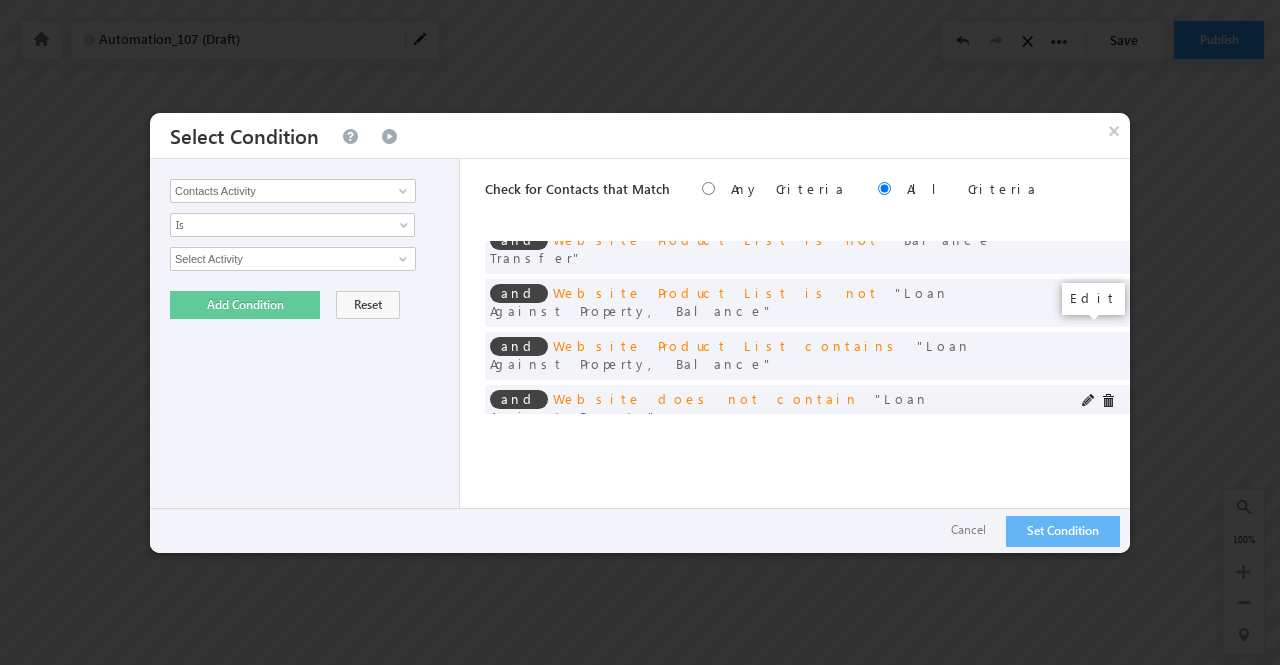 click at bounding box center (1089, 401) 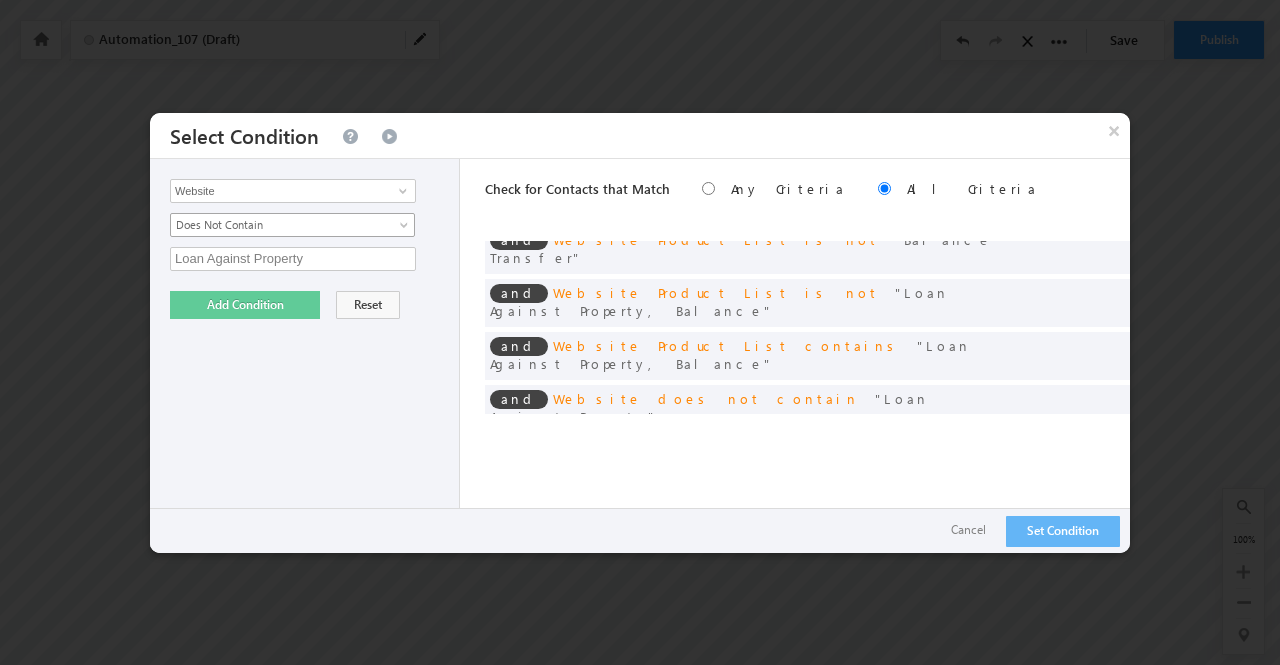 click on "Does Not Contain" at bounding box center (279, 225) 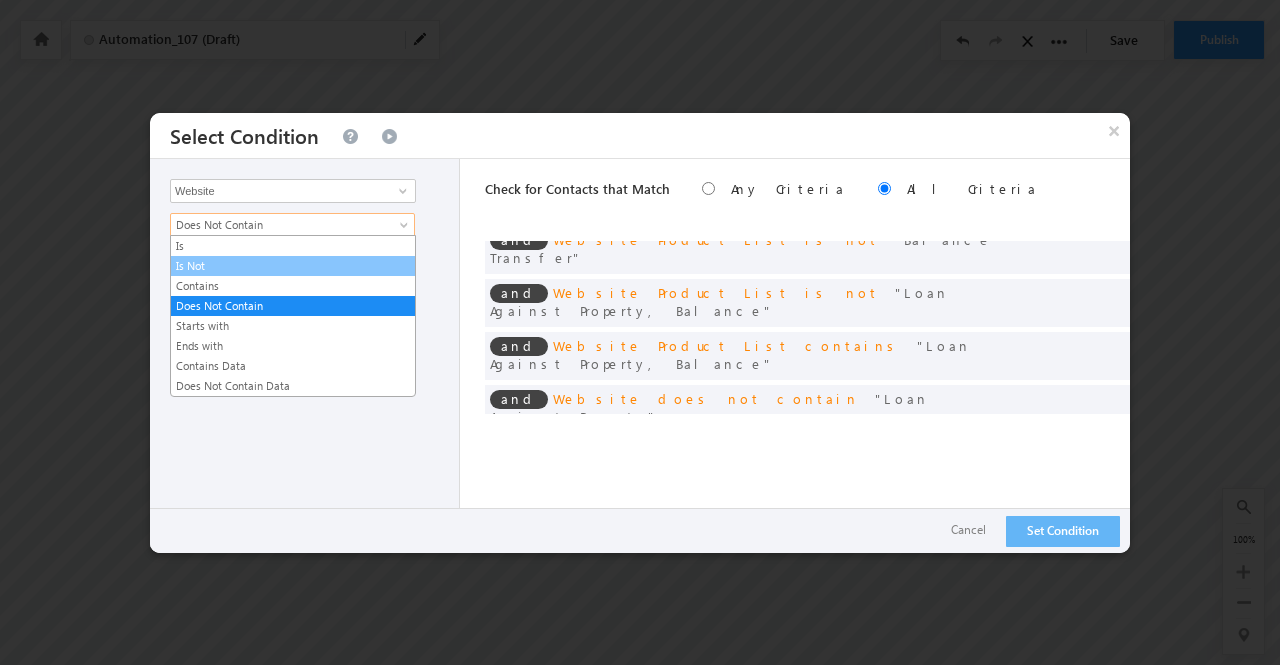 click on "Is Not" at bounding box center (293, 266) 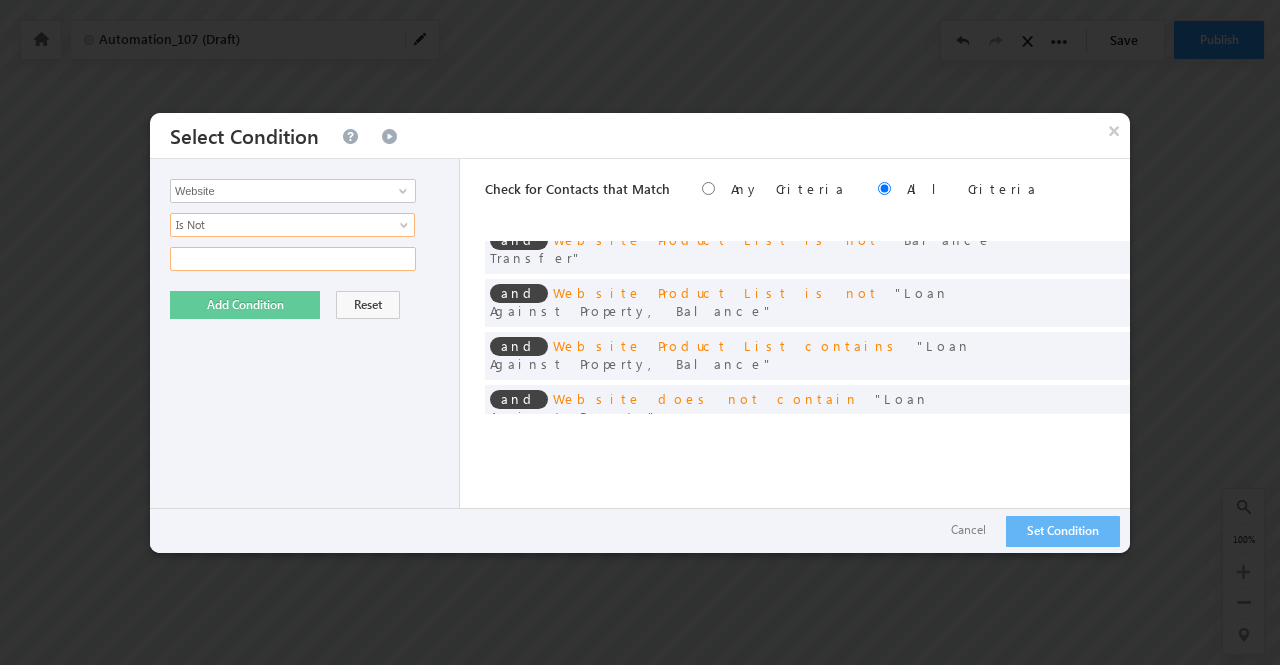 click at bounding box center [293, 259] 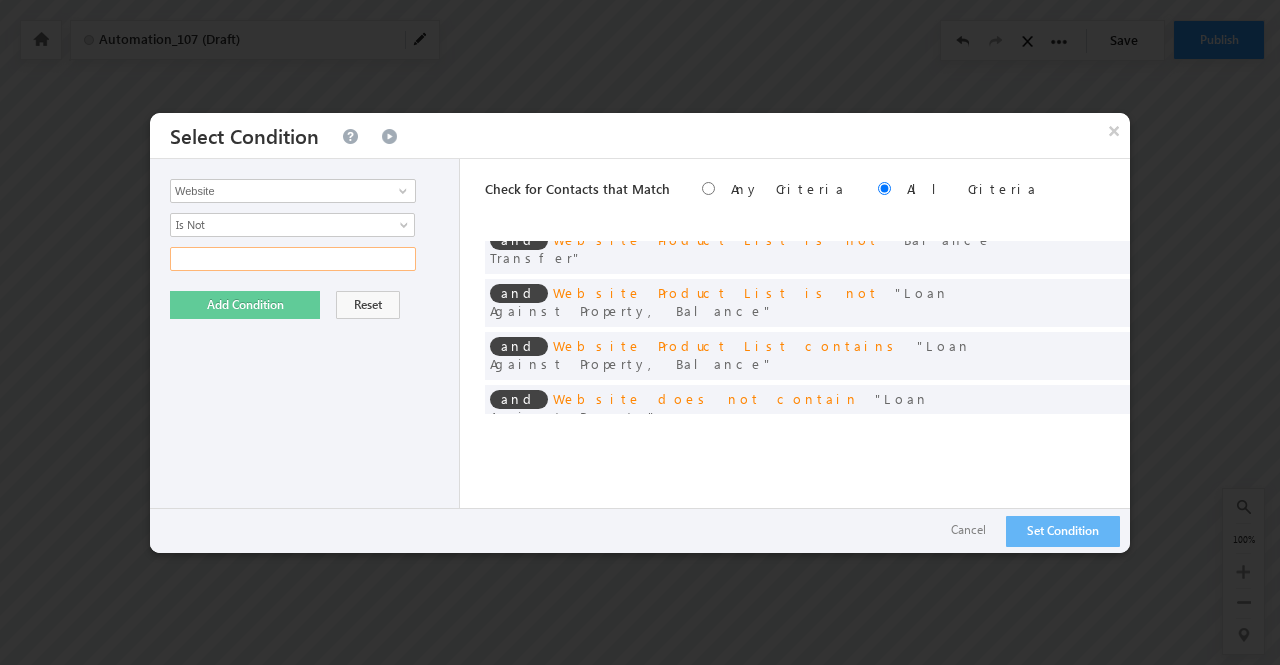 type on "Loan Against Property" 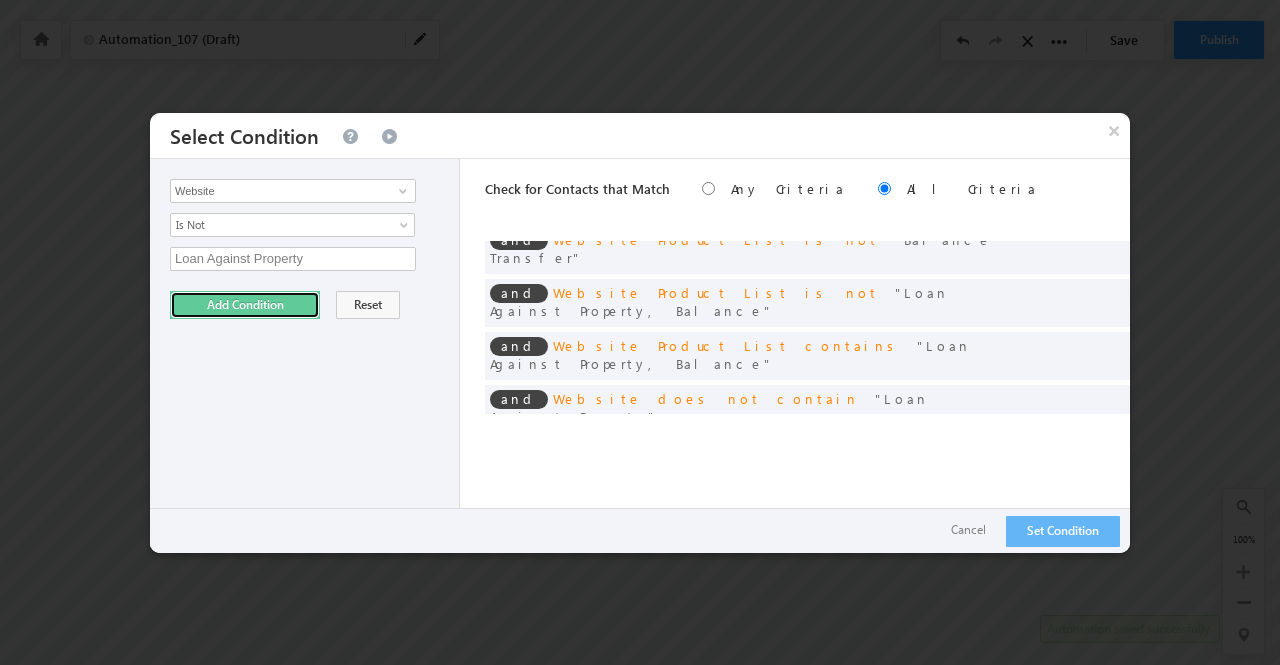 click on "Add Condition" at bounding box center [245, 305] 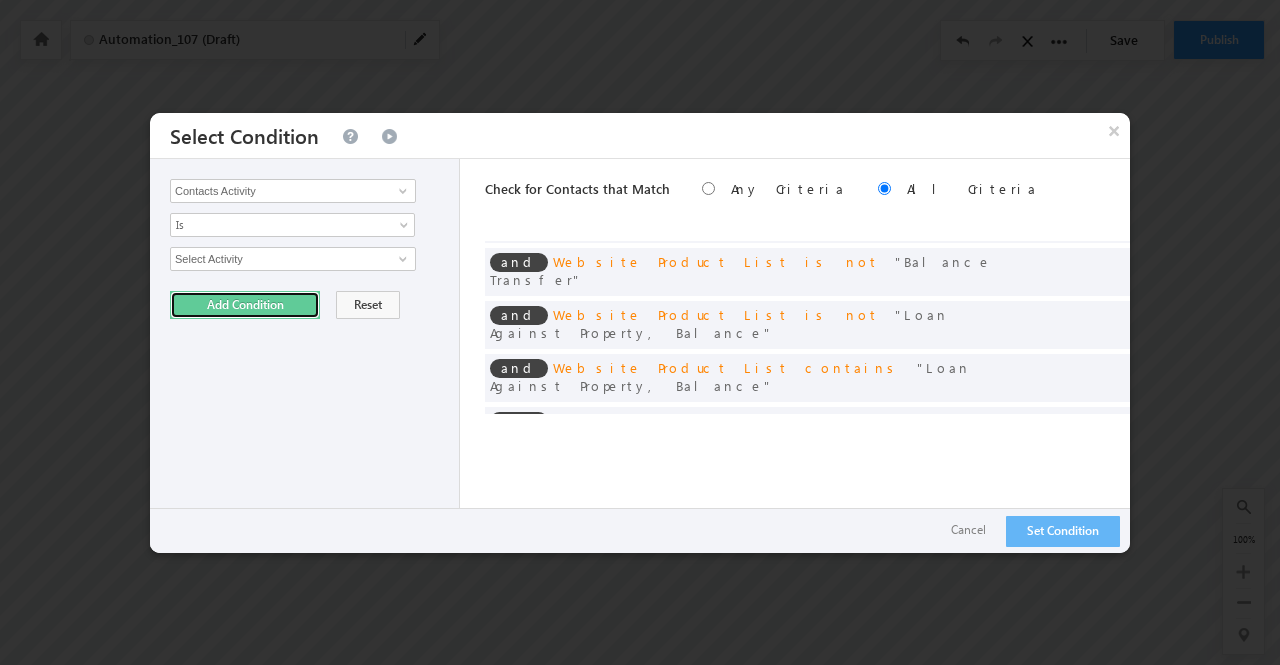 scroll, scrollTop: 0, scrollLeft: 0, axis: both 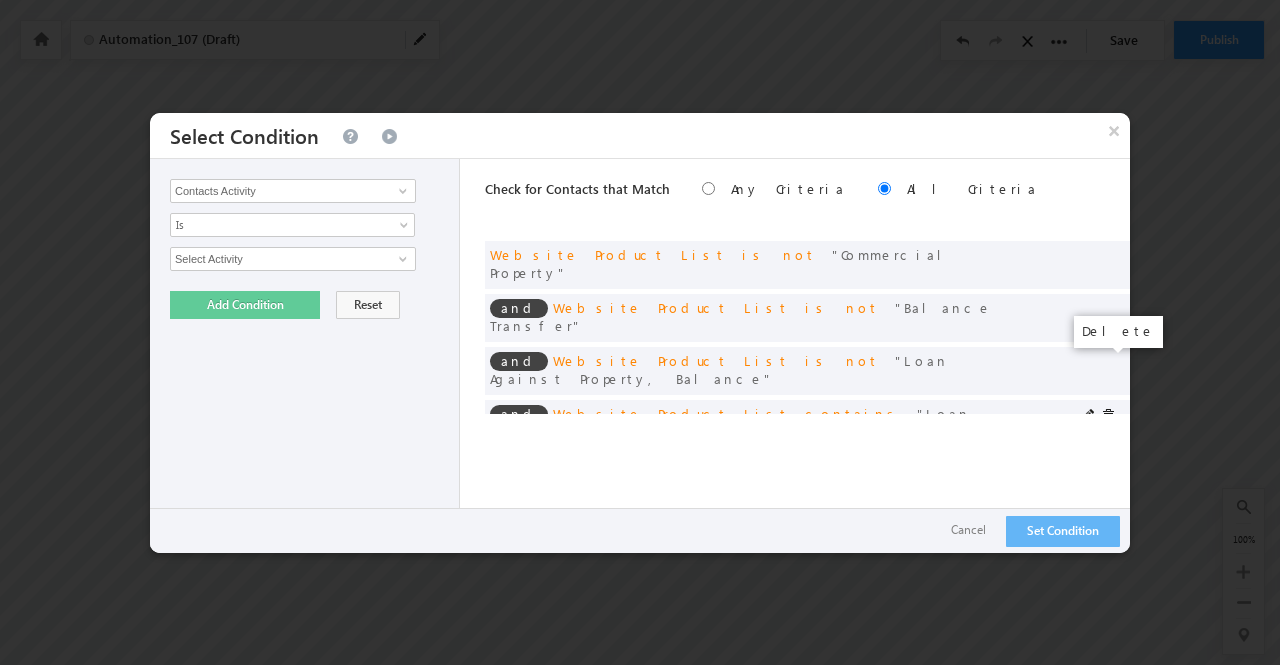 click at bounding box center [1108, 416] 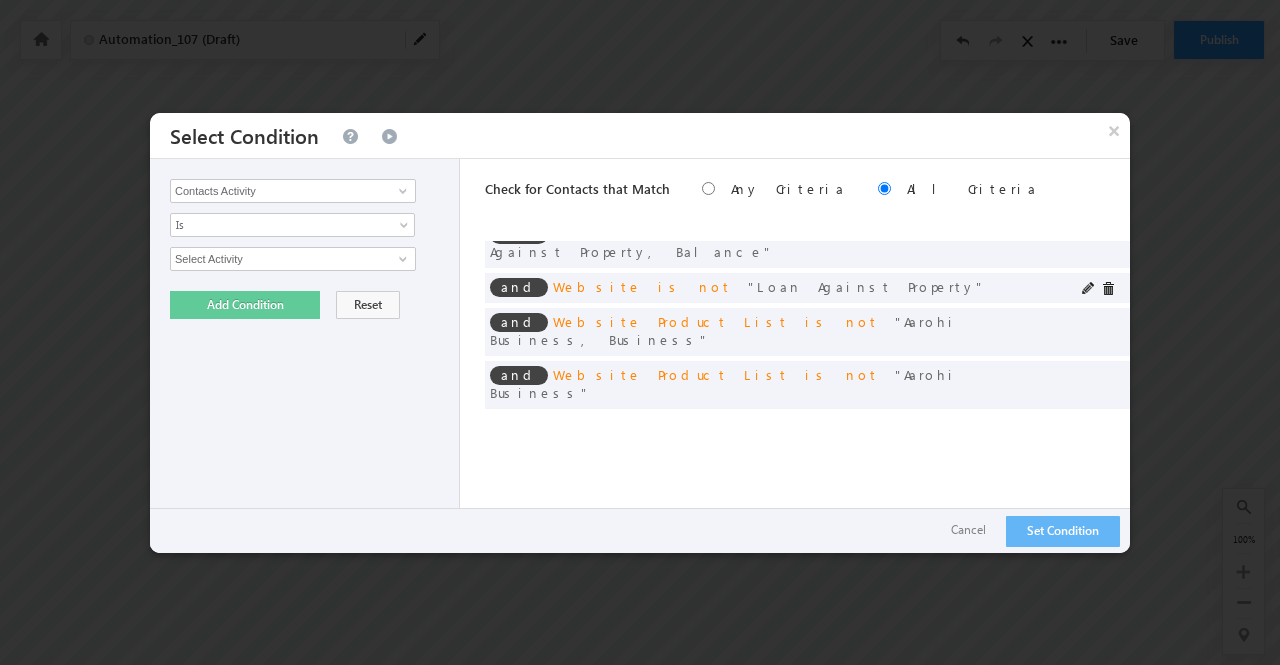scroll, scrollTop: 142, scrollLeft: 0, axis: vertical 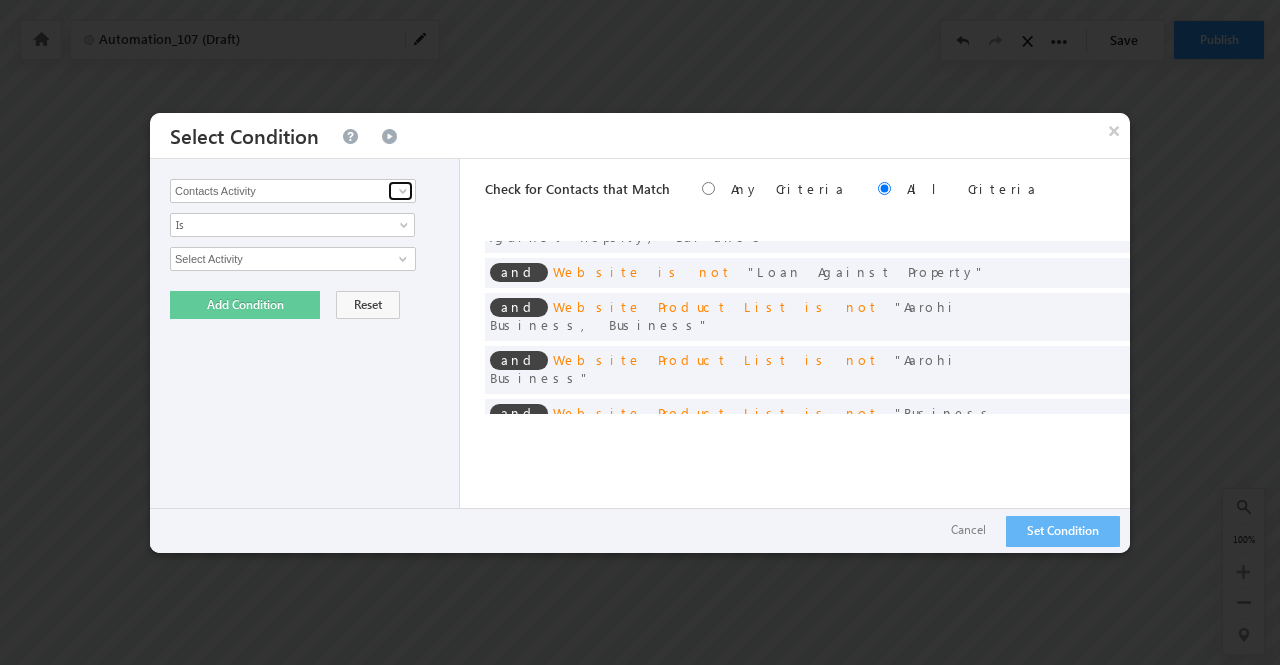click at bounding box center (403, 191) 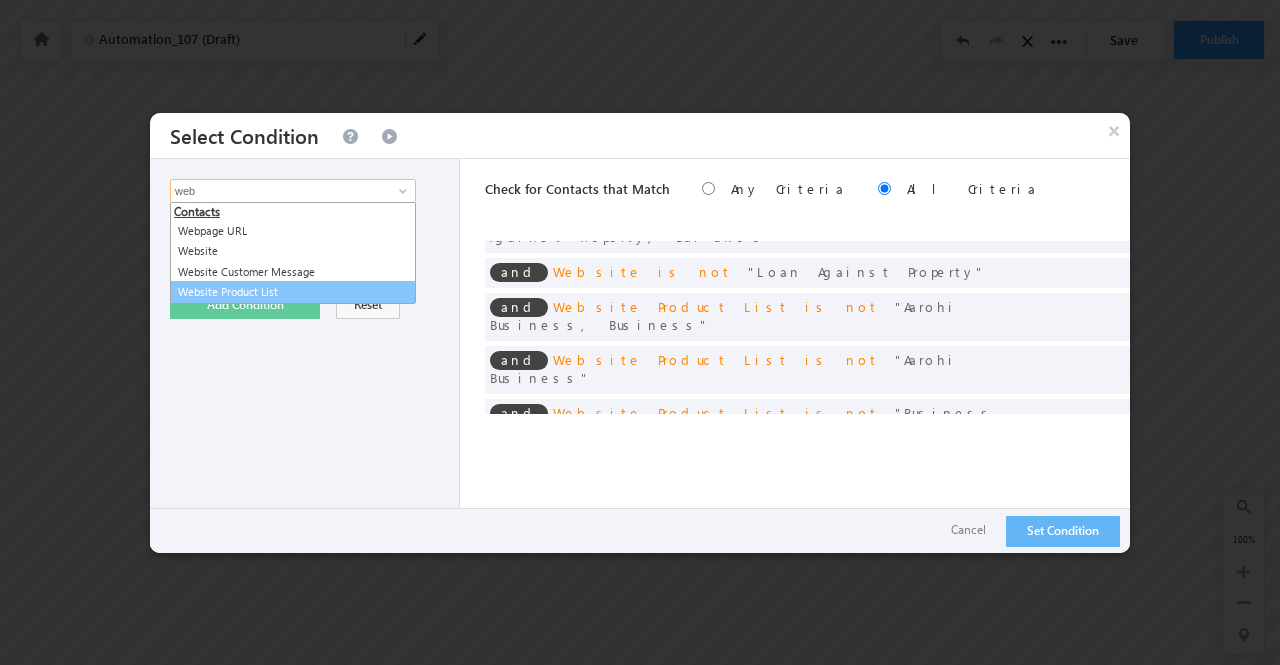 click on "Website Product List" at bounding box center [293, 292] 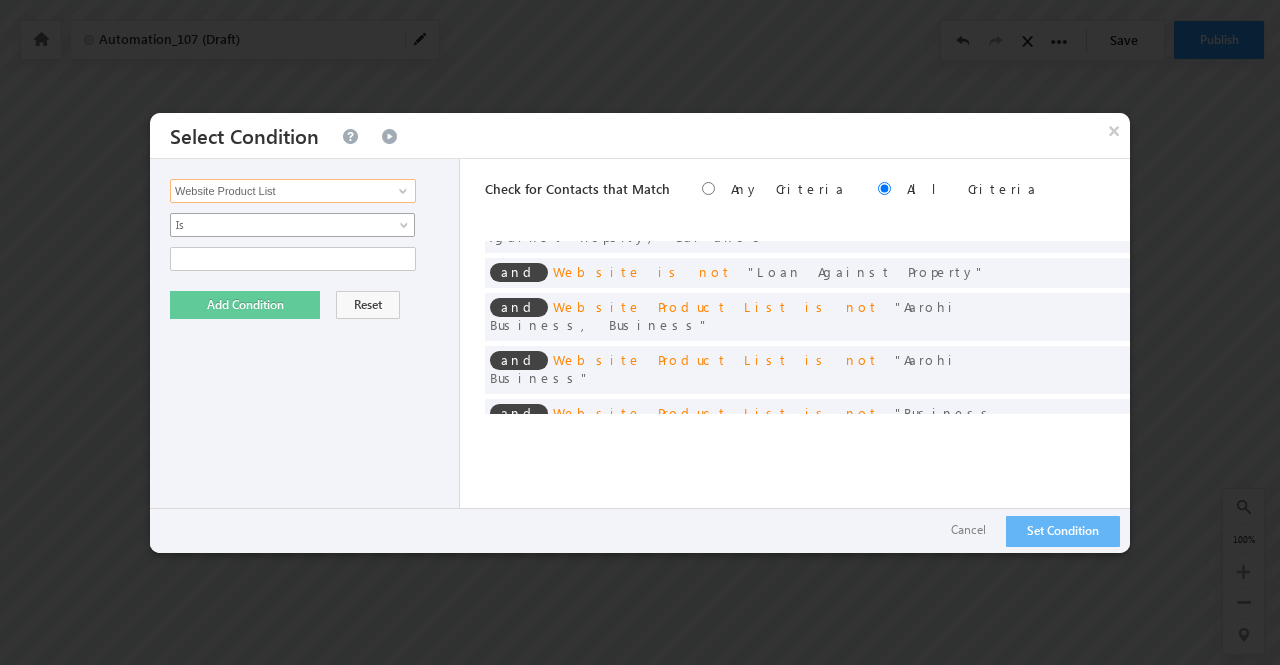 type on "Website Product List" 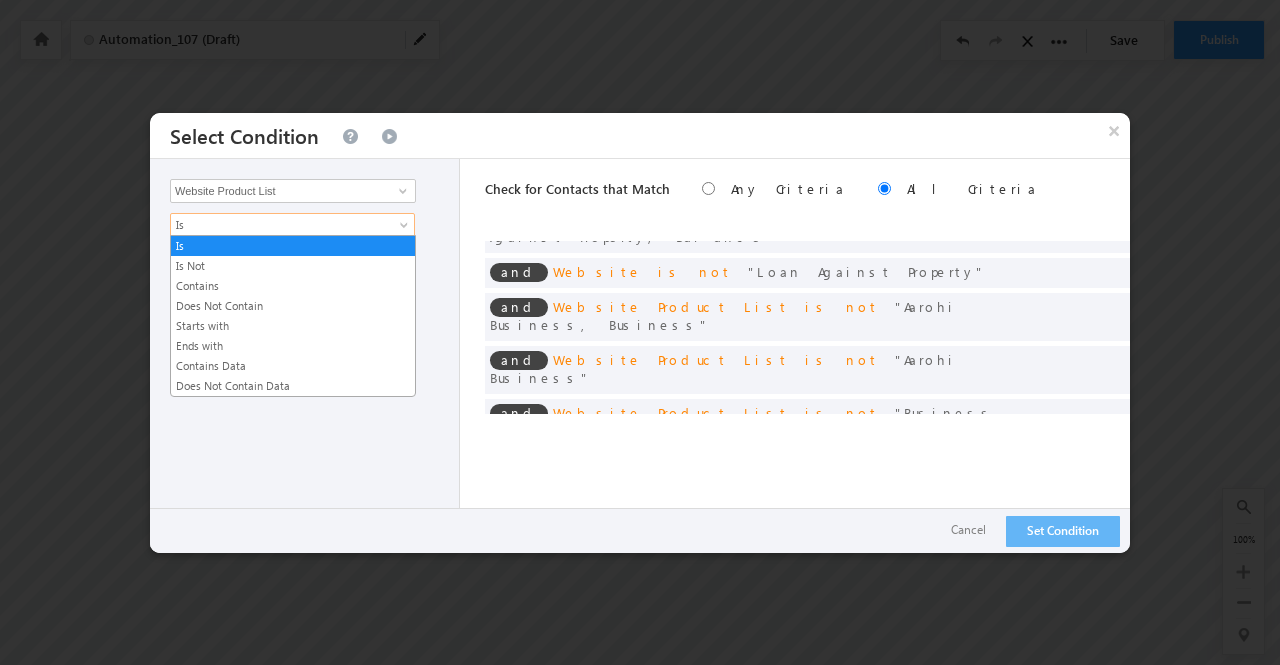 click on "Is" at bounding box center (279, 225) 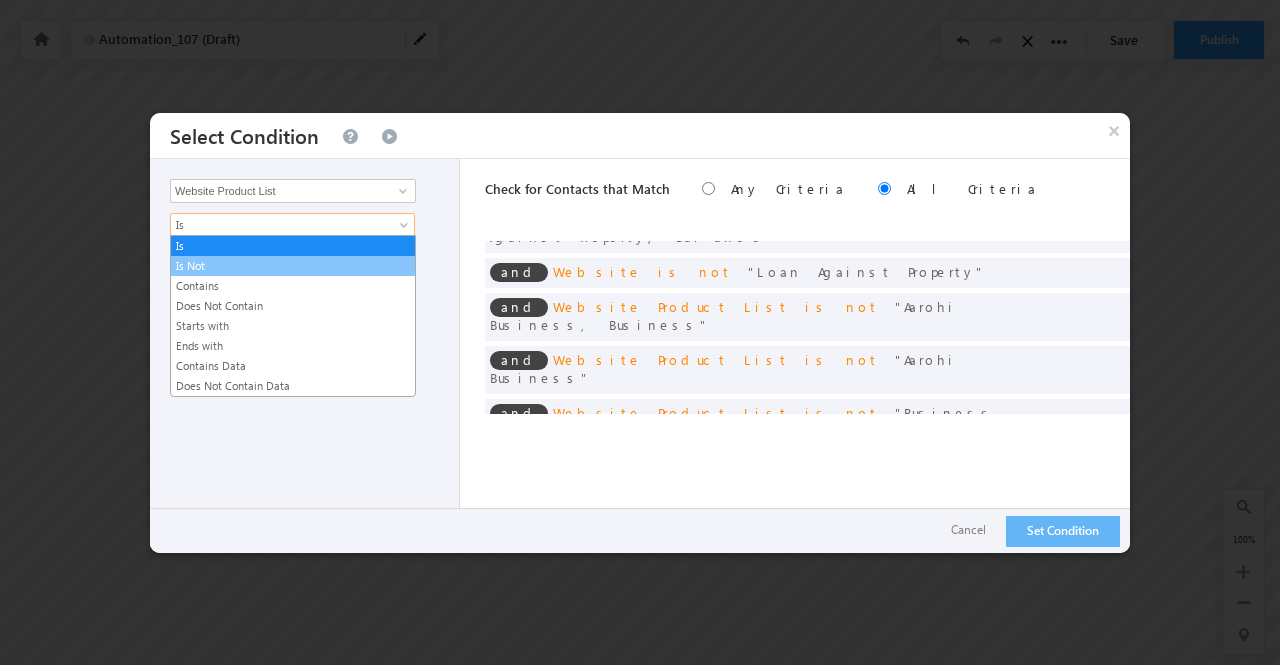 click on "Is Not" at bounding box center (293, 266) 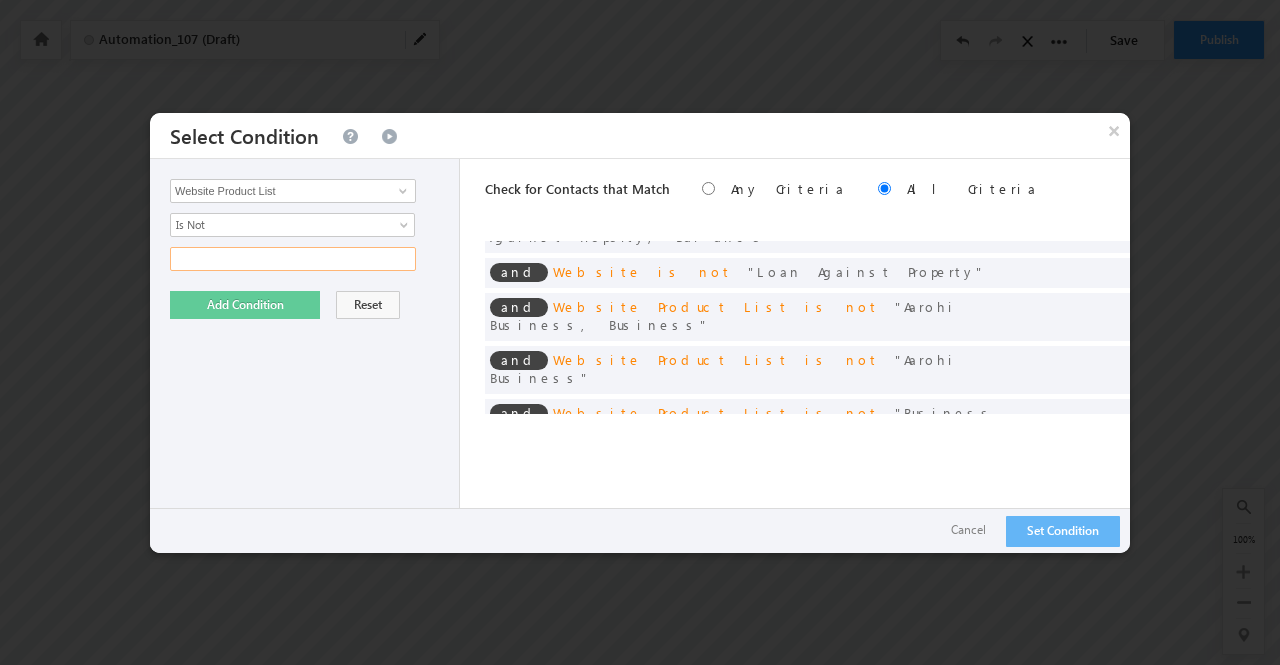 click at bounding box center (293, 259) 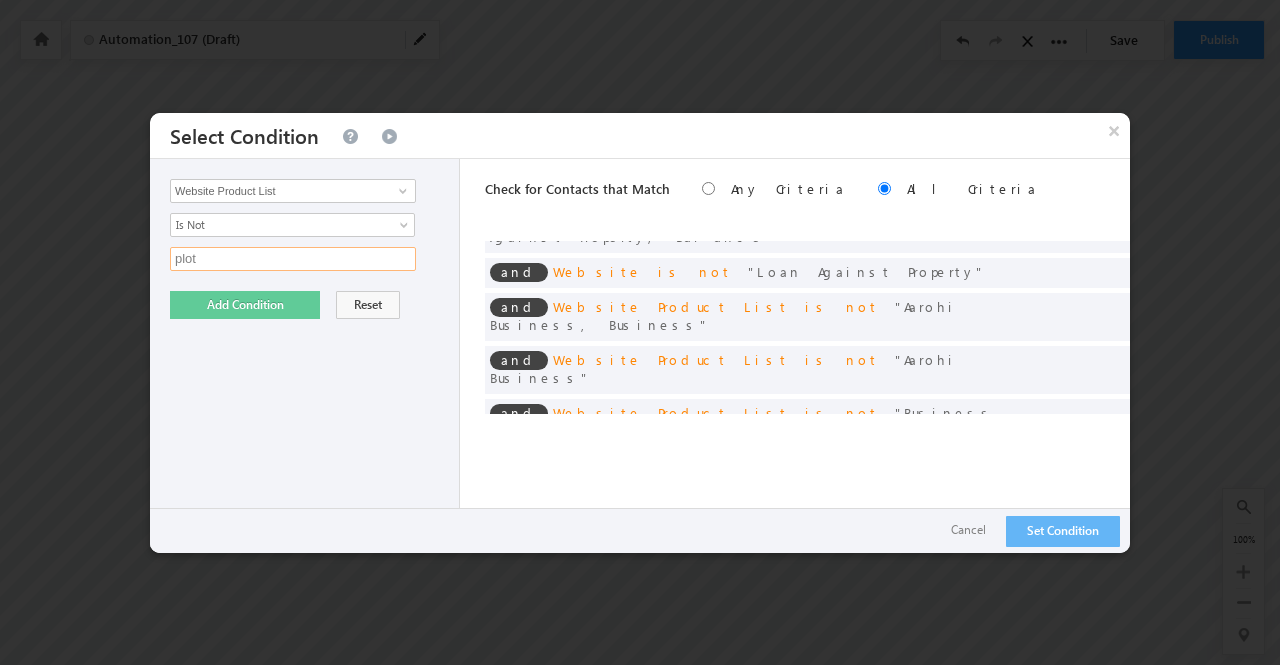 type on "plot" 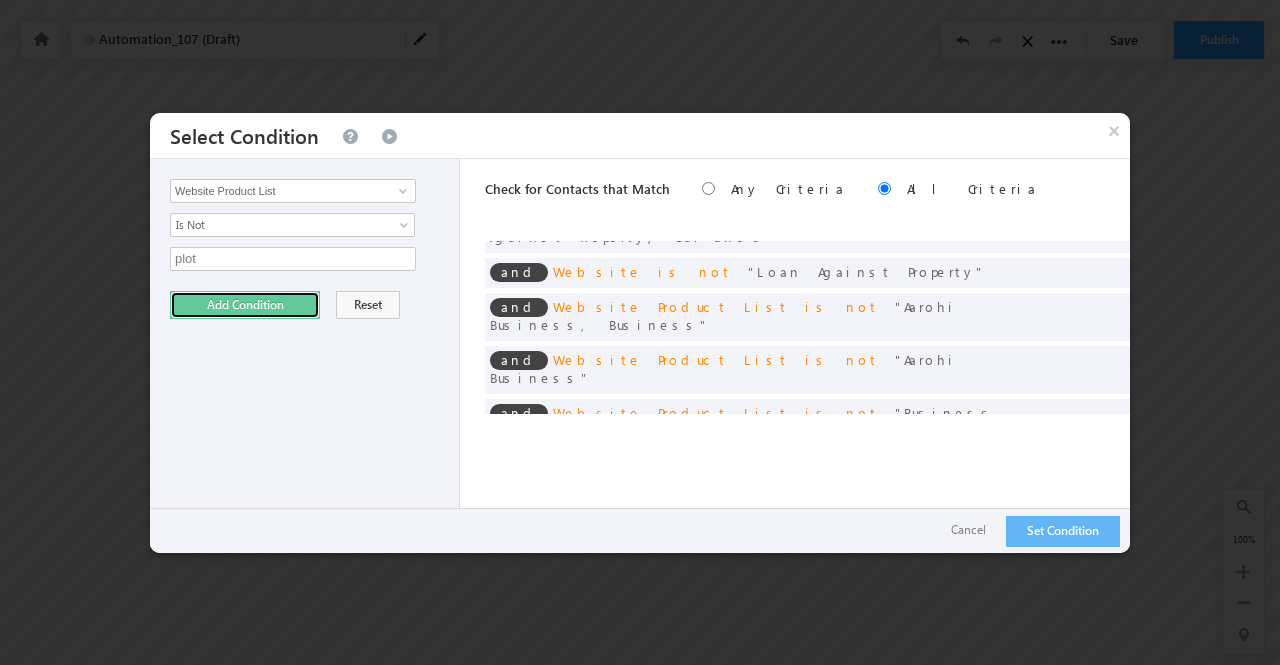 click on "Add Condition" at bounding box center (245, 305) 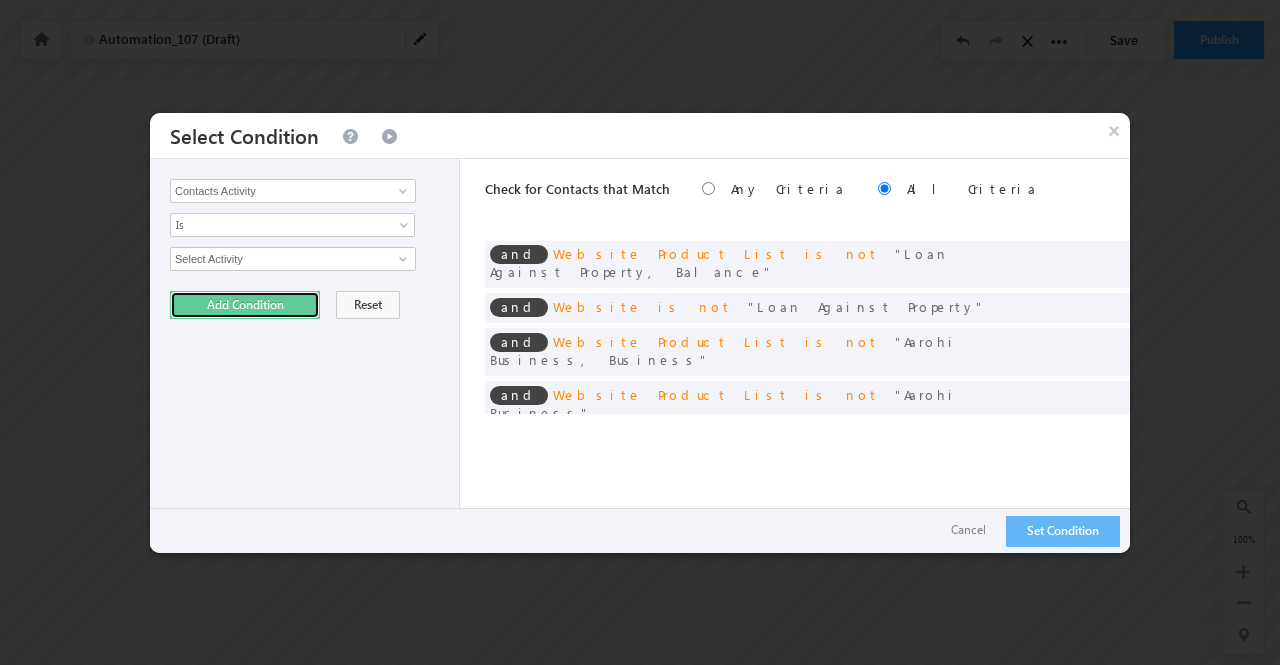 scroll, scrollTop: 176, scrollLeft: 0, axis: vertical 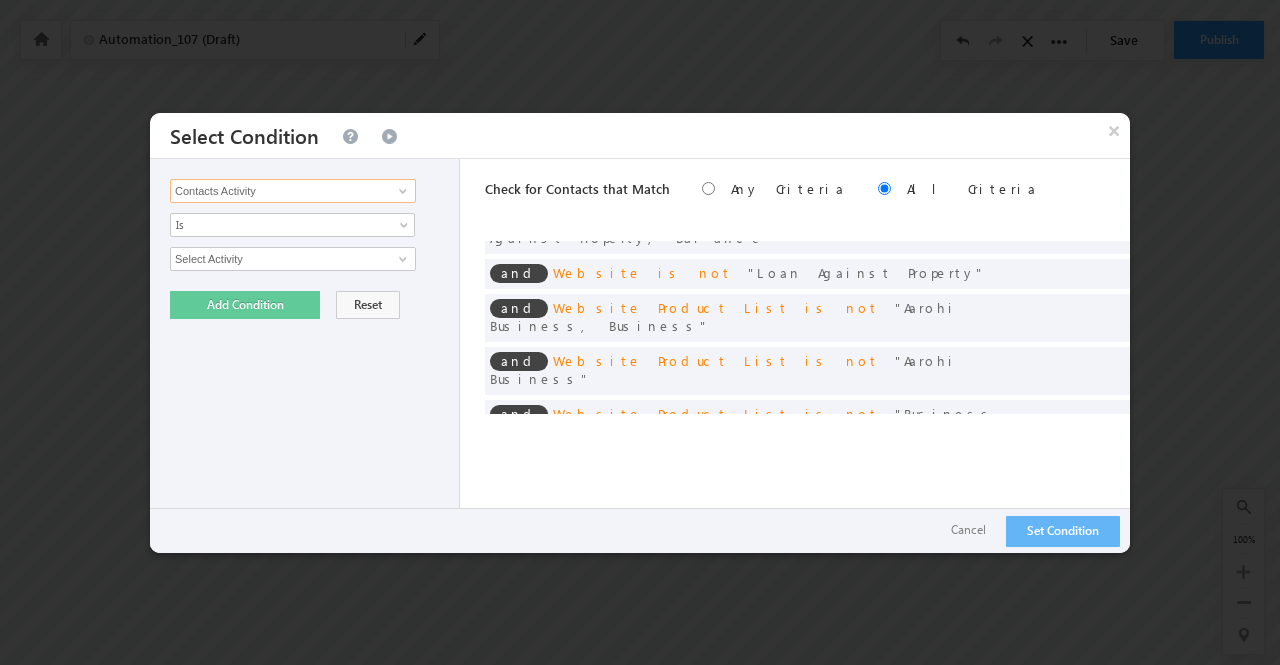 click on "Contacts Activity" at bounding box center (293, 191) 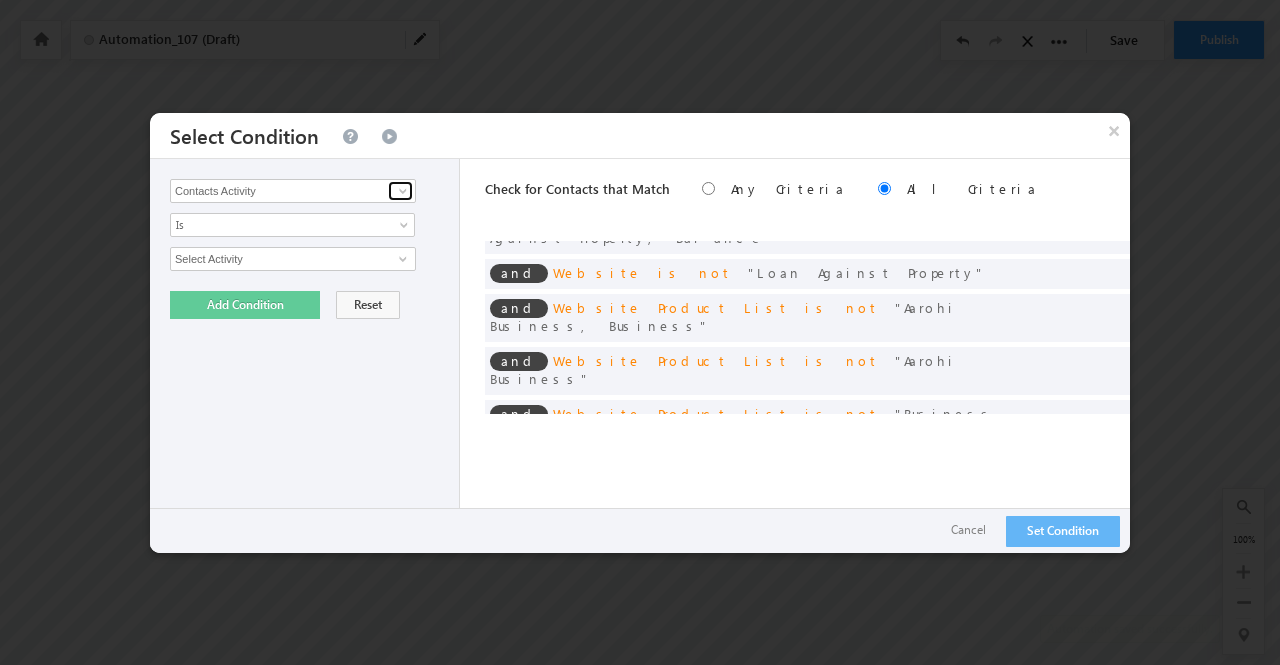 click at bounding box center (400, 191) 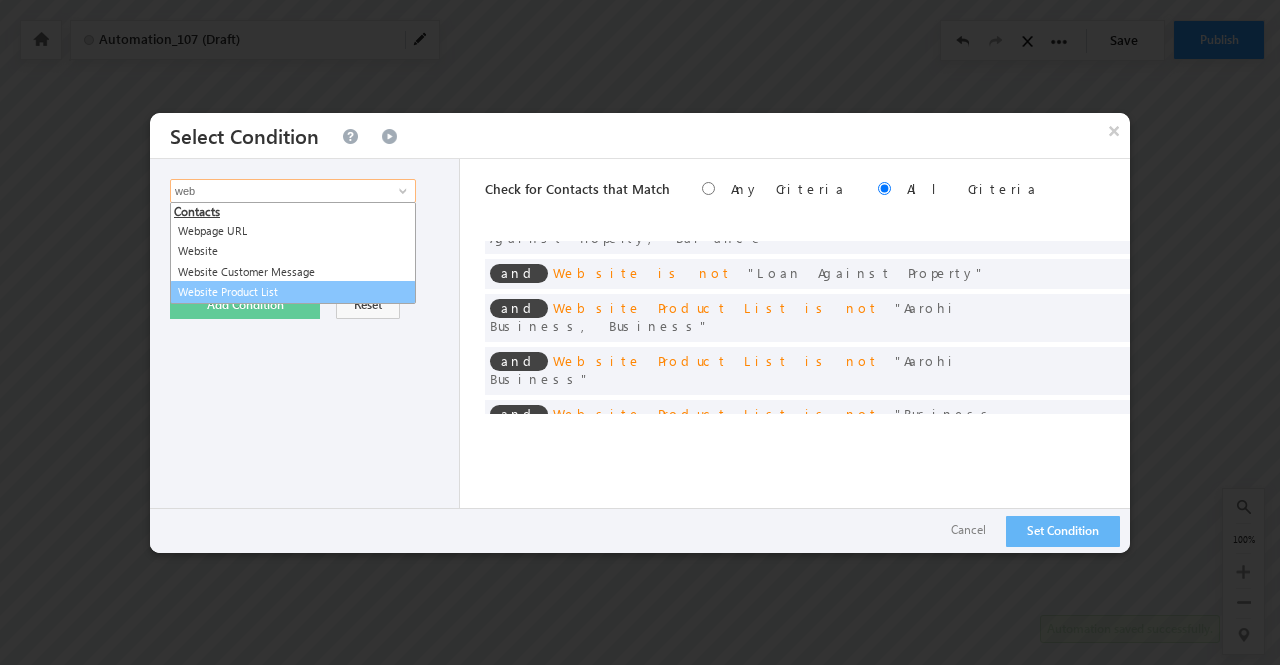 click on "Website Product List" at bounding box center [293, 292] 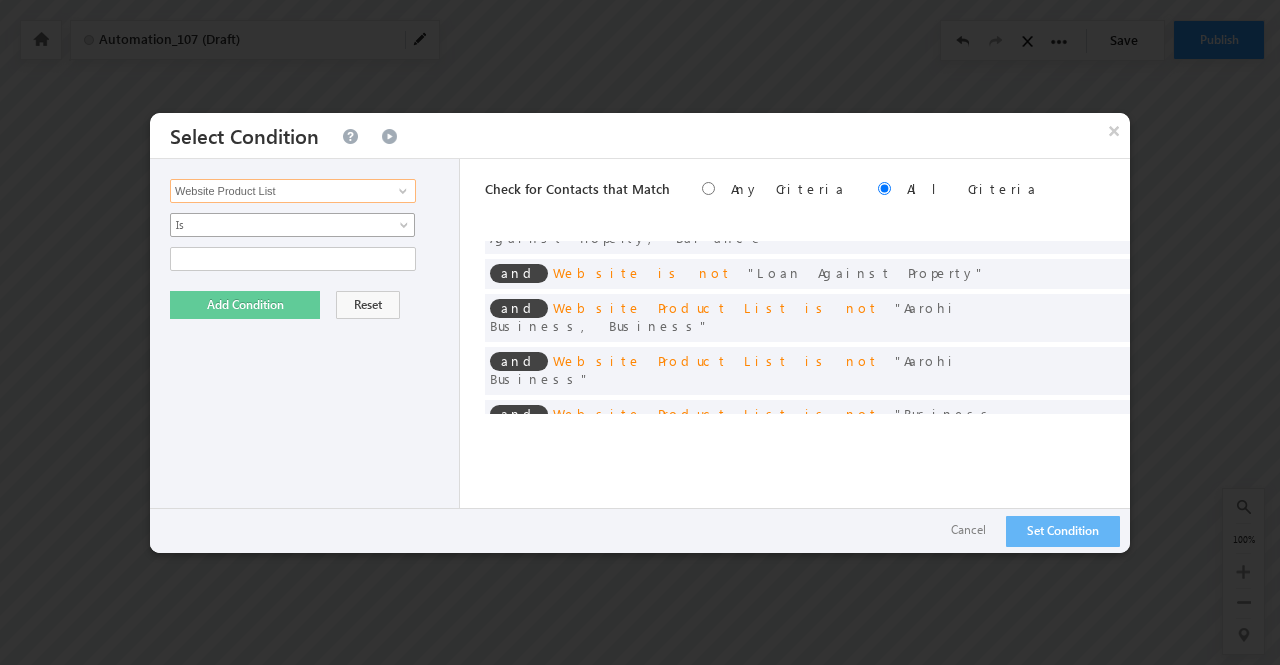 type on "Website Product List" 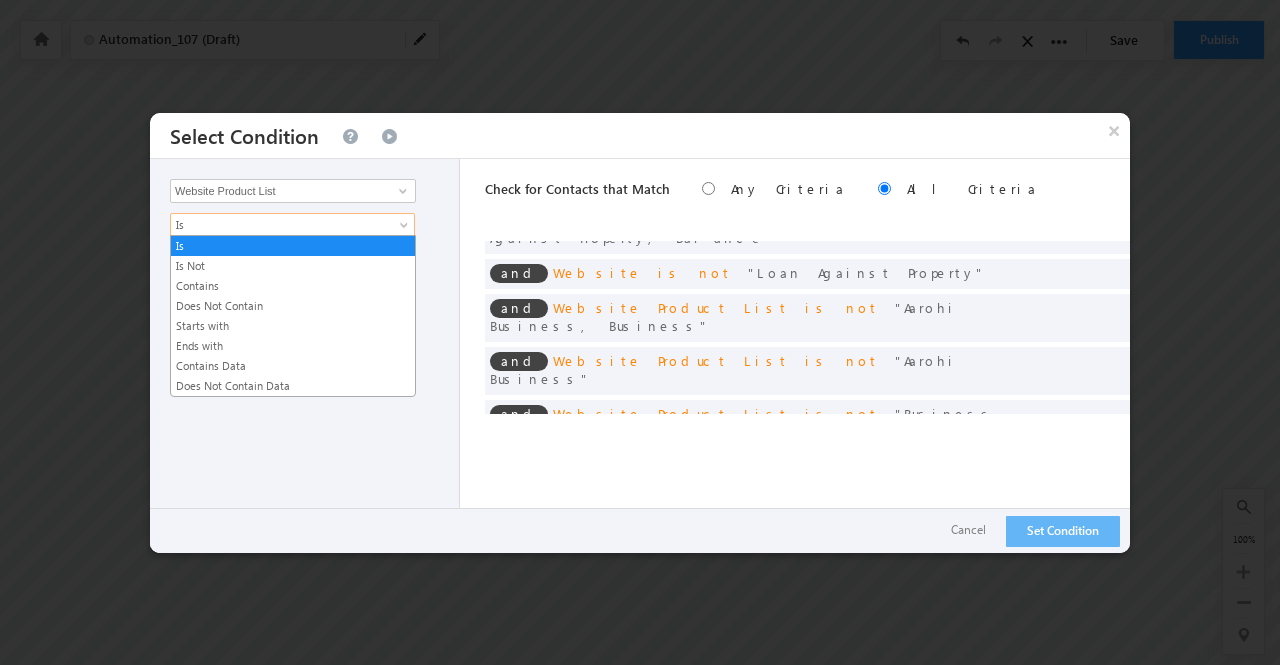 click on "Is" at bounding box center (279, 225) 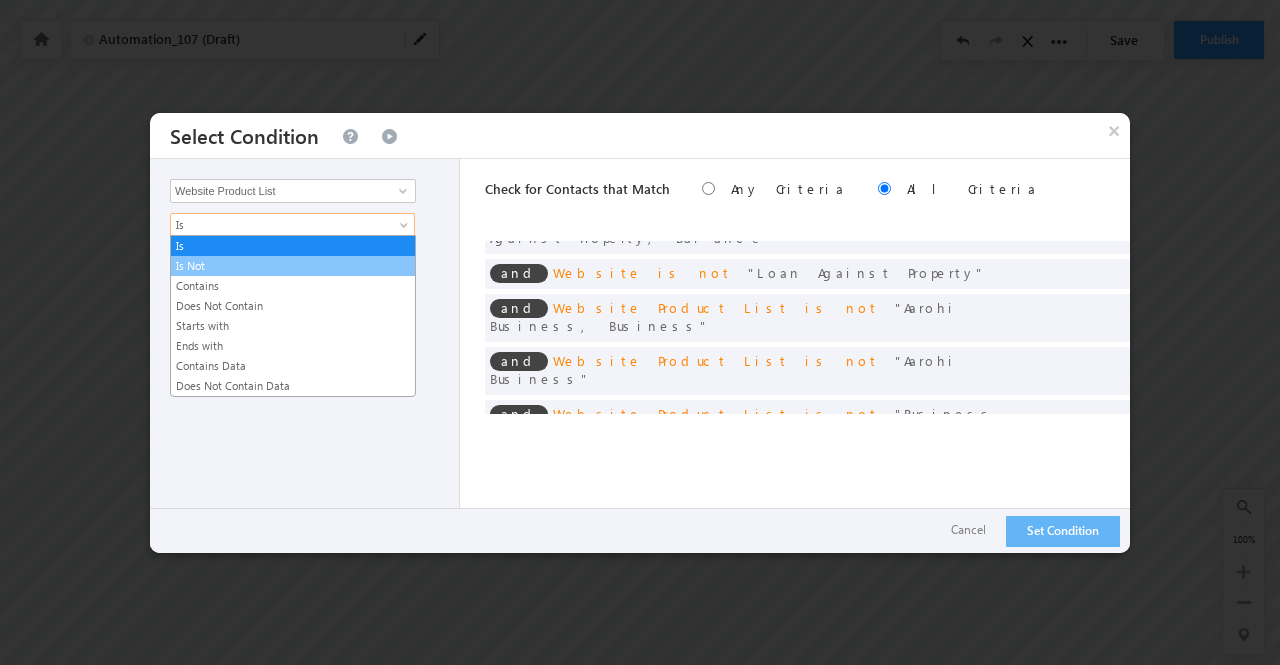 click on "Is Not" at bounding box center (293, 266) 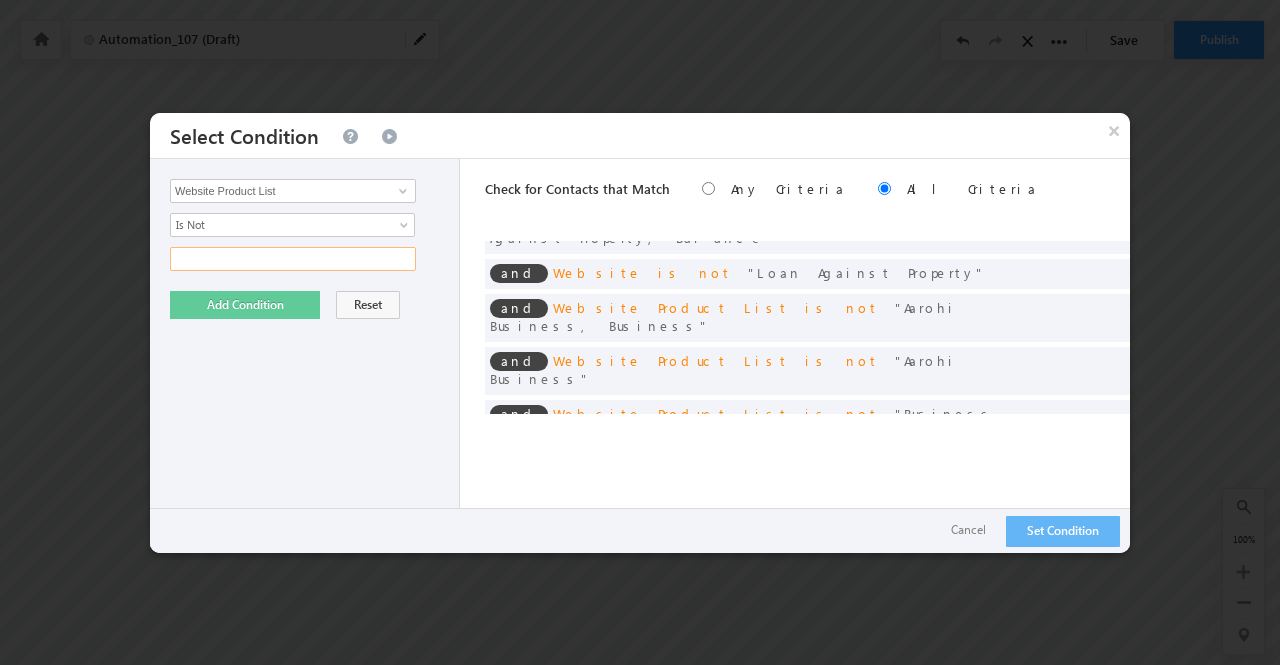 click at bounding box center (293, 259) 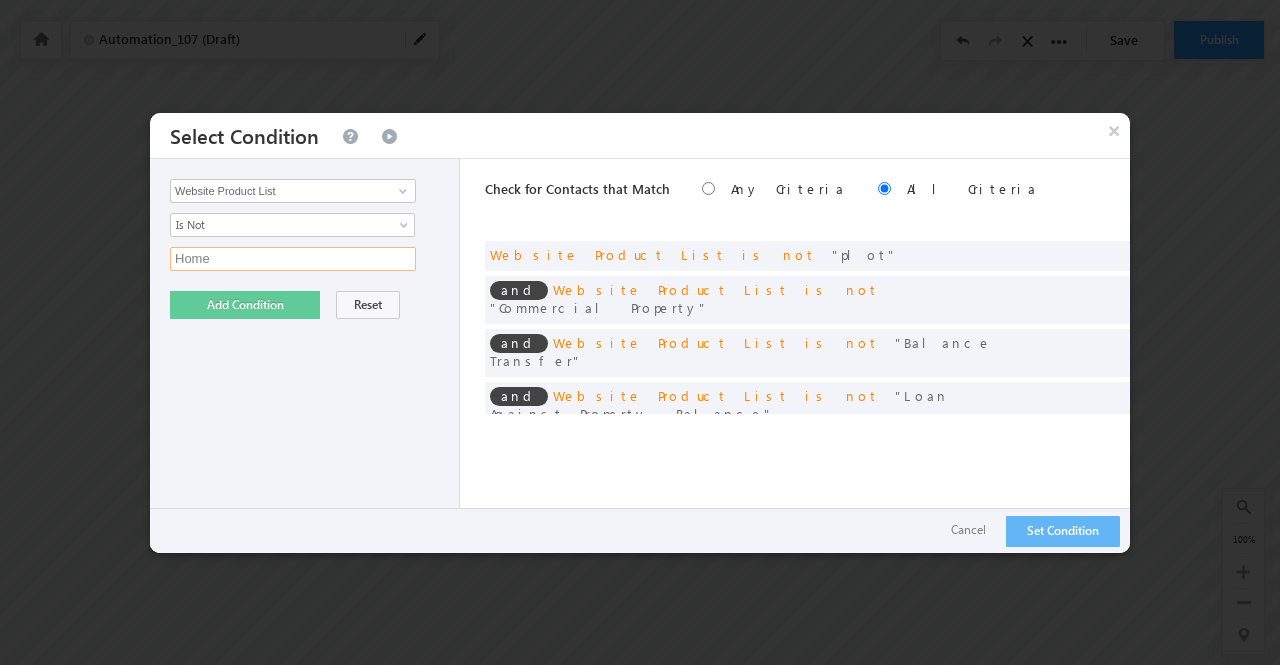 type on "Home" 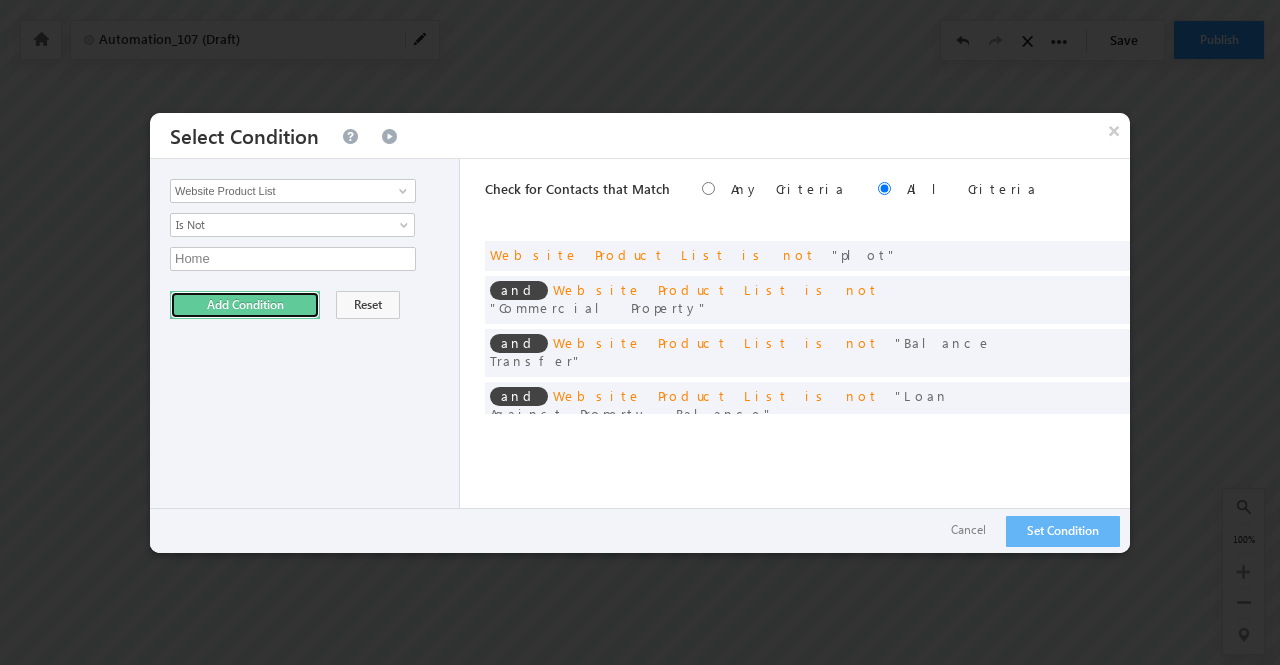 click on "Add Condition" at bounding box center [245, 305] 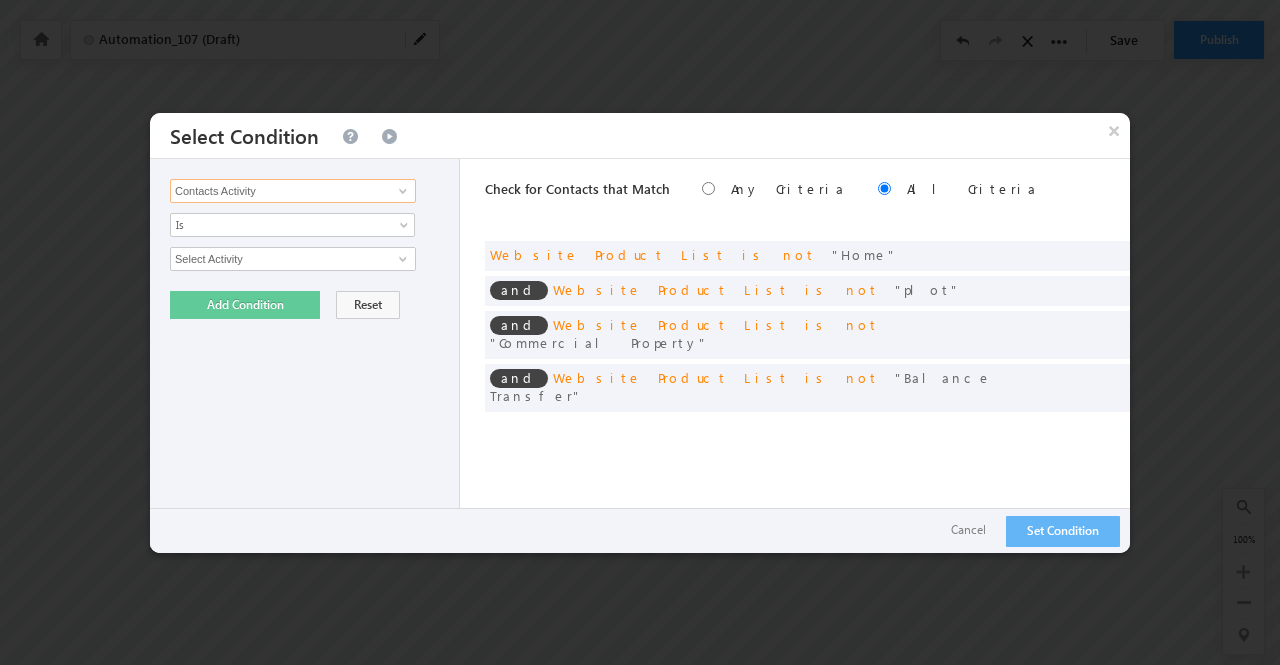 click on "Contacts Activity" at bounding box center [293, 191] 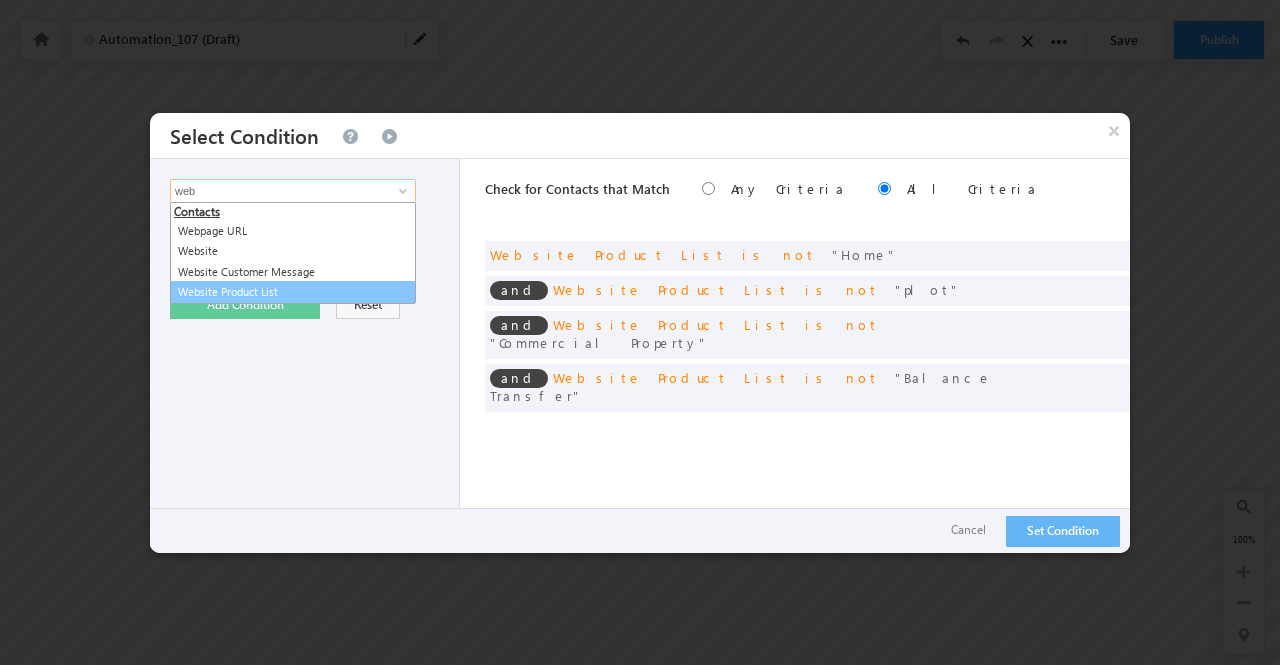 click on "Website Product List" at bounding box center [293, 292] 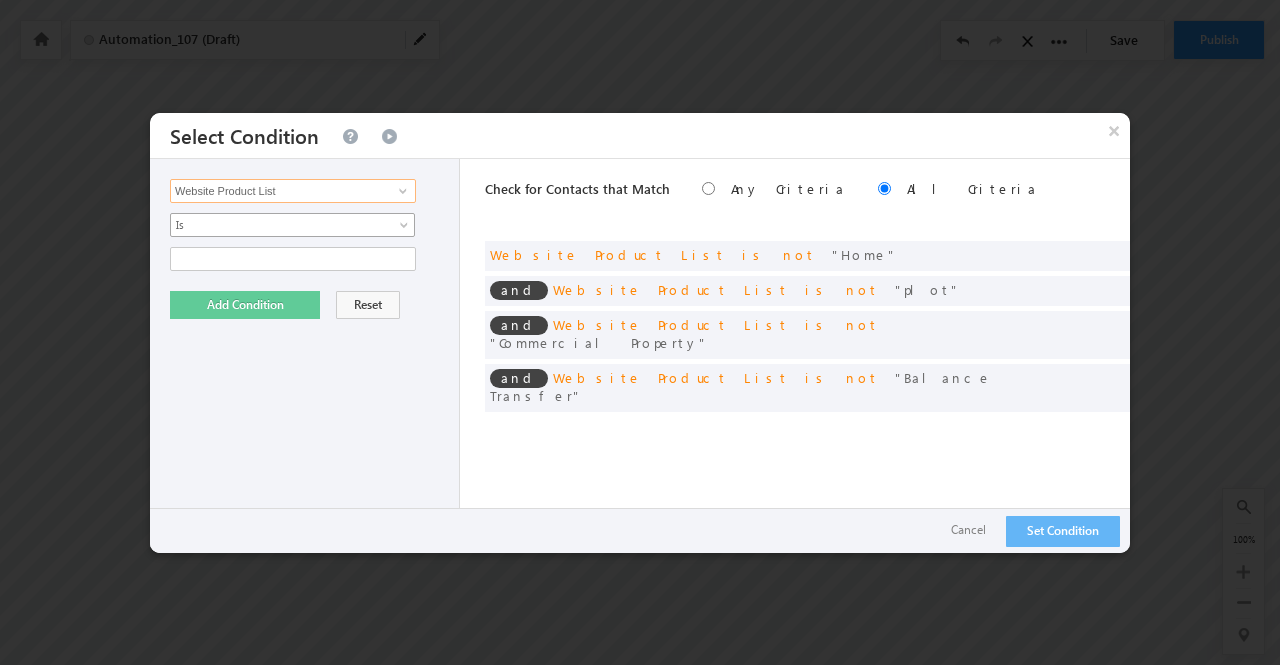 type on "Website Product List" 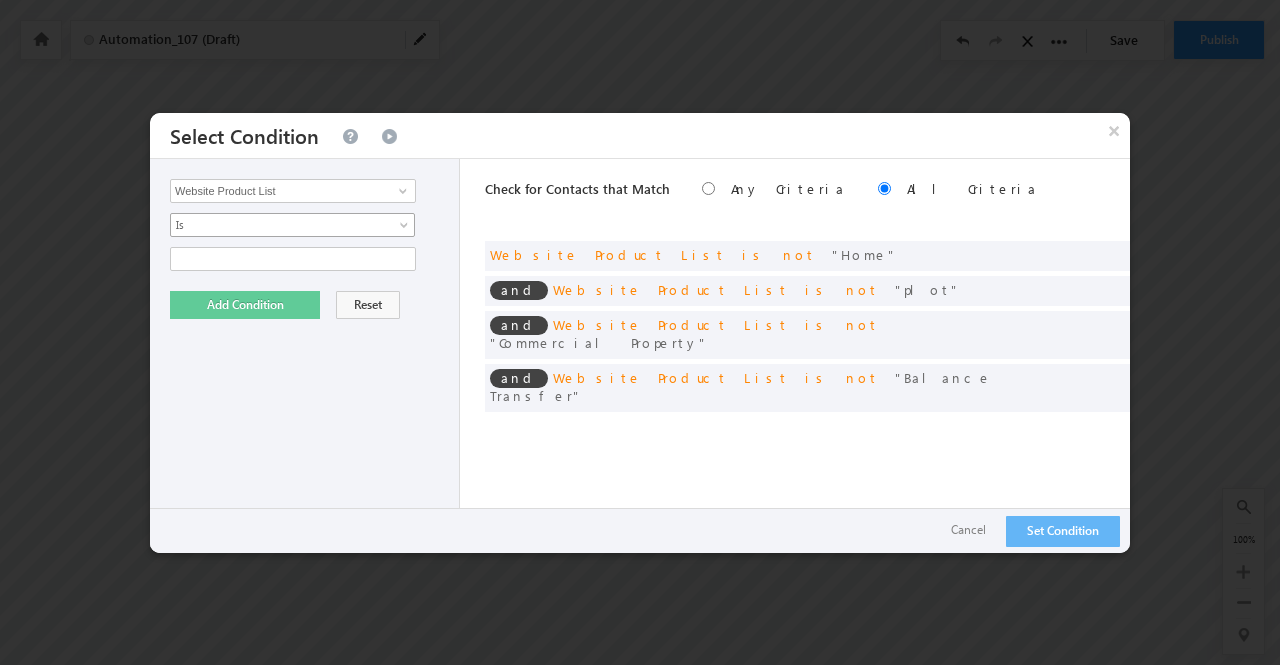 click on "Is" at bounding box center (279, 225) 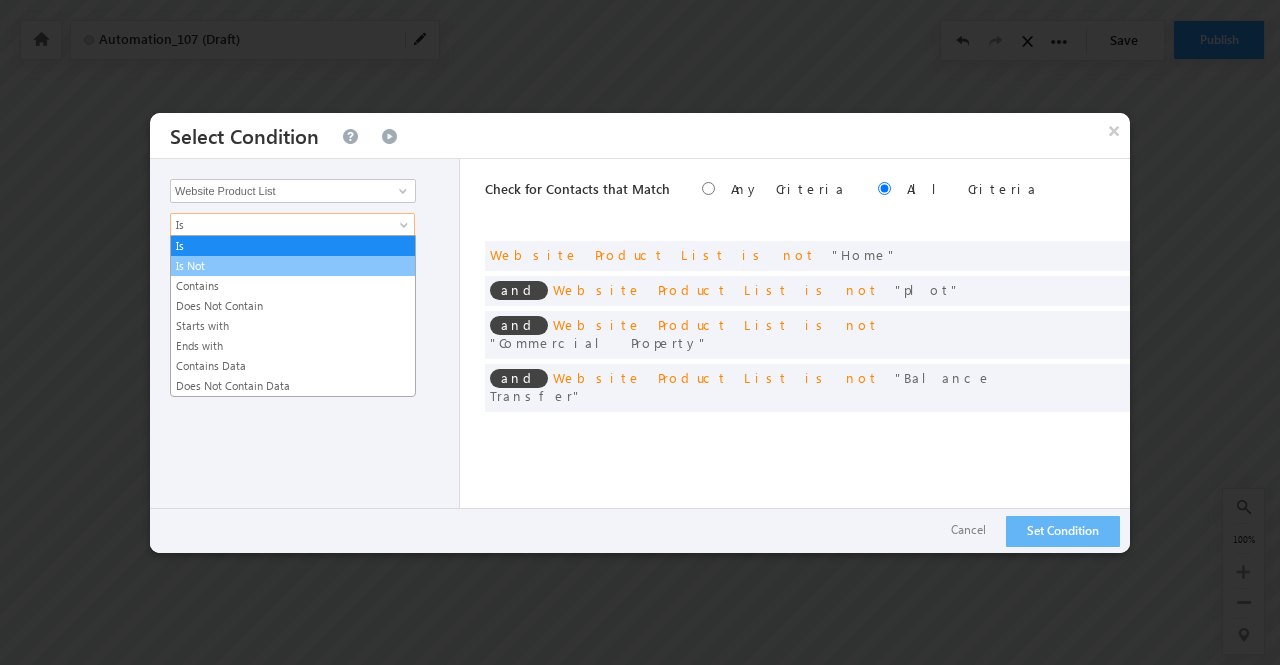 click on "Is Not" at bounding box center (293, 266) 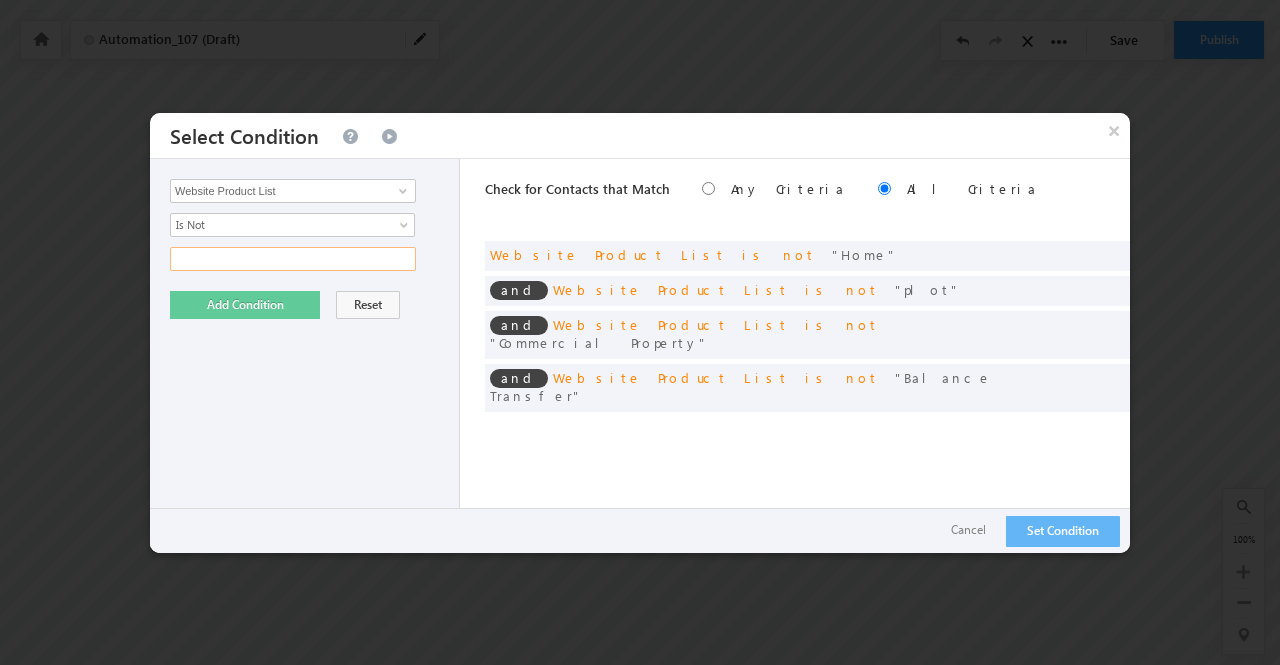 click at bounding box center (293, 259) 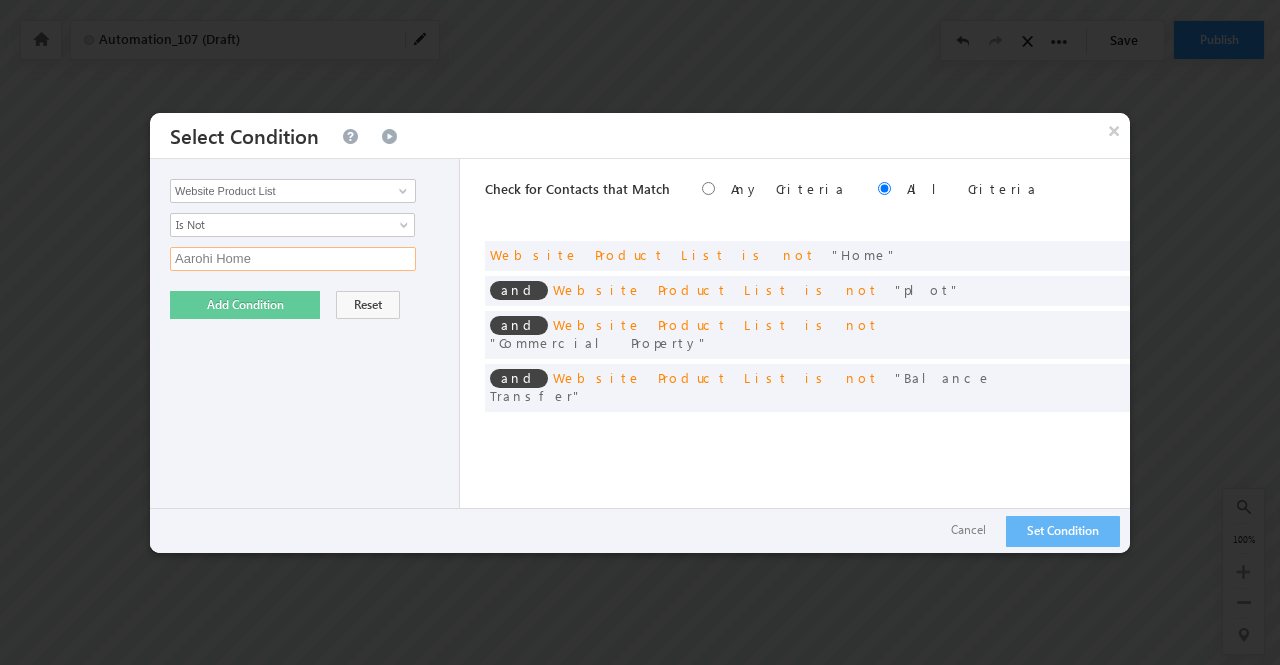 type on "Aarohi Home" 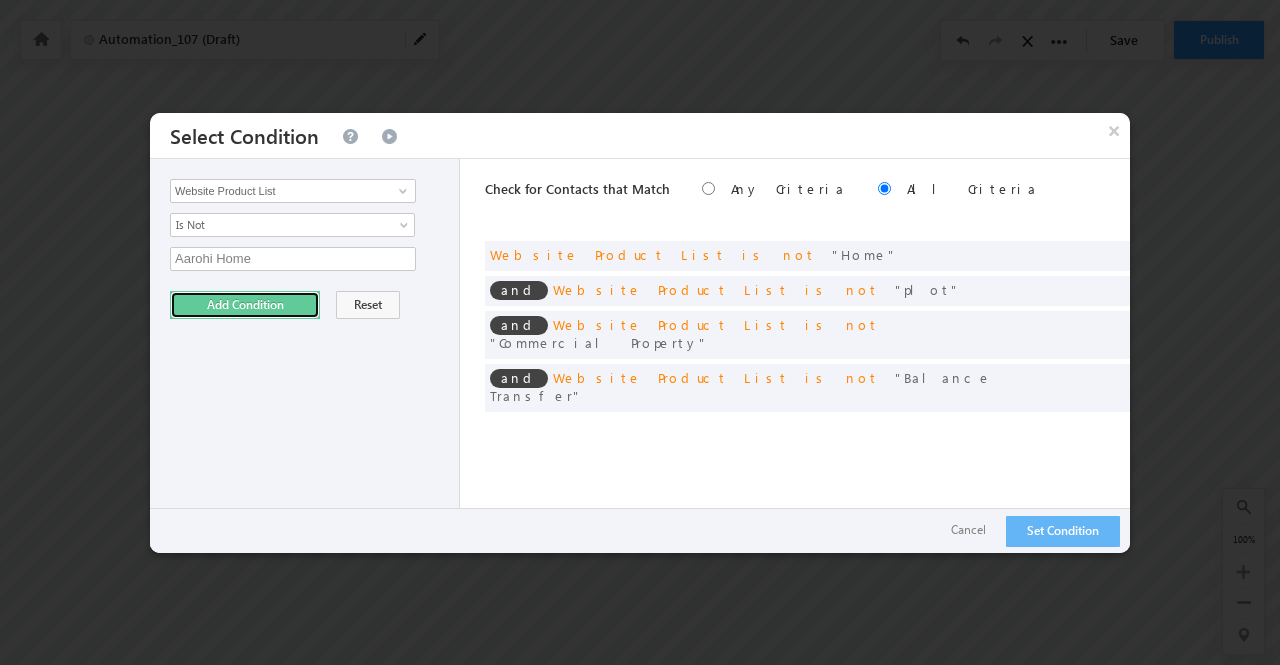 click on "Add Condition" at bounding box center (245, 305) 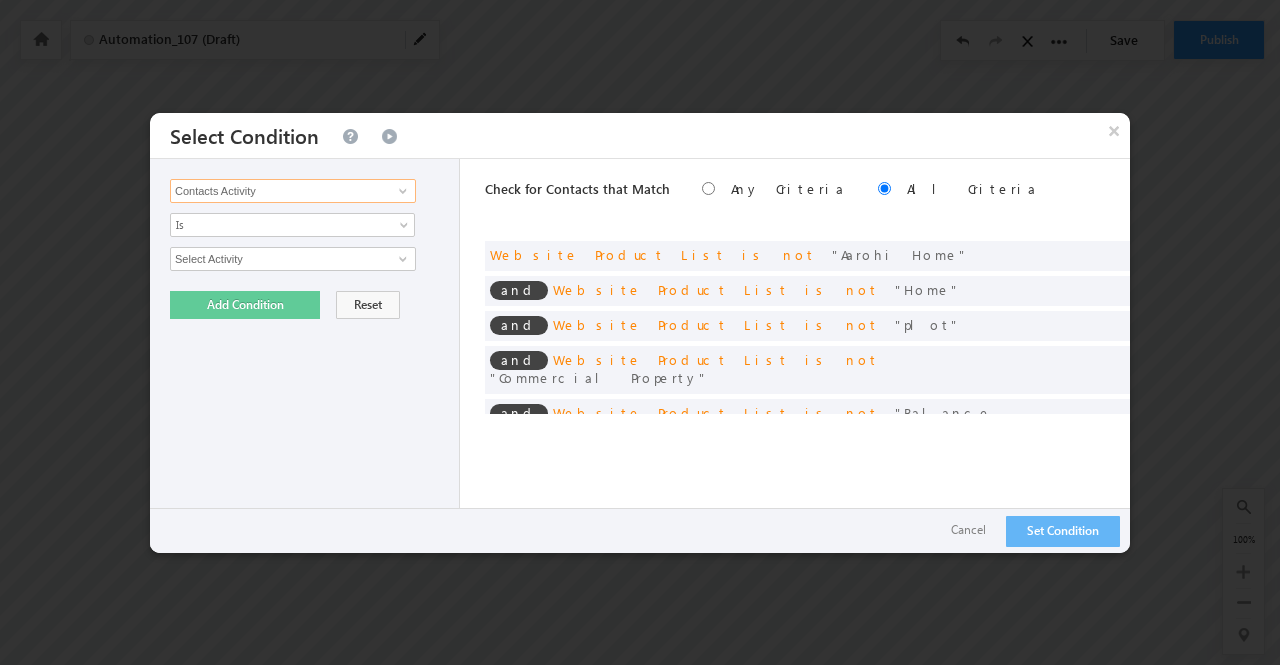 click on "Contacts Activity" at bounding box center (293, 191) 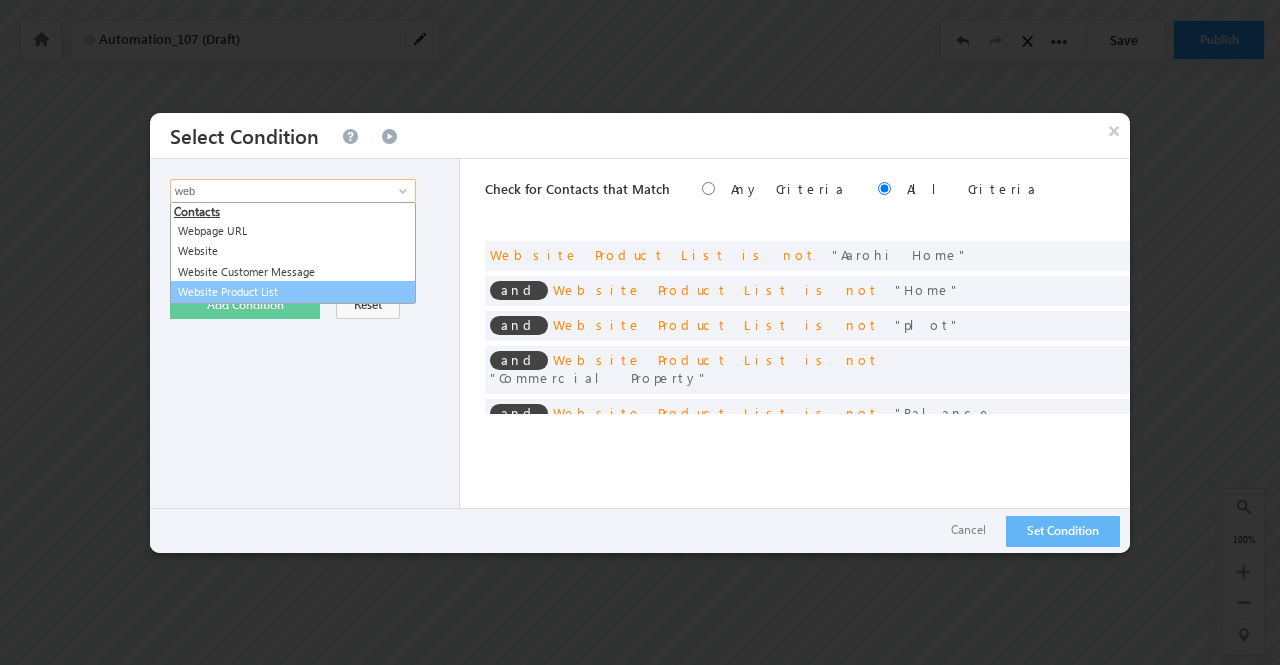 click on "Website Product List" at bounding box center (293, 292) 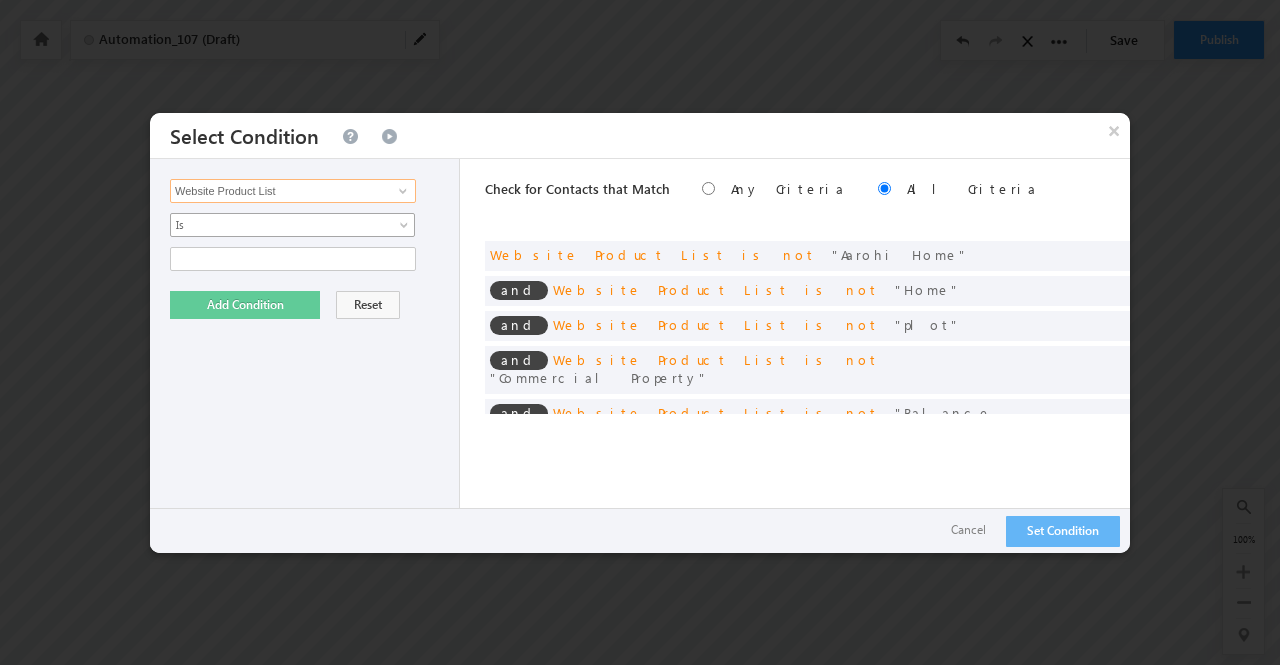 type on "Website Product List" 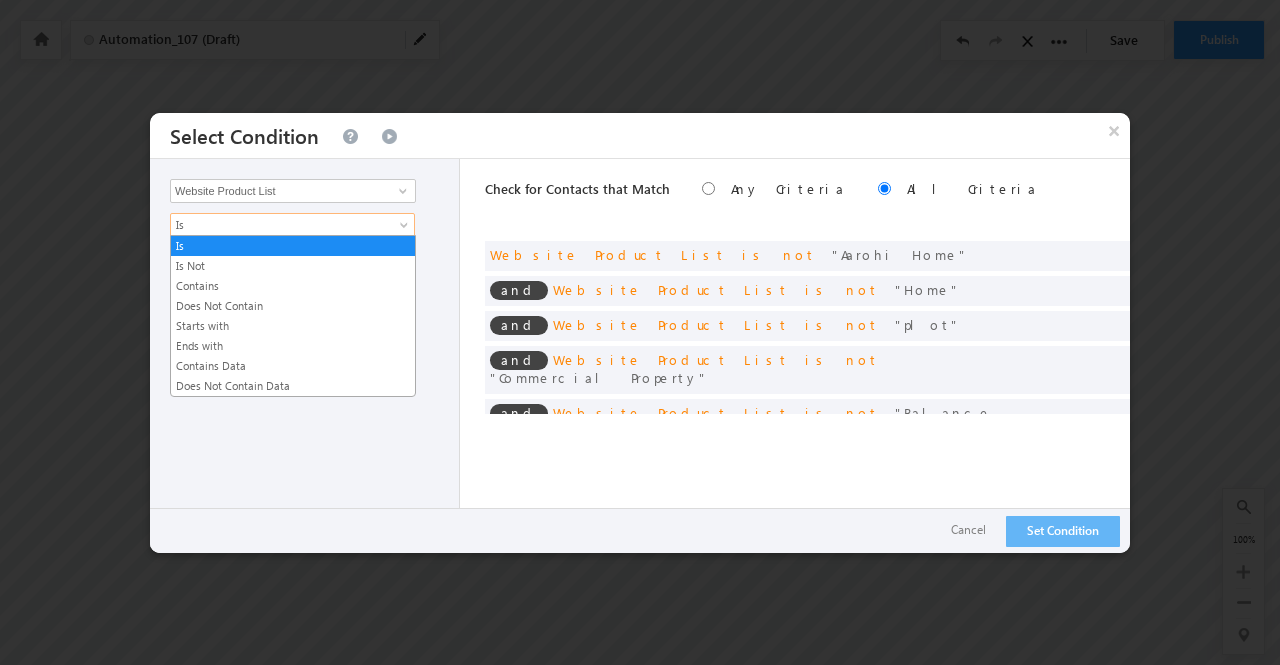 click on "Is" at bounding box center (279, 225) 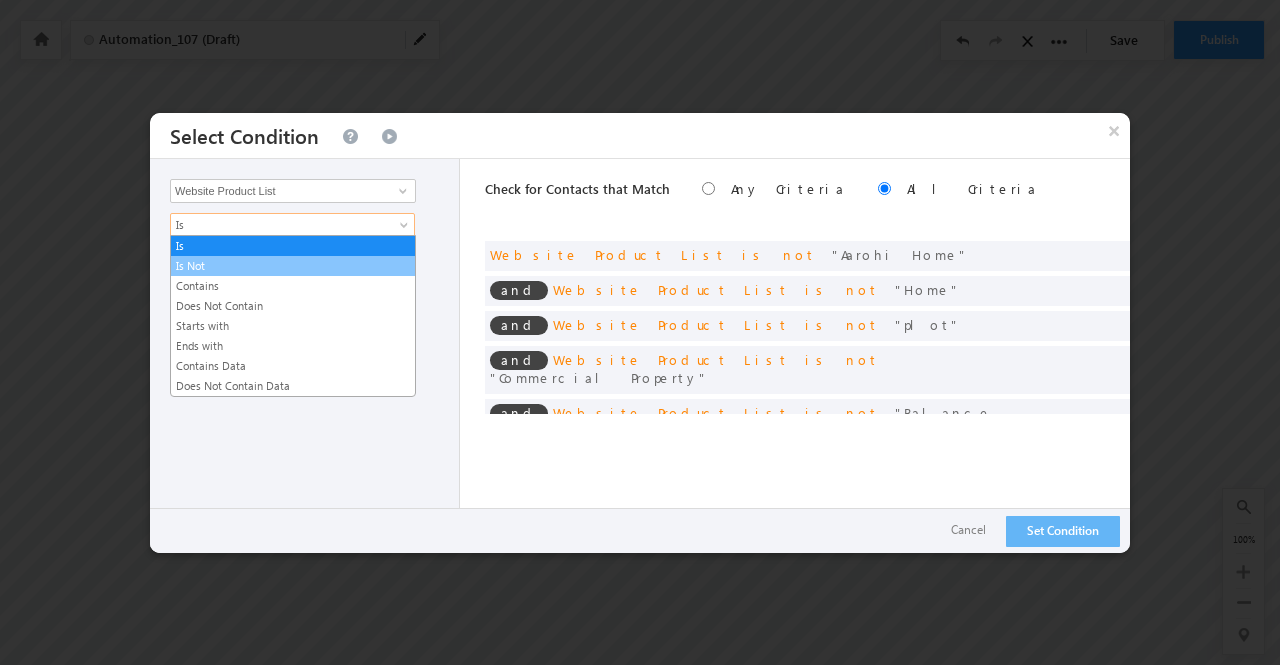 click on "Is Not" at bounding box center [293, 266] 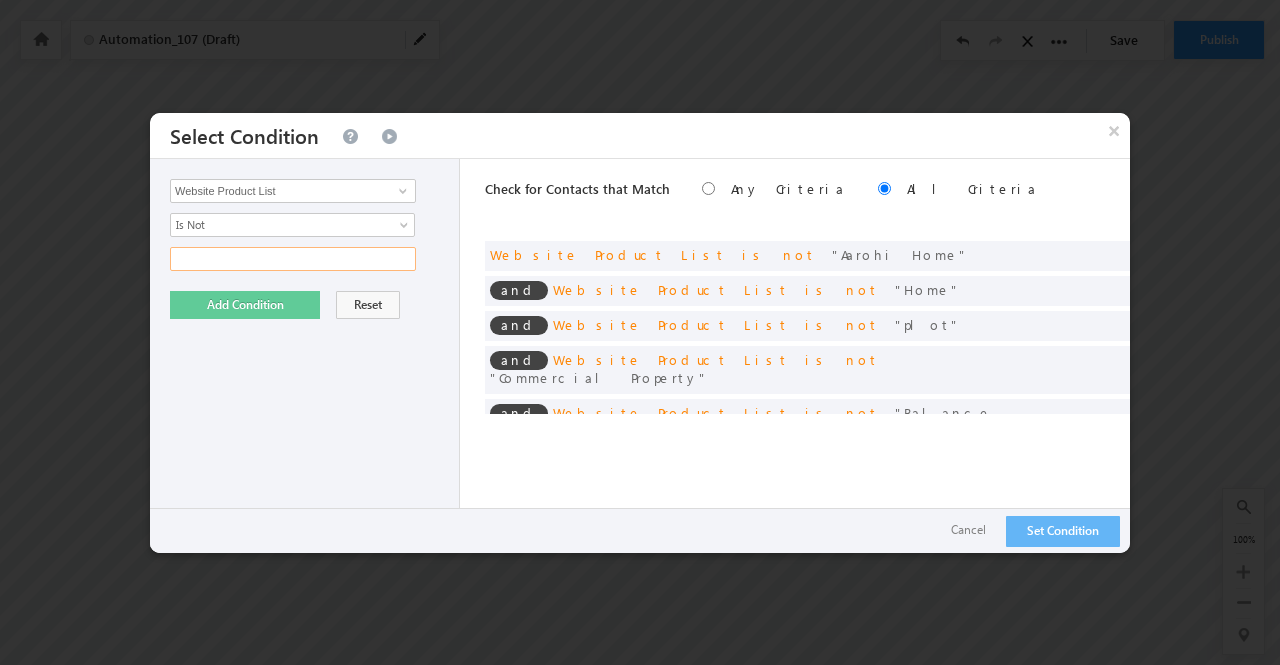click at bounding box center (293, 259) 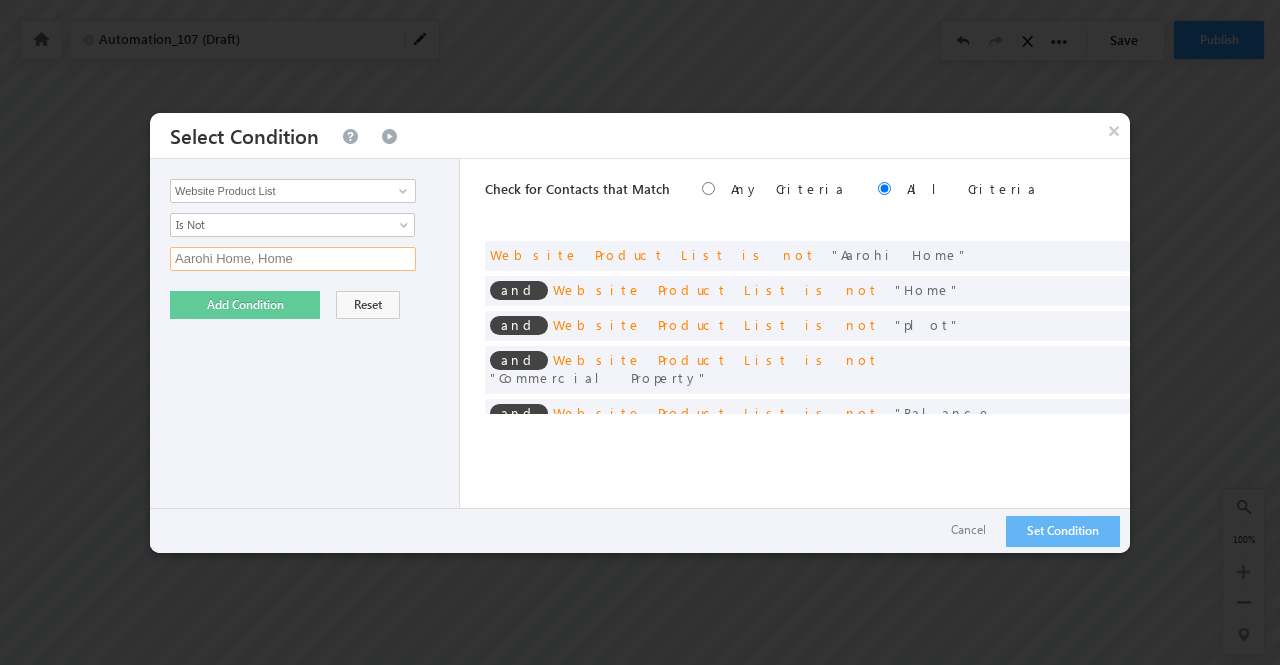 type on "Aarohi Home, Home" 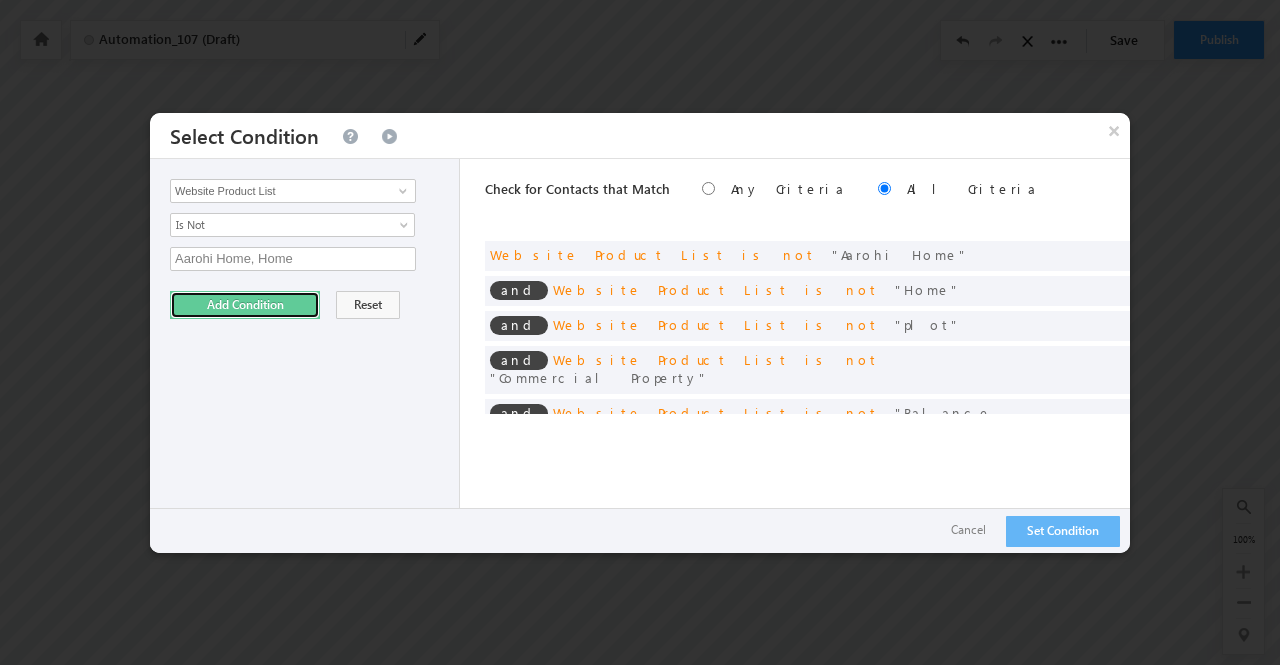 click on "Add Condition" at bounding box center [245, 305] 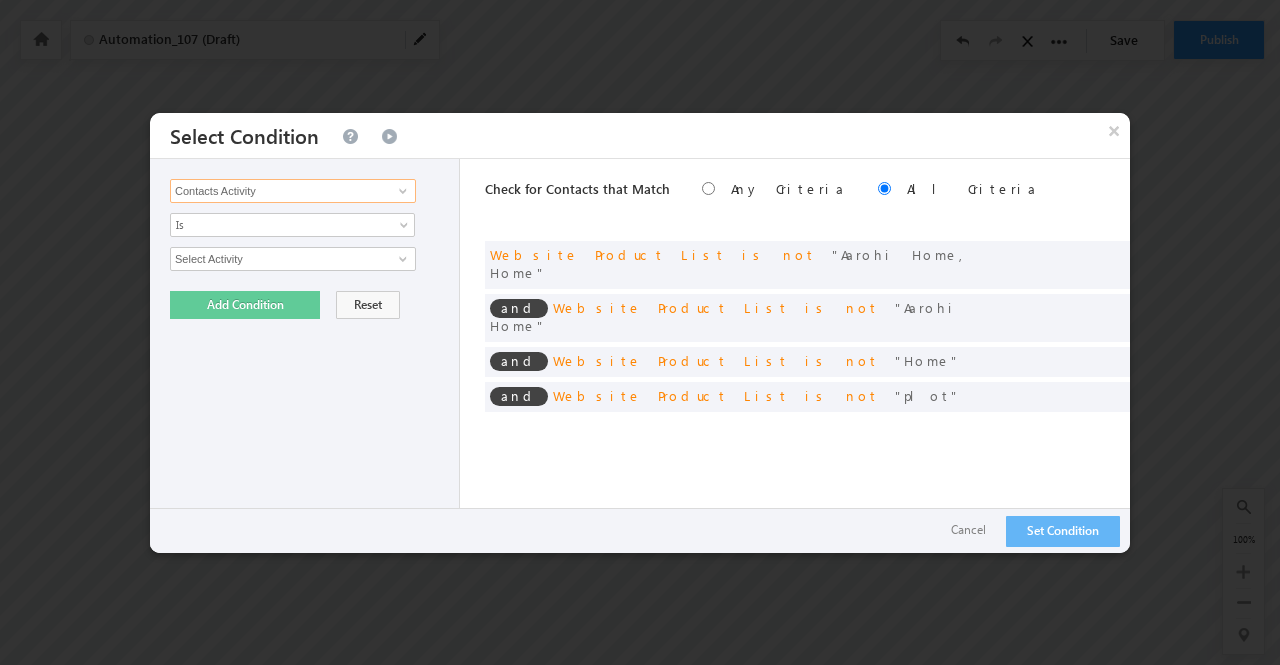 click on "Contacts Activity" at bounding box center (293, 191) 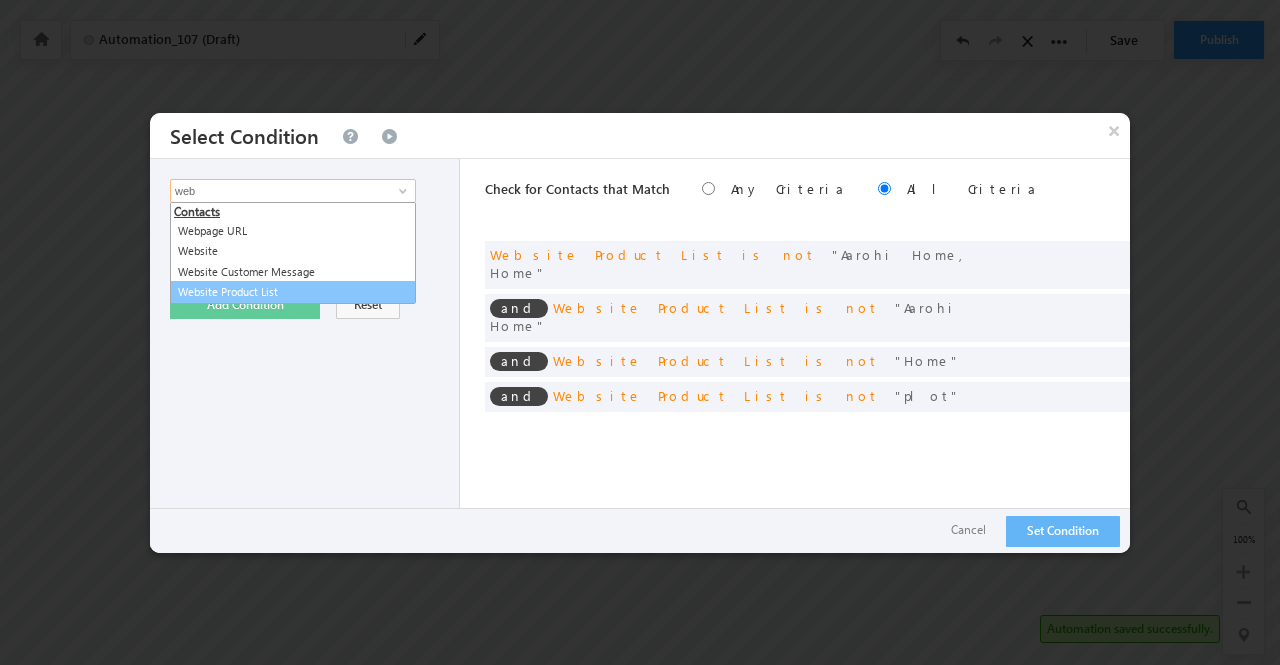click on "Website Product List" at bounding box center (293, 292) 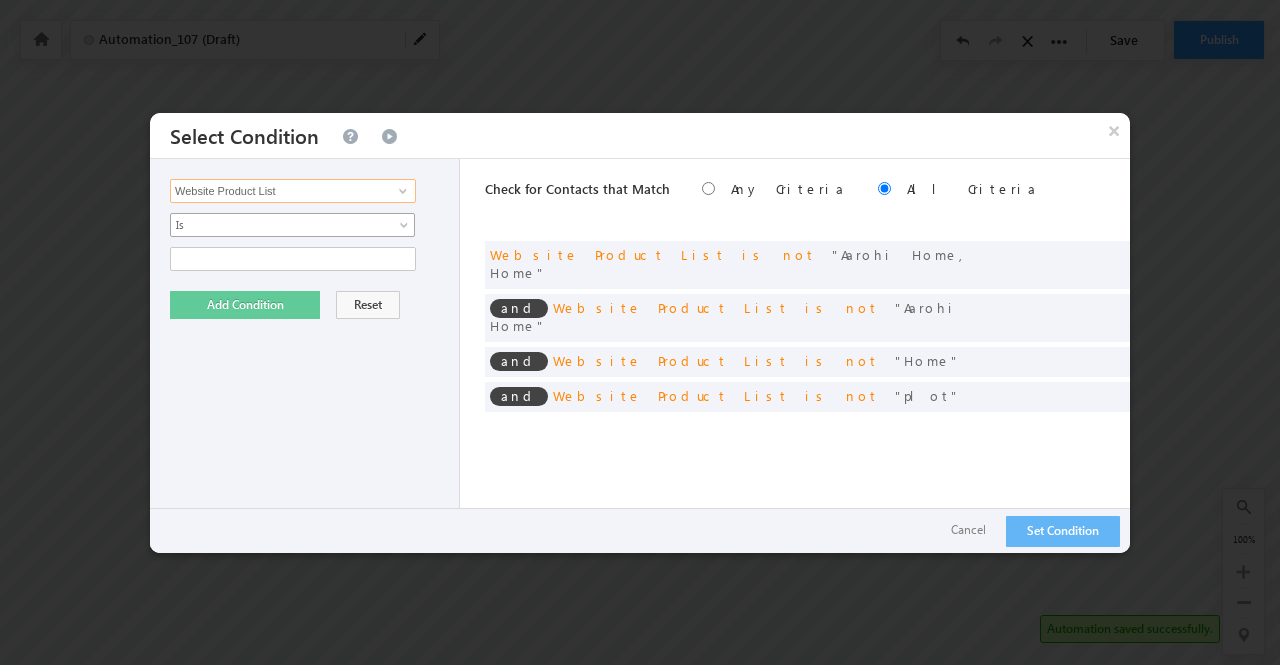 type on "Website Product List" 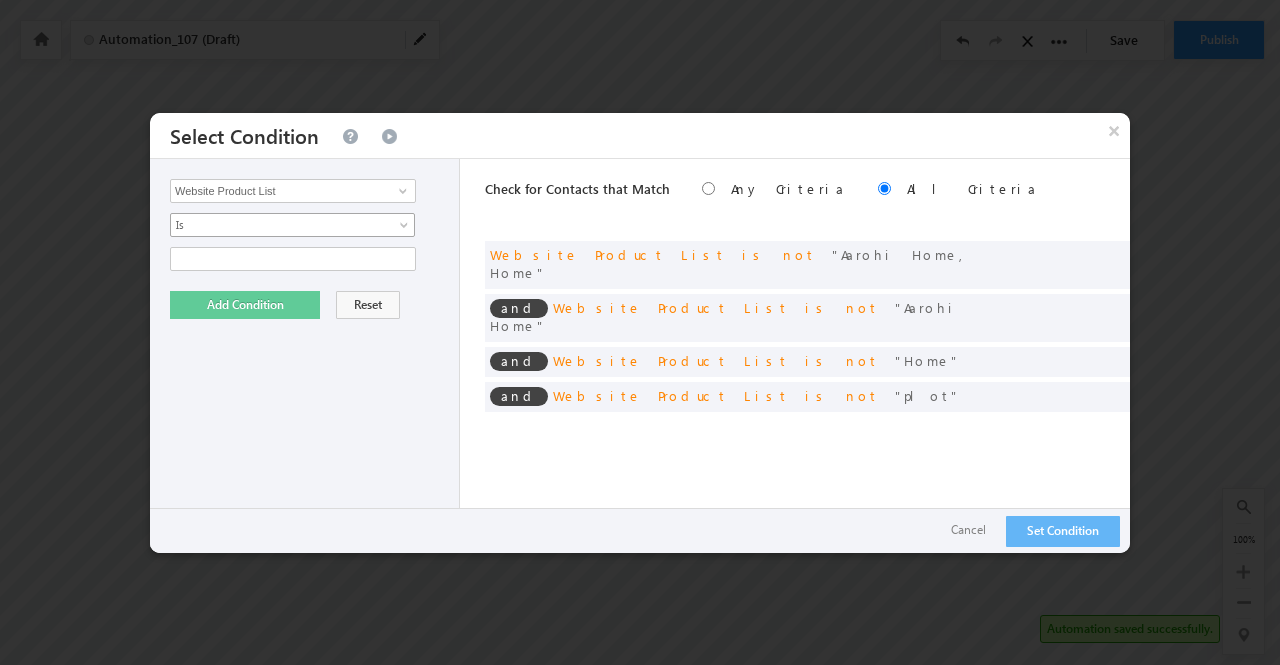 click on "Is" at bounding box center [279, 225] 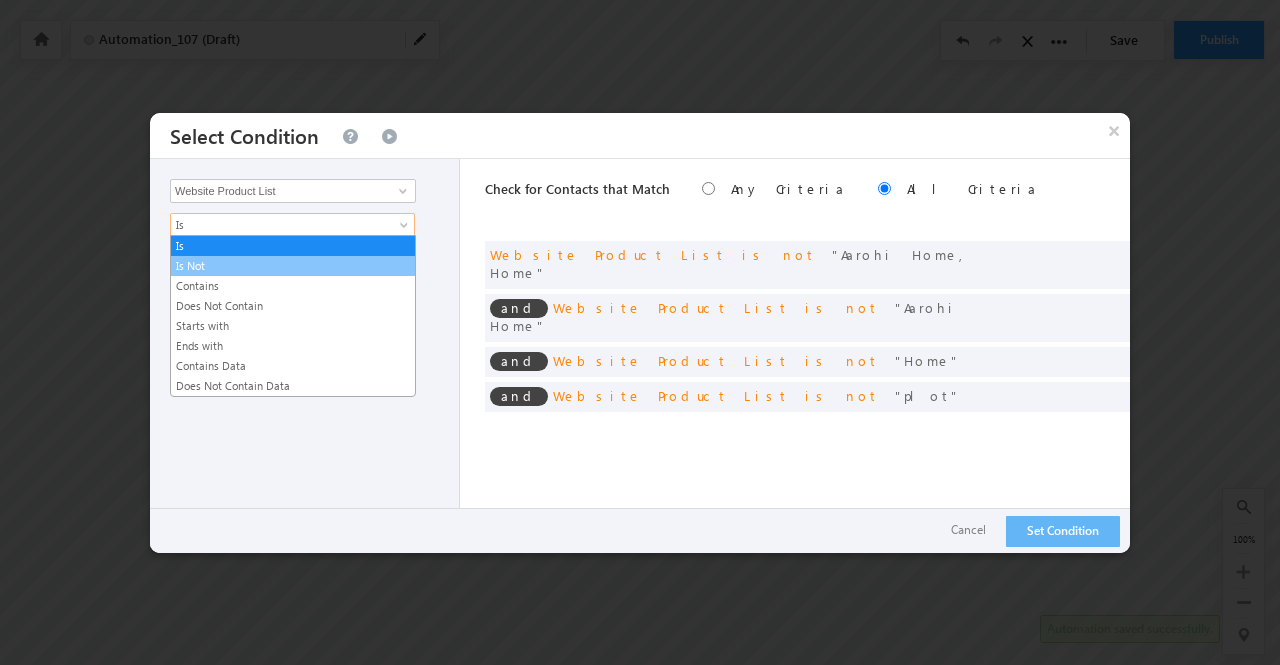 click on "Is Not" at bounding box center (293, 266) 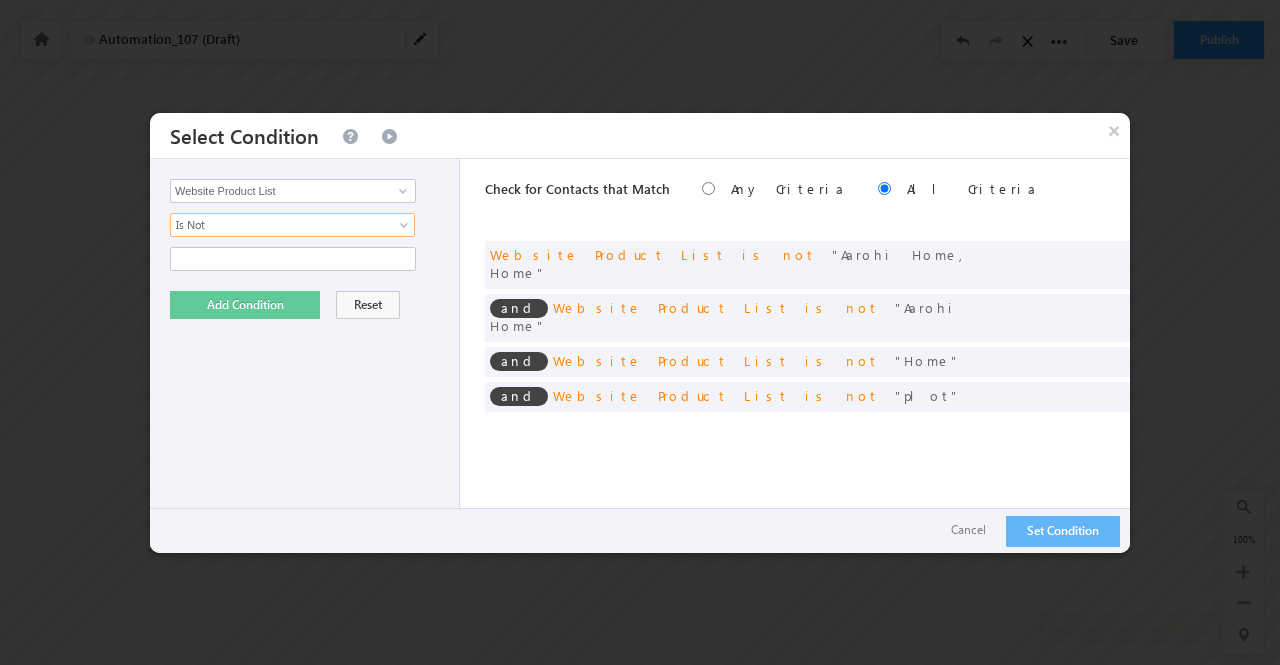 click on "Contacts Activity Task Sales Group Prospect Id ABB Address 1 Address 2 Address 3 Age Amount Due From Customer Annual Production Capacity Any EMI outflow Applicant Type Assign To - User List Assign To_1 Booking Date Business Vintage Channel Partner Code Channel Partner Name Channel Partners Channel Partners Code CIBIL CC_Utilization CIBIL DPD_30_L6M CIBIL DPD_90_L6M CIBIL Enquires_L3M CIBIL Indicator CIBIL Score CIBIL Unsec_Max_Sanction_Amt CIBIL Writeoff_L12M CIBIL Writeoff_OS_L12M City City New Co Applicant 1 City Co applicant 1 DOB Co Applicant 1 Email New Co Applicant 1 First Name Co Applicant 1 Full Name Co Applicant 1 Income or Annual Turnover Co Applicant 1 Last Name Co Applicant 1 Mobile Number Co Applicant 1 Phone New Co applicant 1 Relation Co Applicant 2 City Co applicant 2 DOB Co Applicant 2 Email Id Co Applicant 2 First Name Co Applicant 2 Full Name Co Applicant 2 Income or Annual Turnover Co Applicant 2 Last Name Co Applicant 2 Mobile Number Comm 13 Comm11 Email" at bounding box center (305, 356) 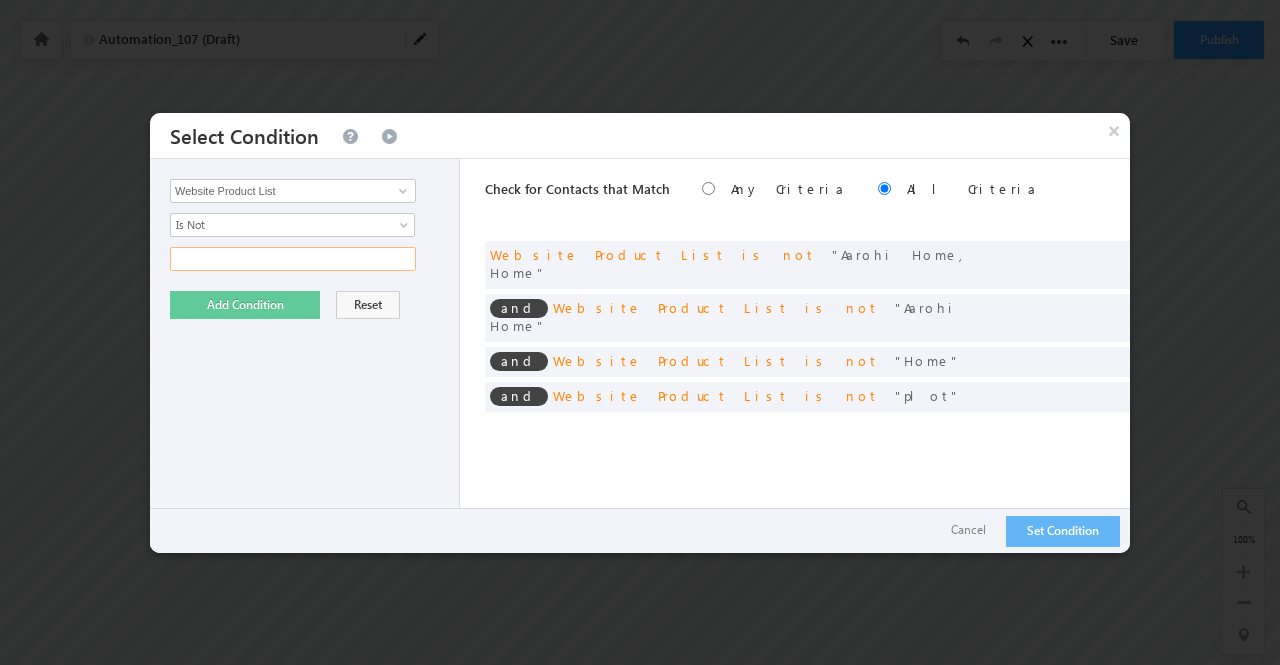 click at bounding box center [293, 259] 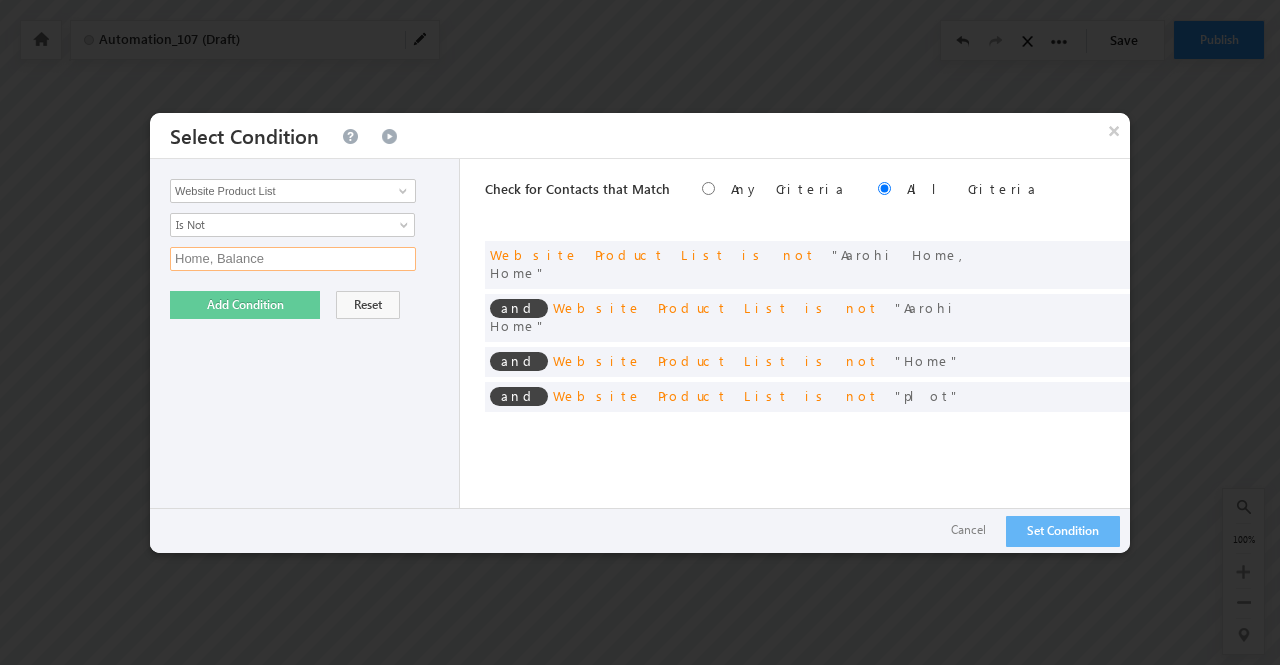 type on "Home, Balance" 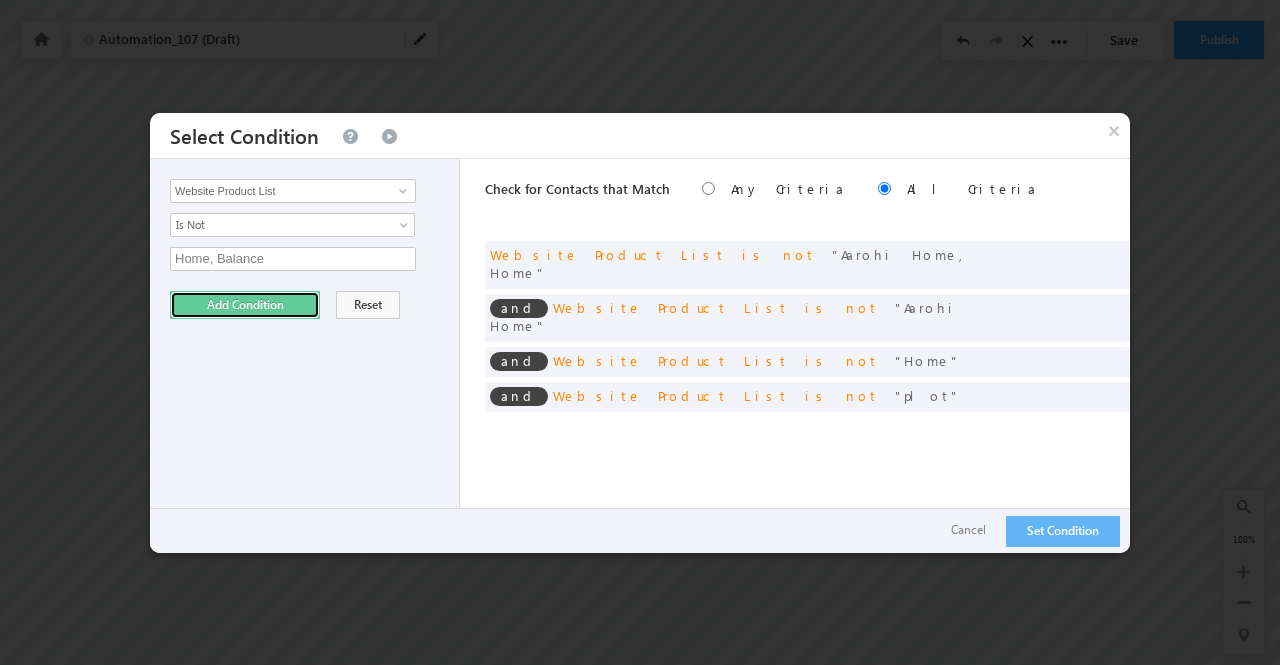click on "Add Condition" at bounding box center [245, 305] 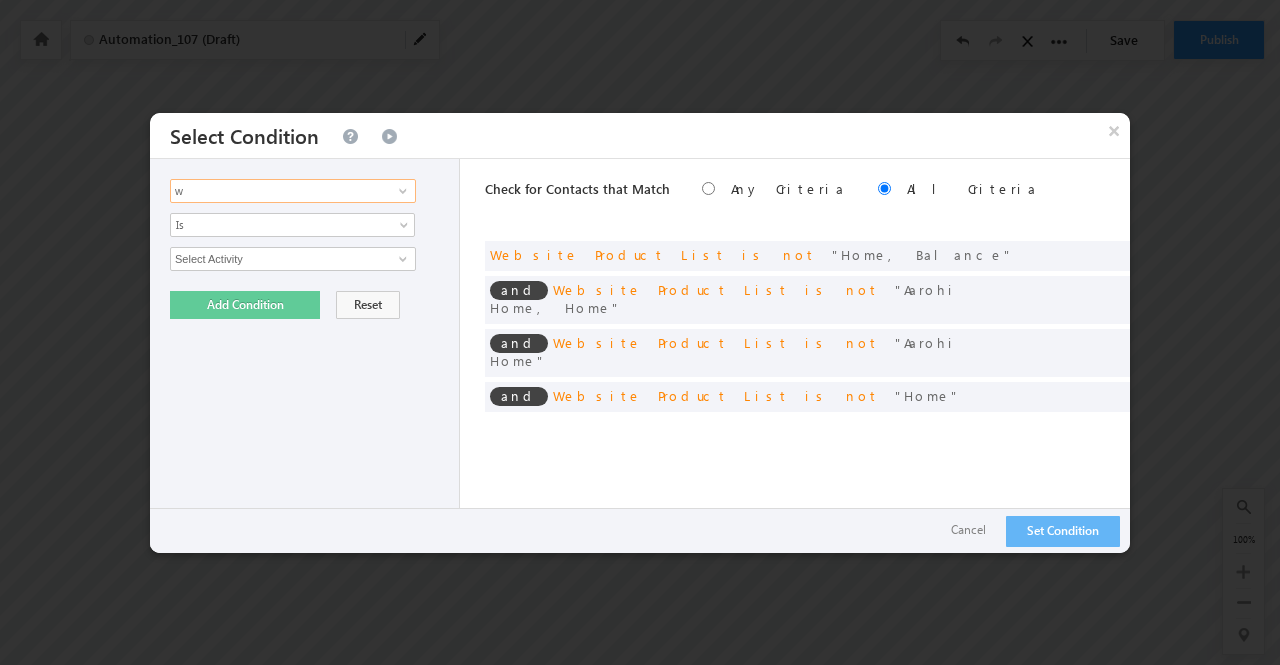 click on "w" at bounding box center [293, 191] 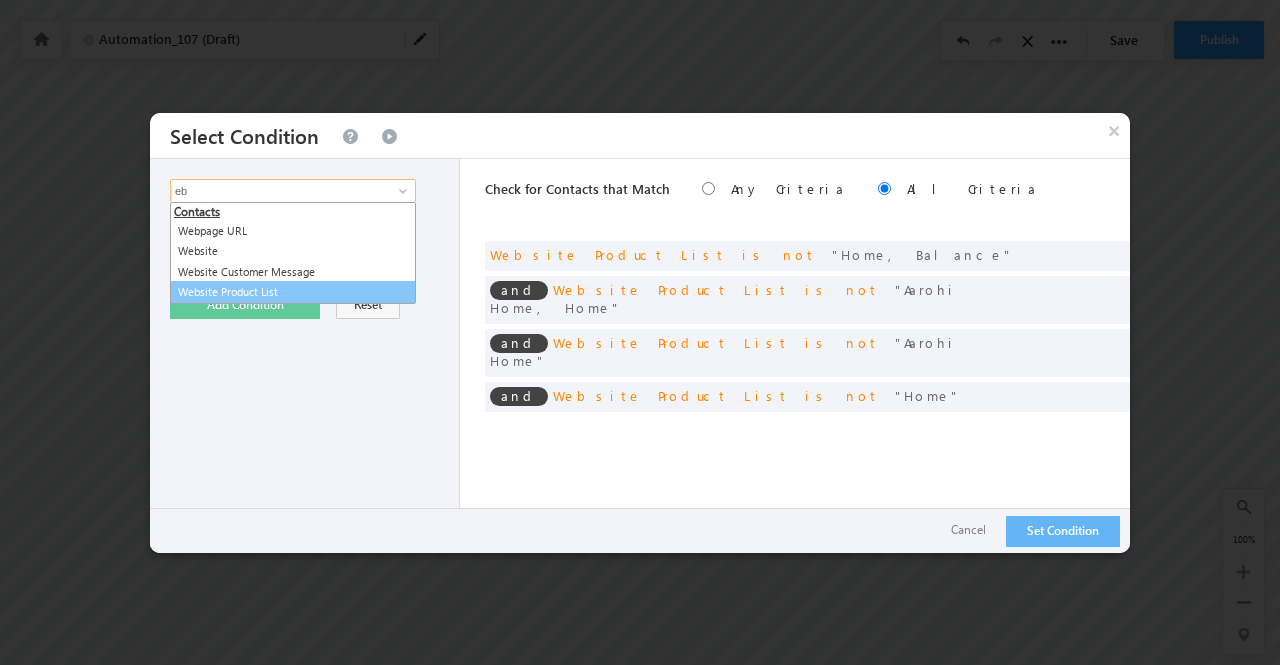 click on "Website Product List" at bounding box center (293, 292) 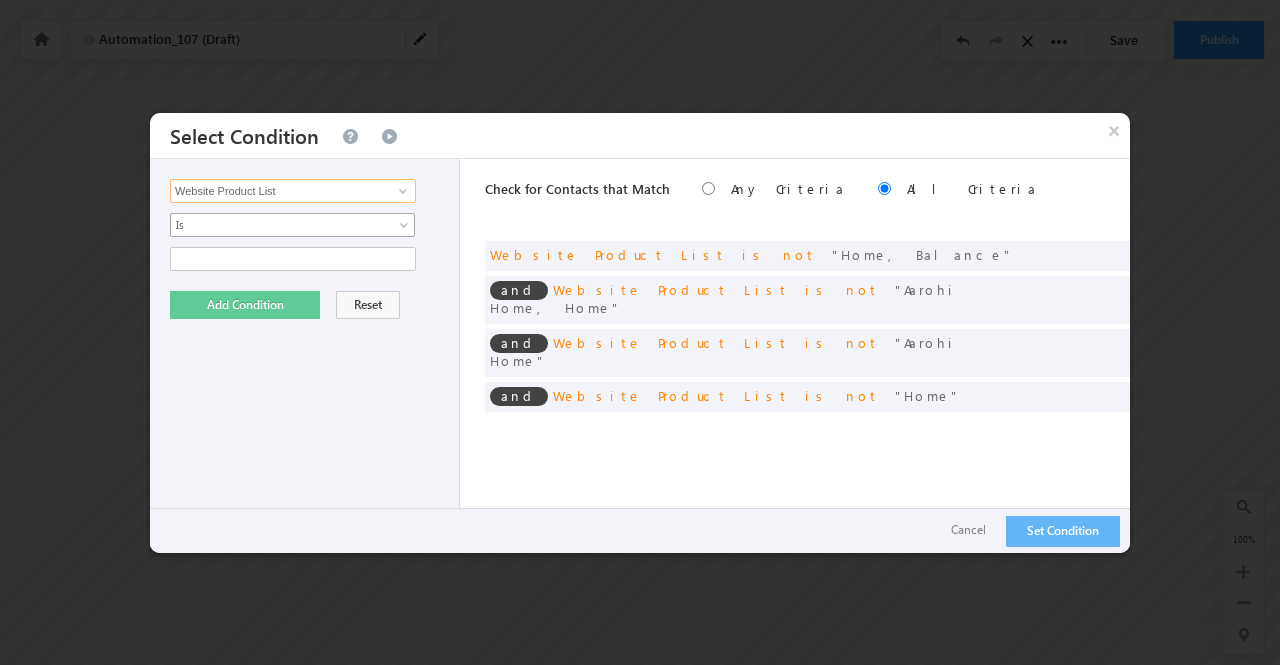 type on "Website Product List" 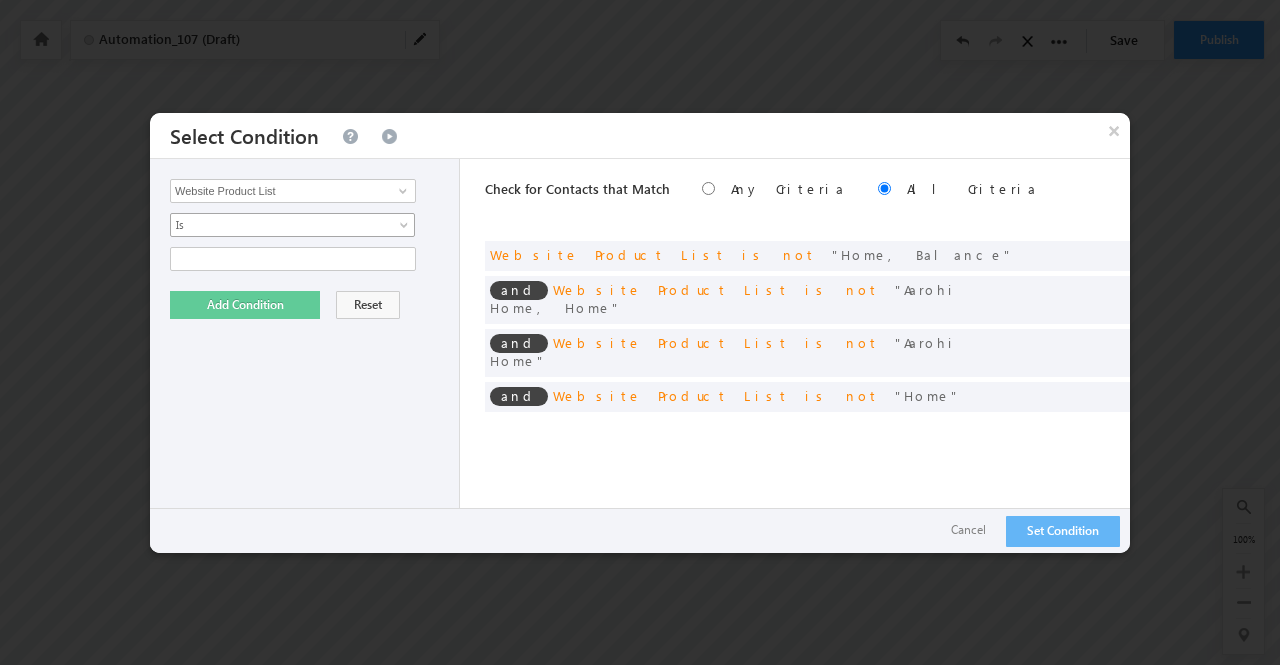 click on "Is" at bounding box center [279, 225] 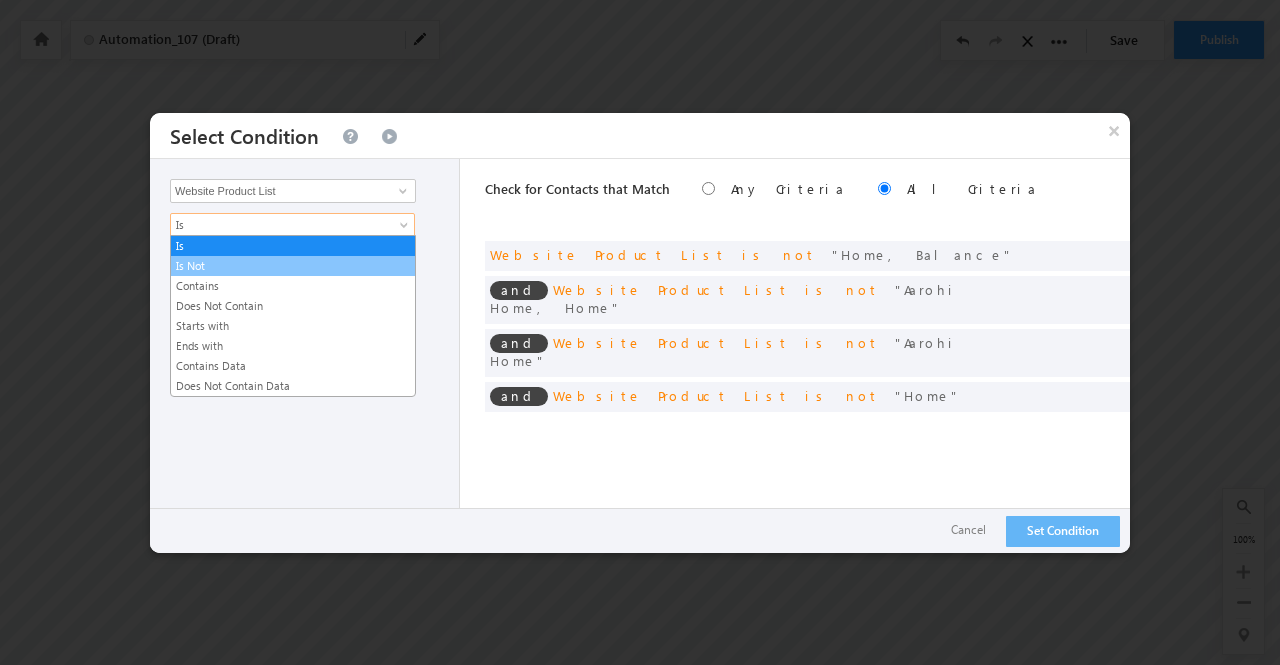 click on "Is Not" at bounding box center [293, 266] 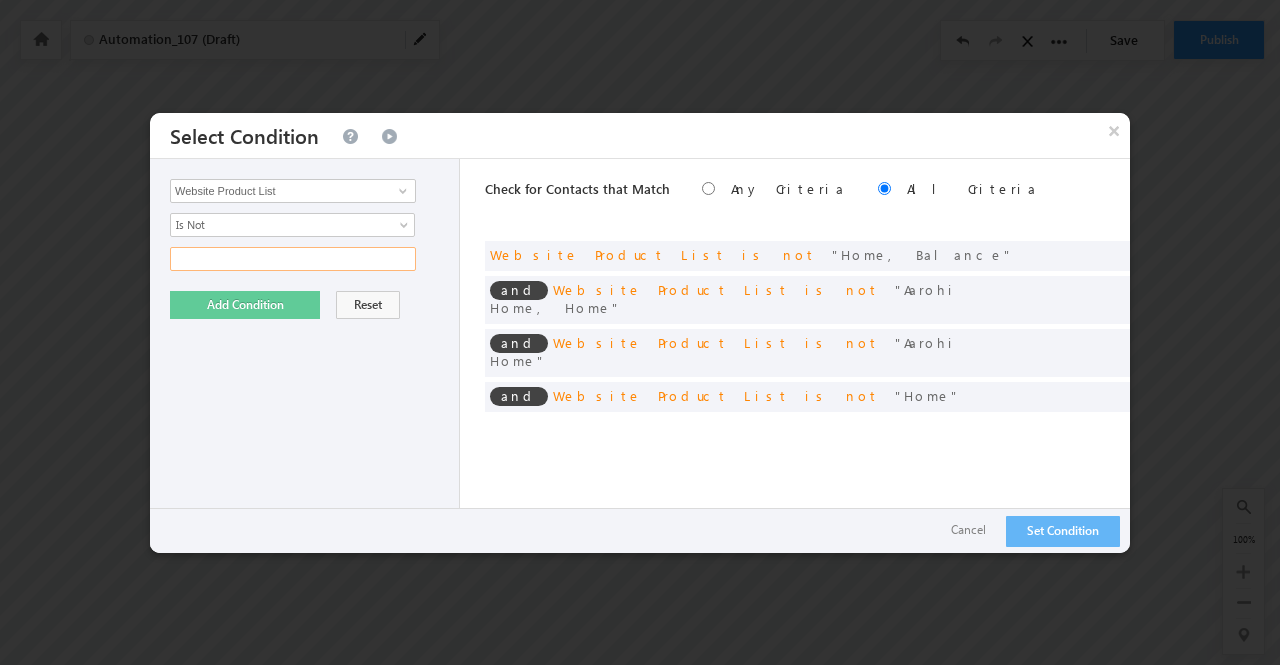 click at bounding box center [293, 259] 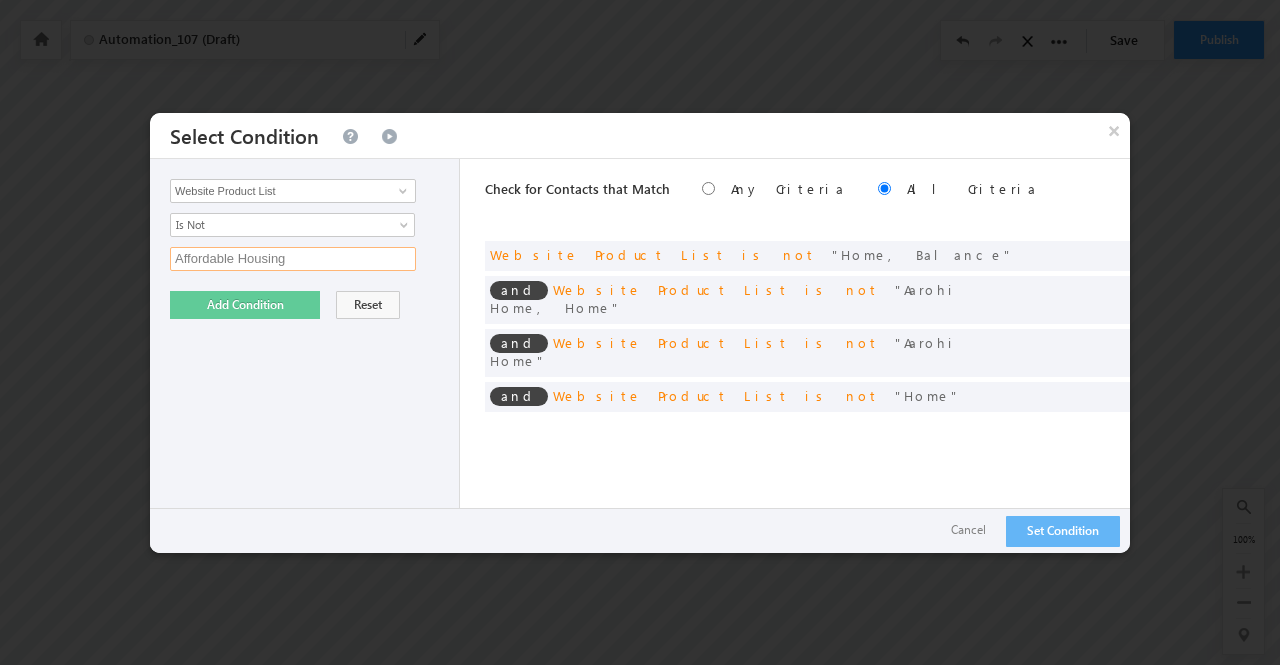 type on "Affordable Housing" 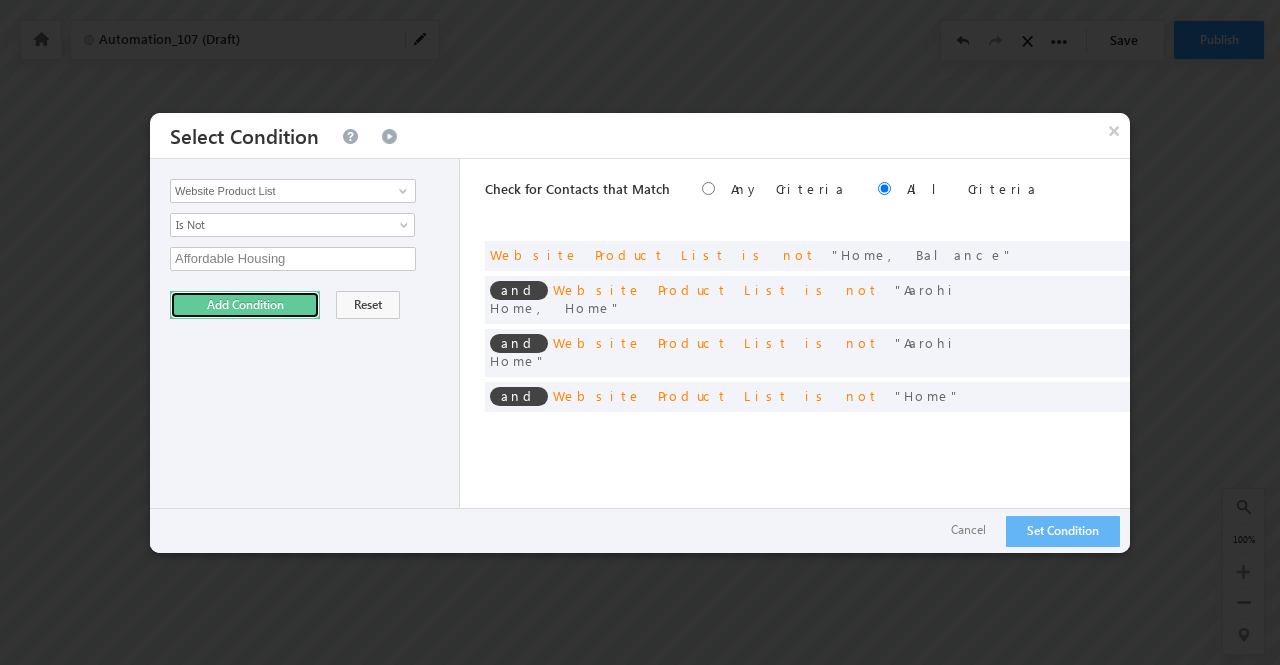 click on "Add Condition" at bounding box center (245, 305) 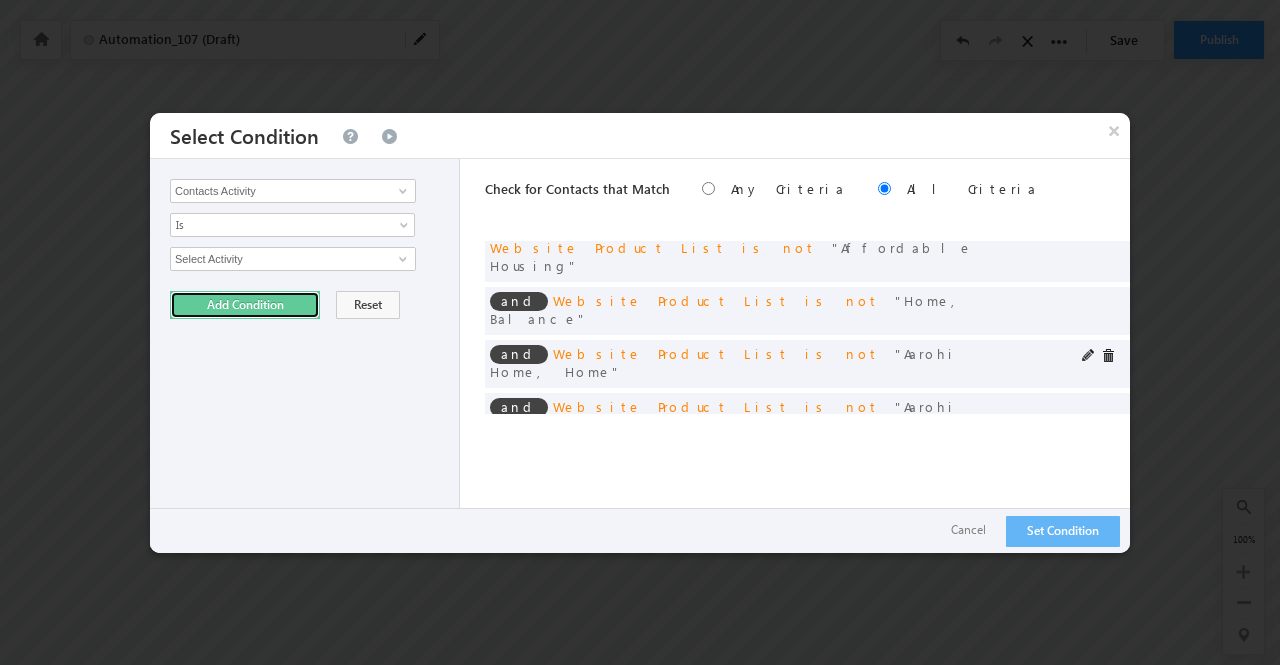 scroll, scrollTop: 0, scrollLeft: 0, axis: both 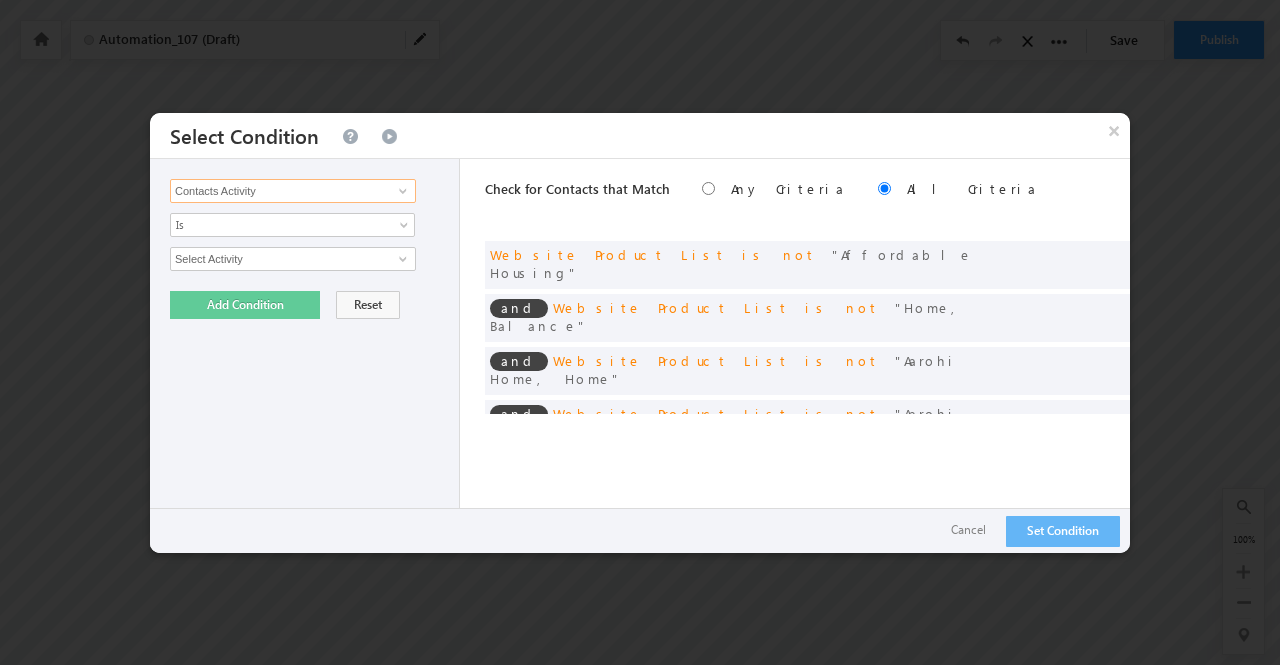 click on "Contacts Activity" at bounding box center (293, 191) 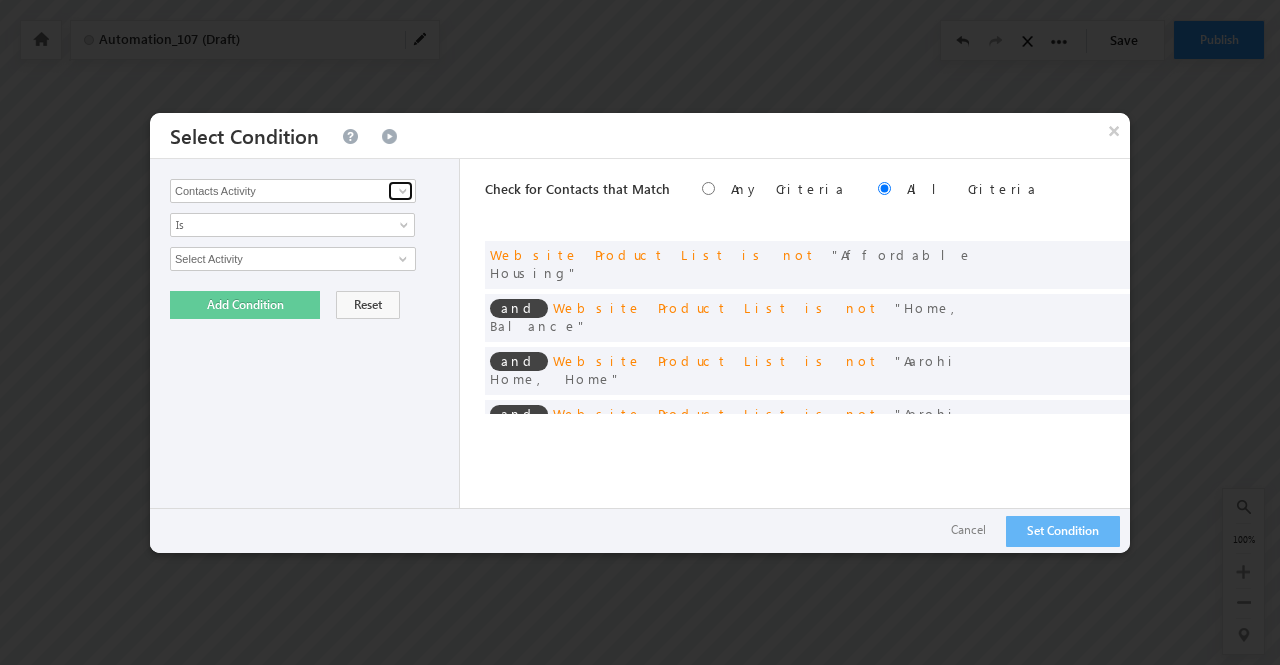 click at bounding box center (403, 191) 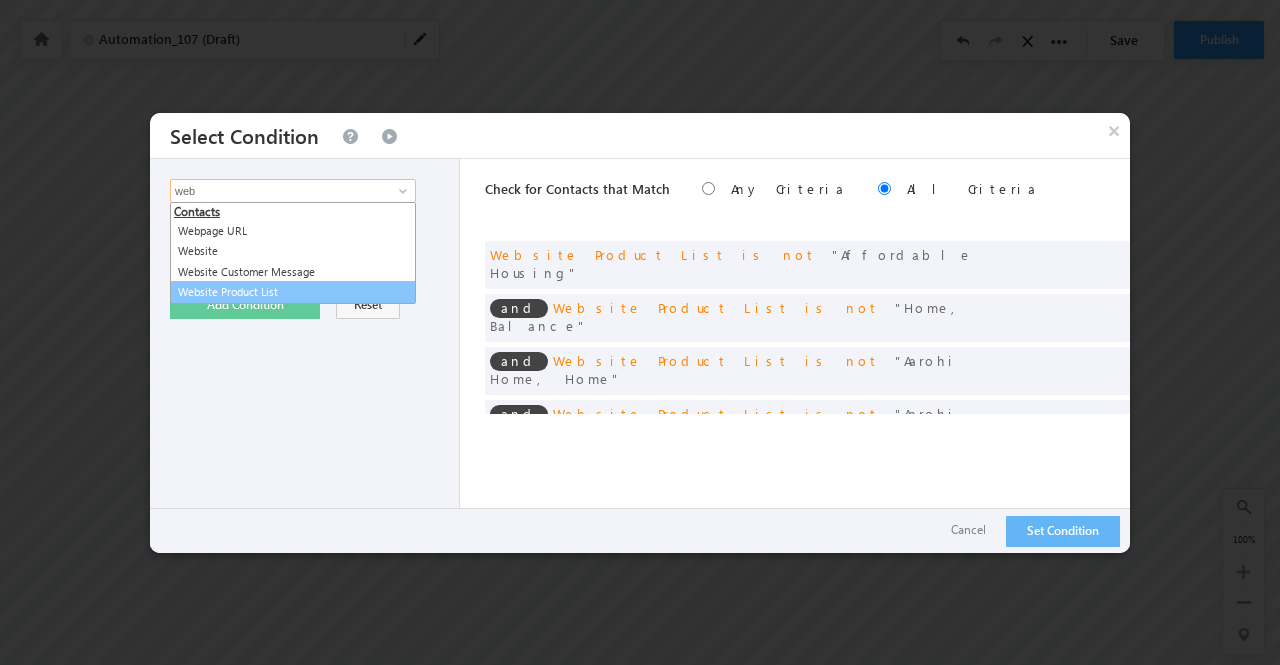 click on "Website Product List" at bounding box center [293, 292] 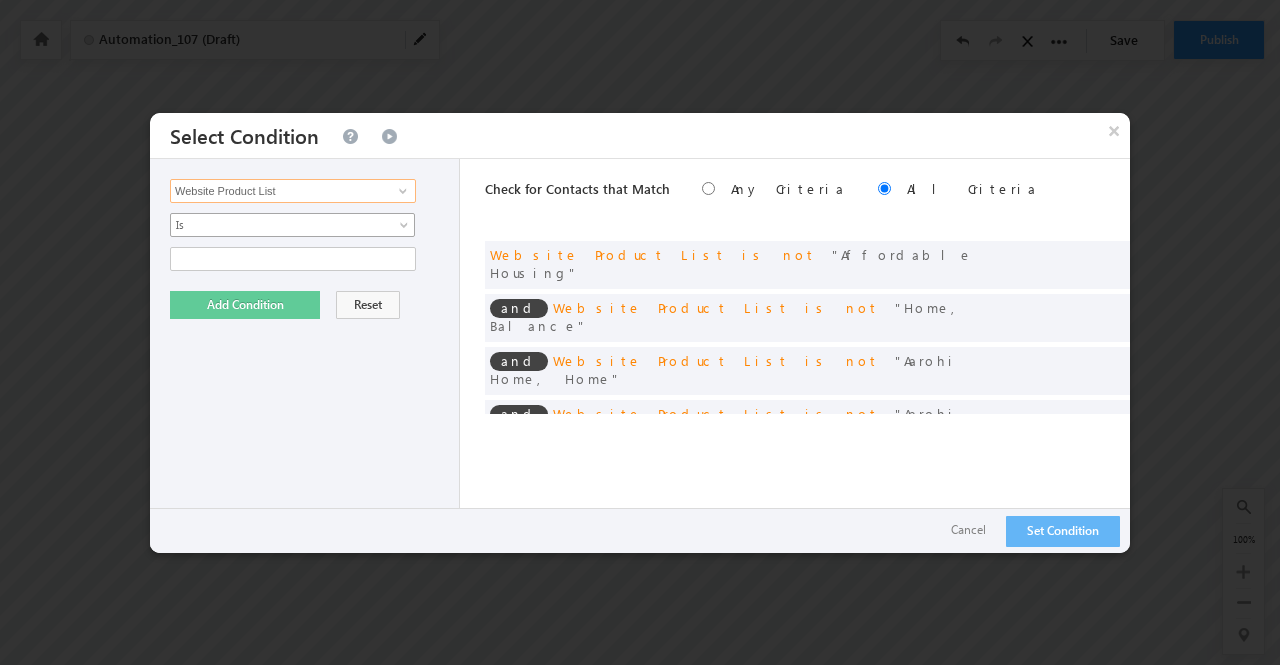 type on "Website Product List" 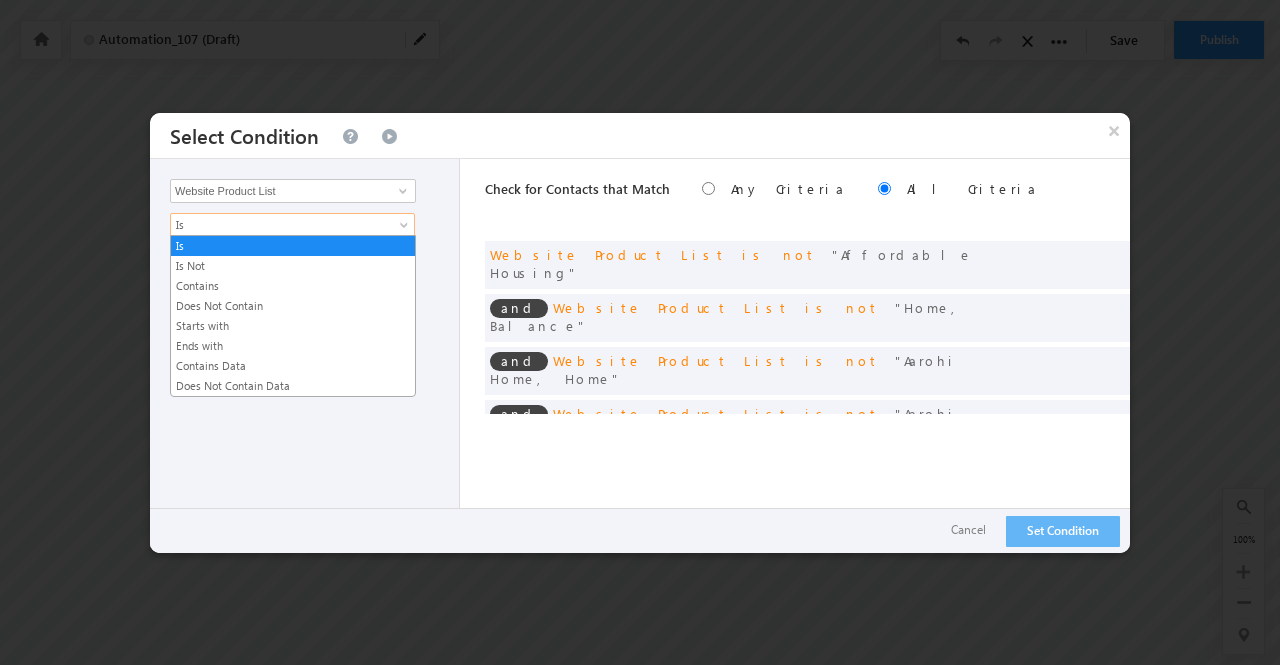 click on "Is" at bounding box center [279, 225] 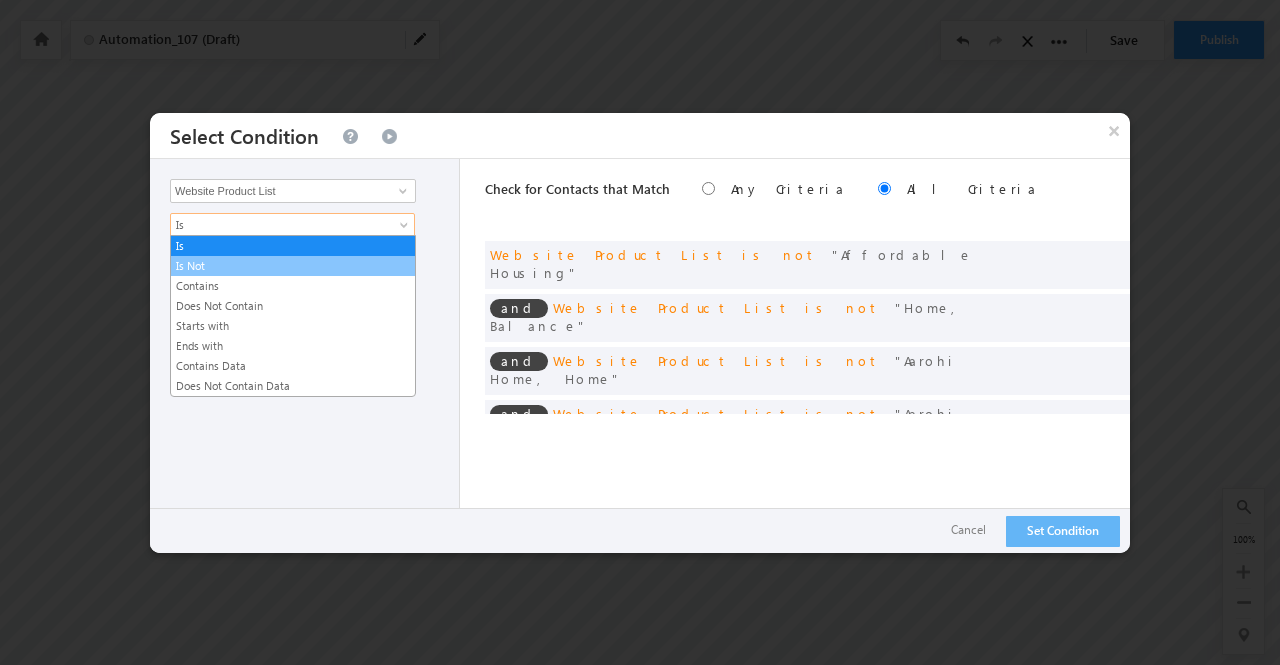 click on "Is Not" at bounding box center [293, 266] 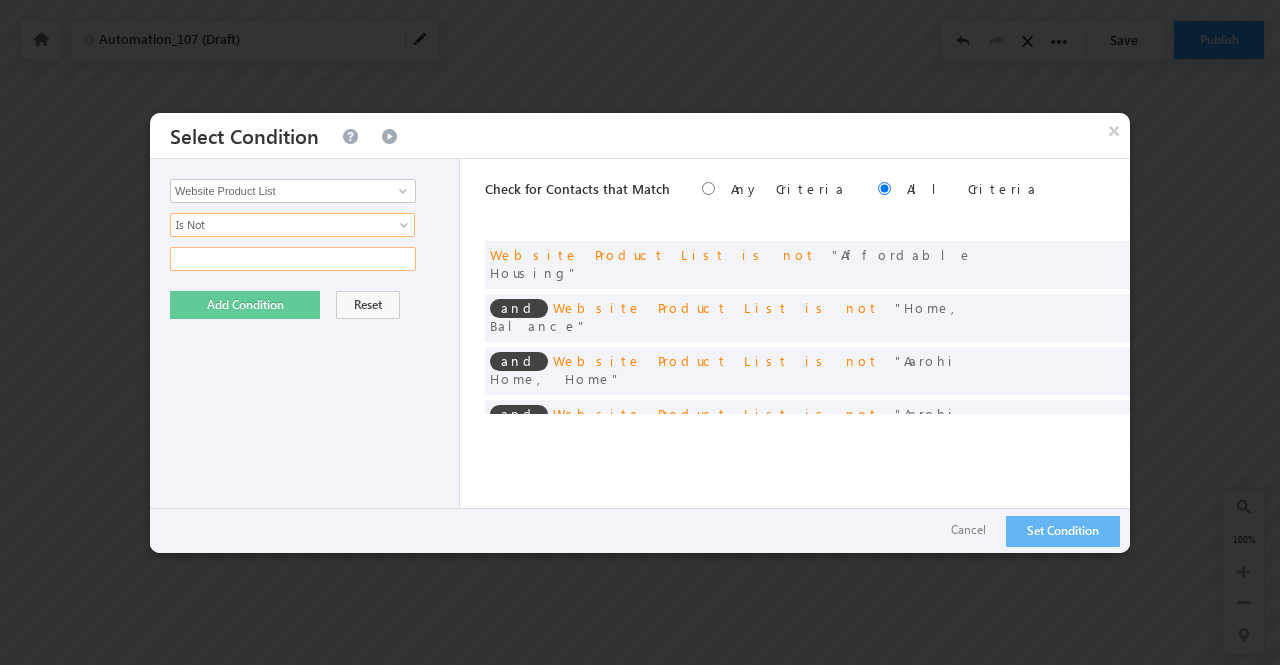 click at bounding box center (293, 259) 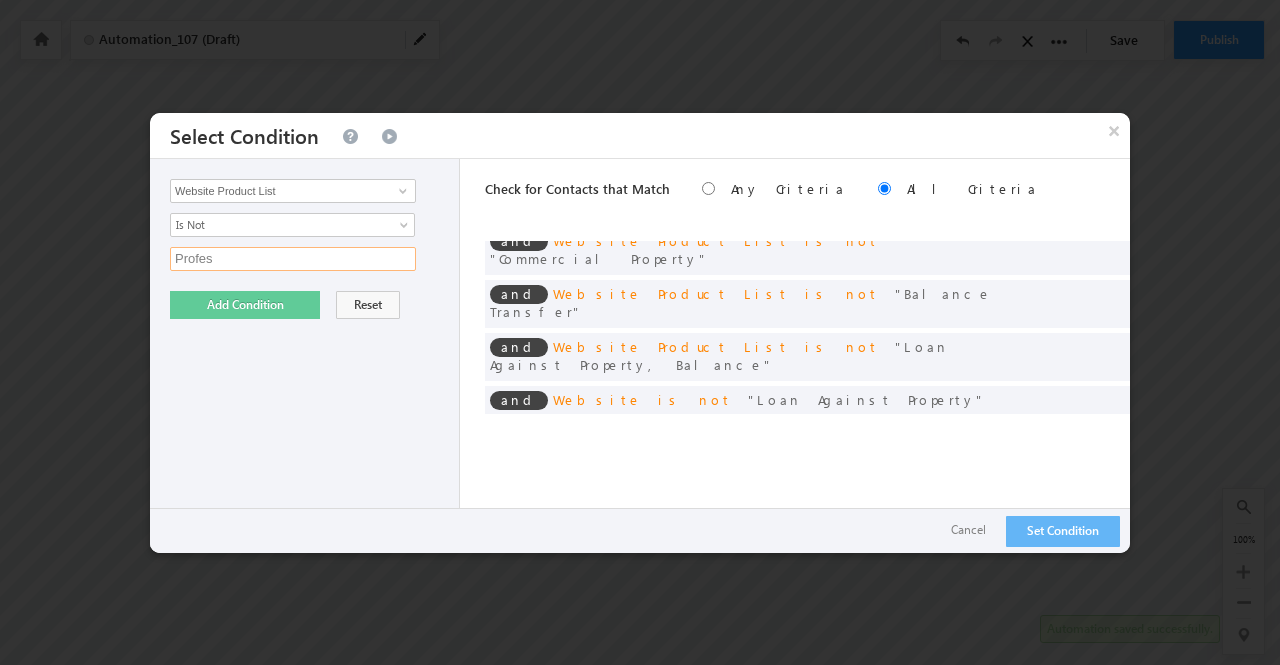 scroll, scrollTop: 352, scrollLeft: 0, axis: vertical 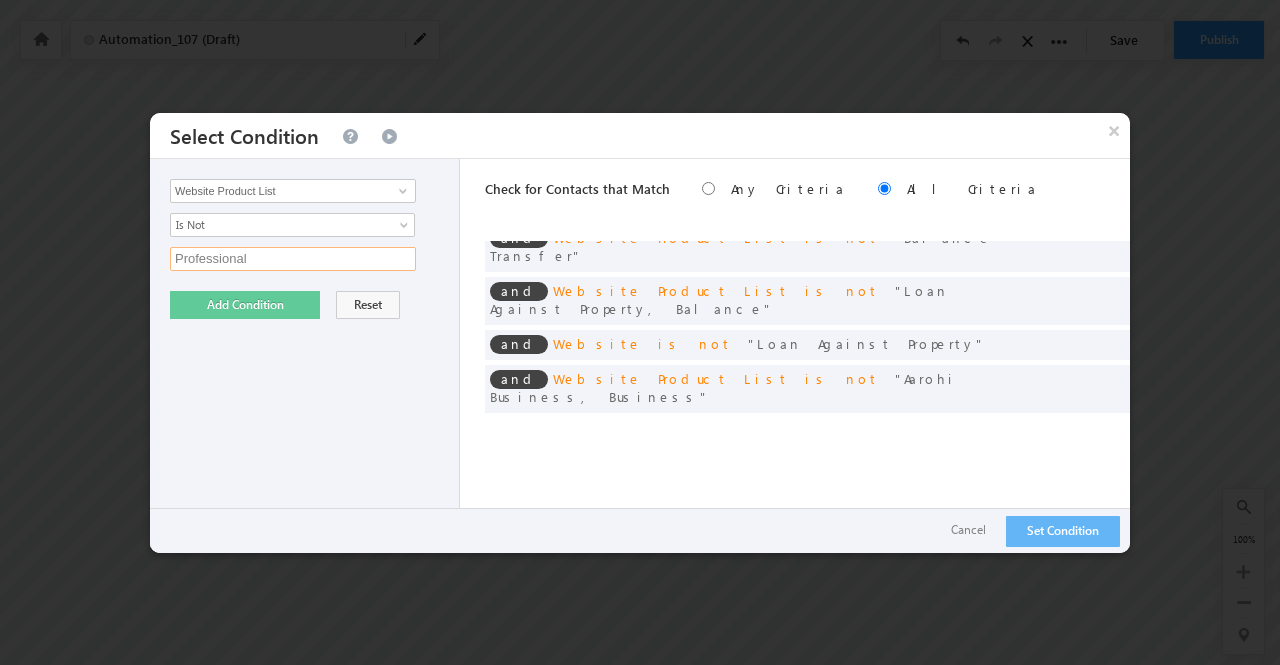 type on "Professional" 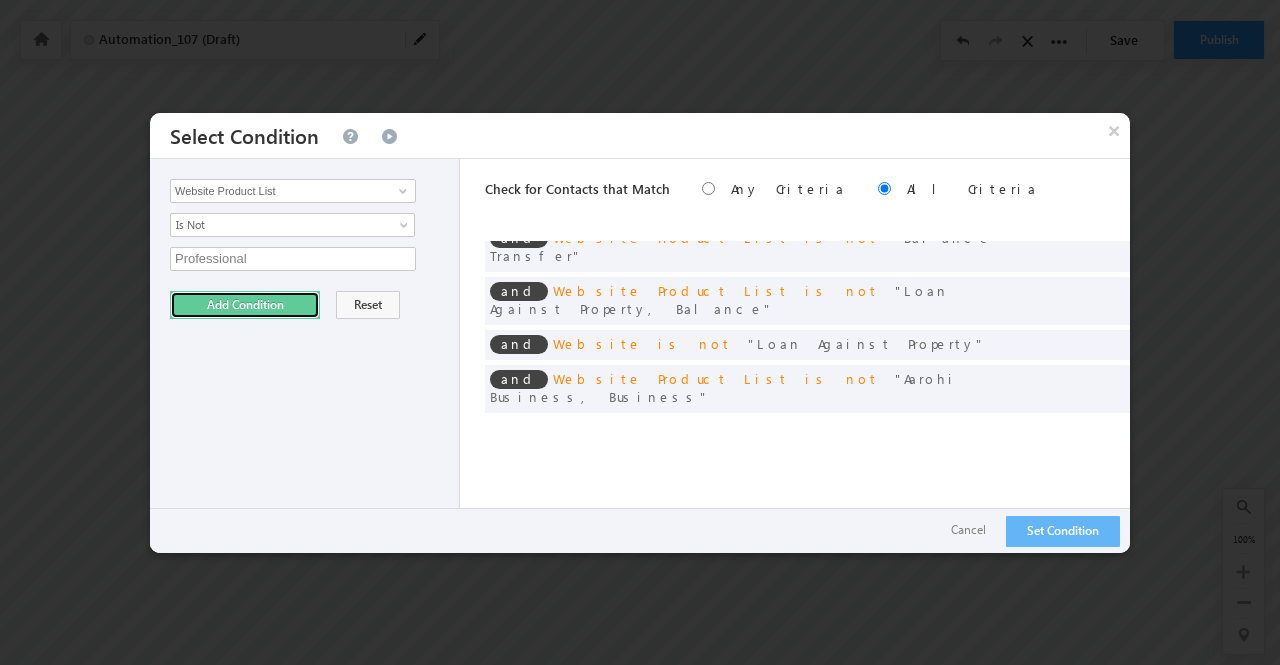click on "Add Condition" at bounding box center [245, 305] 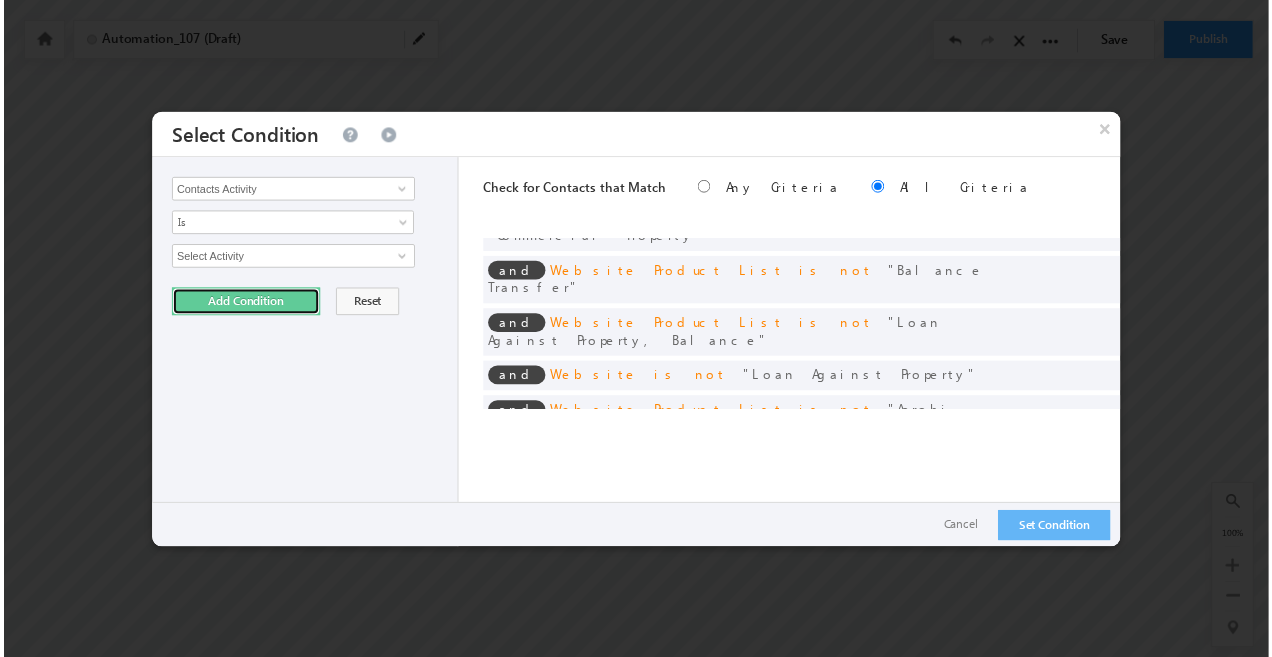 scroll, scrollTop: 386, scrollLeft: 0, axis: vertical 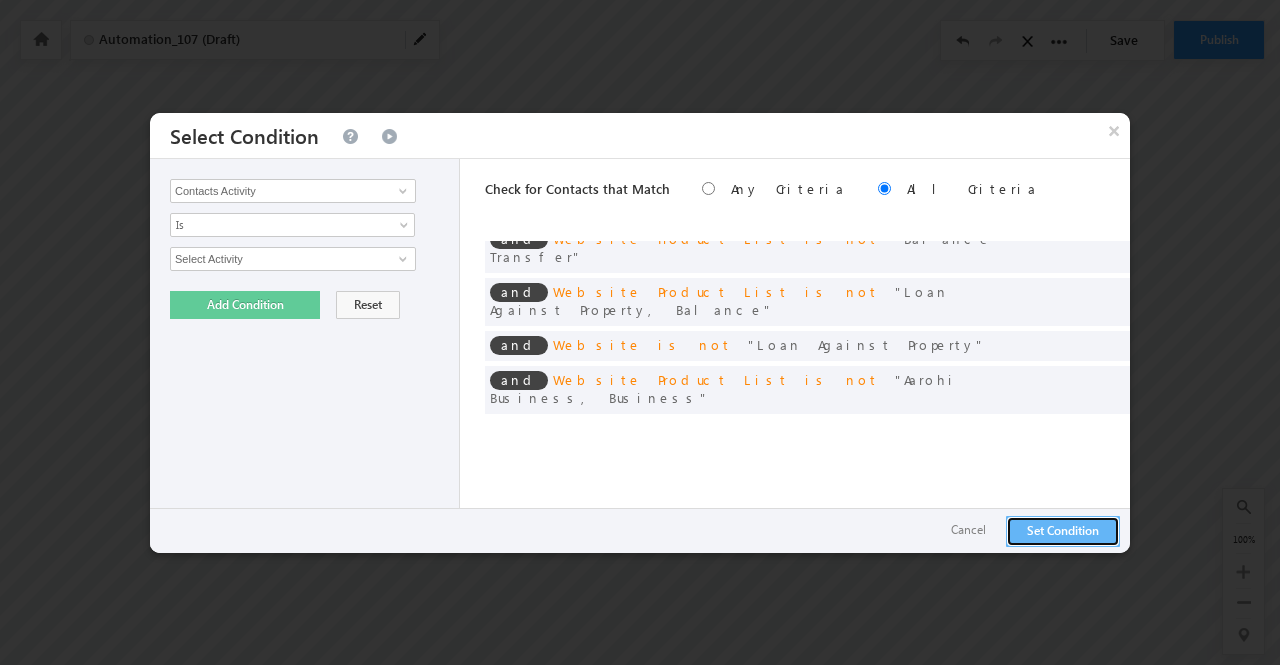 drag, startPoint x: 1040, startPoint y: 531, endPoint x: 1018, endPoint y: 527, distance: 22.36068 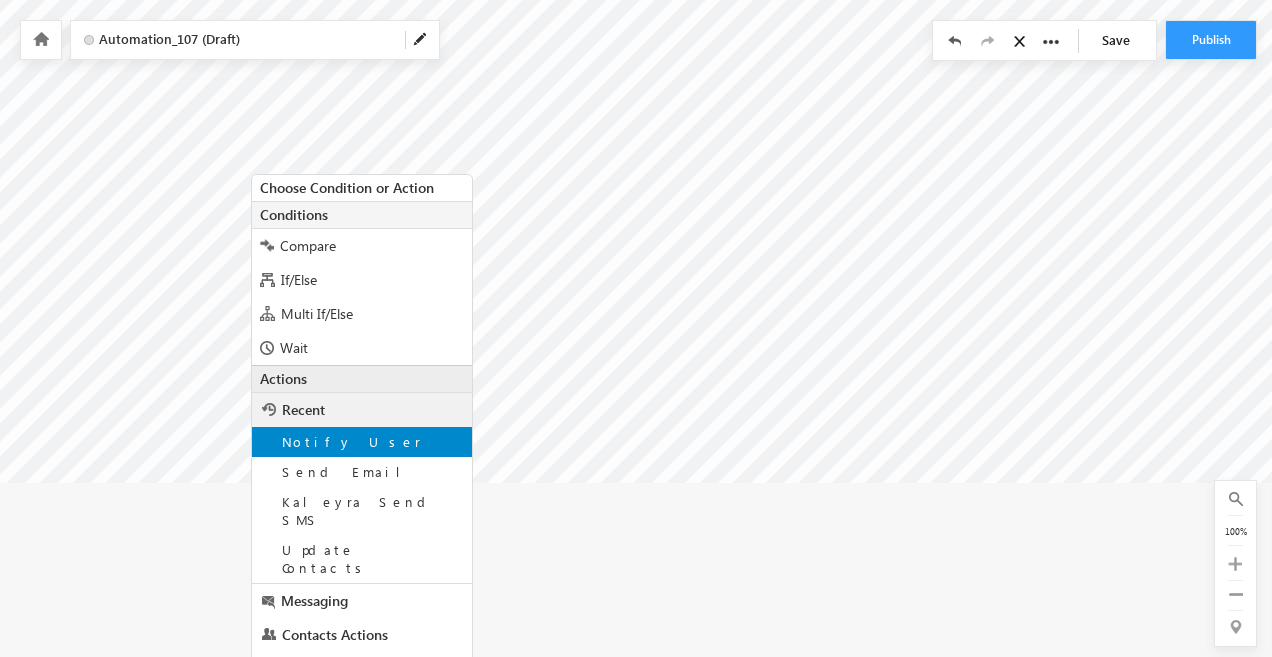 scroll, scrollTop: 261, scrollLeft: 0, axis: vertical 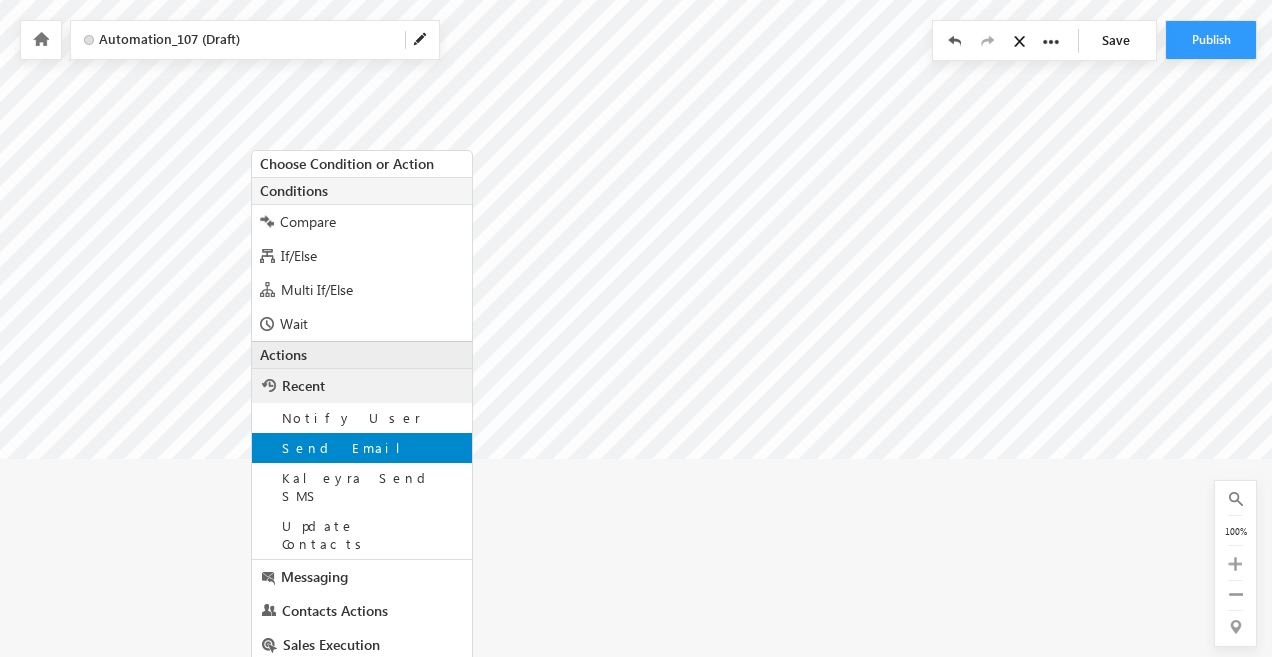 click on "Send Email" at bounding box center [349, 447] 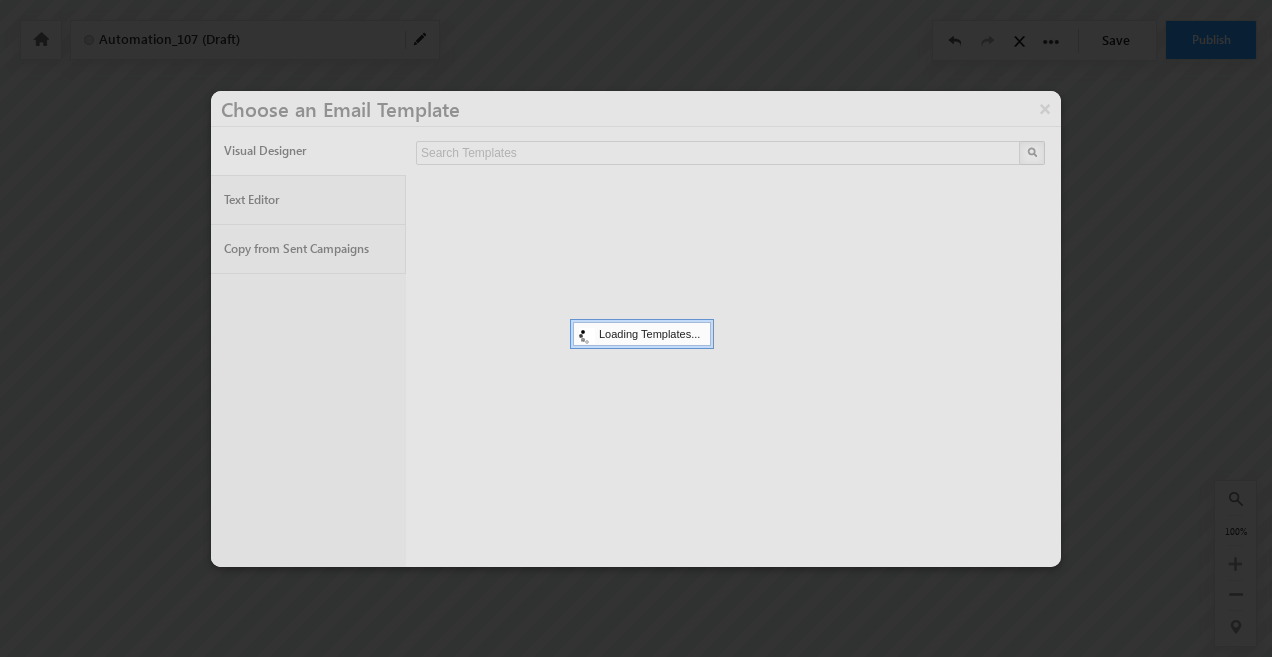 scroll, scrollTop: 54, scrollLeft: 0, axis: vertical 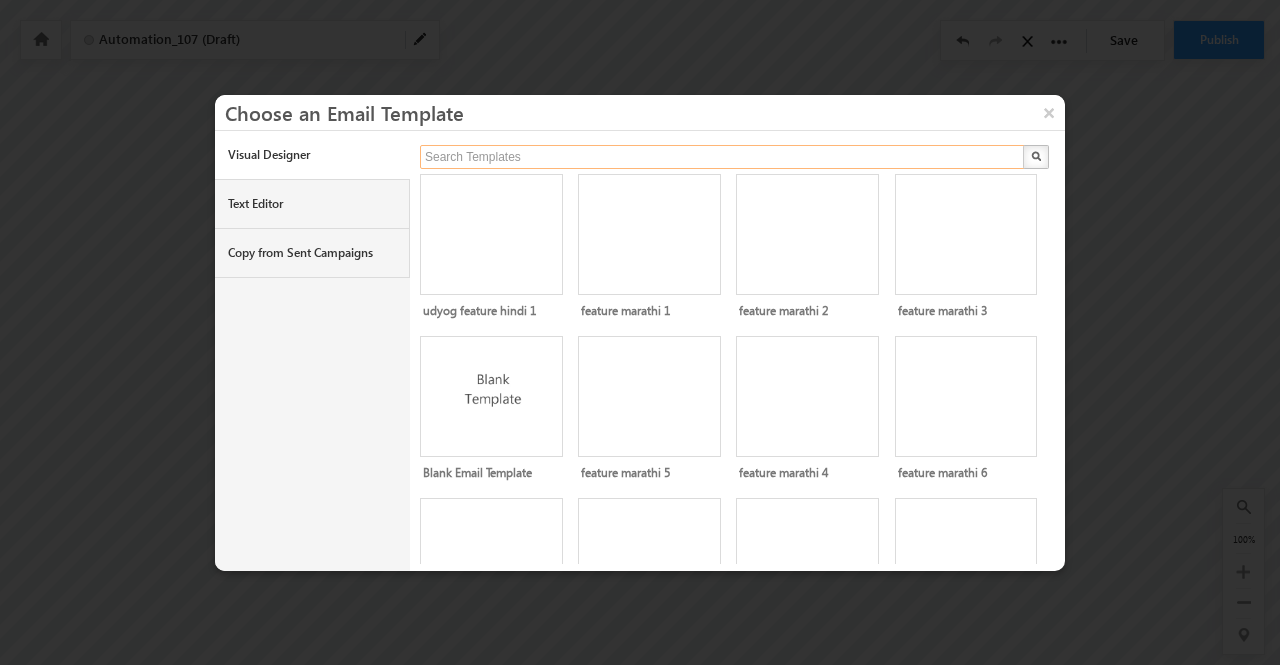 click at bounding box center [723, 157] 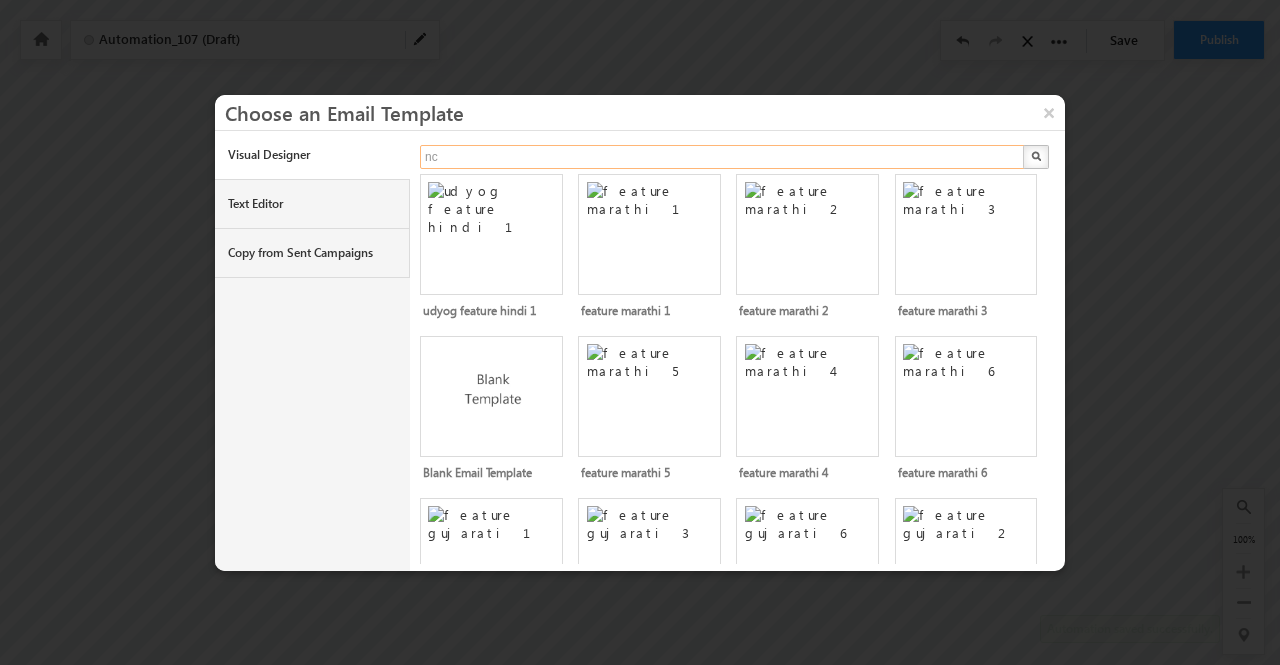 type on "n" 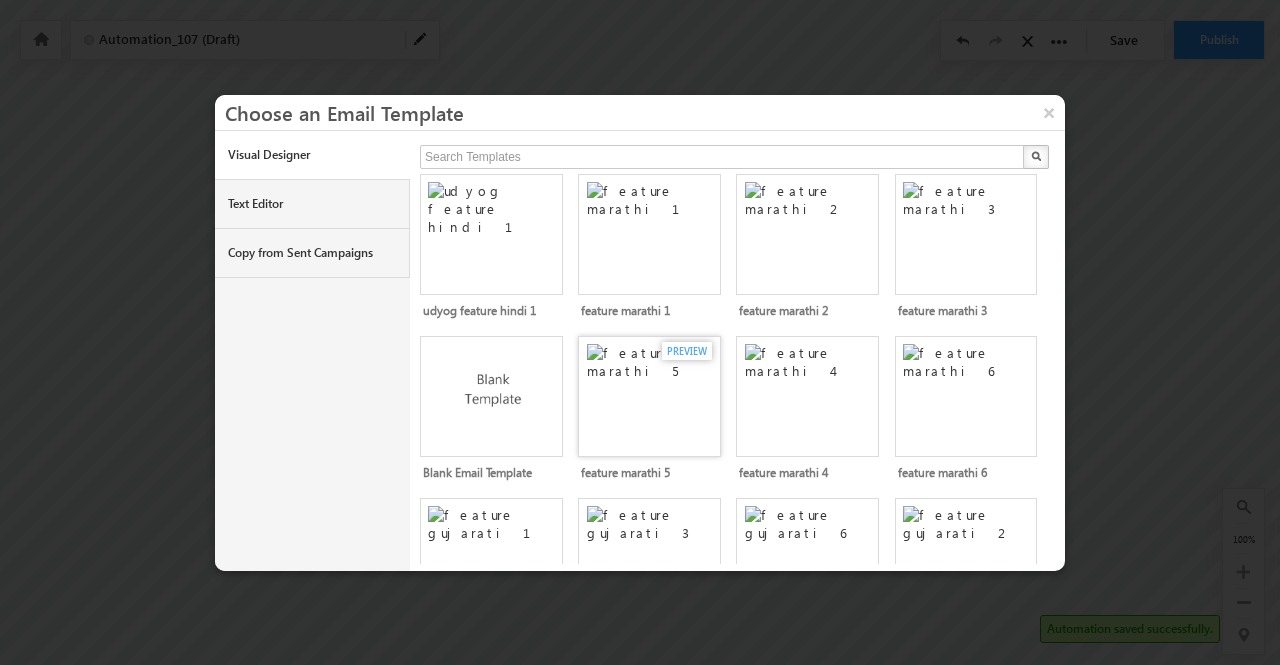 type on "Search Templates" 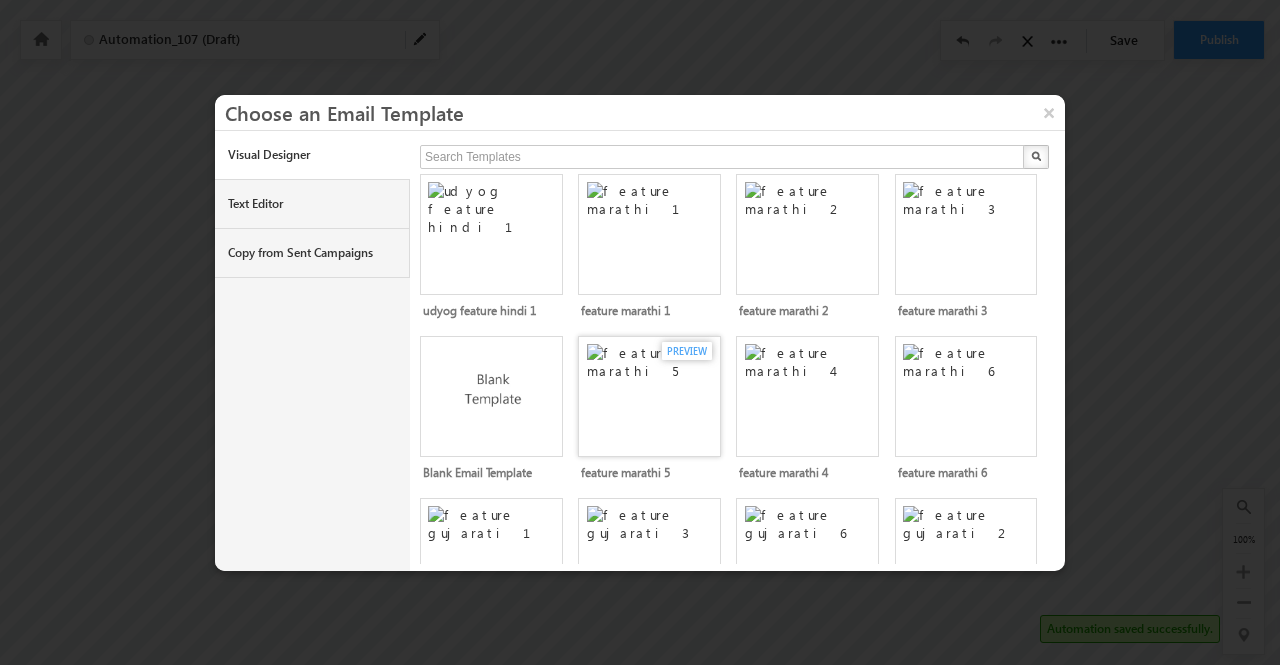 click at bounding box center (653, 390) 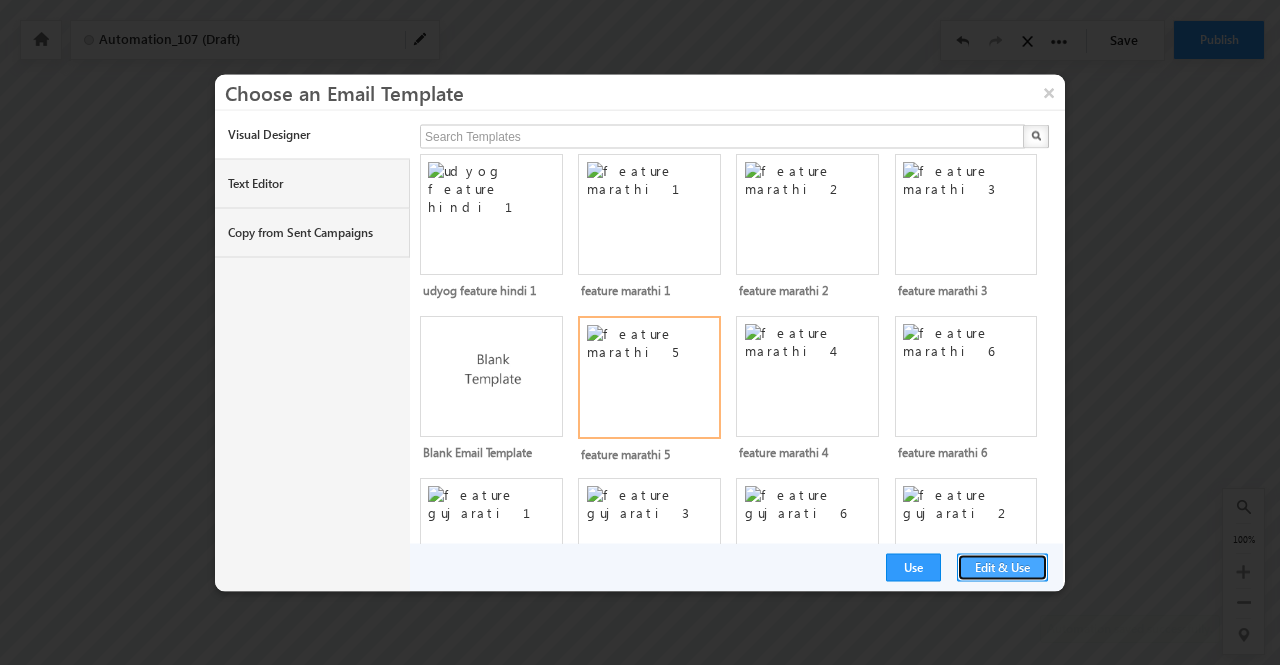 click on "Edit & Use" at bounding box center (1002, 567) 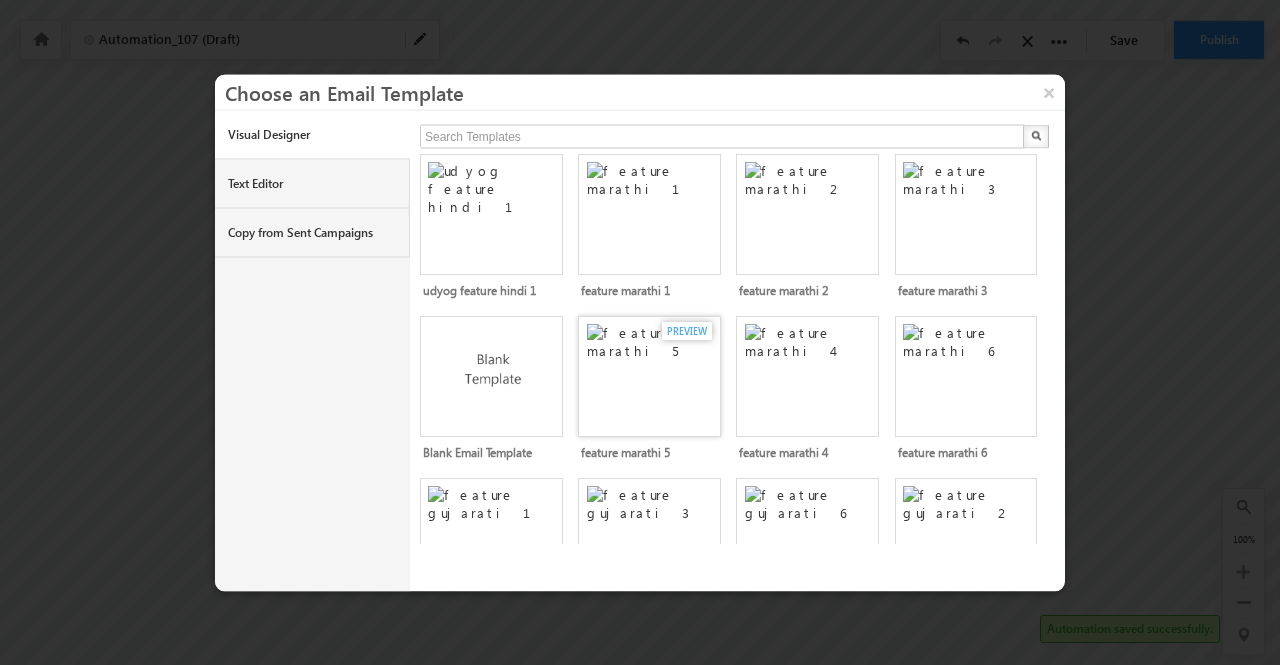 click at bounding box center [653, 369] 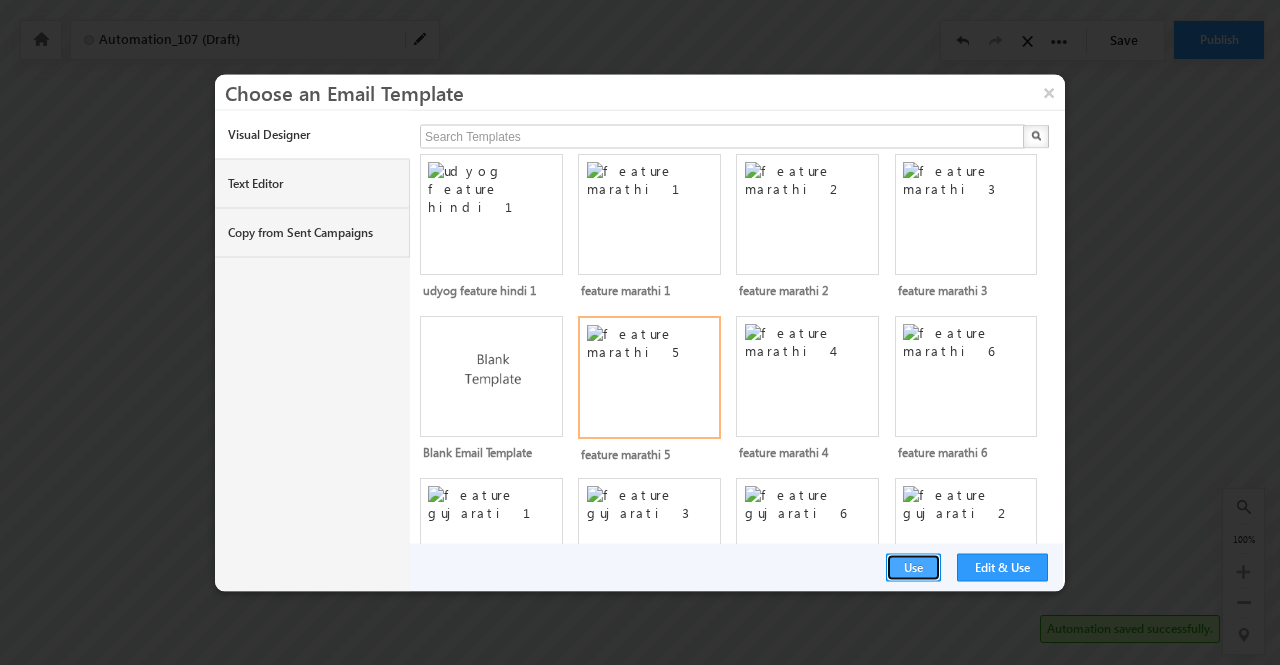click on "Use" at bounding box center (913, 567) 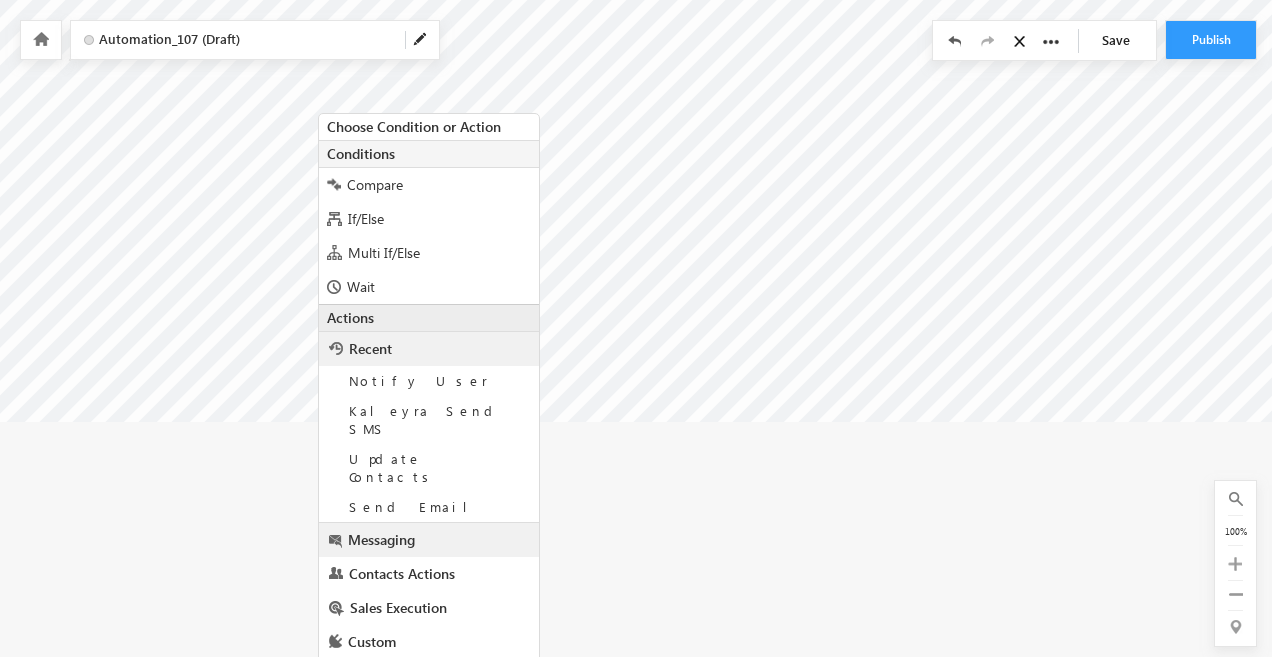 scroll, scrollTop: 300, scrollLeft: 0, axis: vertical 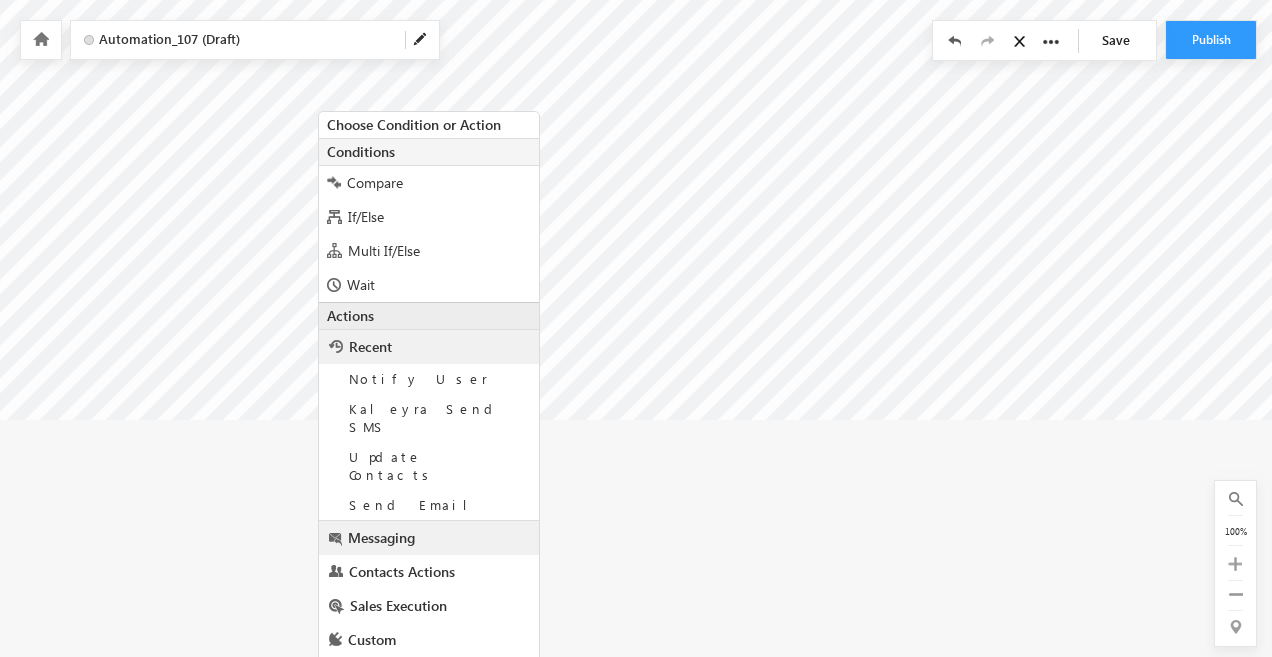 click on "Messaging" at bounding box center [429, 538] 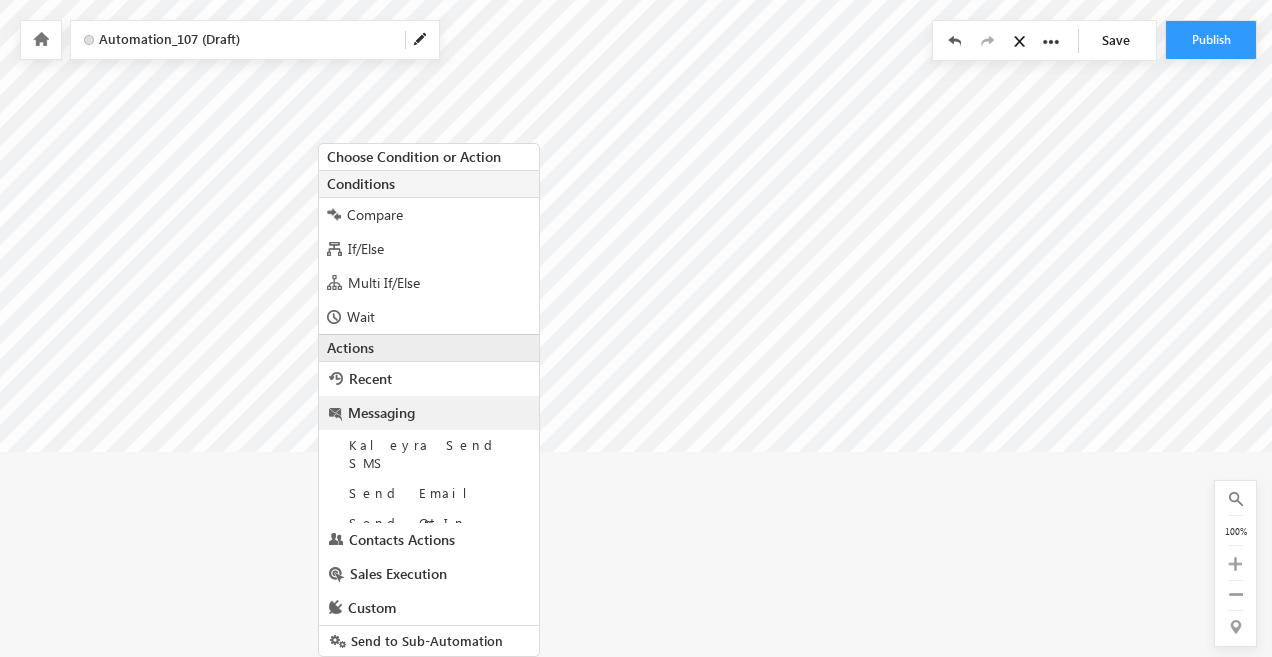 scroll, scrollTop: 269, scrollLeft: 0, axis: vertical 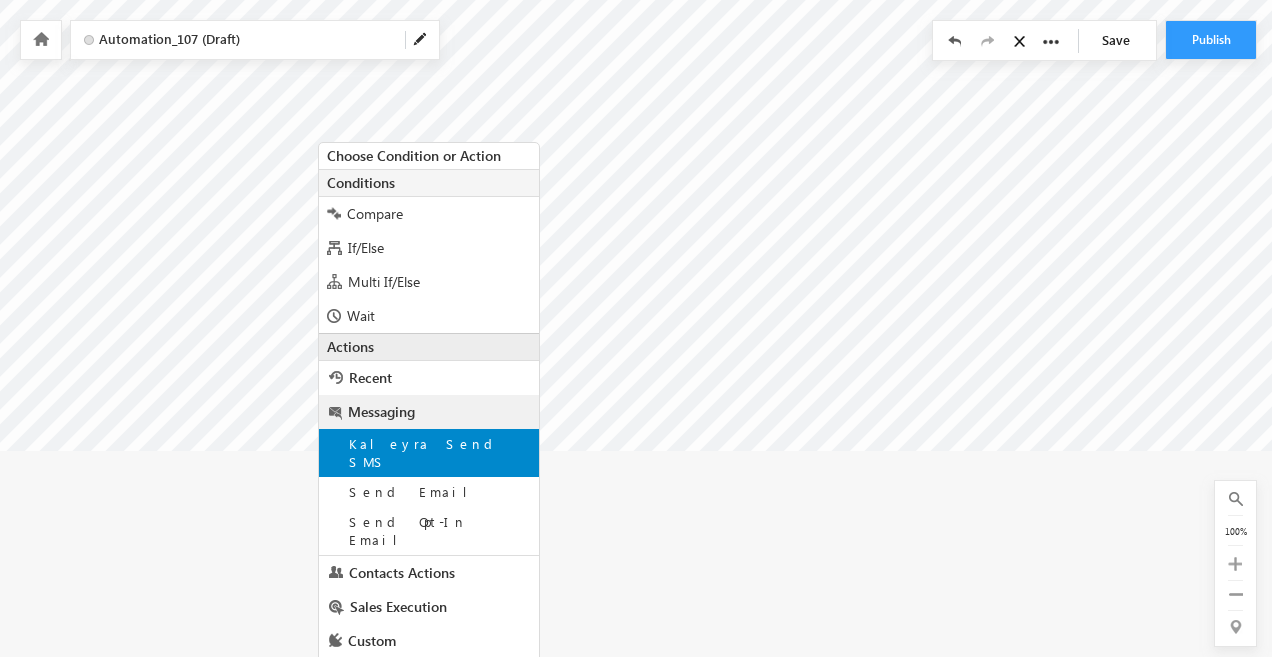 click on "Kaleyra Send SMS" at bounding box center (429, 453) 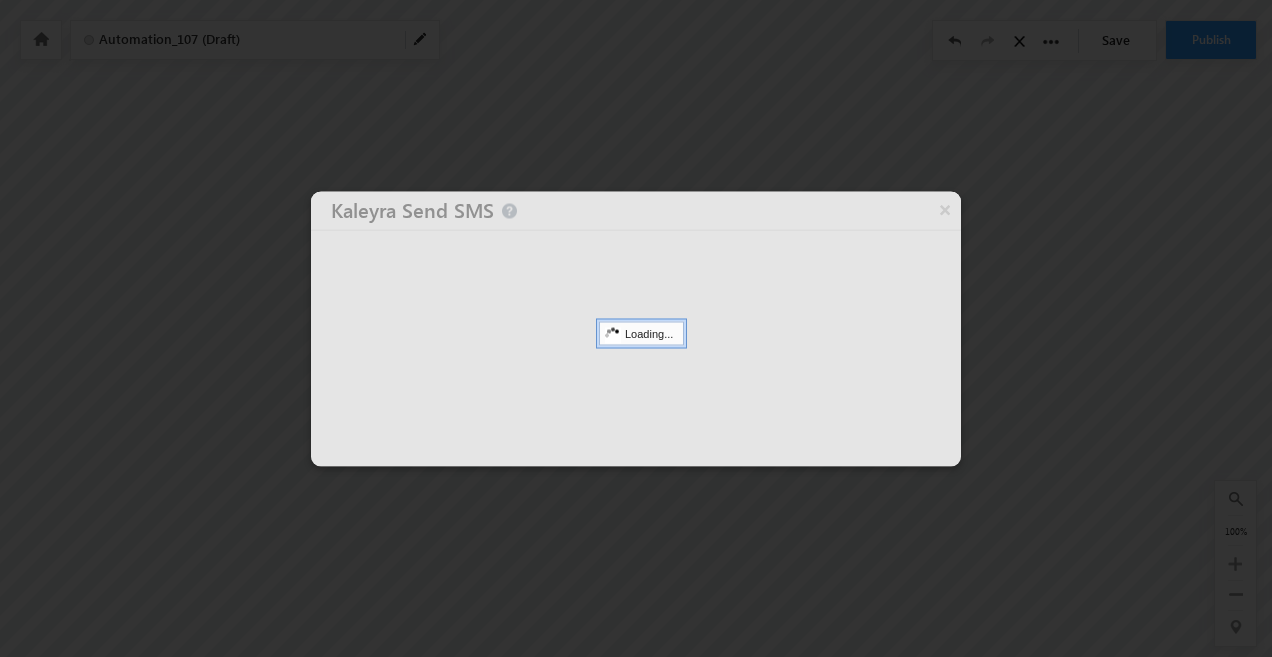 scroll, scrollTop: 54, scrollLeft: 0, axis: vertical 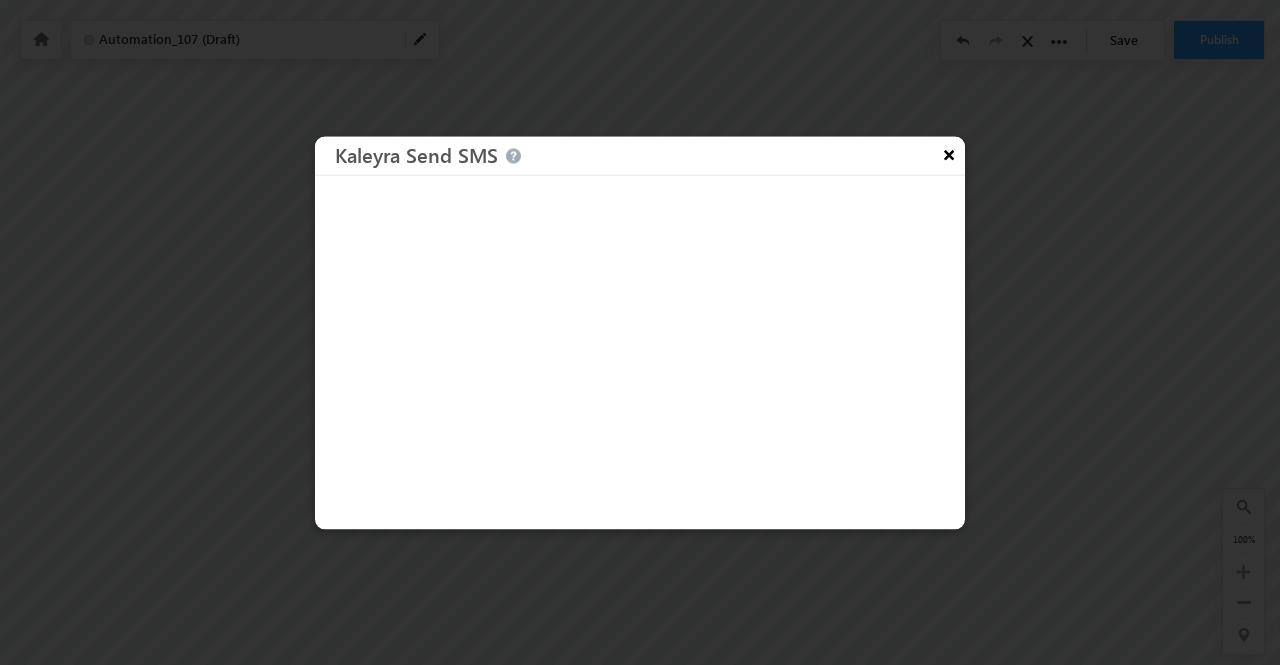 click on "×" at bounding box center (949, 153) 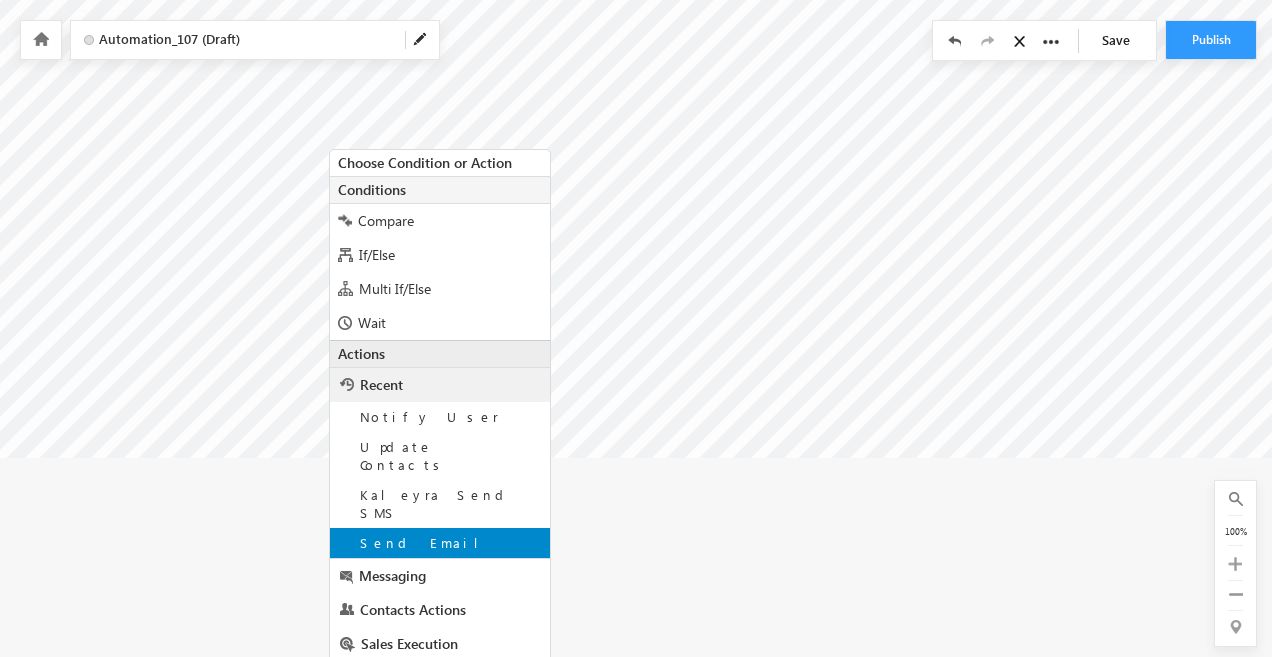 scroll, scrollTop: 300, scrollLeft: 0, axis: vertical 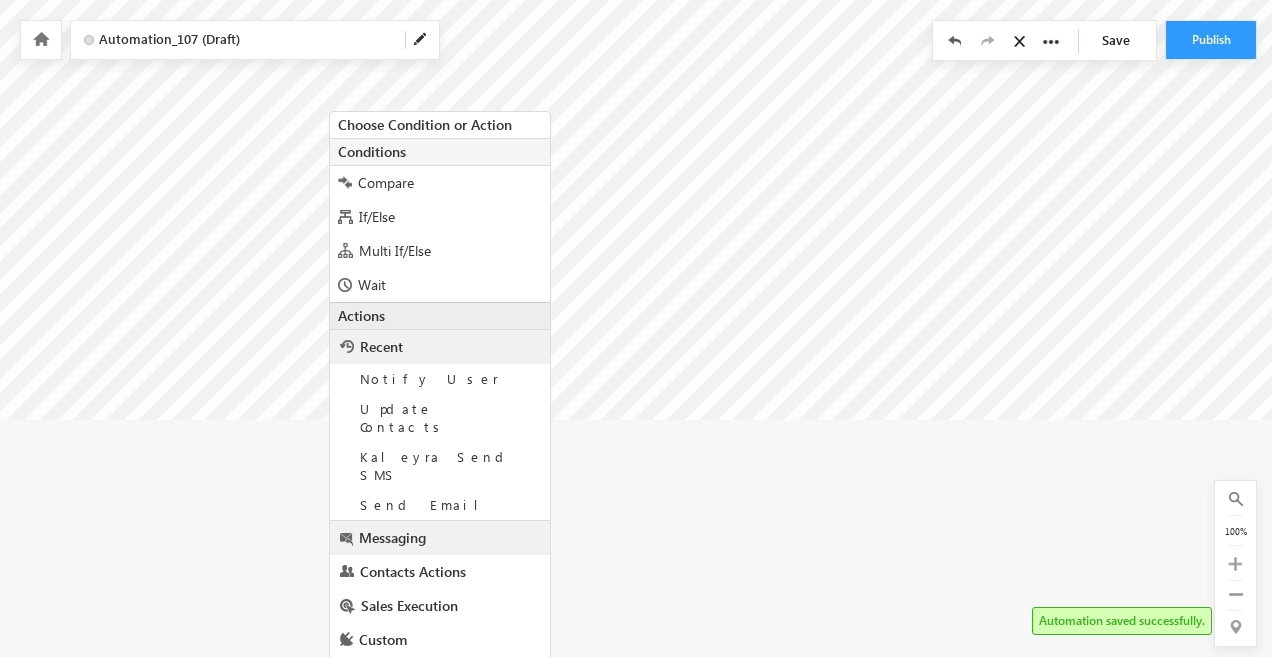click on "Messaging" at bounding box center [392, 537] 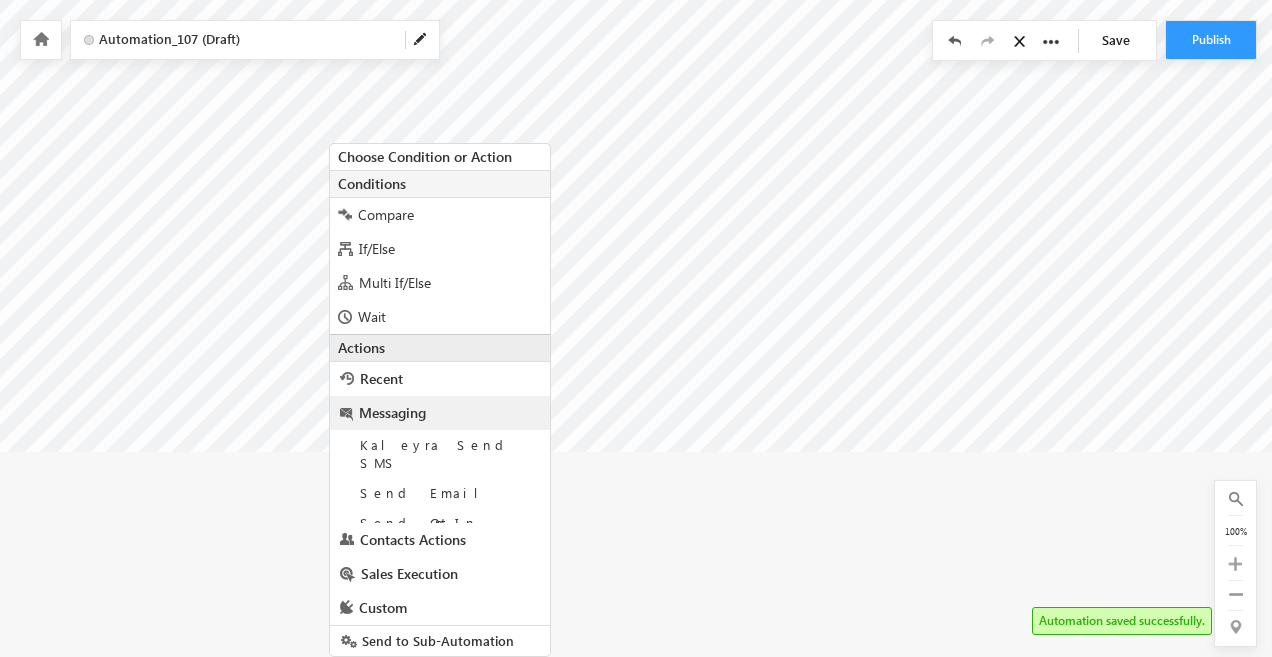 scroll, scrollTop: 269, scrollLeft: 0, axis: vertical 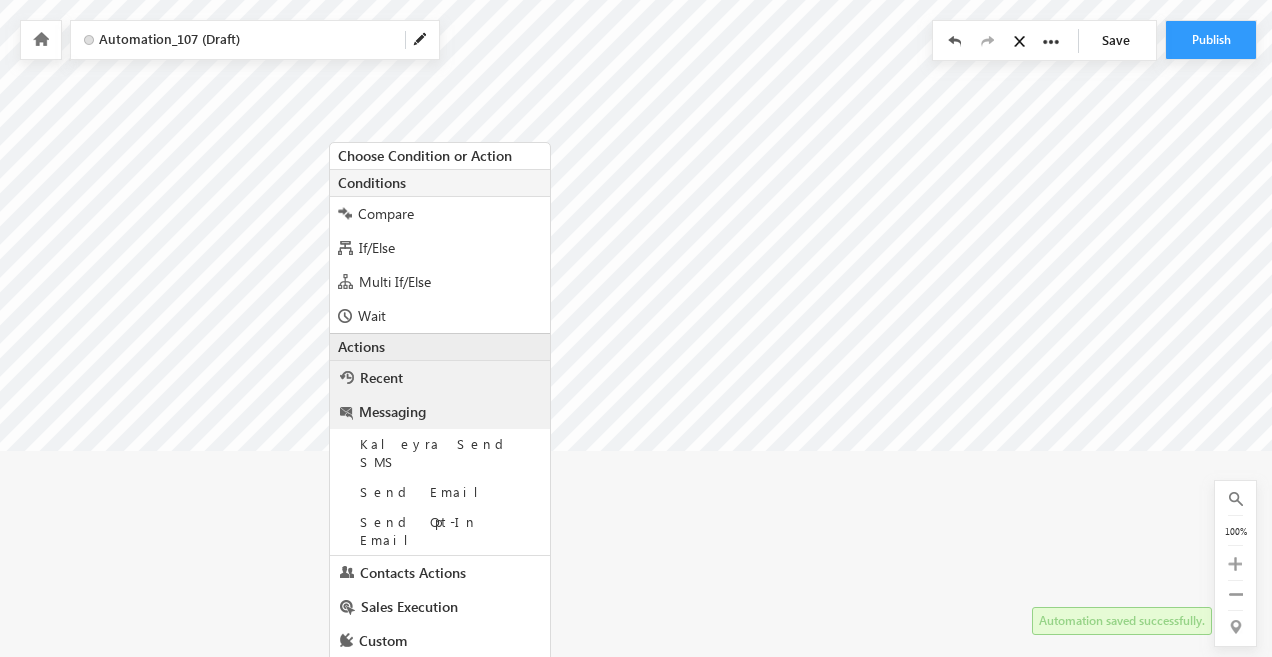 click on "Recent" at bounding box center [440, 378] 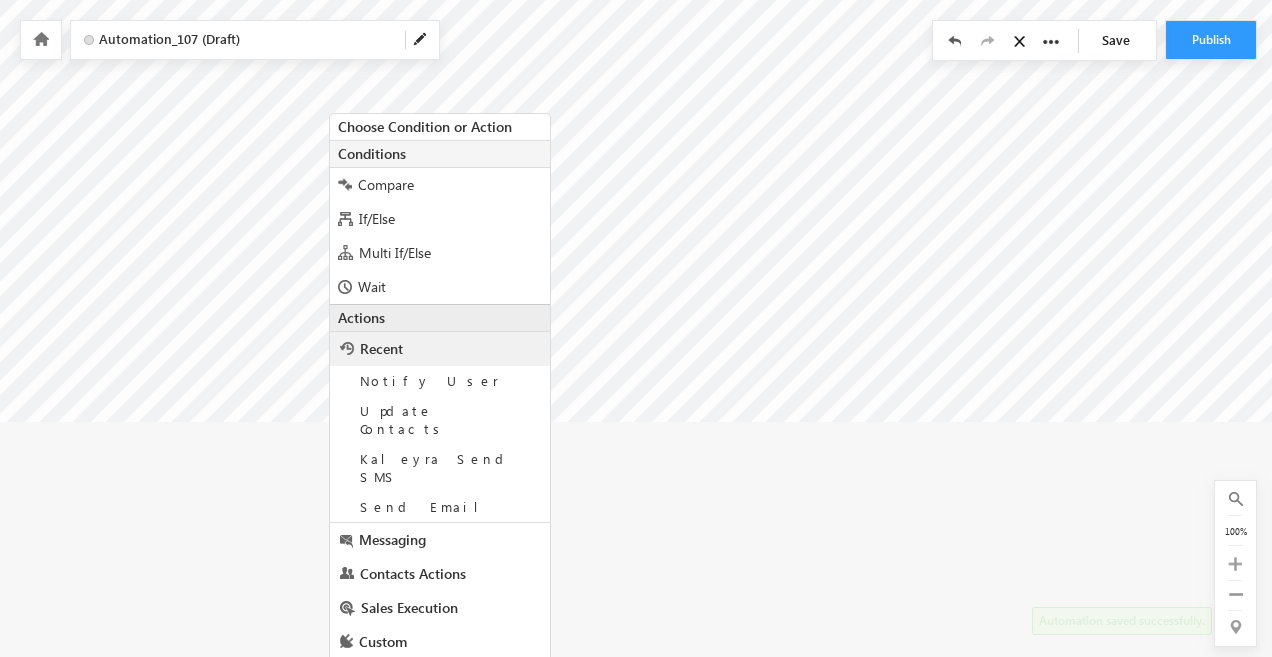 scroll, scrollTop: 300, scrollLeft: 0, axis: vertical 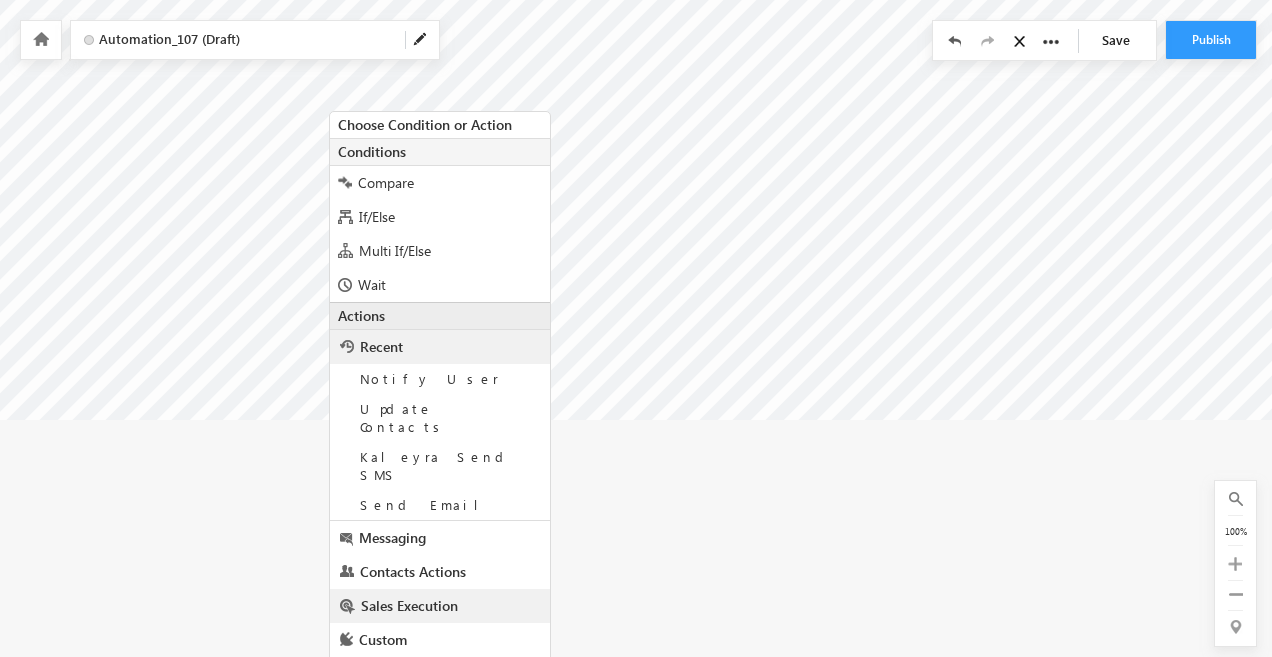 click on "Sales Execution" at bounding box center (409, 605) 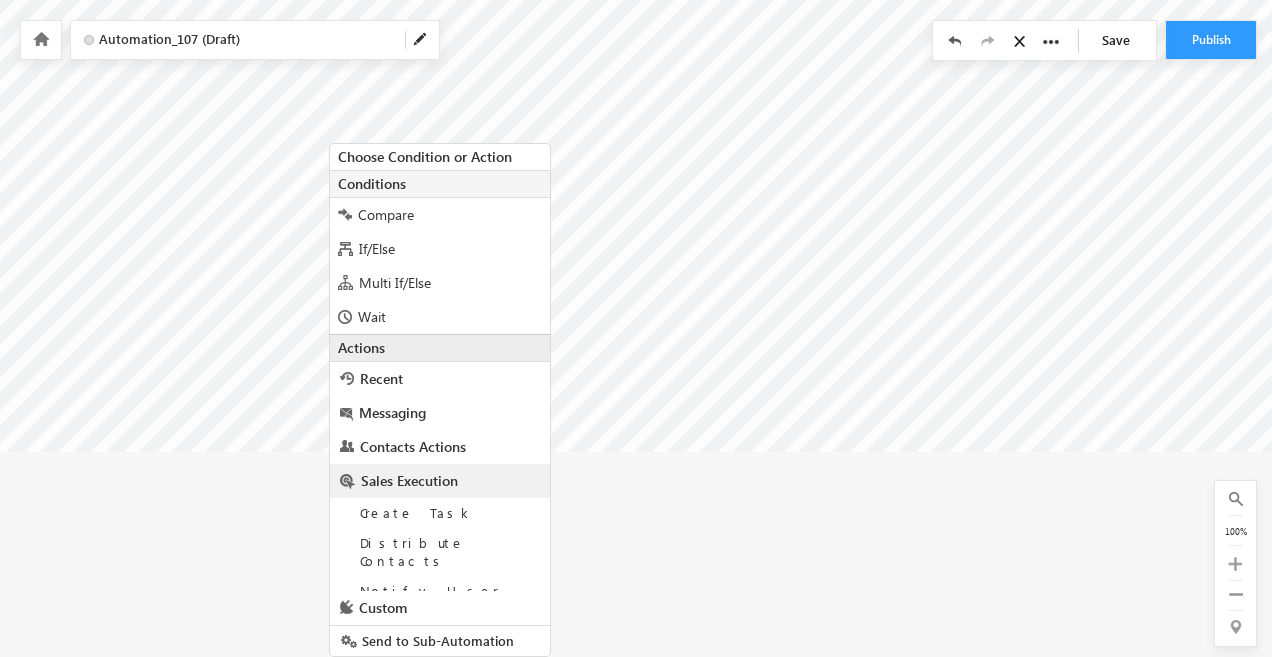 scroll, scrollTop: 269, scrollLeft: 0, axis: vertical 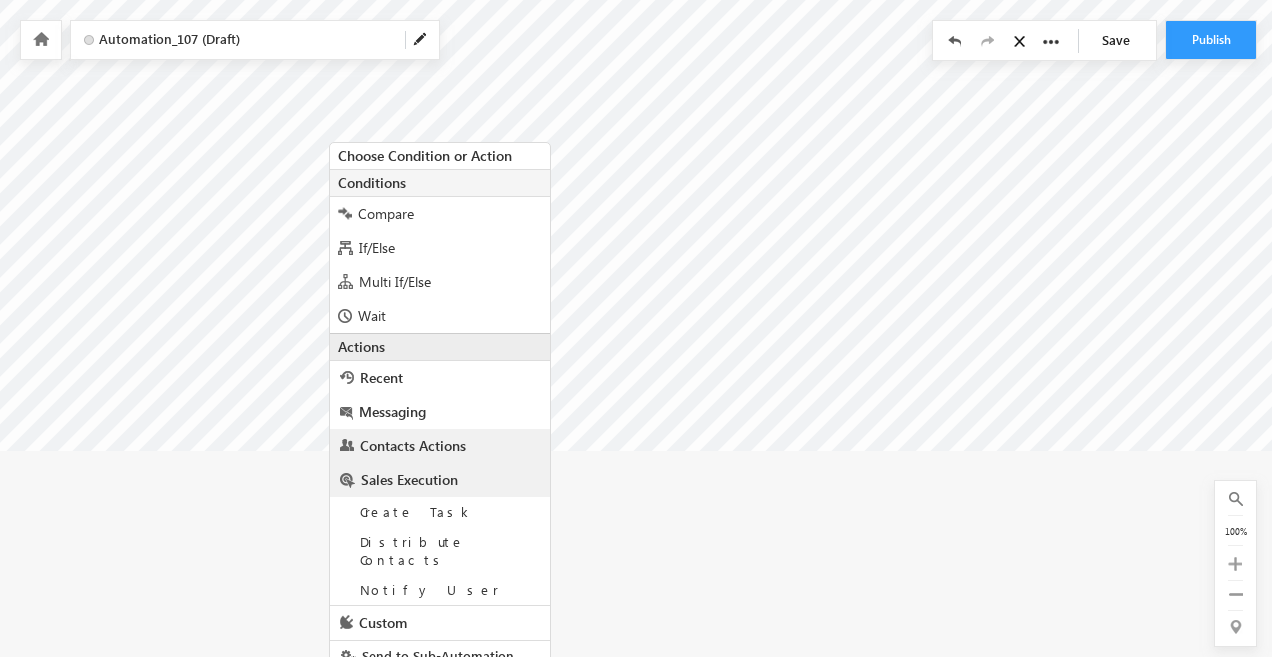 click on "Contacts Actions" at bounding box center (413, 445) 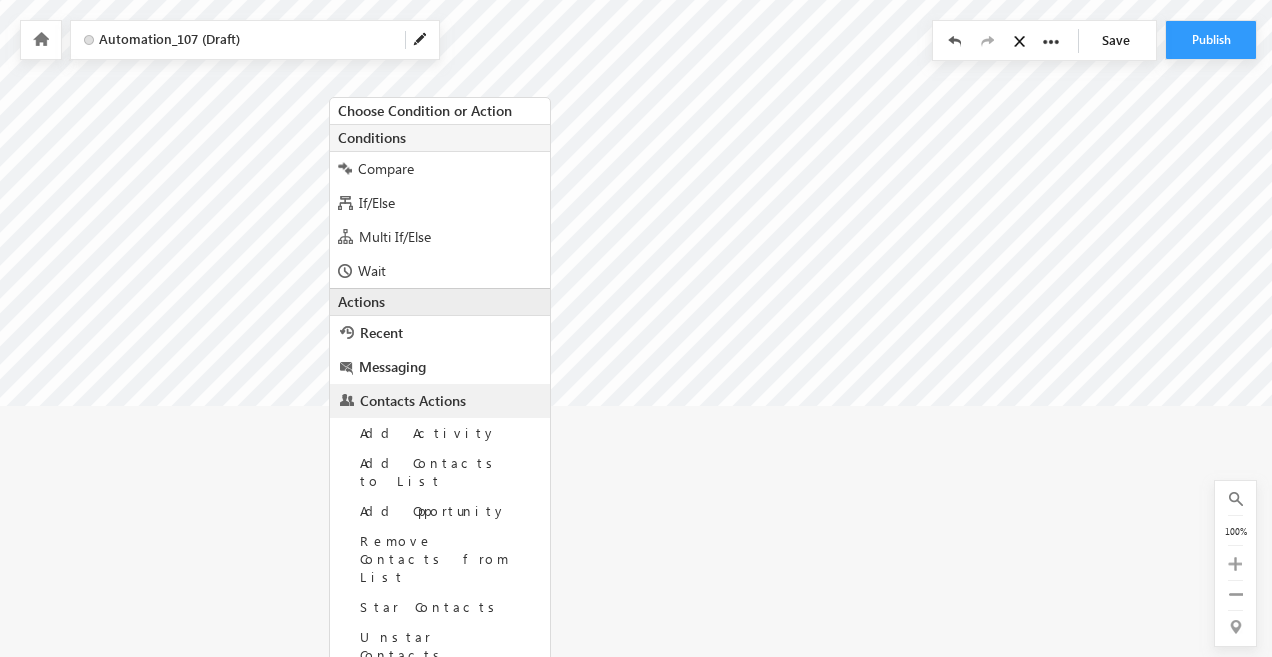 scroll, scrollTop: 392, scrollLeft: 0, axis: vertical 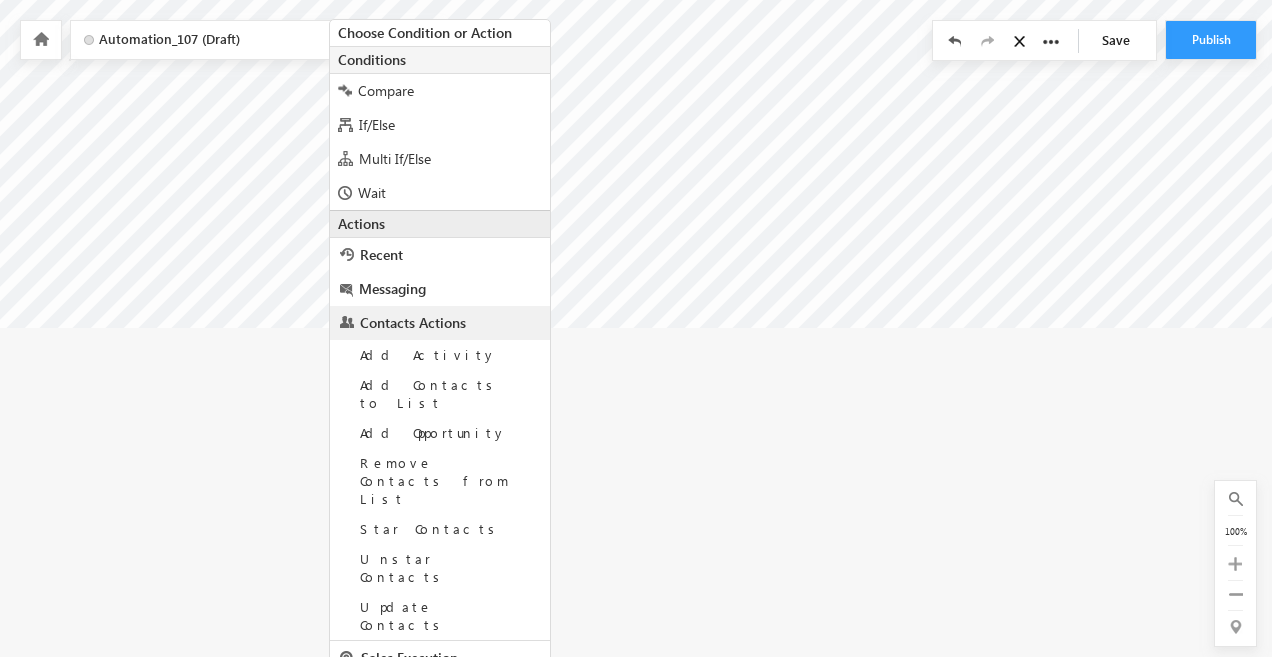 click on "Custom" at bounding box center (440, 692) 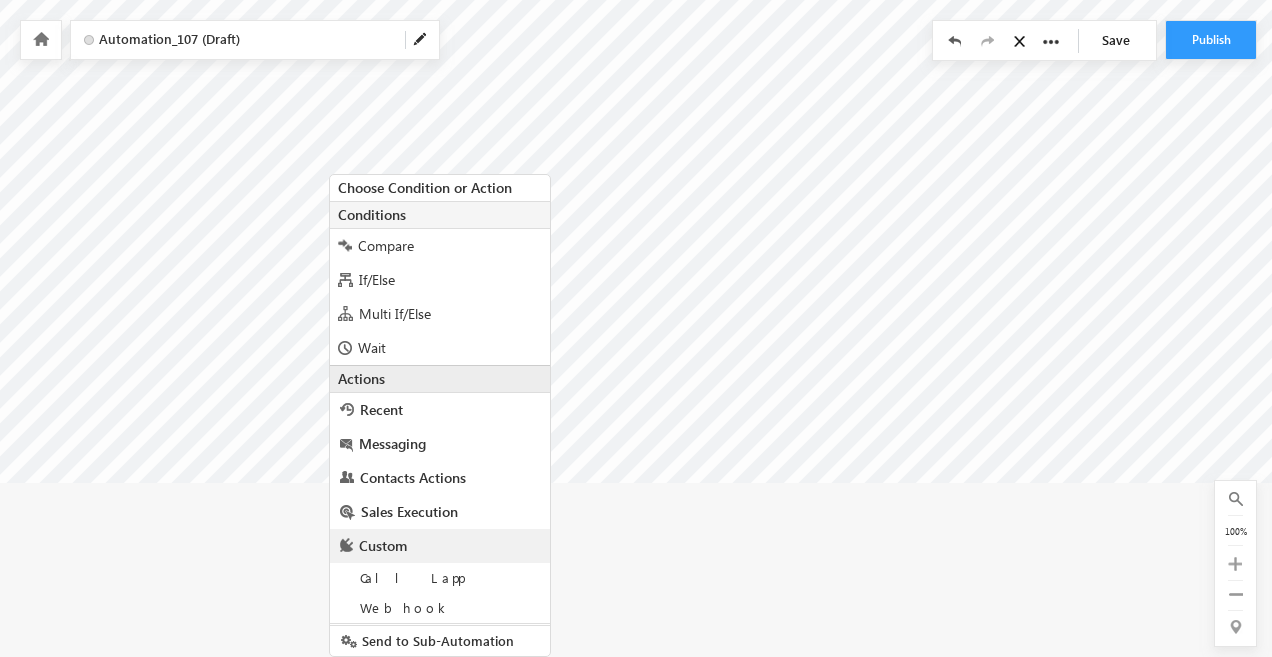 scroll, scrollTop: 238, scrollLeft: 0, axis: vertical 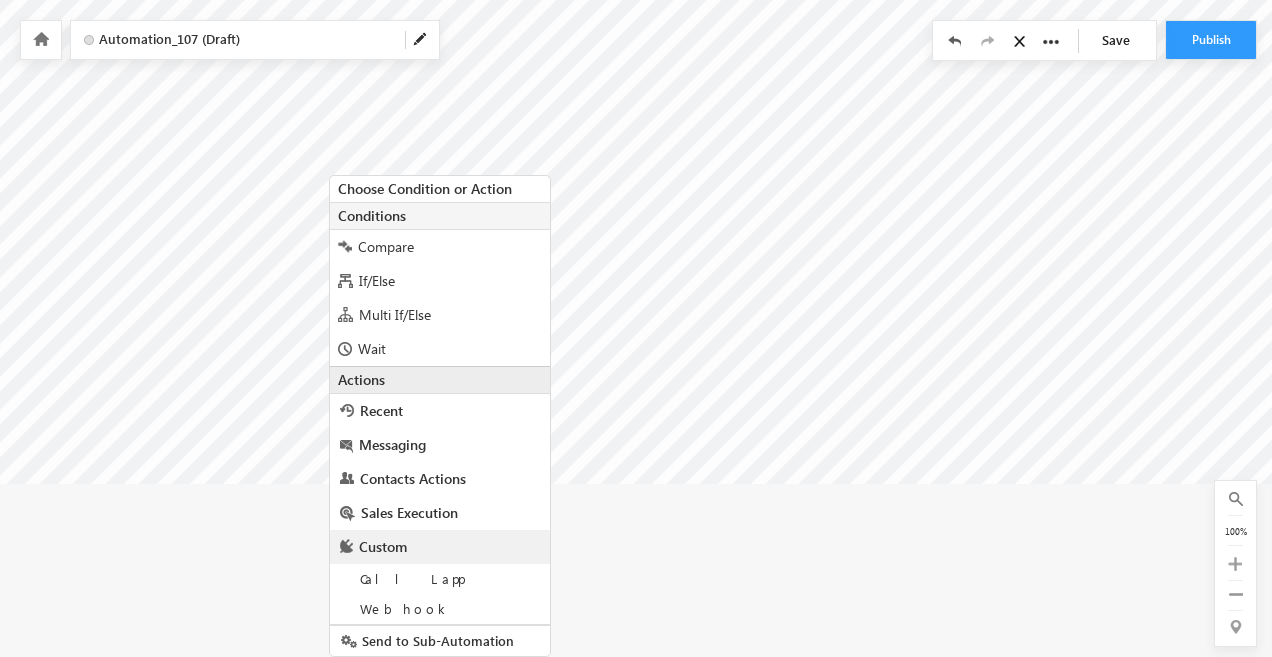 click on "Automation saved successfully.
Your session has expired. Please click  here  to login again.
Another user is editing this automation. Please try again later.
Automation saved successfully.
New Contacts
When a new Contacts is created or added
Automation_107 (Draft)
:" at bounding box center (636, 14) 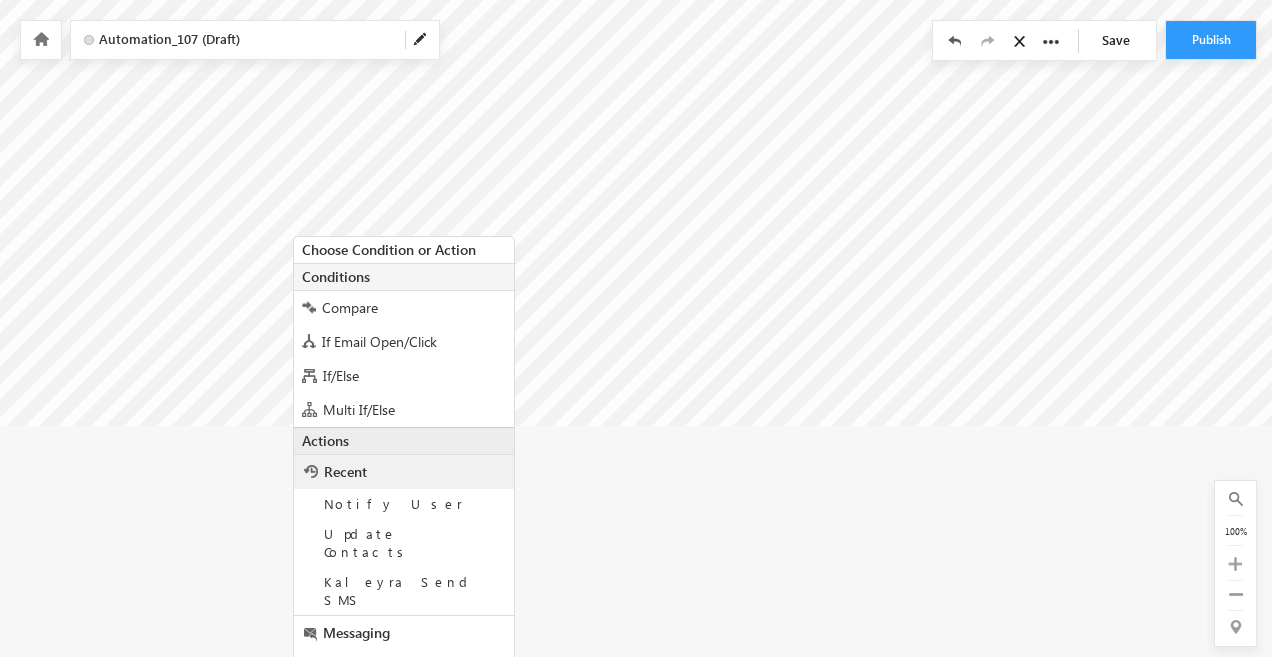 scroll, scrollTop: 351, scrollLeft: 0, axis: vertical 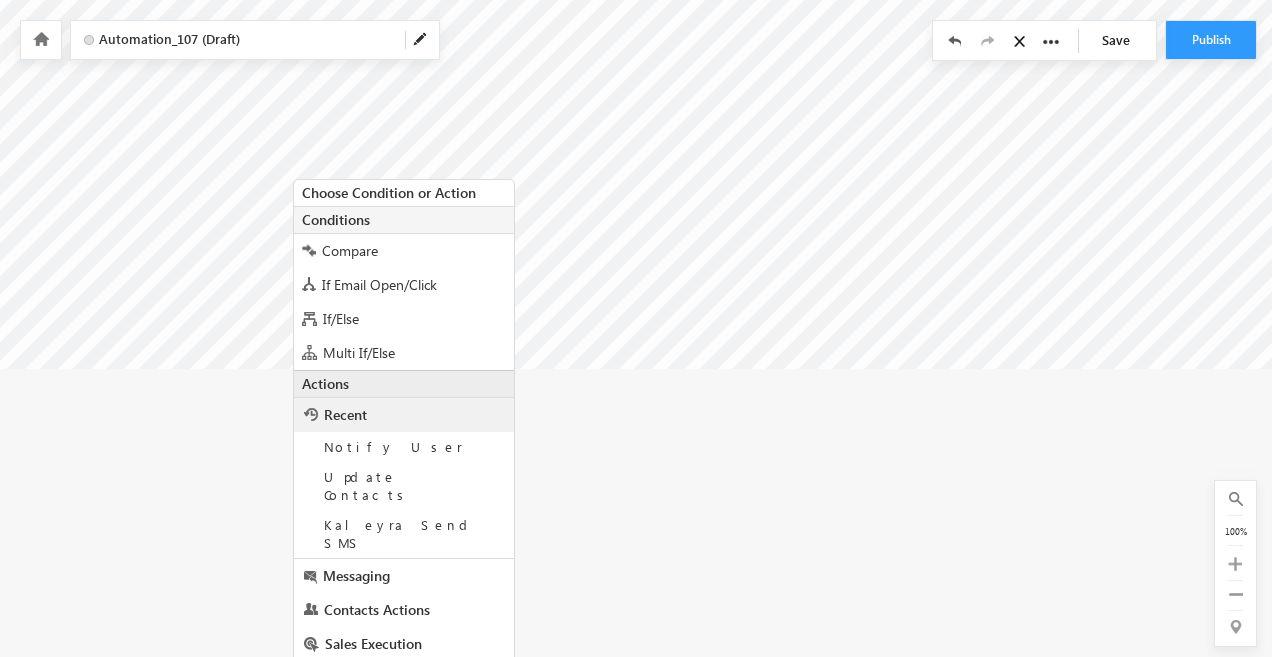 click on "Actions" at bounding box center (404, 383) 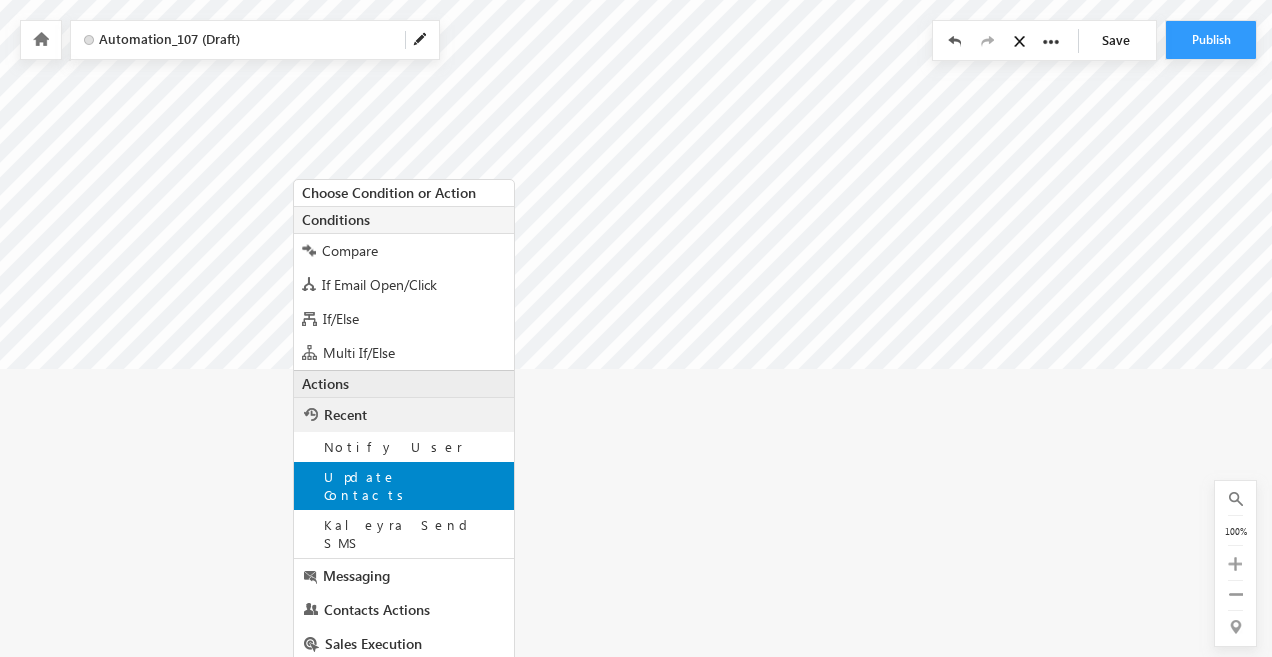 scroll, scrollTop: 355, scrollLeft: 0, axis: vertical 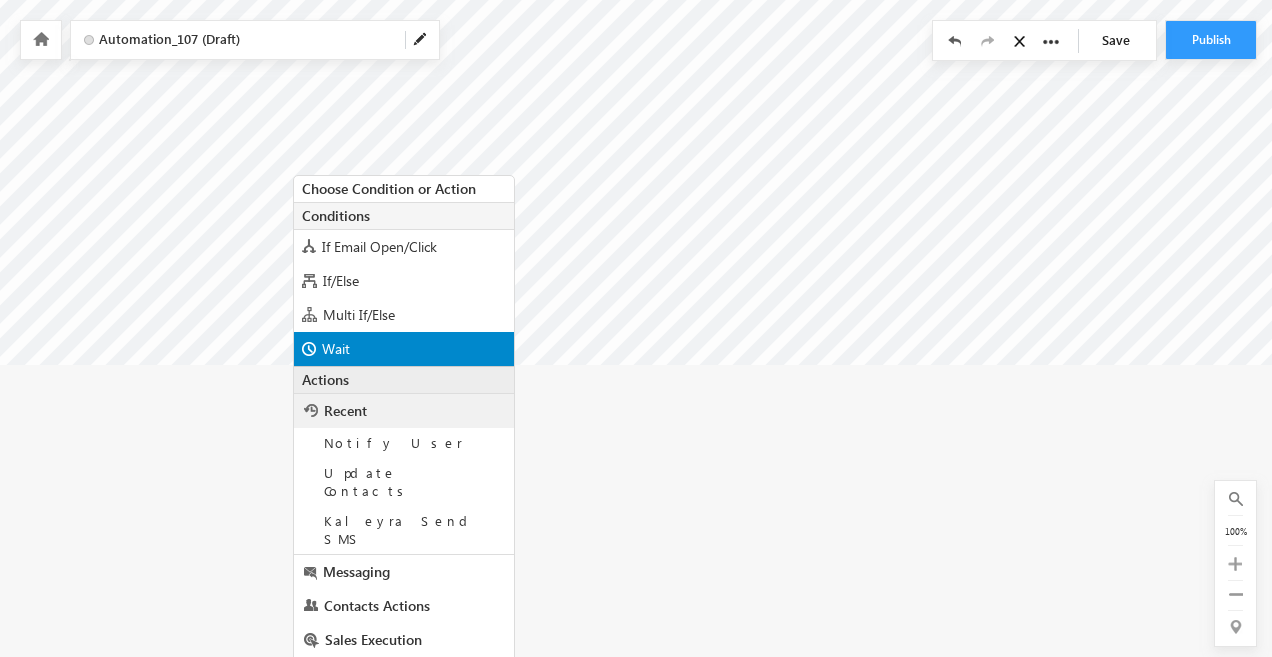 click on "Wait" at bounding box center [404, 349] 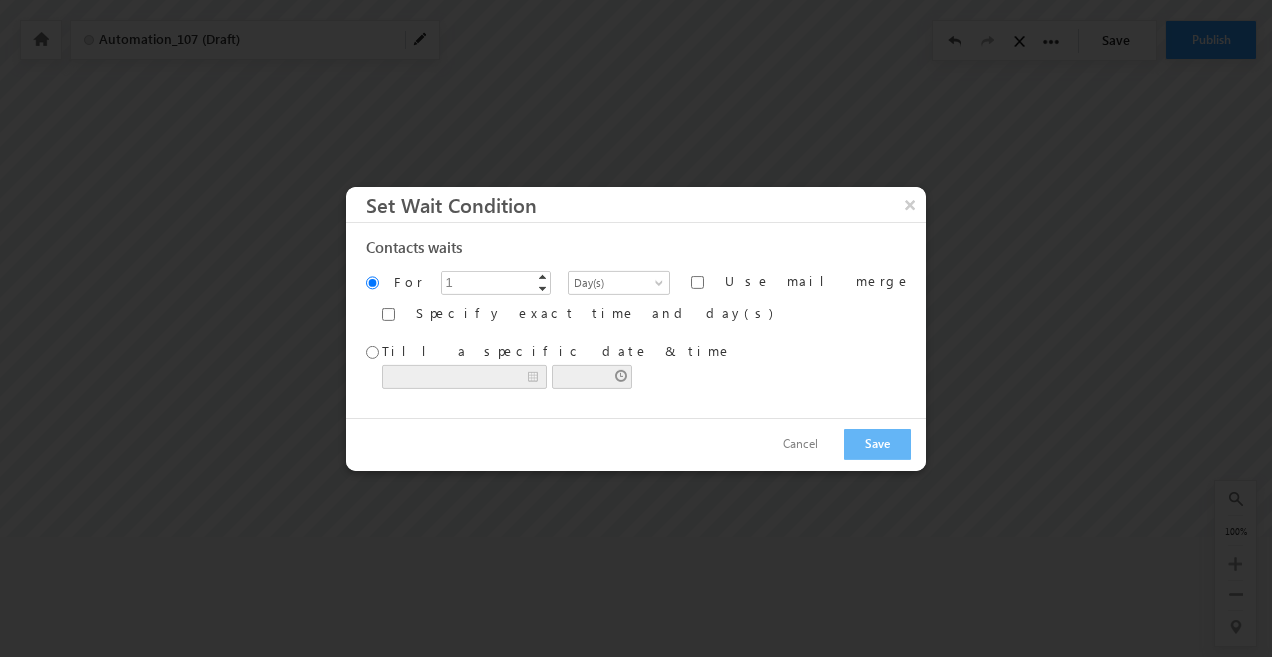 scroll, scrollTop: 174, scrollLeft: 0, axis: vertical 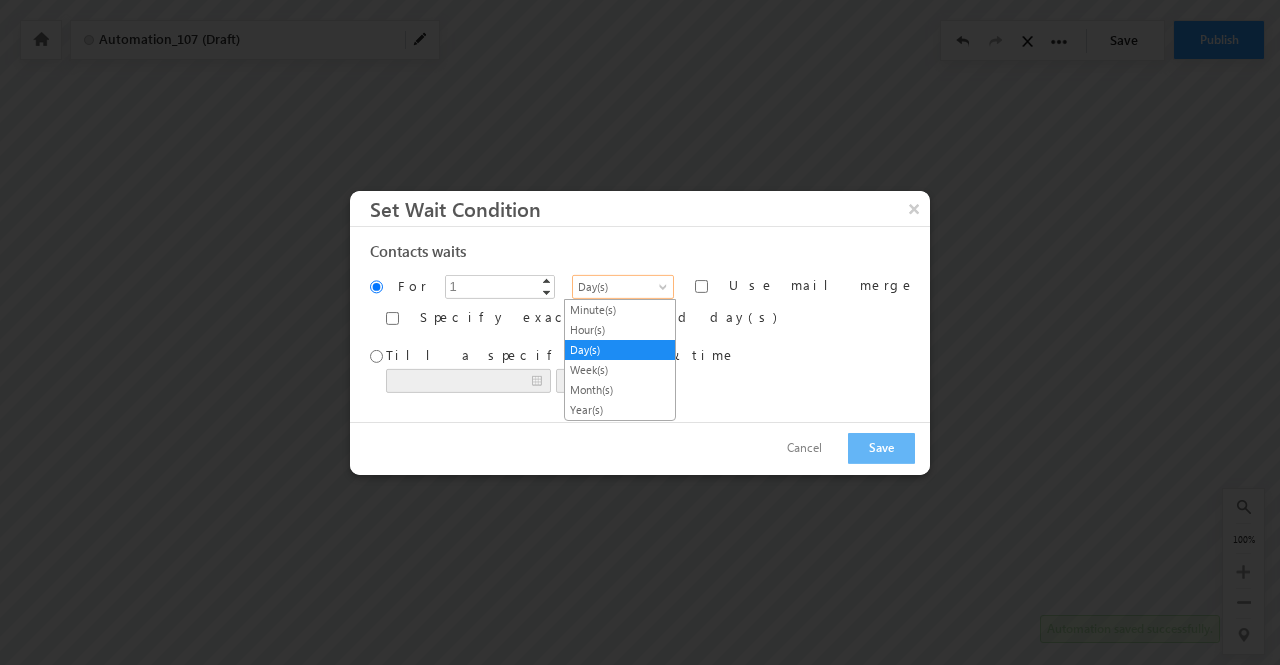 click at bounding box center (665, 290) 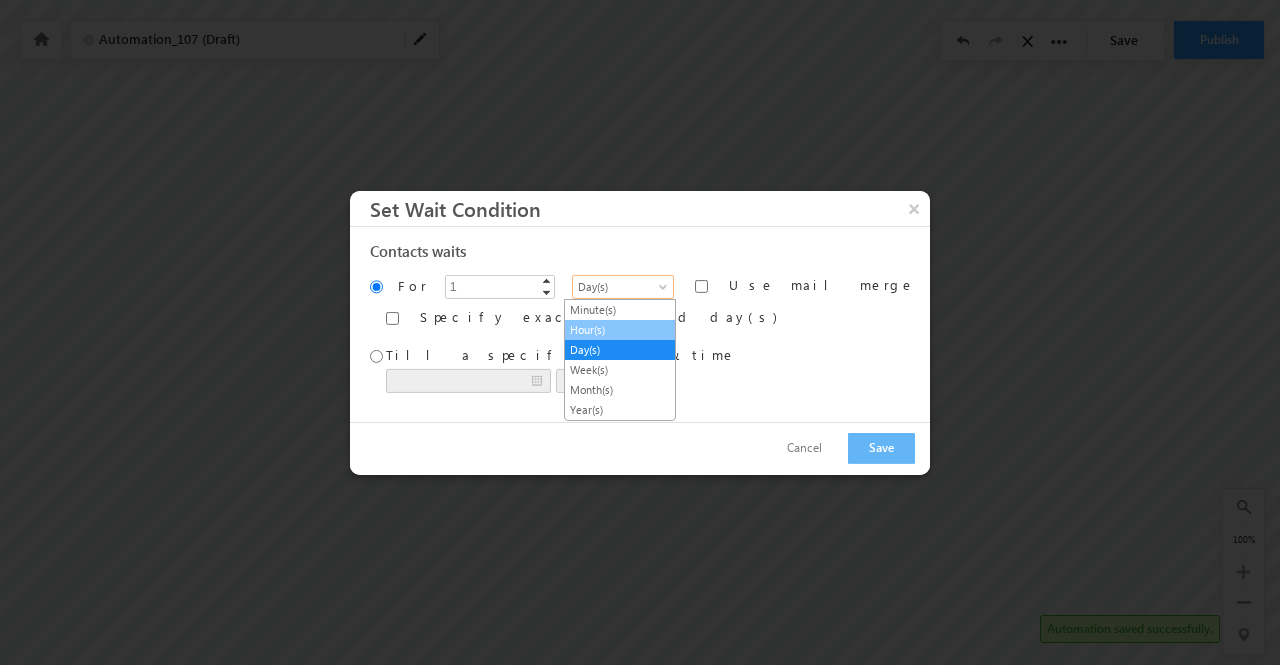 click on "Hour(s)" at bounding box center [620, 330] 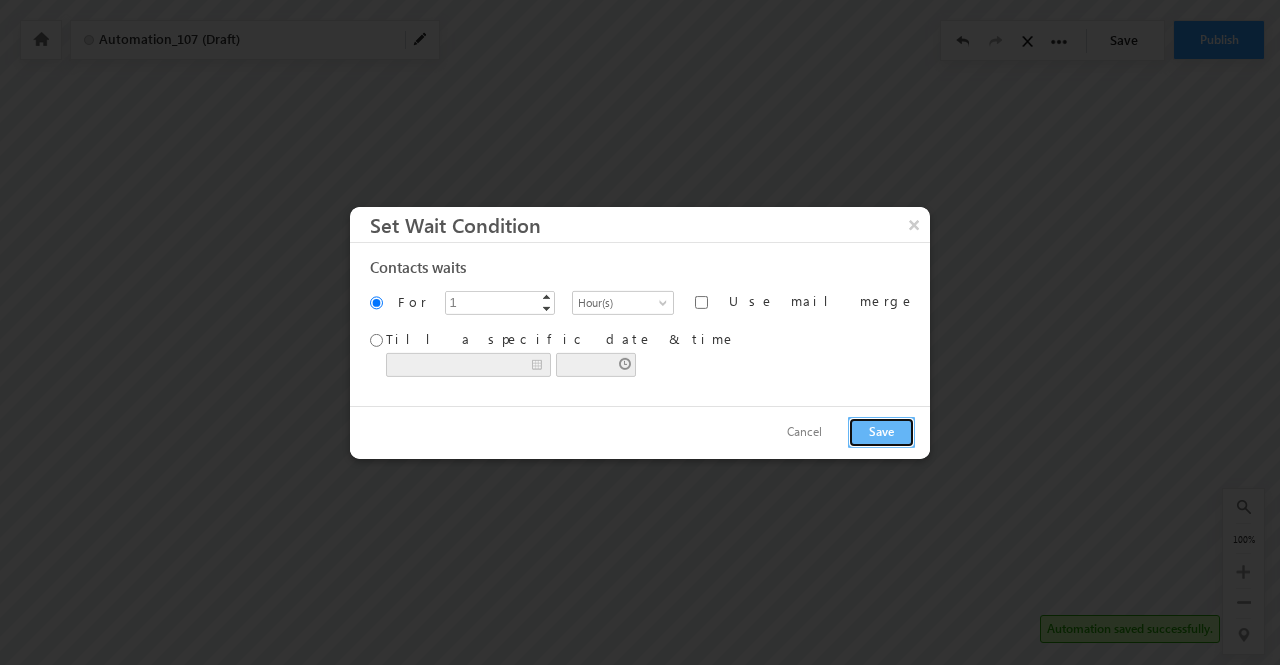 click on "Save" at bounding box center [881, 432] 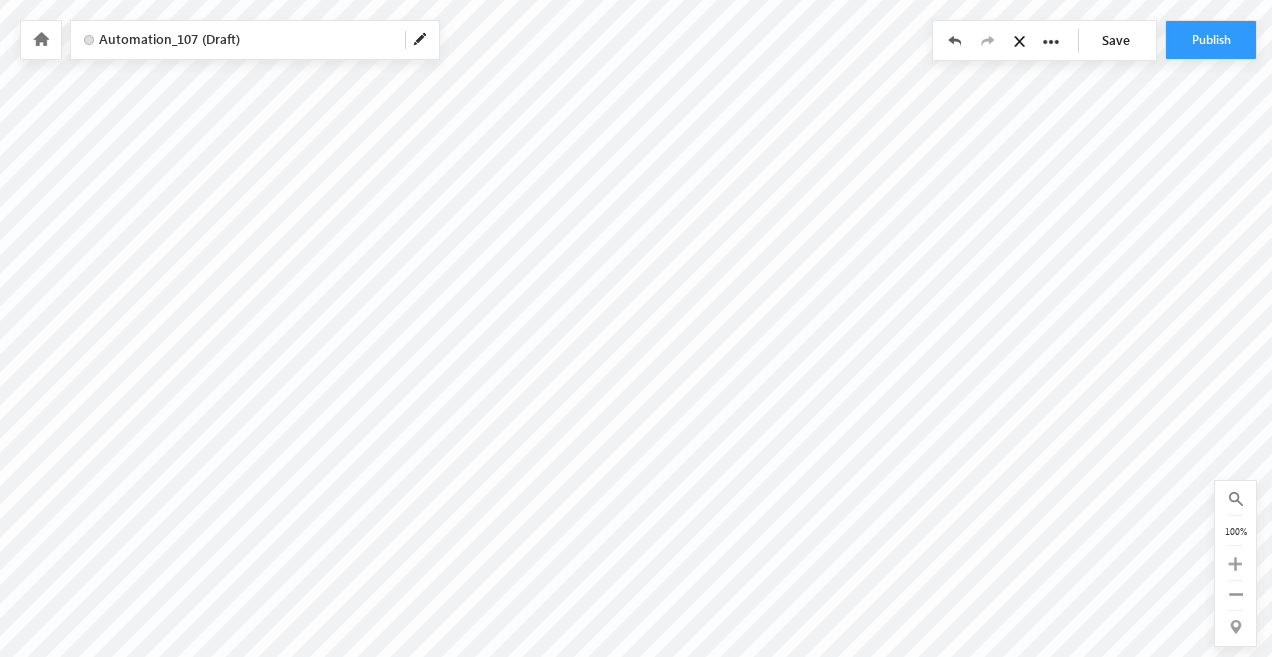 click on "Automation_107 (Draft)" at bounding box center (255, 40) 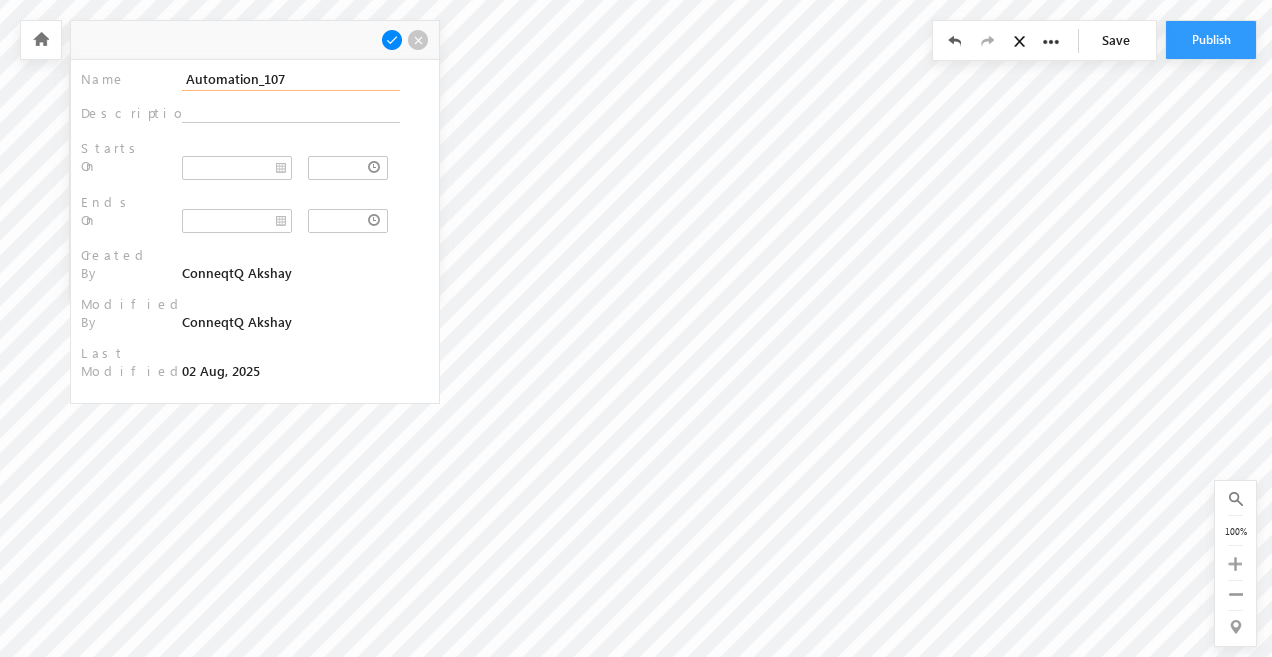 drag, startPoint x: 301, startPoint y: 80, endPoint x: 161, endPoint y: 76, distance: 140.05713 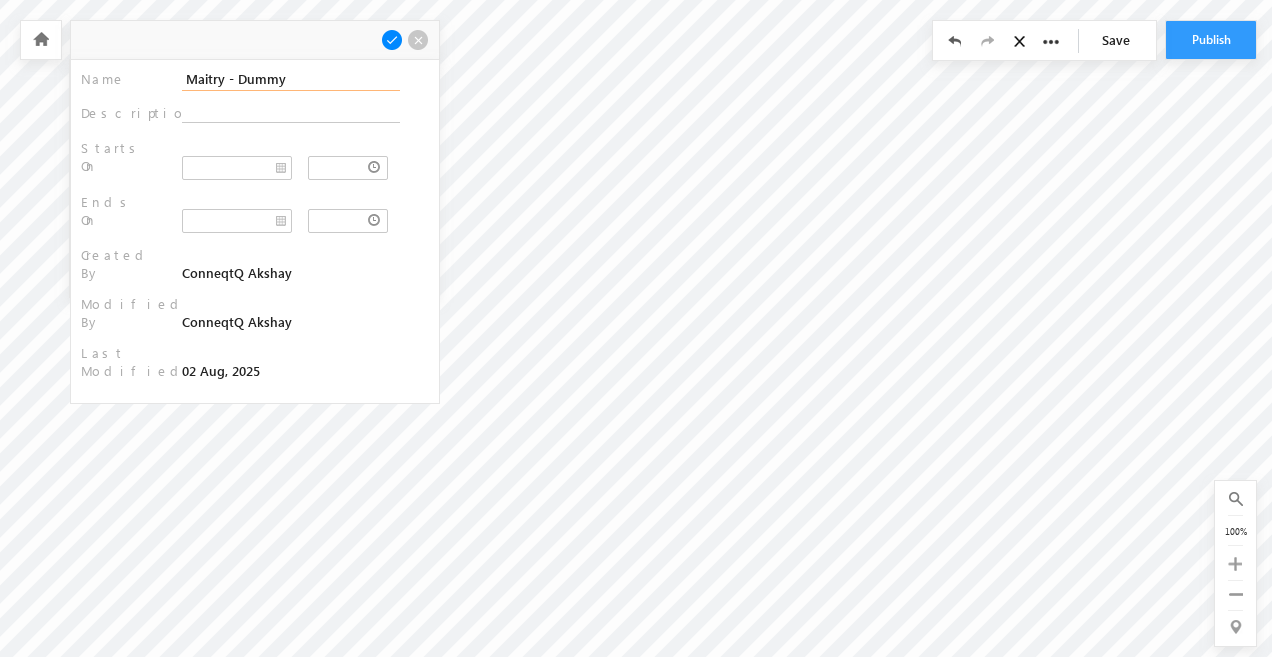 type on "Maitry - Dummy" 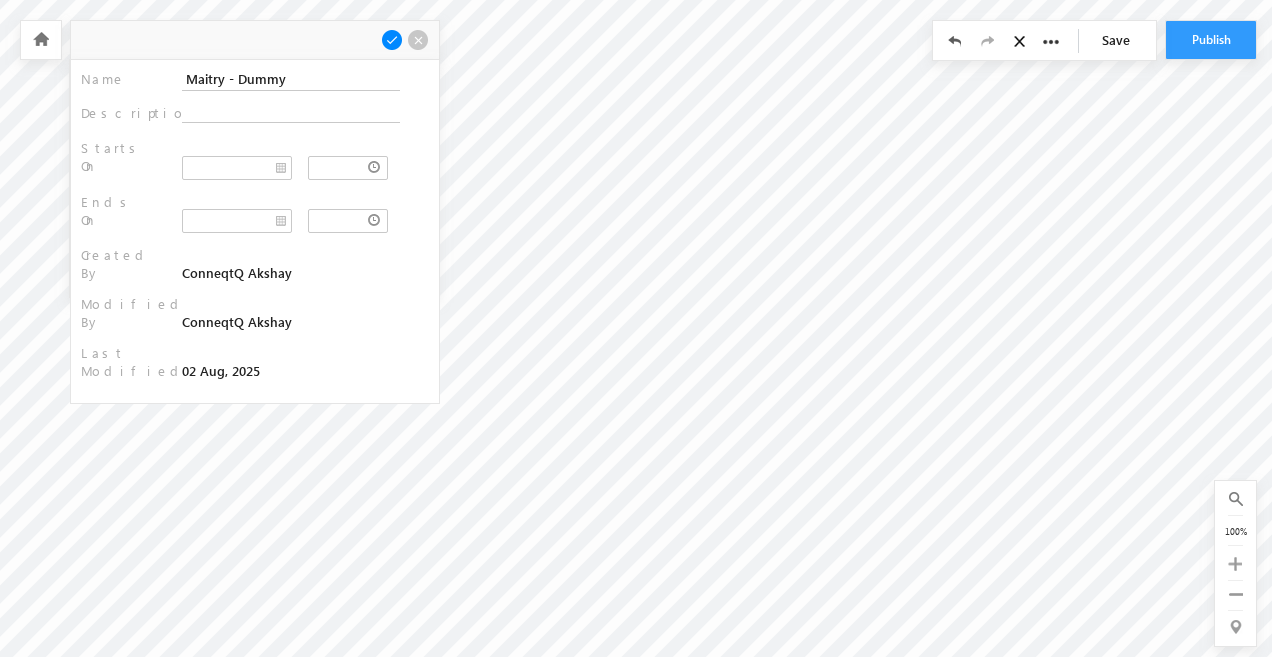 click at bounding box center [392, 40] 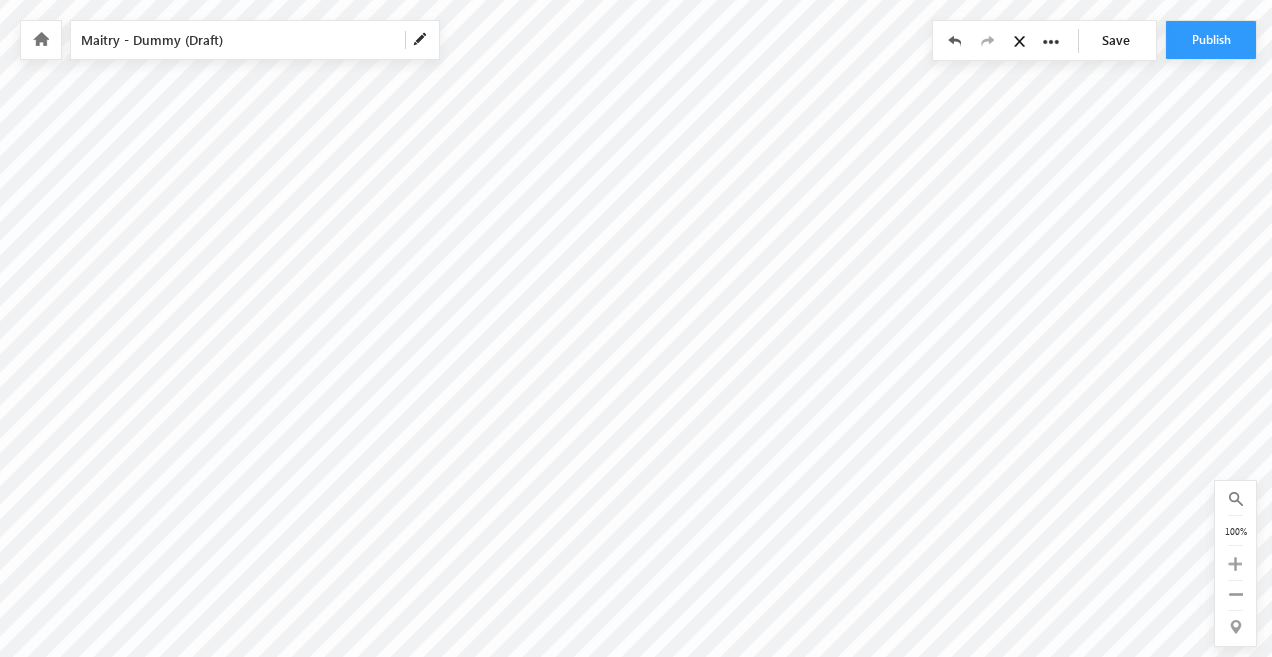 click on "Save" at bounding box center (1121, 40) 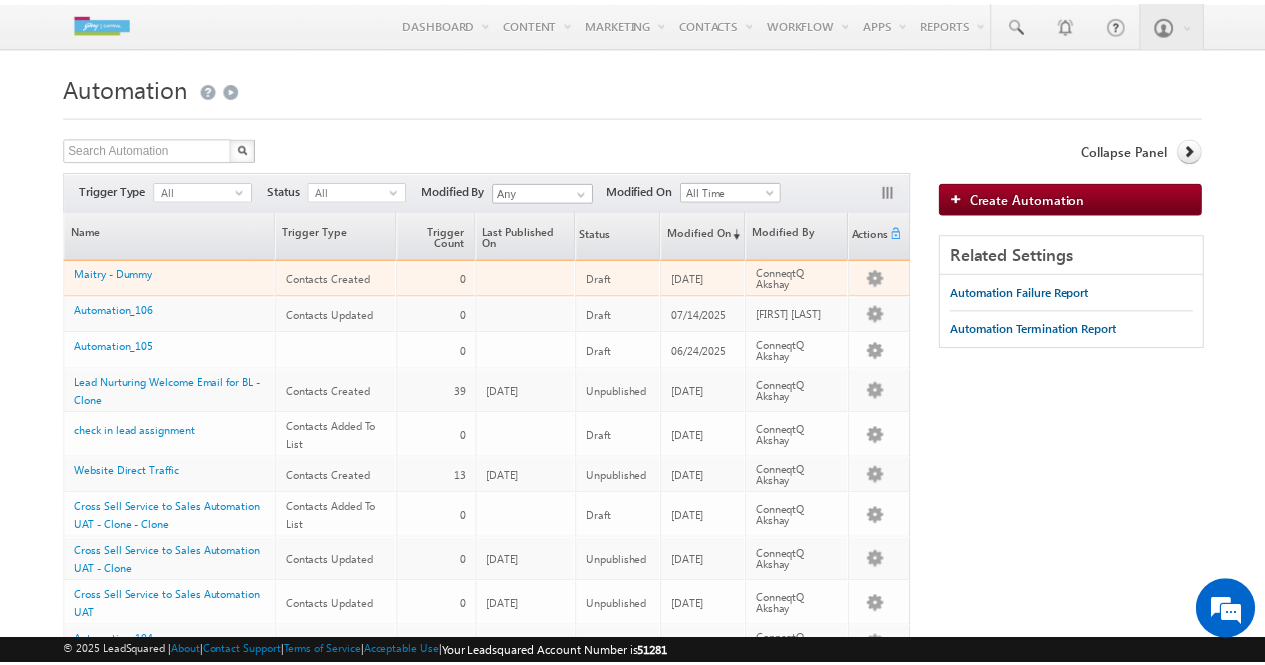 scroll, scrollTop: 0, scrollLeft: 0, axis: both 